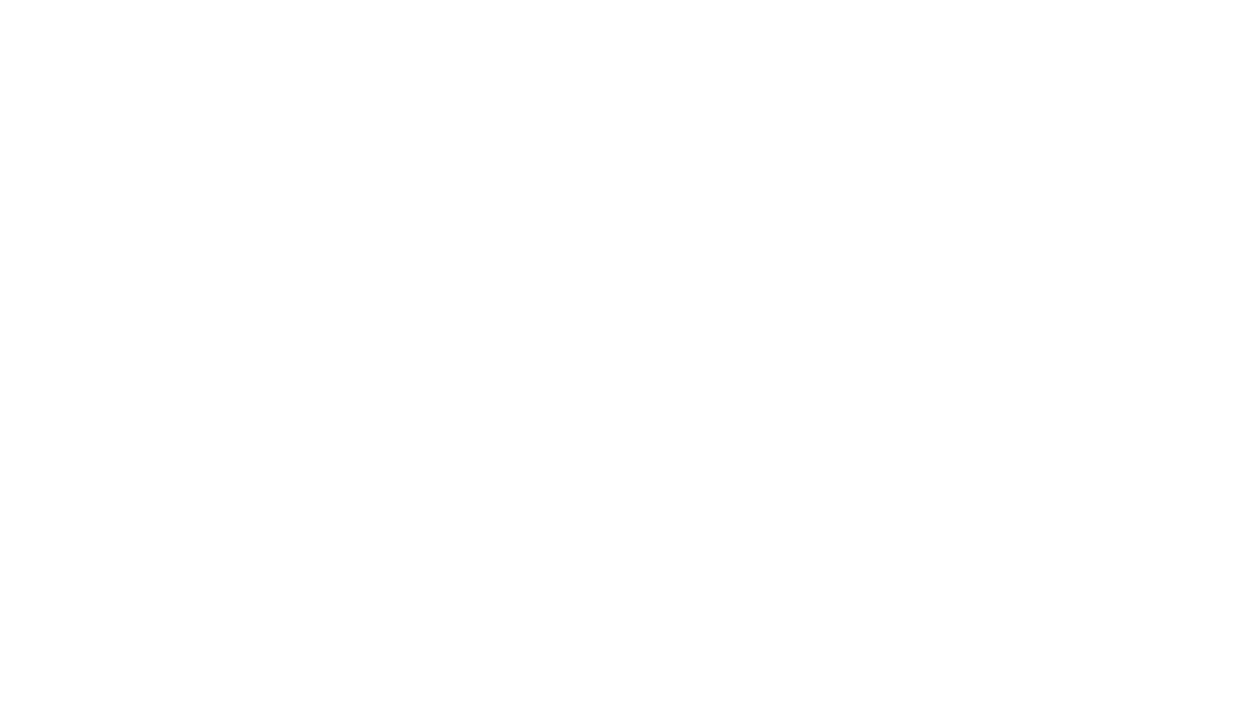 scroll, scrollTop: 0, scrollLeft: 0, axis: both 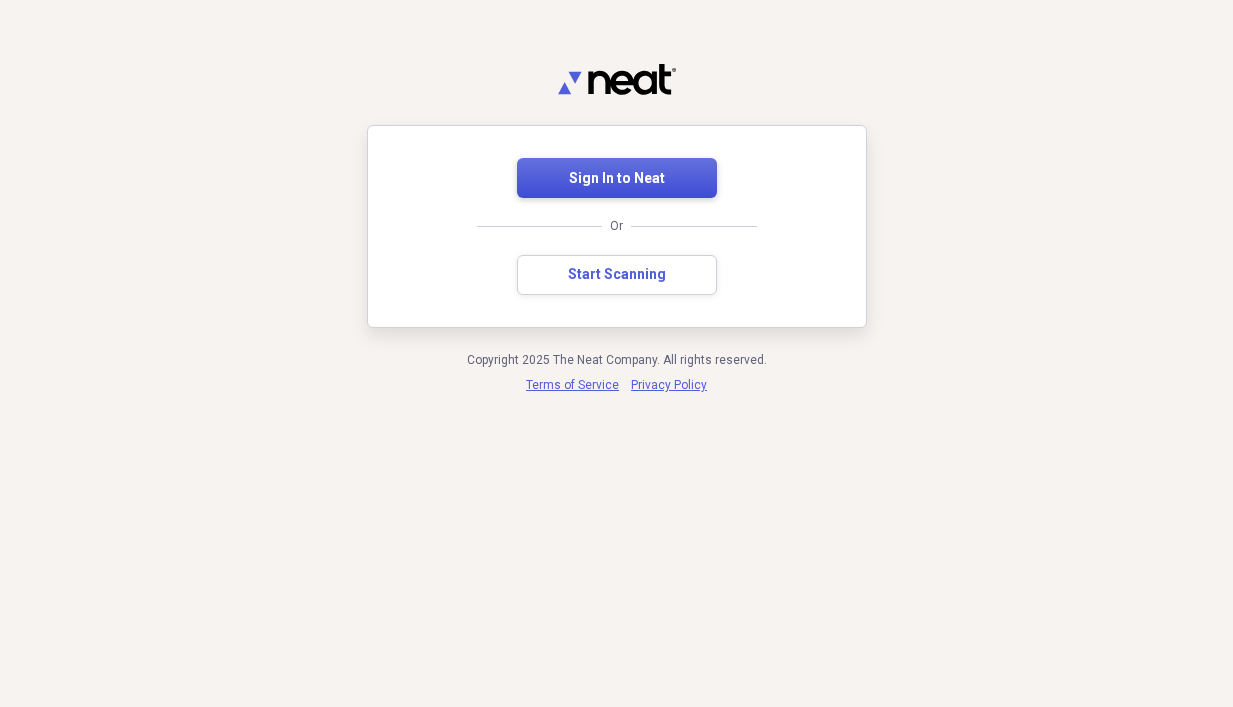 click on "Sign In to Neat" at bounding box center [617, 179] 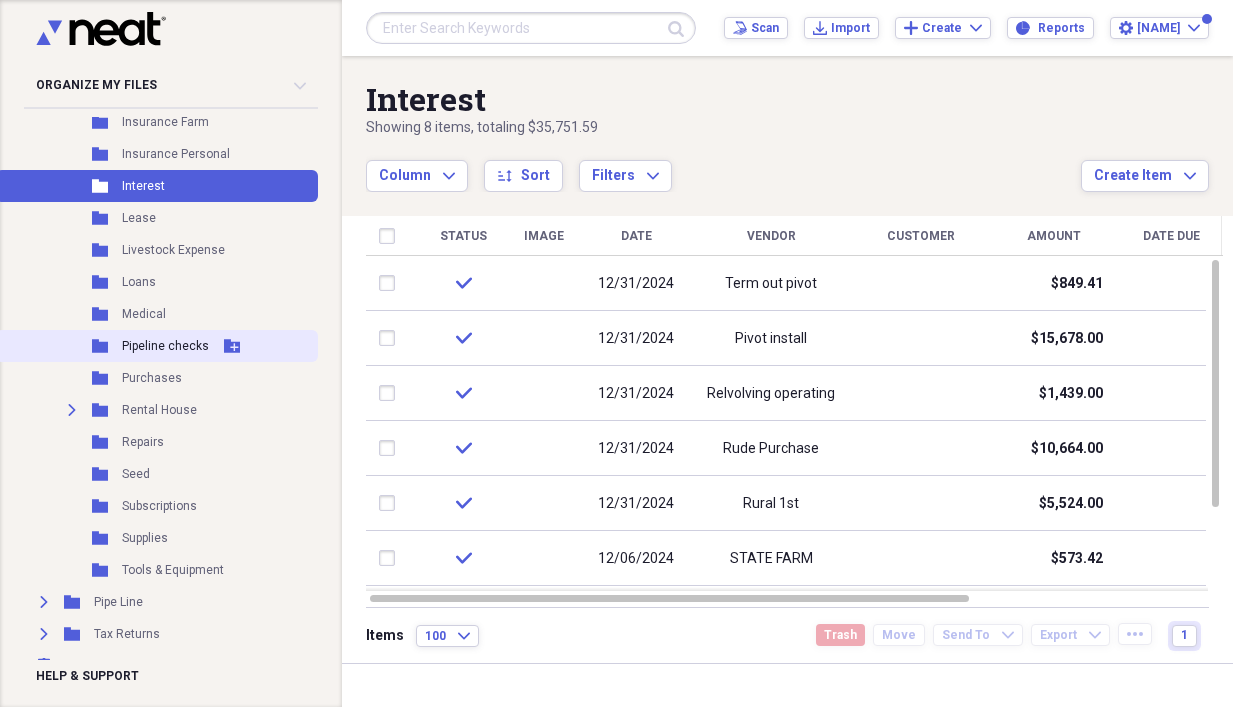 scroll, scrollTop: 927, scrollLeft: 0, axis: vertical 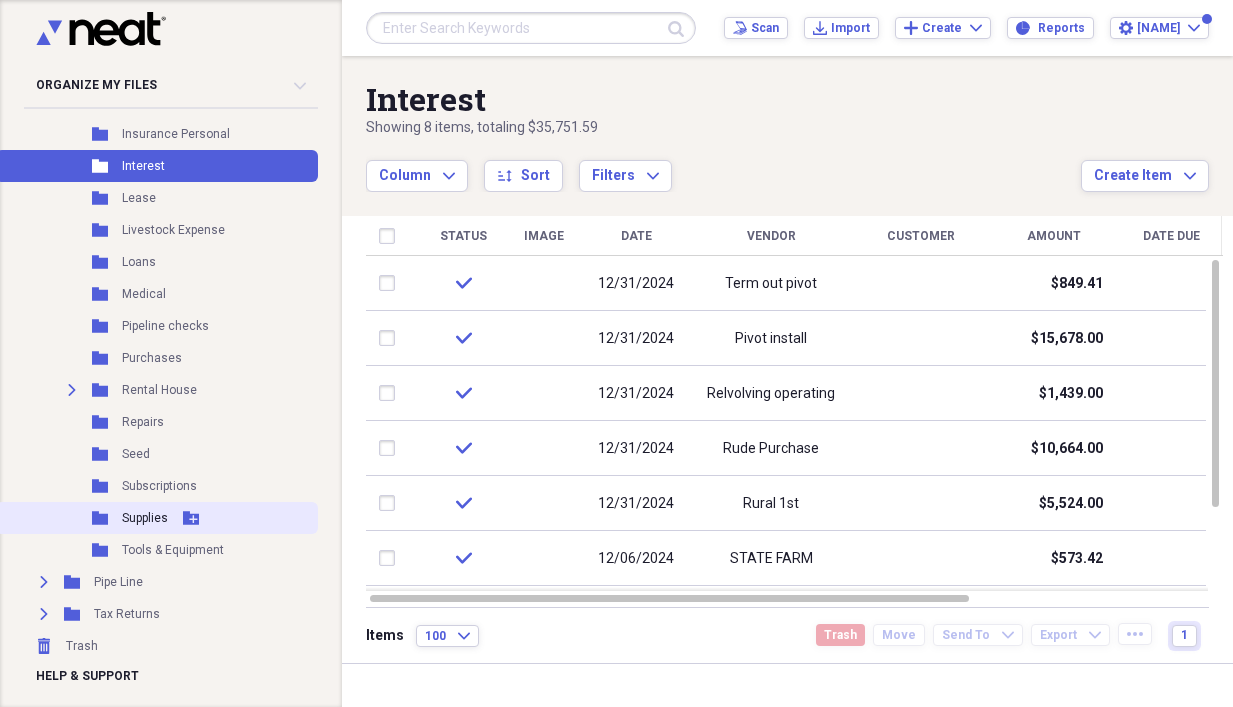 click on "Supplies" at bounding box center (145, 518) 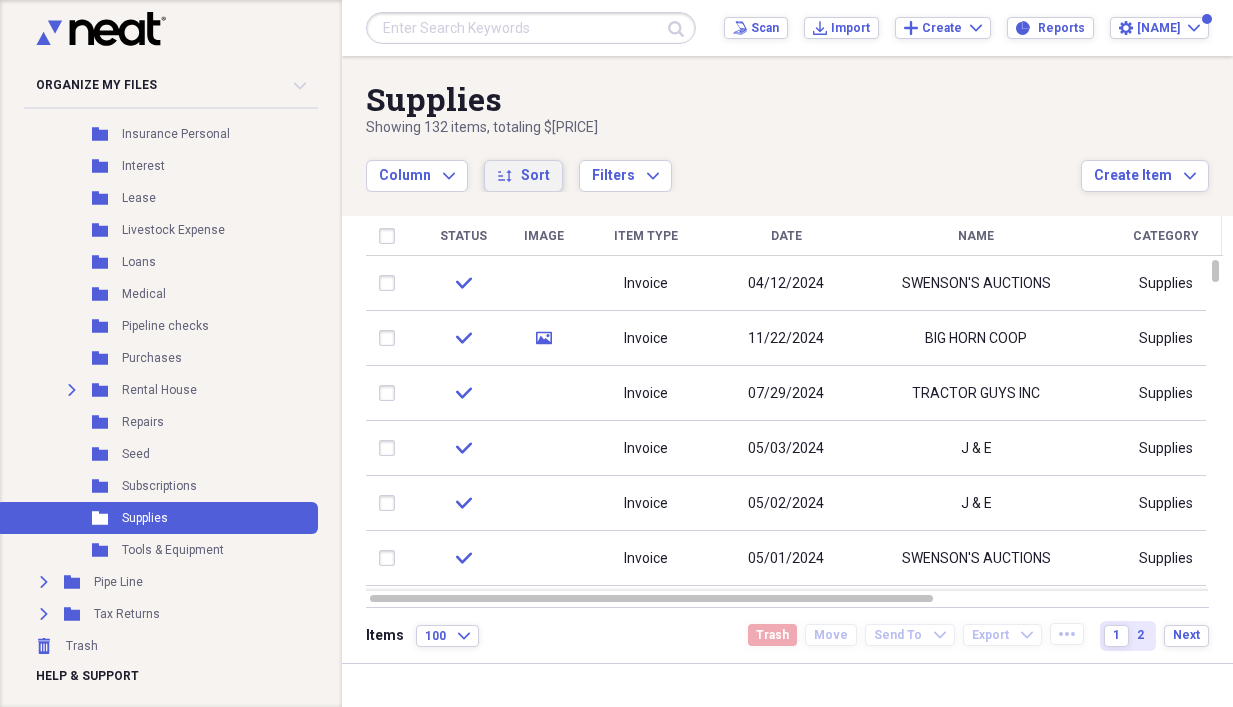 click on "Sort" at bounding box center [535, 176] 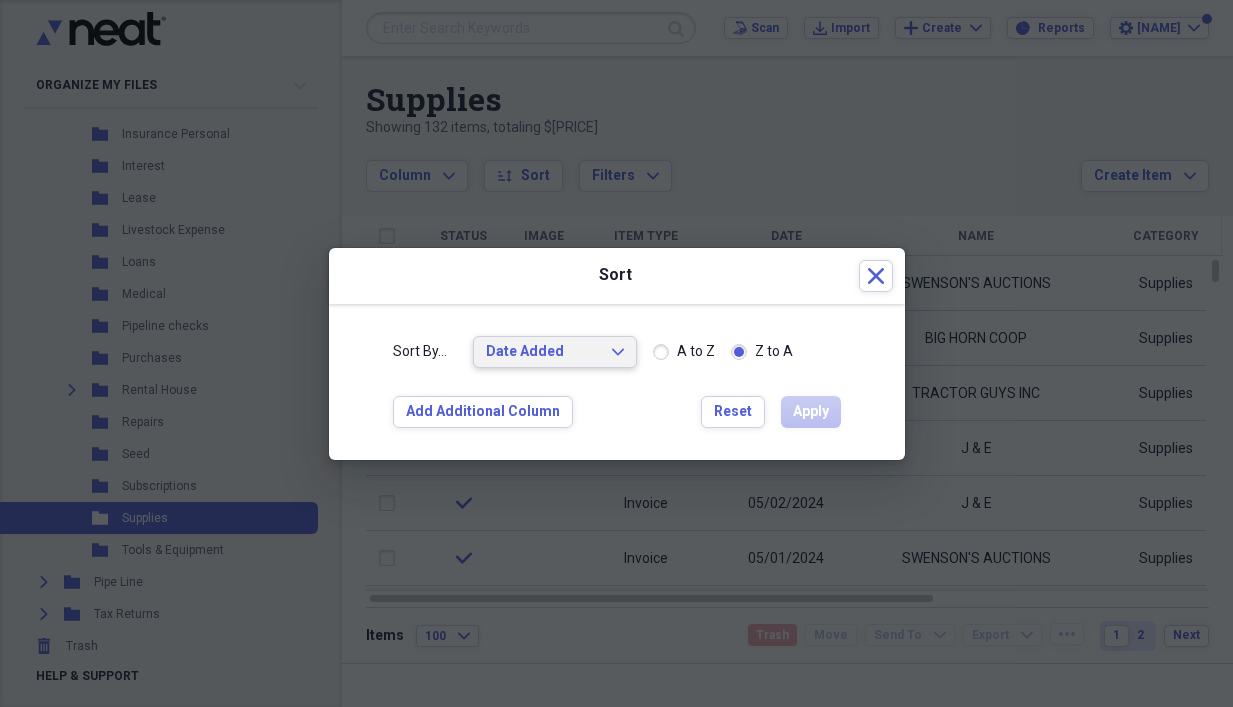 click on "Date Added" at bounding box center (543, 352) 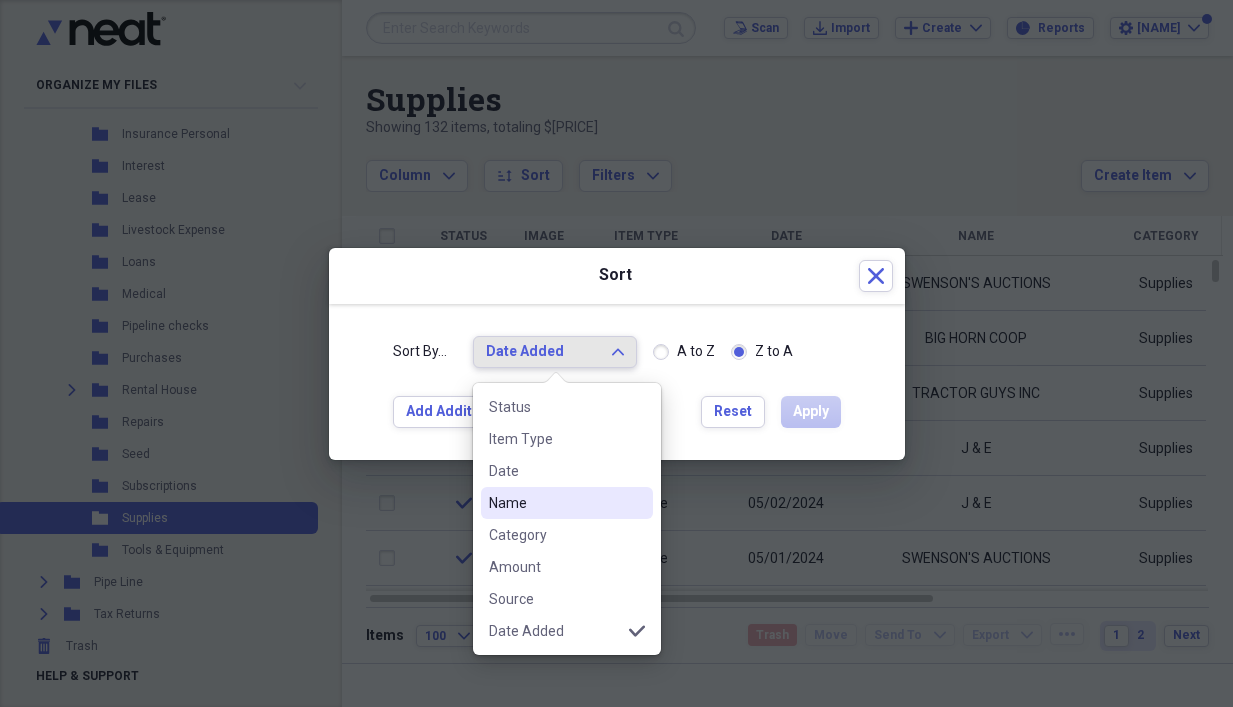 click on "Name" at bounding box center [555, 503] 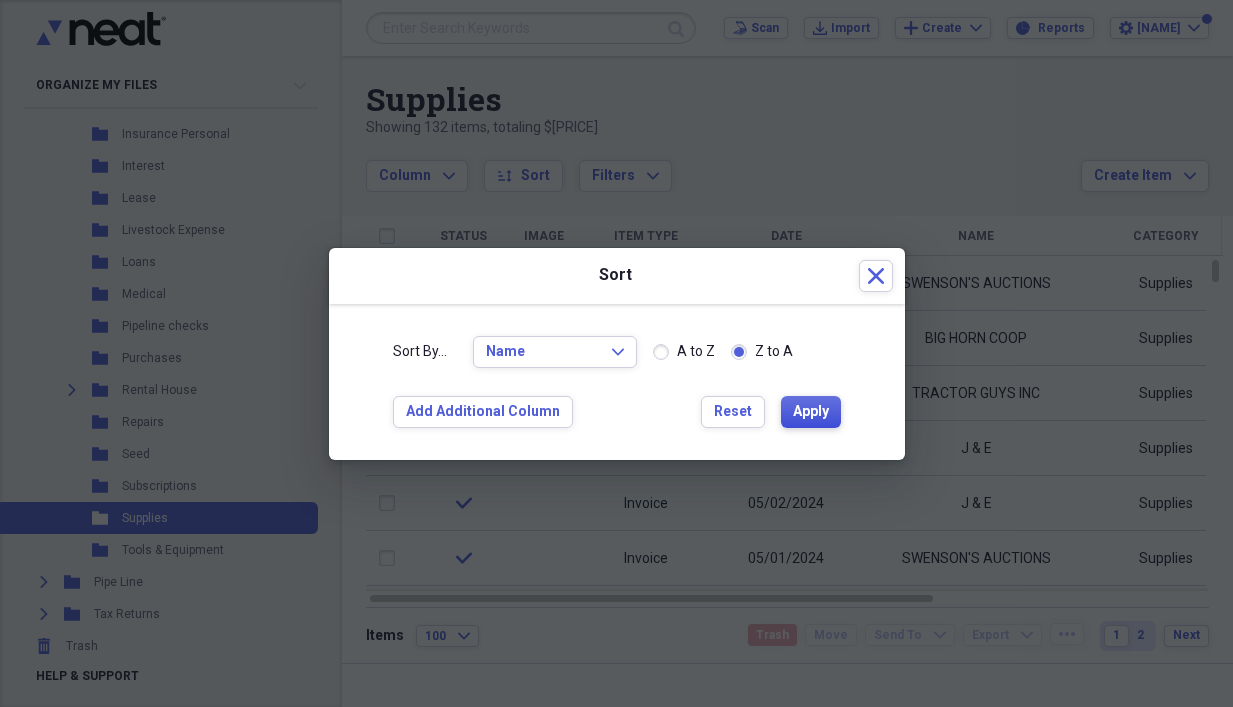 click on "Apply" at bounding box center (811, 412) 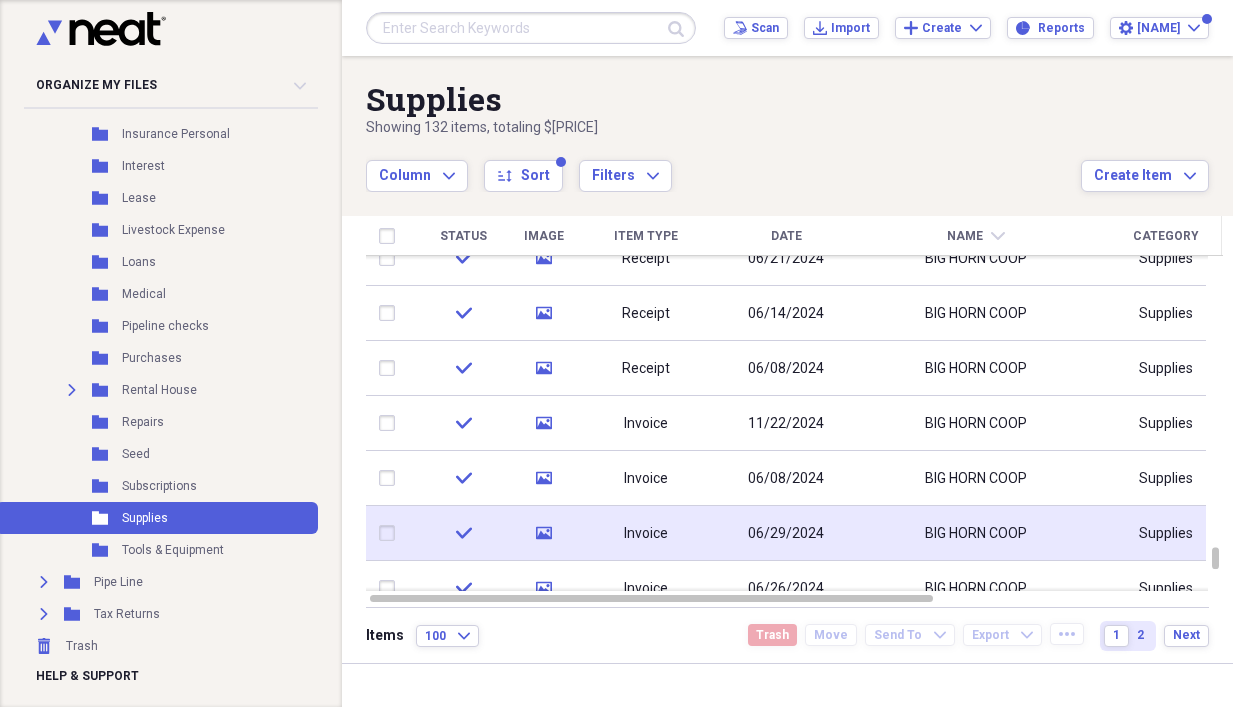 click on "06/29/2024" at bounding box center (786, 534) 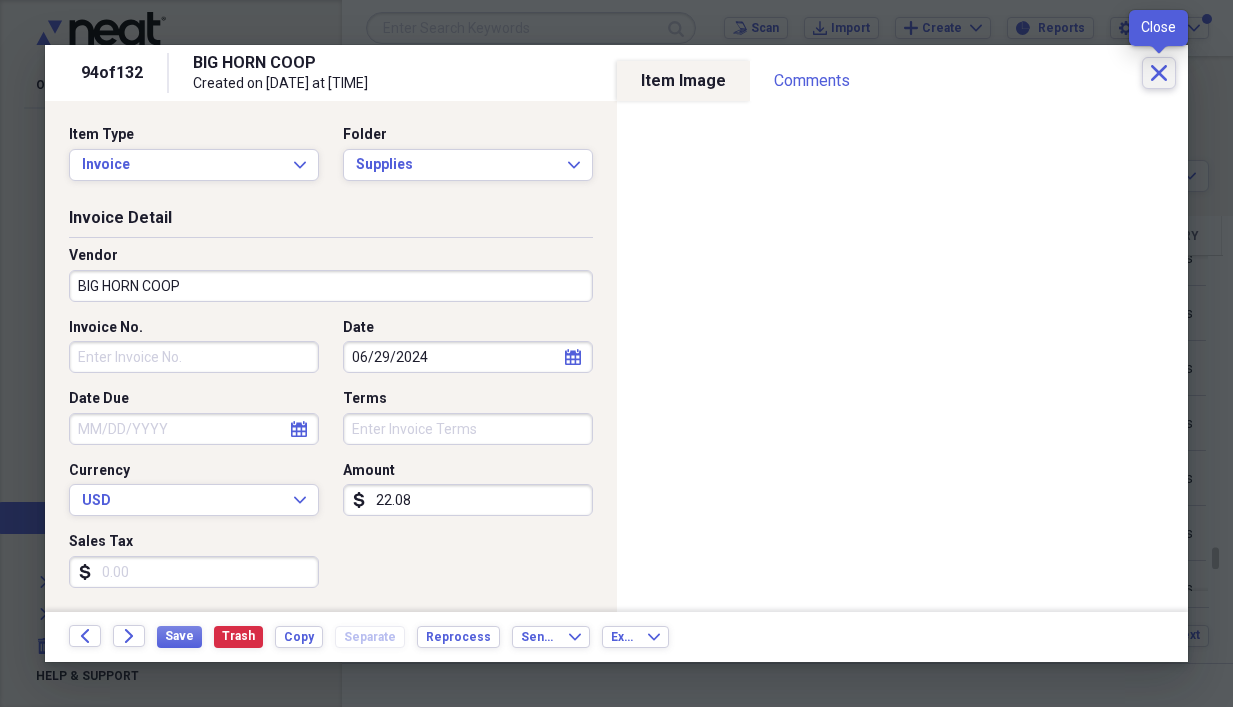 click on "Close" 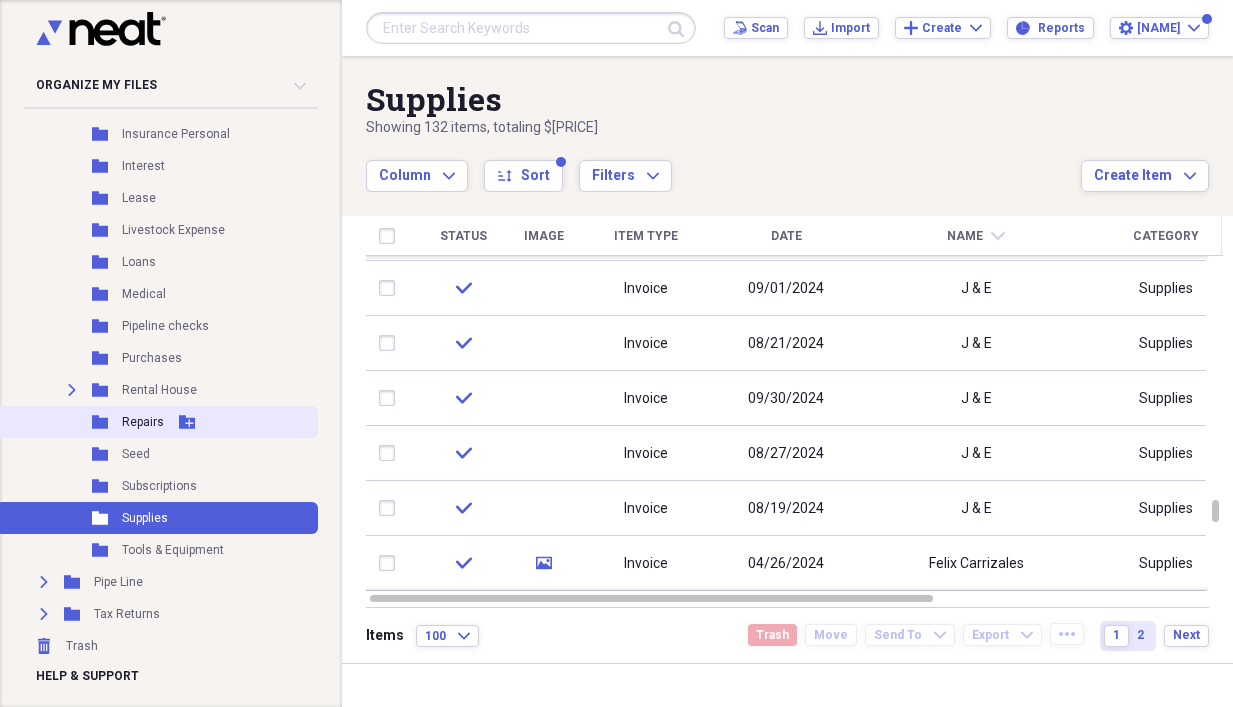 click on "Folder Repairs Add Folder" at bounding box center [157, 422] 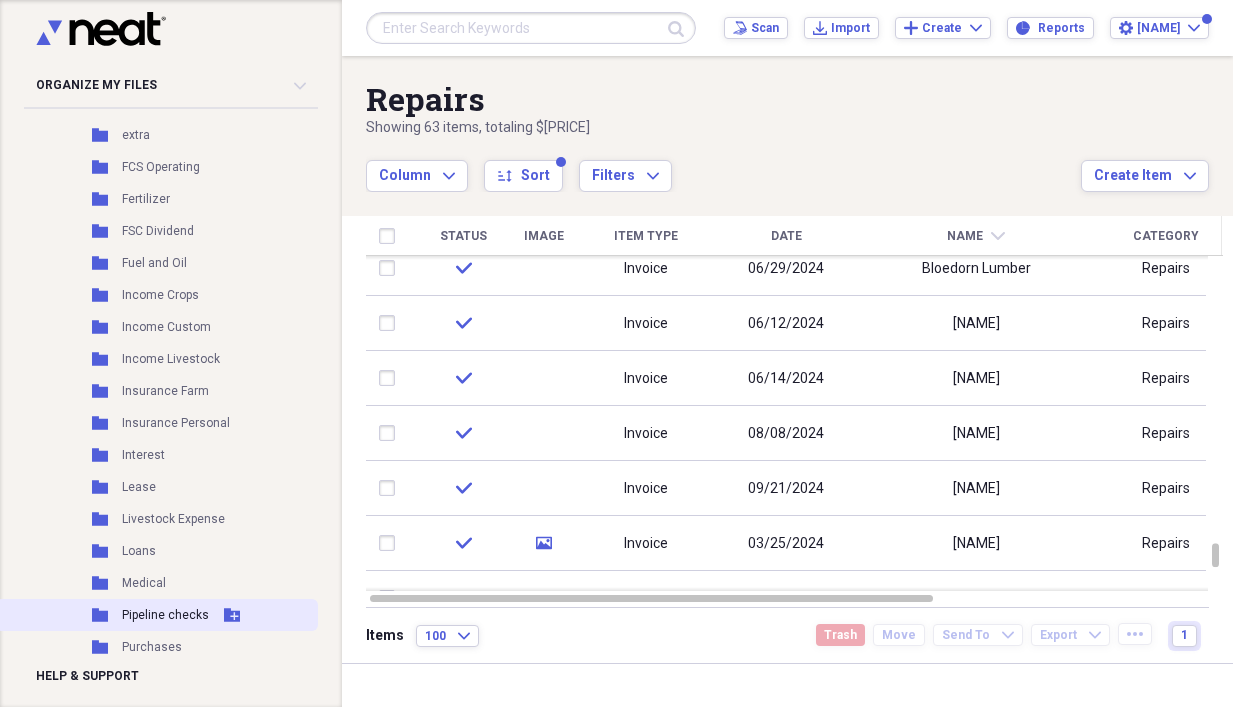 scroll, scrollTop: 527, scrollLeft: 0, axis: vertical 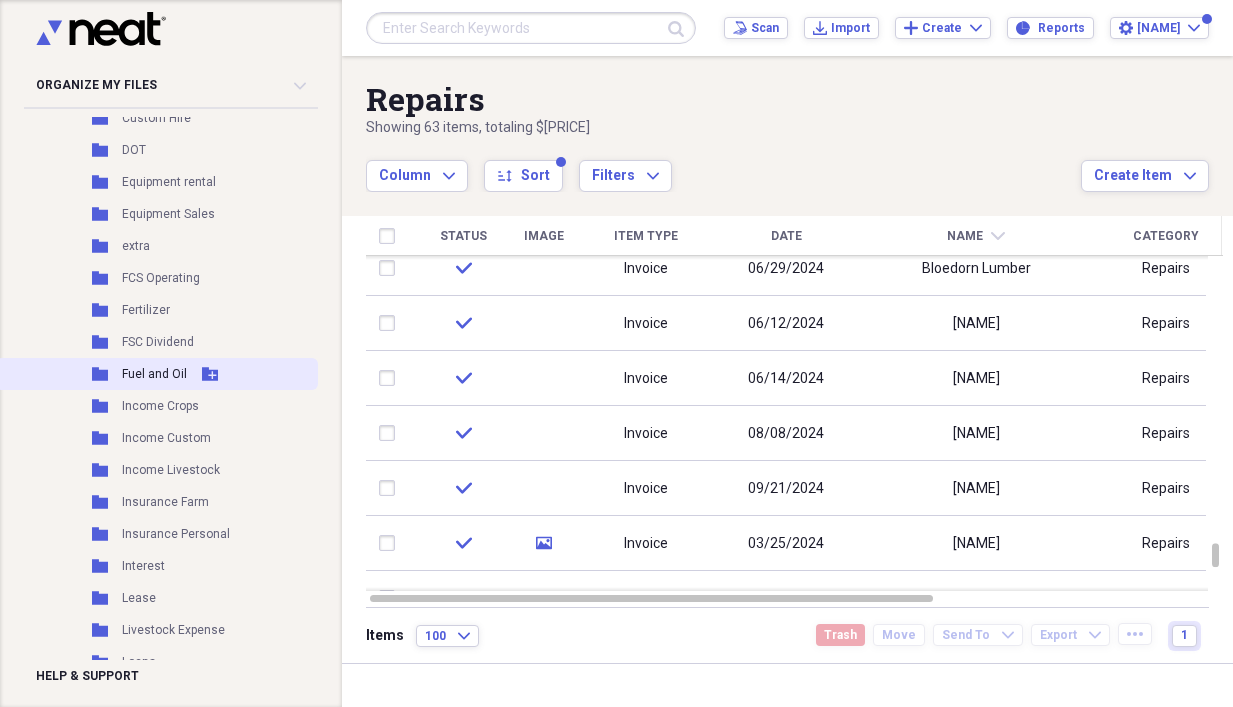 click on "Folder Fuel and Oil Add Folder" at bounding box center [157, 374] 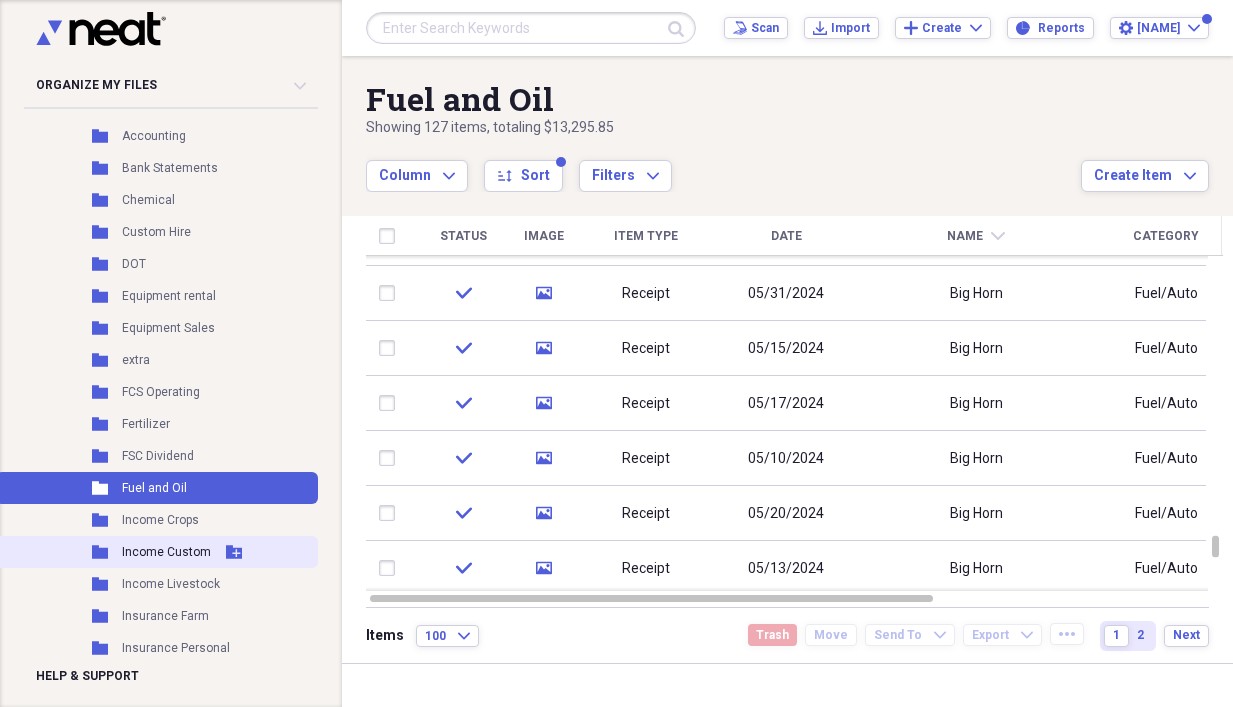 scroll, scrollTop: 327, scrollLeft: 0, axis: vertical 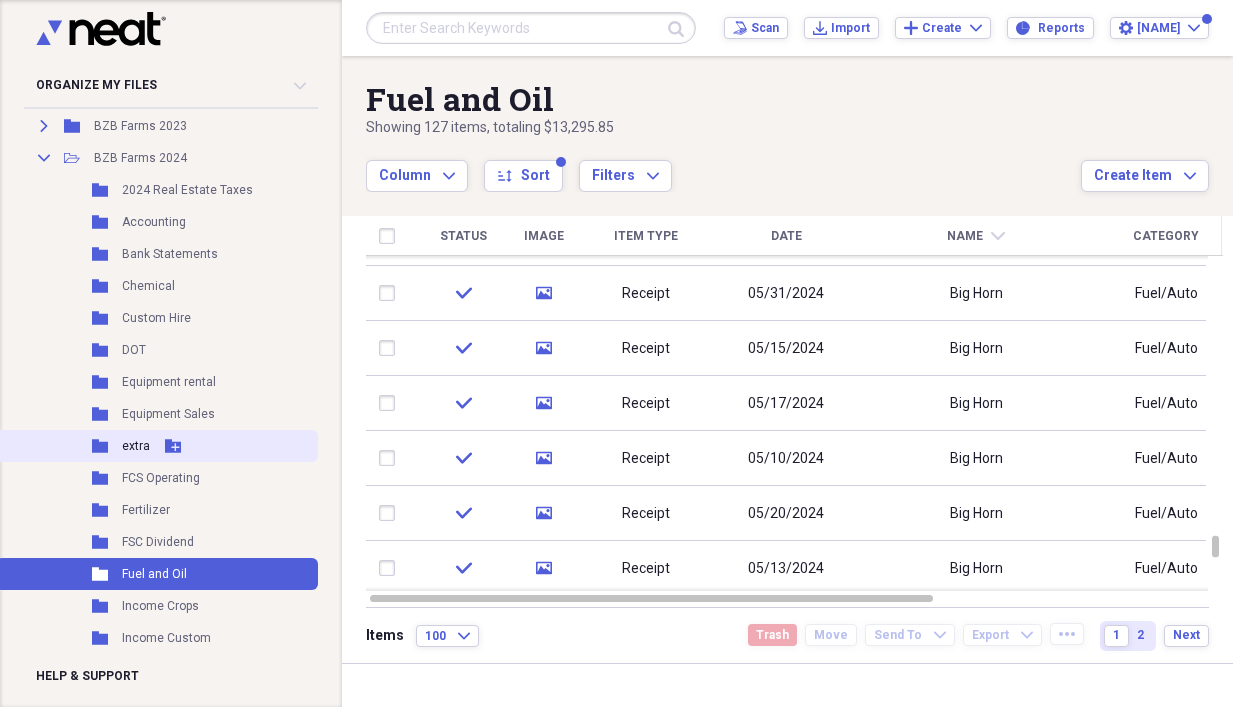 click on "Add Folder" at bounding box center (173, 446) 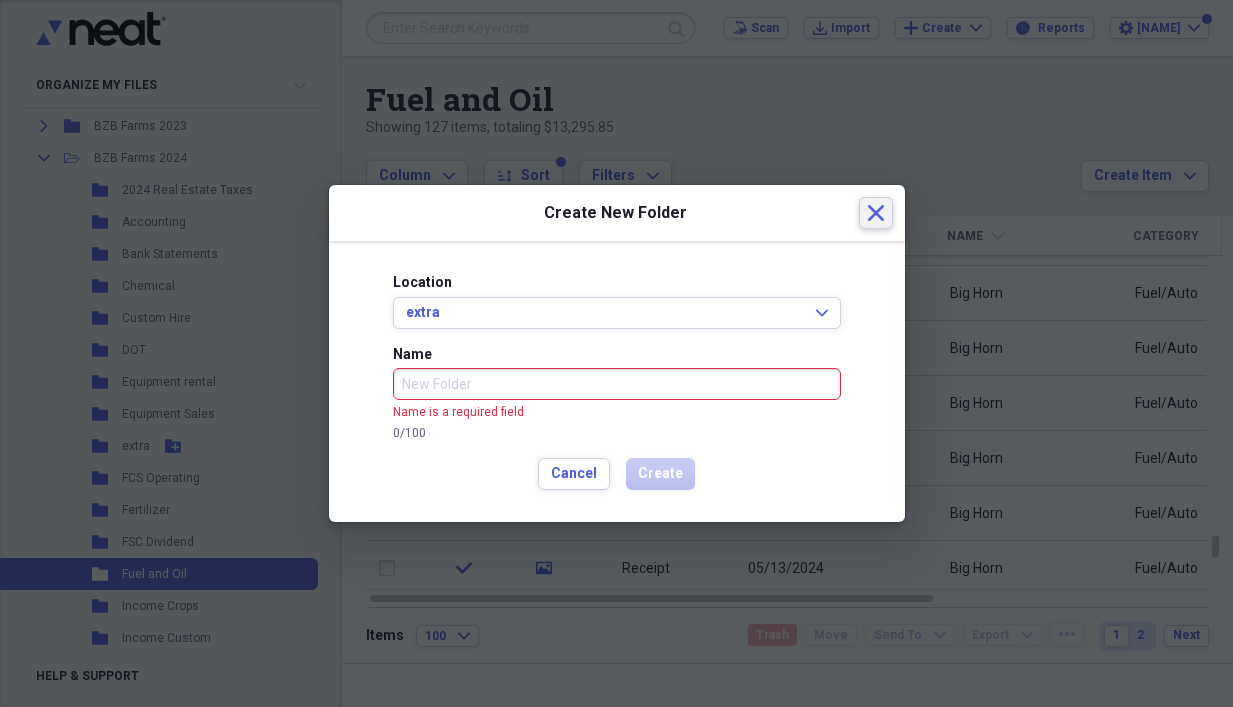 click on "Create New Folder Close" at bounding box center [617, 213] 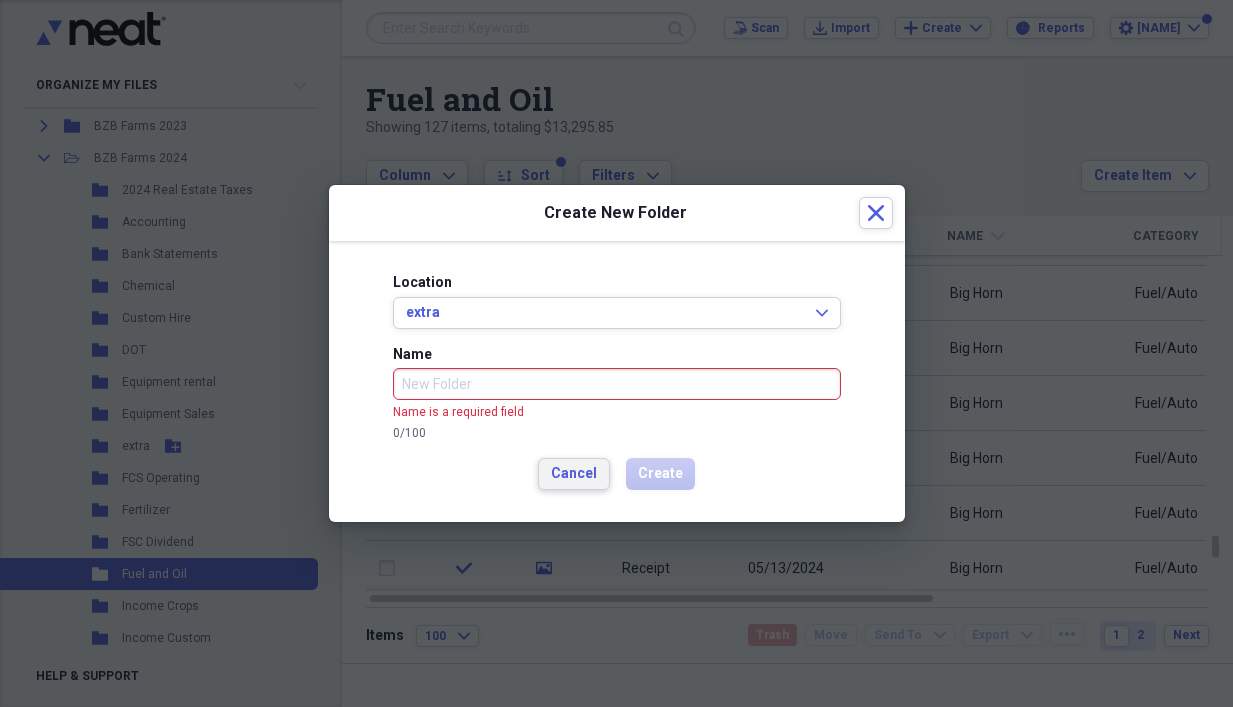 click on "Cancel" at bounding box center (574, 474) 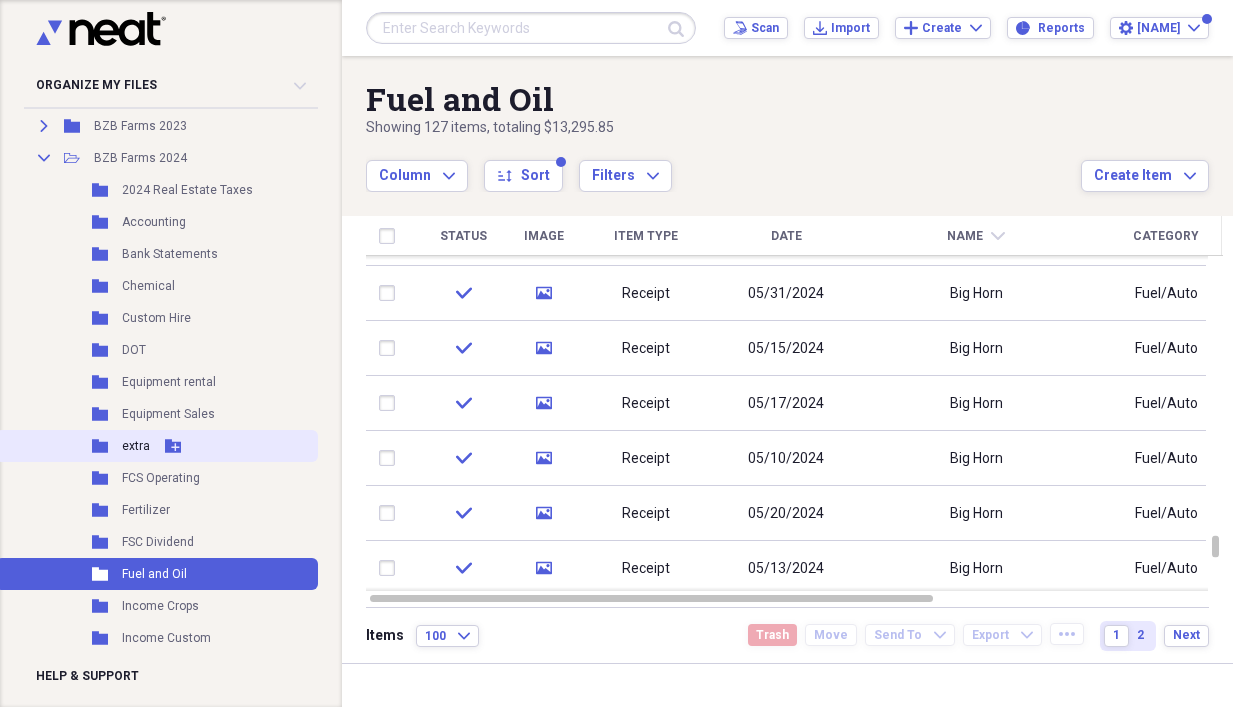 click 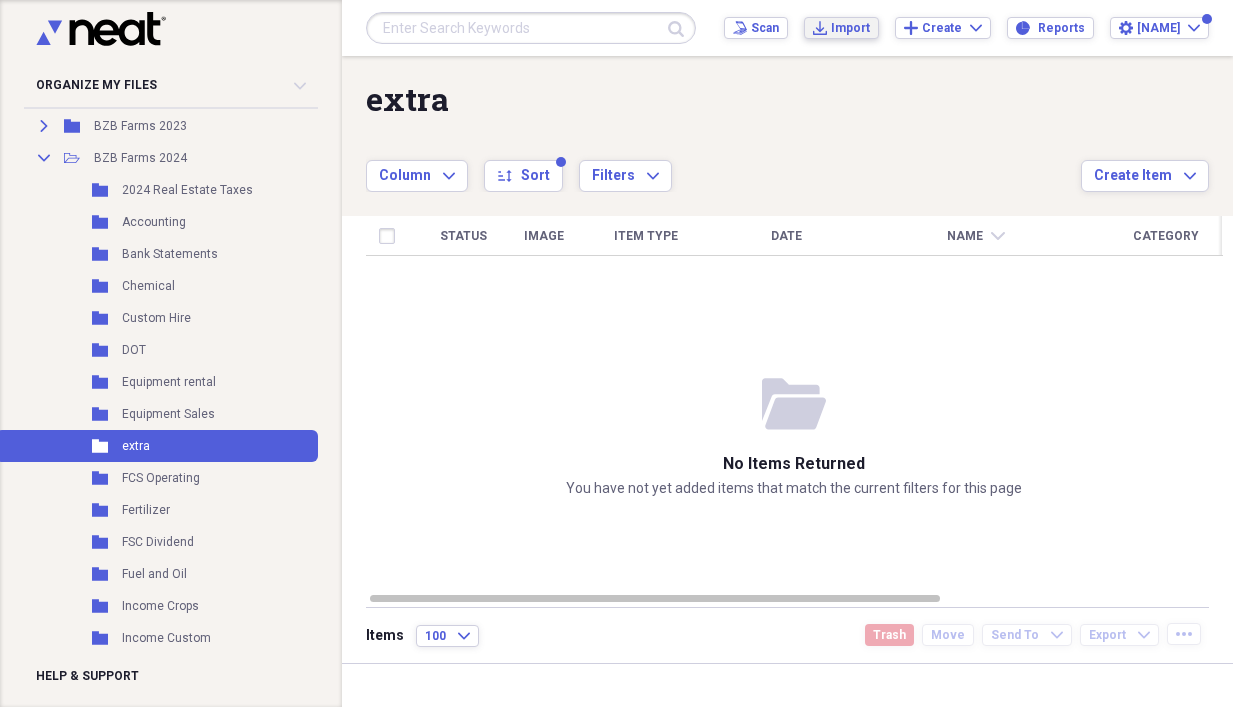 click on "Import" at bounding box center (850, 28) 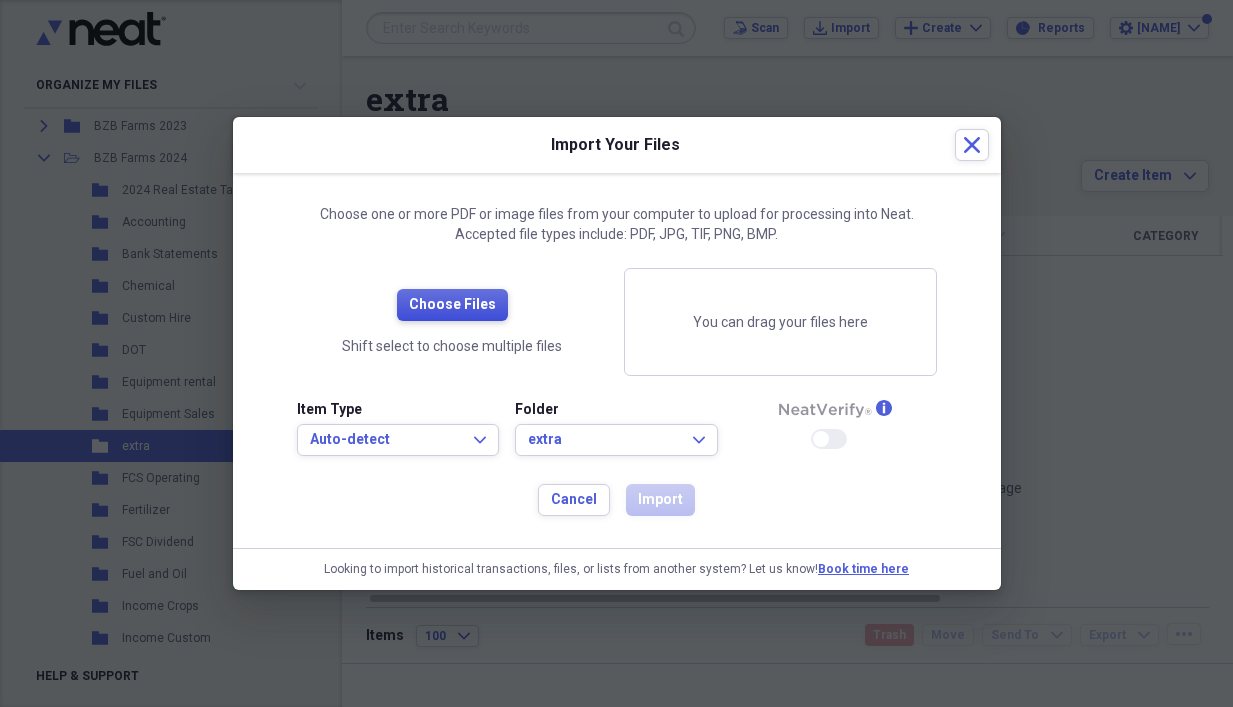 click on "Choose Files" at bounding box center [452, 305] 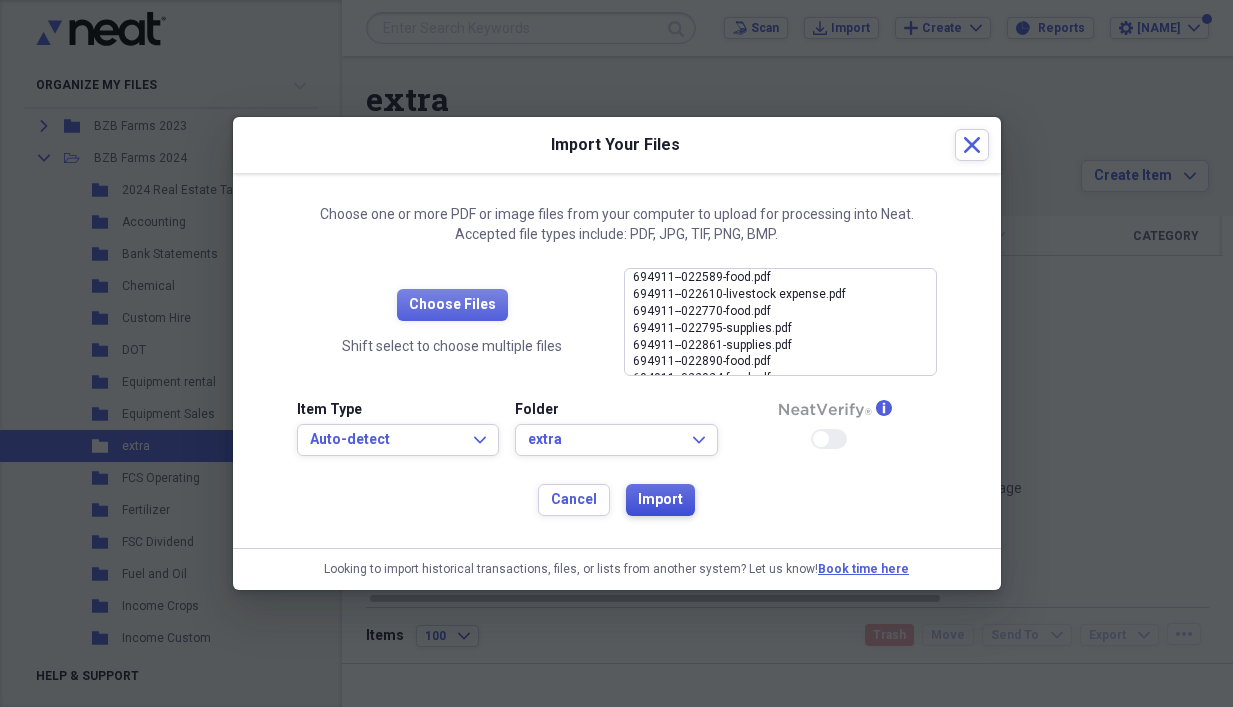 click on "Import" at bounding box center (660, 500) 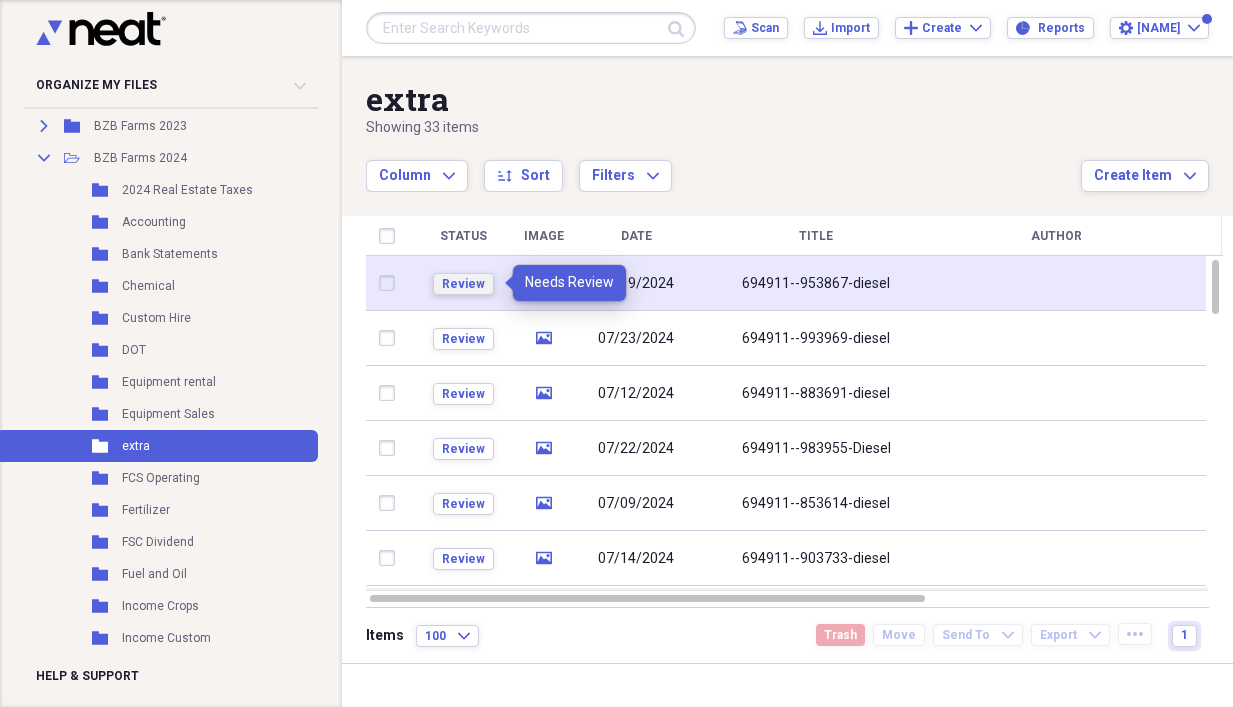click on "Review" at bounding box center (463, 284) 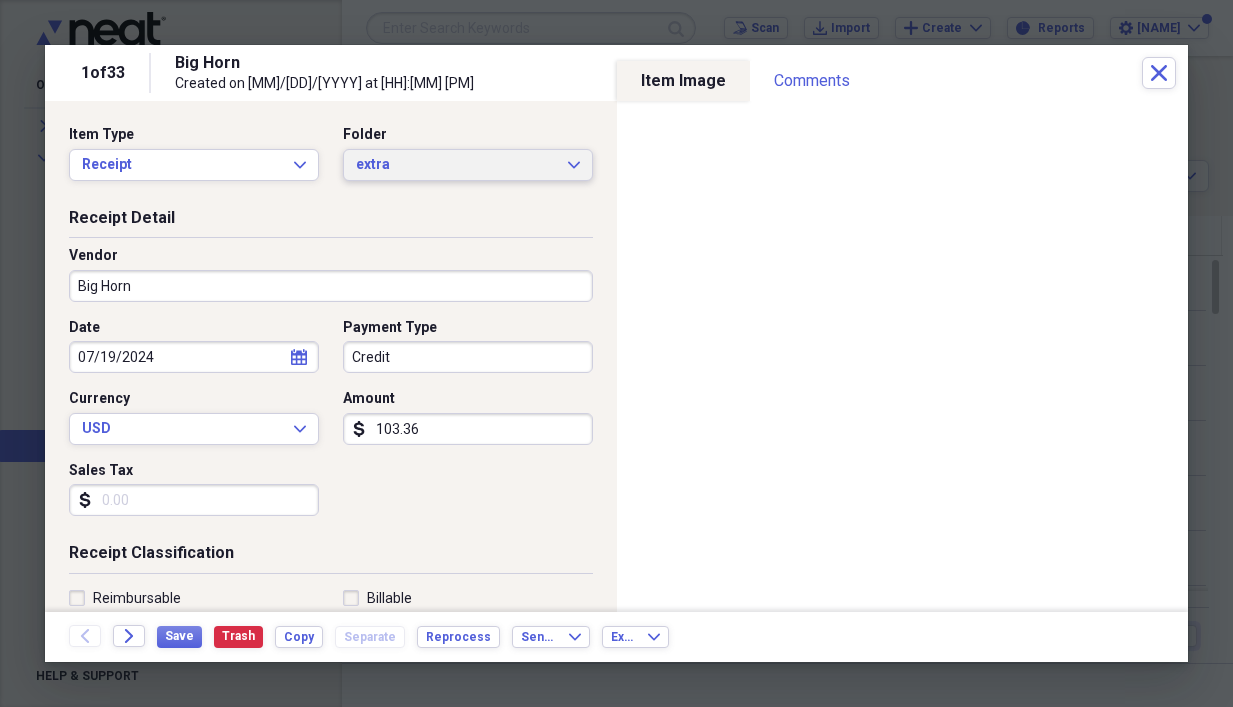 click on "extra Expand" at bounding box center (468, 165) 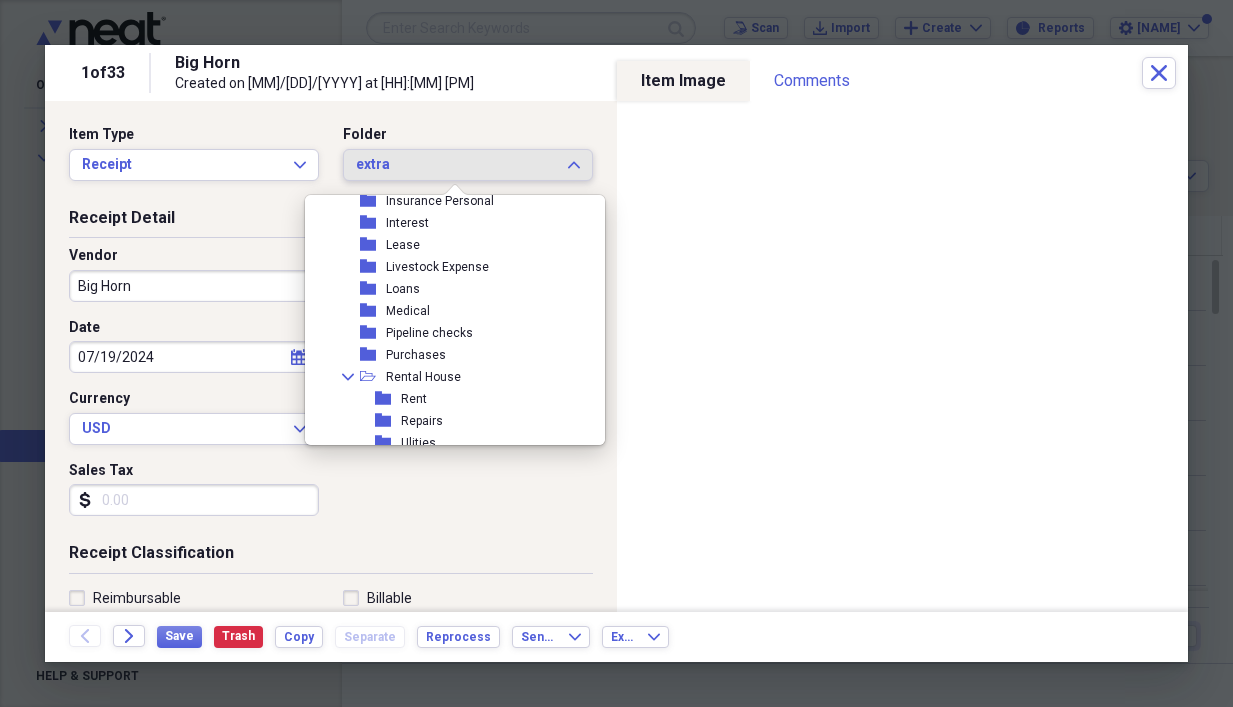 scroll, scrollTop: 1189, scrollLeft: 0, axis: vertical 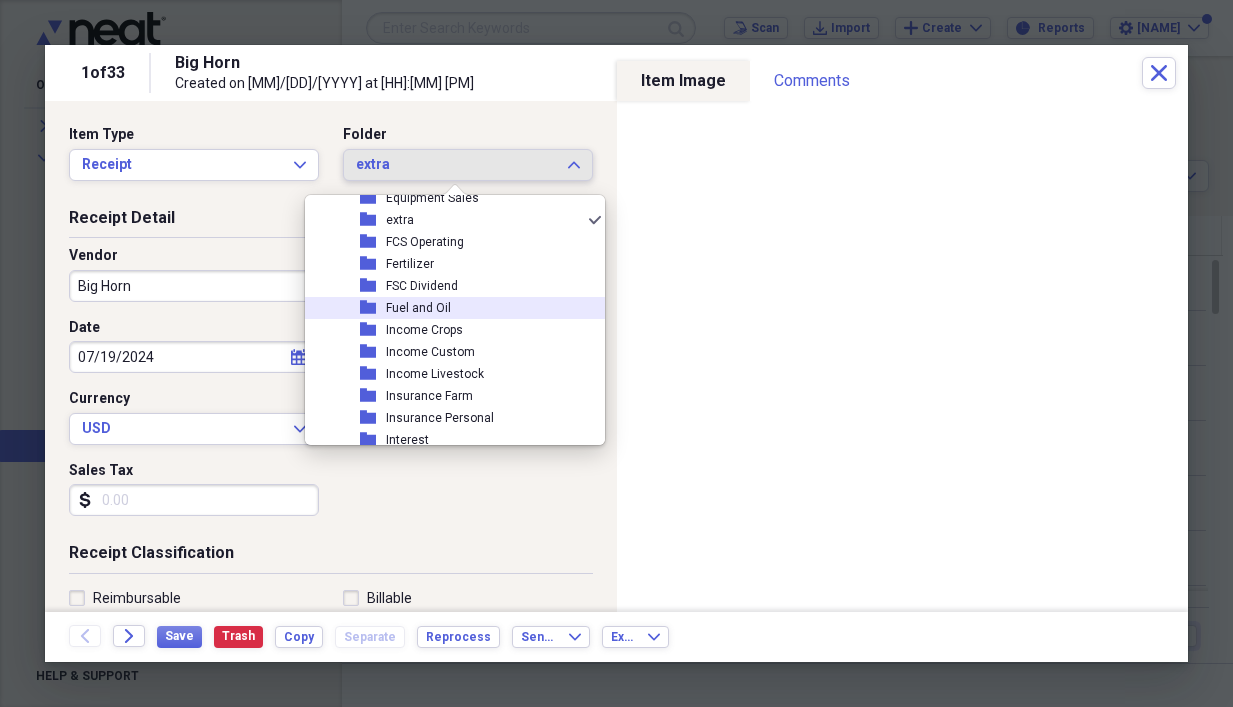click on "Fuel and Oil" at bounding box center [418, 308] 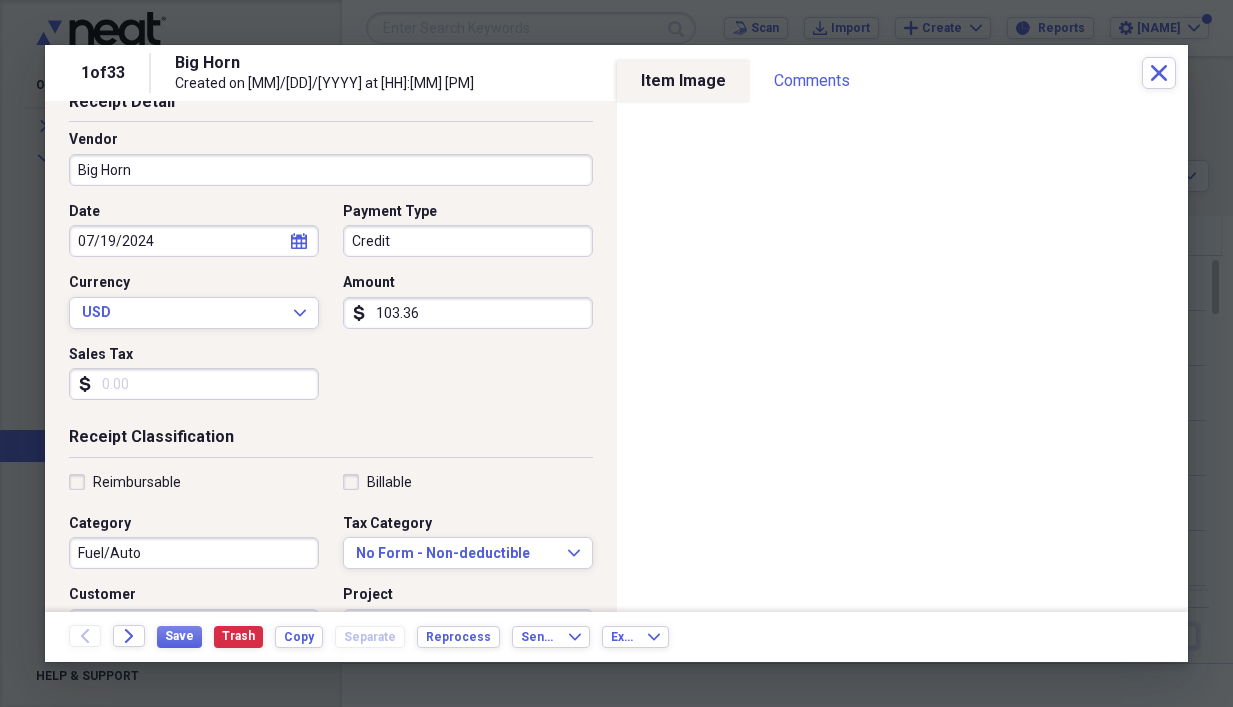 scroll, scrollTop: 100, scrollLeft: 0, axis: vertical 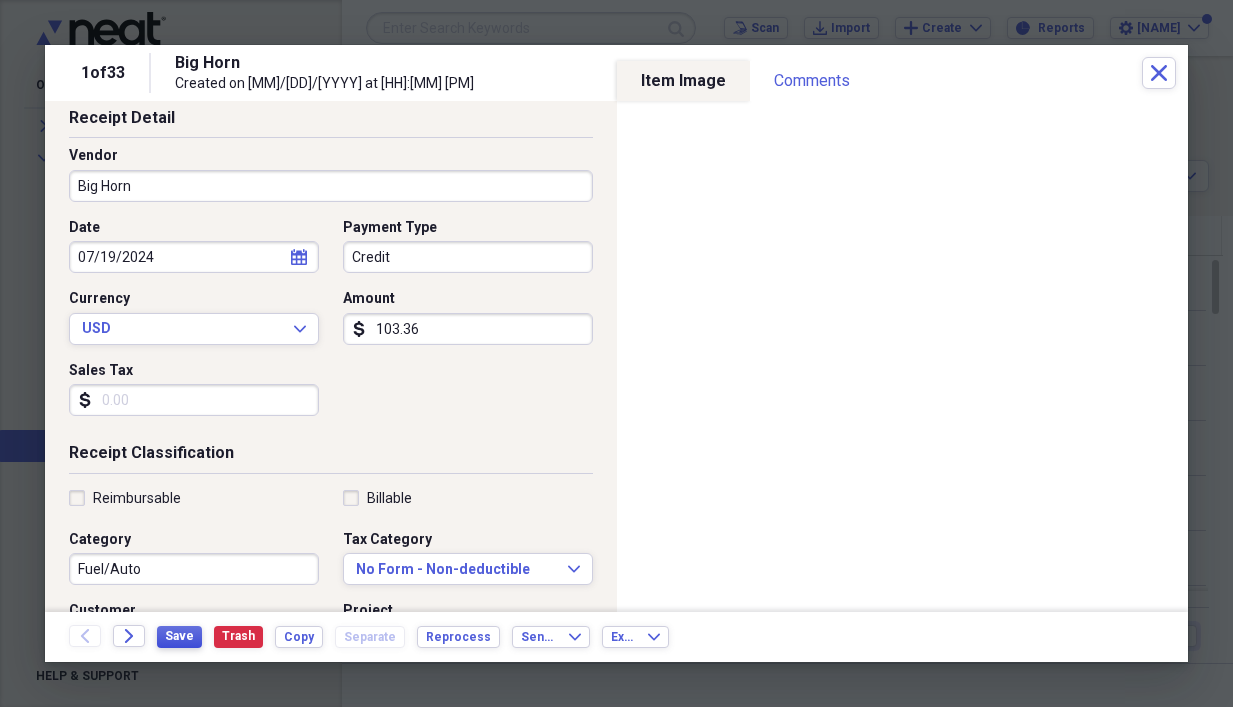 click on "Save" at bounding box center [179, 636] 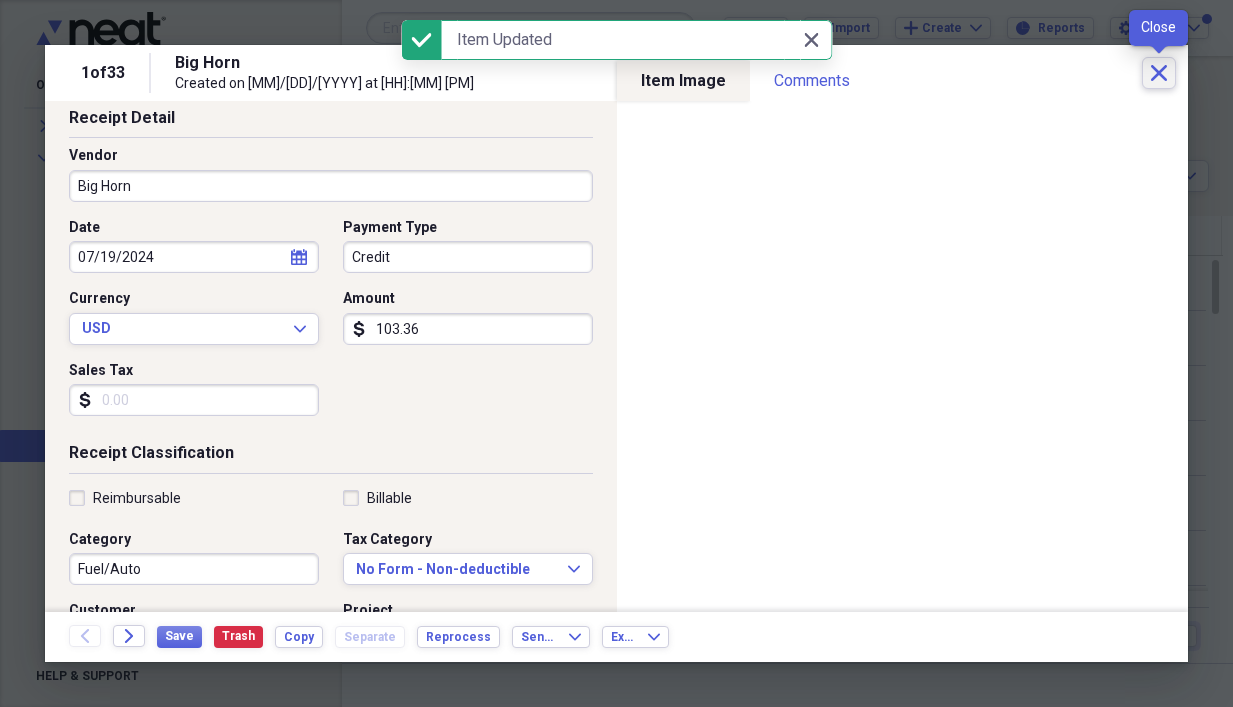 click on "Close" 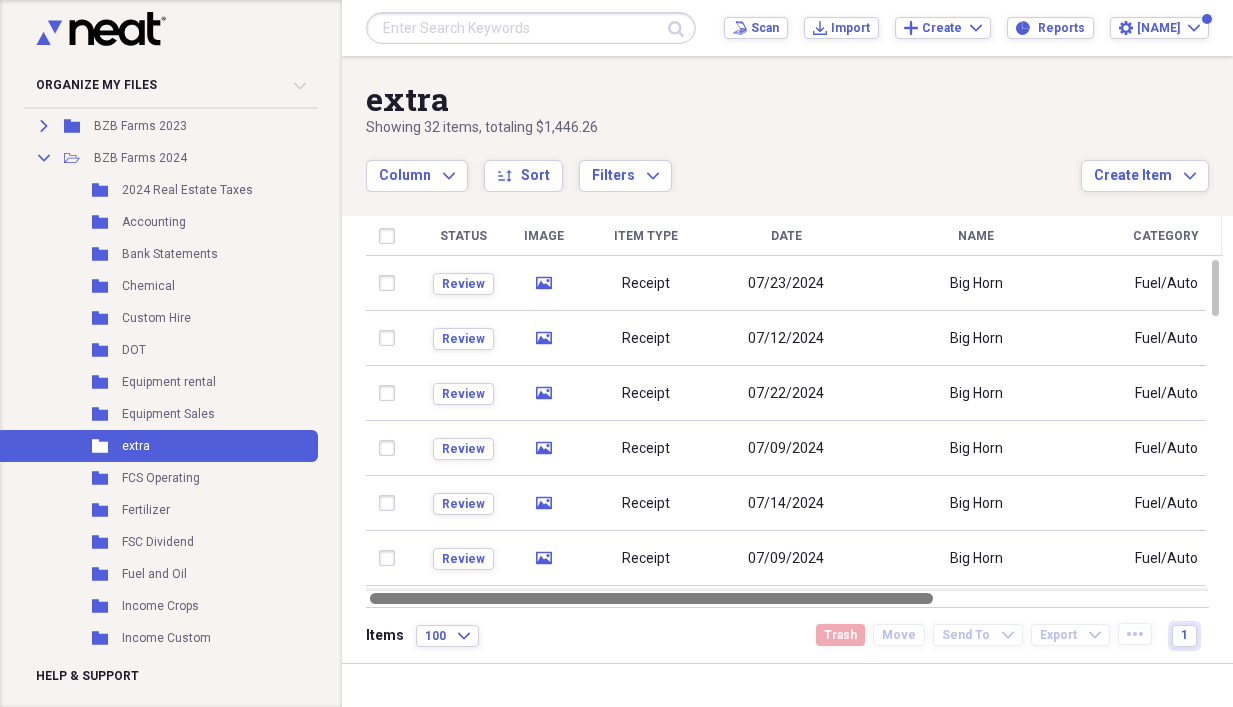 drag, startPoint x: 646, startPoint y: 594, endPoint x: 619, endPoint y: 680, distance: 90.13878 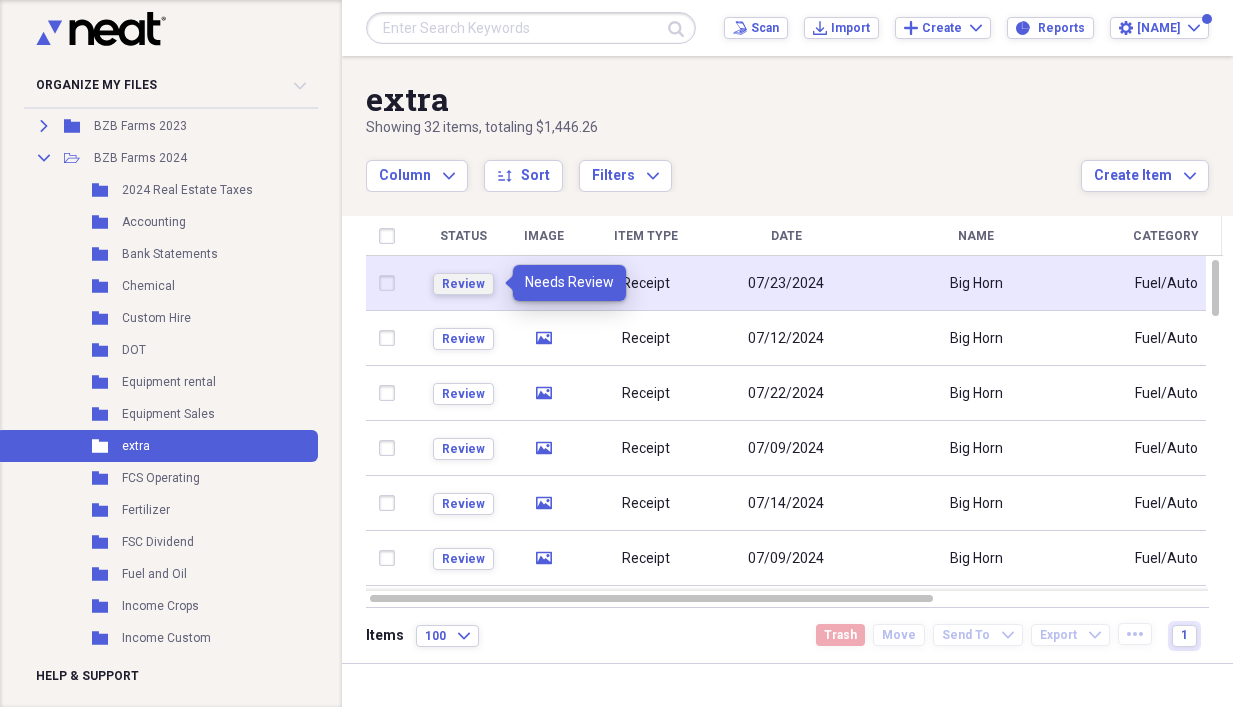 click on "Review" at bounding box center [463, 284] 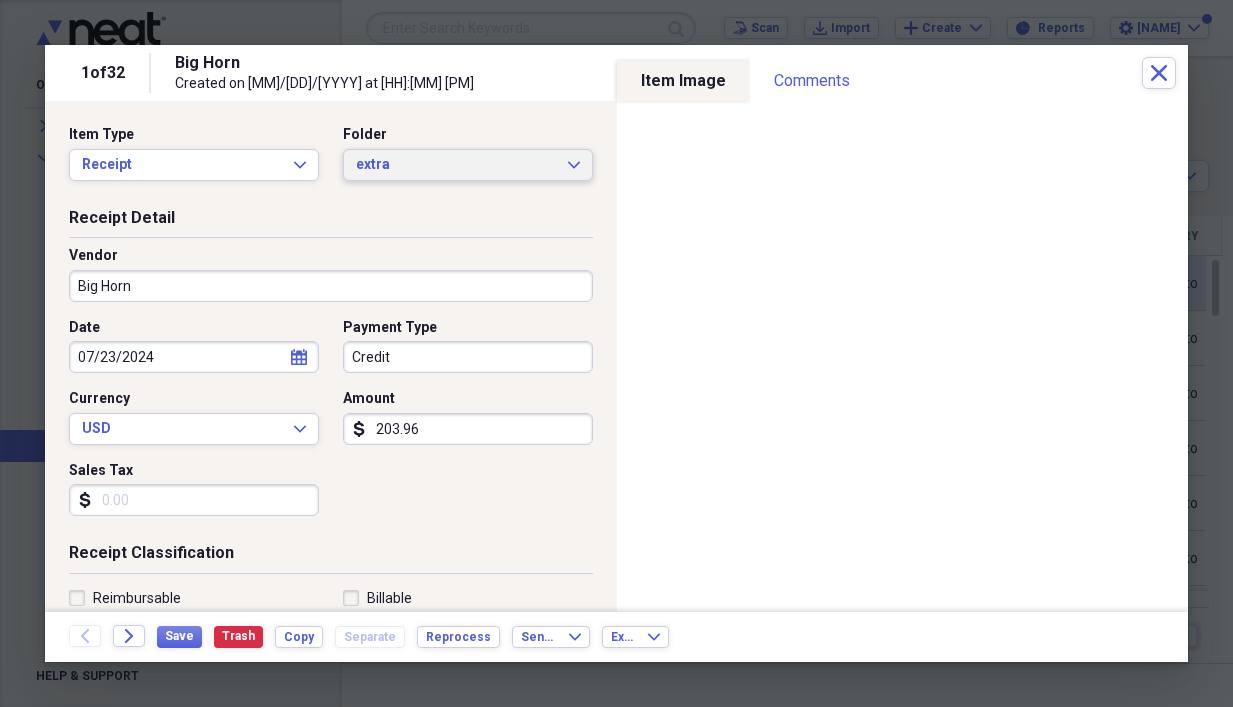 click on "Expand" 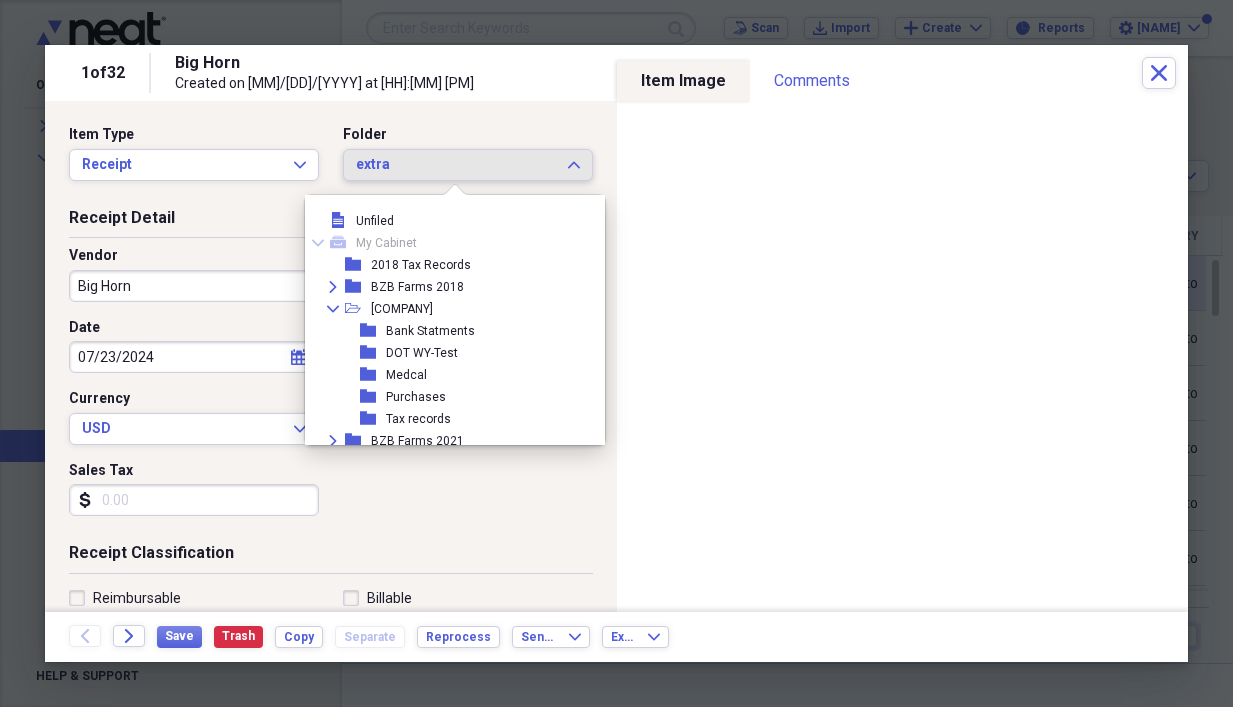 scroll, scrollTop: 1089, scrollLeft: 0, axis: vertical 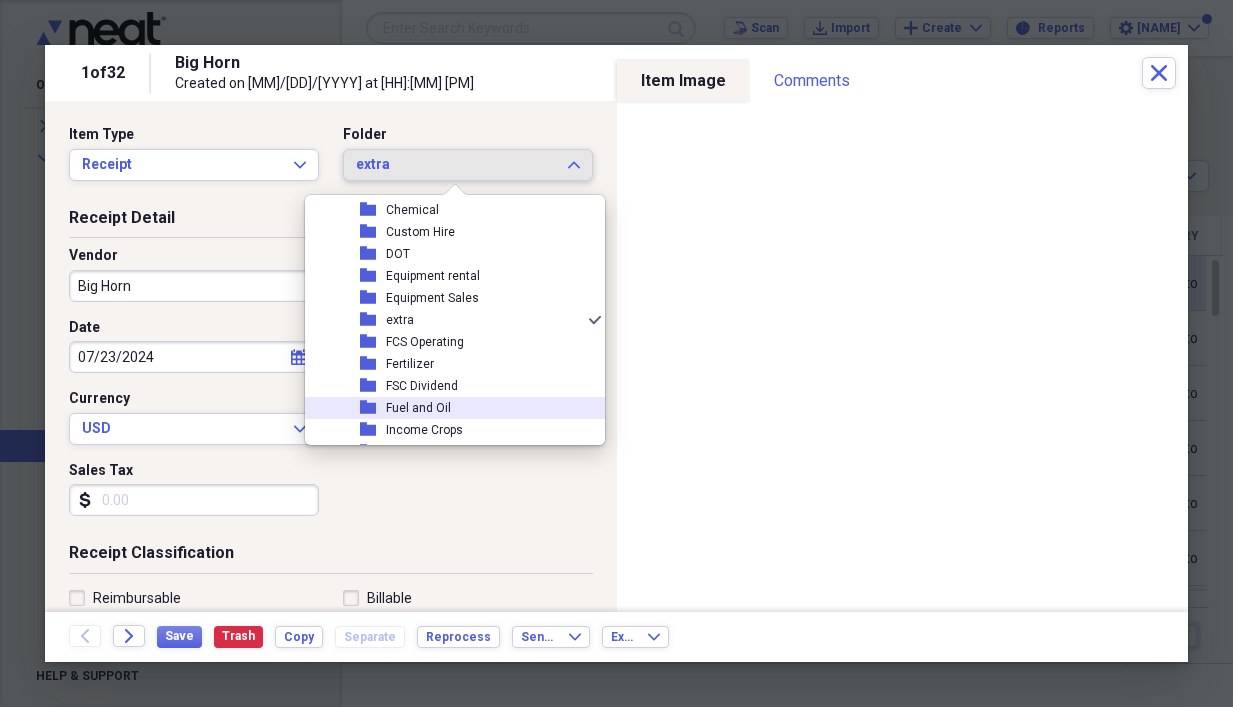 click 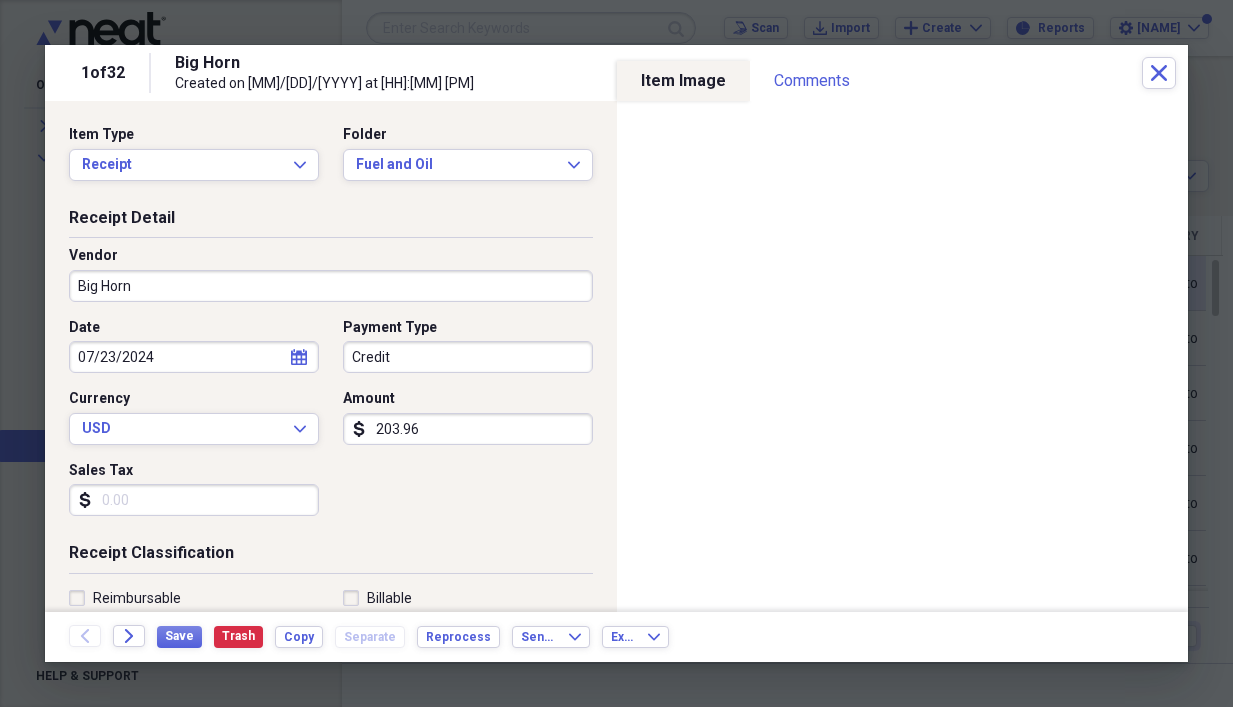click on "Big Horn" at bounding box center [331, 286] 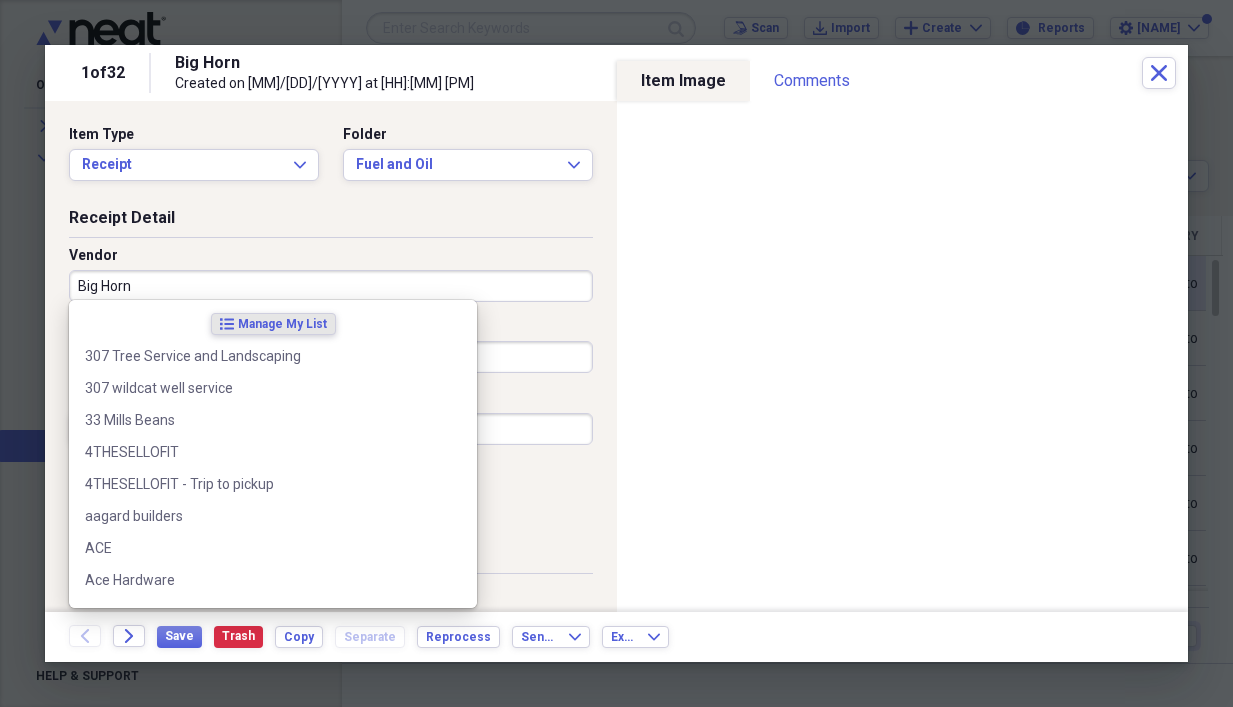 click on "Big Horn" at bounding box center (331, 286) 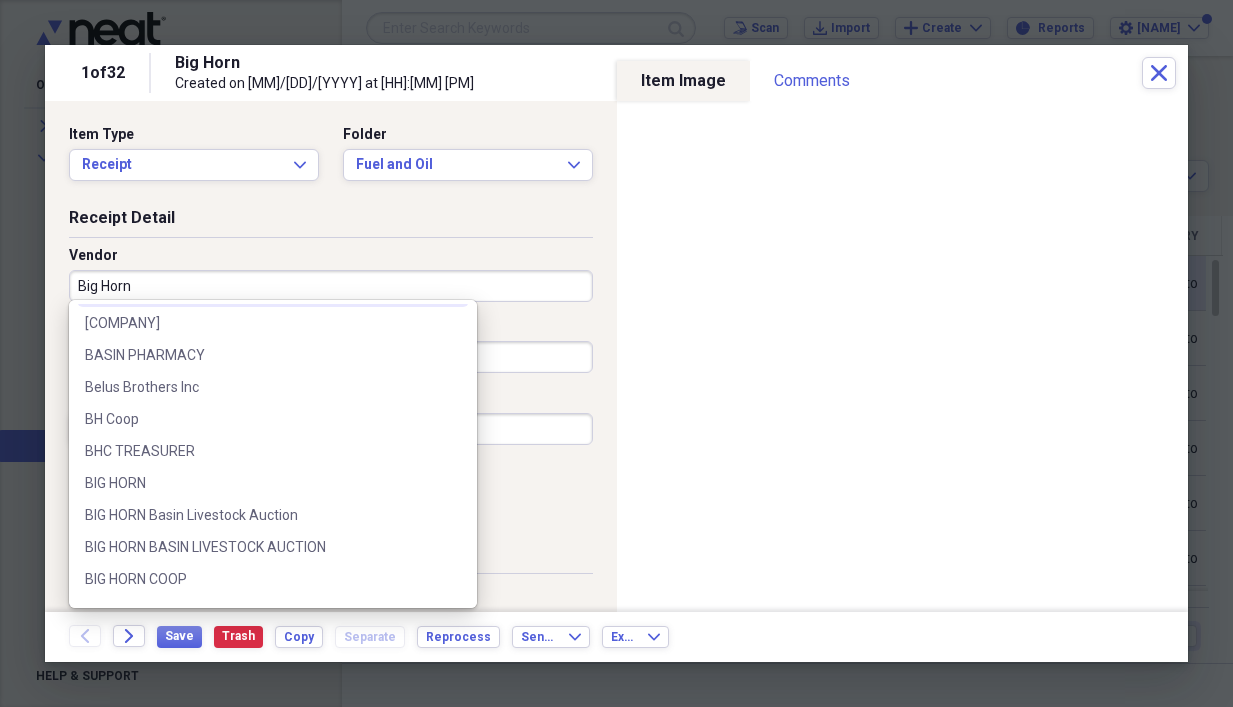 scroll, scrollTop: 900, scrollLeft: 0, axis: vertical 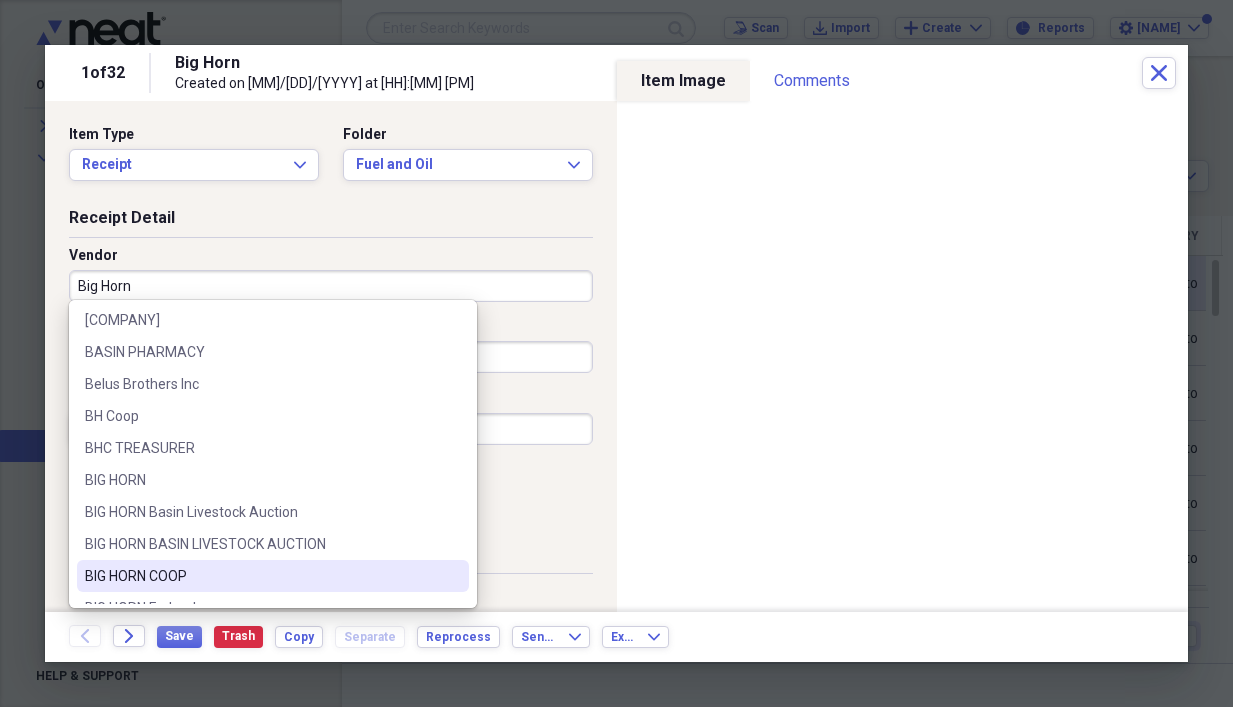 click on "BIG HORN COOP" at bounding box center [261, 576] 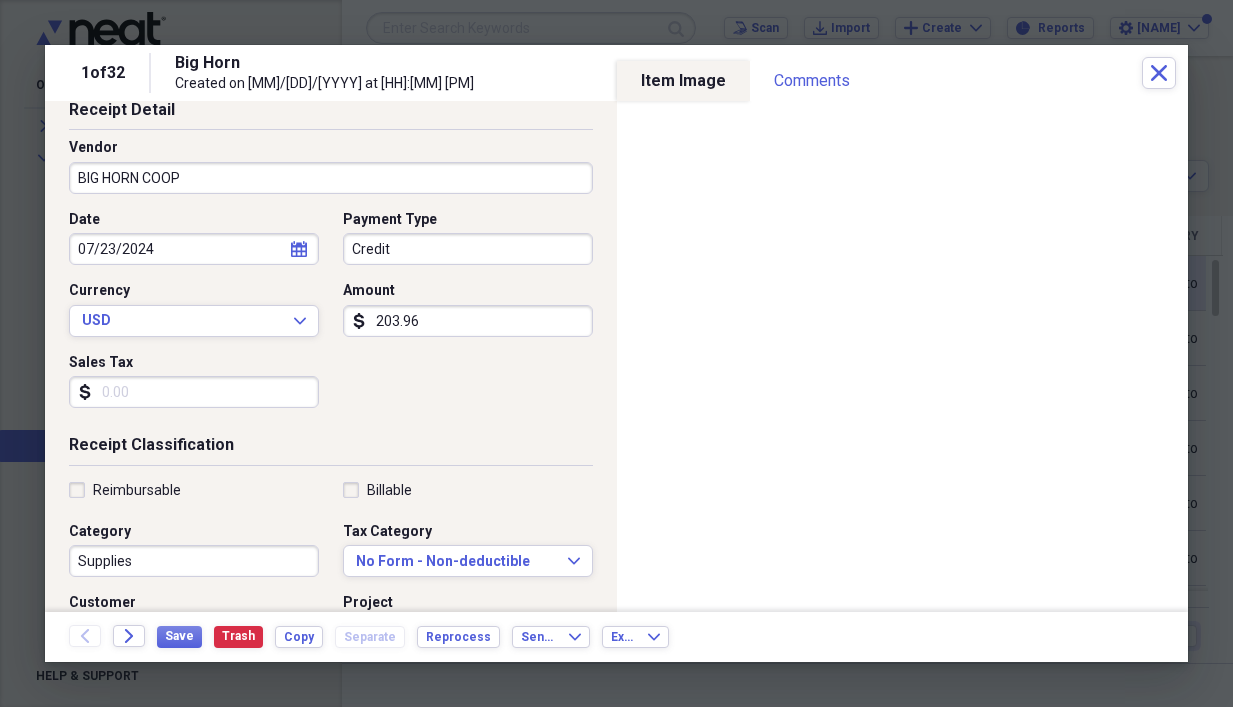 scroll, scrollTop: 200, scrollLeft: 0, axis: vertical 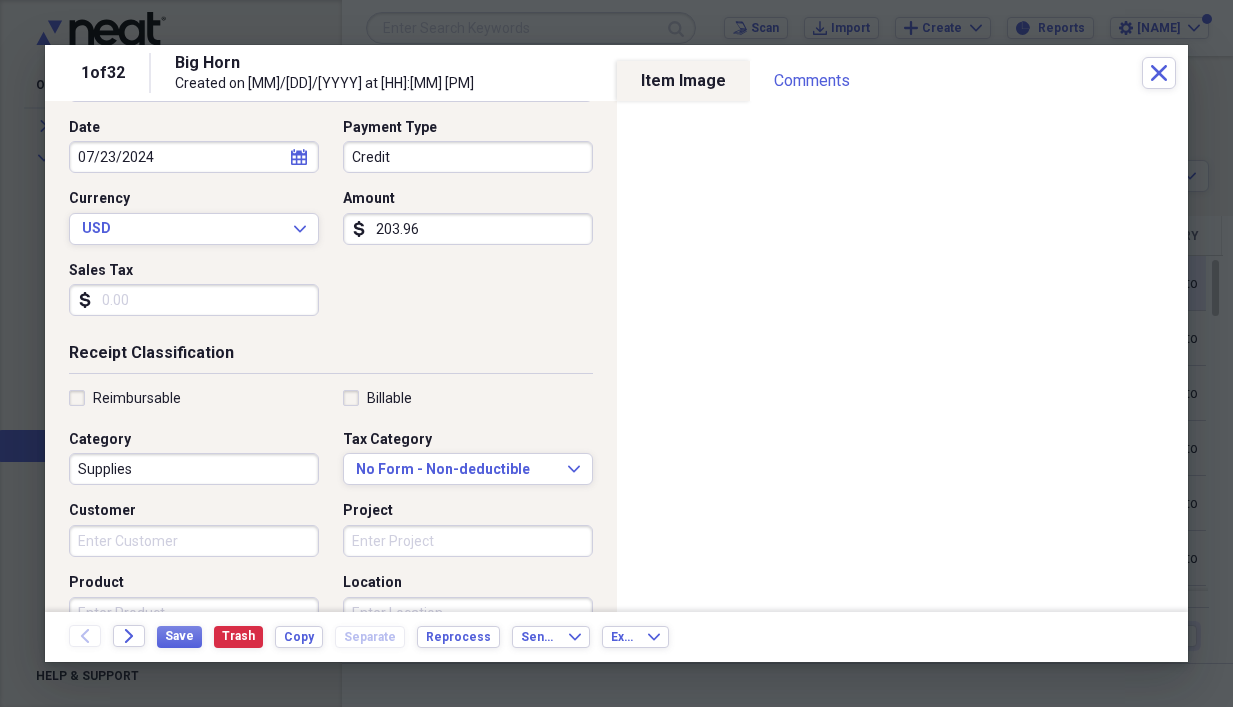 click on "Supplies" at bounding box center [194, 469] 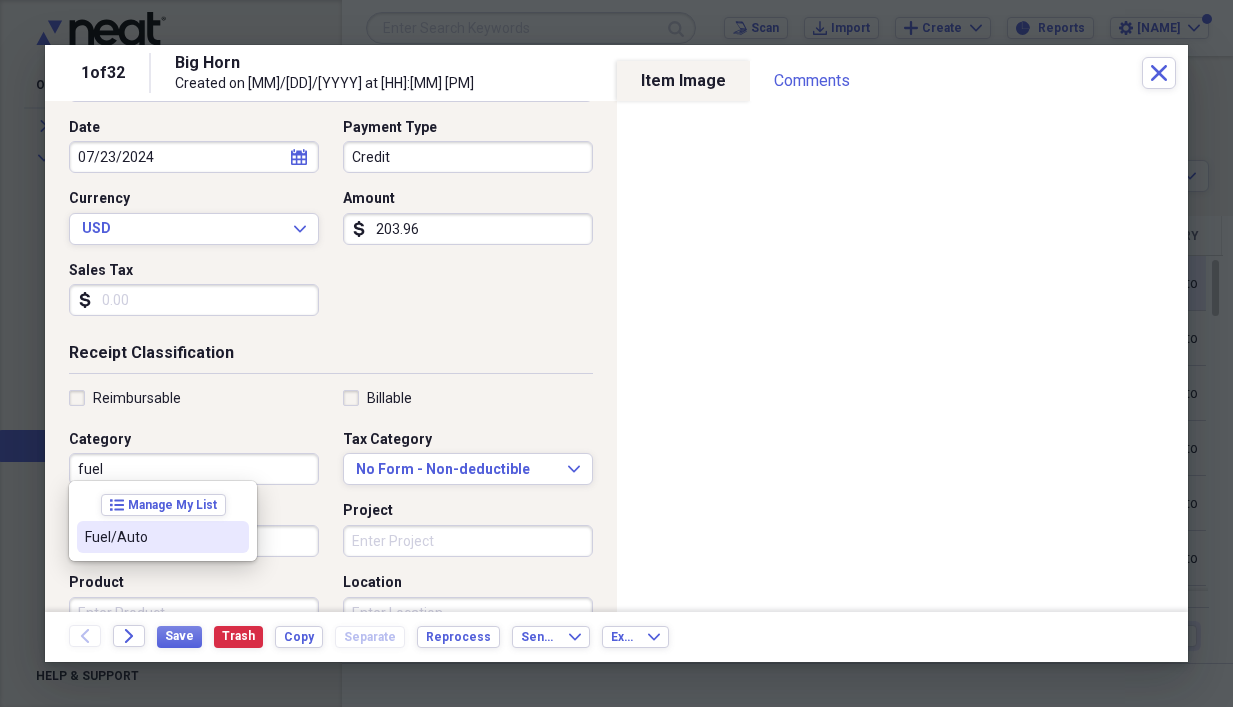 click on "Fuel/Auto" at bounding box center (151, 537) 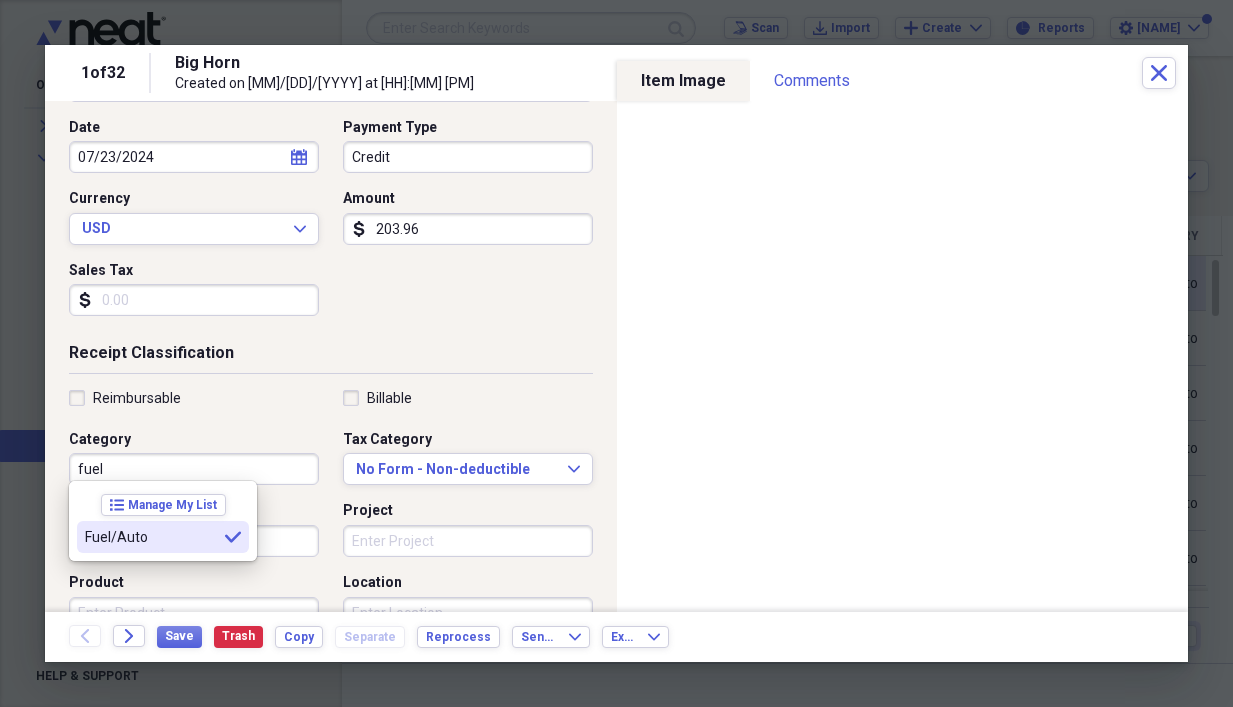 type on "Fuel/Auto" 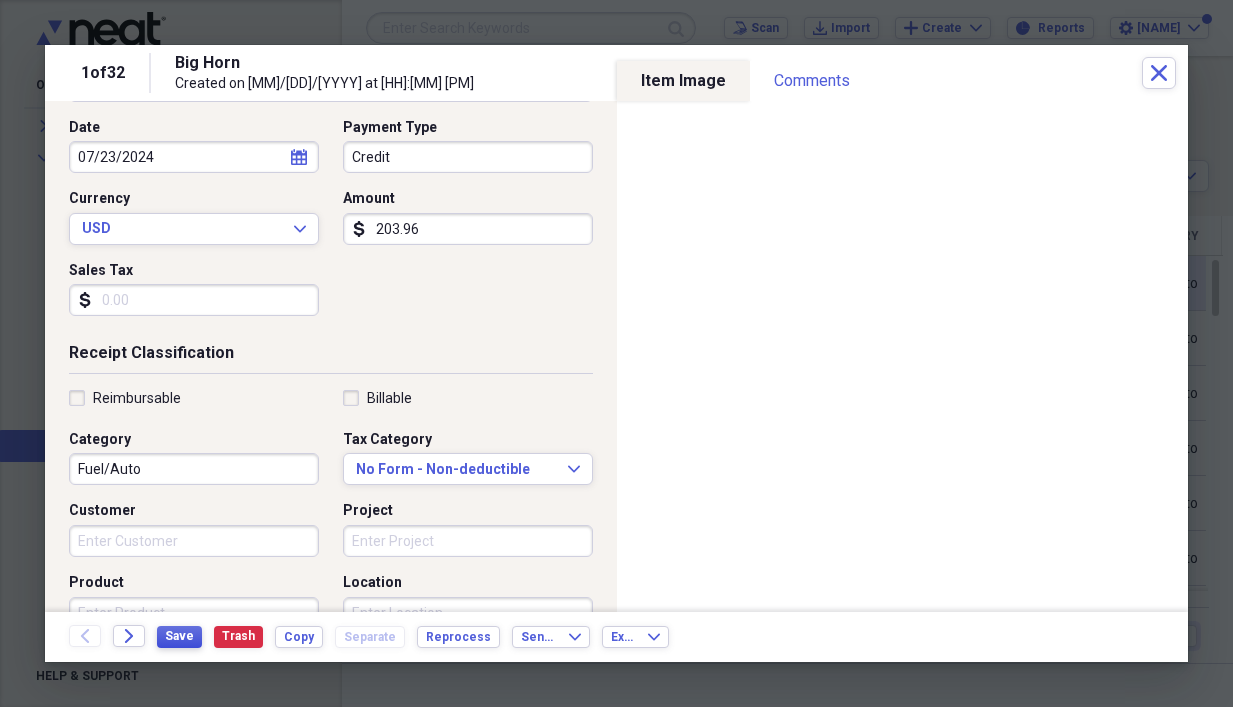 click on "Save" at bounding box center [179, 636] 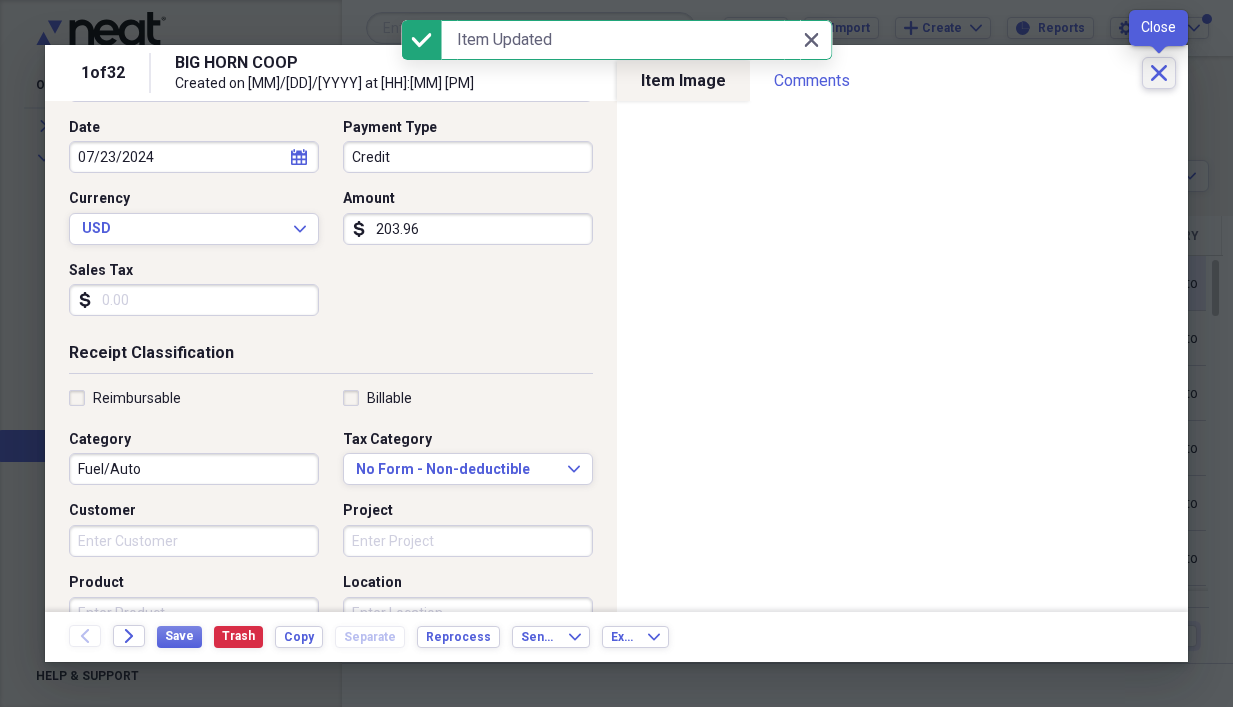 click 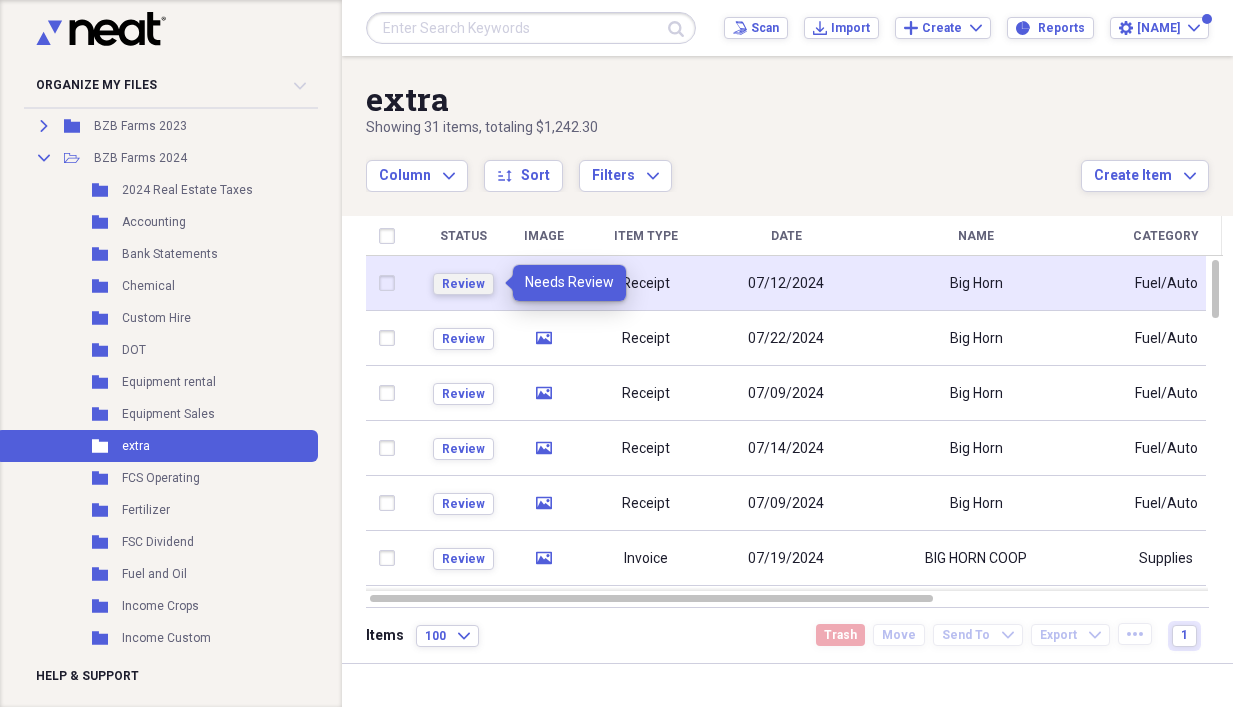 click on "Review" at bounding box center [463, 284] 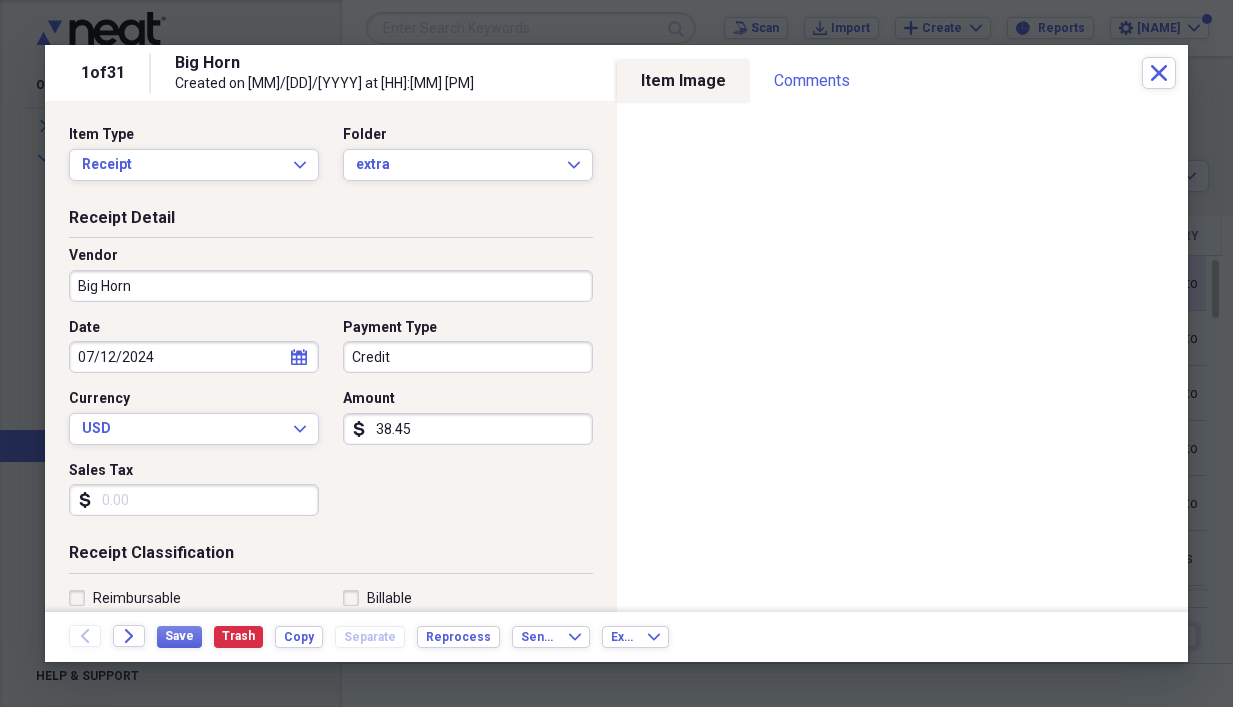 click on "Big Horn" at bounding box center (331, 286) 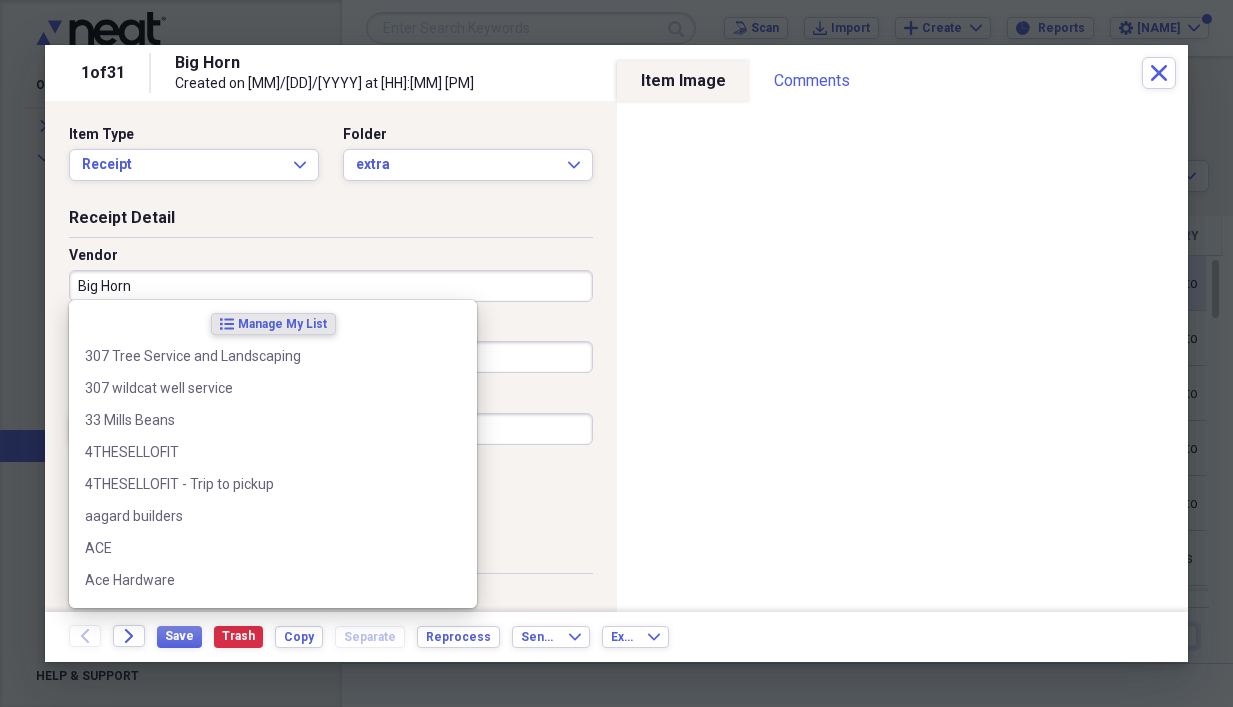 click on "Big Horn" at bounding box center (331, 286) 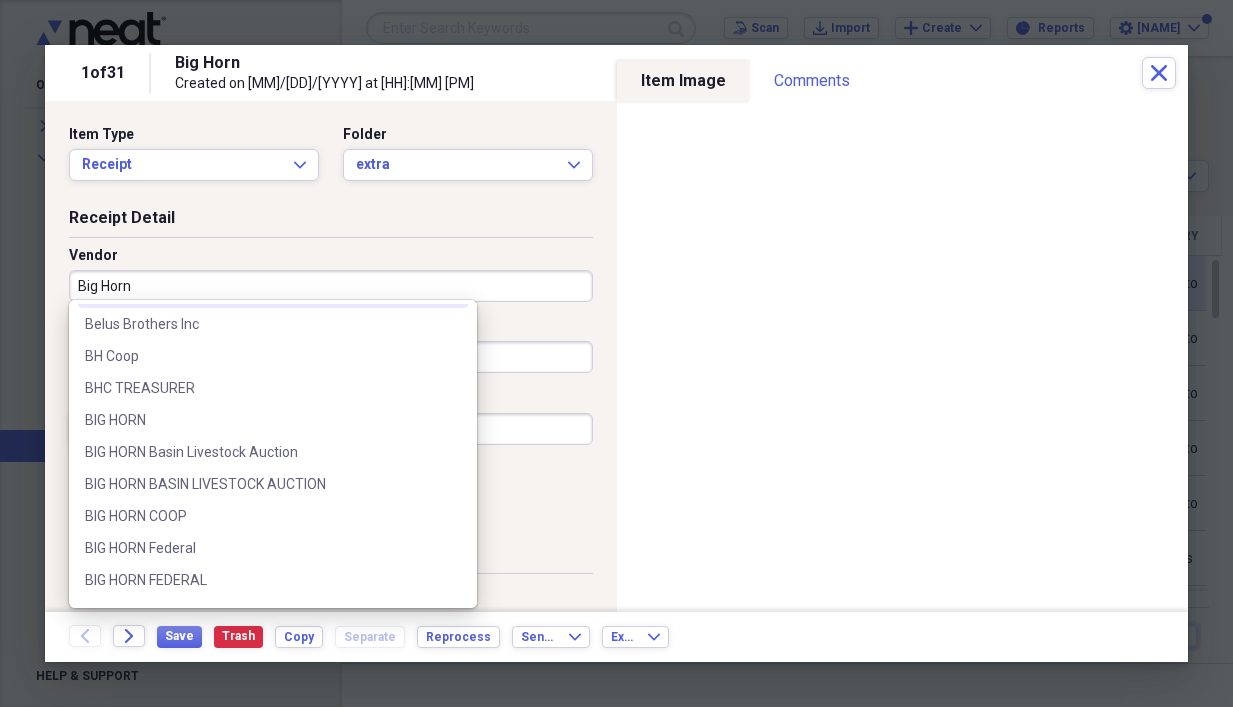 scroll, scrollTop: 1200, scrollLeft: 0, axis: vertical 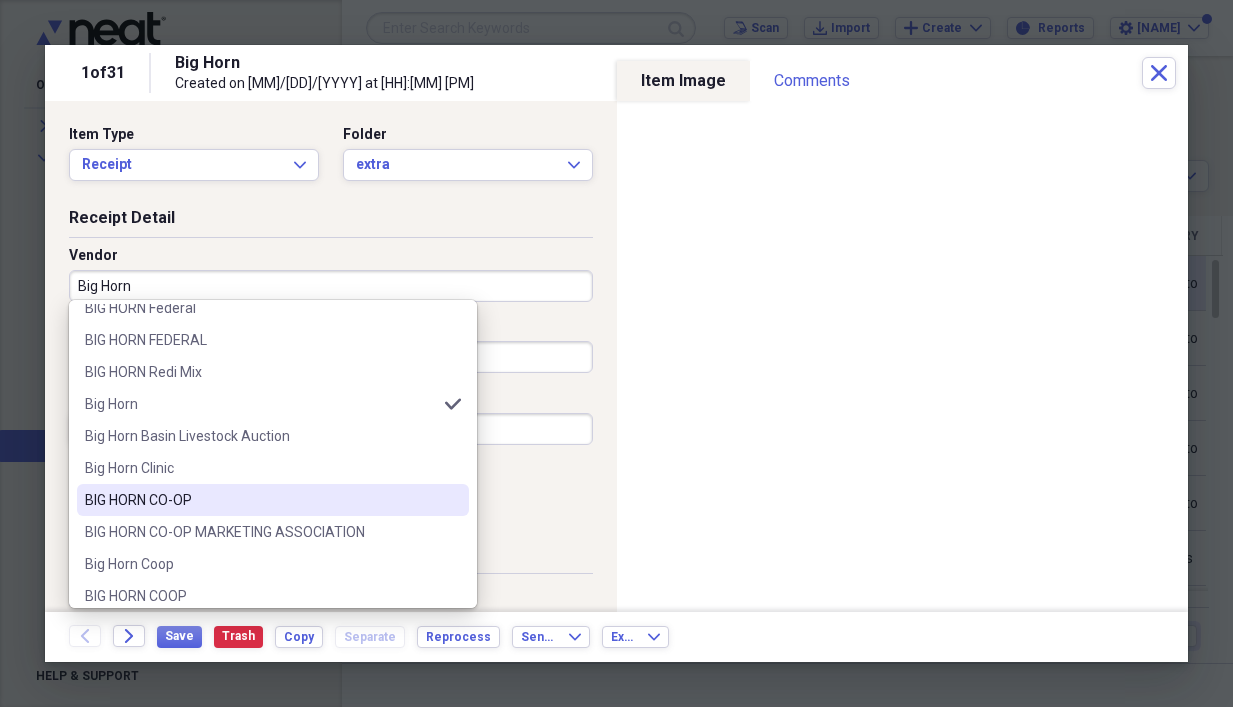 click on "BIG HORN CO-OP" at bounding box center (261, 500) 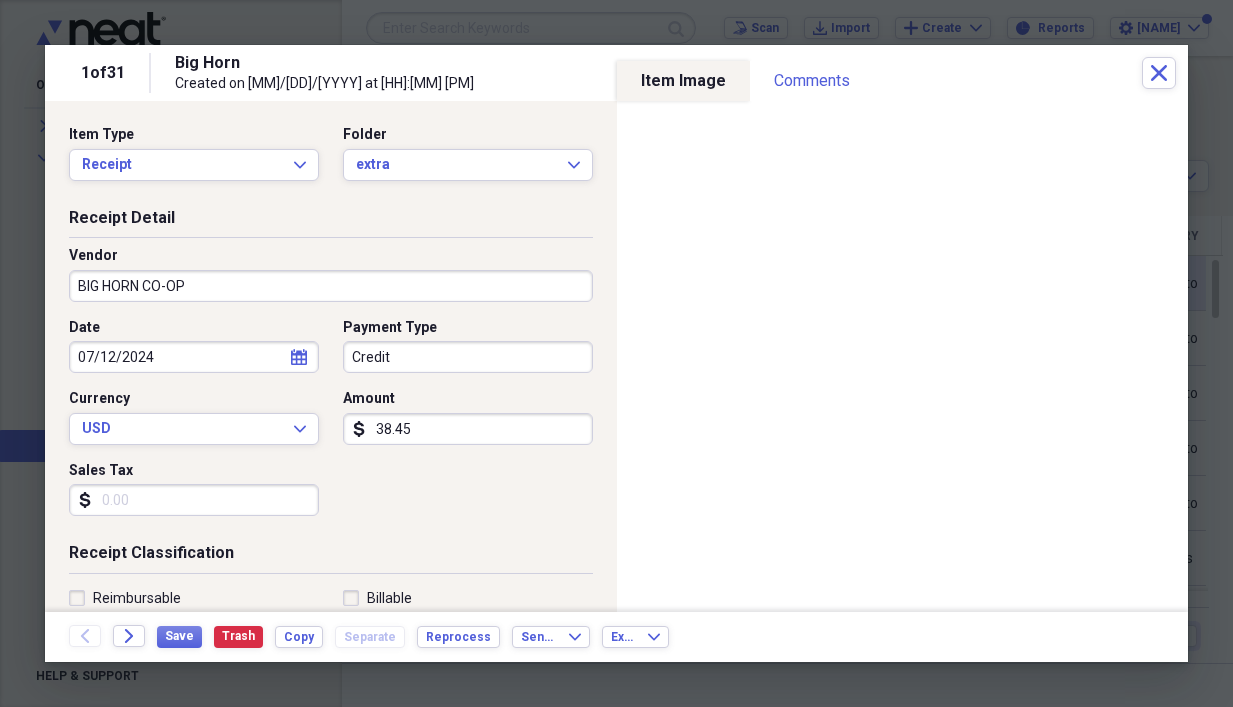 type on "BIG HORN CO-OP" 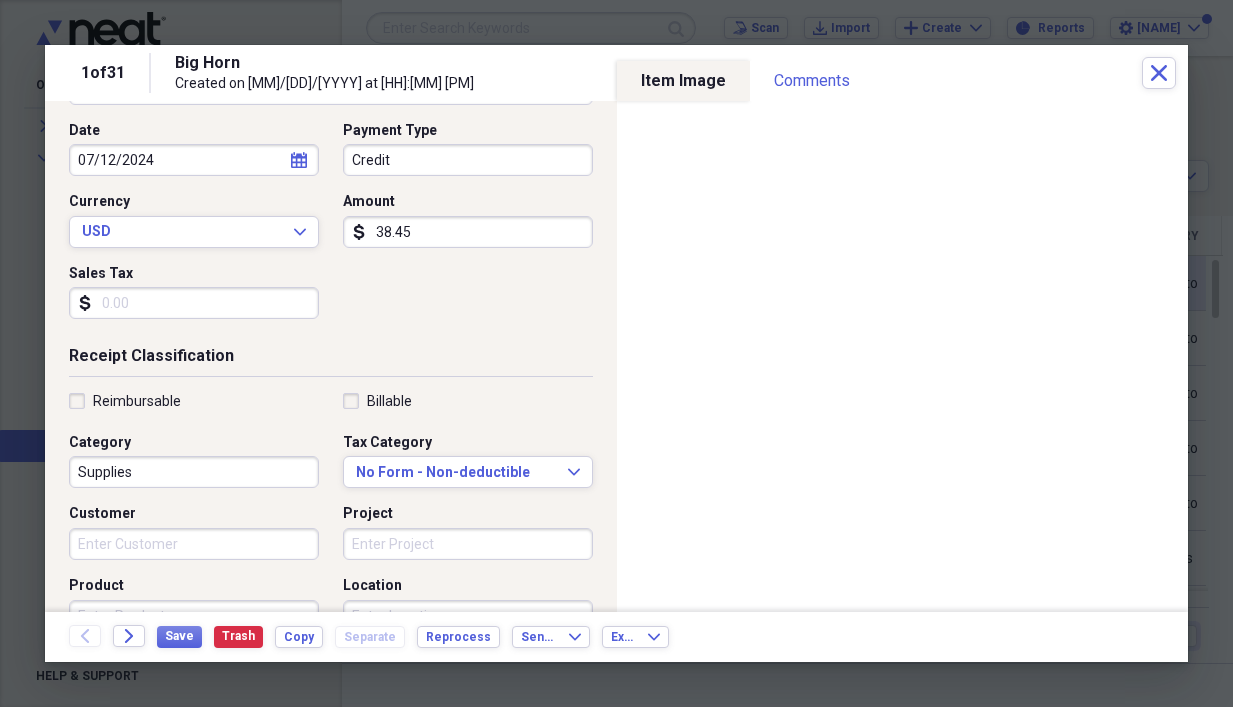scroll, scrollTop: 200, scrollLeft: 0, axis: vertical 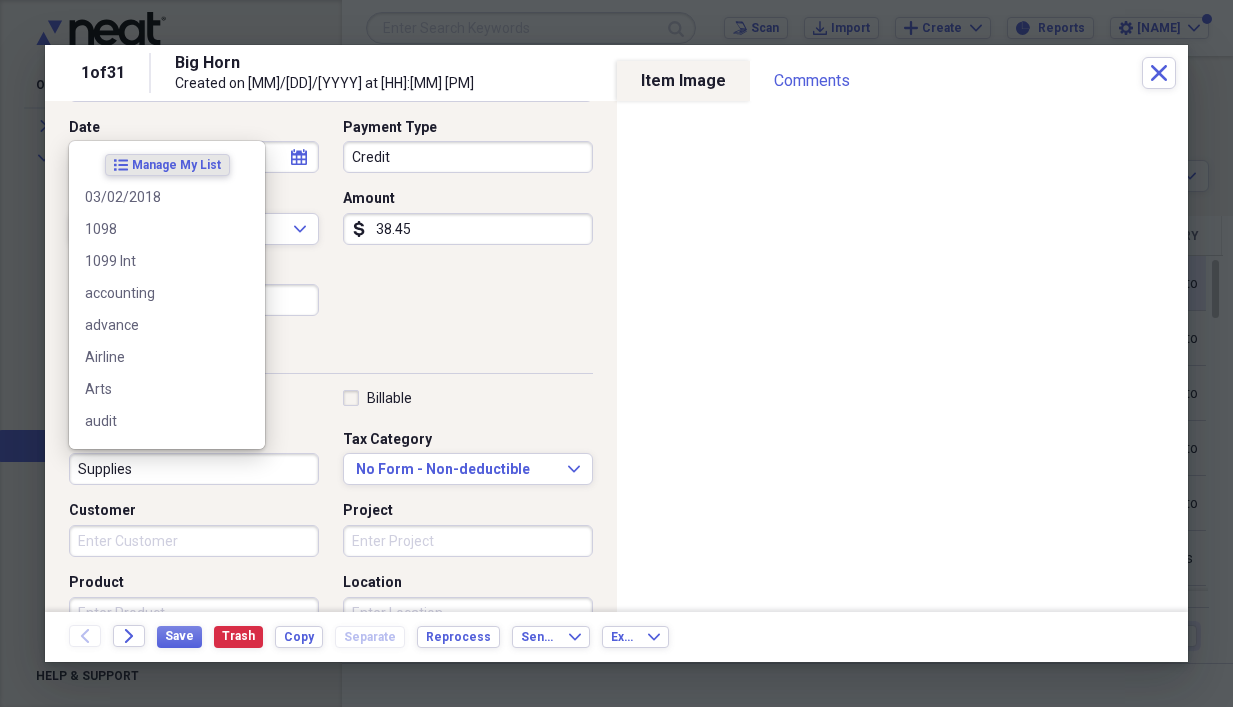 click on "Supplies" at bounding box center [194, 469] 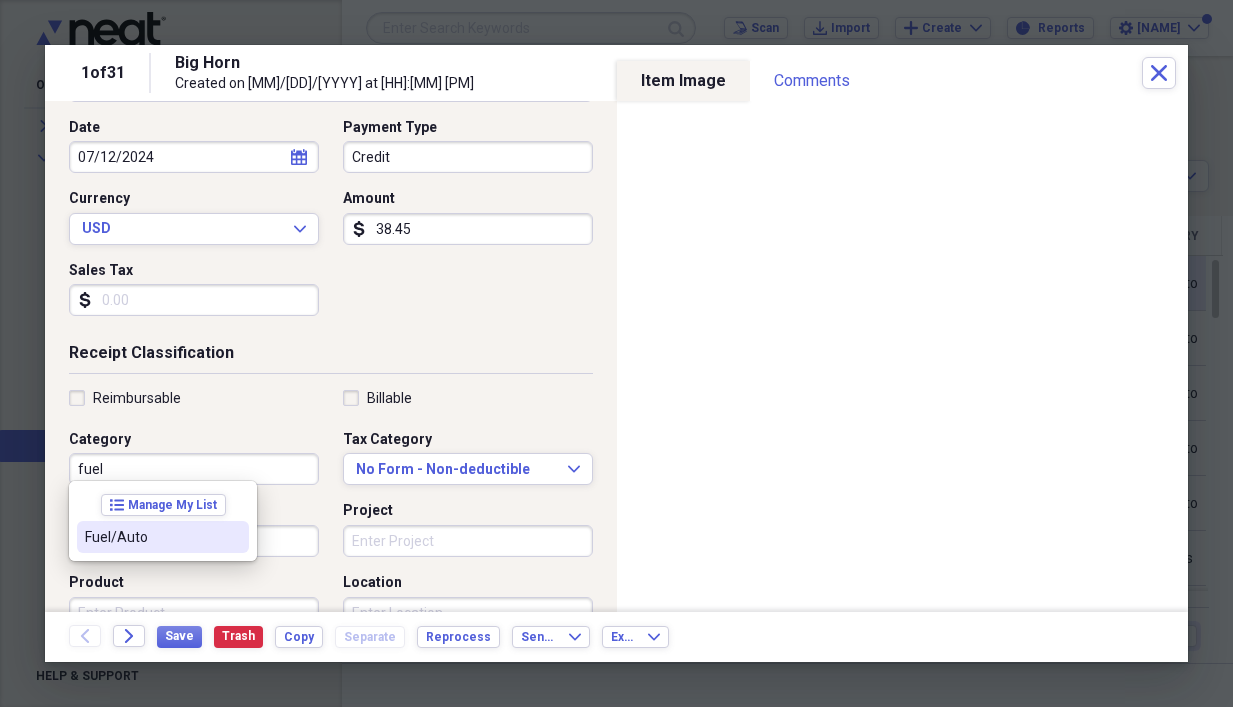 click on "Fuel/Auto" at bounding box center (151, 537) 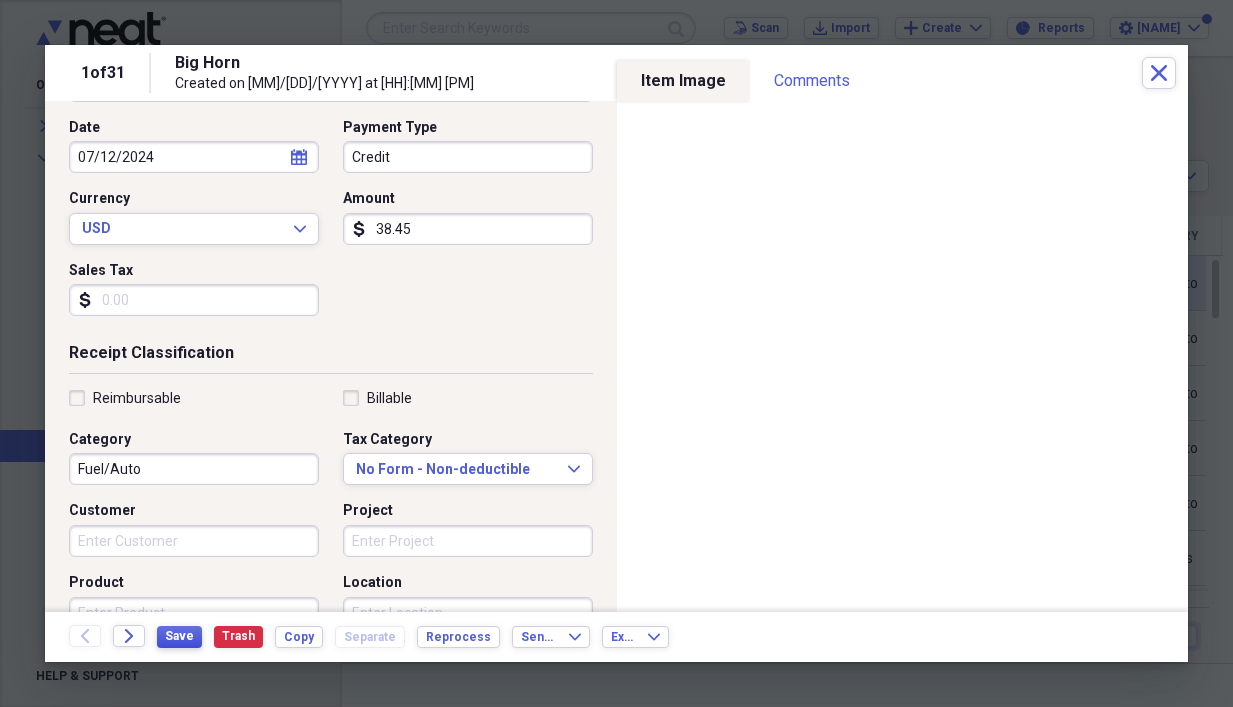 click on "Save" at bounding box center [179, 636] 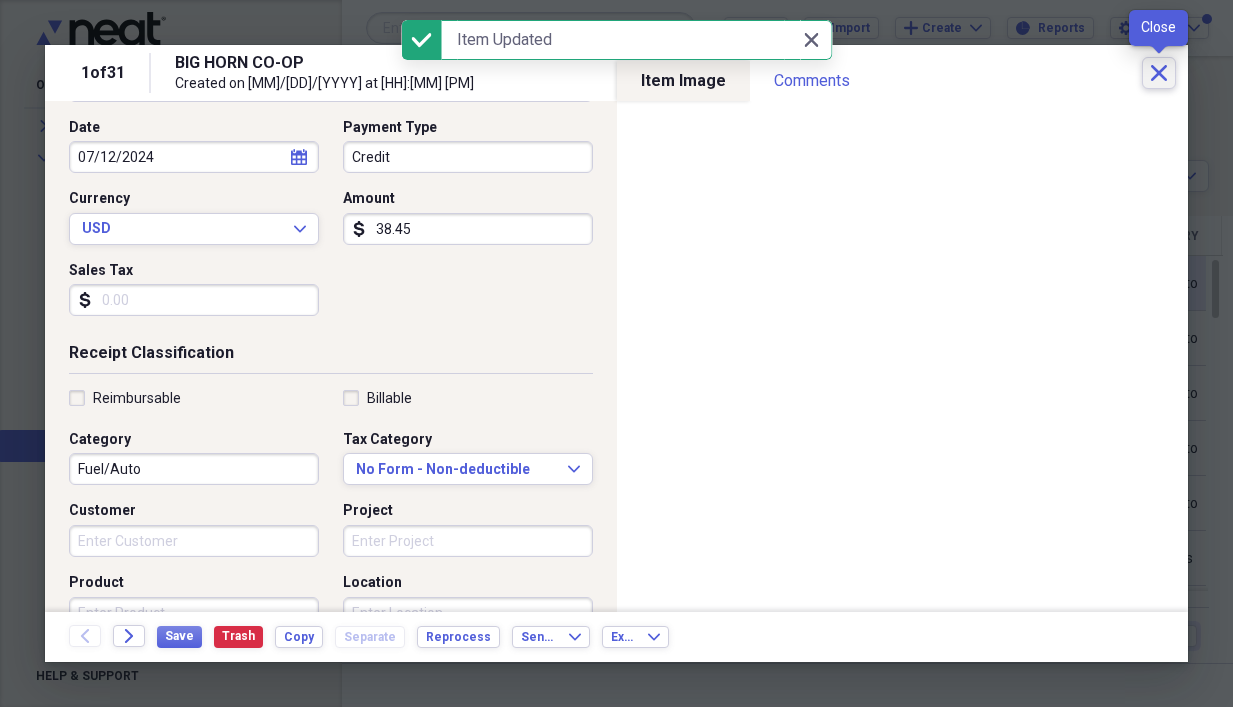 click on "Close" 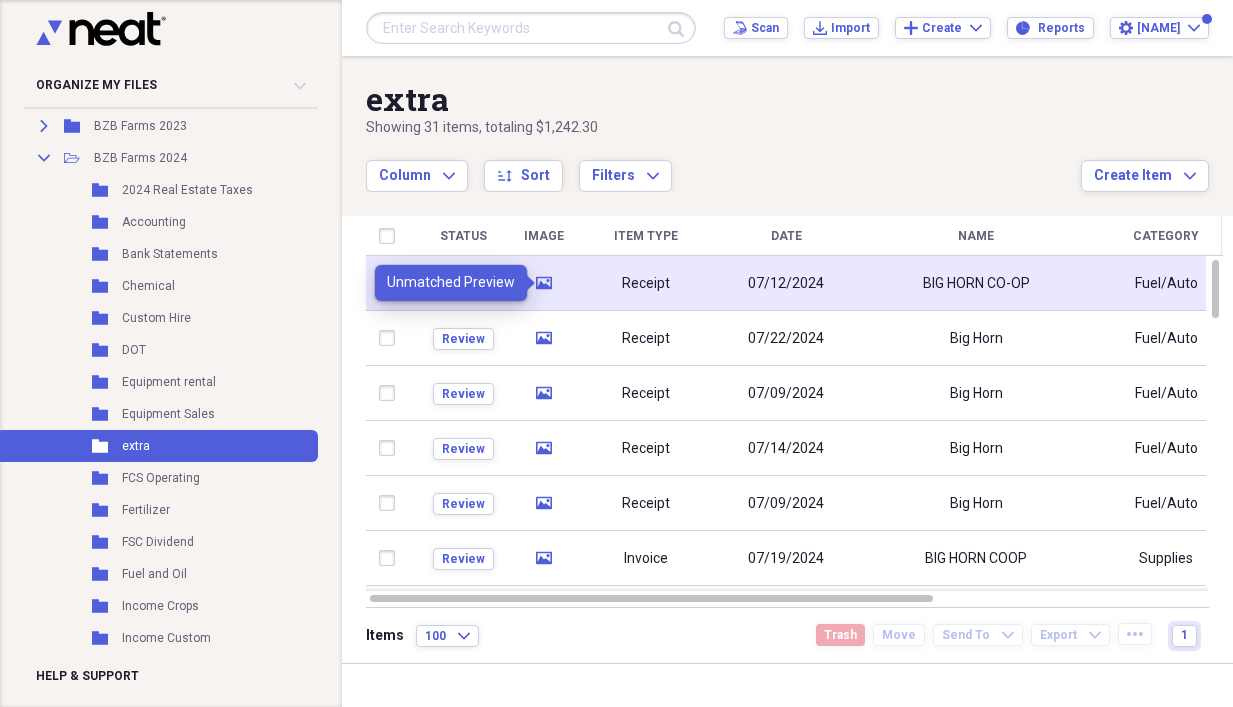 click 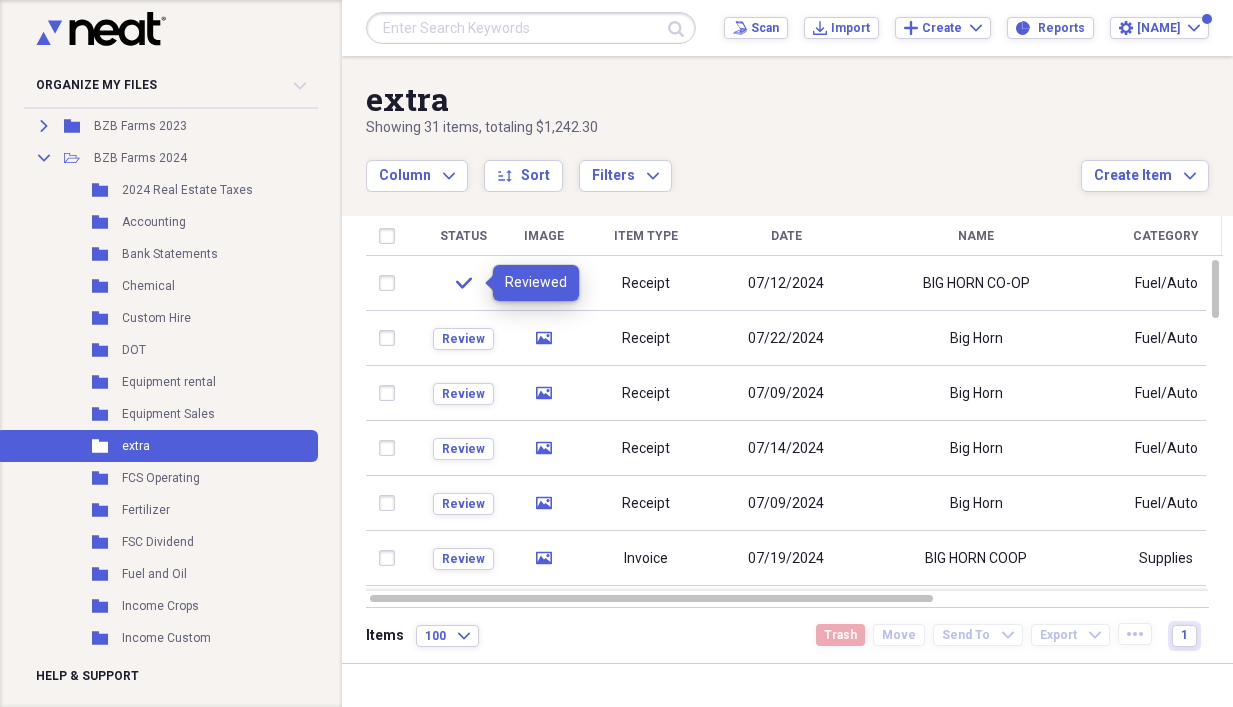 click on "check" at bounding box center [464, 283] 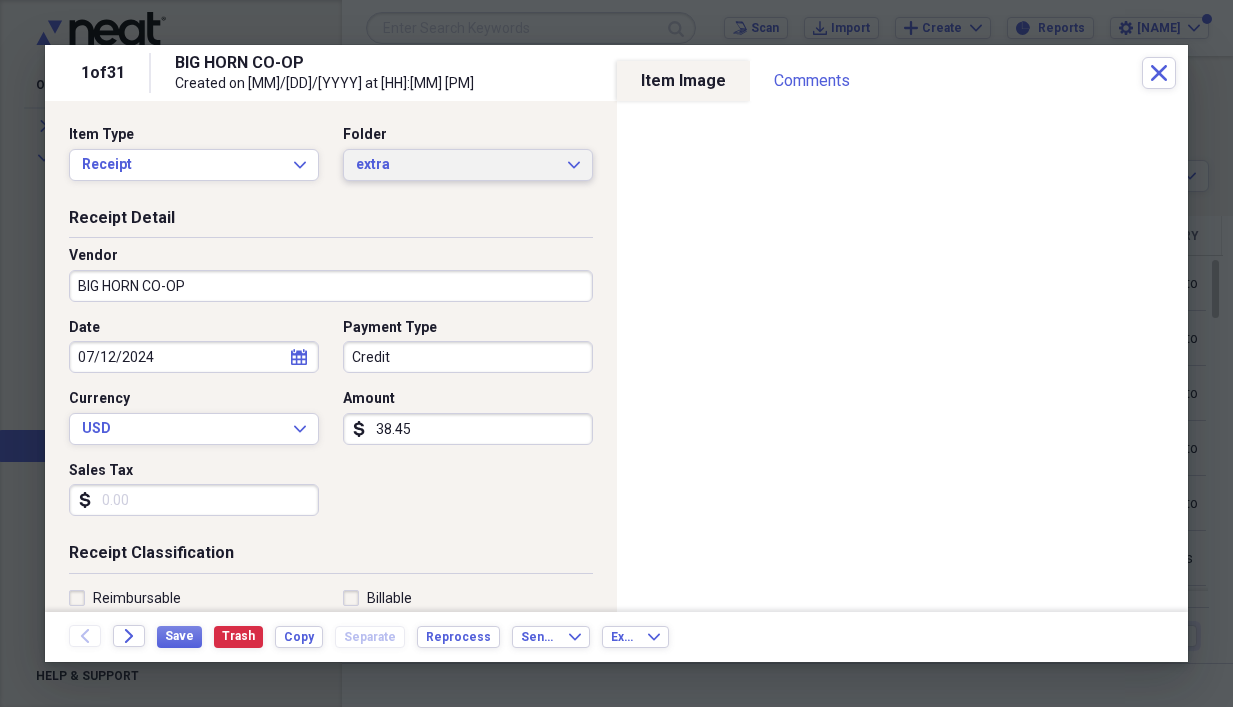 click on "extra Expand" at bounding box center [468, 165] 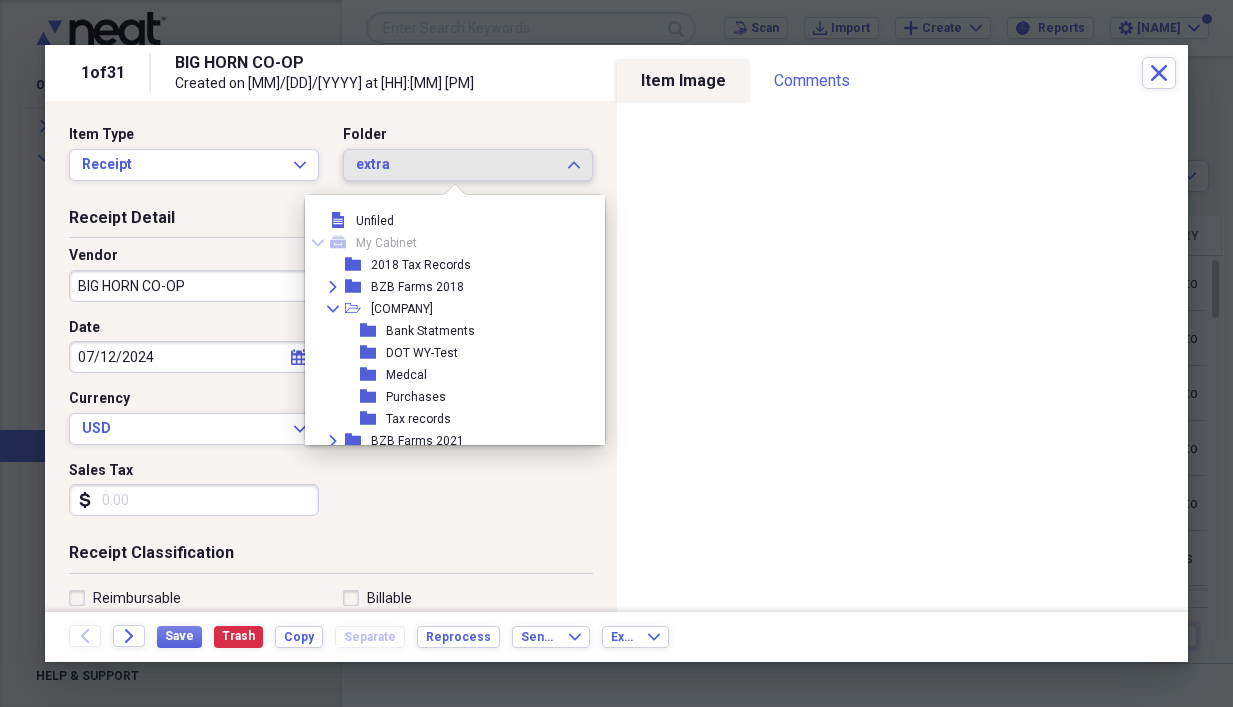 scroll, scrollTop: 1089, scrollLeft: 0, axis: vertical 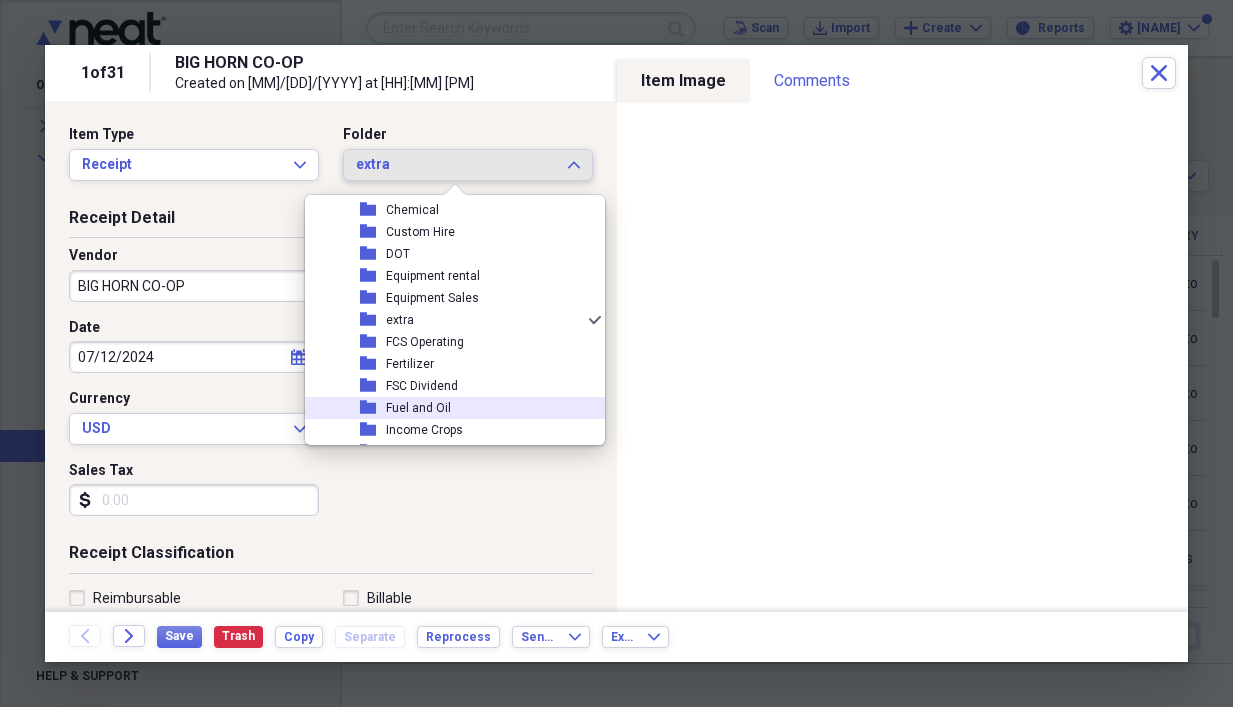 click on "Fuel and Oil" at bounding box center (418, 408) 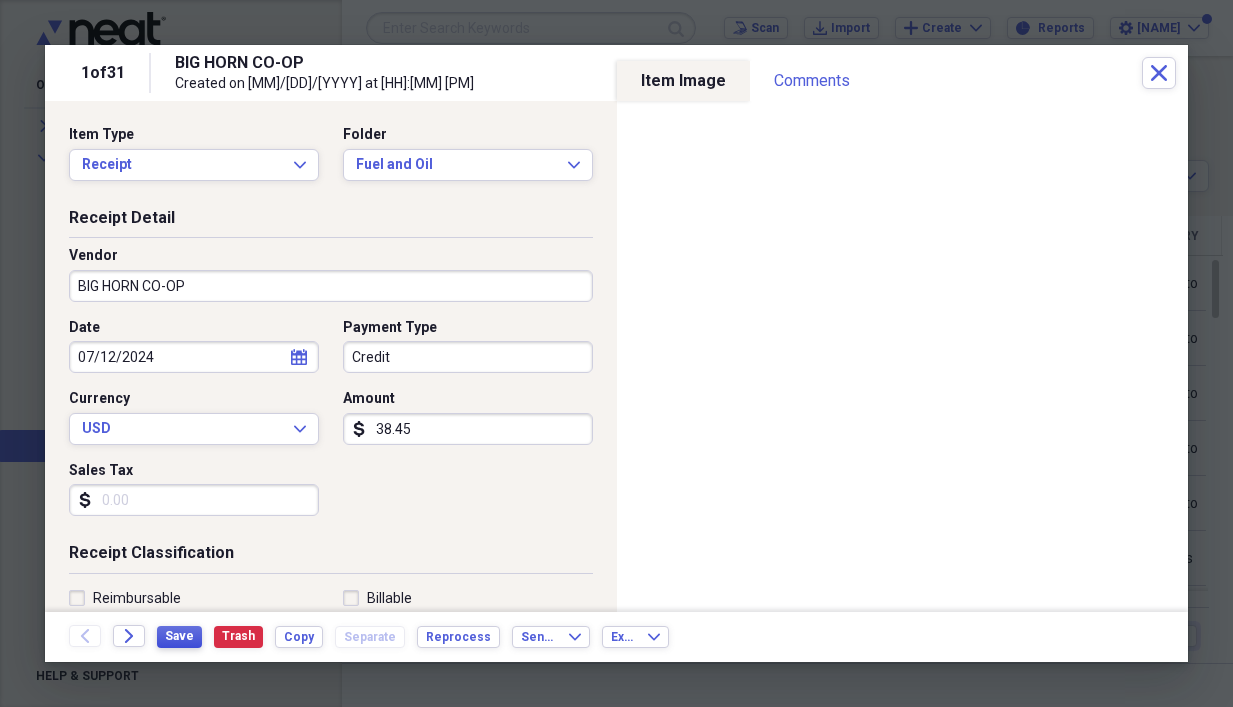 click on "Save" at bounding box center [179, 636] 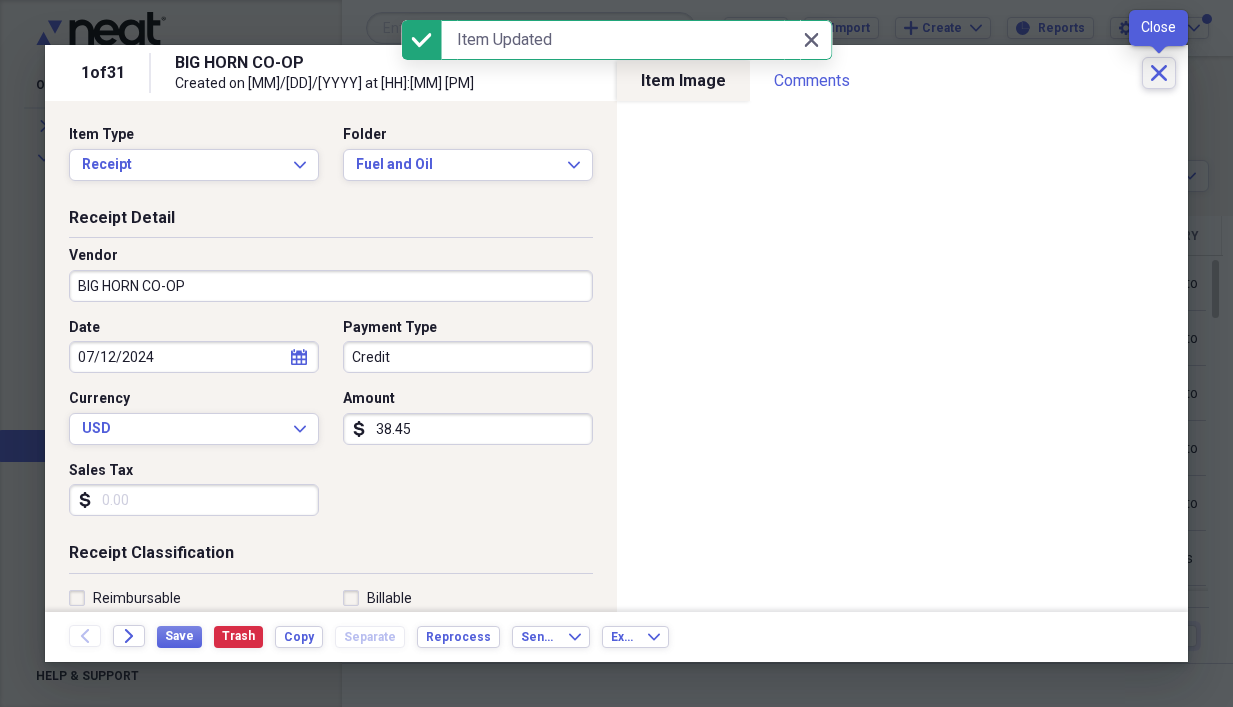 click on "Close" 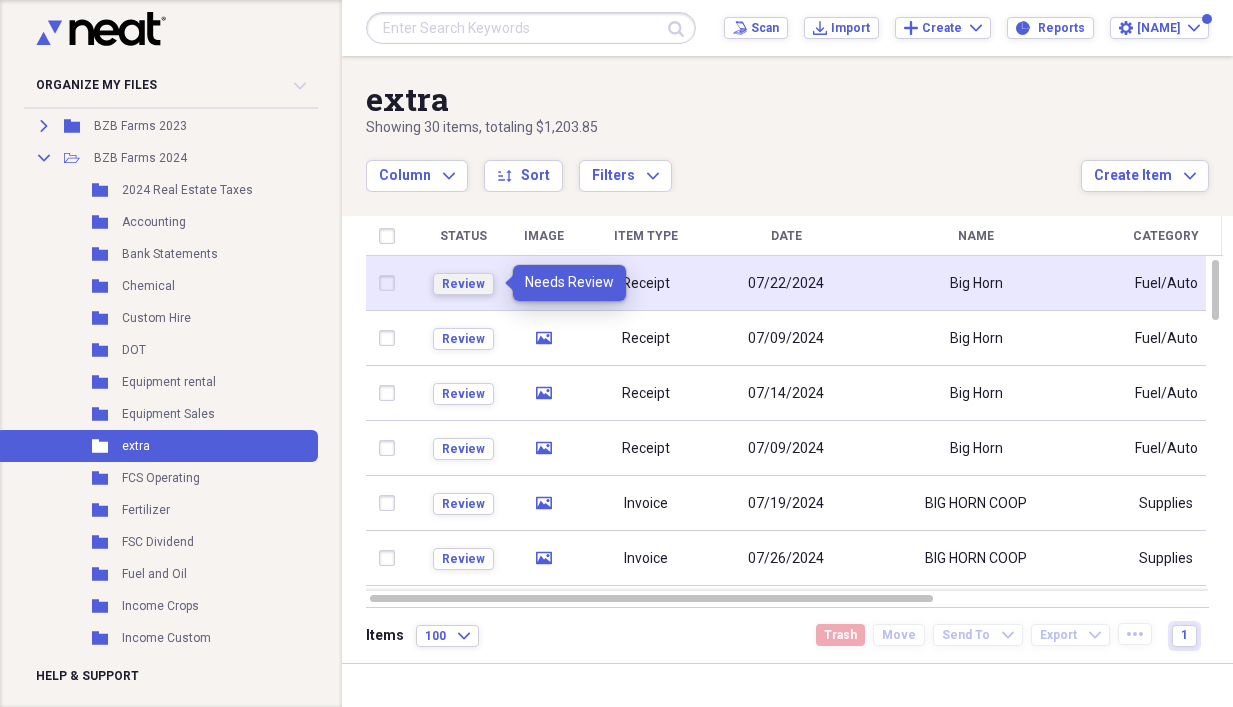click on "Review" at bounding box center [463, 284] 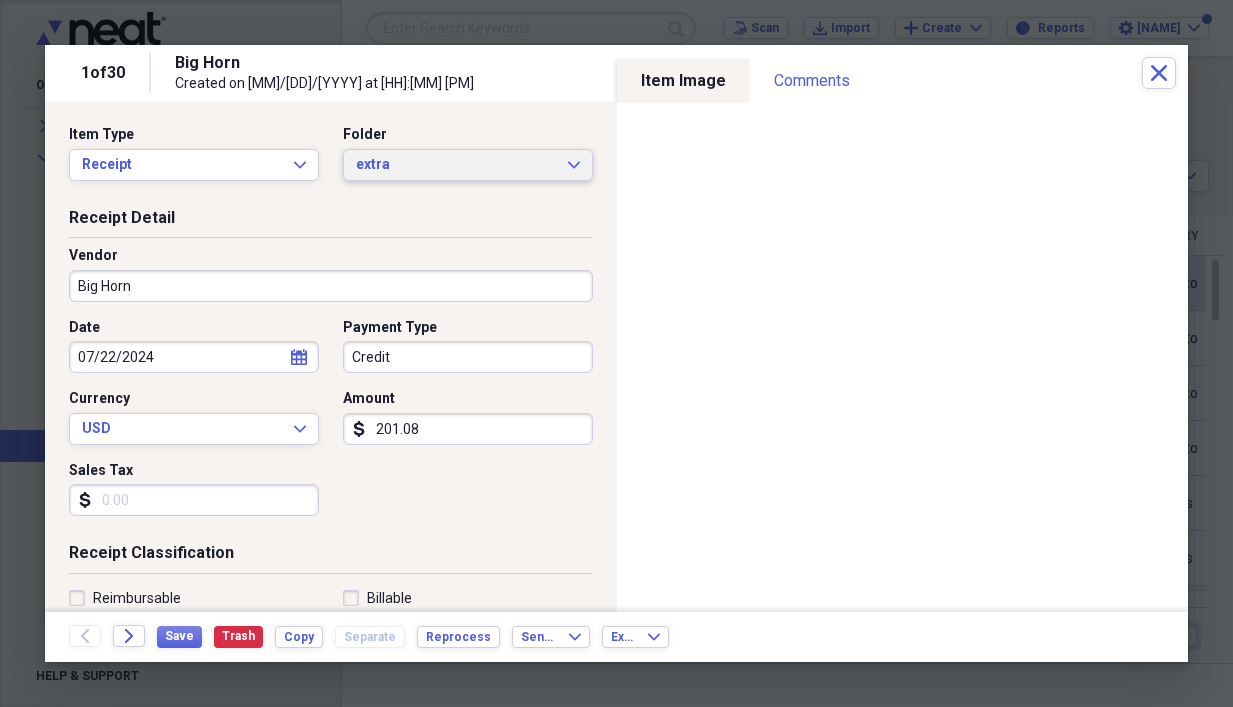 click on "extra" at bounding box center [456, 165] 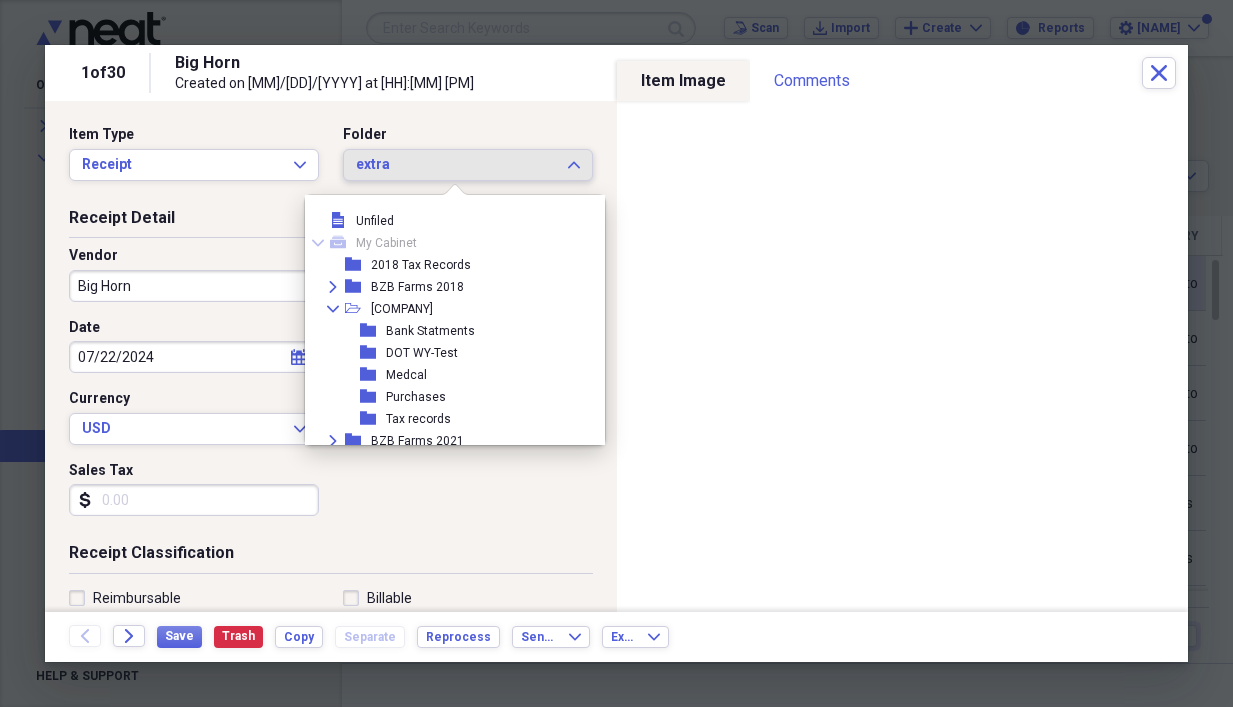 scroll, scrollTop: 1089, scrollLeft: 0, axis: vertical 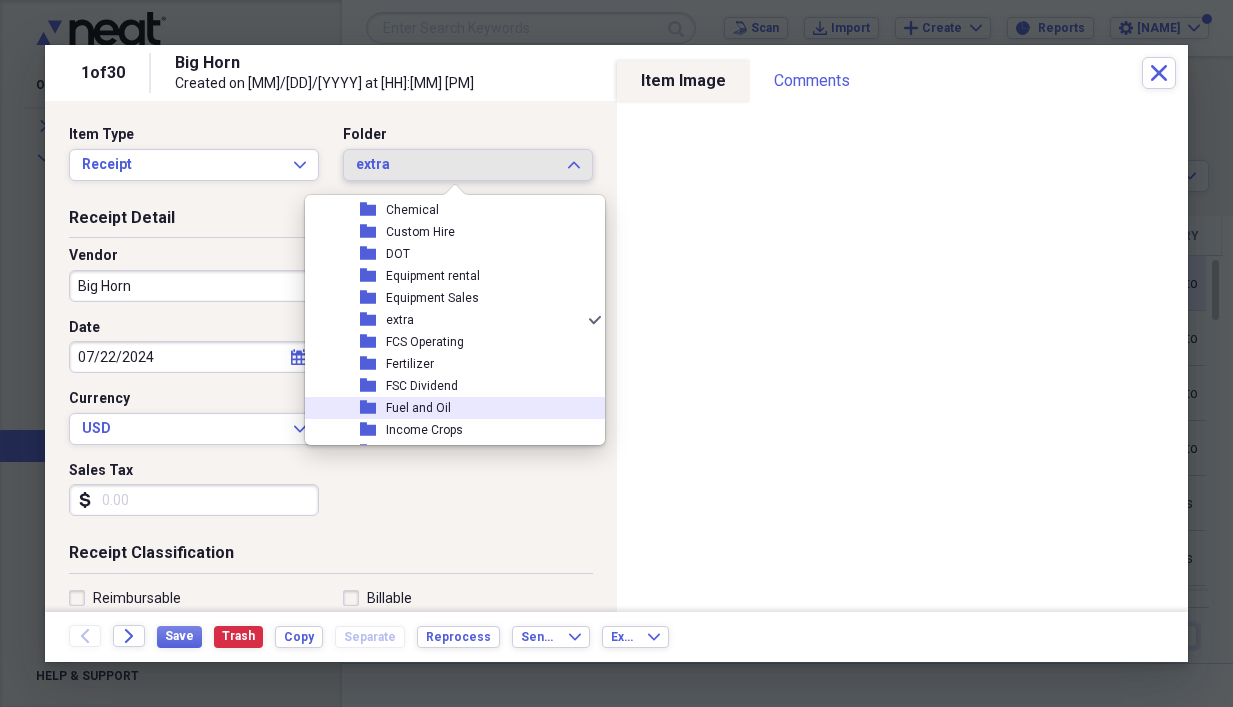 click on "folder Fuel and Oil" at bounding box center [447, 408] 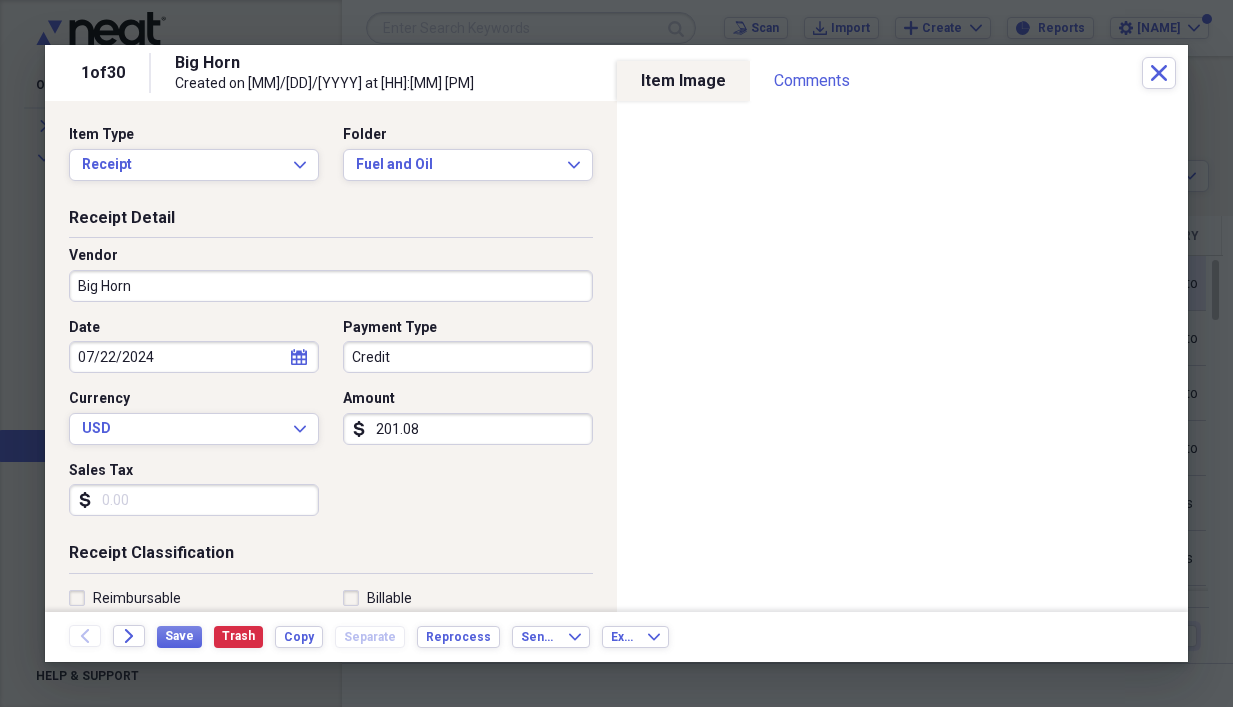 click on "Big Horn" at bounding box center (331, 286) 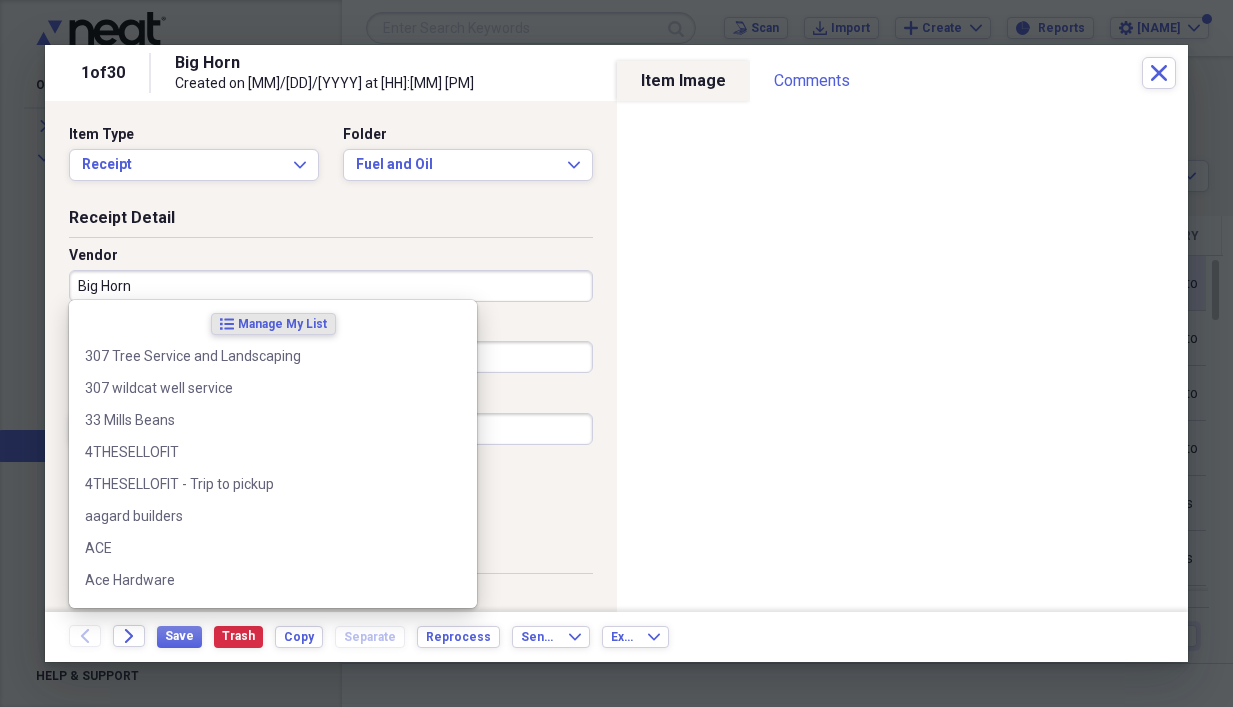 drag, startPoint x: 139, startPoint y: 279, endPoint x: 149, endPoint y: 275, distance: 10.770329 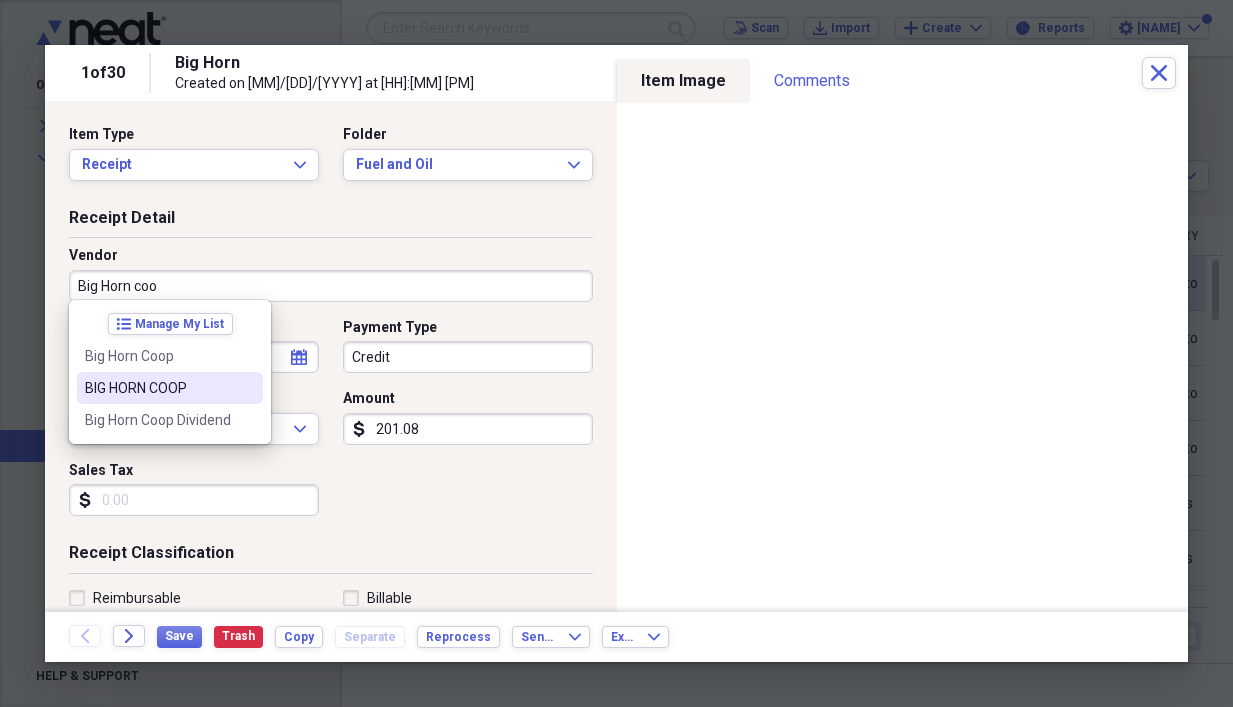 click on "BIG HORN COOP" at bounding box center [158, 388] 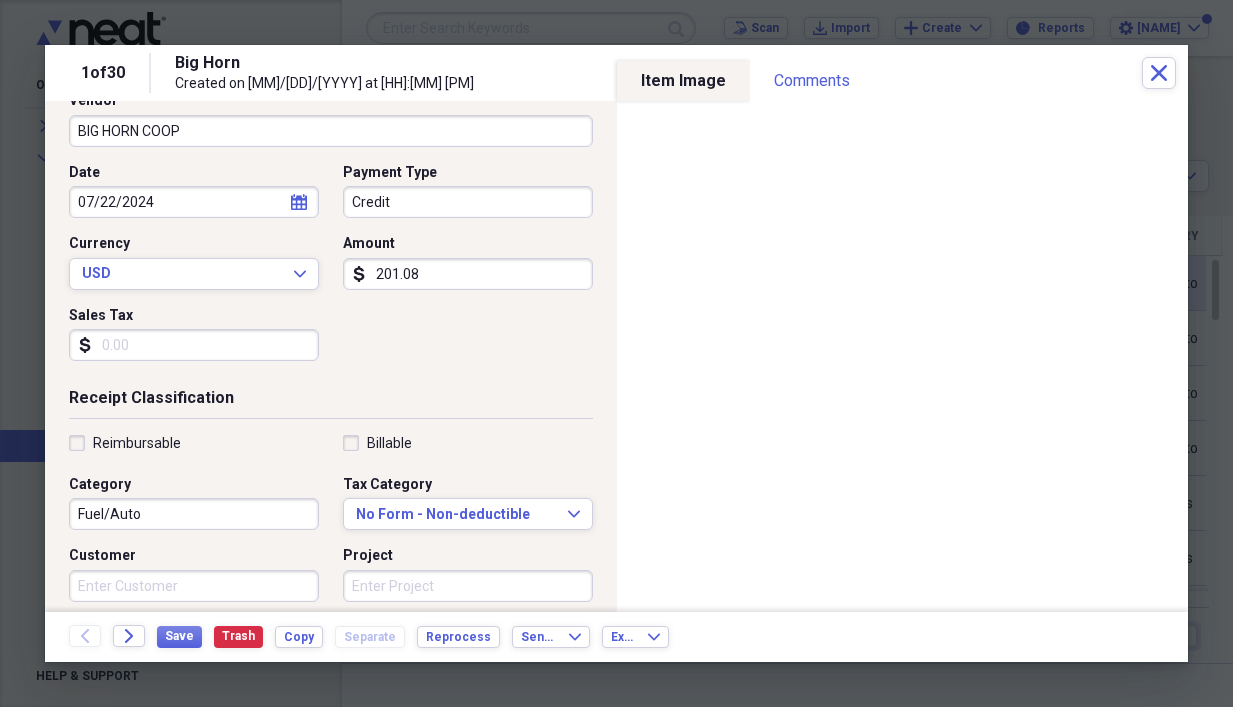 scroll, scrollTop: 200, scrollLeft: 0, axis: vertical 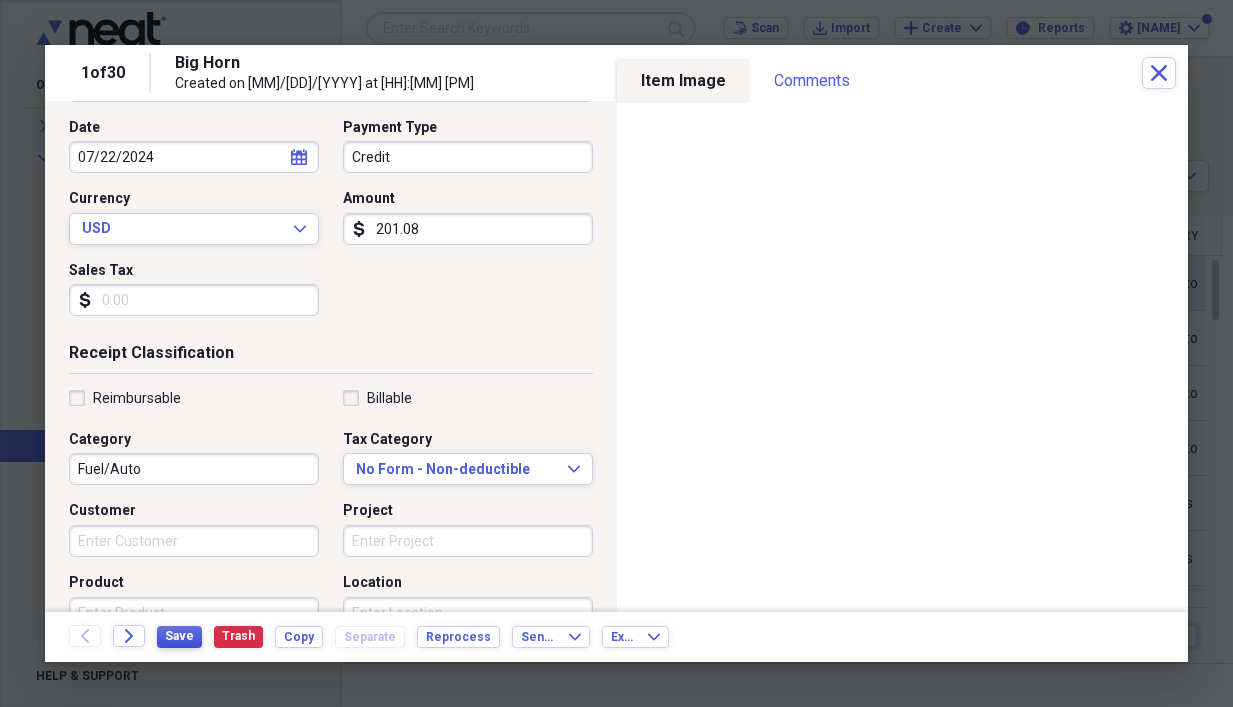 click on "Save" at bounding box center (179, 636) 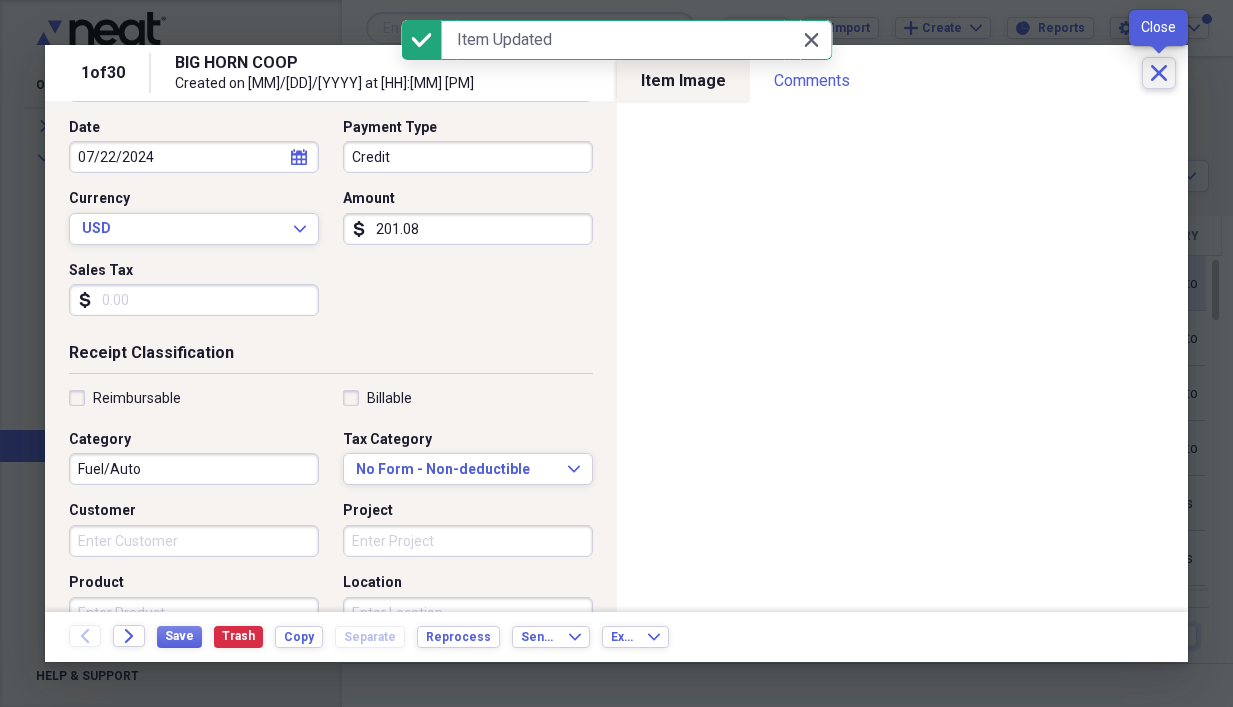 click 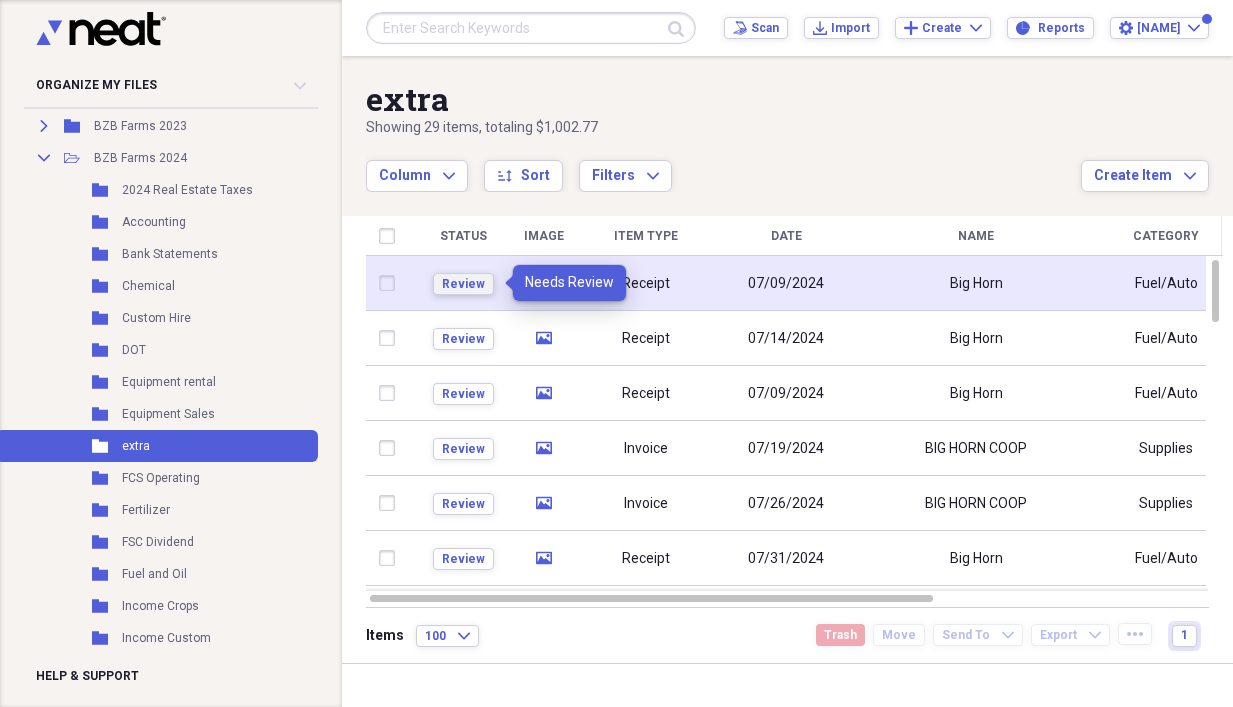 click on "Review" at bounding box center (463, 284) 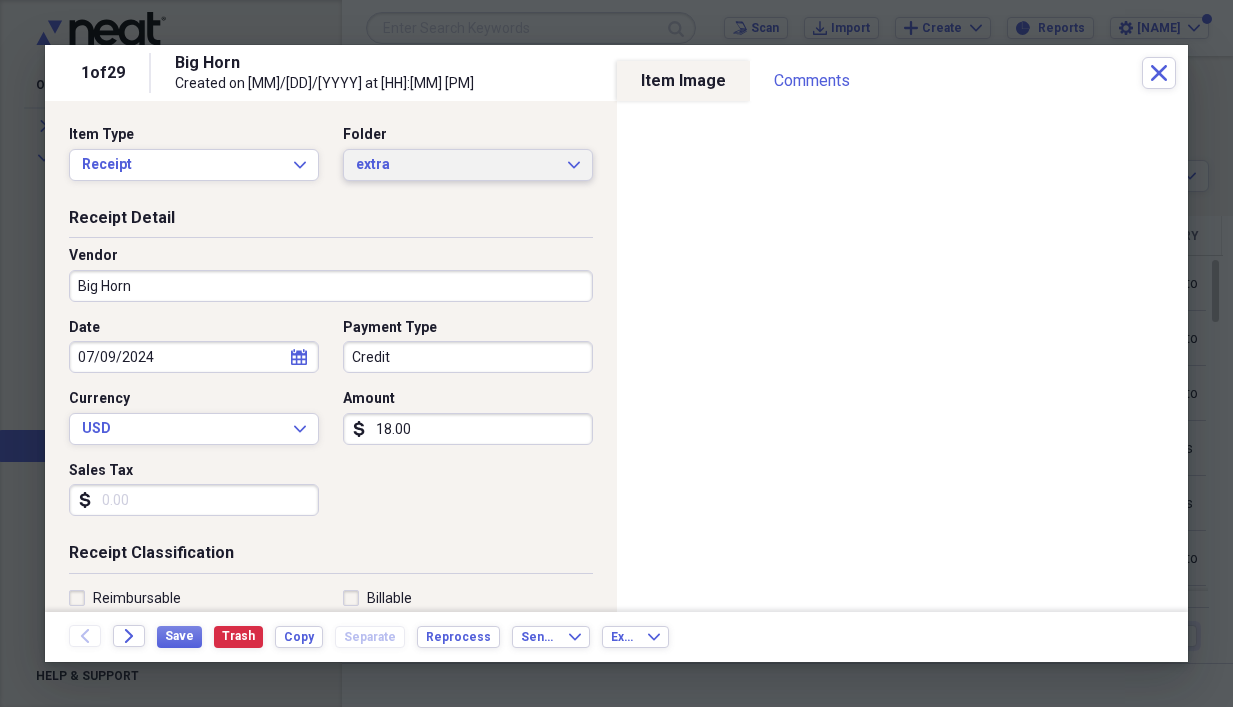 click on "extra" at bounding box center (456, 165) 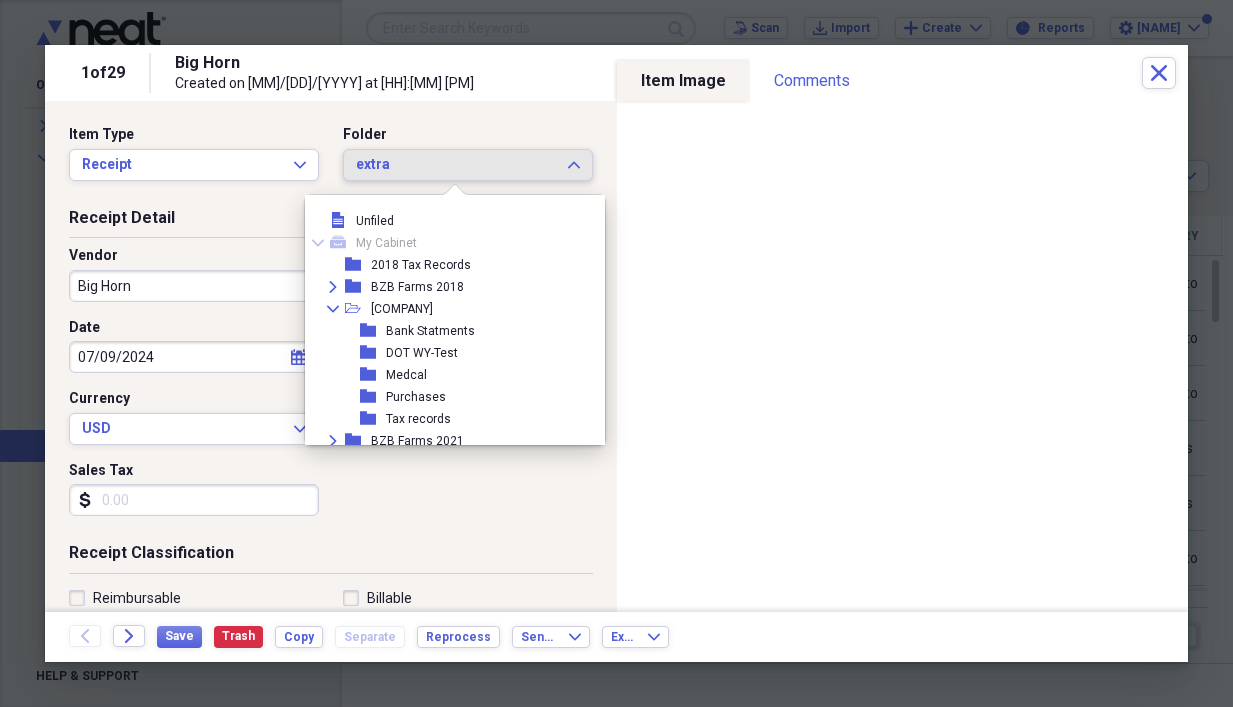 scroll, scrollTop: 1089, scrollLeft: 0, axis: vertical 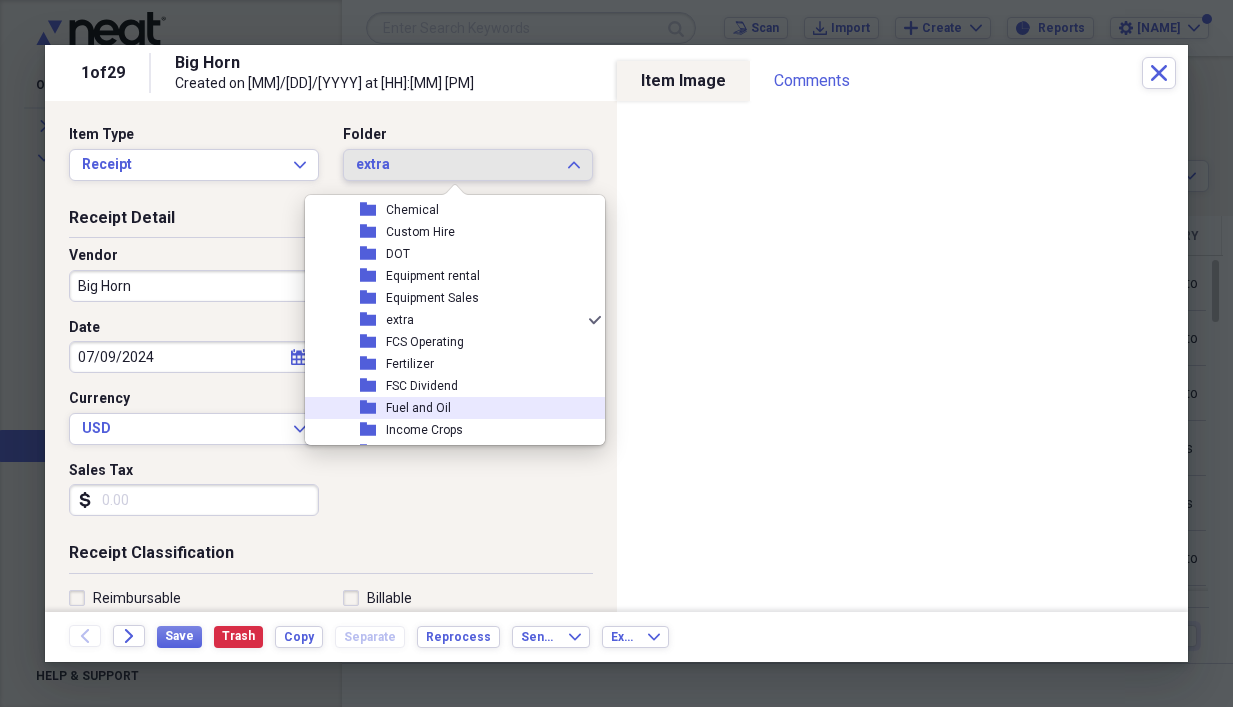 click on "Fuel and Oil" at bounding box center [418, 408] 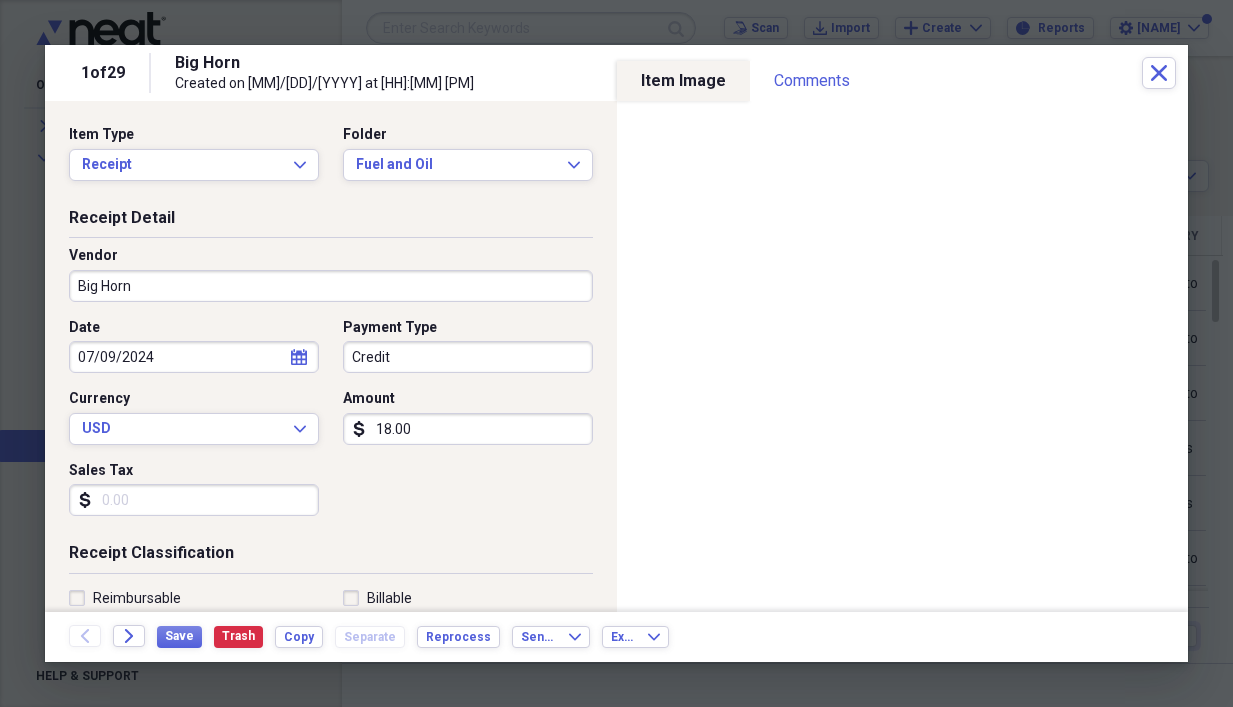 click on "Big Horn" at bounding box center [331, 286] 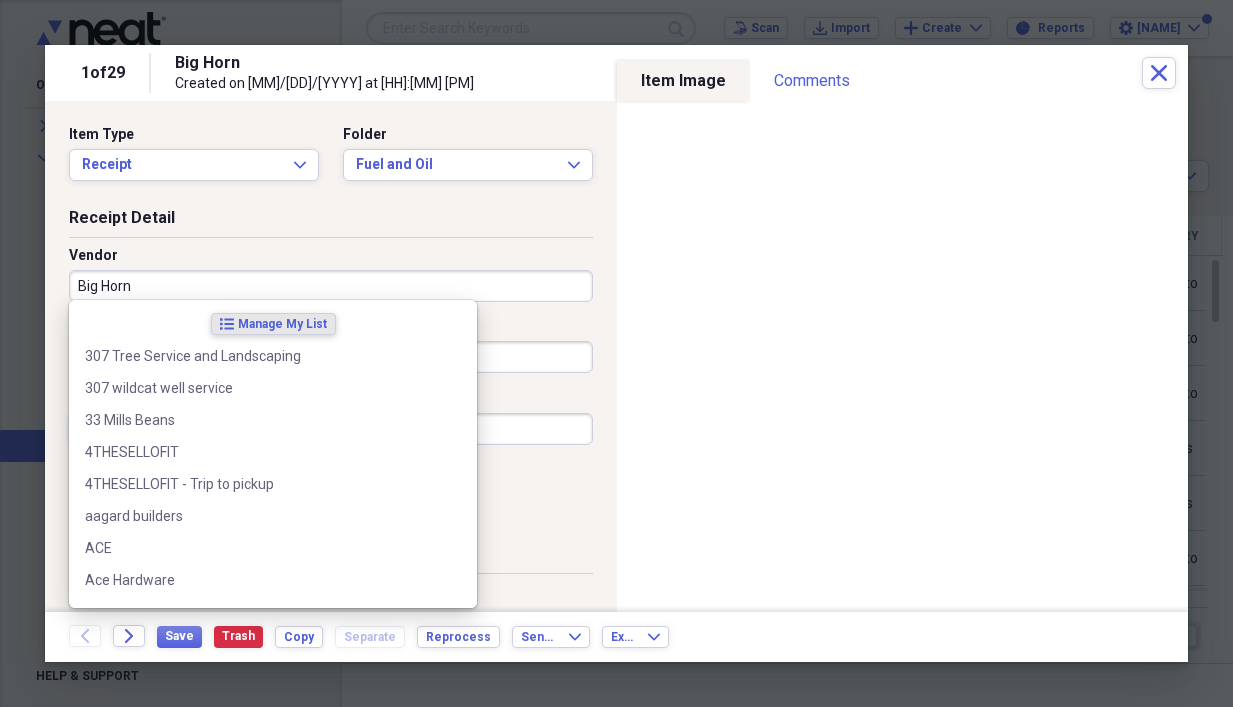 click on "Big Horn" at bounding box center (331, 286) 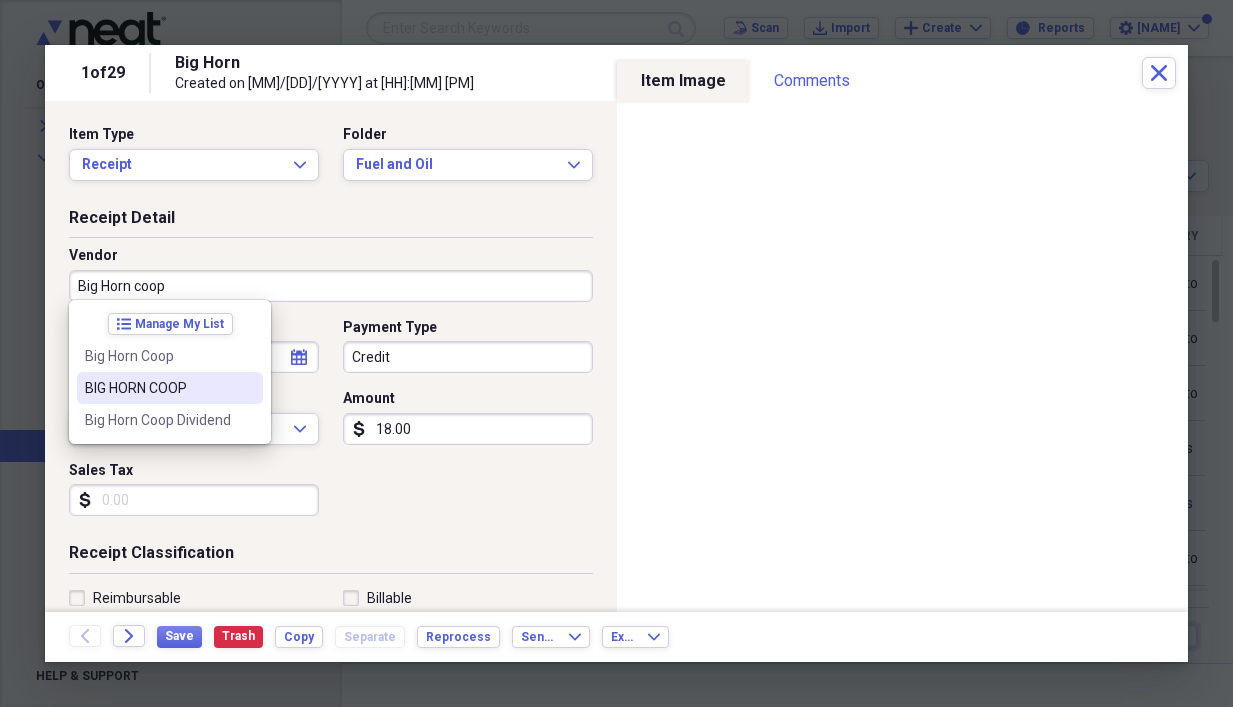 click on "BIG HORN COOP" at bounding box center [170, 388] 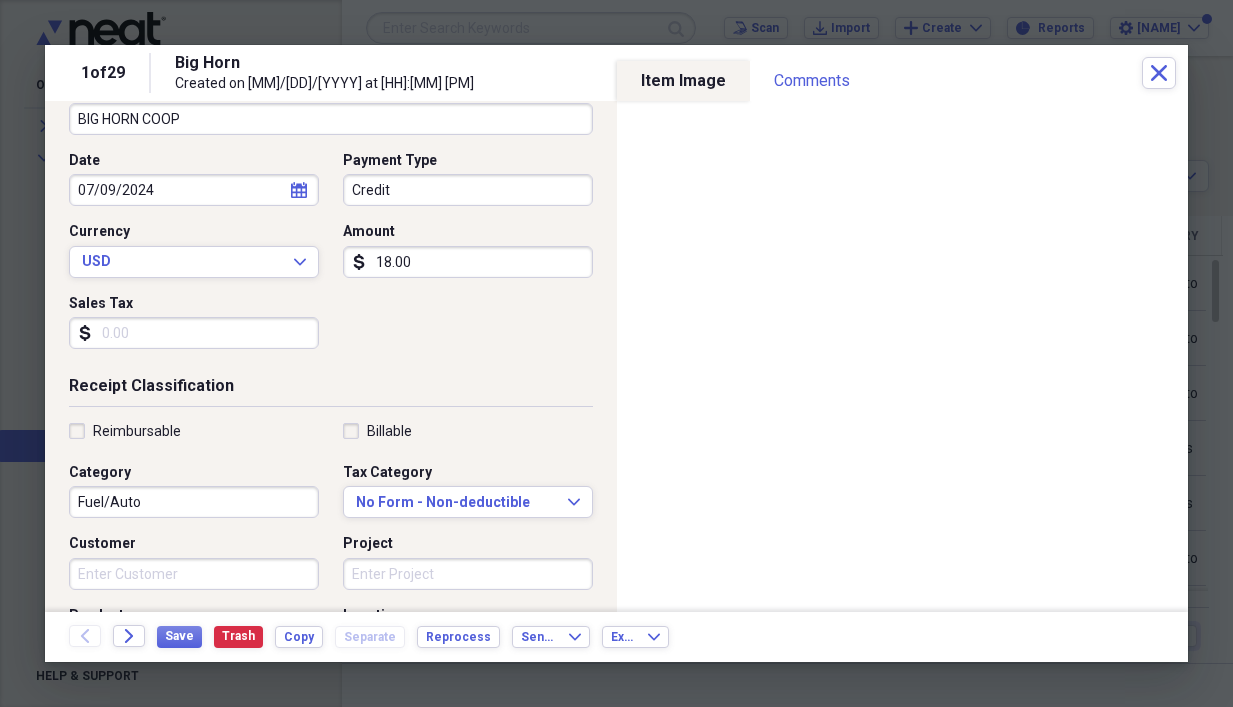 scroll, scrollTop: 200, scrollLeft: 0, axis: vertical 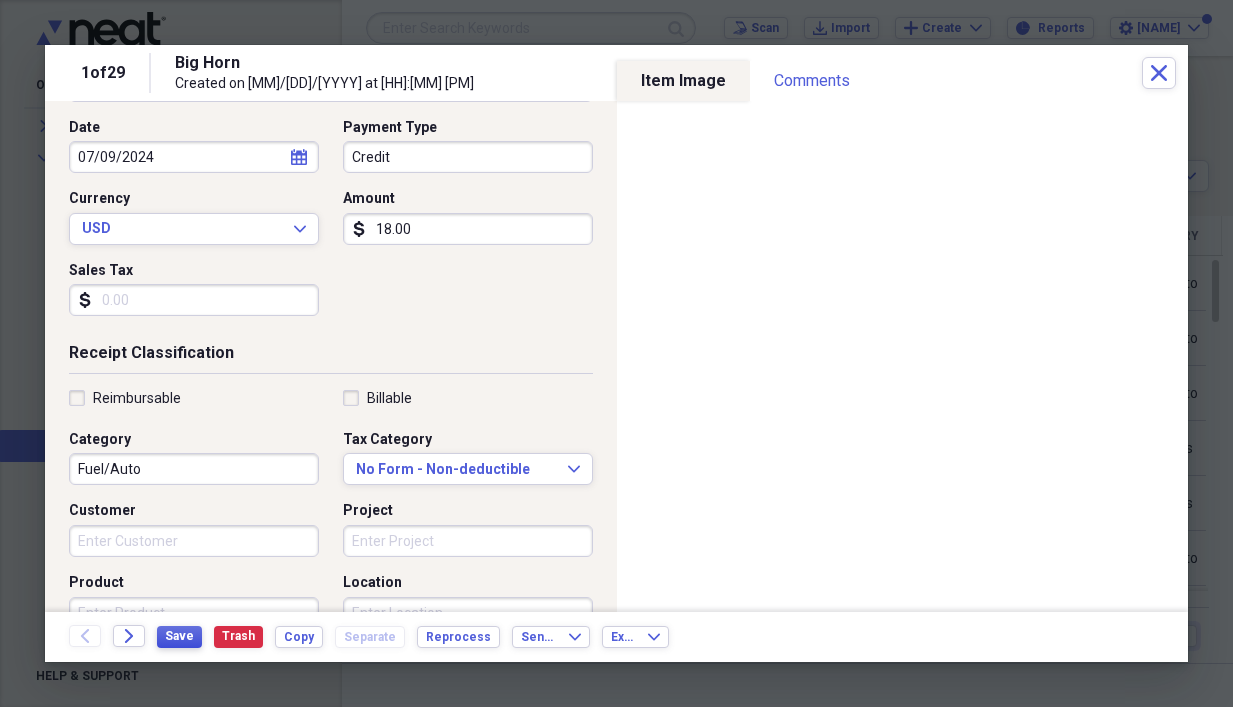 click on "Save" at bounding box center [179, 636] 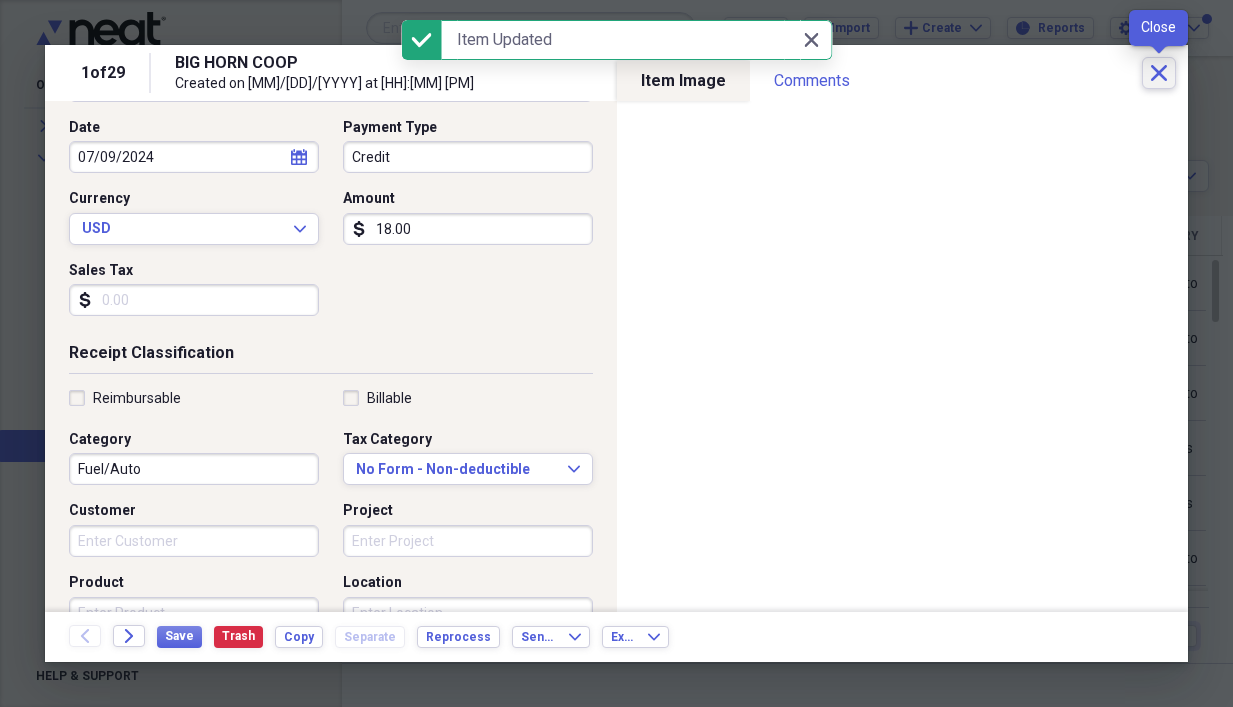 click on "Close" 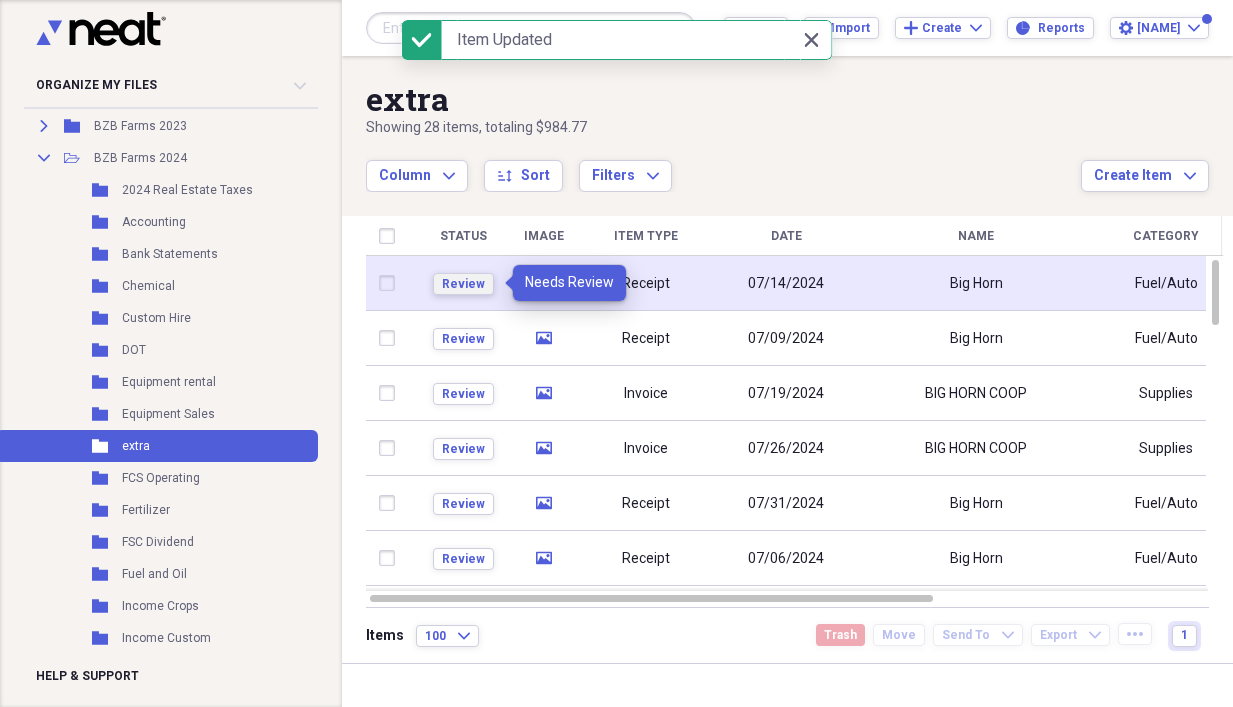 click on "Review" at bounding box center (463, 284) 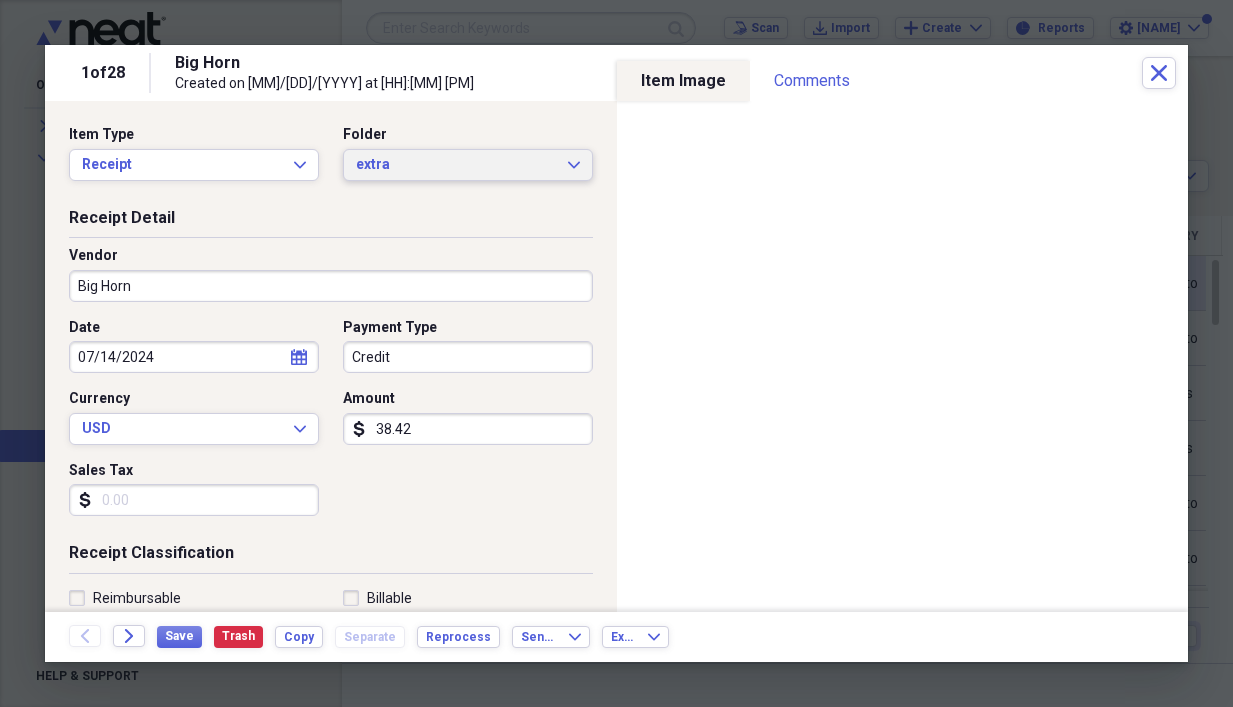 click on "Expand" 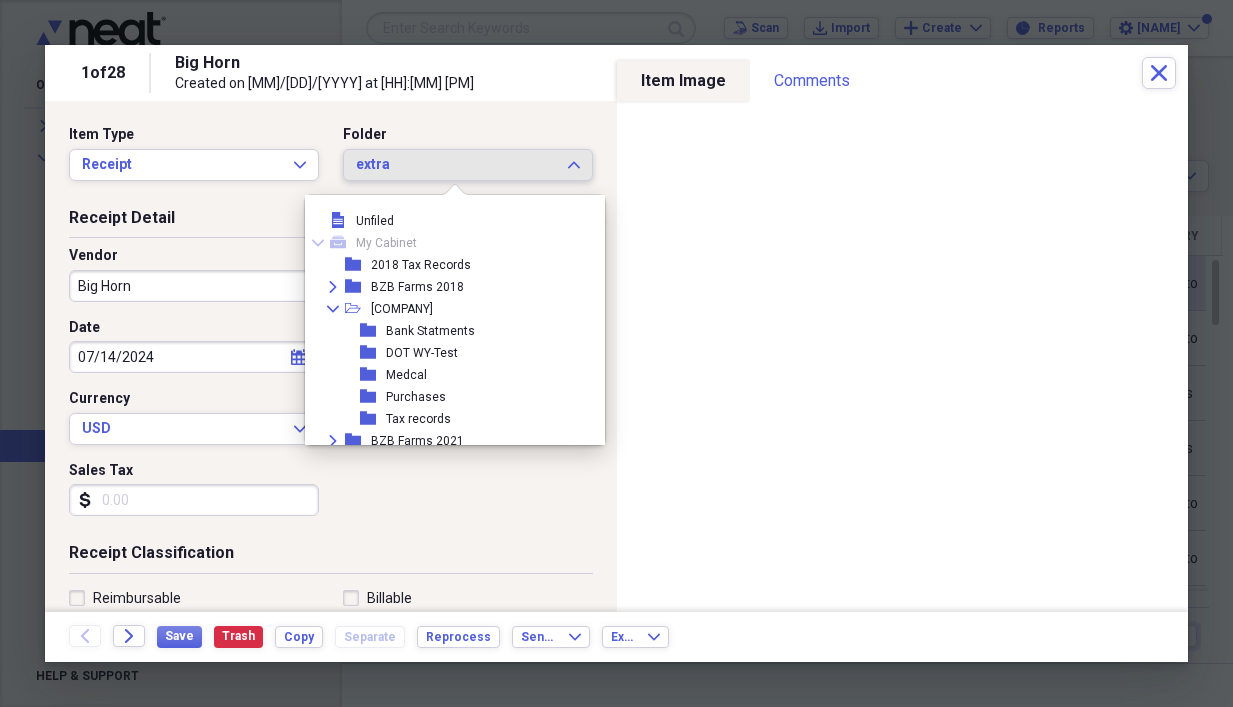 scroll, scrollTop: 1089, scrollLeft: 0, axis: vertical 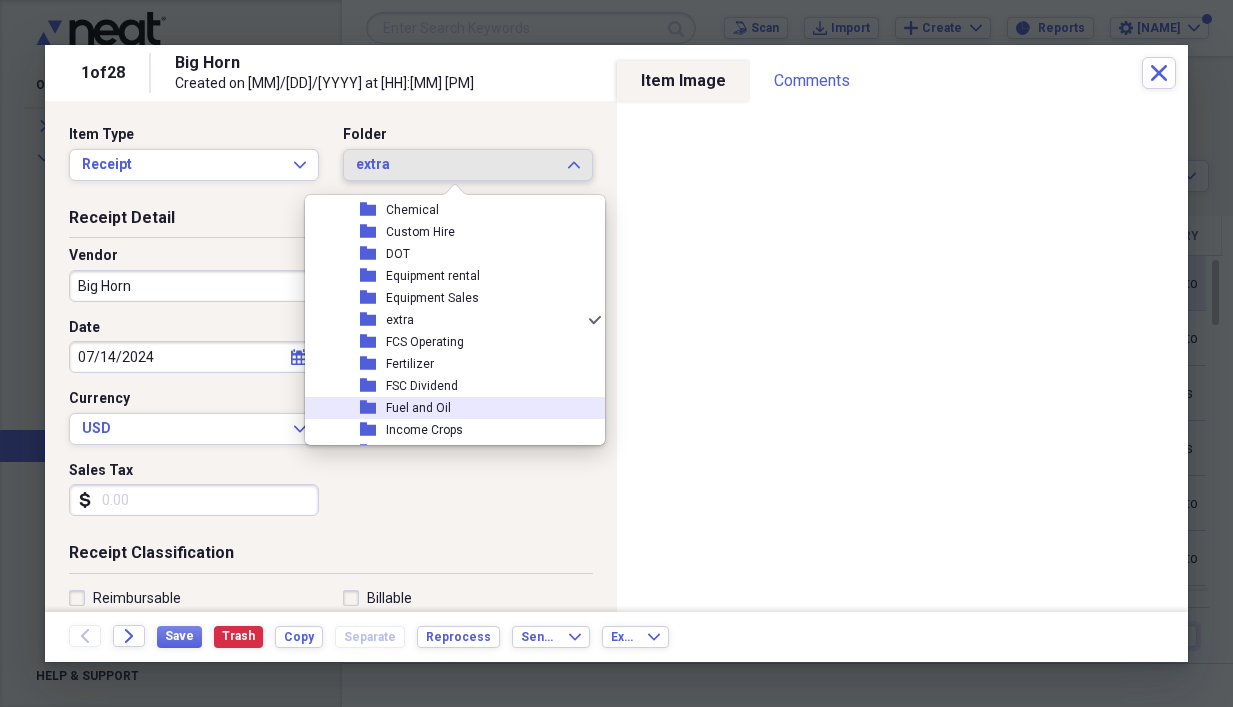 click on "Fuel and Oil" at bounding box center [418, 408] 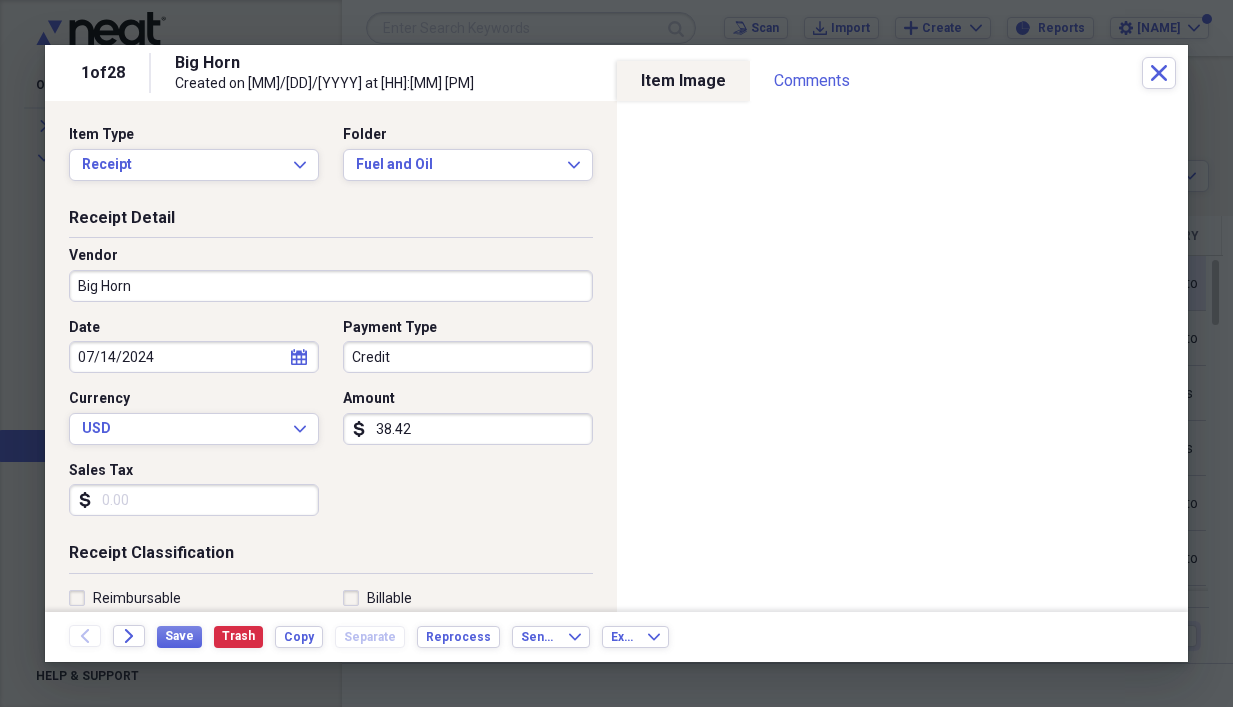 click on "Big Horn" at bounding box center (331, 286) 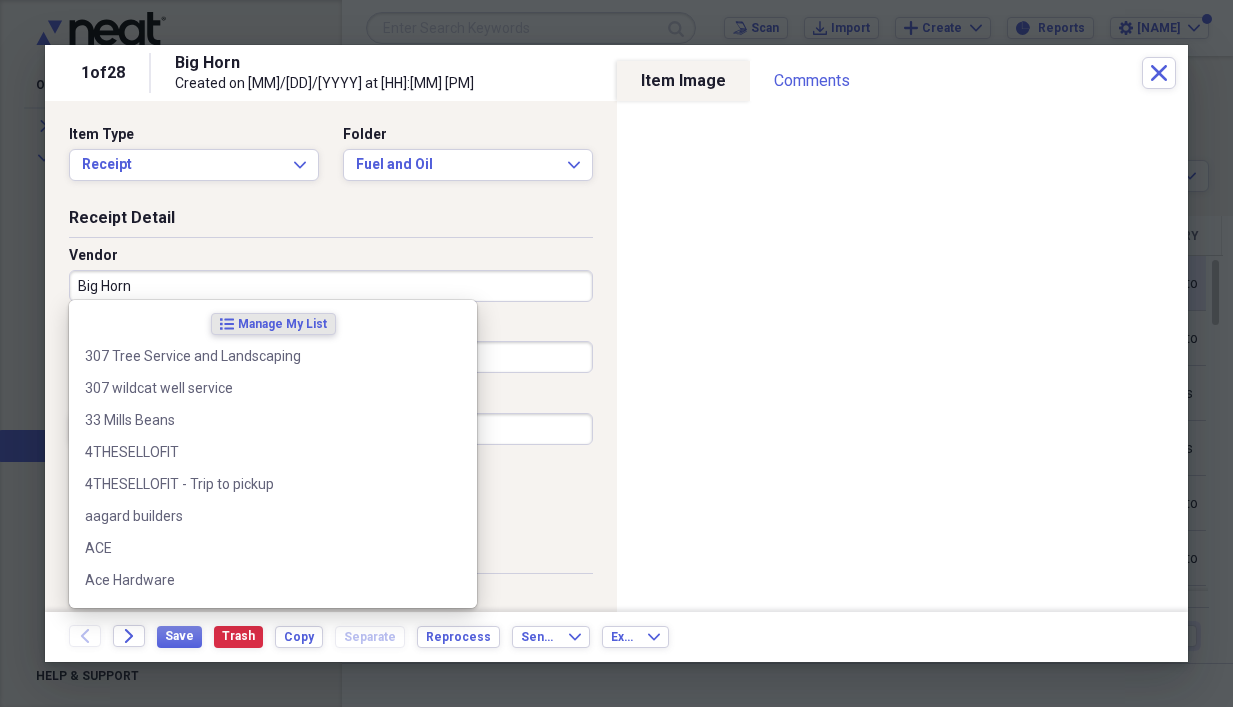 click on "Big Horn" at bounding box center (331, 286) 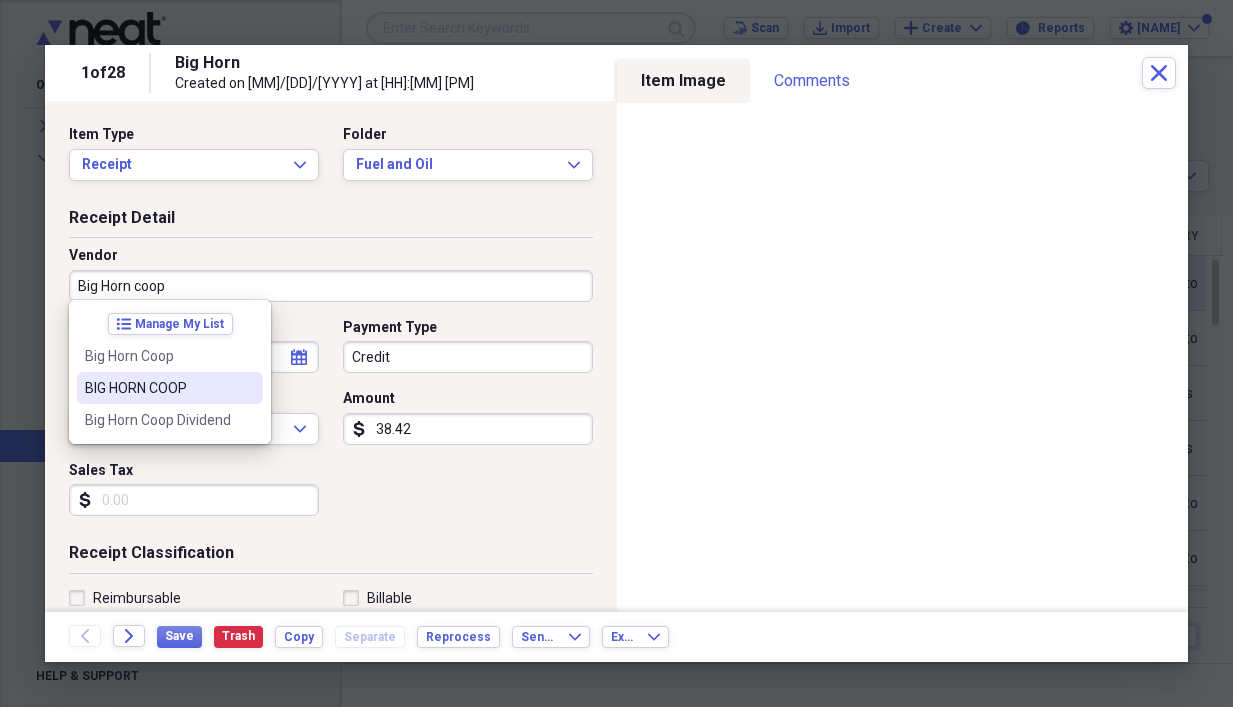 click on "BIG HORN COOP" at bounding box center [170, 388] 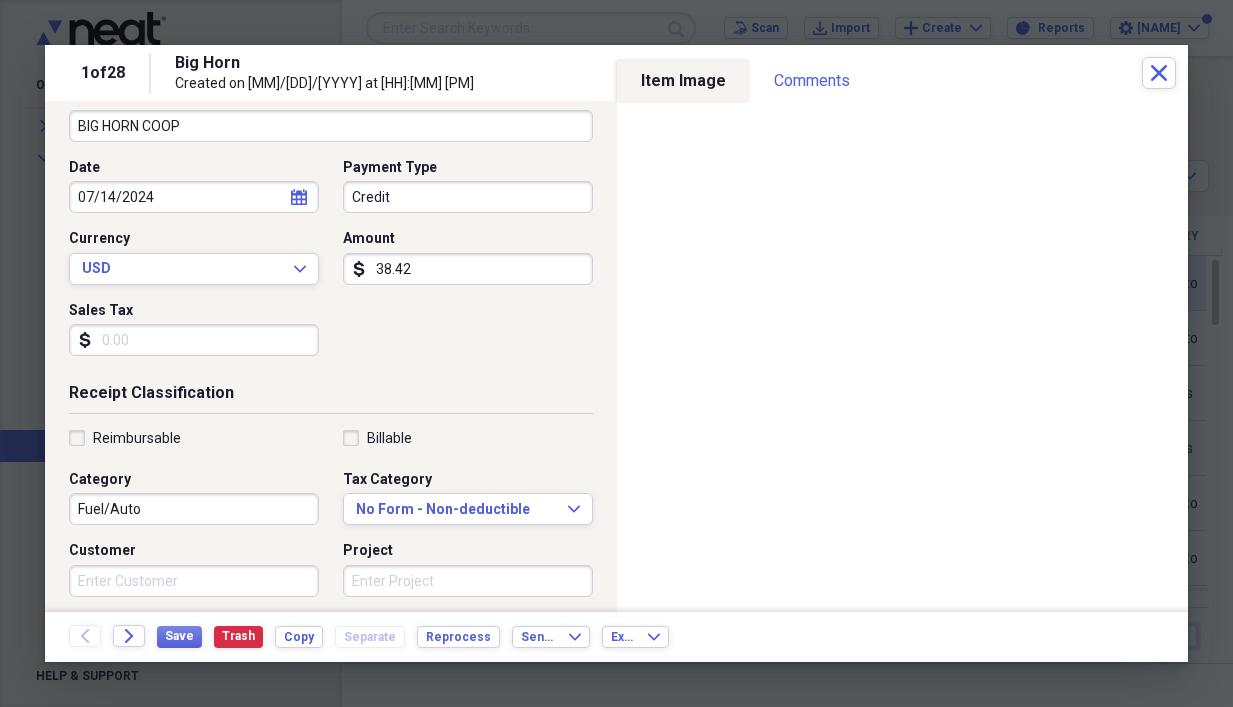 scroll, scrollTop: 300, scrollLeft: 0, axis: vertical 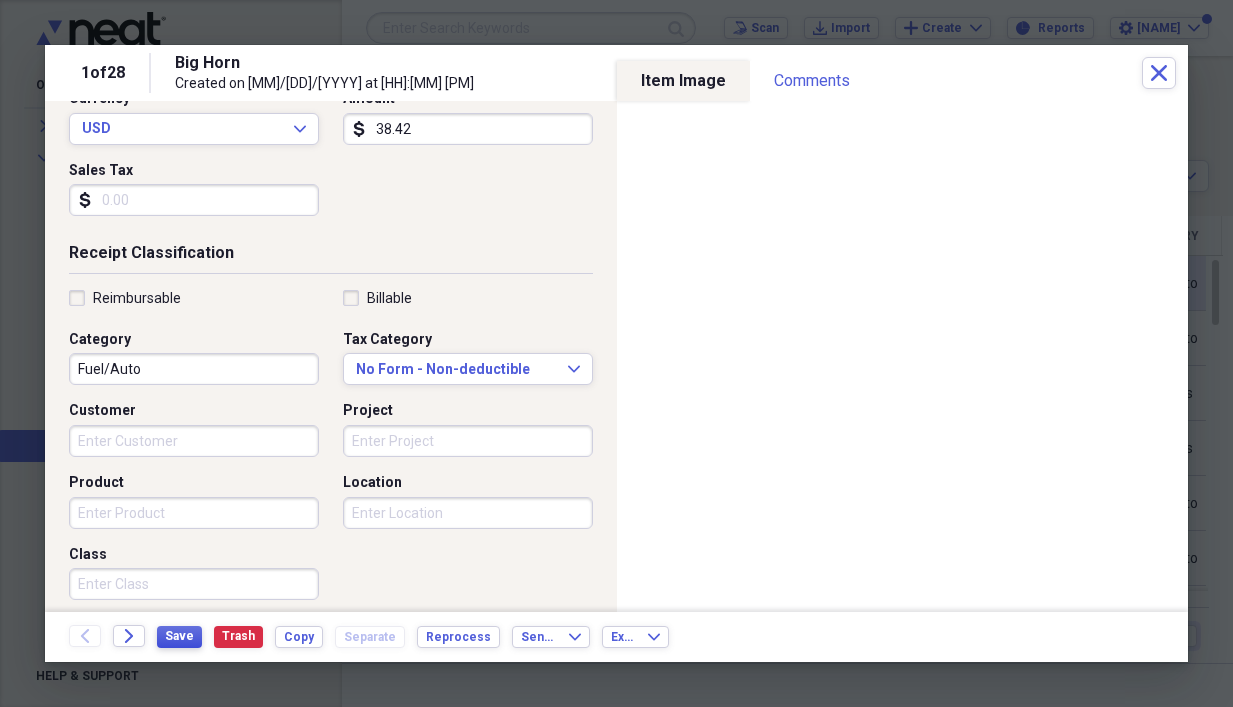 click on "Save" at bounding box center [179, 636] 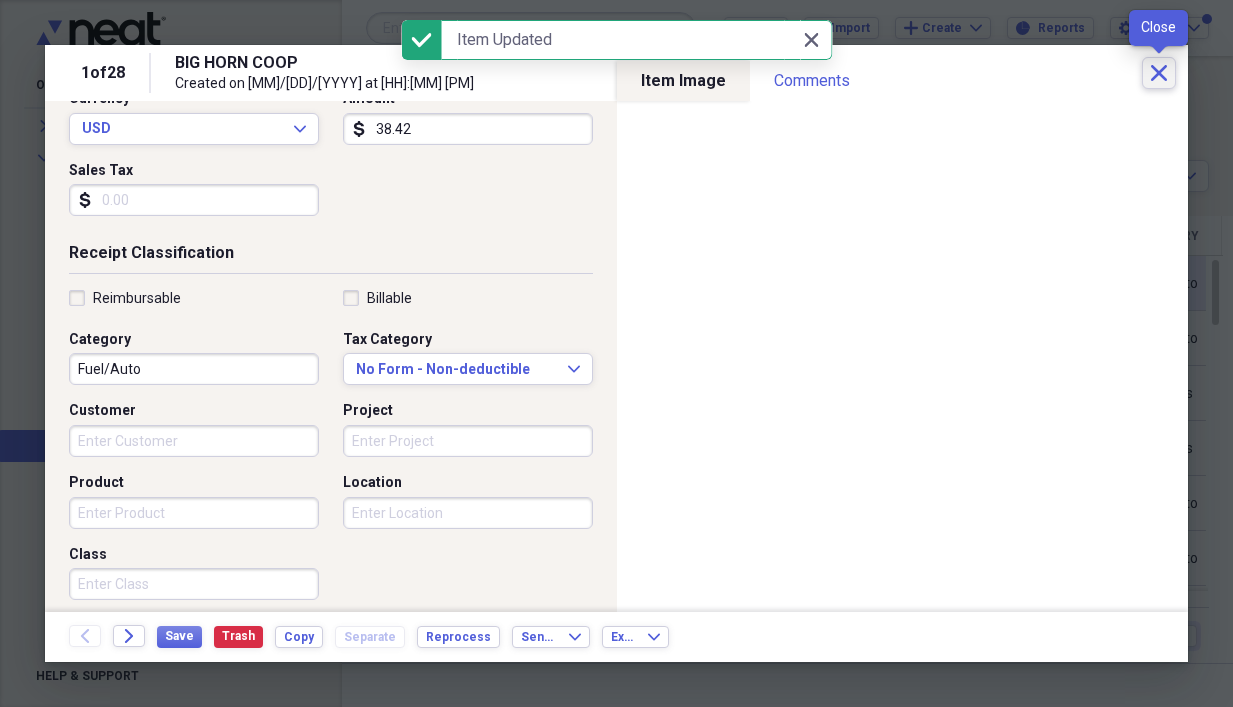 click on "Close" 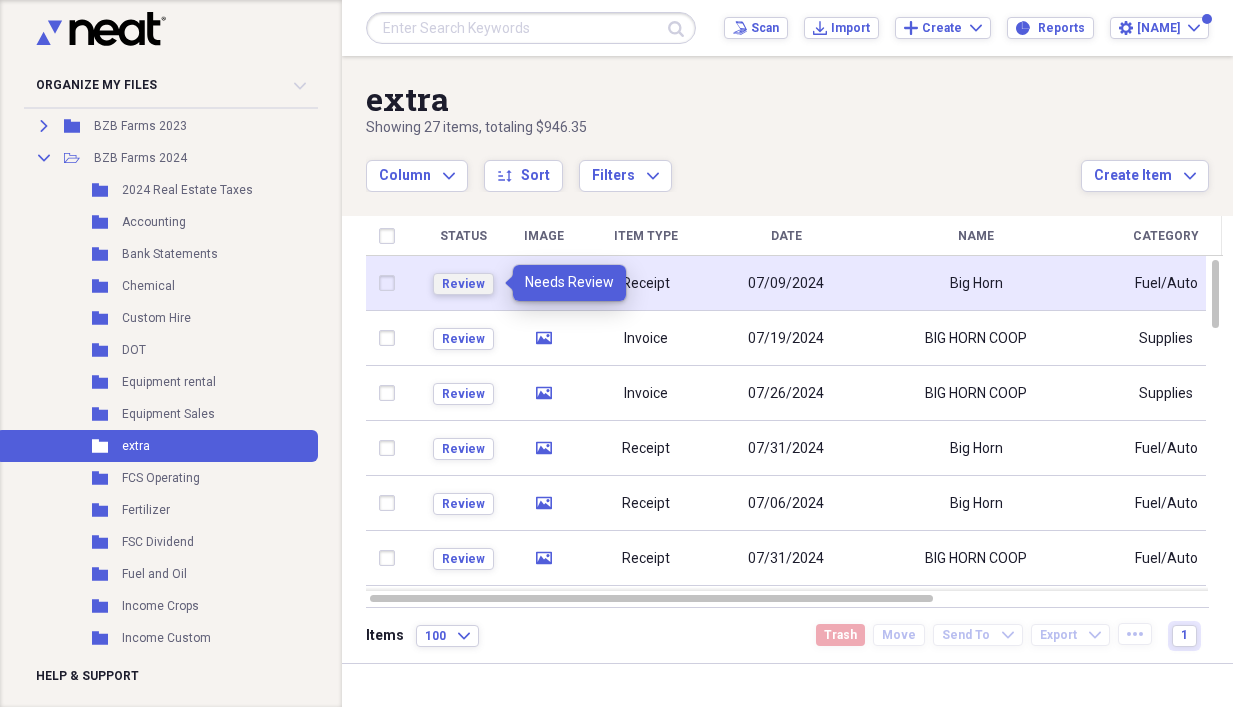 click on "Review" at bounding box center (463, 284) 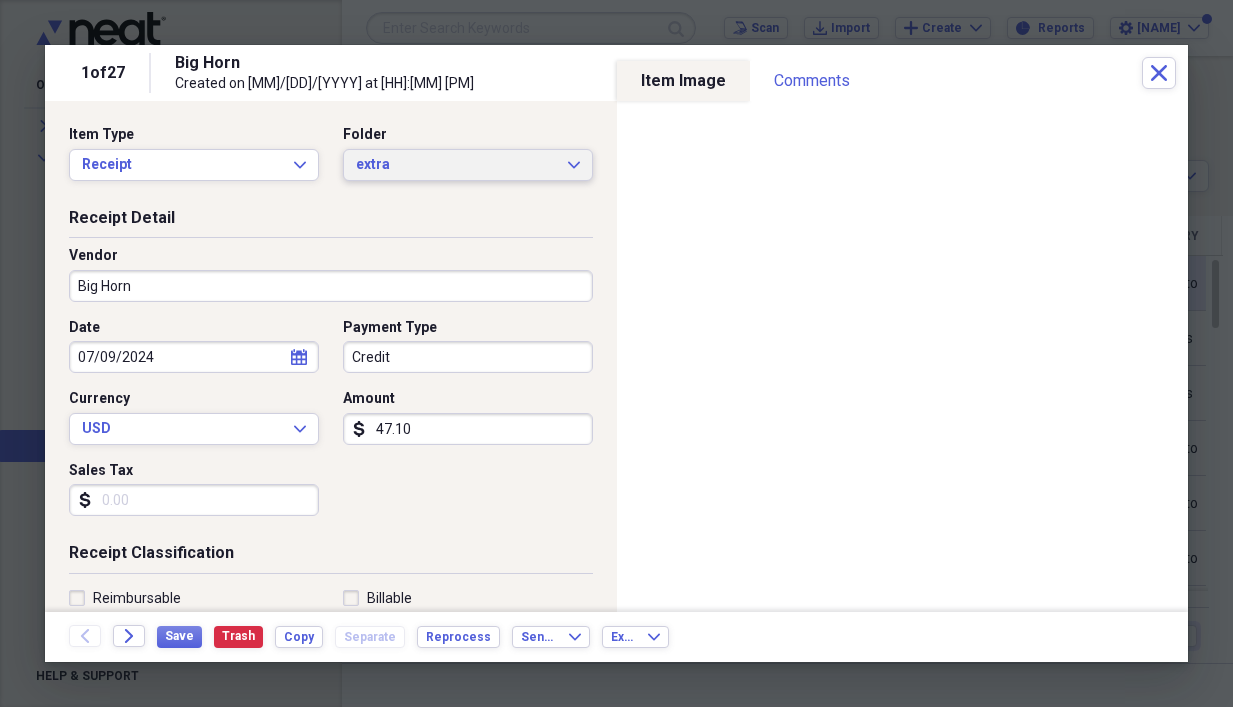 click on "extra" at bounding box center [456, 165] 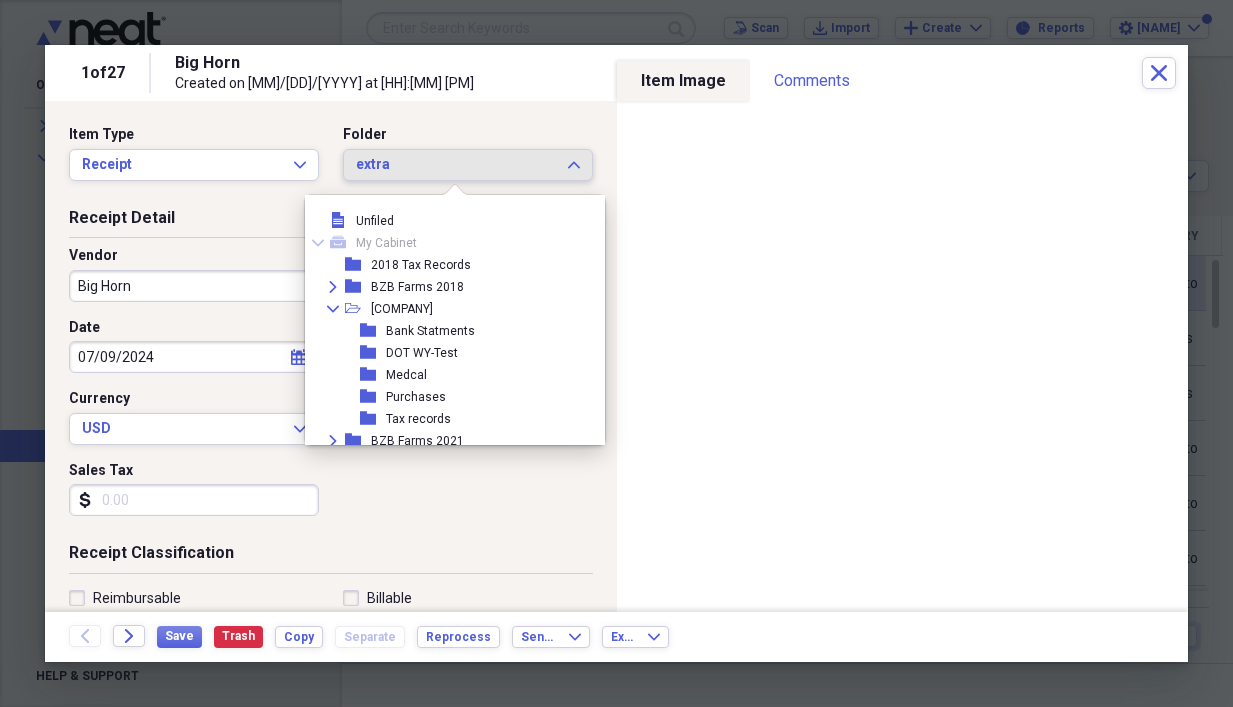 scroll, scrollTop: 1089, scrollLeft: 0, axis: vertical 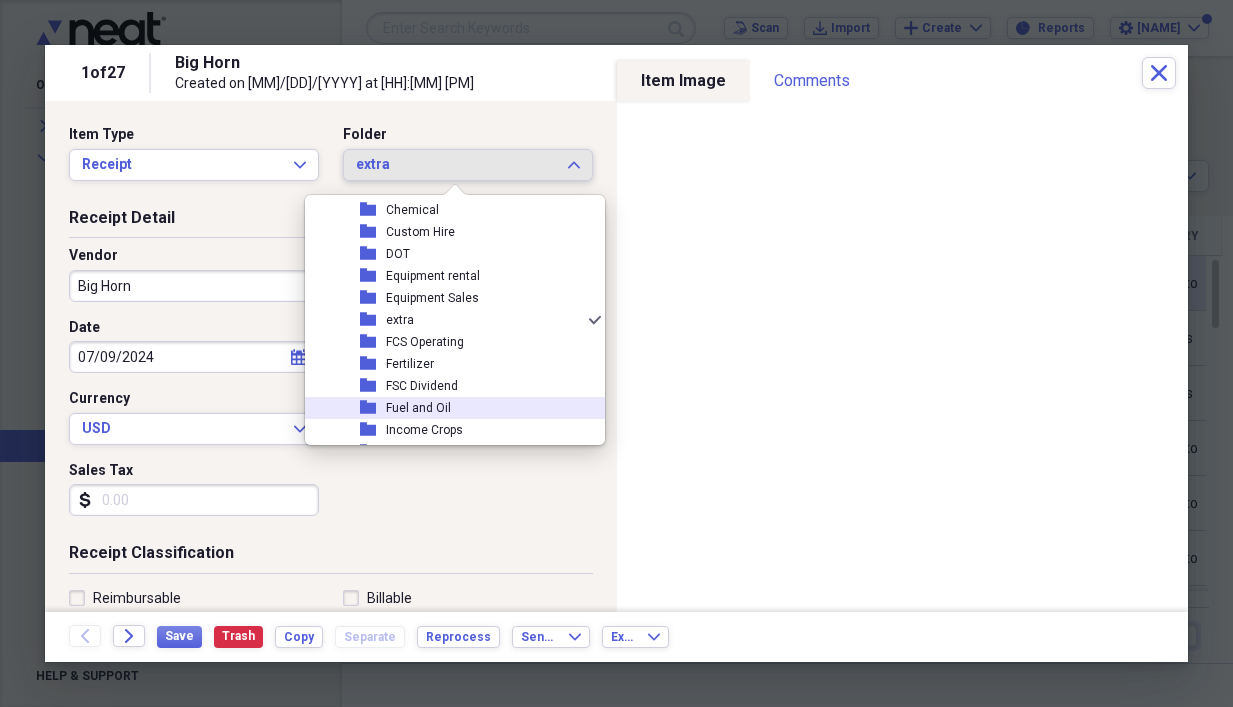 click on "Fuel and Oil" at bounding box center (418, 408) 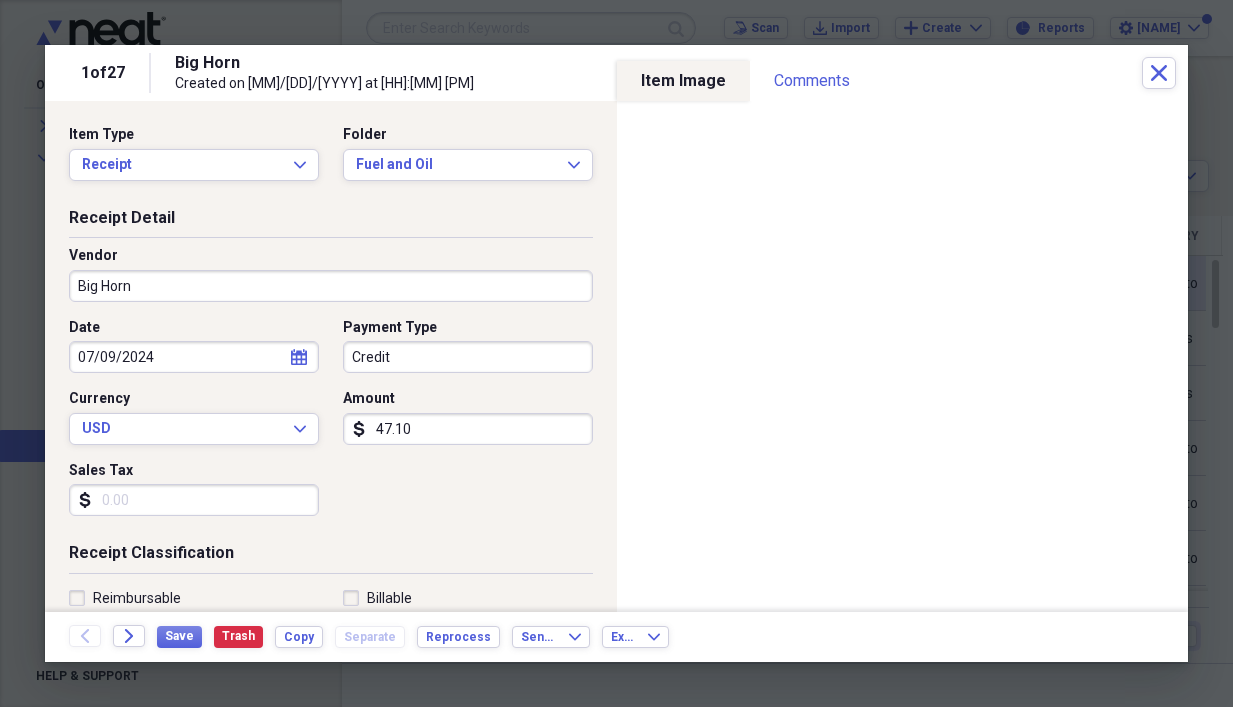 click on "Big Horn" at bounding box center (331, 286) 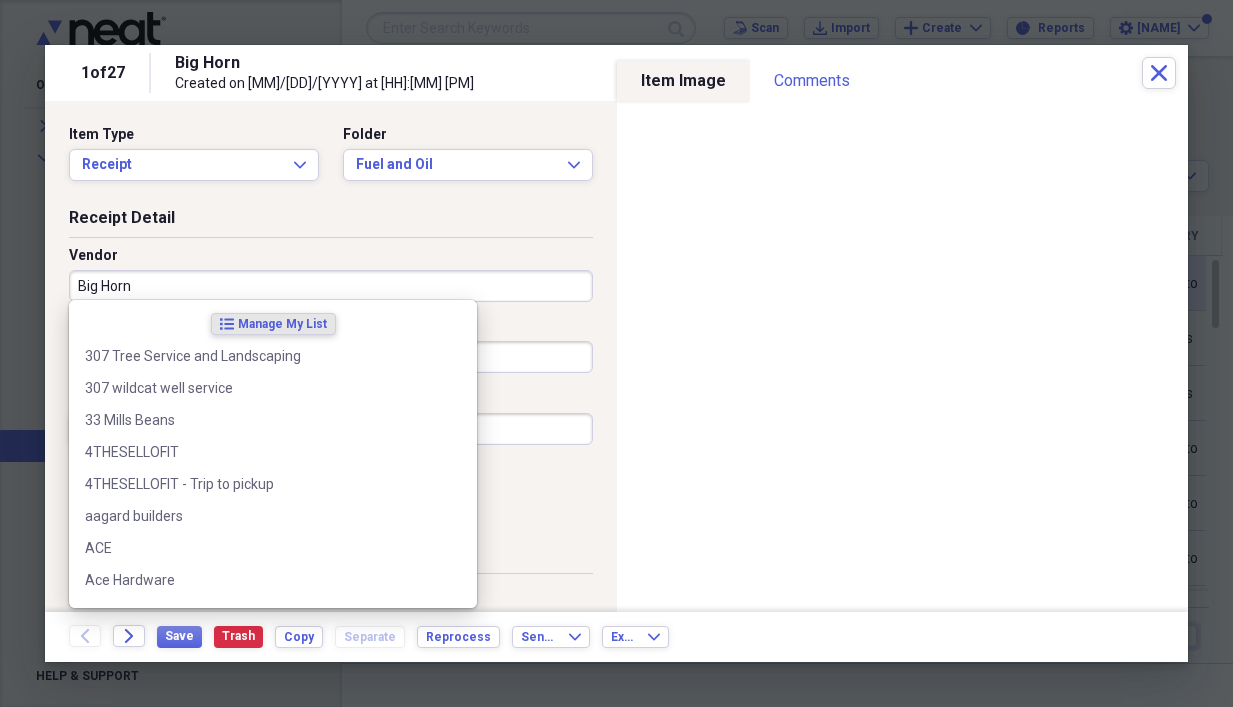 click on "Big Horn" at bounding box center [331, 286] 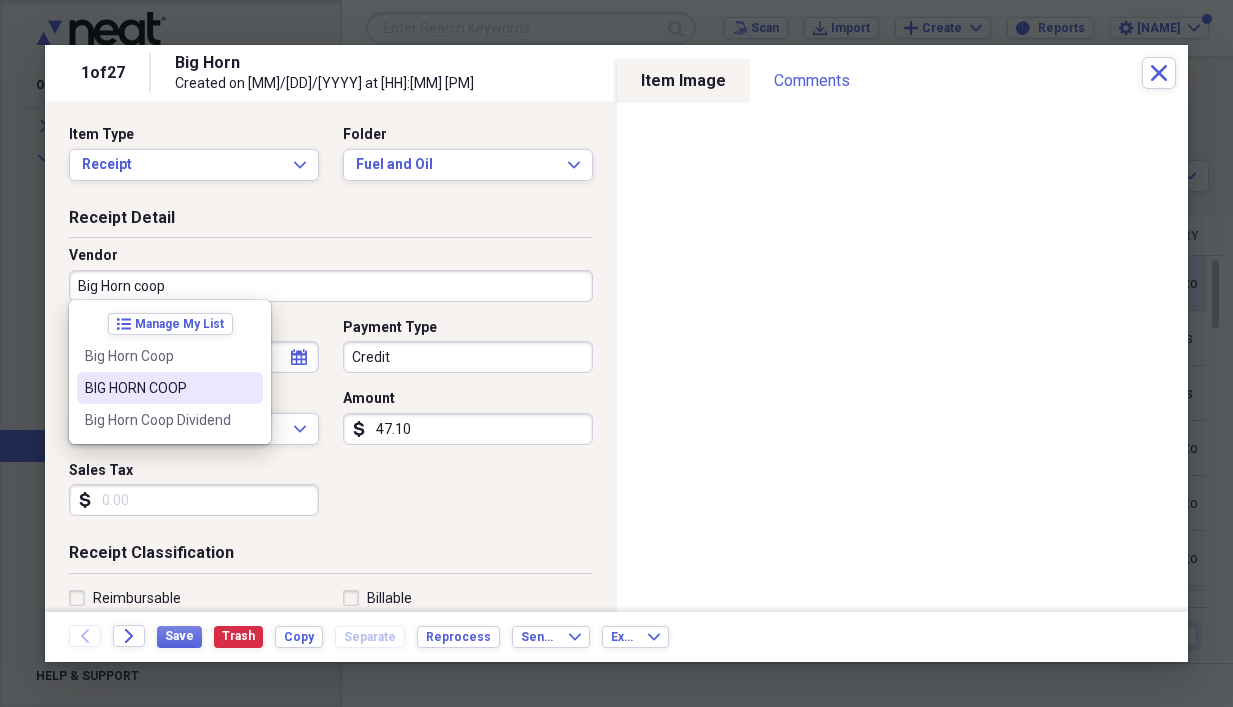click on "BIG HORN COOP" at bounding box center [158, 388] 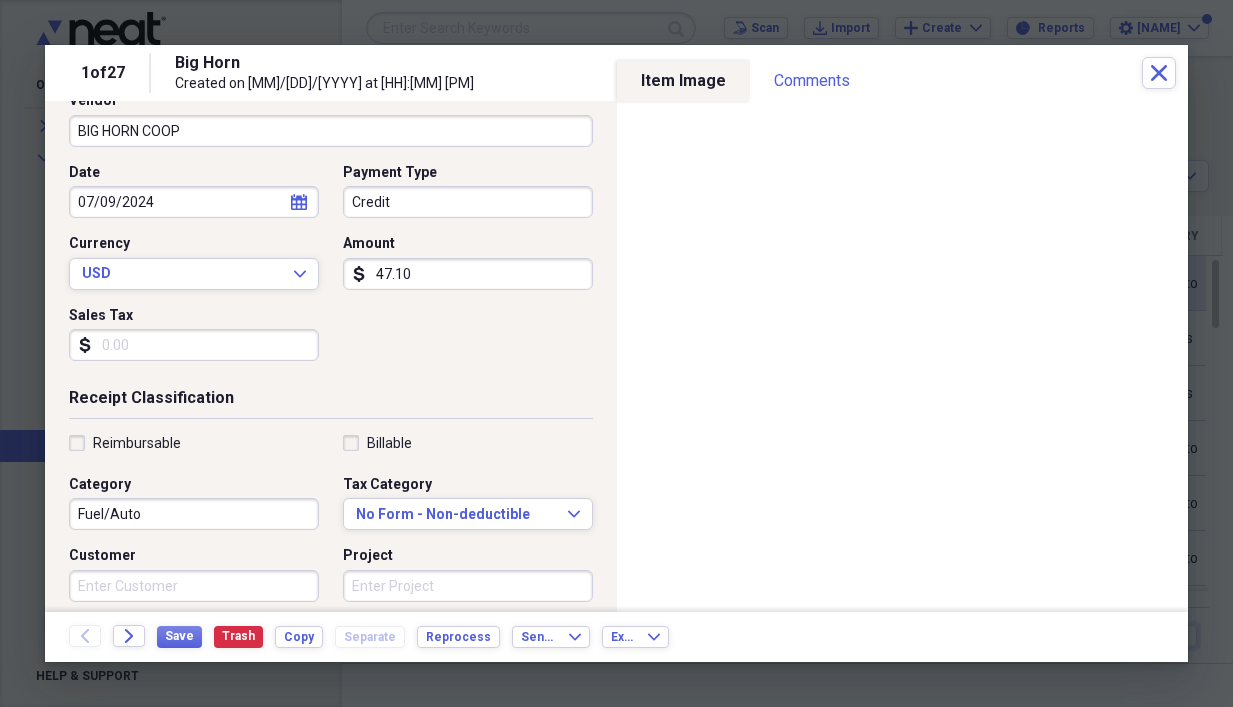 scroll, scrollTop: 200, scrollLeft: 0, axis: vertical 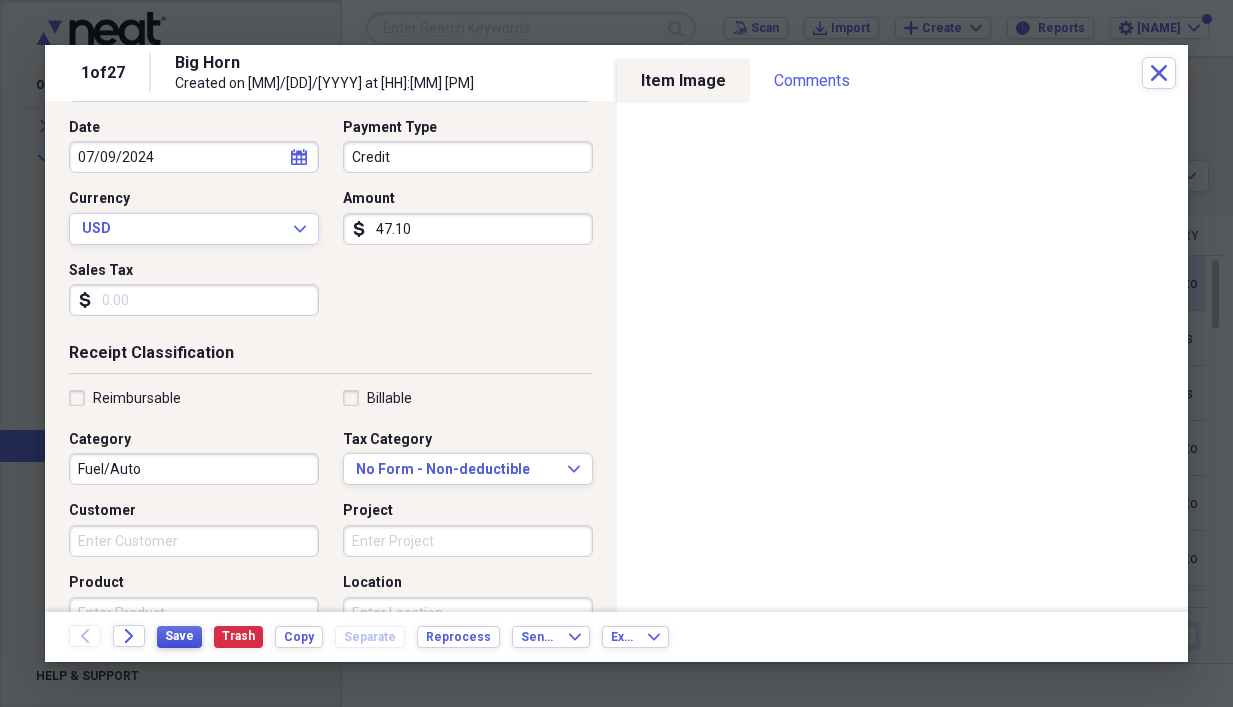 click on "Save" at bounding box center (179, 636) 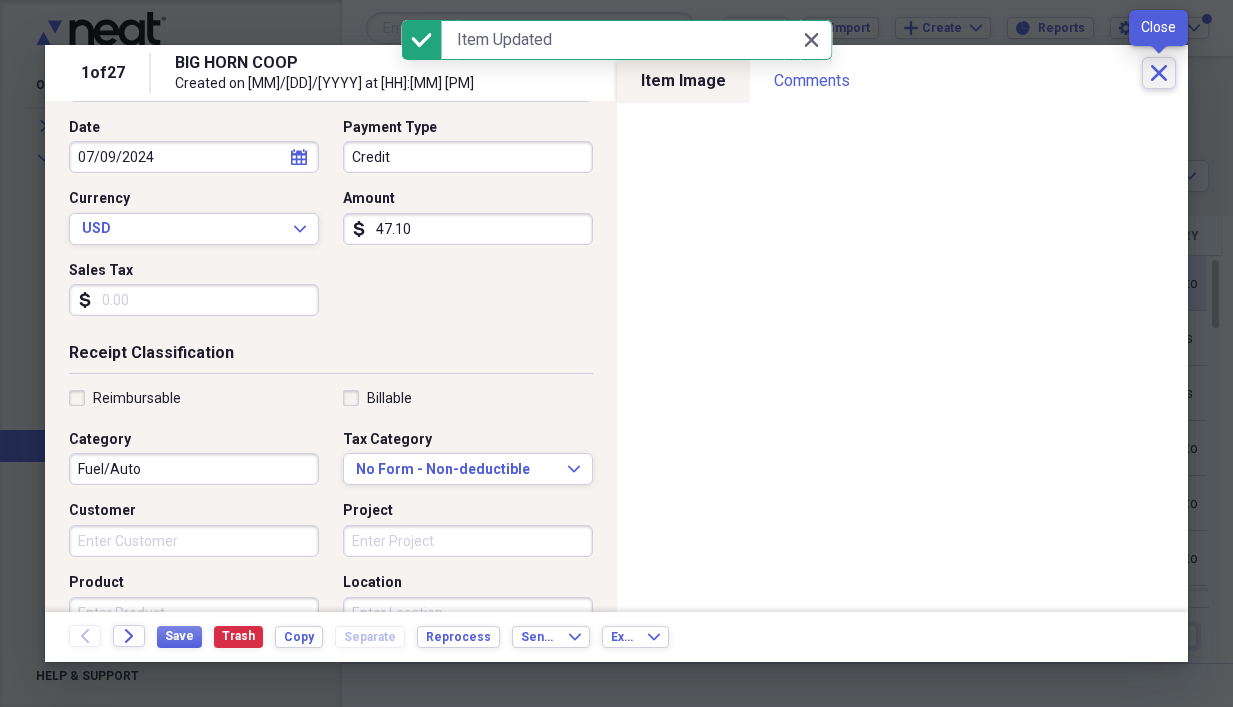 click 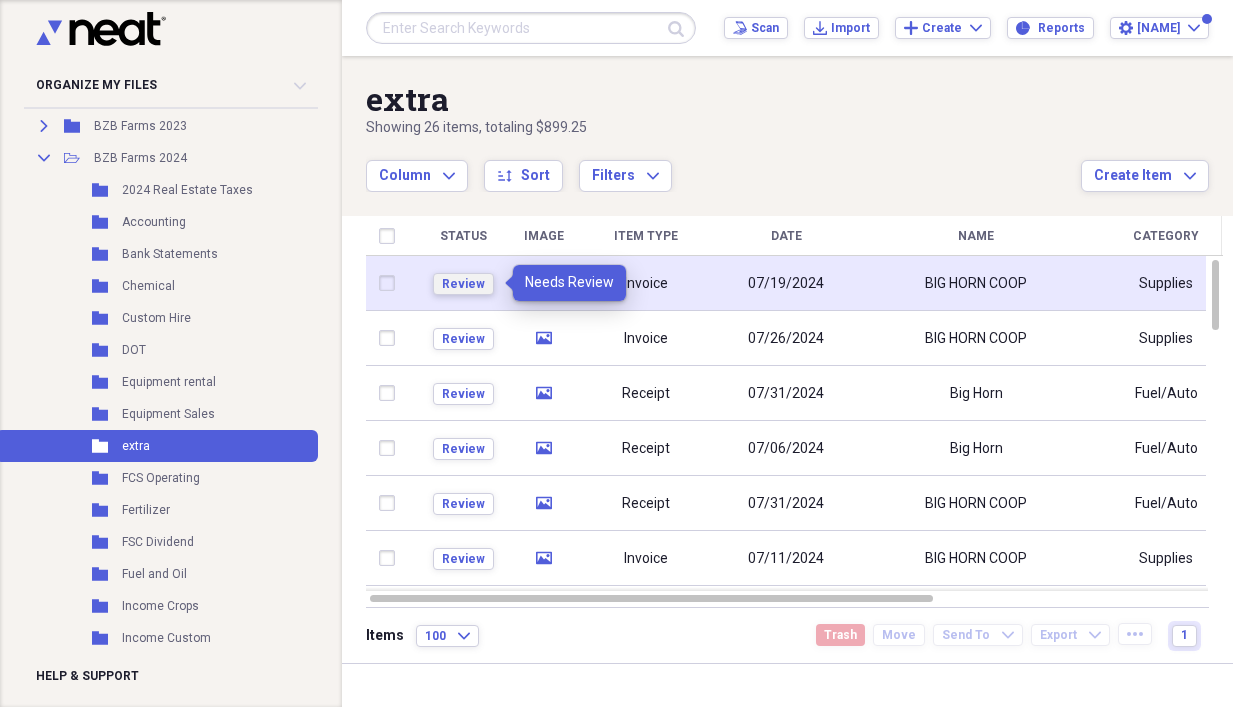 click on "Review" at bounding box center [463, 284] 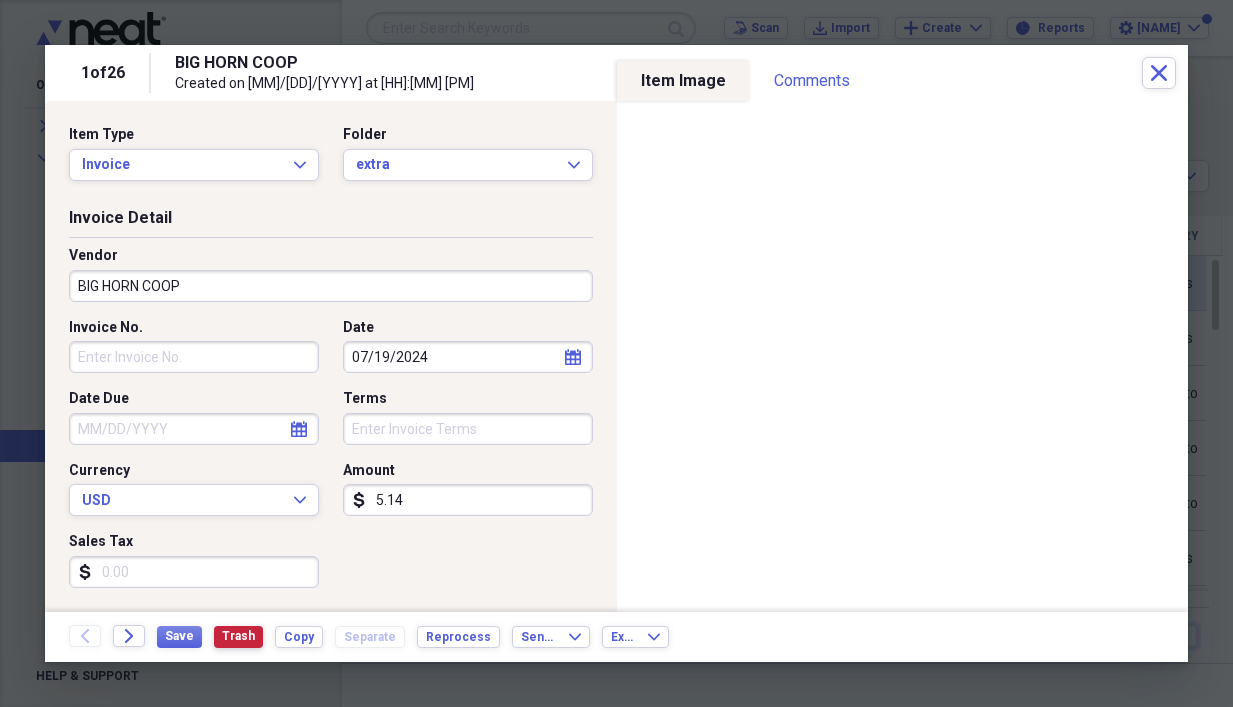 click on "Trash" at bounding box center (238, 636) 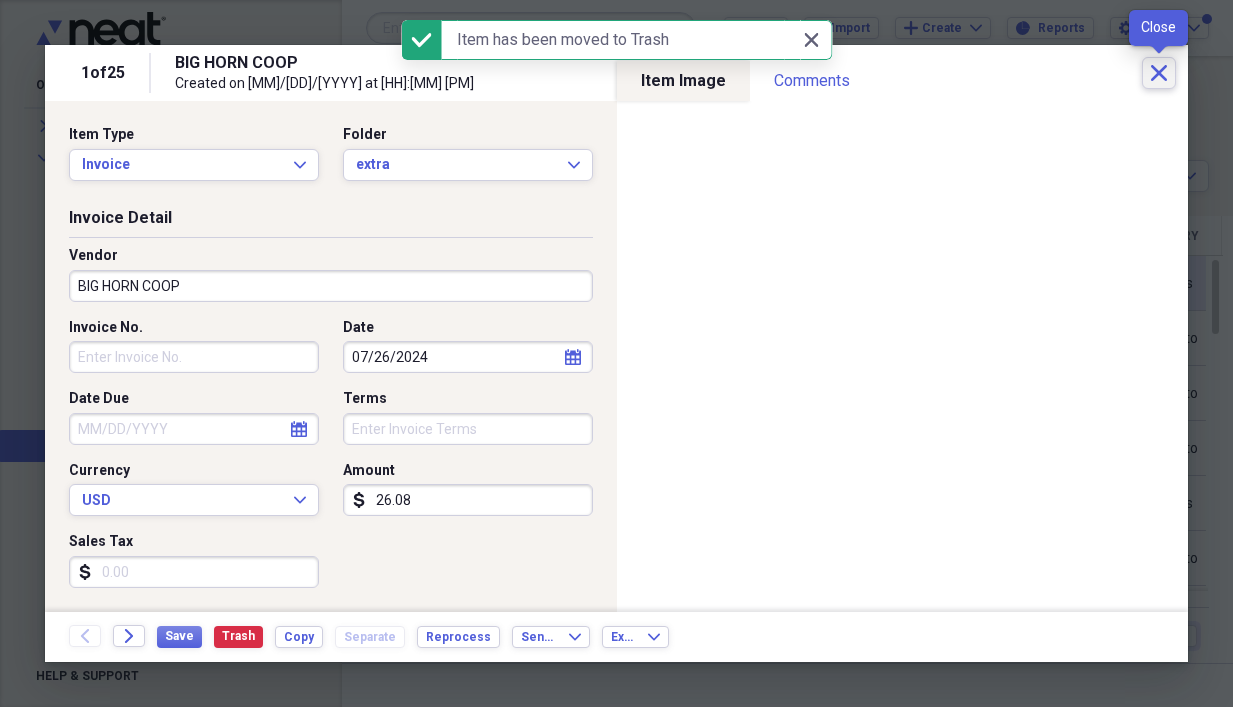 click 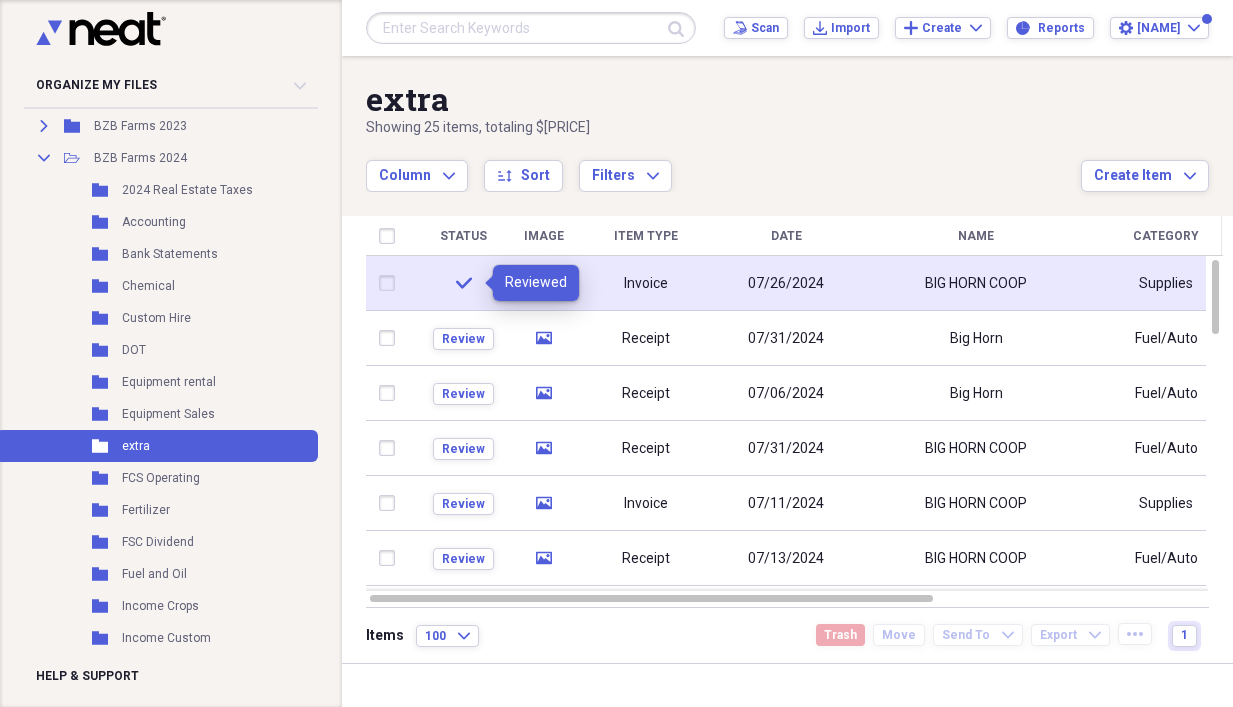 click on "check" 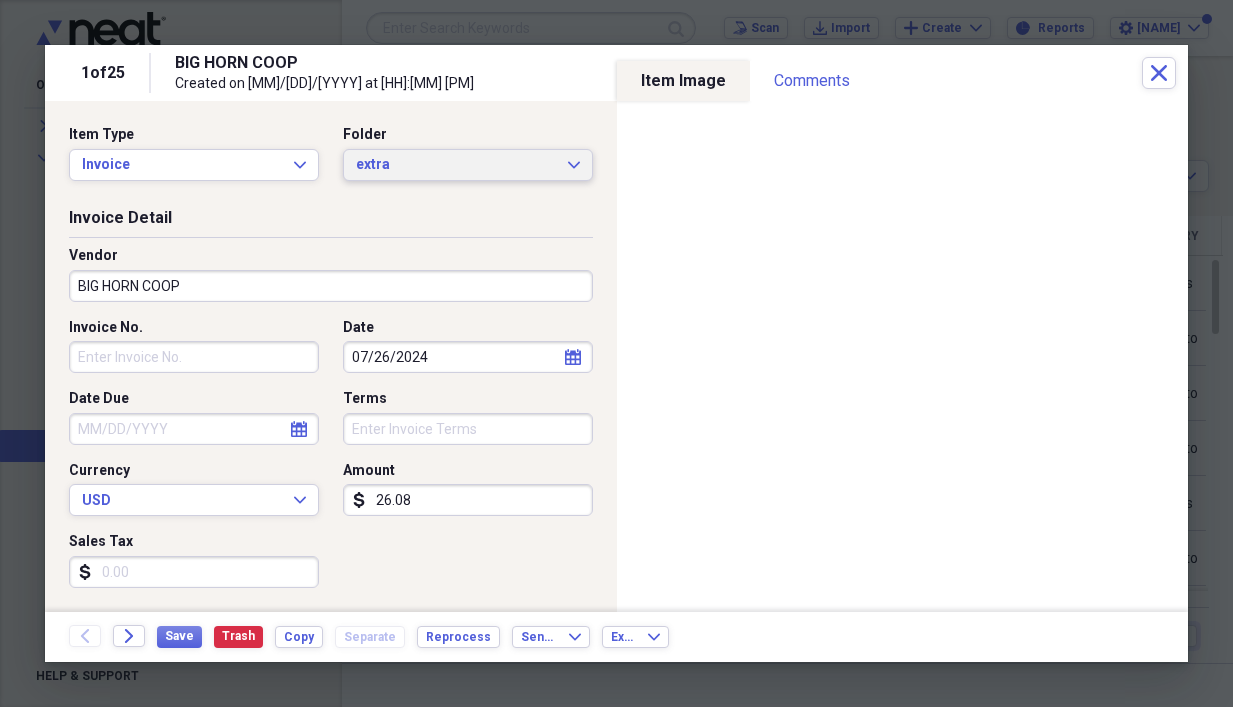 click on "extra" at bounding box center [456, 165] 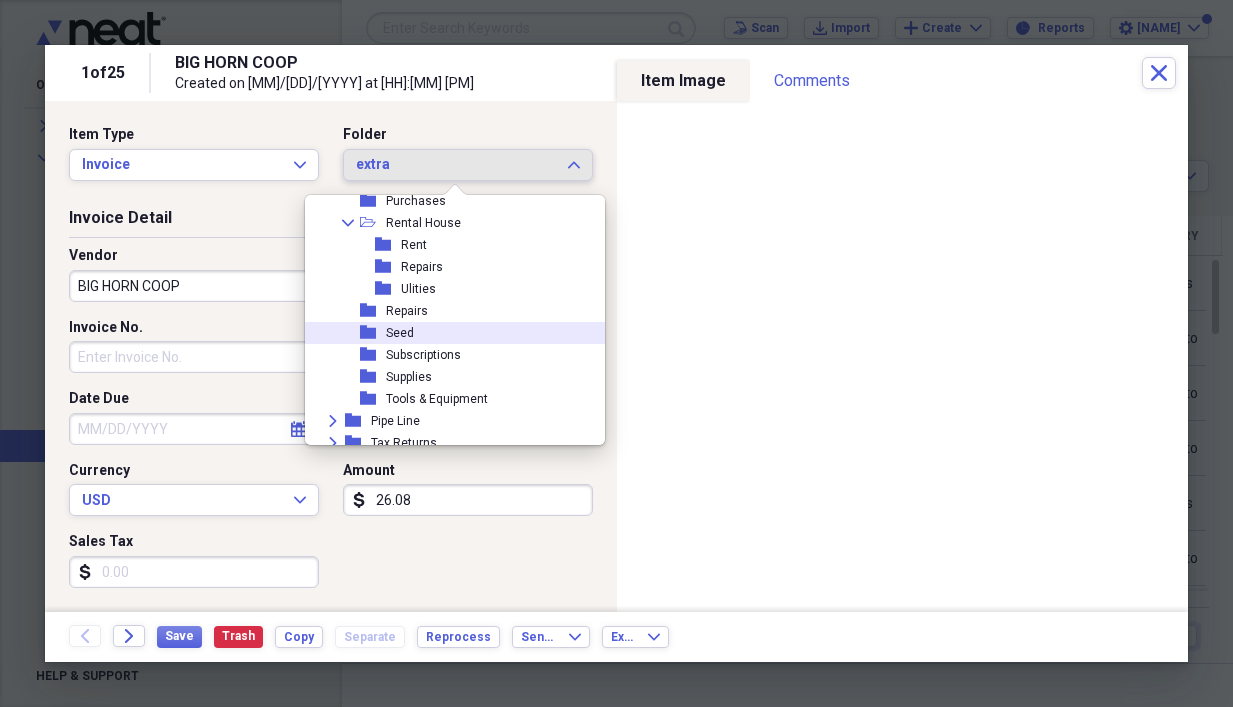 scroll, scrollTop: 1591, scrollLeft: 0, axis: vertical 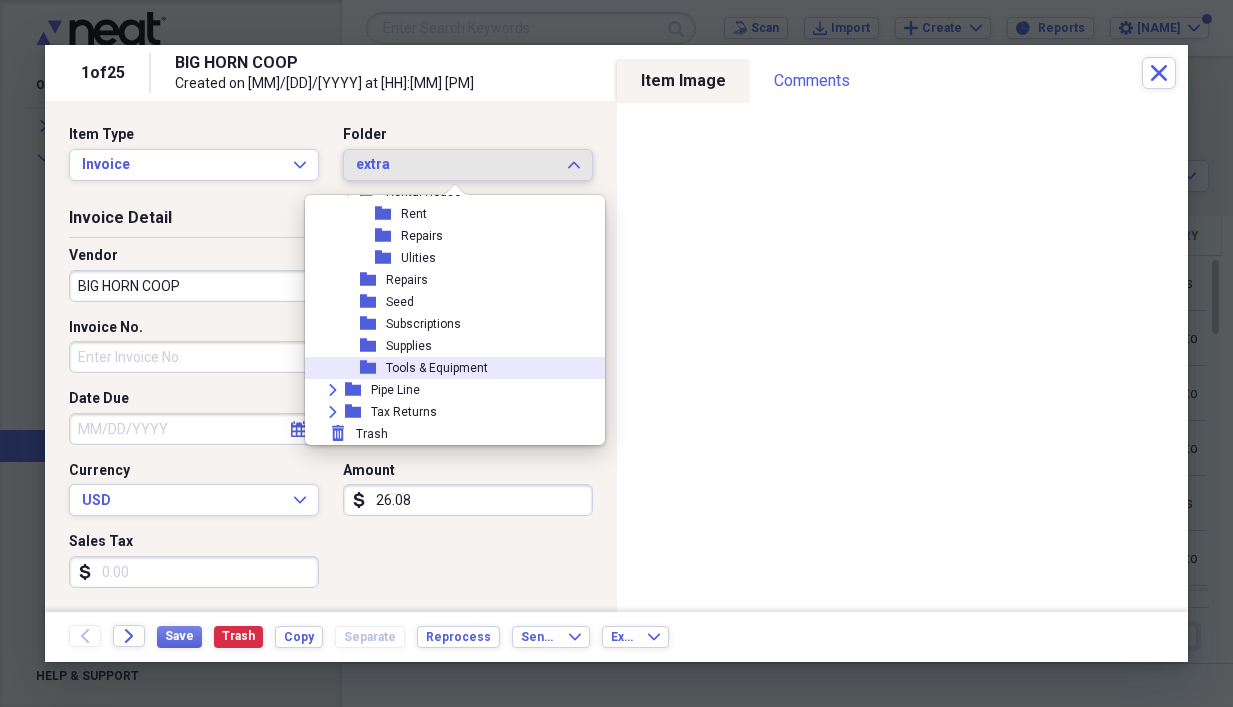click on "Tools & Equipment" at bounding box center [437, 368] 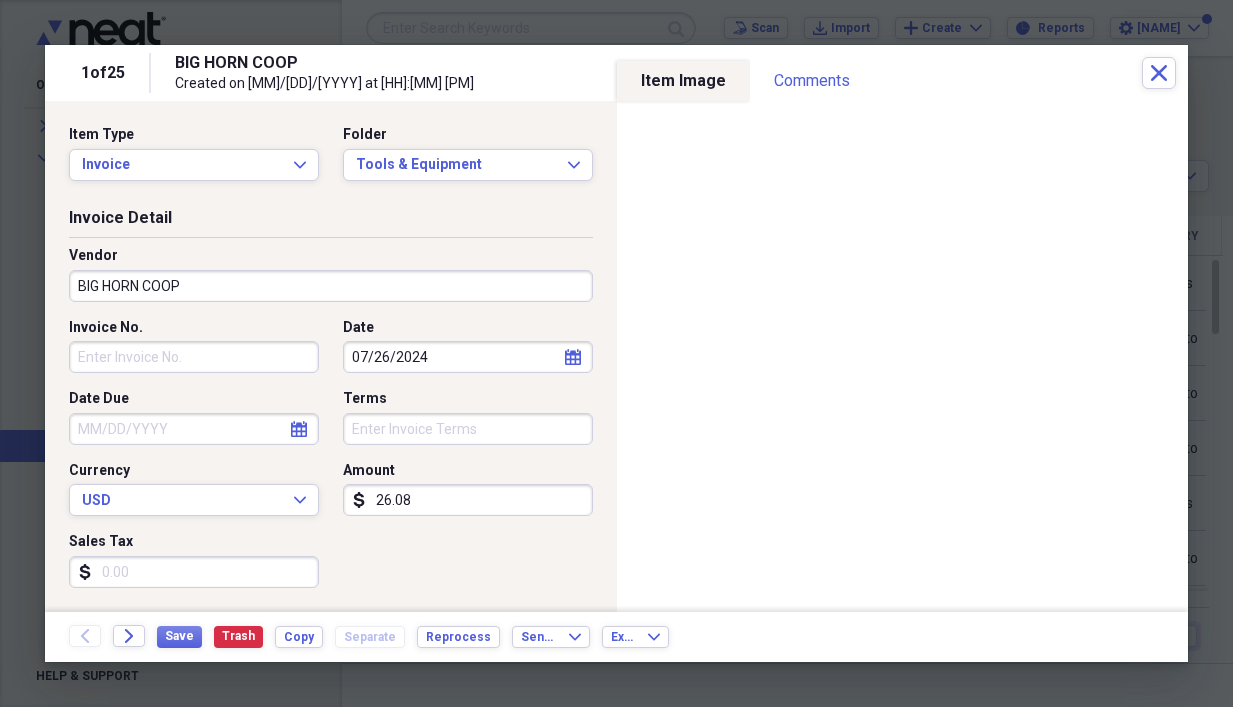click on "Invoice No." at bounding box center (194, 357) 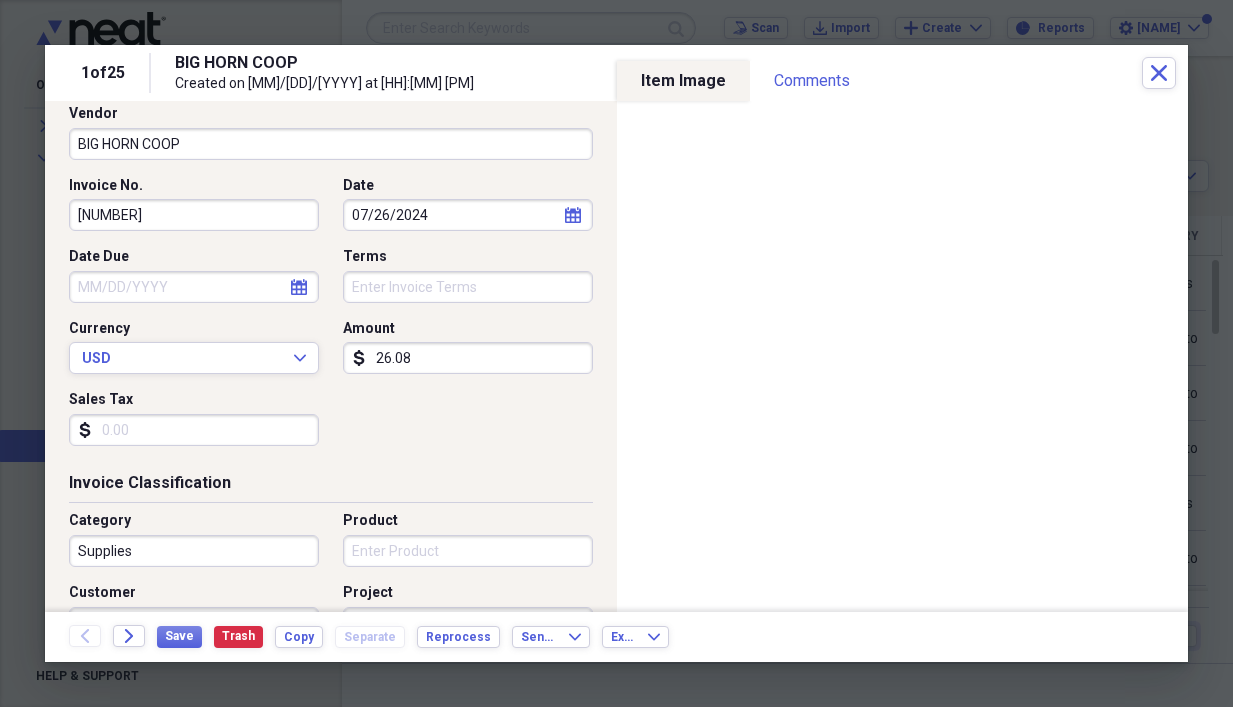 scroll, scrollTop: 200, scrollLeft: 0, axis: vertical 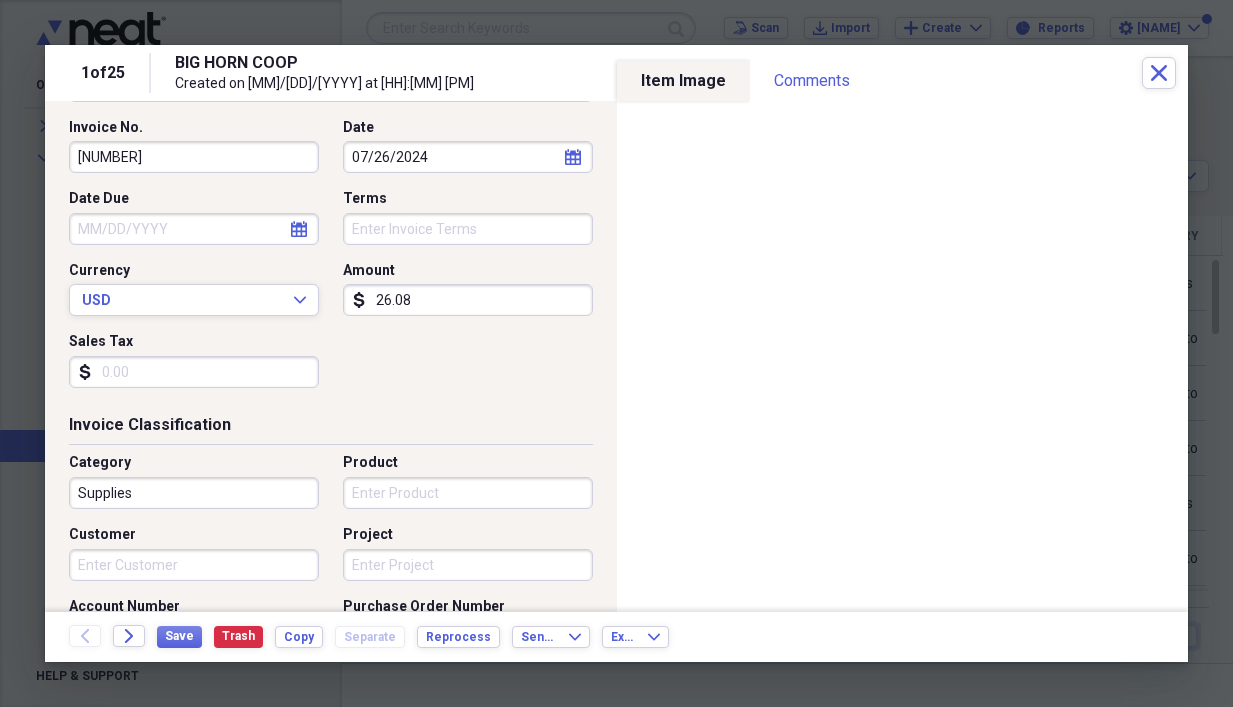 type on "[NUMBER]" 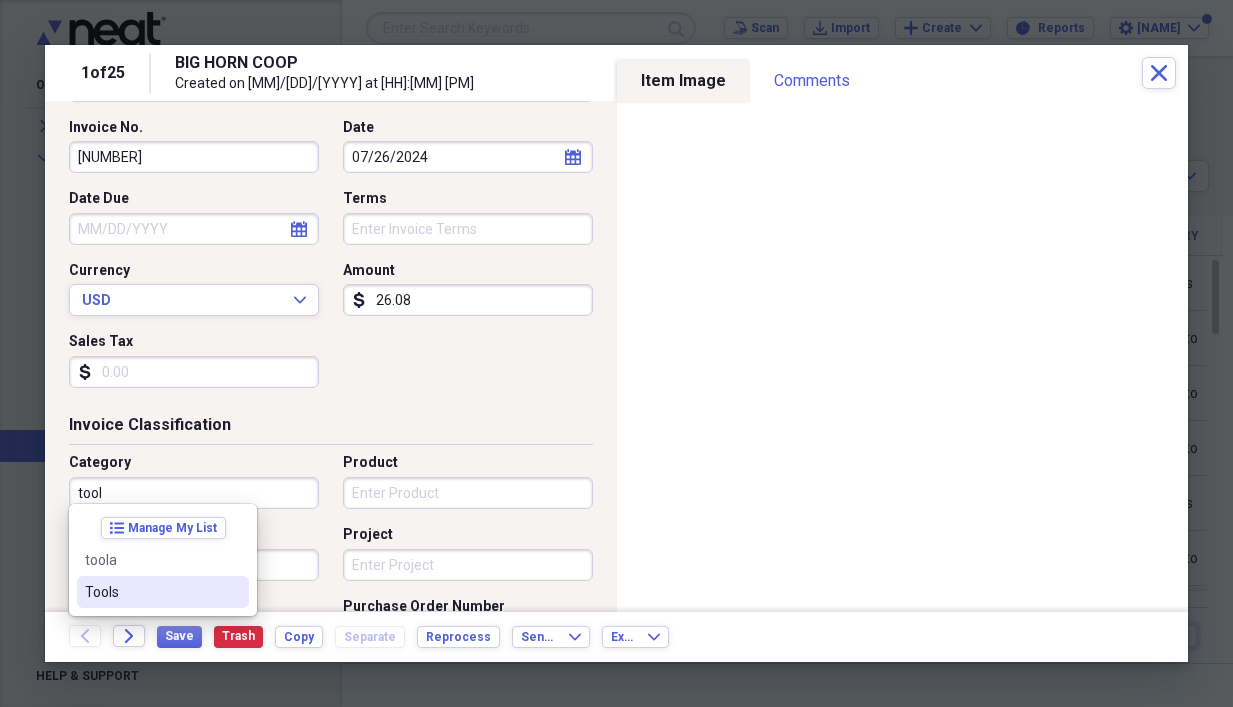click on "Tools" at bounding box center (163, 592) 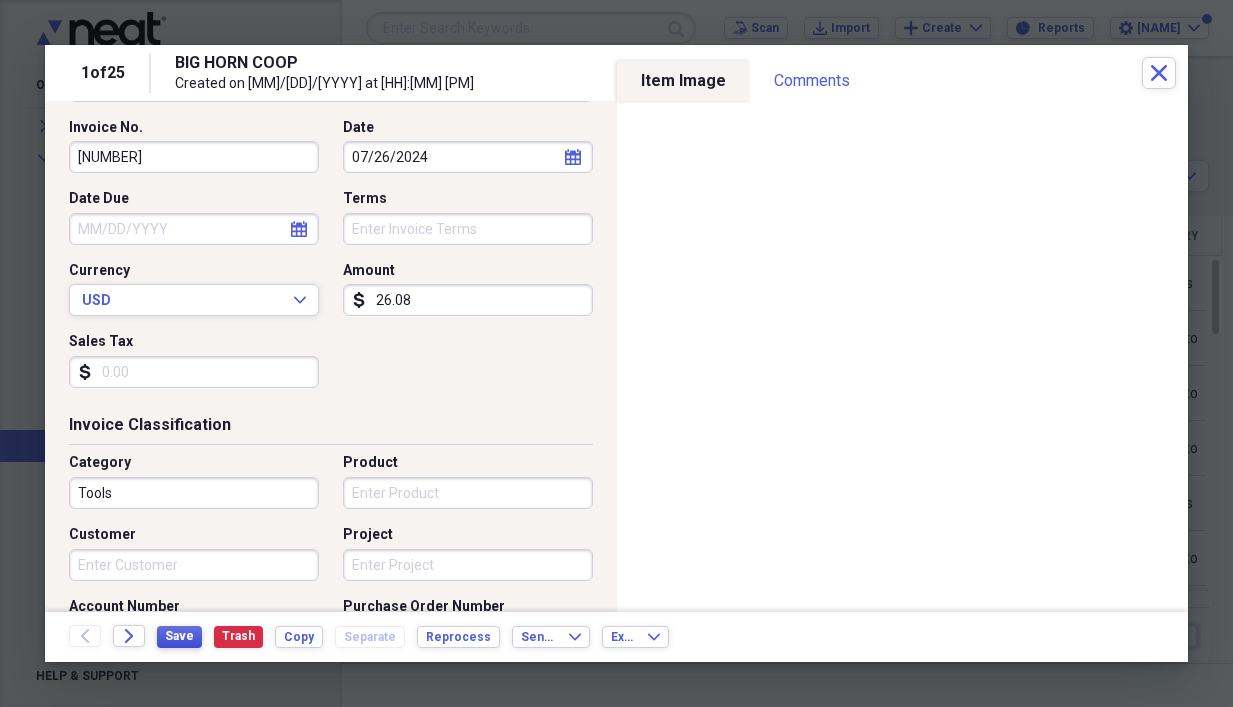 click on "Save" at bounding box center [179, 636] 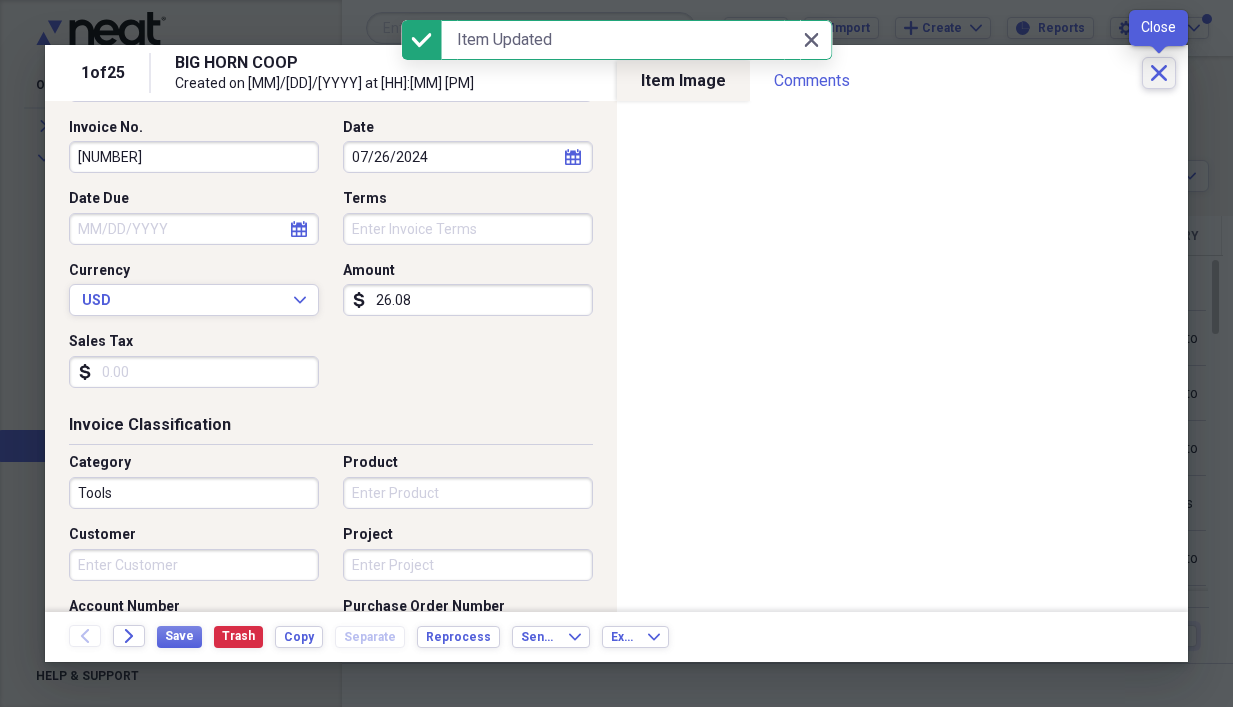 click on "Close" at bounding box center [1159, 73] 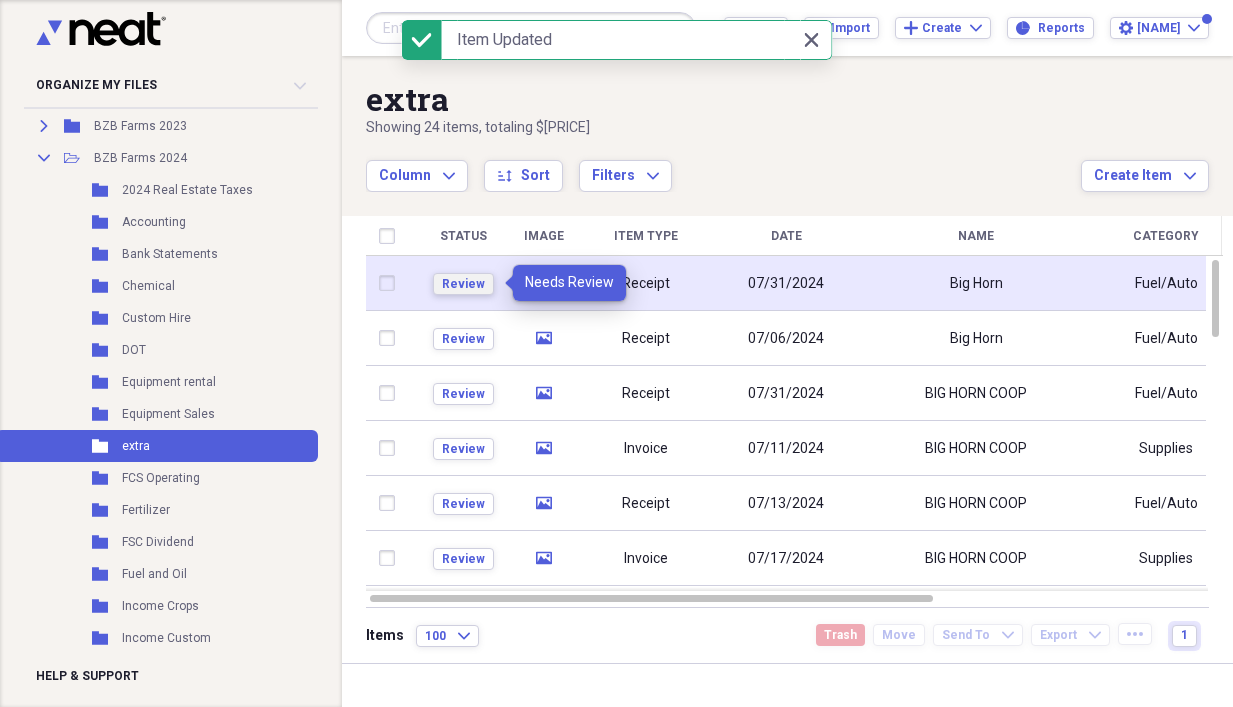 click on "Review" at bounding box center [463, 284] 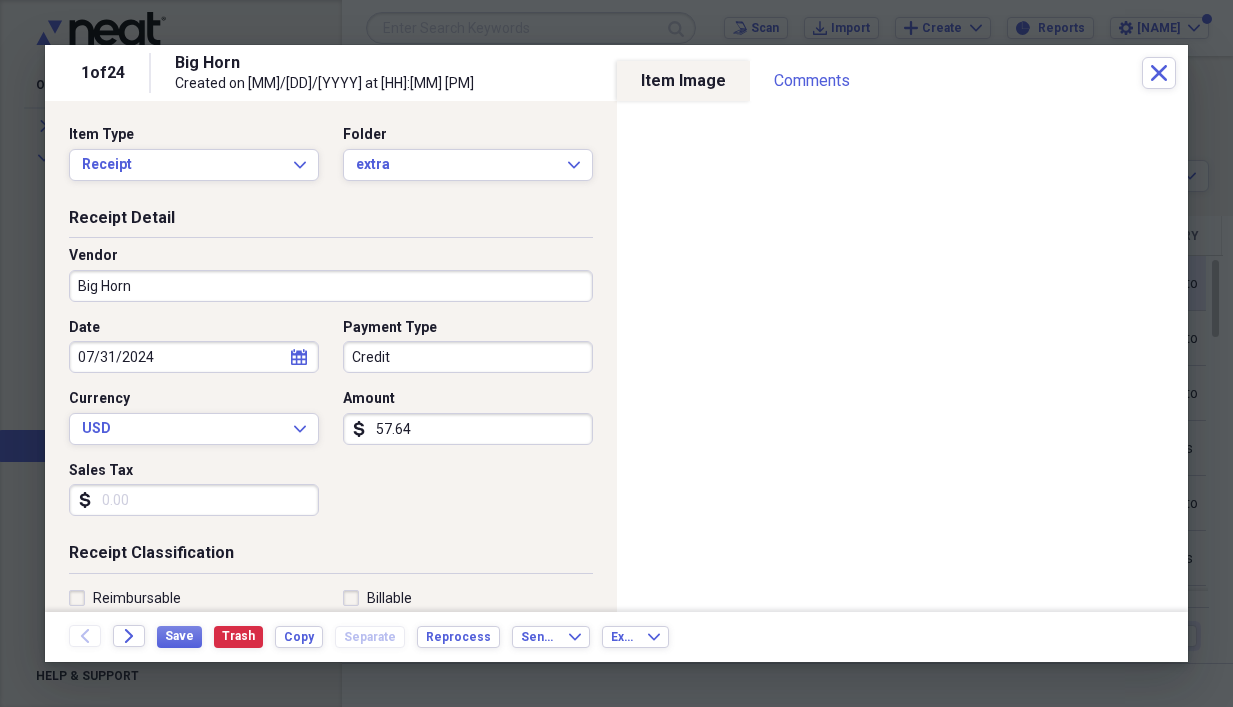 click on "Big Horn" at bounding box center [331, 286] 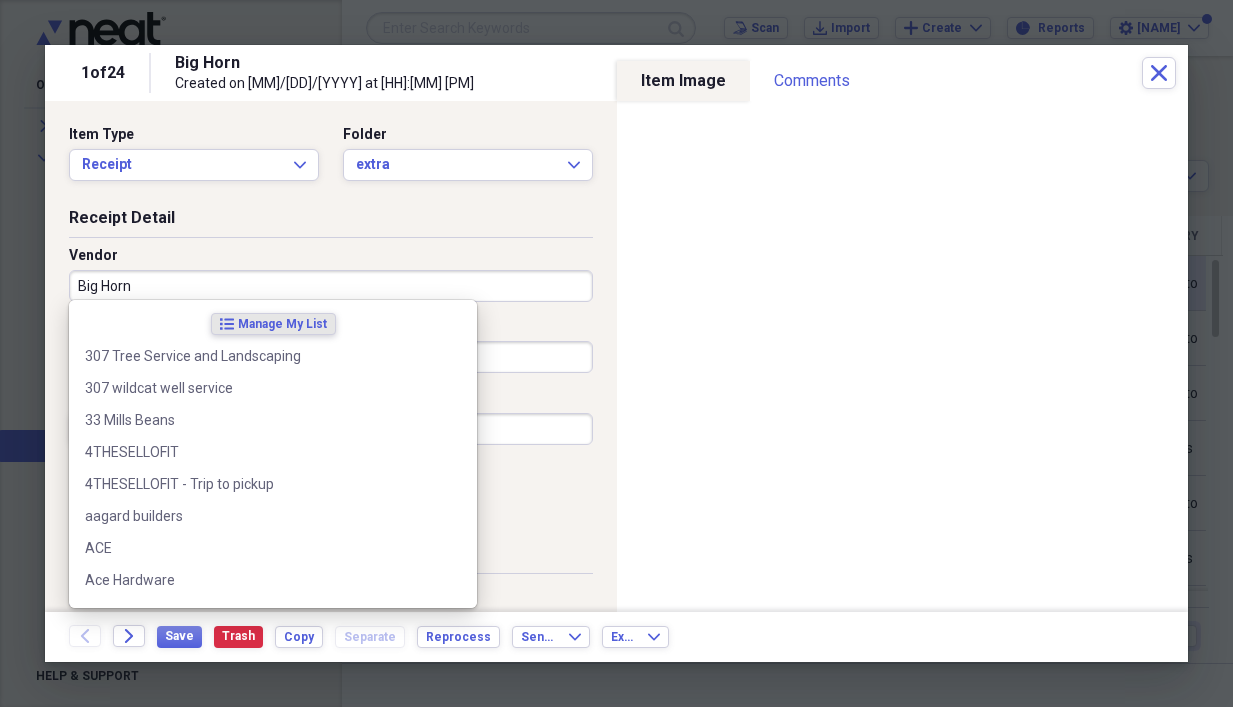 click on "Big Horn" at bounding box center [331, 286] 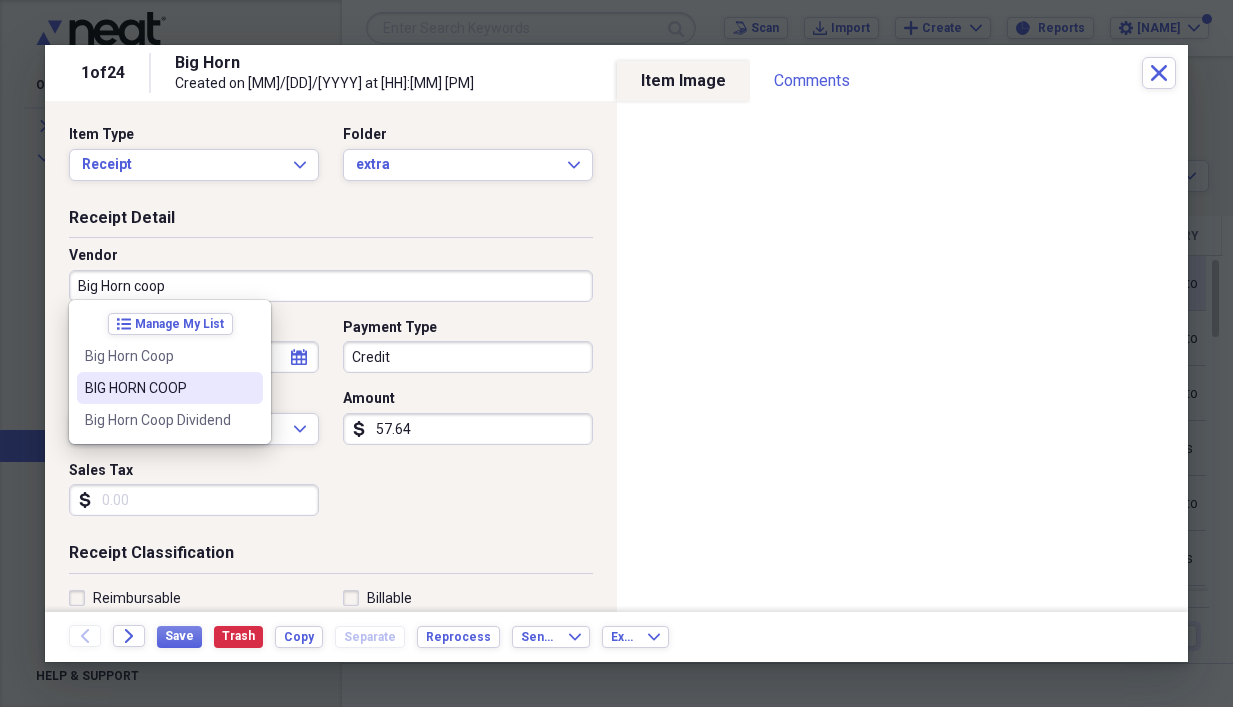 click on "BIG HORN COOP" at bounding box center (158, 388) 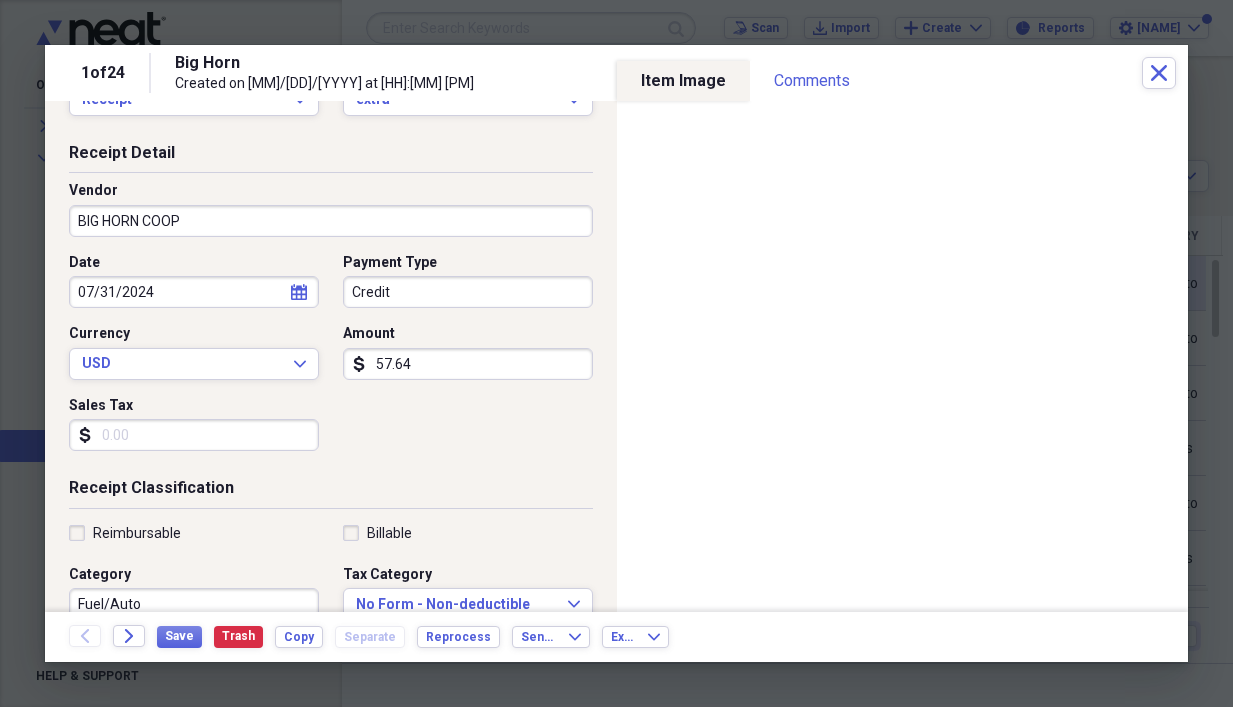 scroll, scrollTop: 0, scrollLeft: 0, axis: both 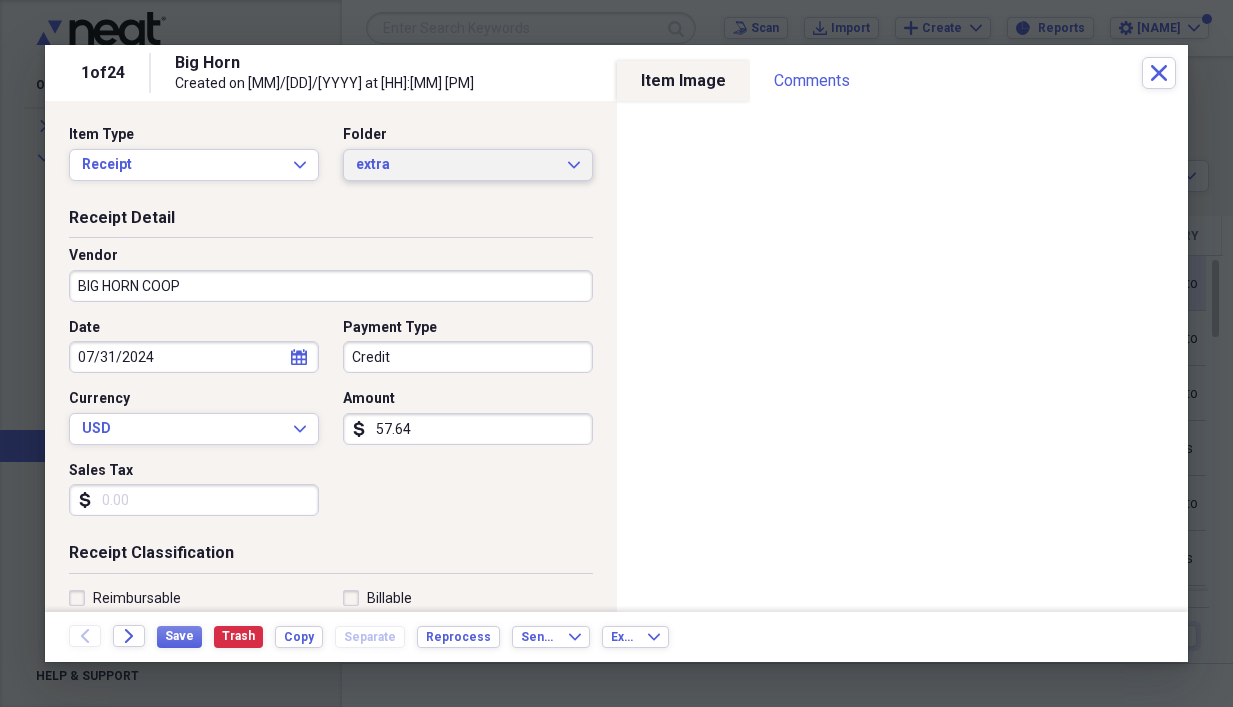 click on "extra Expand" at bounding box center (468, 165) 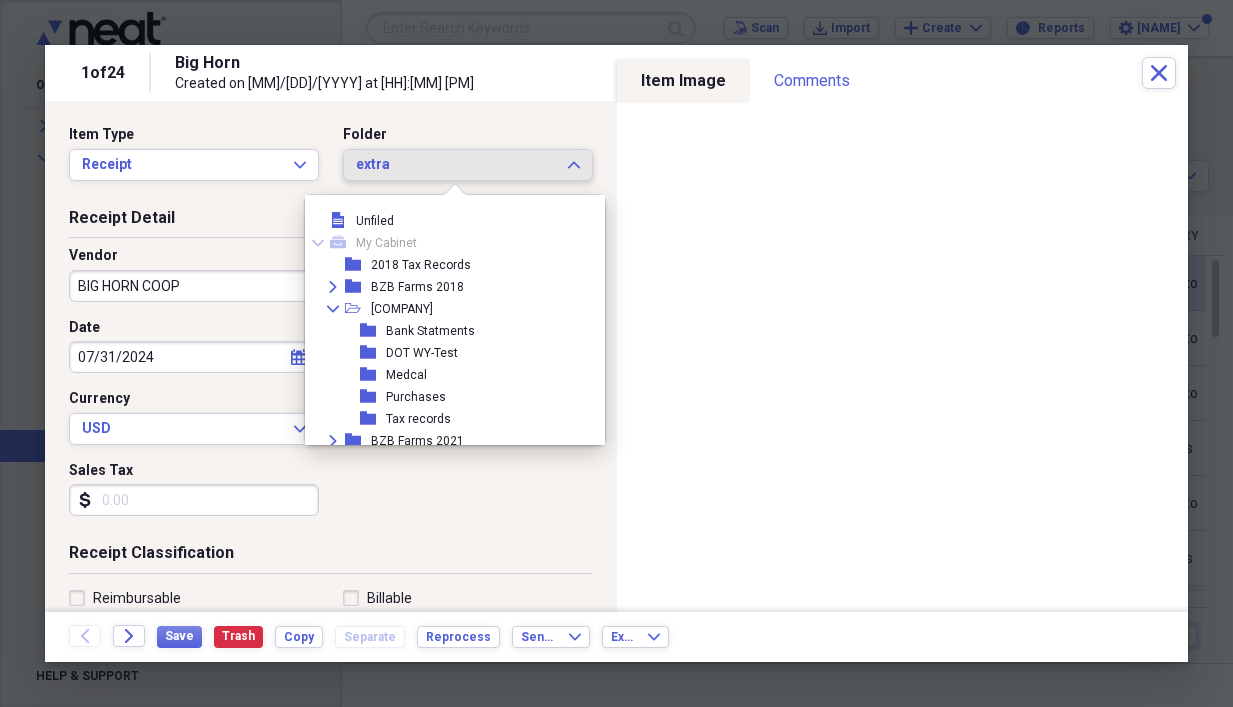 scroll, scrollTop: 1089, scrollLeft: 0, axis: vertical 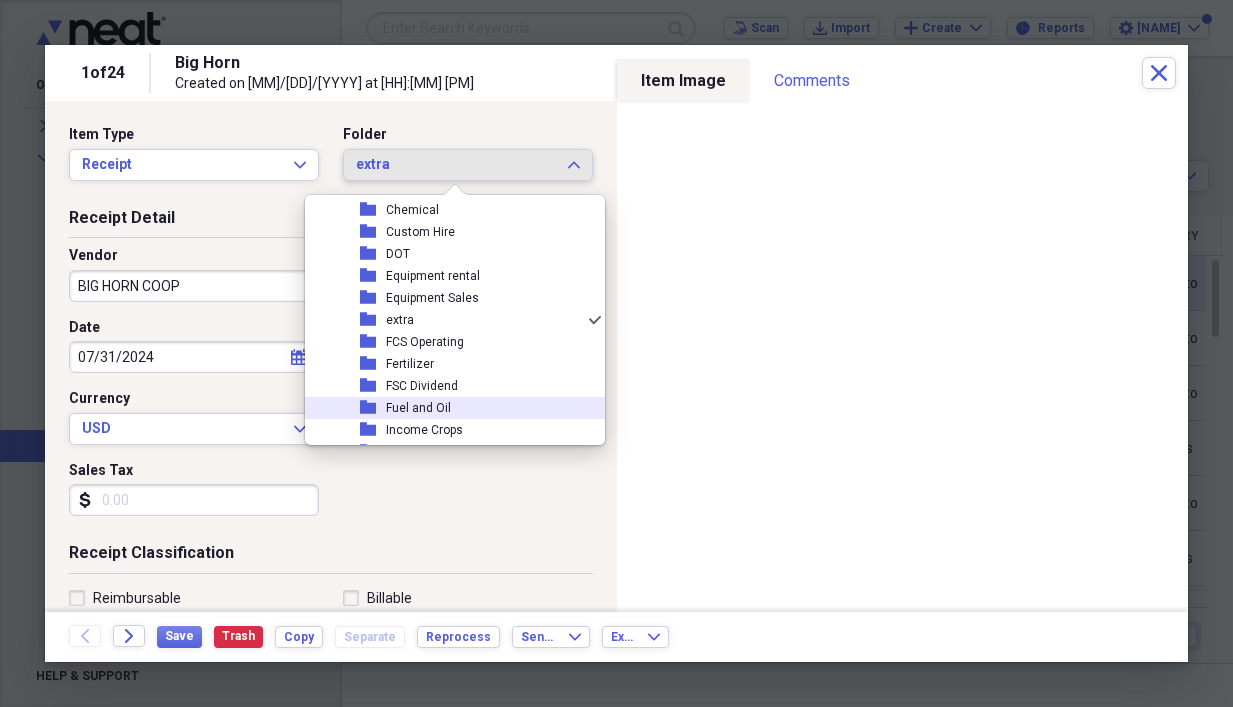 click on "Fuel and Oil" at bounding box center (418, 408) 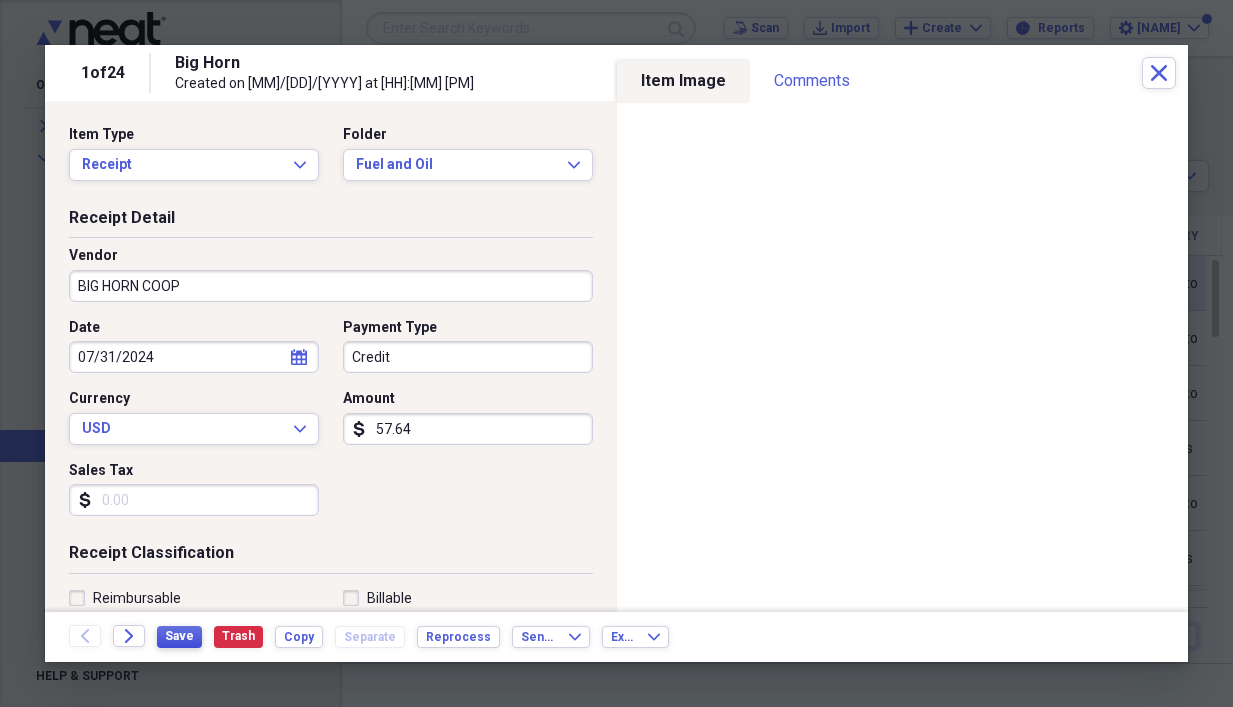 click on "Save" at bounding box center (179, 636) 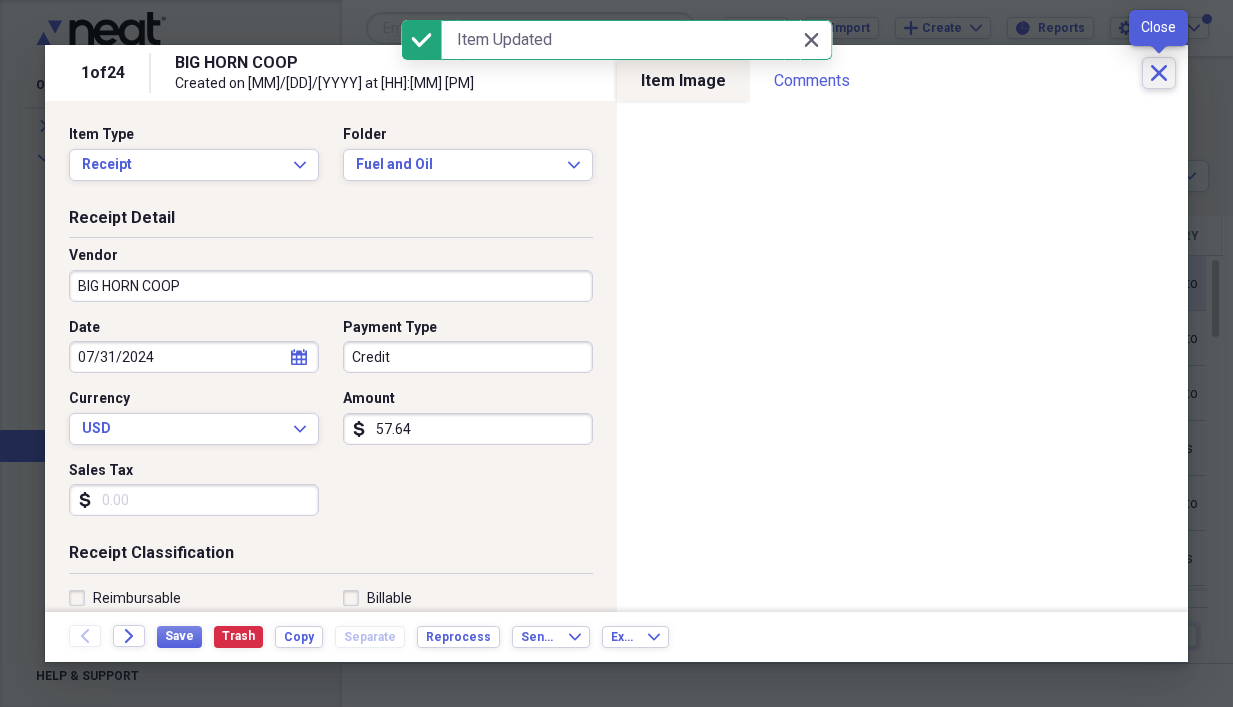click on "Close" 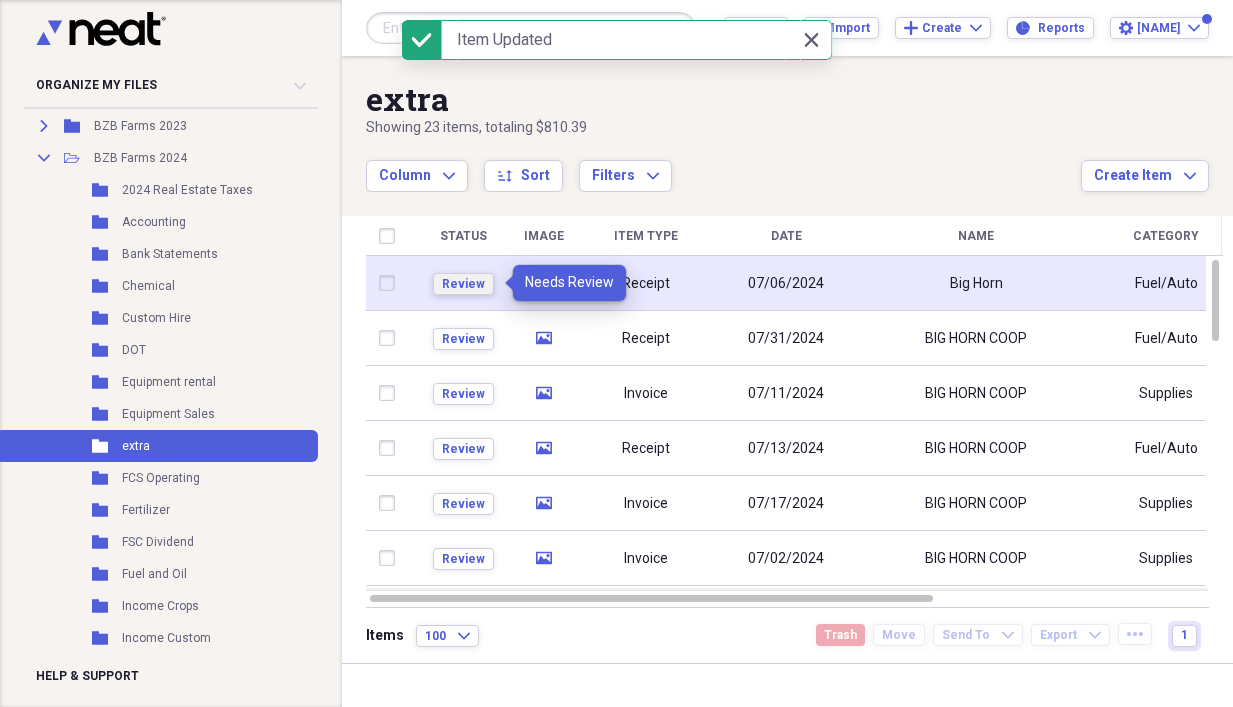 click on "Review" at bounding box center (463, 284) 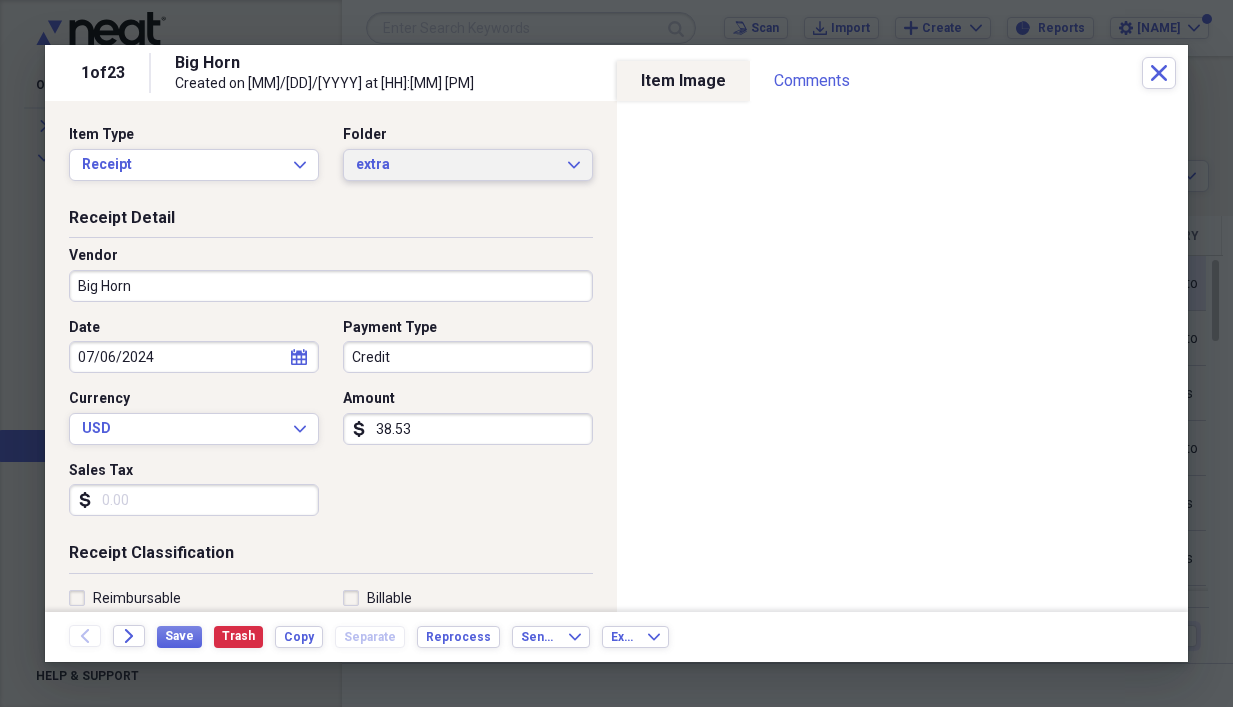 click on "extra Expand" at bounding box center [468, 165] 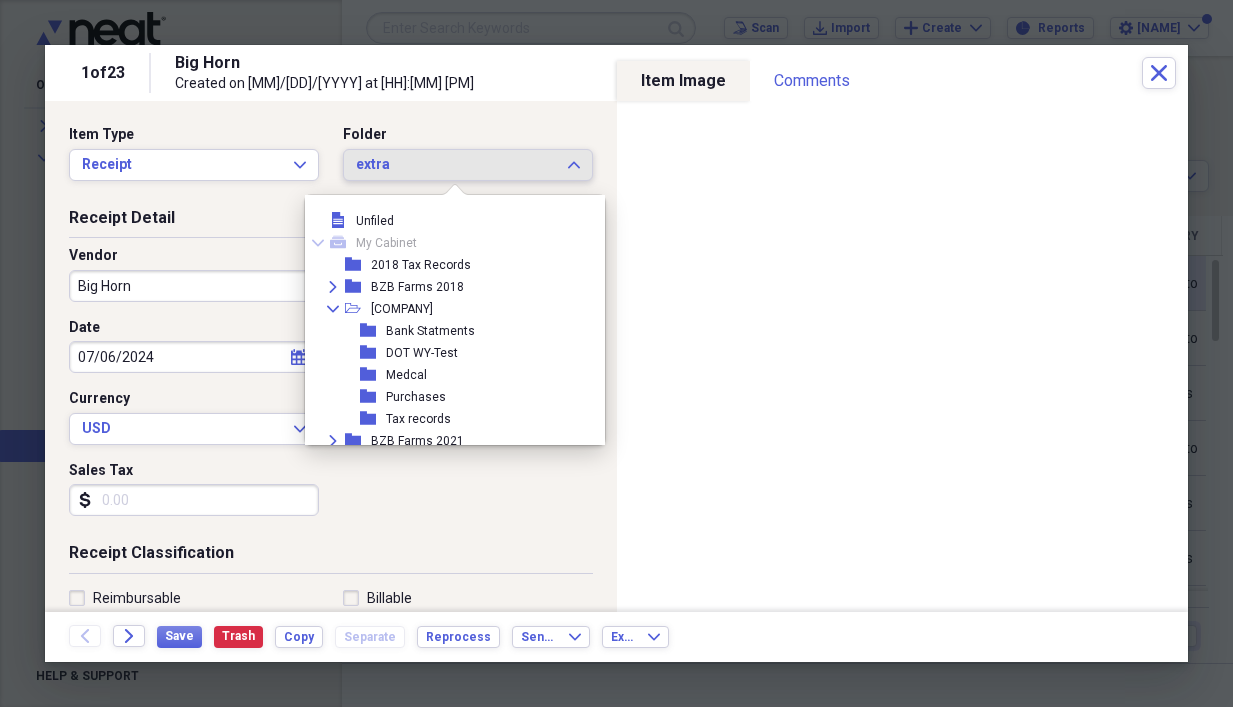 scroll, scrollTop: 1089, scrollLeft: 0, axis: vertical 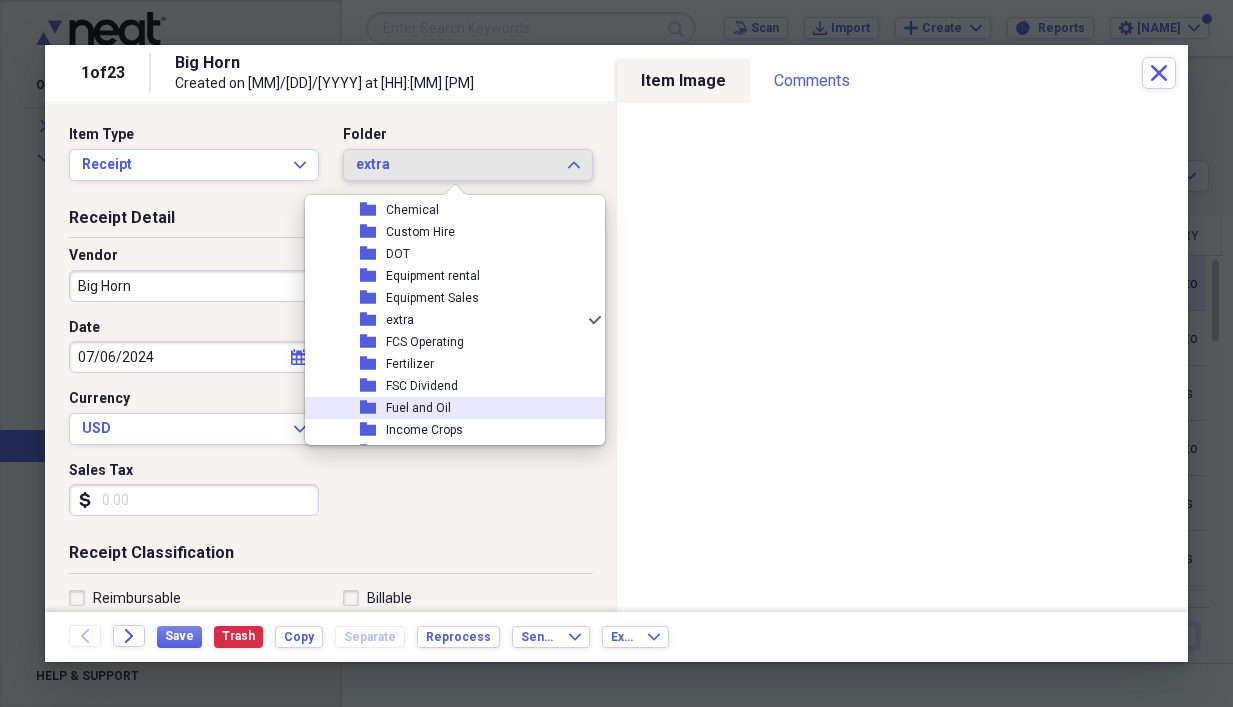 click on "Fuel and Oil" at bounding box center (418, 408) 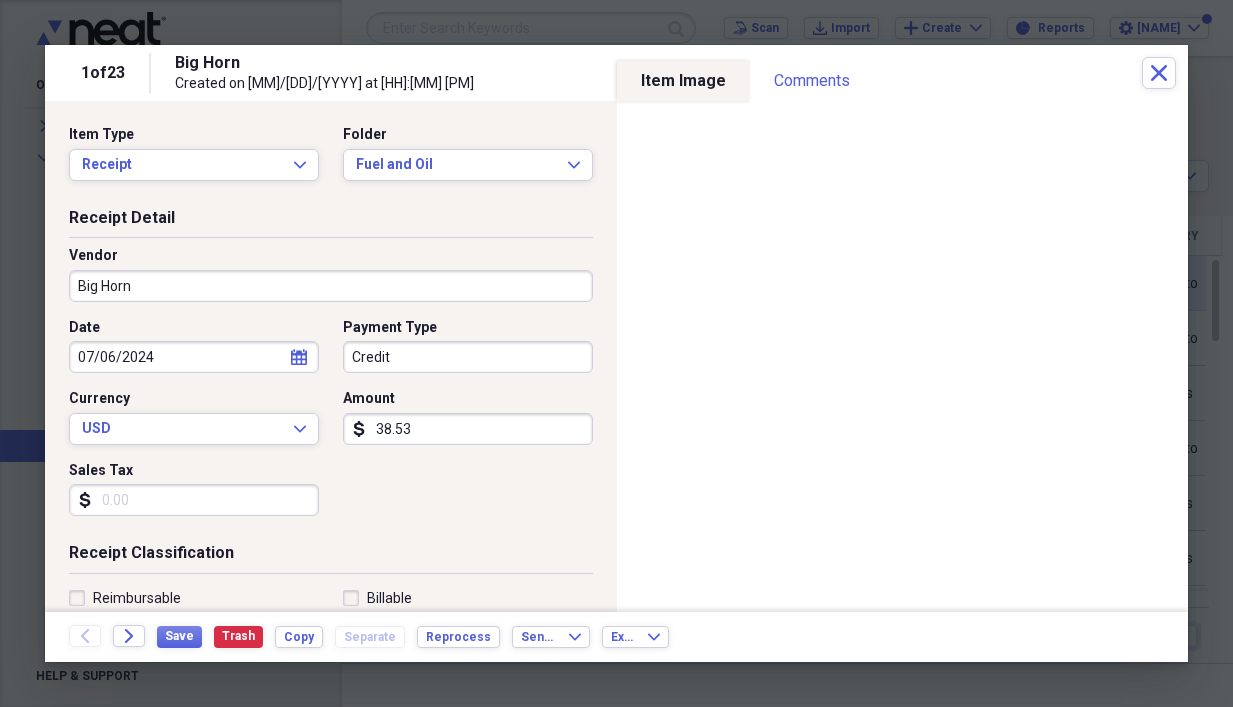 click on "Big Horn" at bounding box center [331, 286] 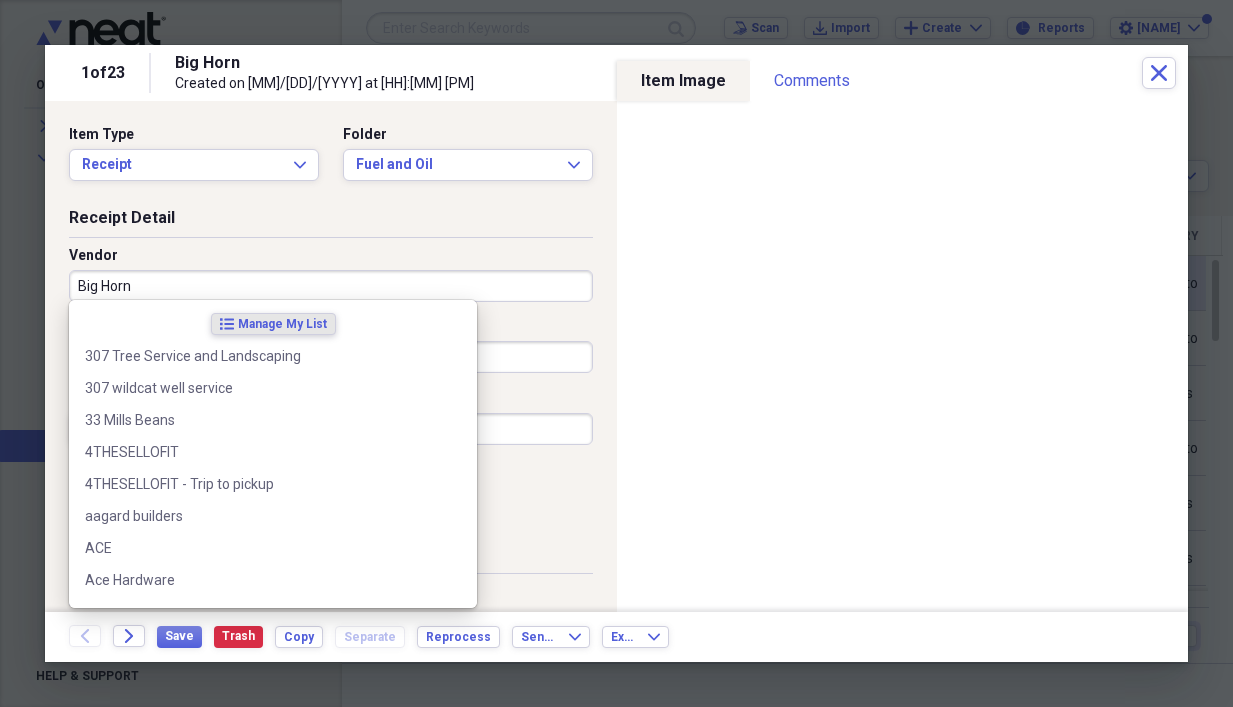 click on "Big Horn" at bounding box center [331, 286] 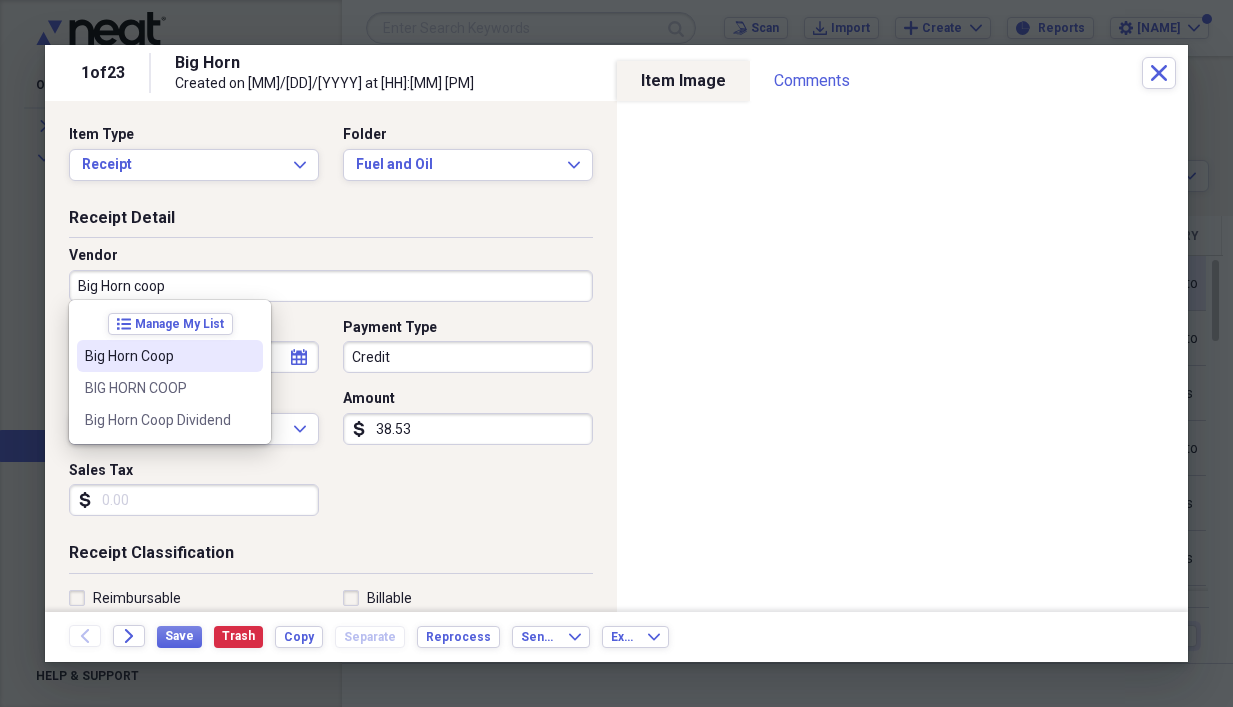 click on "BIG HORN COOP" at bounding box center (170, 388) 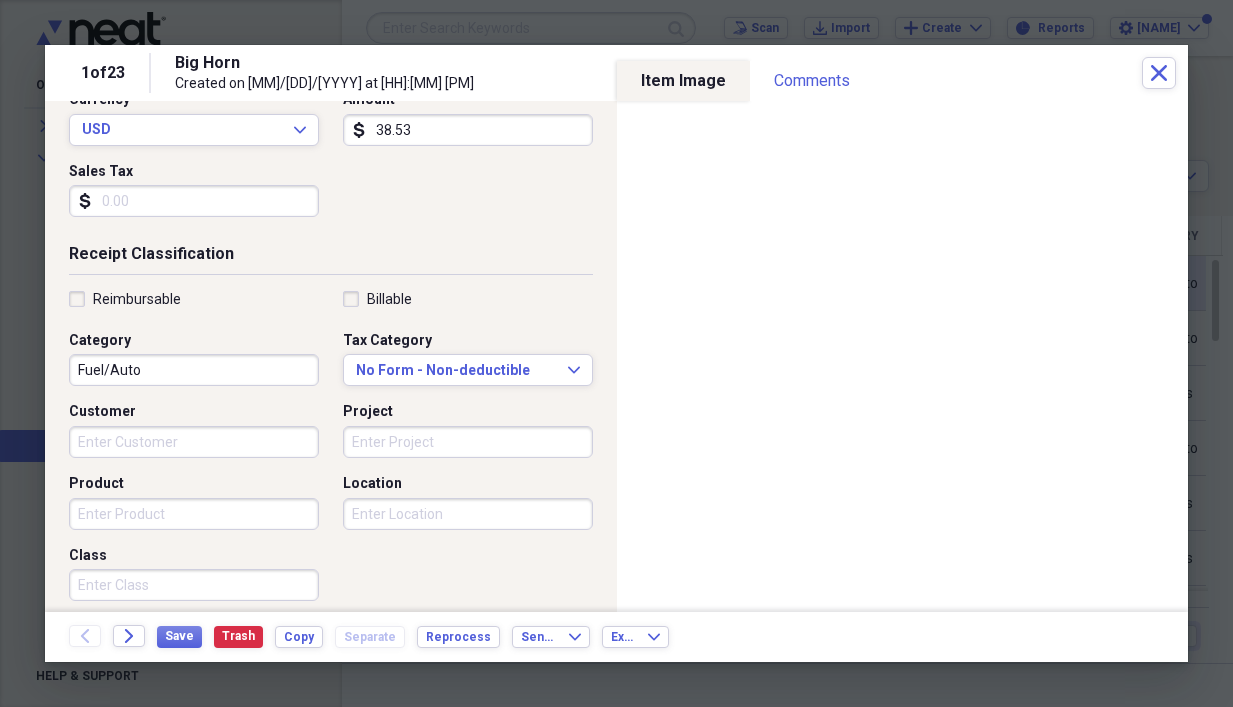 scroll, scrollTop: 300, scrollLeft: 0, axis: vertical 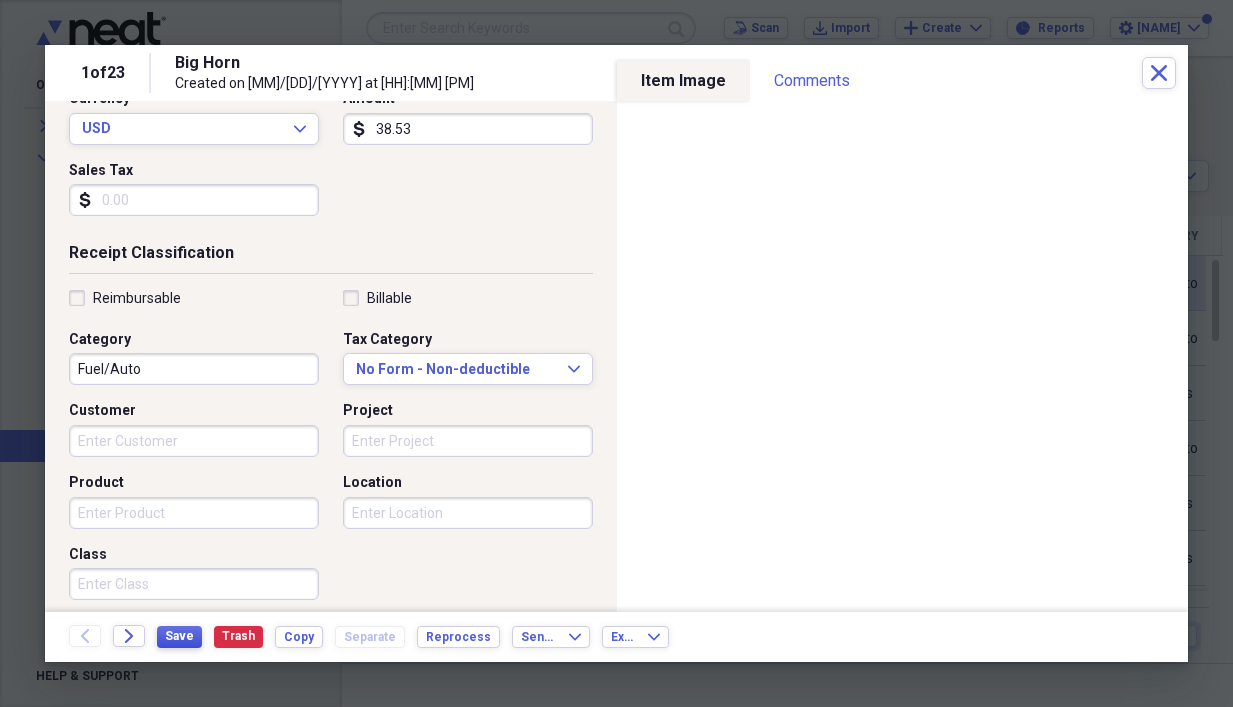 click on "Save" at bounding box center (179, 636) 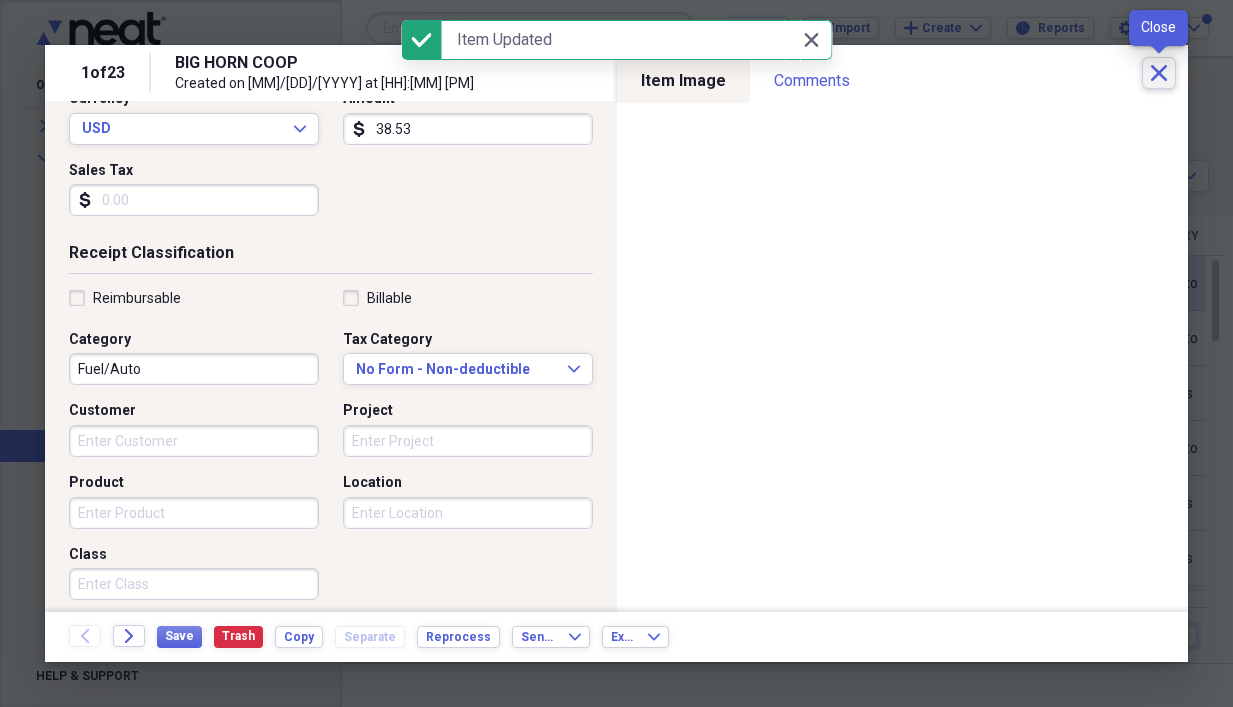 click on "Close" 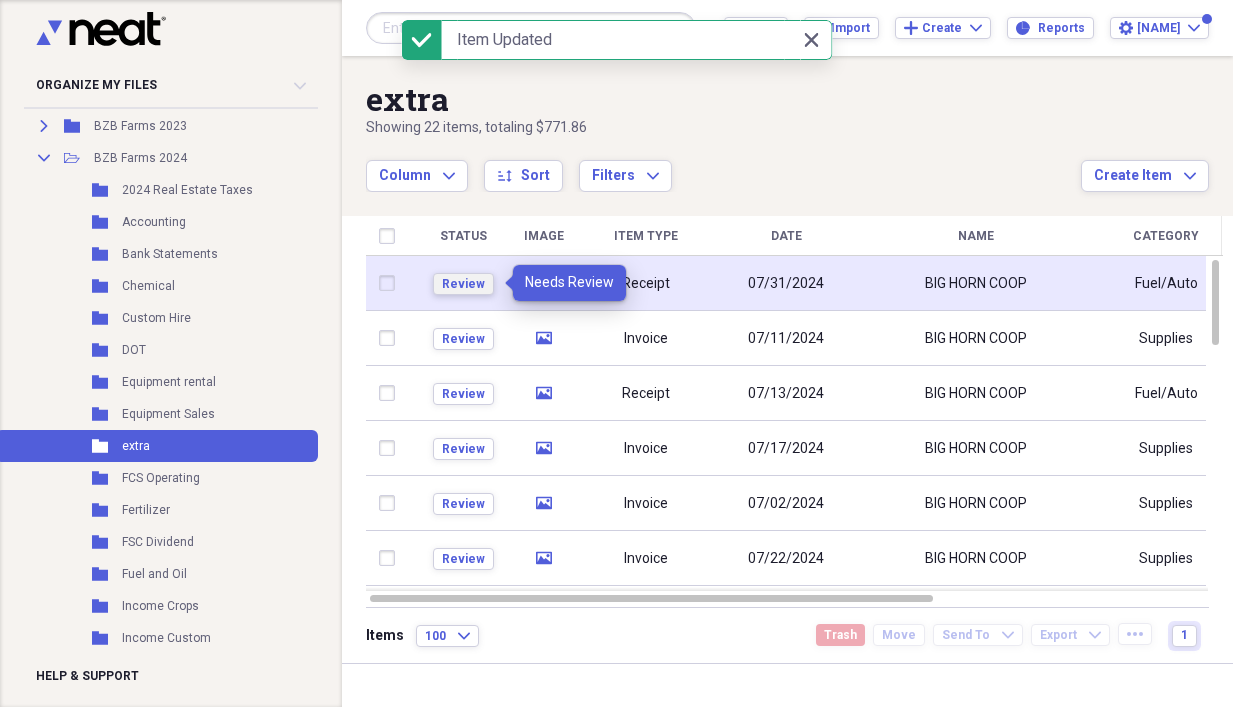 click on "Review" at bounding box center (463, 284) 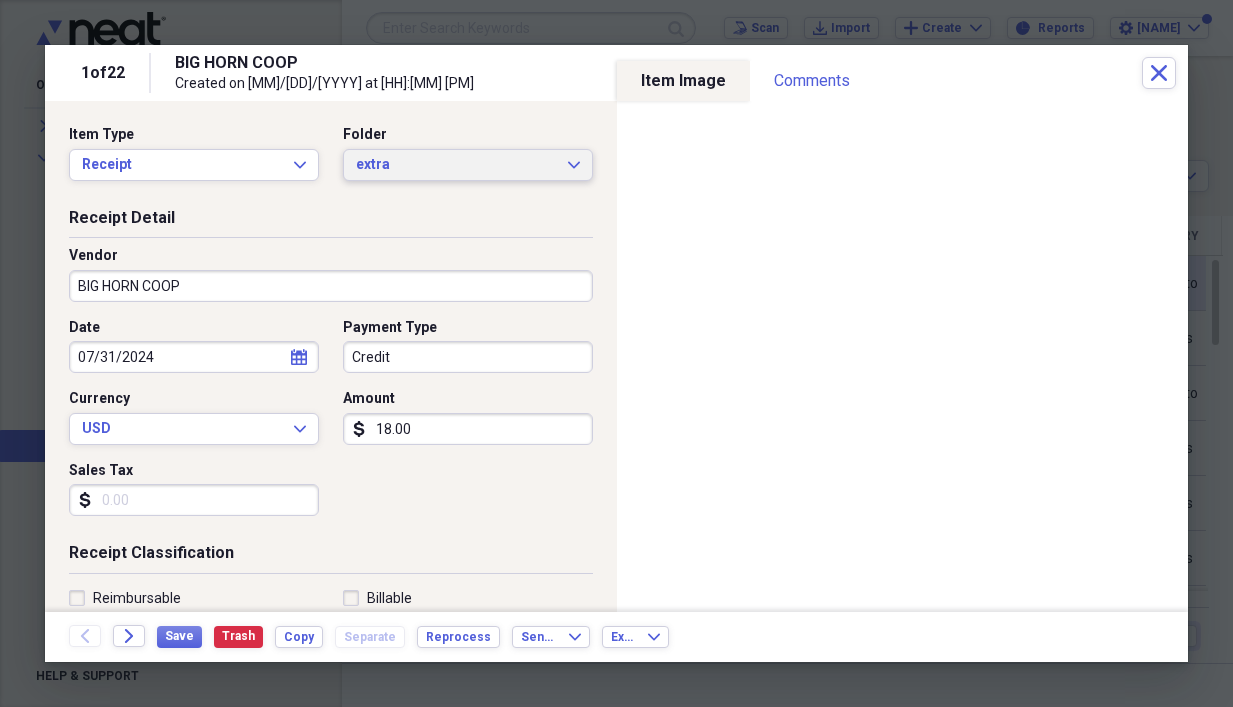 click on "extra Expand" at bounding box center (468, 165) 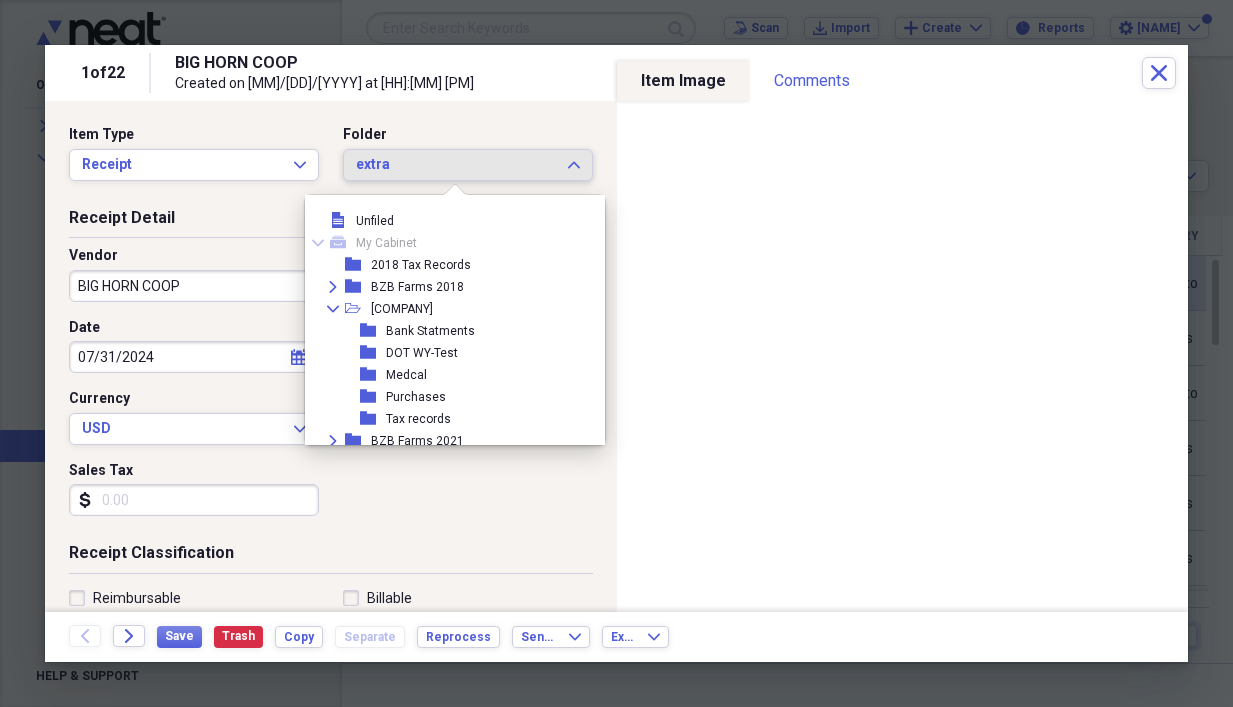 scroll, scrollTop: 1089, scrollLeft: 0, axis: vertical 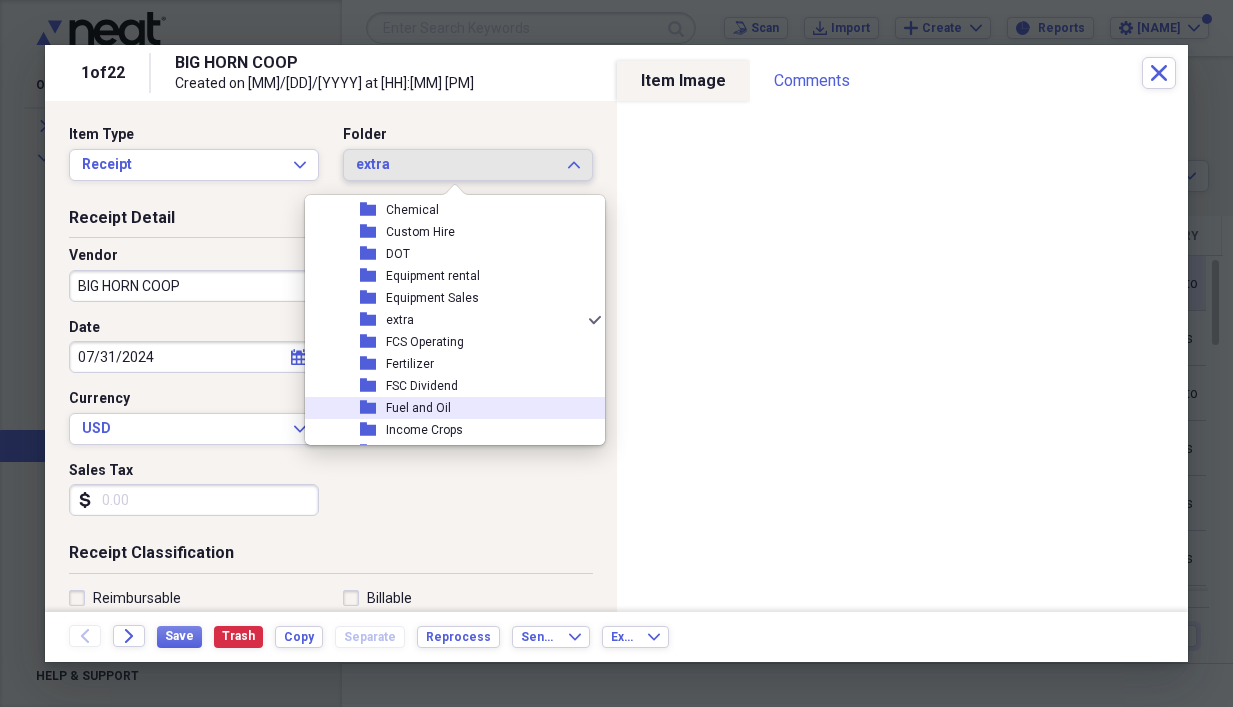 click 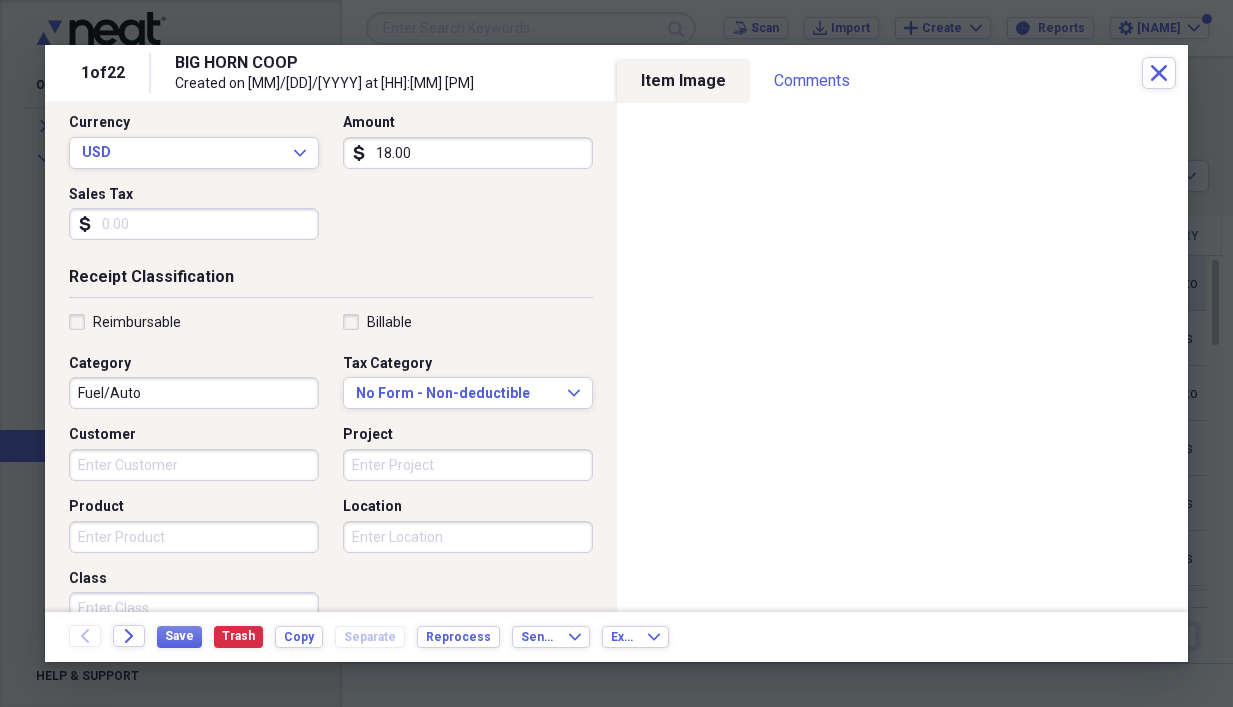 scroll, scrollTop: 300, scrollLeft: 0, axis: vertical 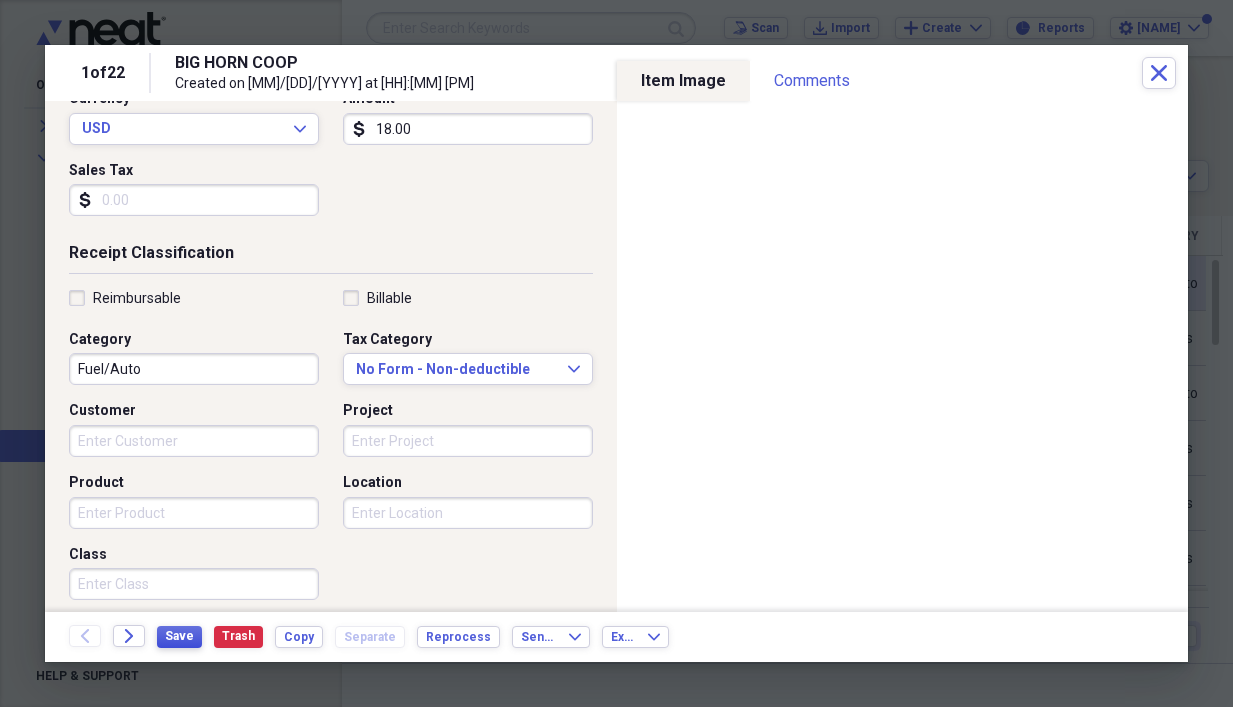 click on "Save" at bounding box center (179, 636) 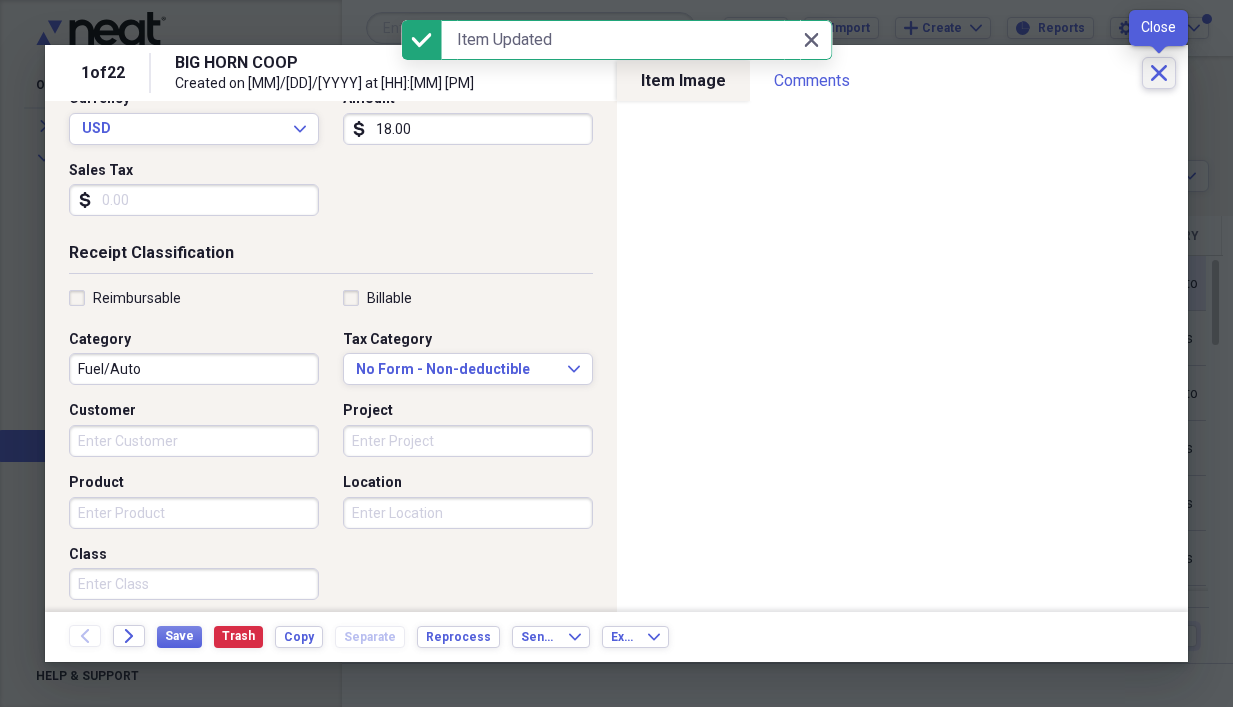 click on "Close" at bounding box center [1159, 73] 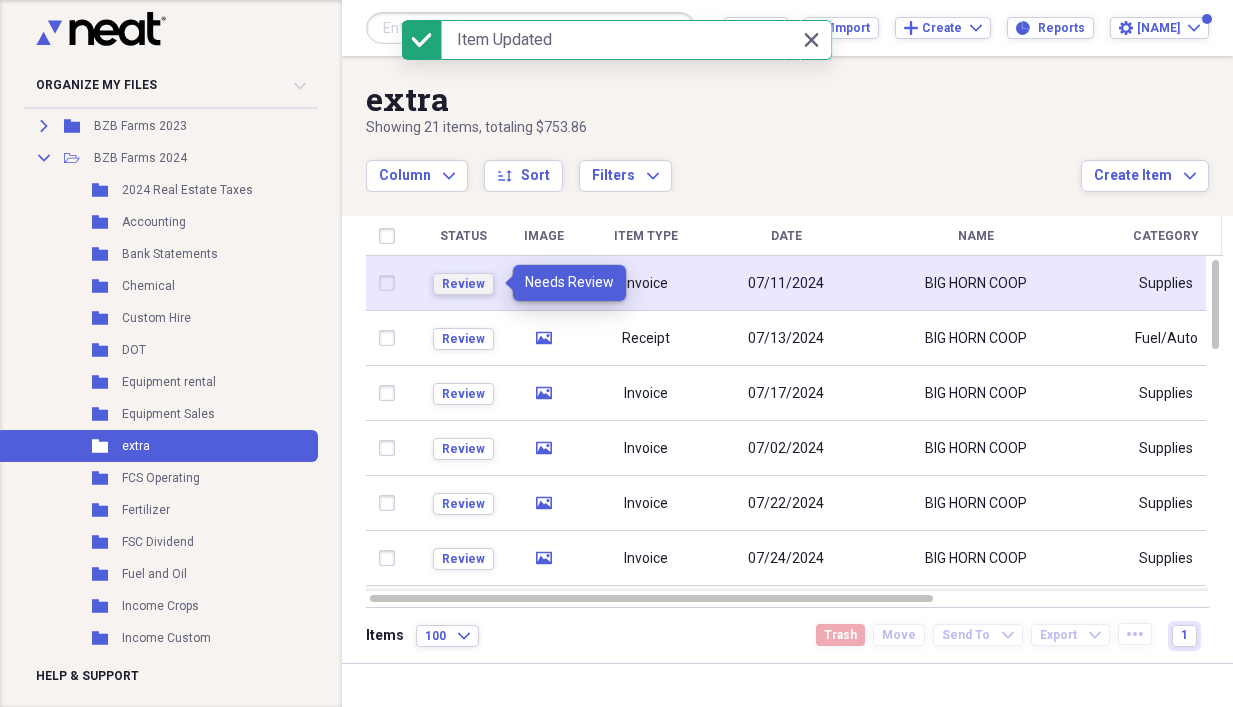 click on "Review" at bounding box center [463, 284] 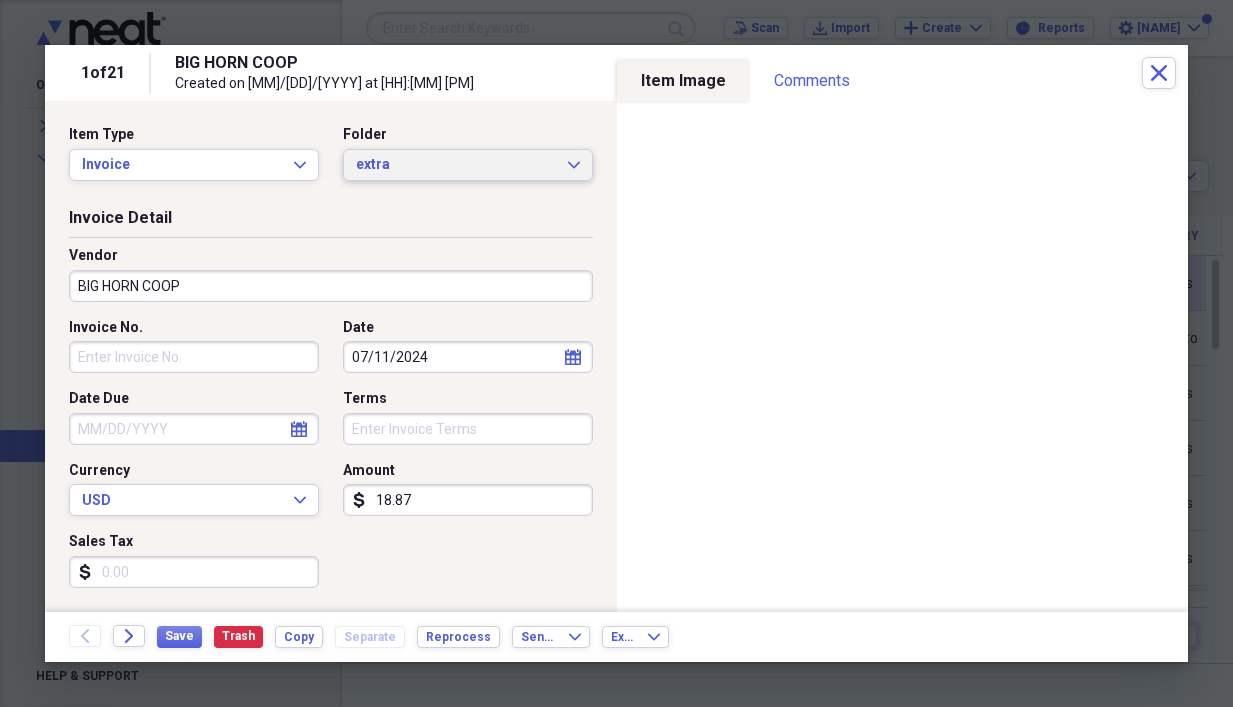click on "extra Expand" at bounding box center (468, 165) 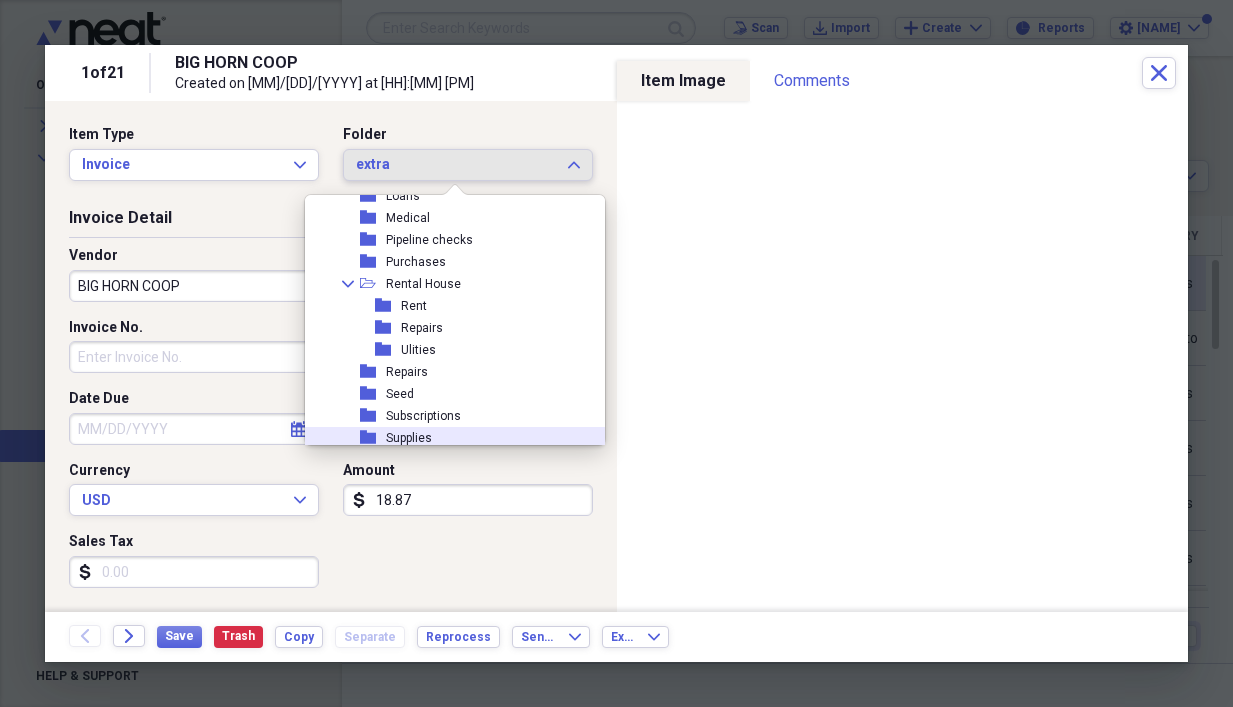 scroll, scrollTop: 1589, scrollLeft: 0, axis: vertical 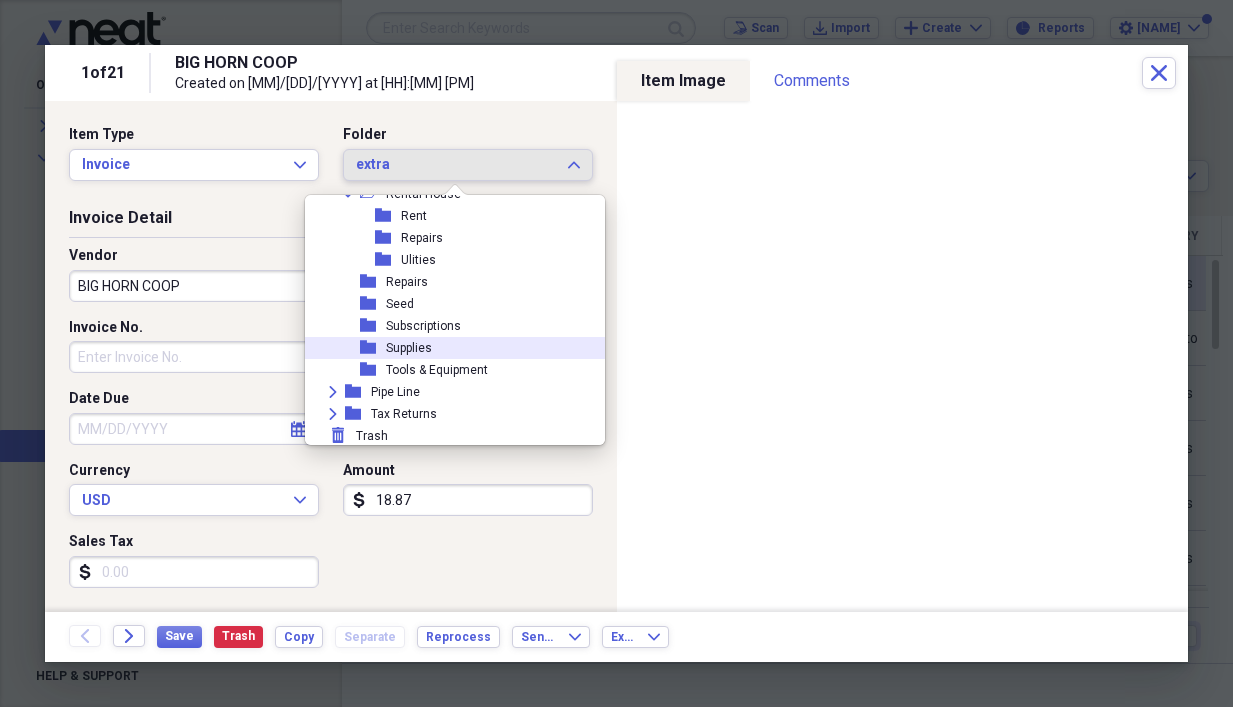click on "Supplies" at bounding box center [409, 348] 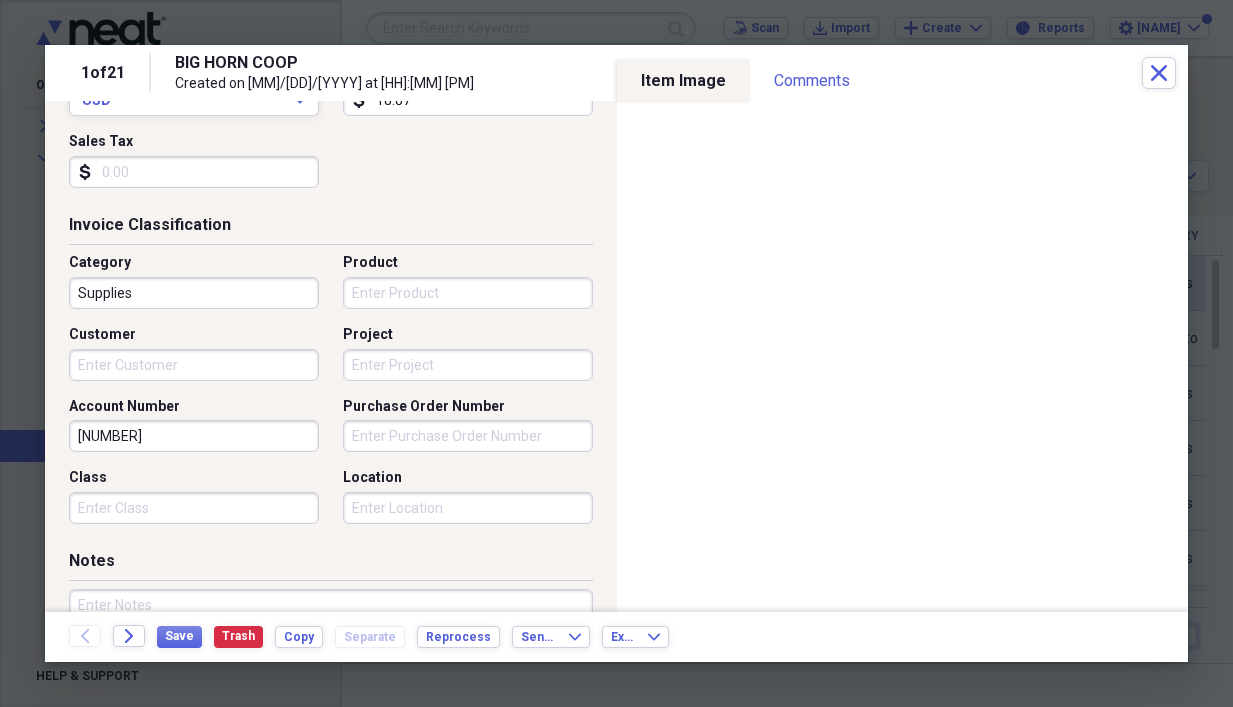 scroll, scrollTop: 0, scrollLeft: 0, axis: both 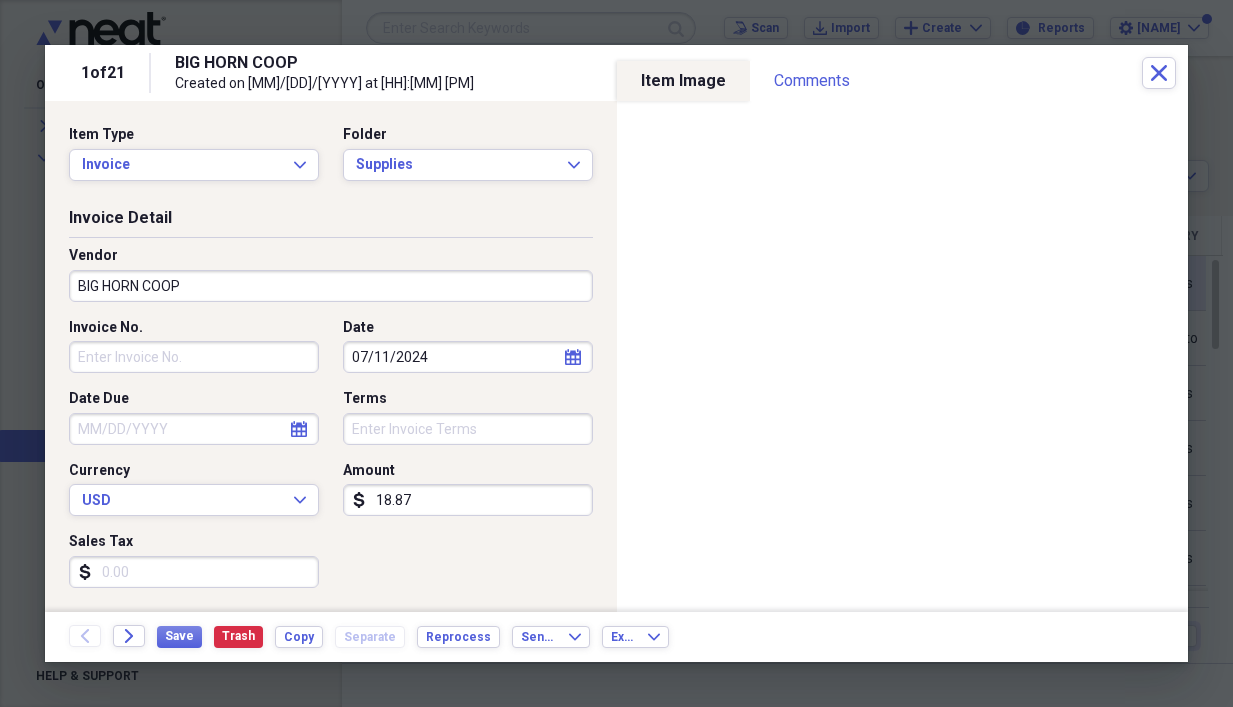 drag, startPoint x: 148, startPoint y: 349, endPoint x: 345, endPoint y: 384, distance: 200.08498 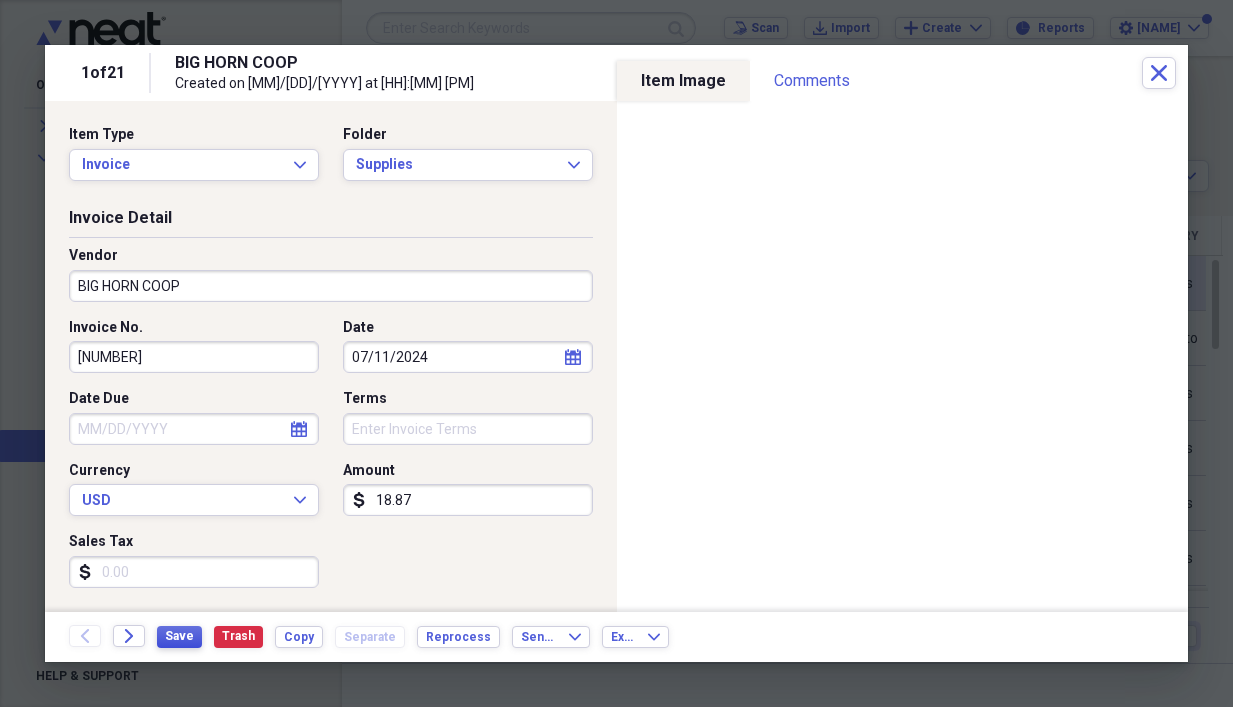 type on "[NUMBER]" 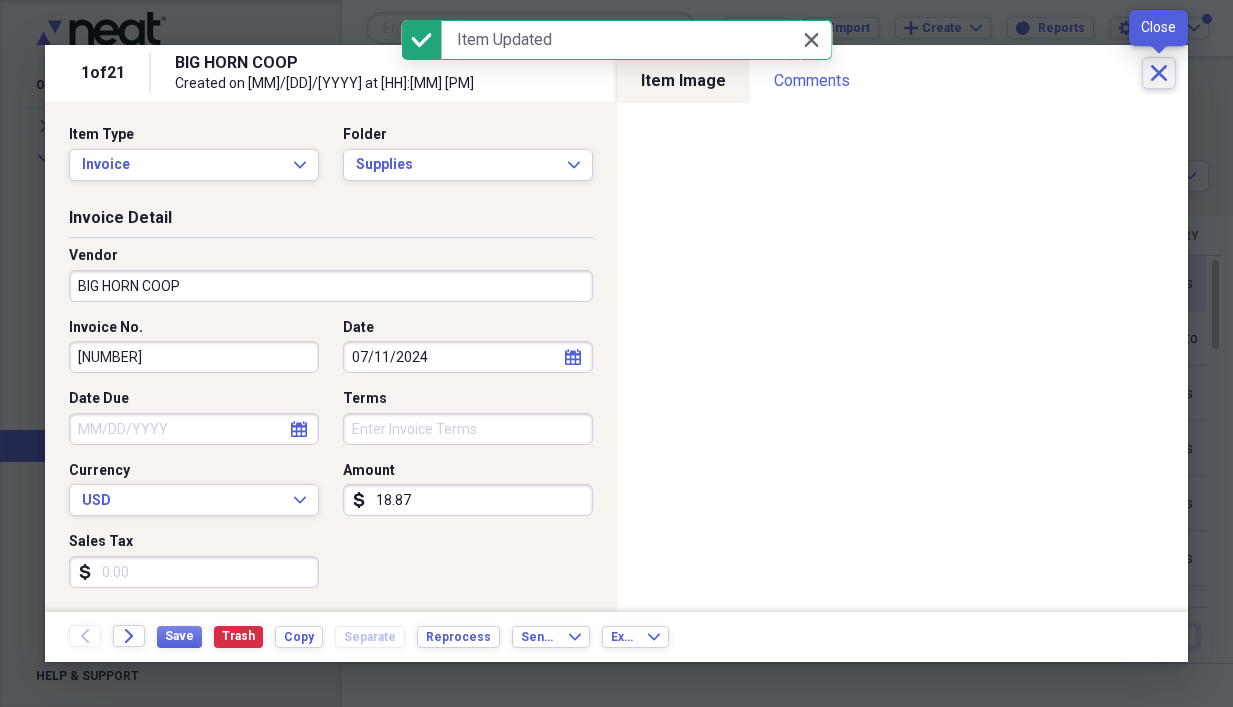 click 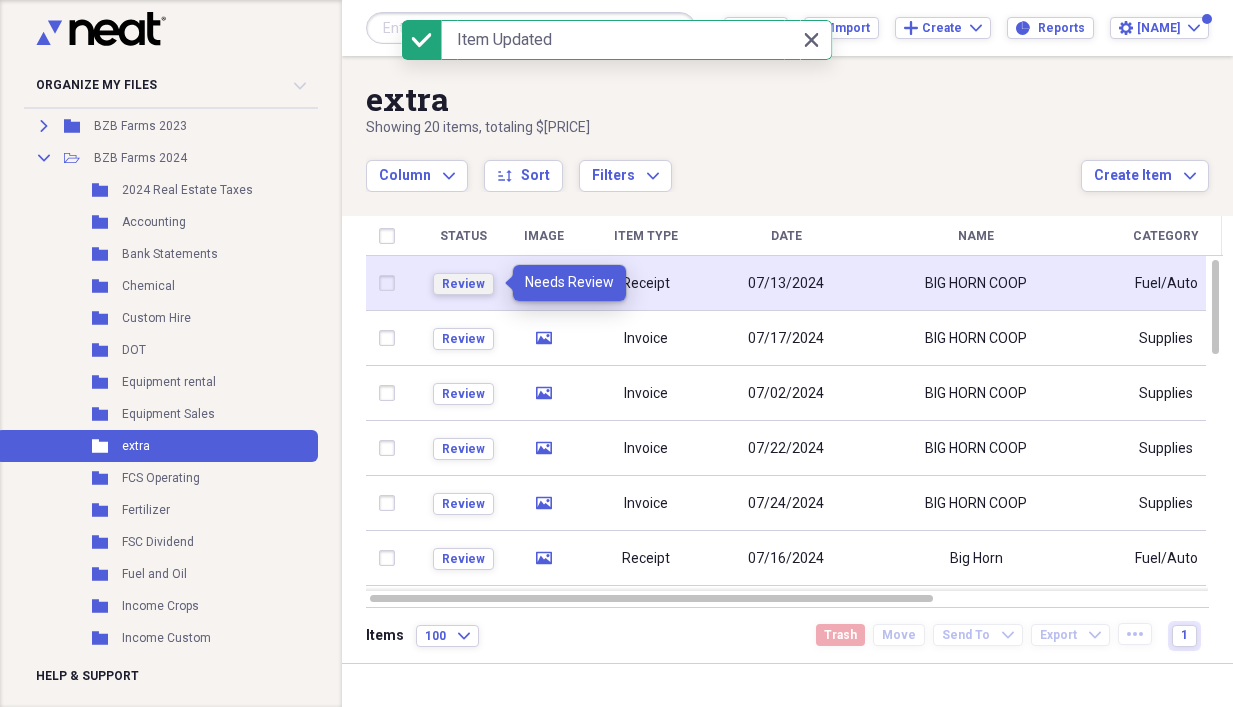 click on "Review" at bounding box center [463, 284] 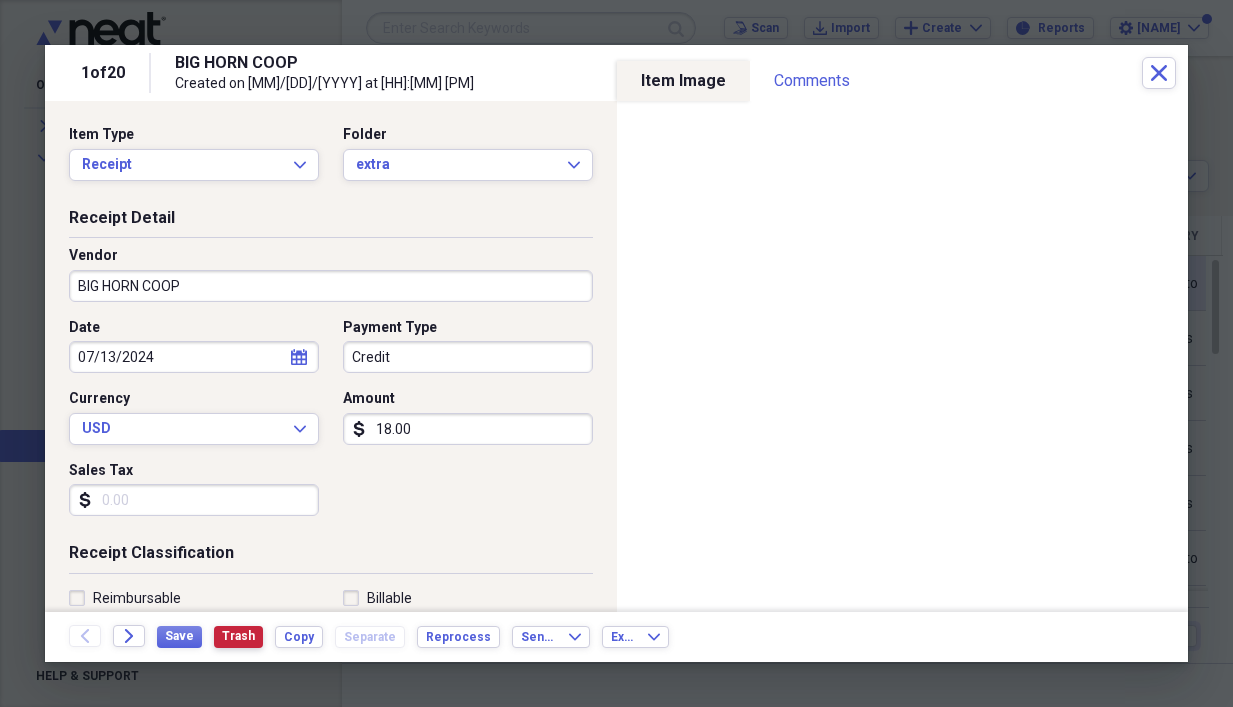 click on "Trash" at bounding box center [238, 636] 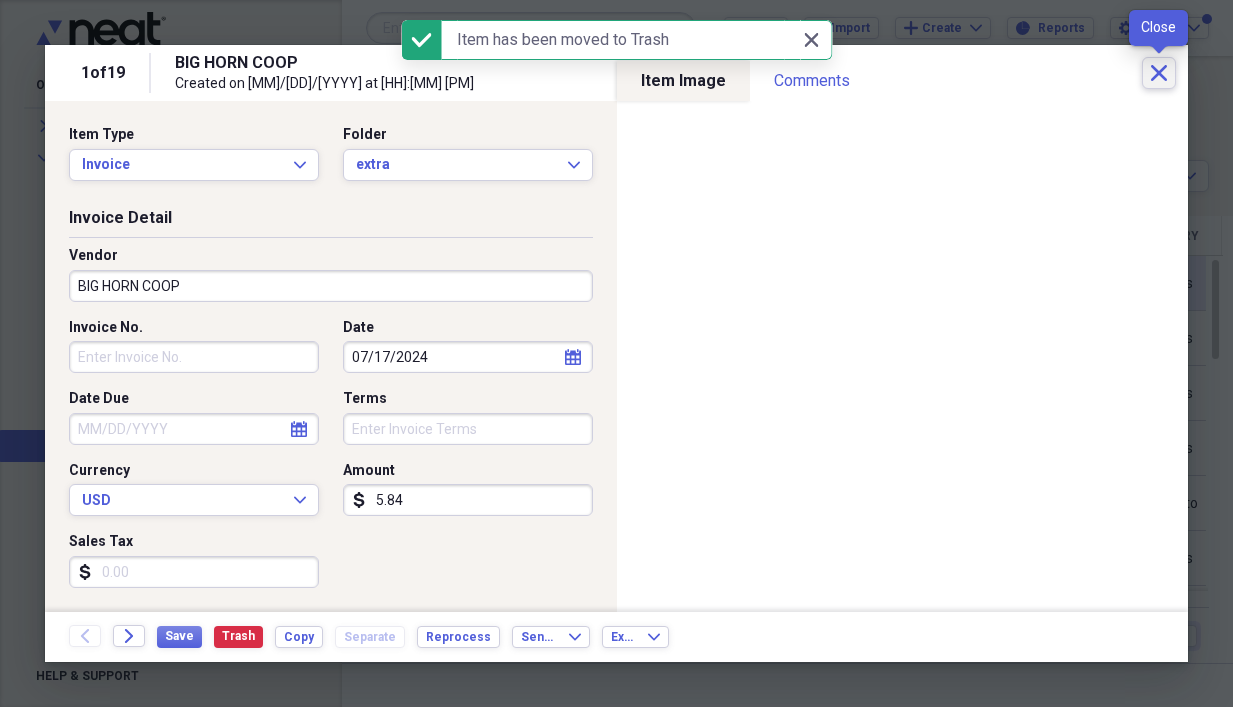click 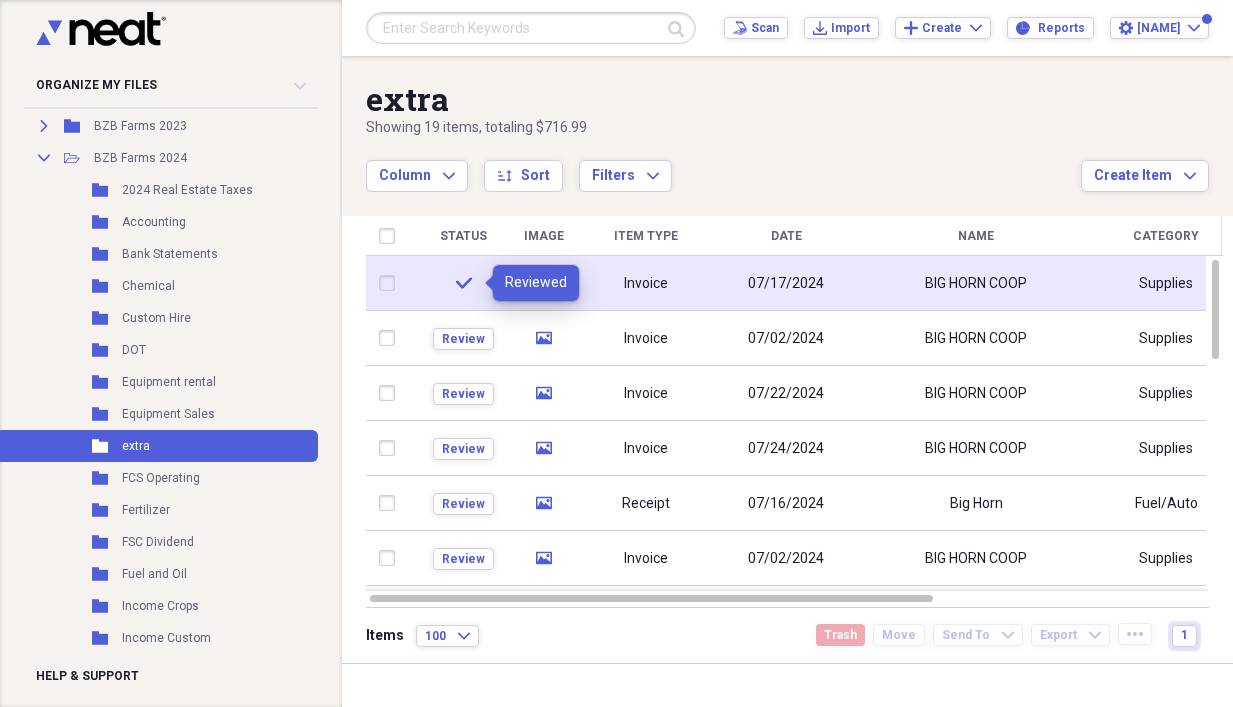 click 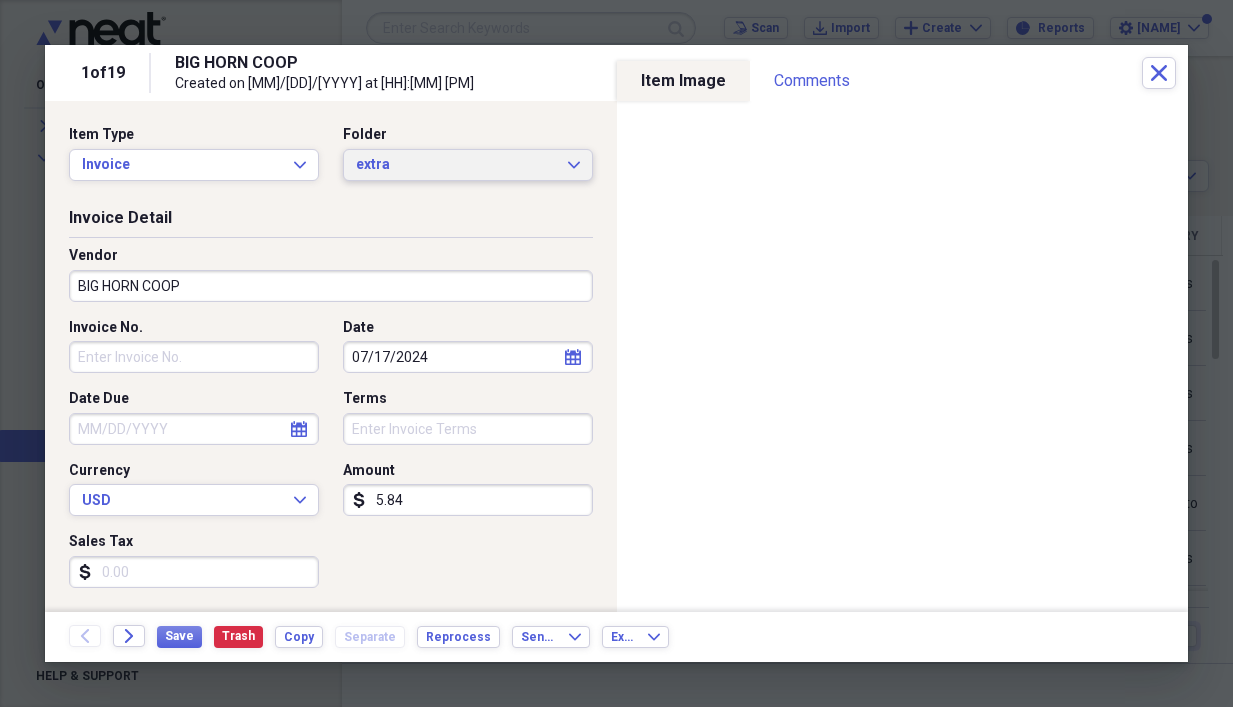 click on "extra" at bounding box center (456, 165) 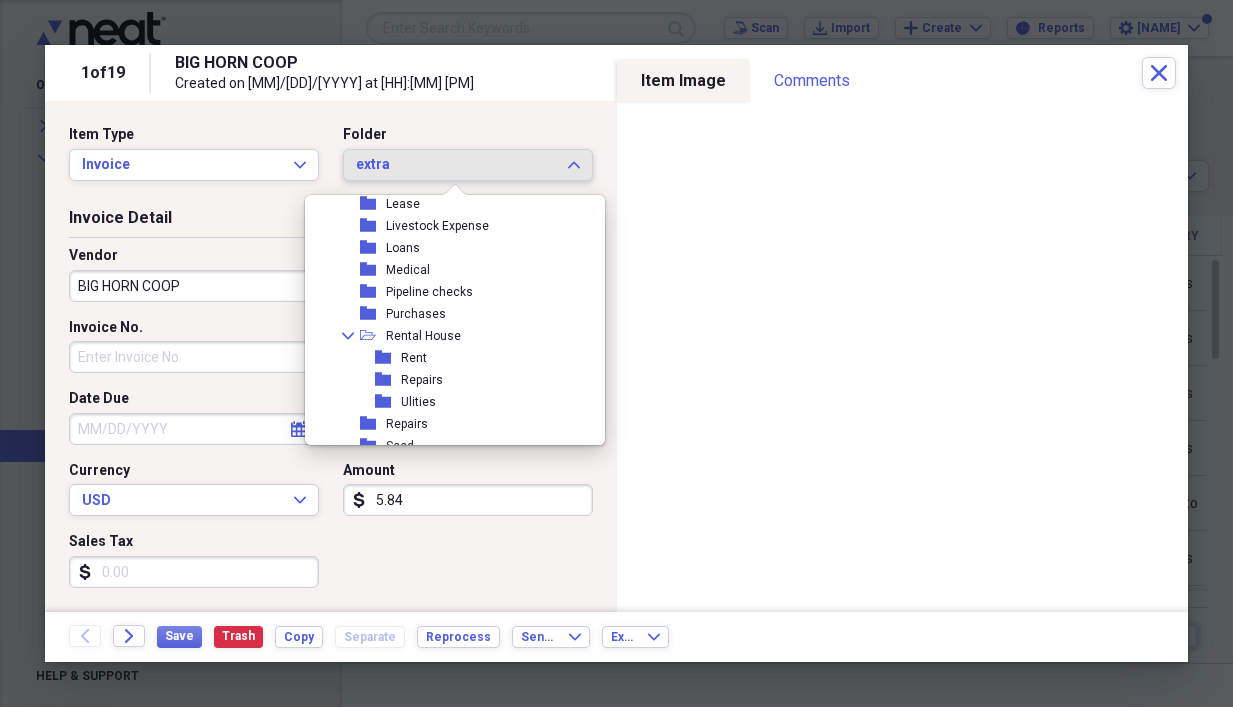 scroll, scrollTop: 1589, scrollLeft: 0, axis: vertical 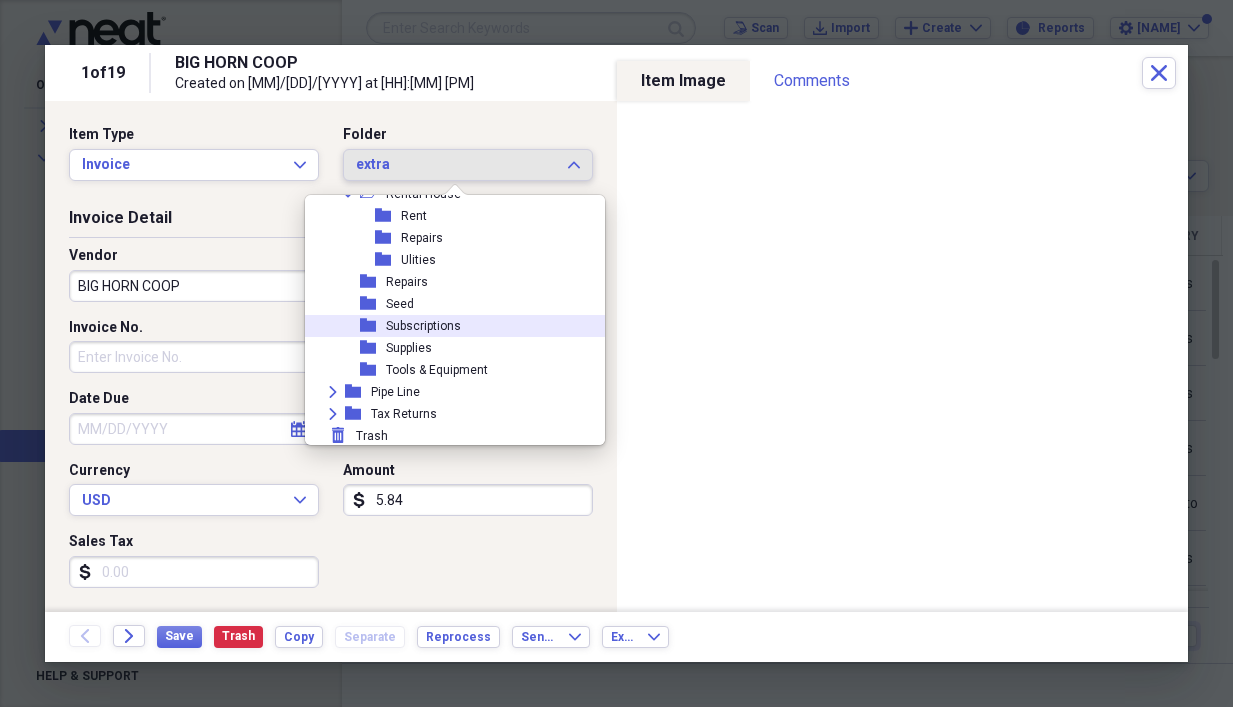 click on "folder Subscriptions" at bounding box center [447, 326] 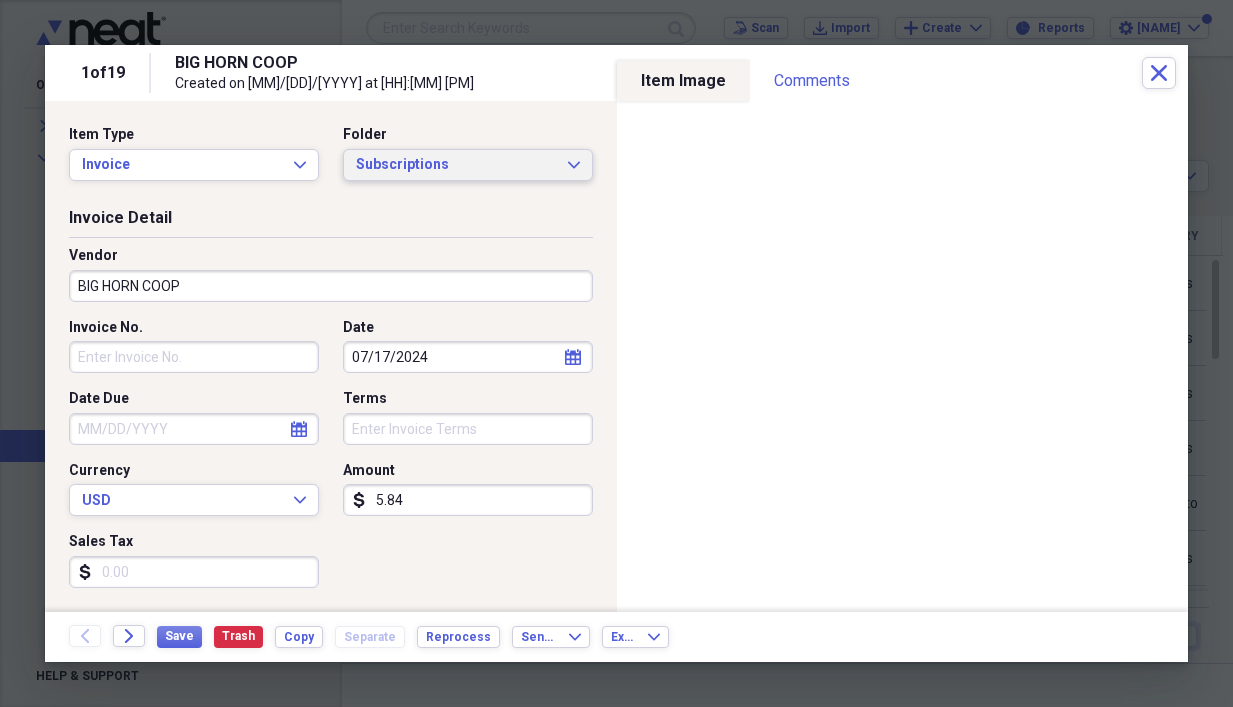 click on "Subscriptions" at bounding box center [456, 165] 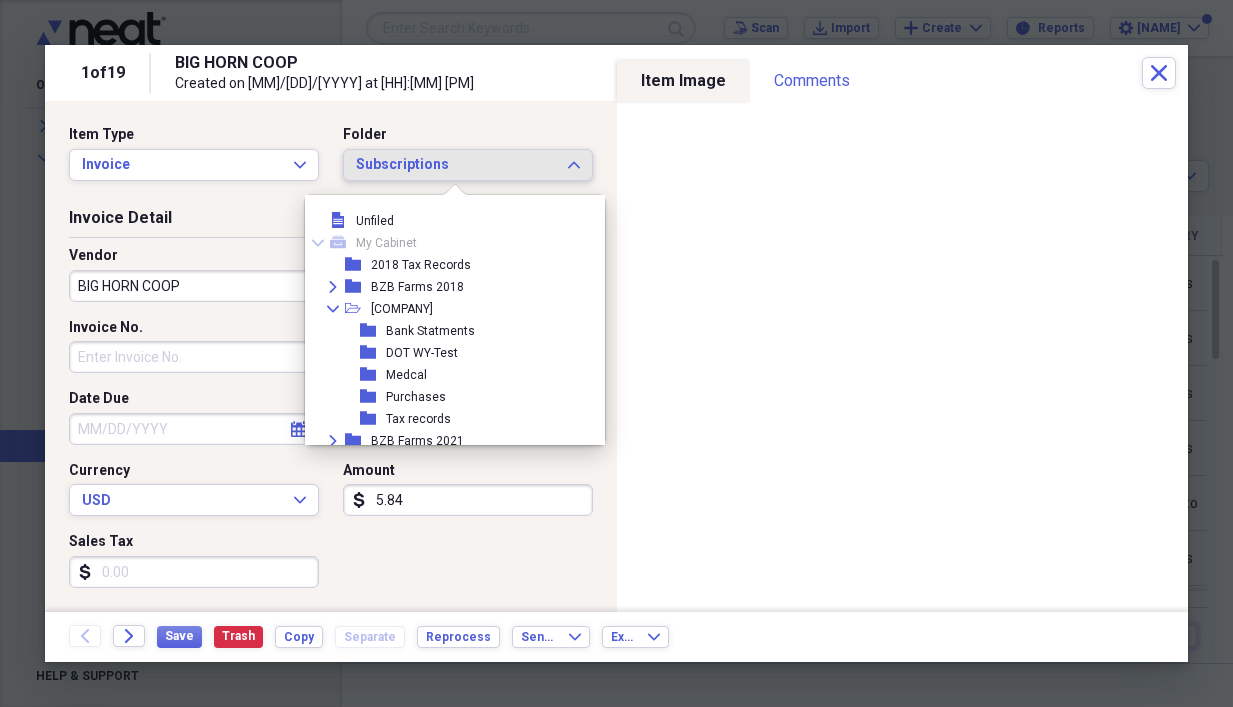 scroll, scrollTop: 1591, scrollLeft: 0, axis: vertical 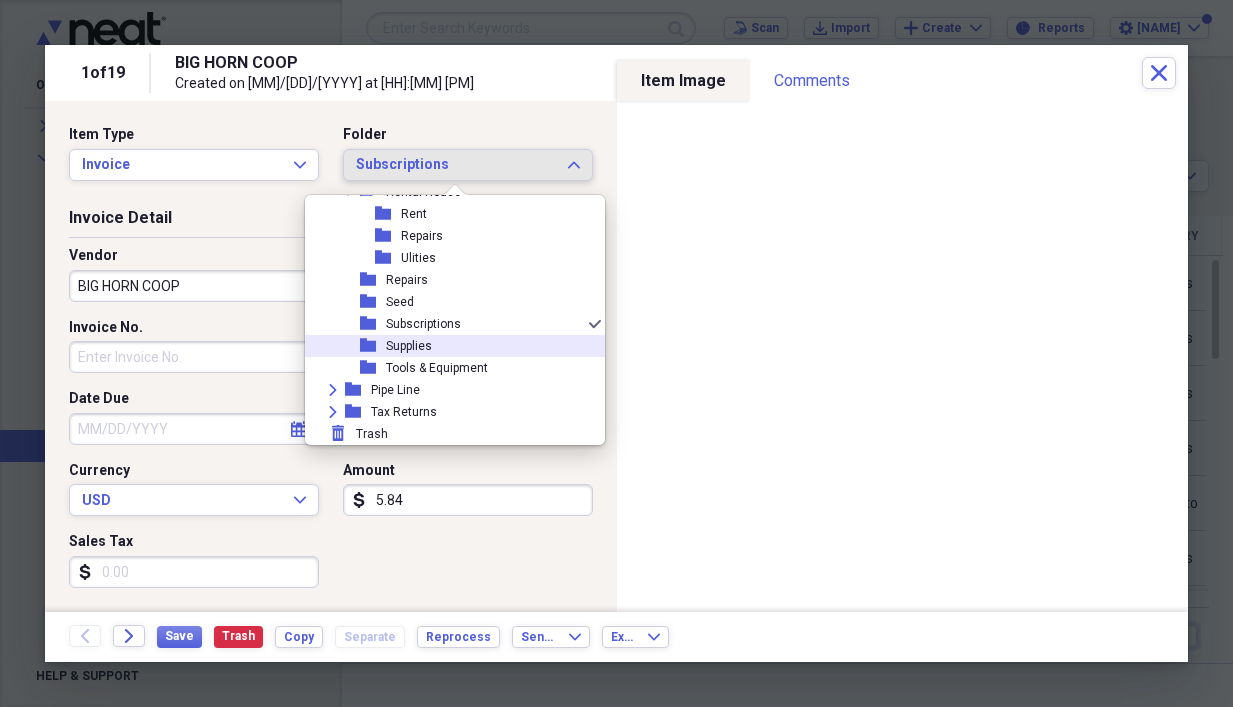 click on "folder" at bounding box center (373, 346) 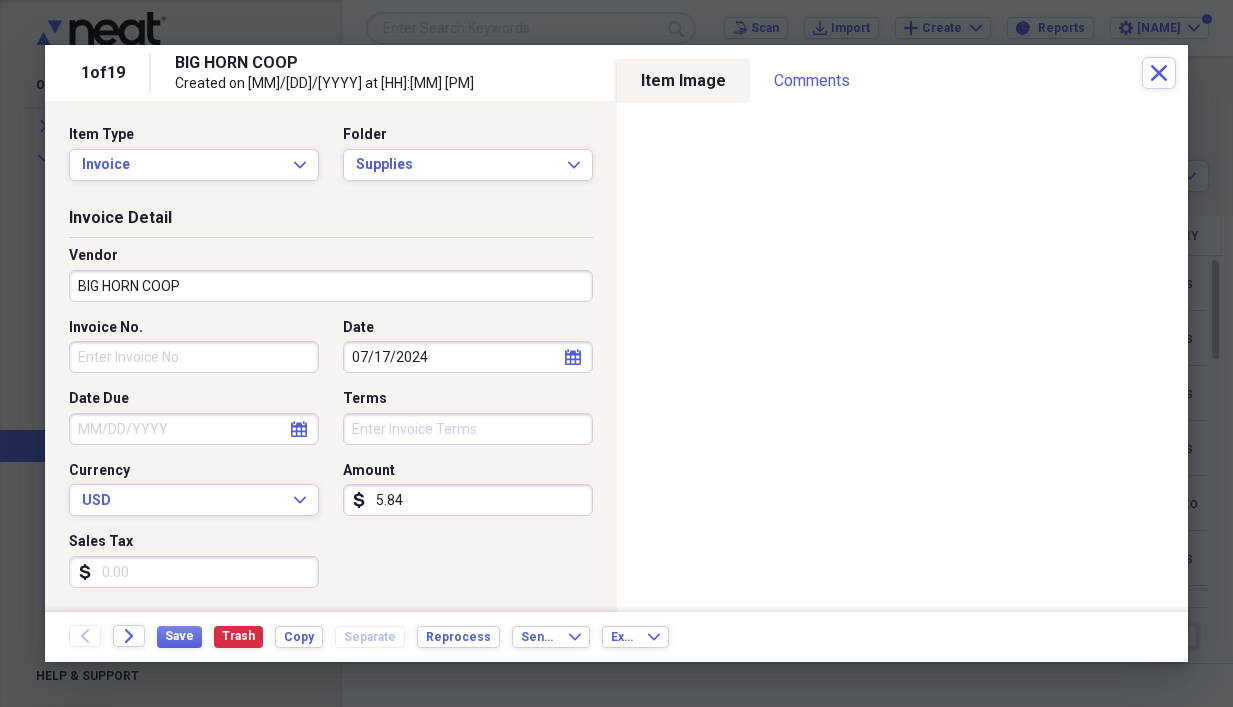 click on "Invoice No." at bounding box center (194, 357) 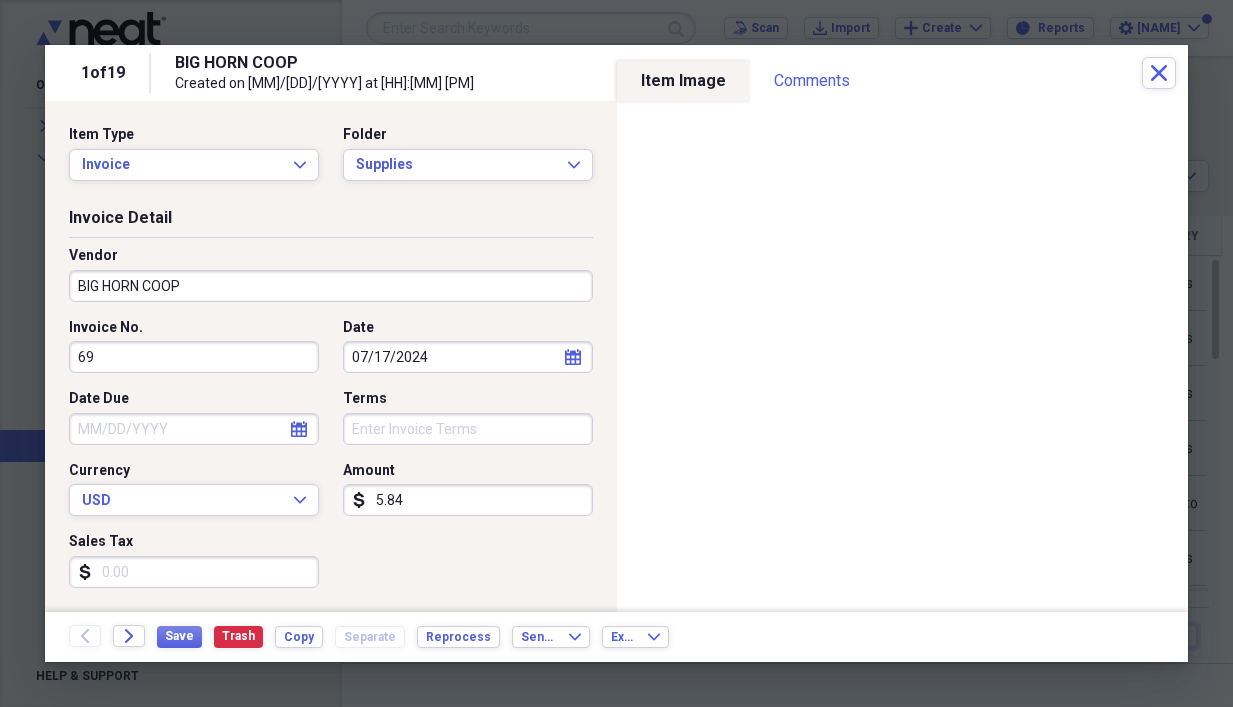 type on "6" 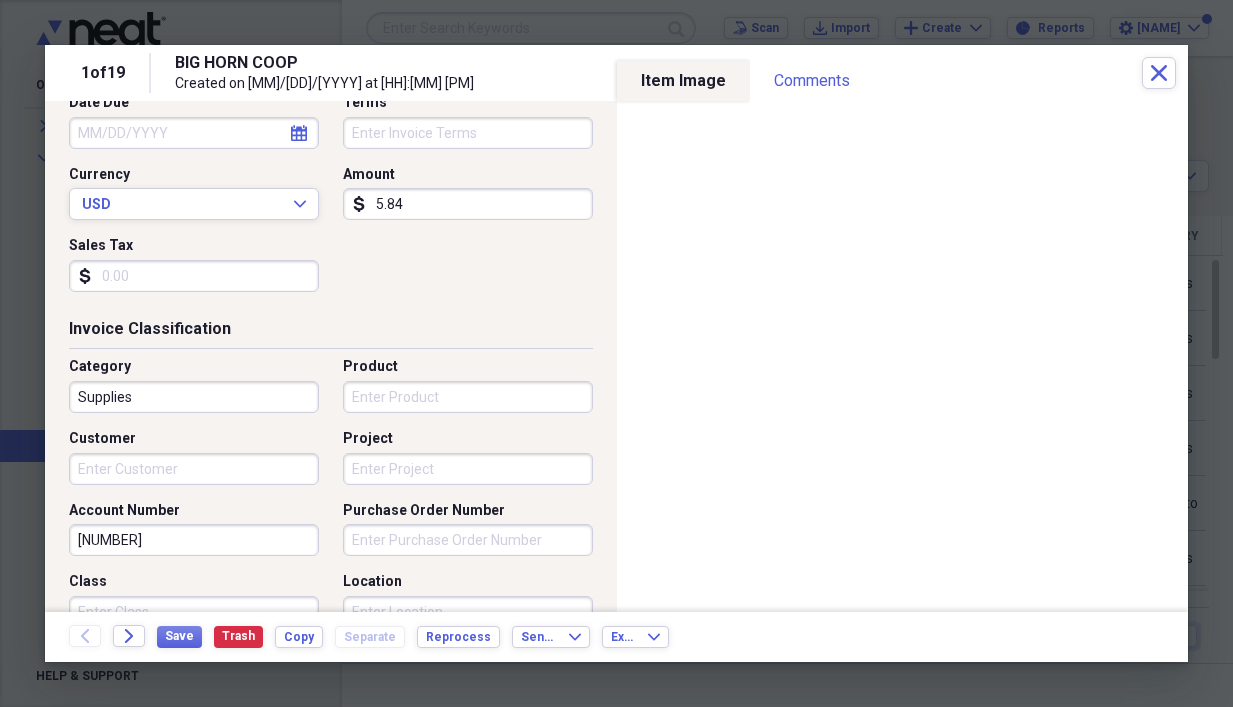 scroll, scrollTop: 300, scrollLeft: 0, axis: vertical 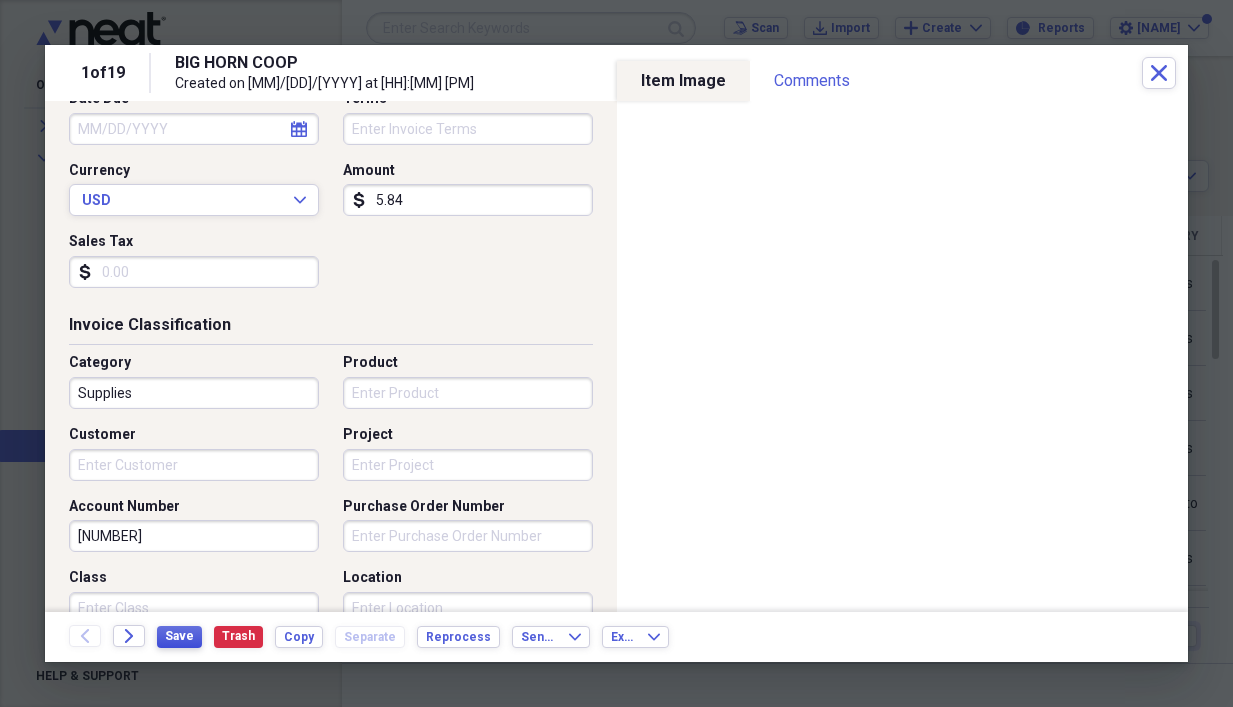 type on "[NUMBER]" 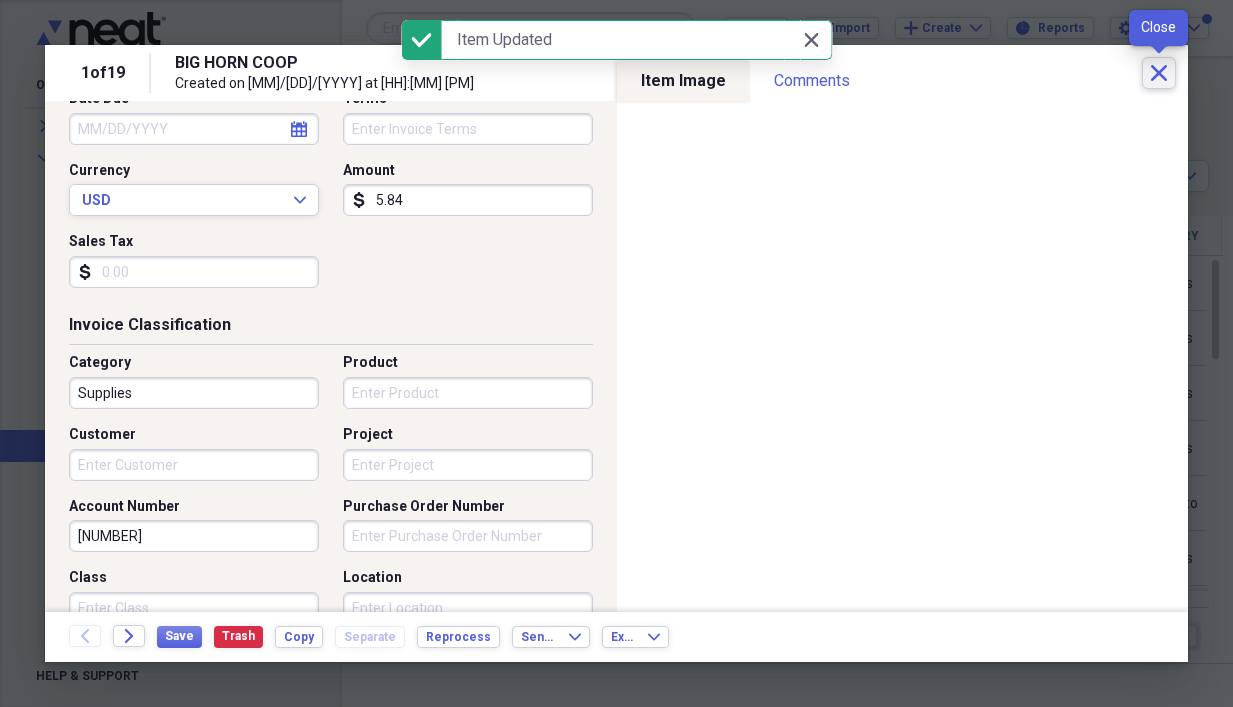 click 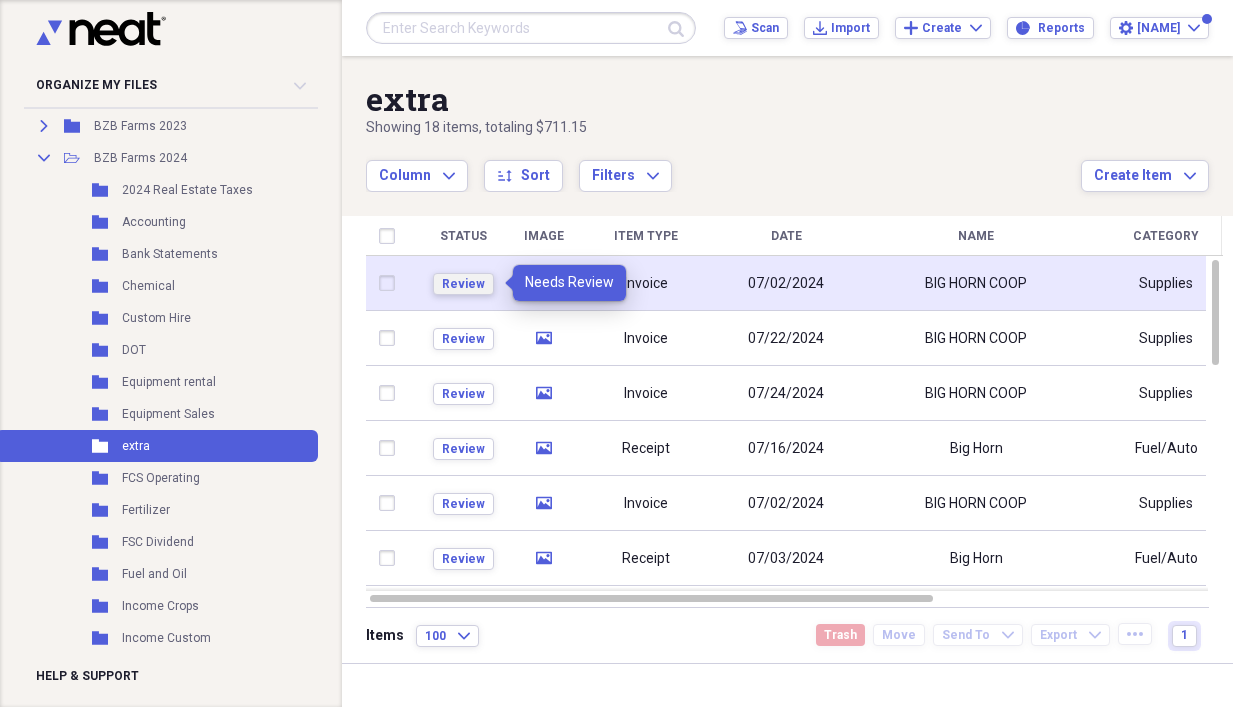 click on "Review" at bounding box center (463, 284) 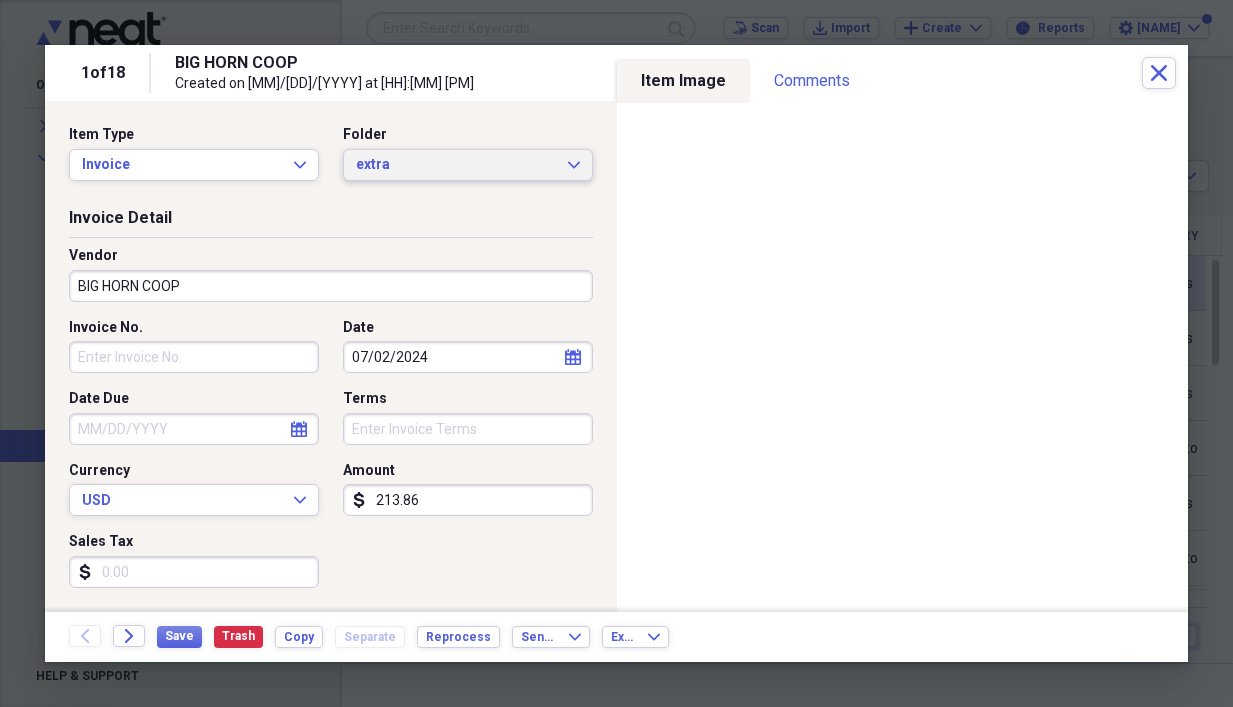 drag, startPoint x: 560, startPoint y: 165, endPoint x: 528, endPoint y: 187, distance: 38.832977 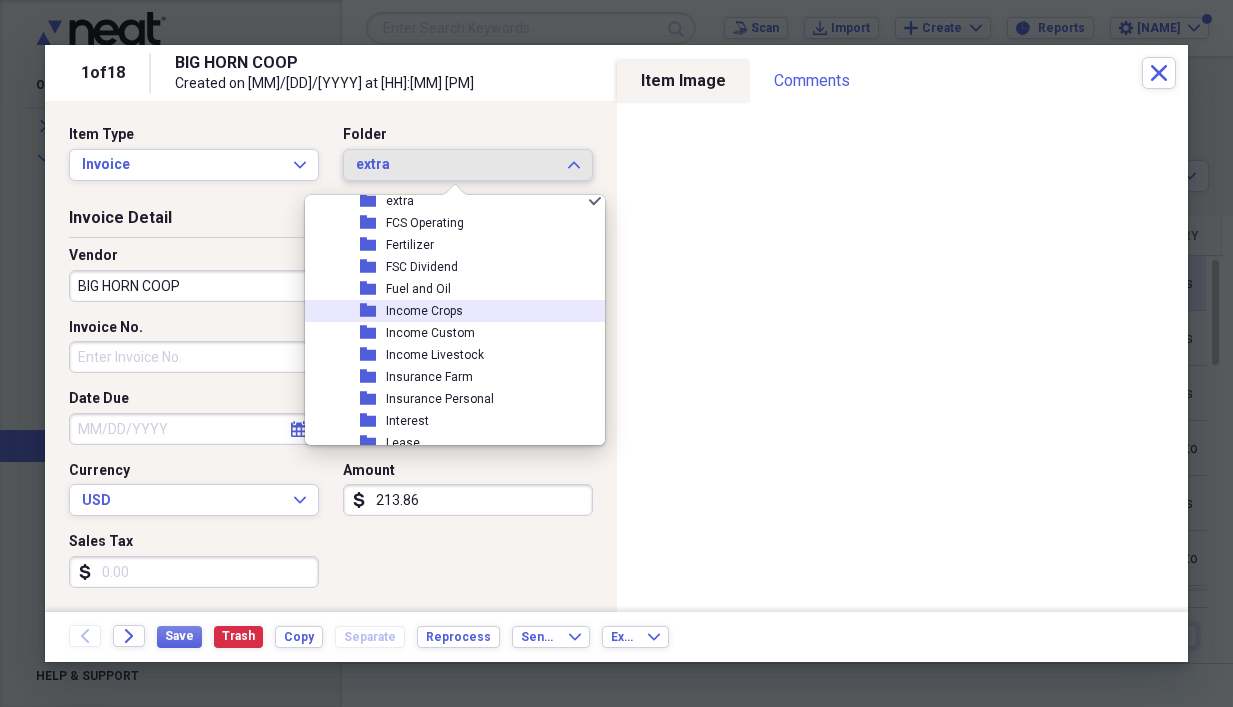 scroll, scrollTop: 1311, scrollLeft: 0, axis: vertical 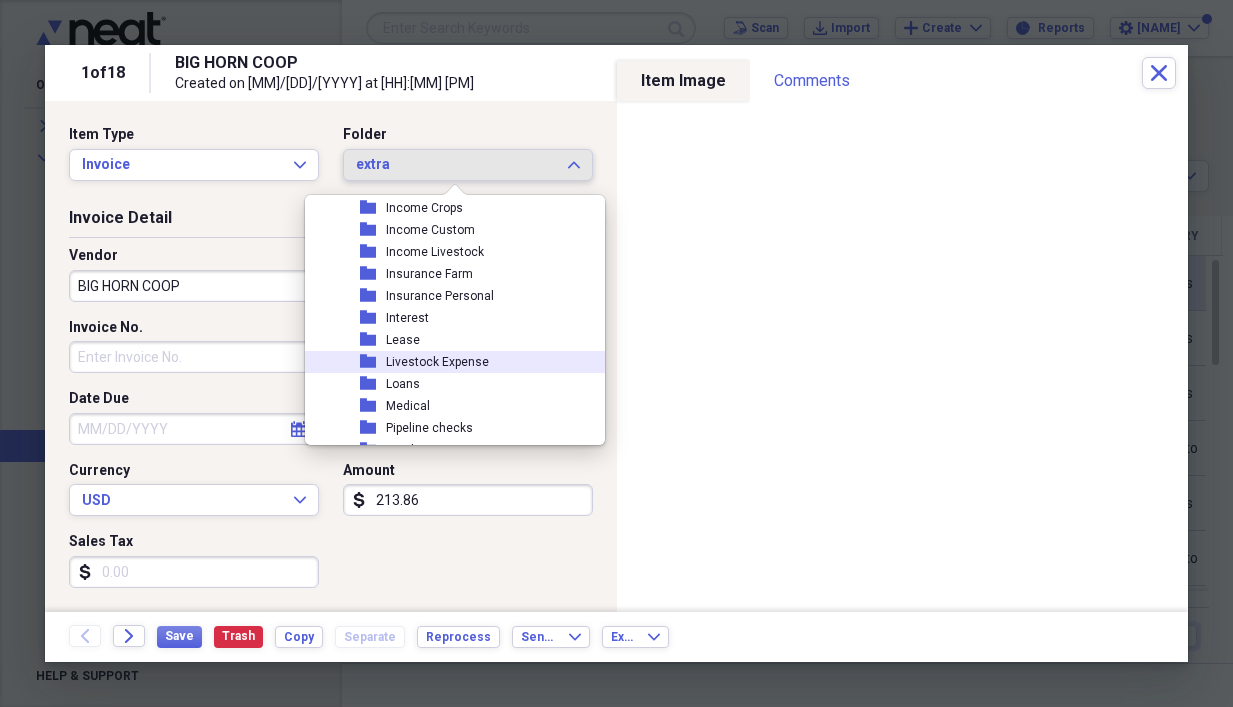 click on "folder" at bounding box center [373, 362] 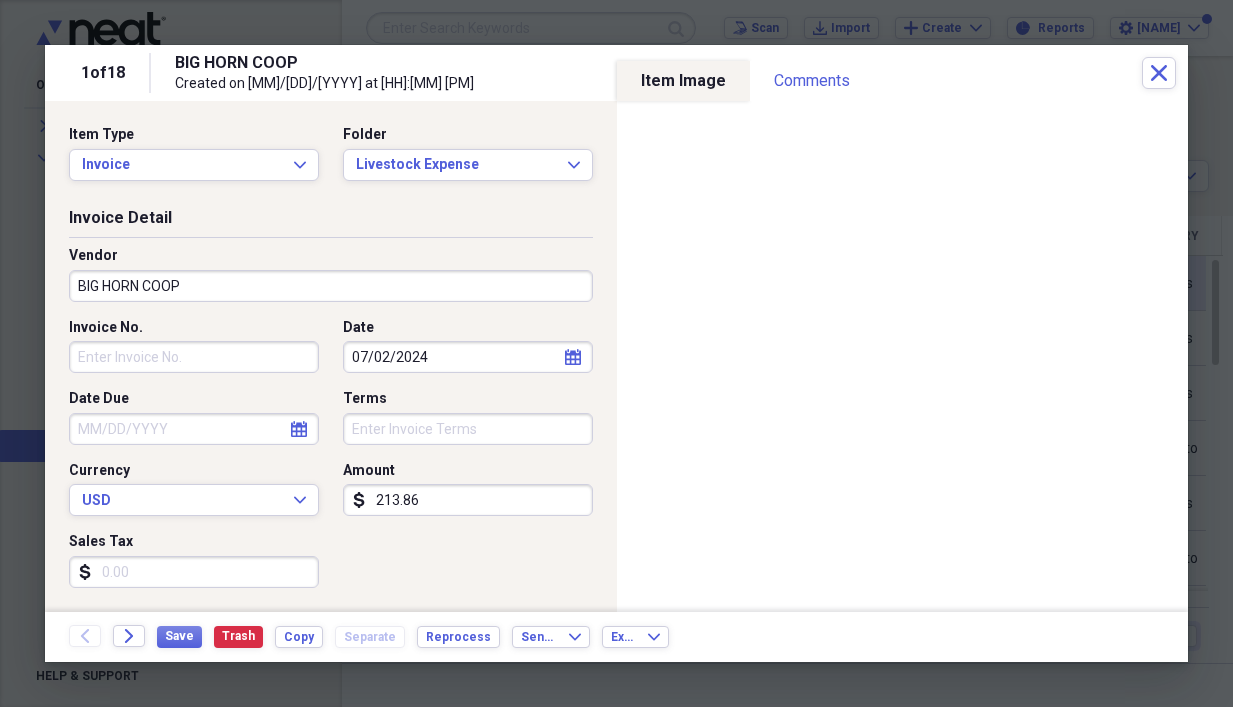 click on "Invoice No." at bounding box center [194, 357] 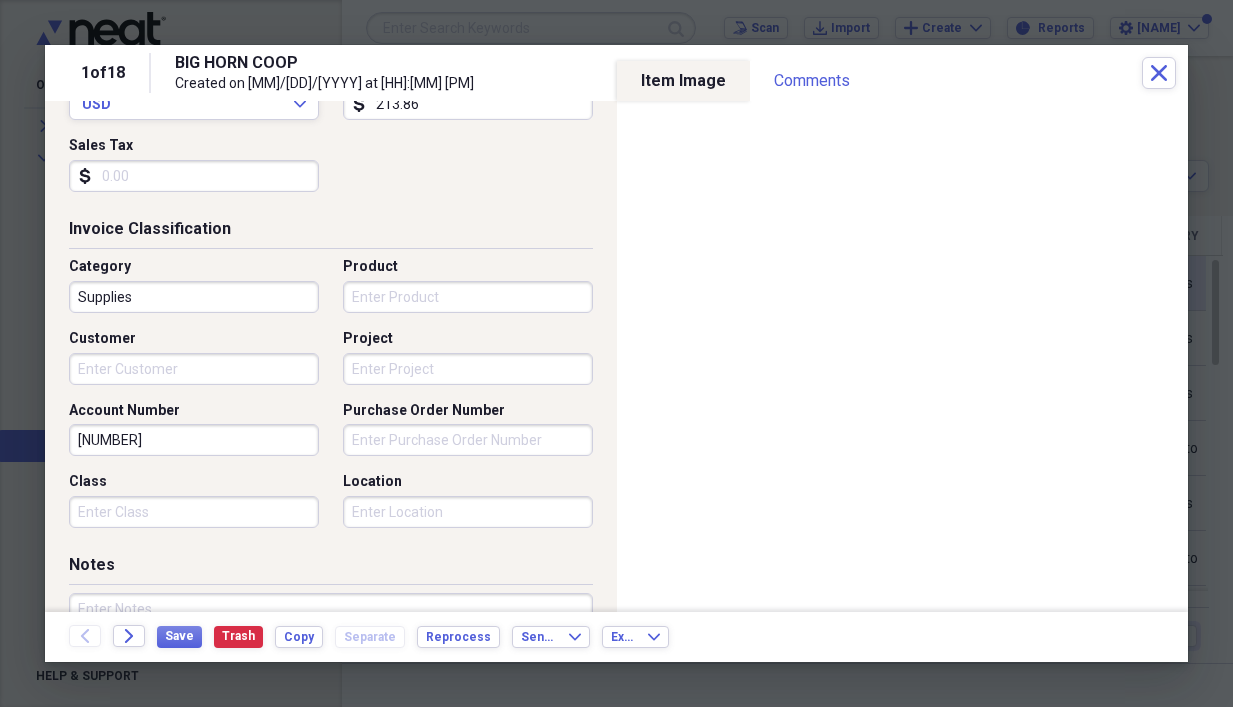 scroll, scrollTop: 400, scrollLeft: 0, axis: vertical 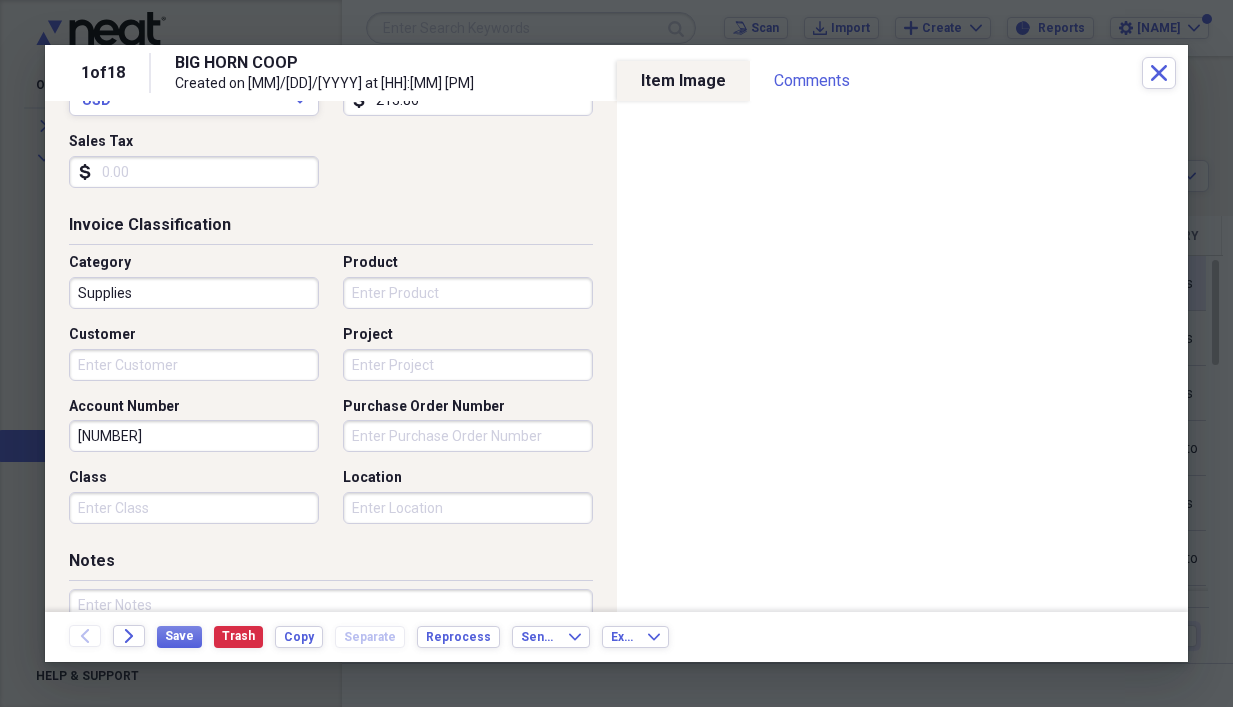type on "022610" 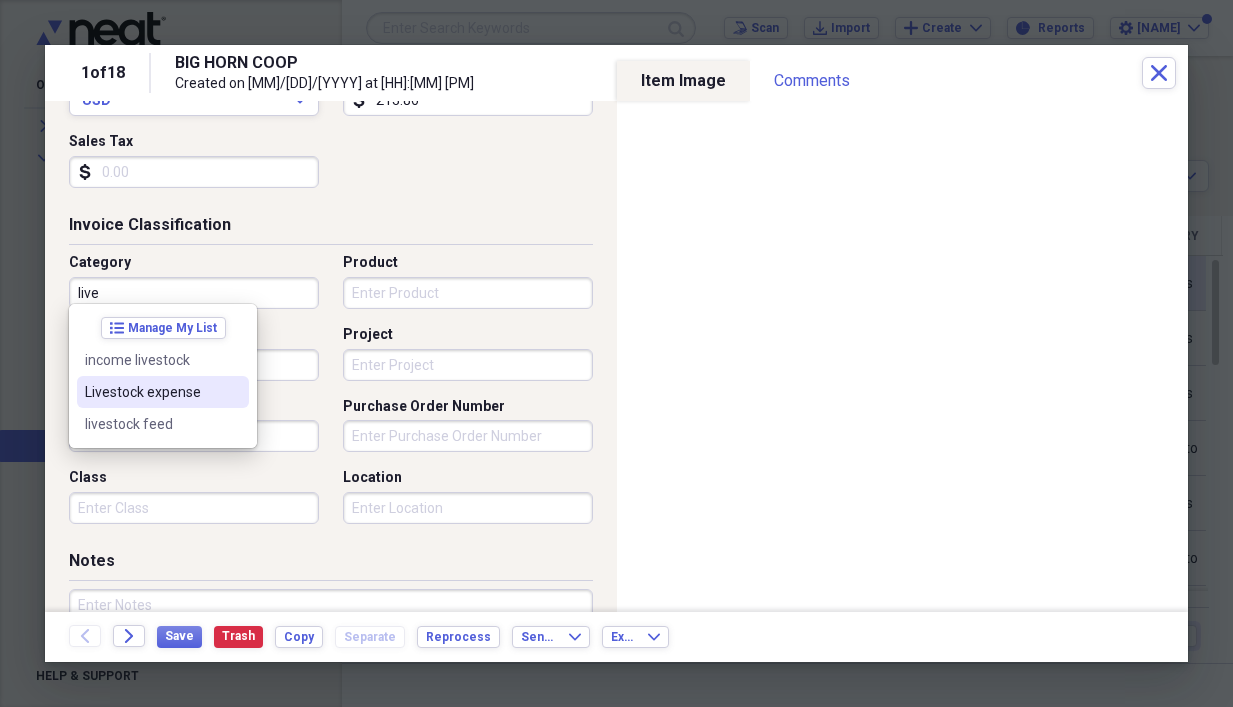 click on "Livestock expense" at bounding box center [163, 392] 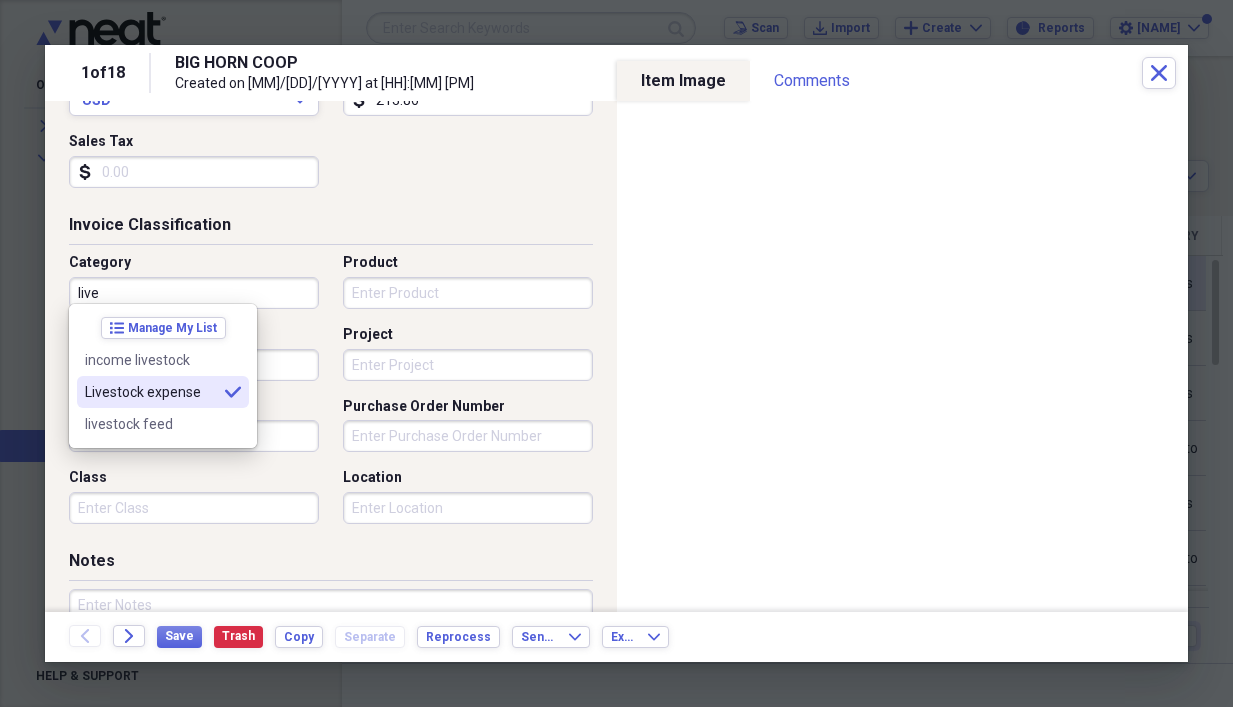 type on "Livestock expense" 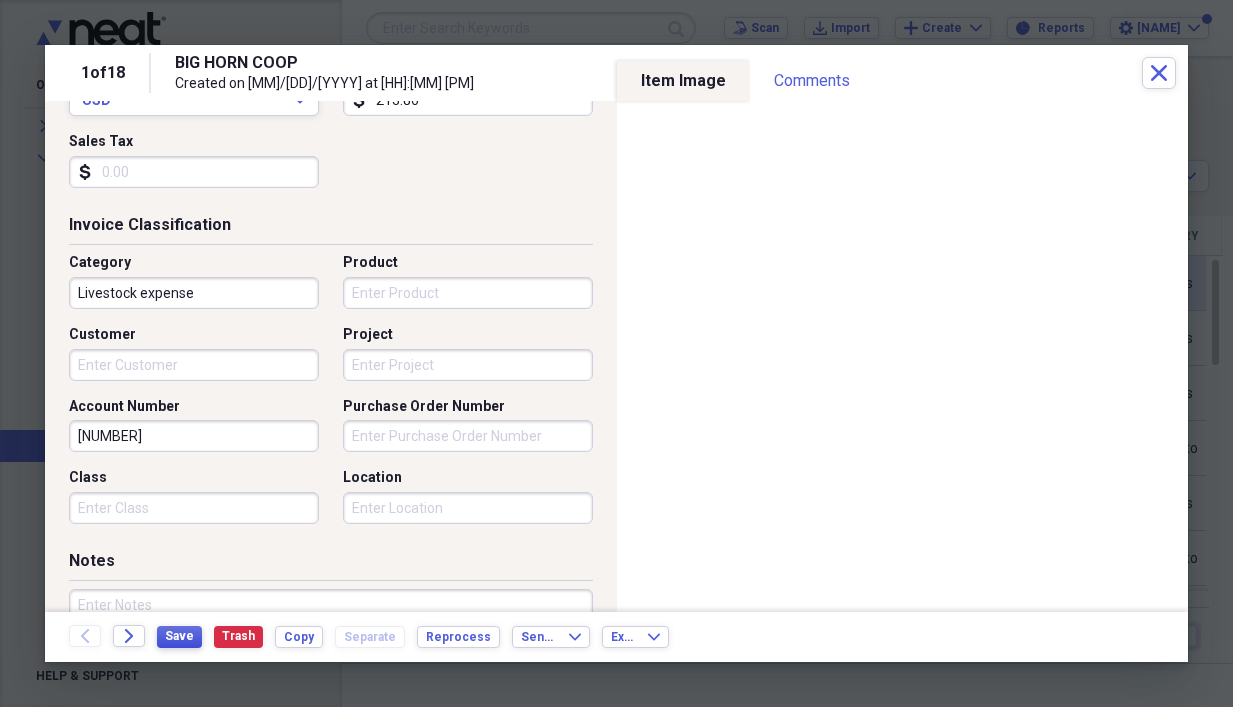 click on "Save" at bounding box center [179, 636] 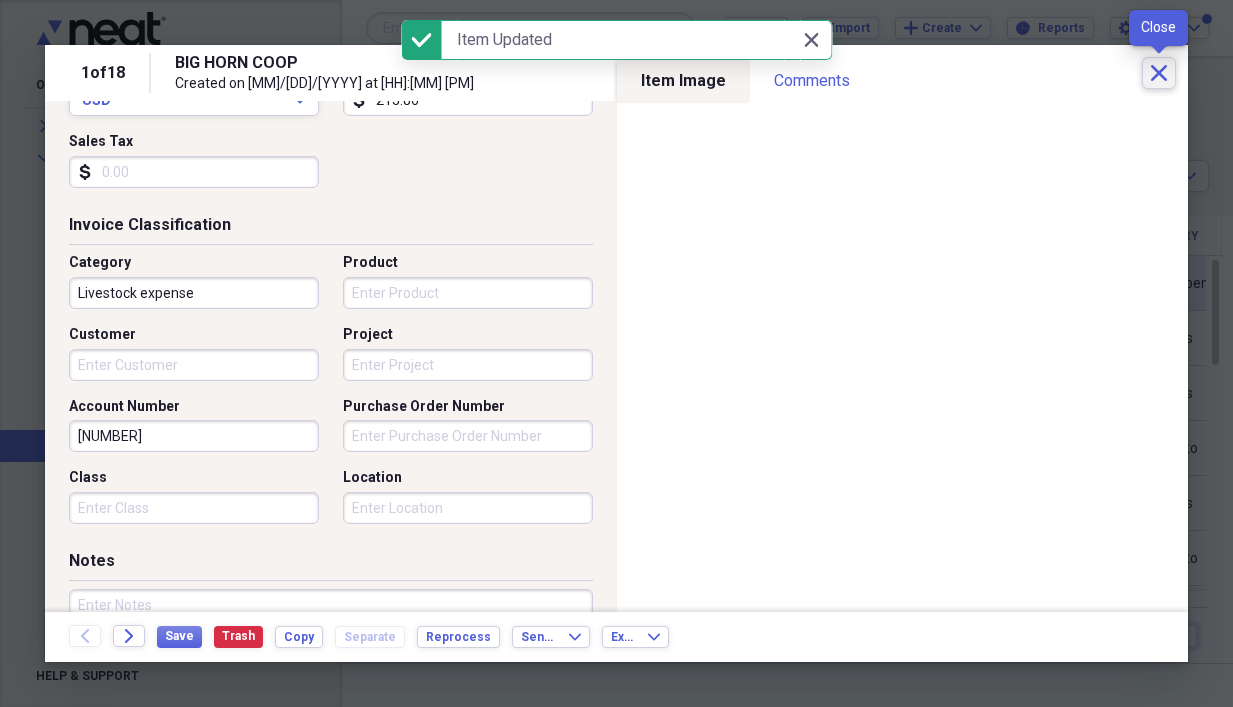 click 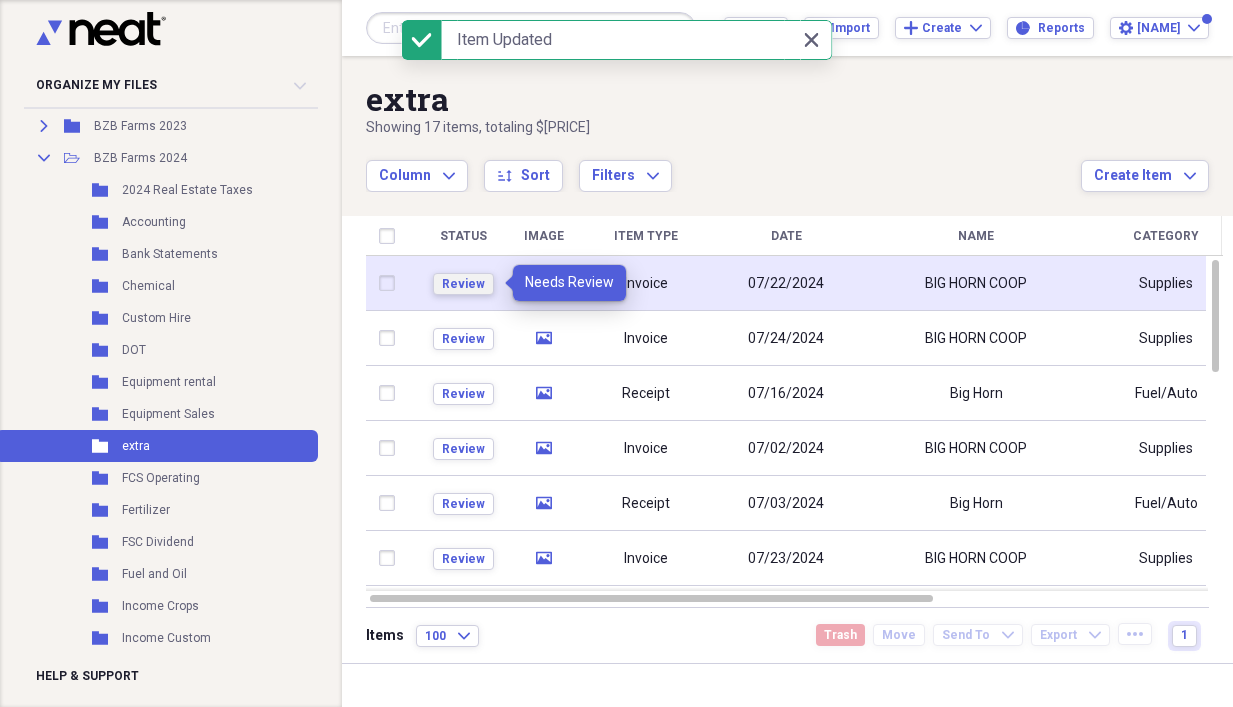 click on "Review" at bounding box center (463, 284) 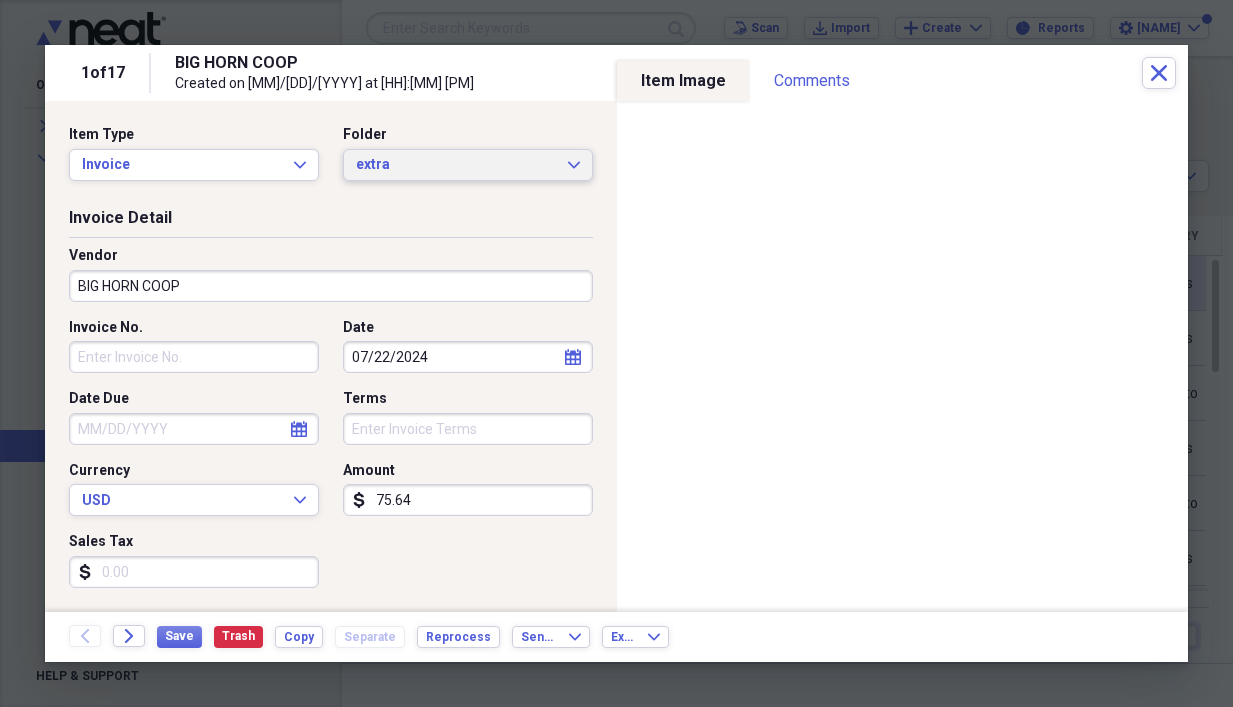 click on "extra Expand" at bounding box center [468, 165] 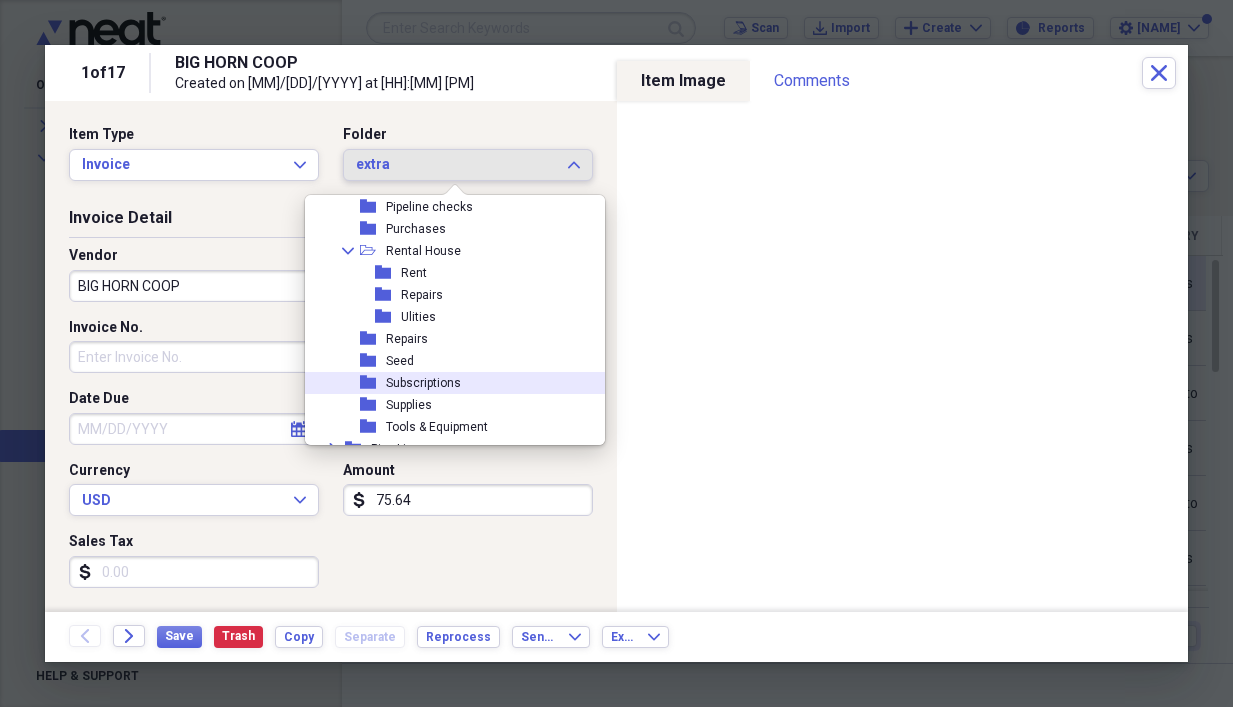 scroll, scrollTop: 1589, scrollLeft: 0, axis: vertical 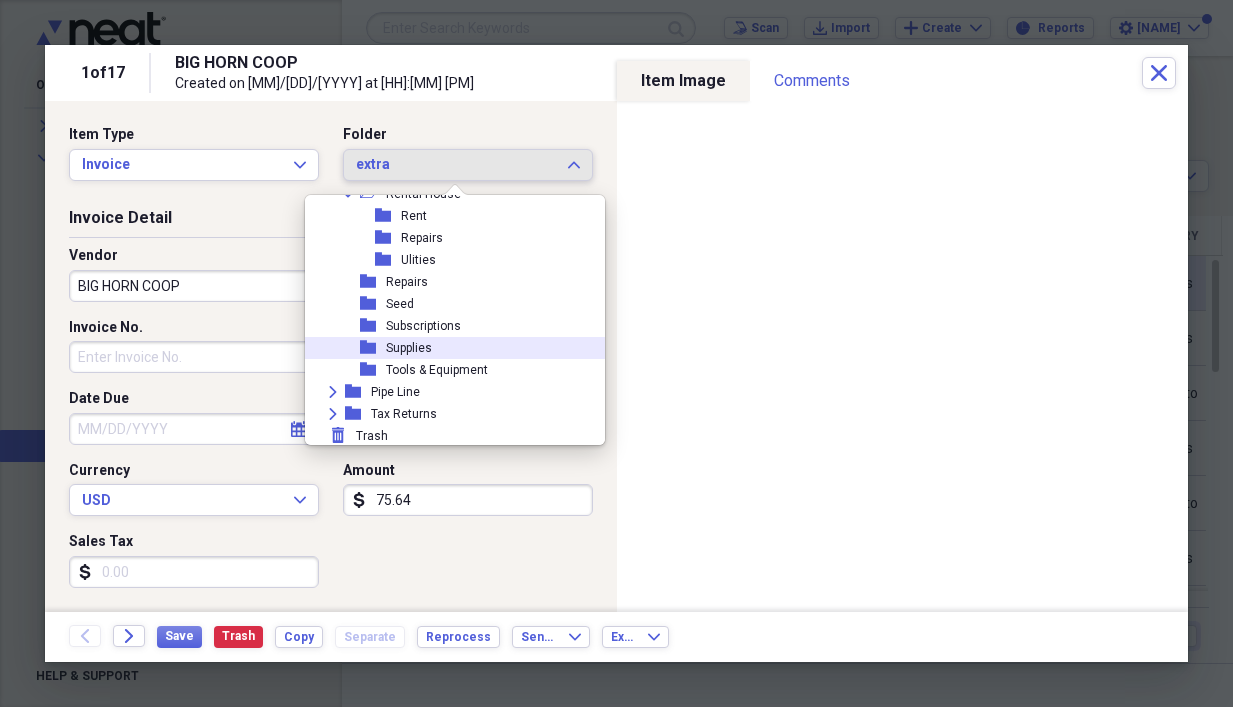 click on "Supplies" at bounding box center (409, 348) 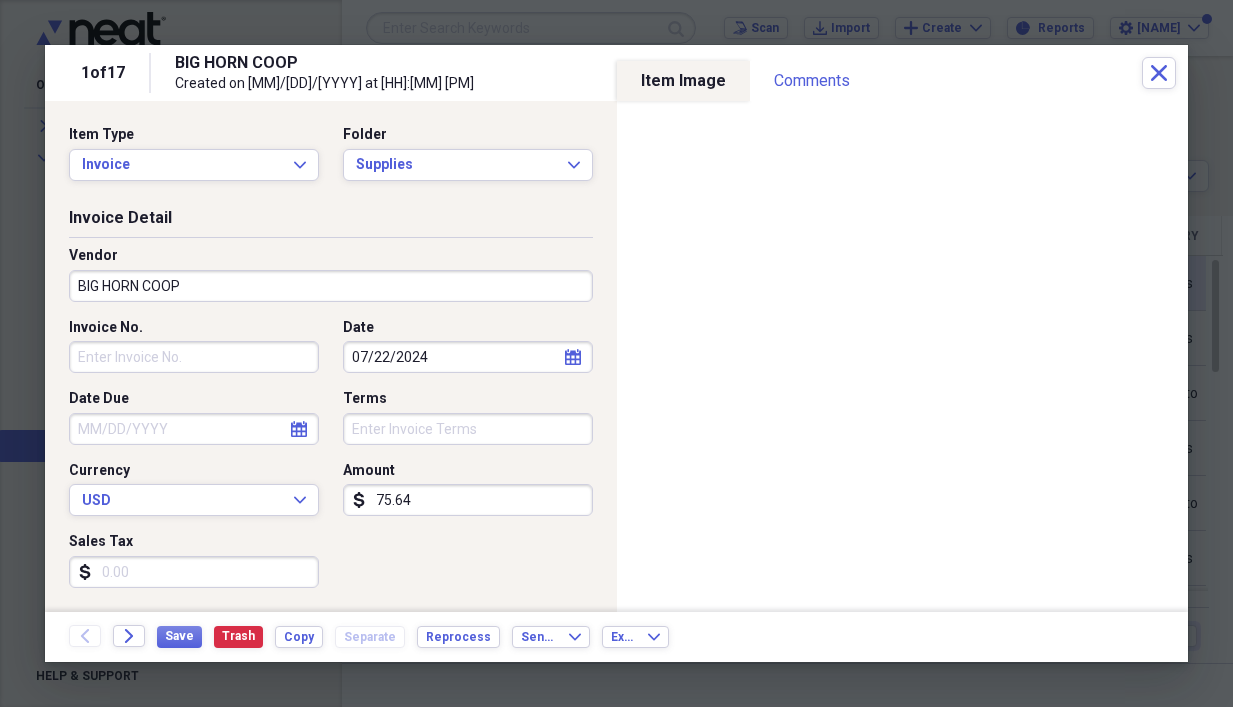 click on "Invoice No." at bounding box center [194, 357] 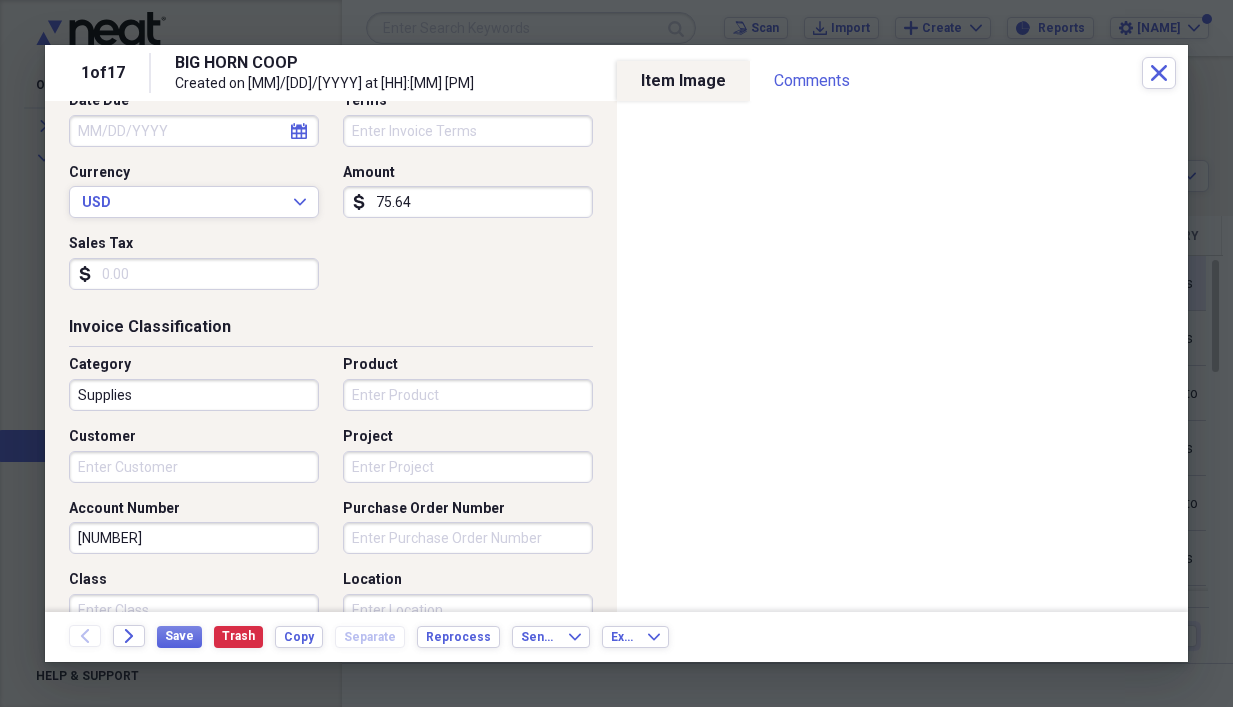 scroll, scrollTop: 300, scrollLeft: 0, axis: vertical 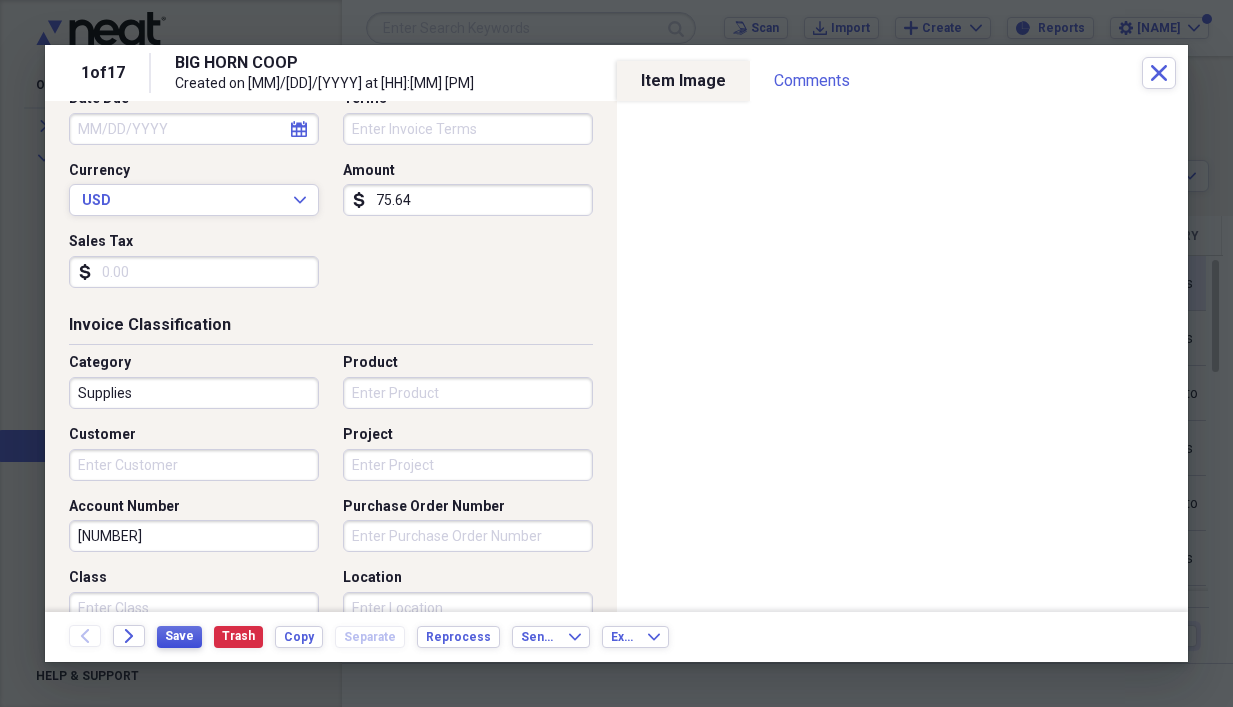 type on "023525" 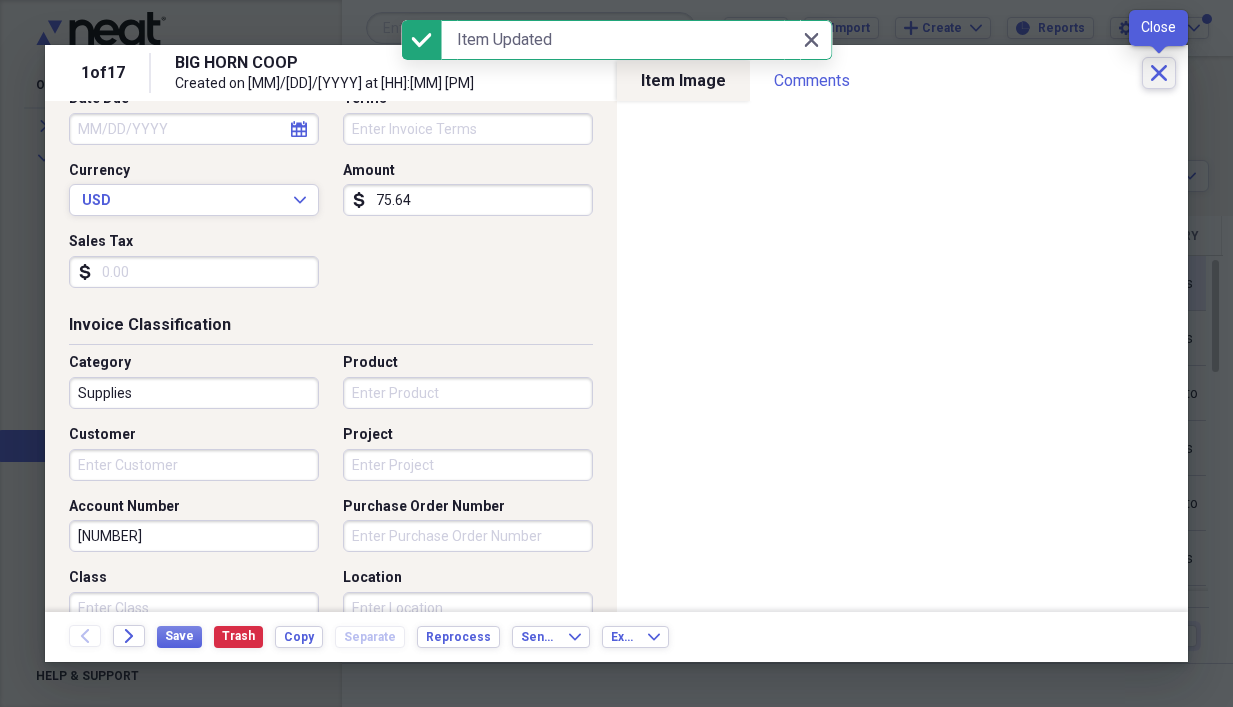 click 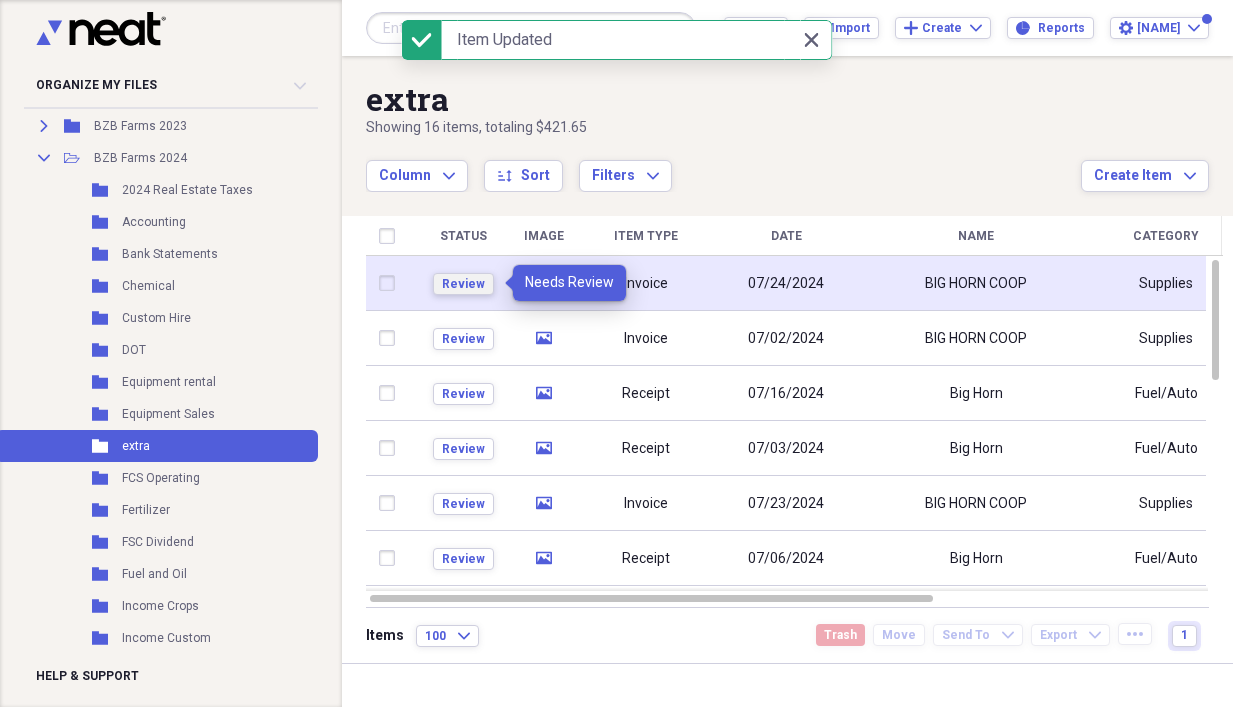 click on "Review" at bounding box center (463, 284) 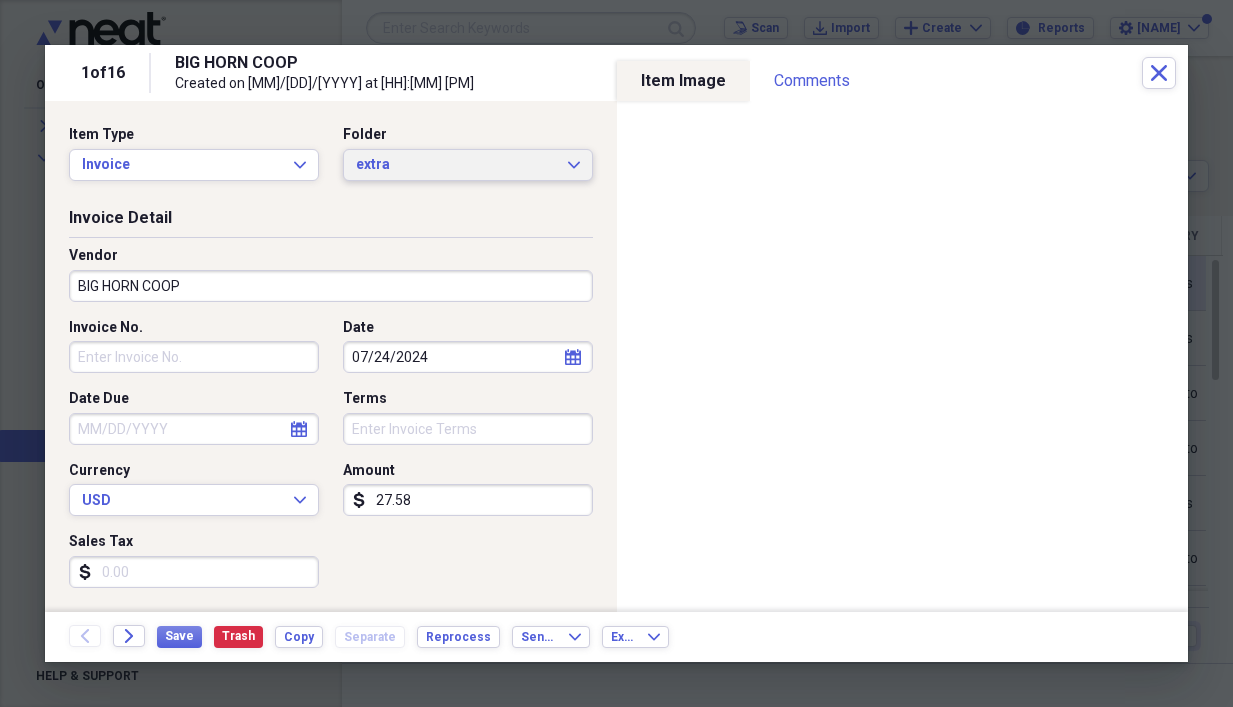 click on "Expand" 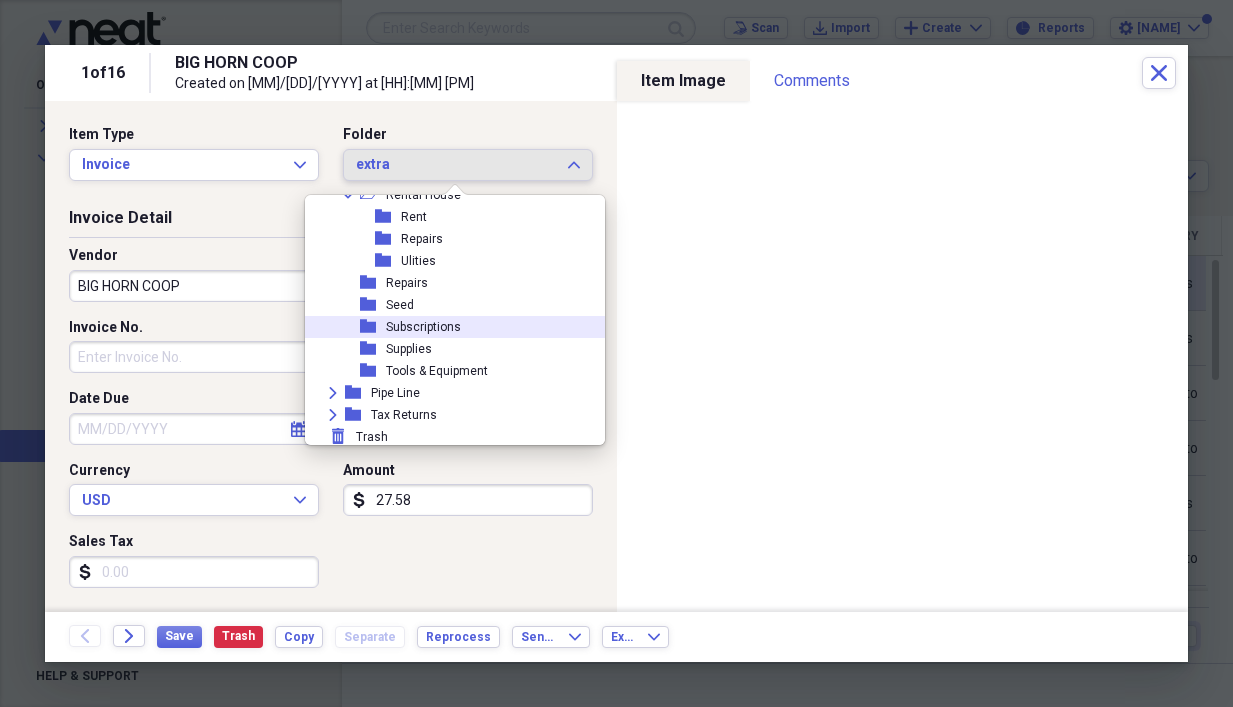 scroll, scrollTop: 1589, scrollLeft: 0, axis: vertical 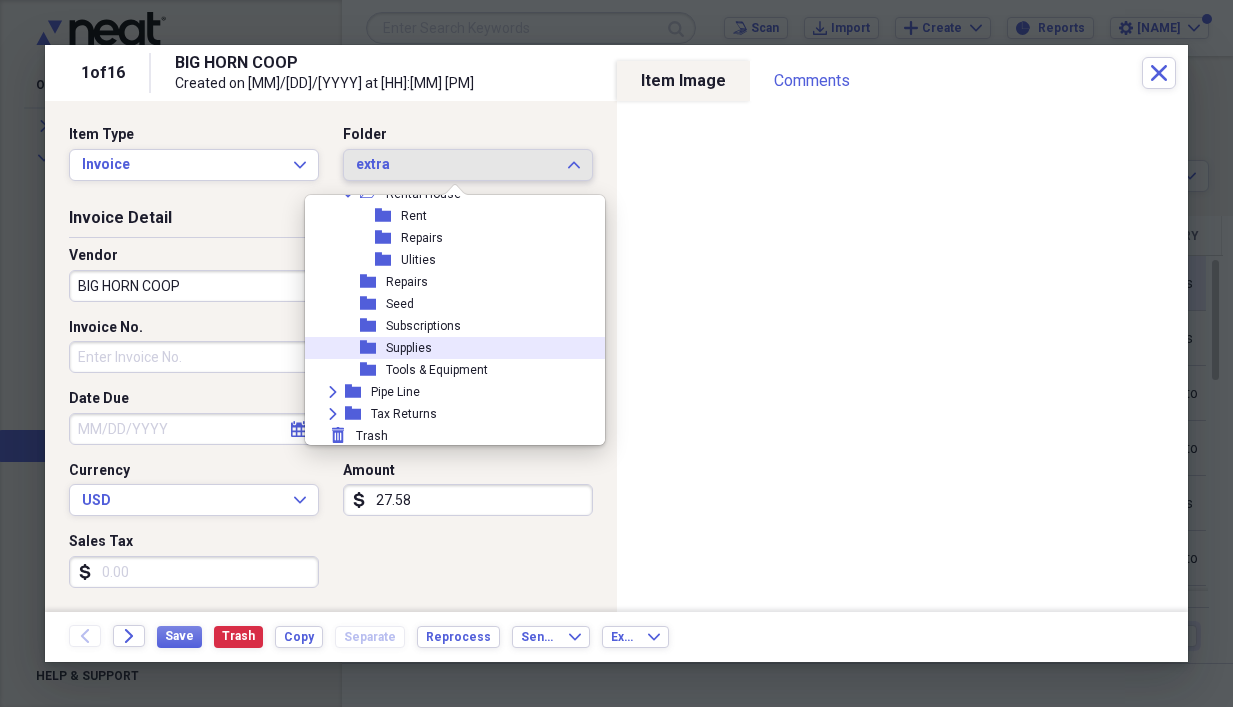 click on "Supplies" at bounding box center (409, 348) 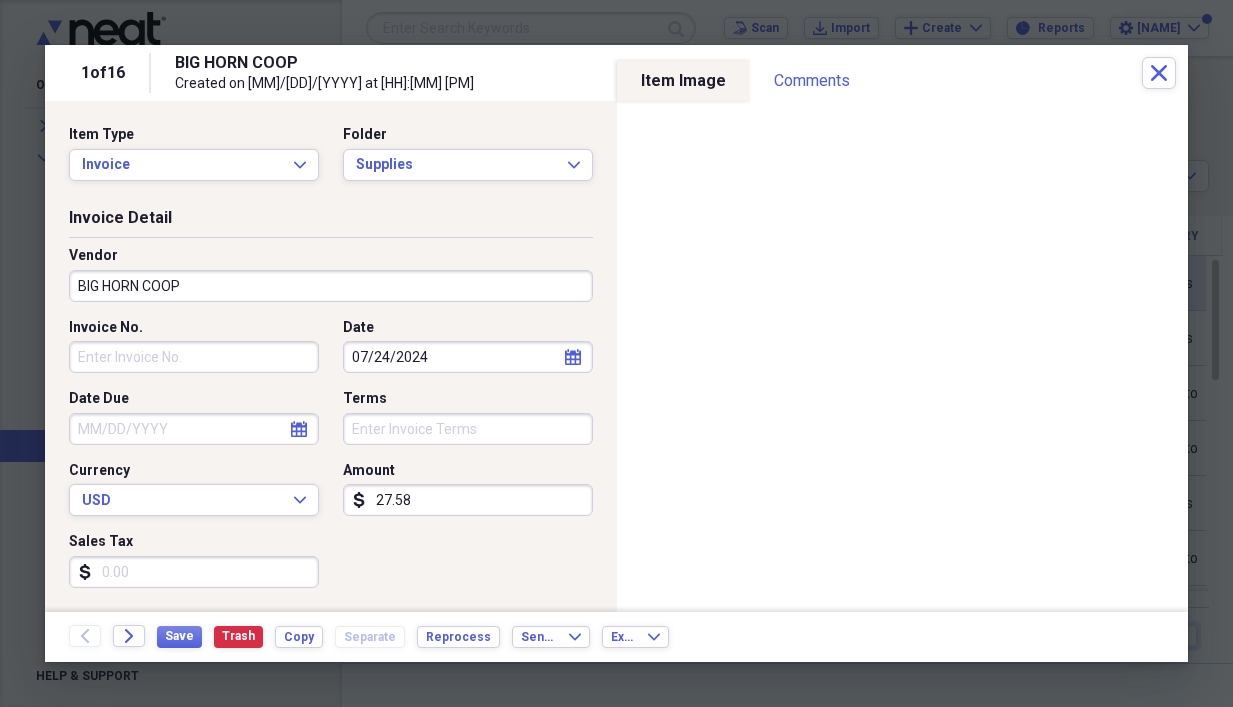 click on "Invoice No." at bounding box center (194, 357) 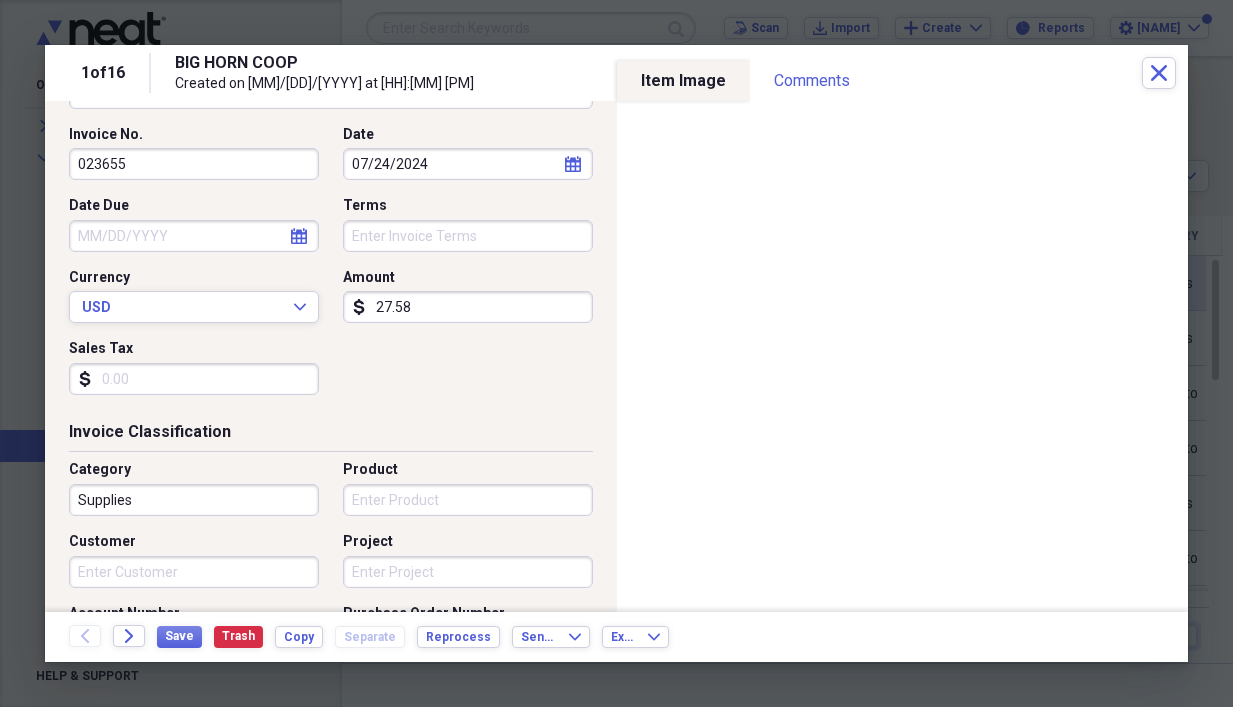 scroll, scrollTop: 200, scrollLeft: 0, axis: vertical 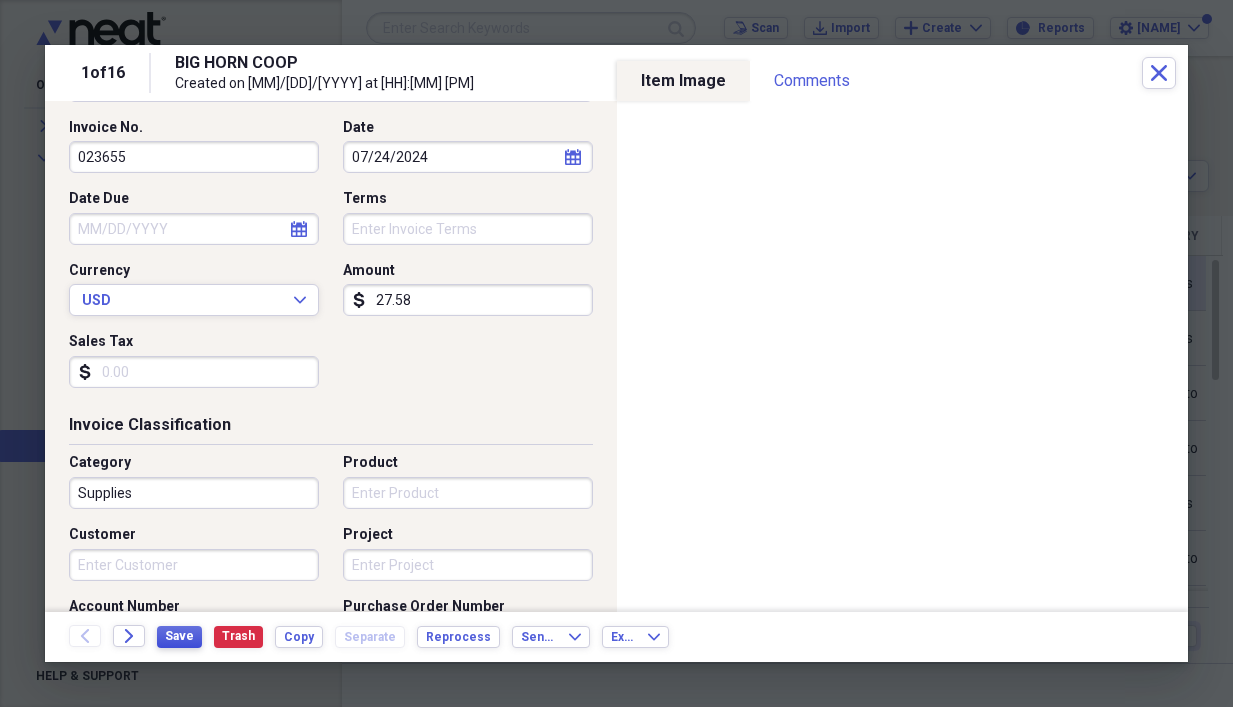 type on "023655" 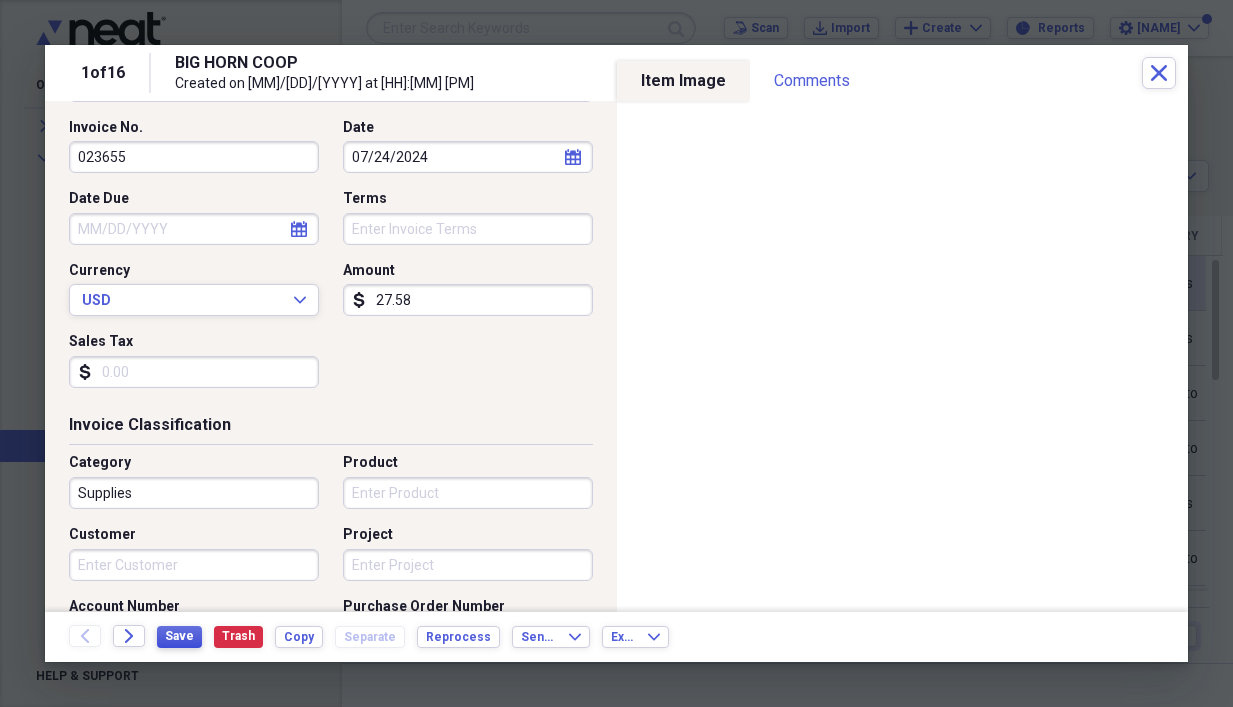 click on "Save" at bounding box center [179, 636] 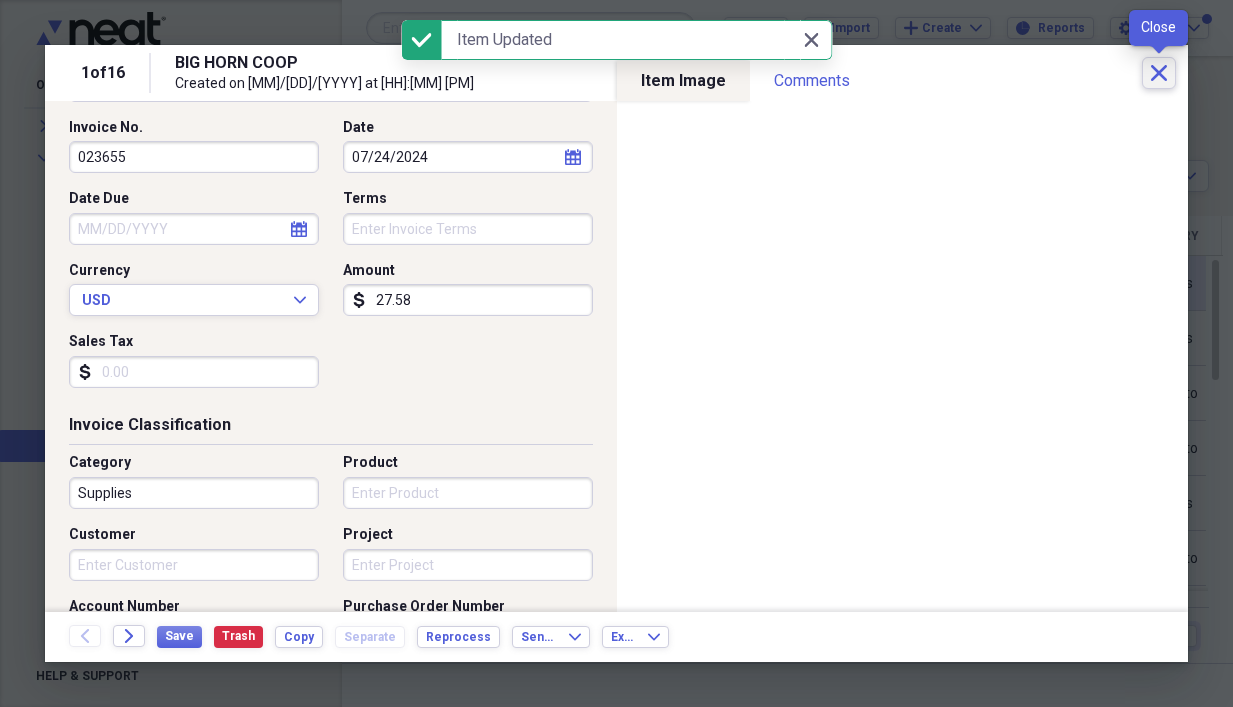 click on "Close" at bounding box center [1159, 73] 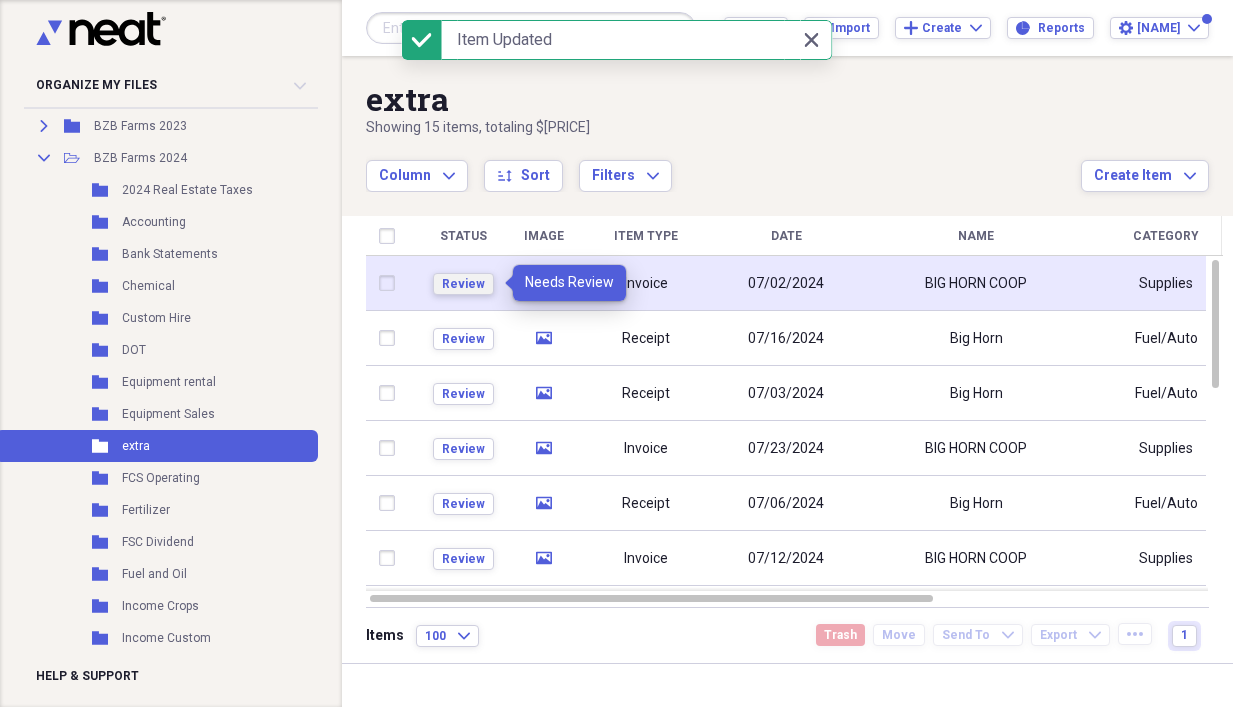 click on "Review" at bounding box center [463, 284] 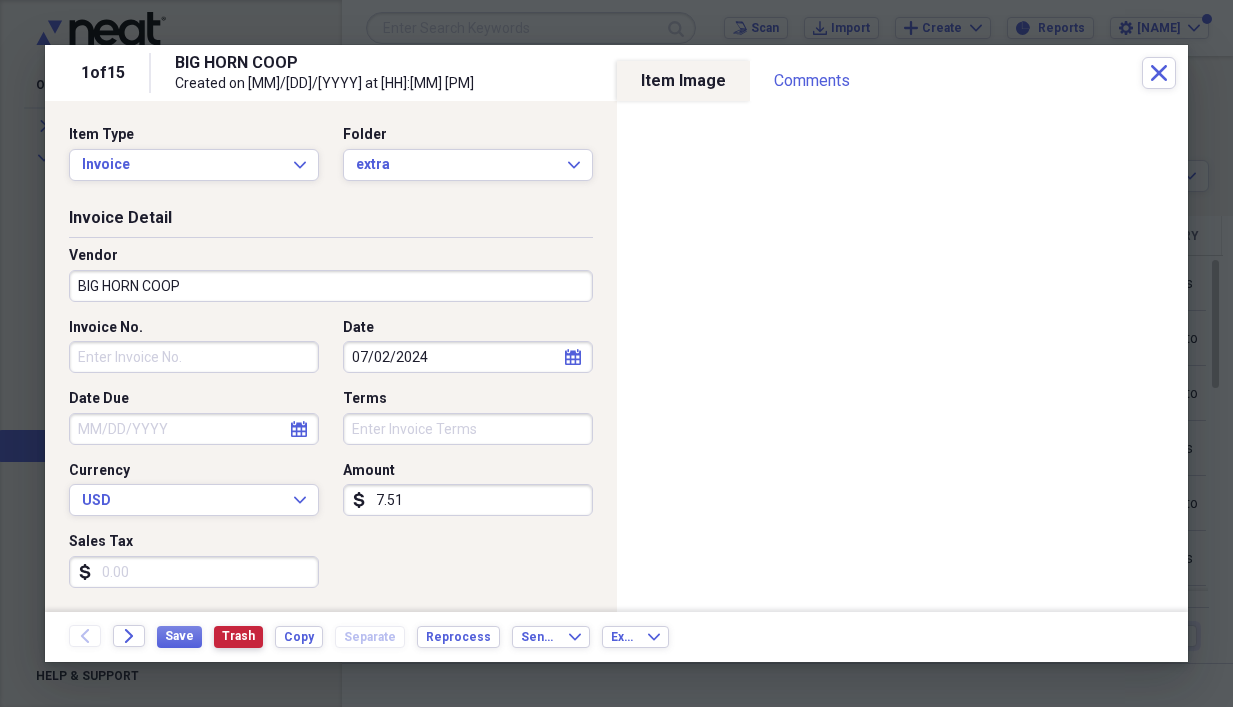 click on "Trash" at bounding box center [238, 636] 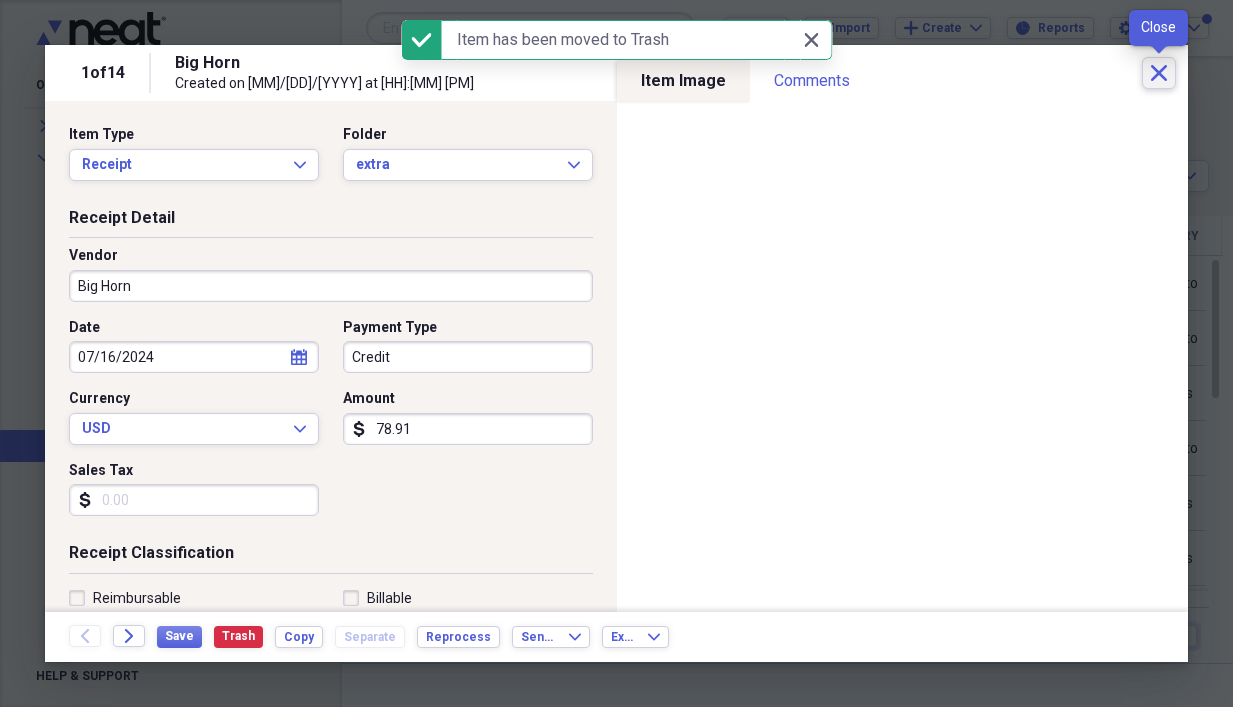 click on "Close" 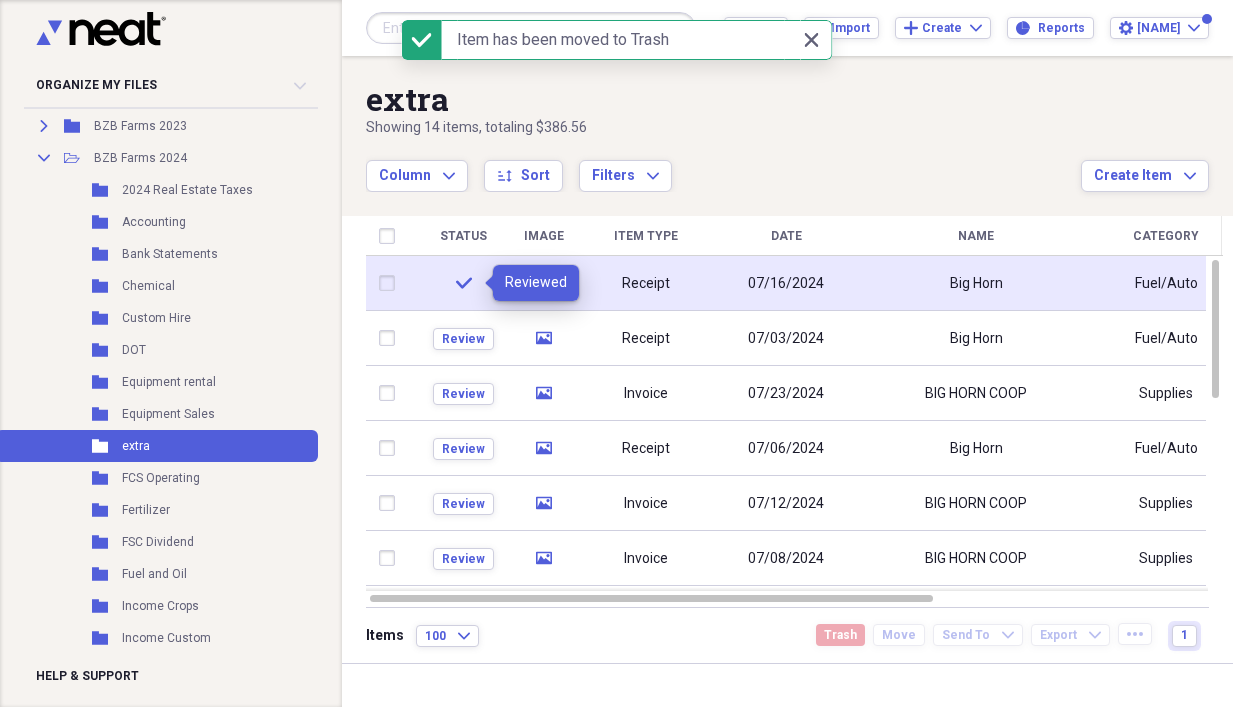 click on "check" 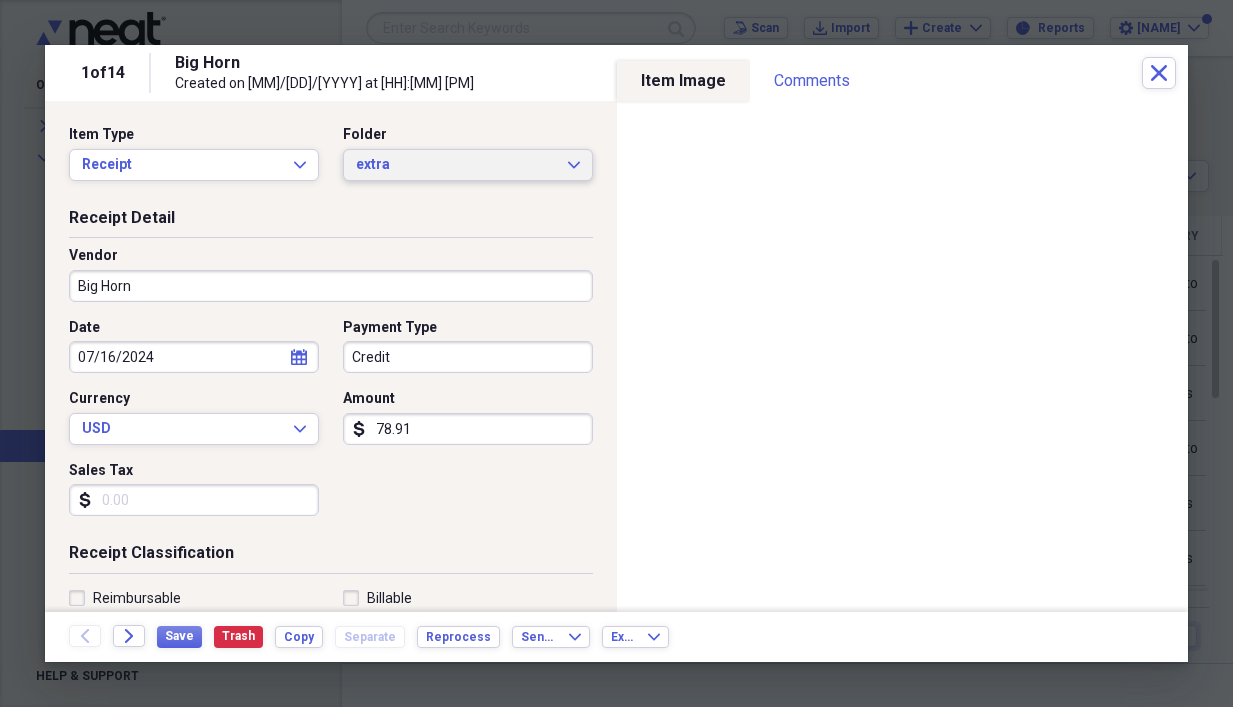 drag, startPoint x: 560, startPoint y: 155, endPoint x: 544, endPoint y: 165, distance: 18.867962 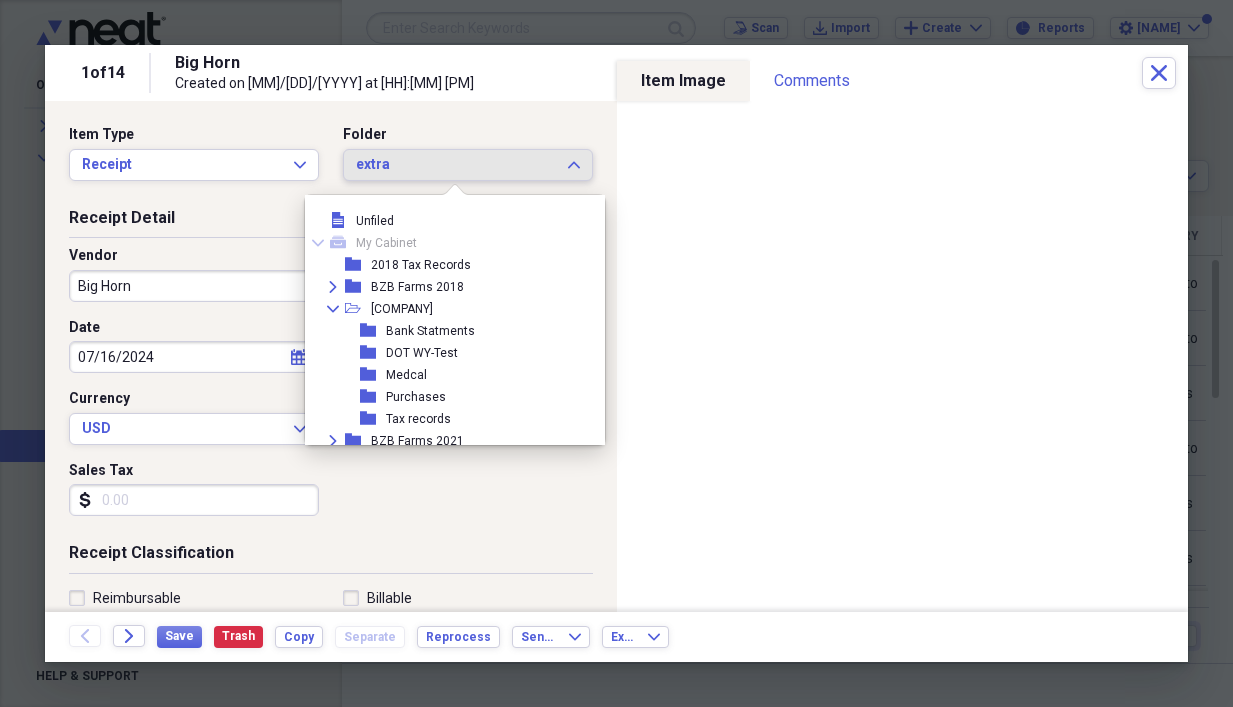scroll, scrollTop: 1089, scrollLeft: 0, axis: vertical 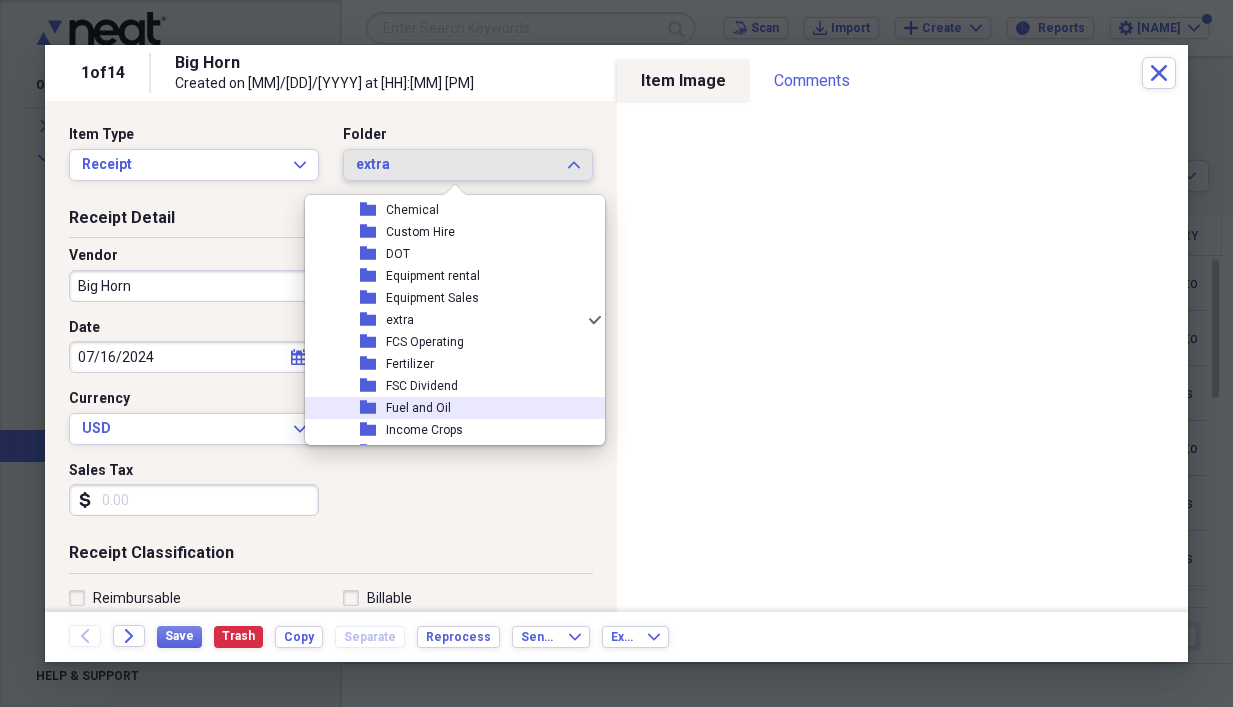 click on "Fuel and Oil" at bounding box center [418, 408] 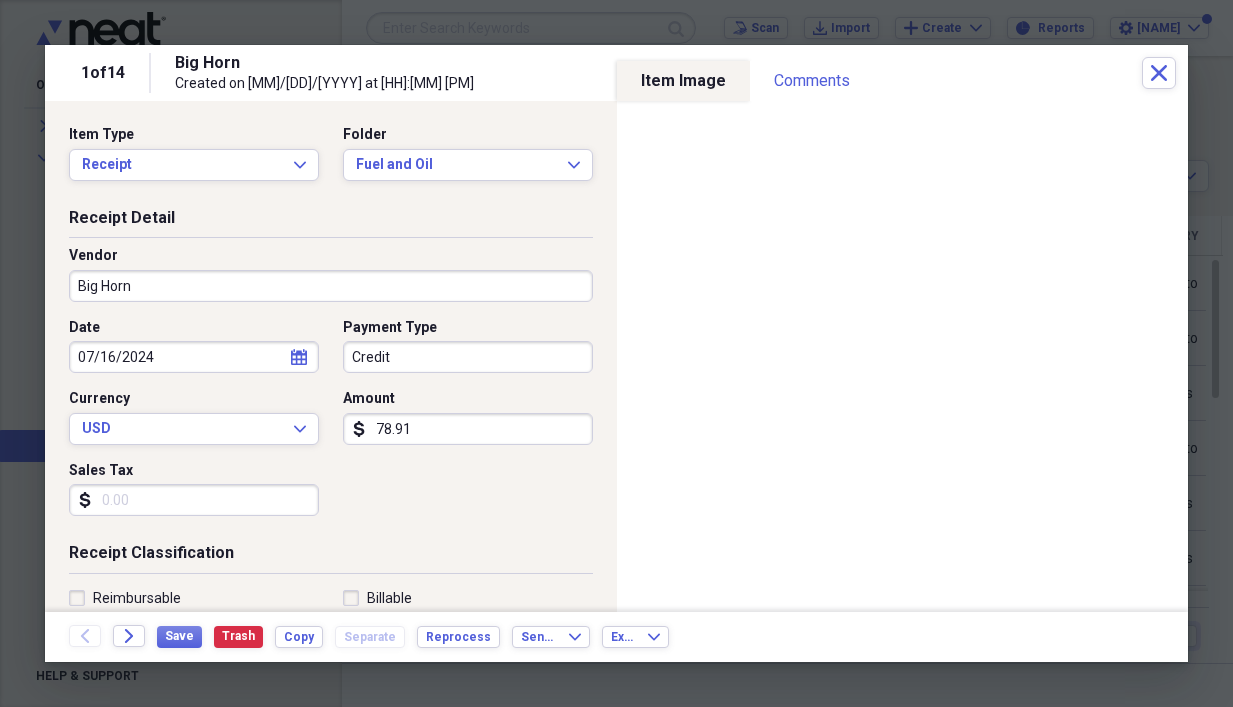 click on "Big Horn" at bounding box center (331, 286) 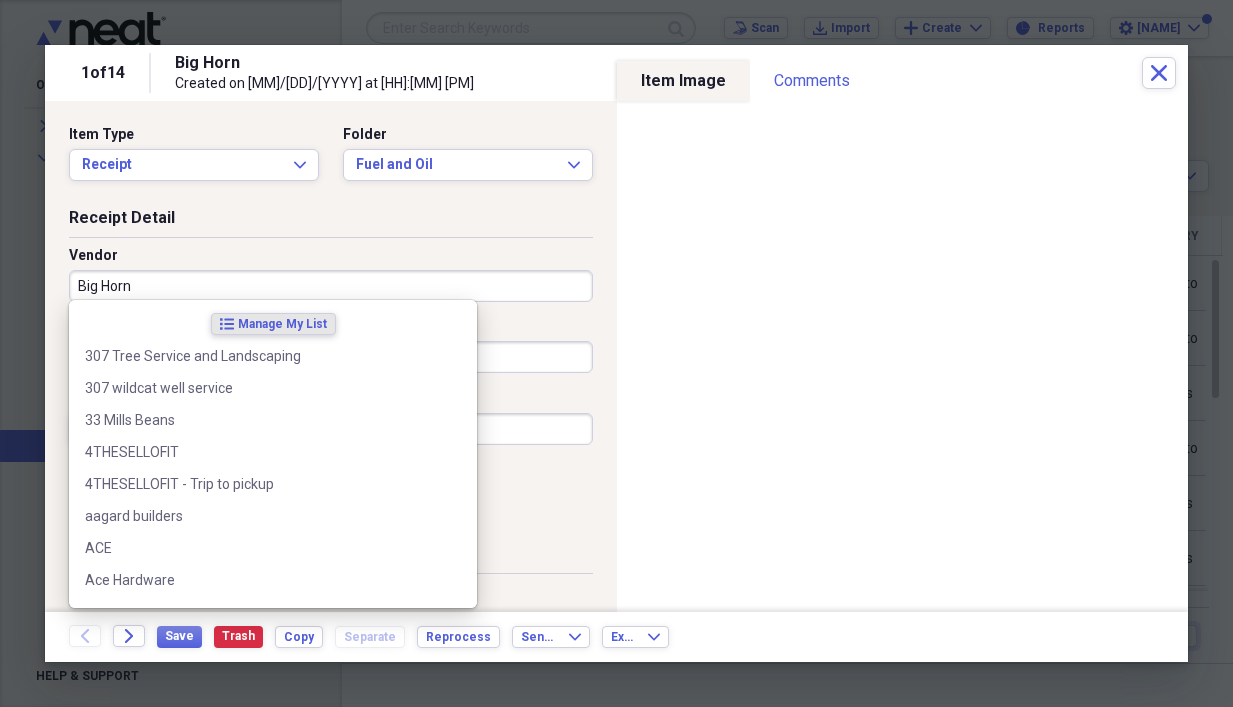 click on "Big Horn" at bounding box center (331, 286) 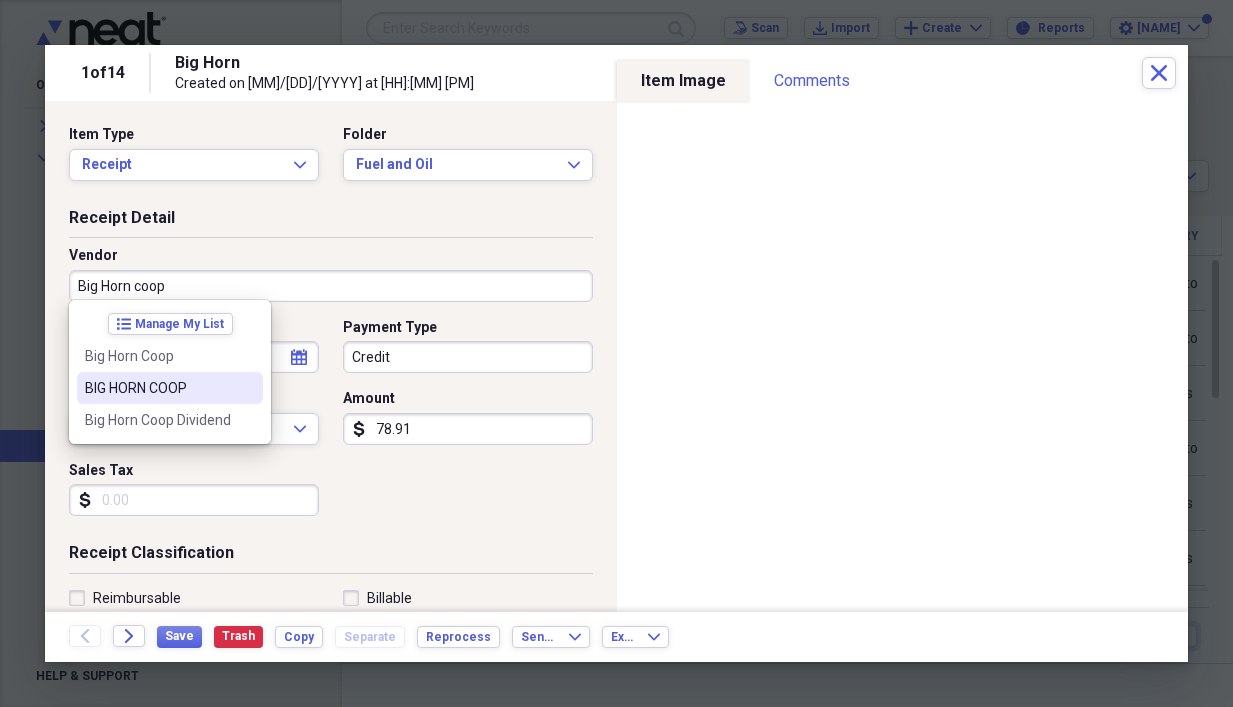 click on "BIG HORN COOP" at bounding box center (158, 388) 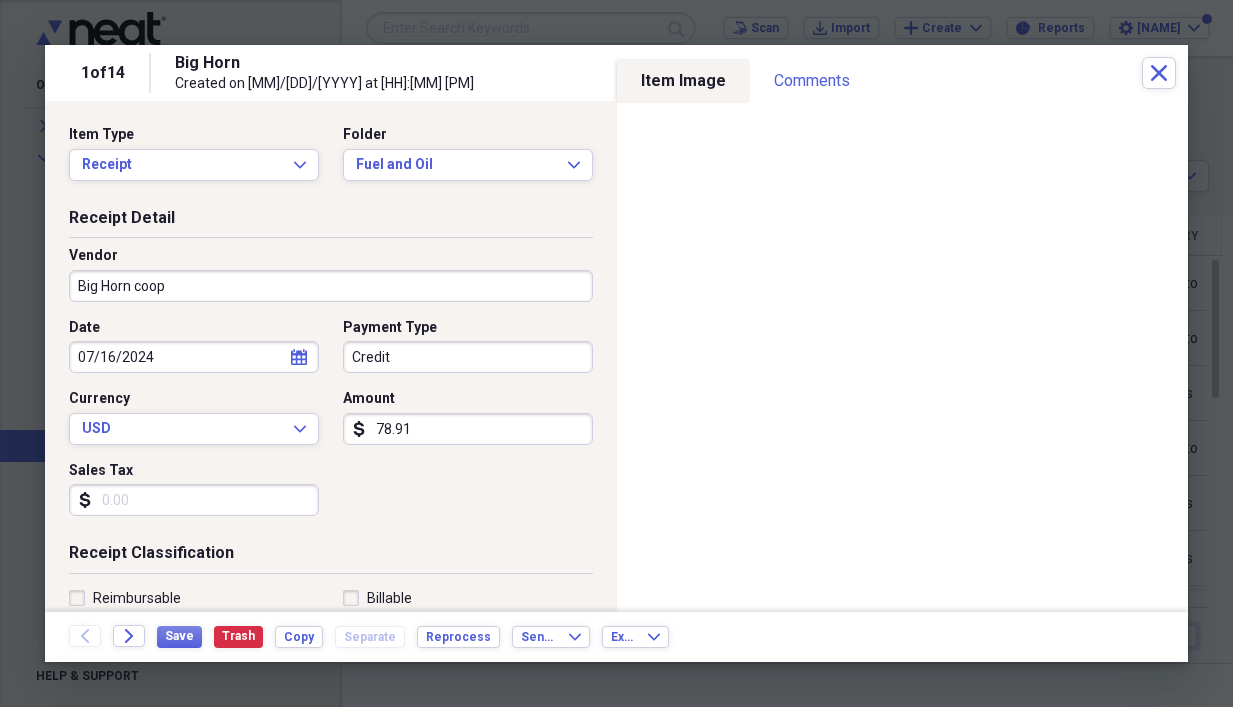 type on "BIG HORN COOP" 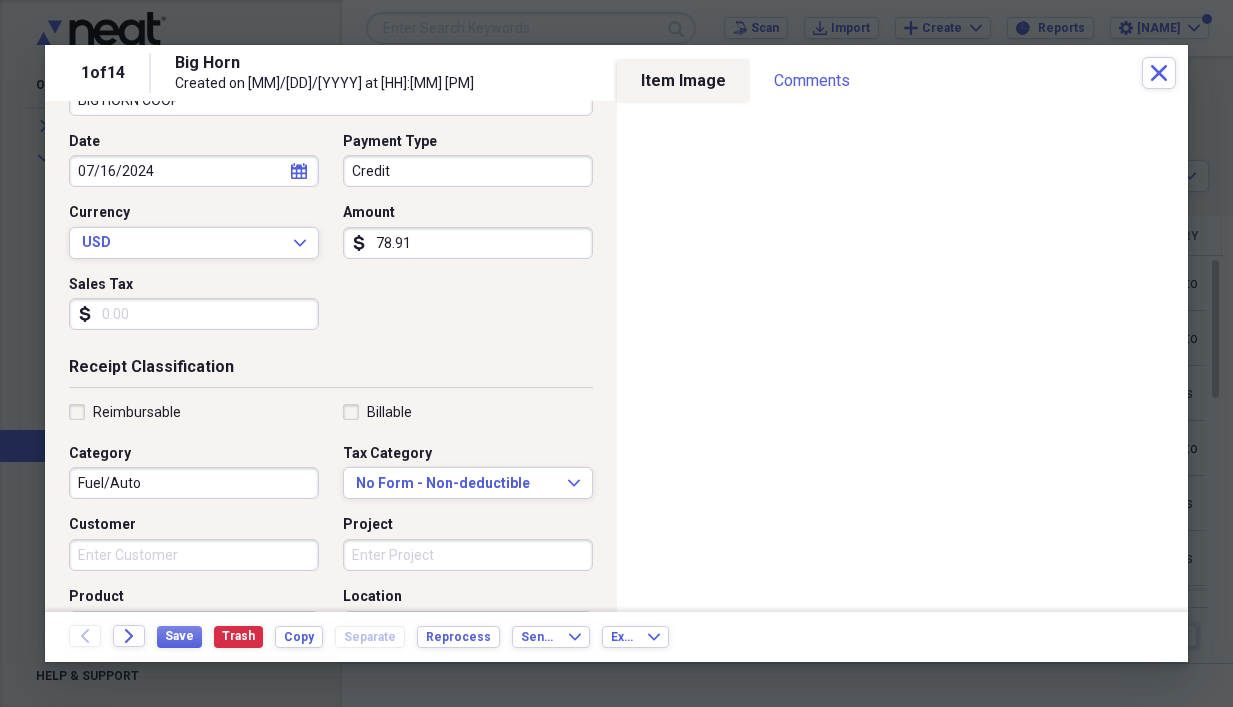 scroll, scrollTop: 200, scrollLeft: 0, axis: vertical 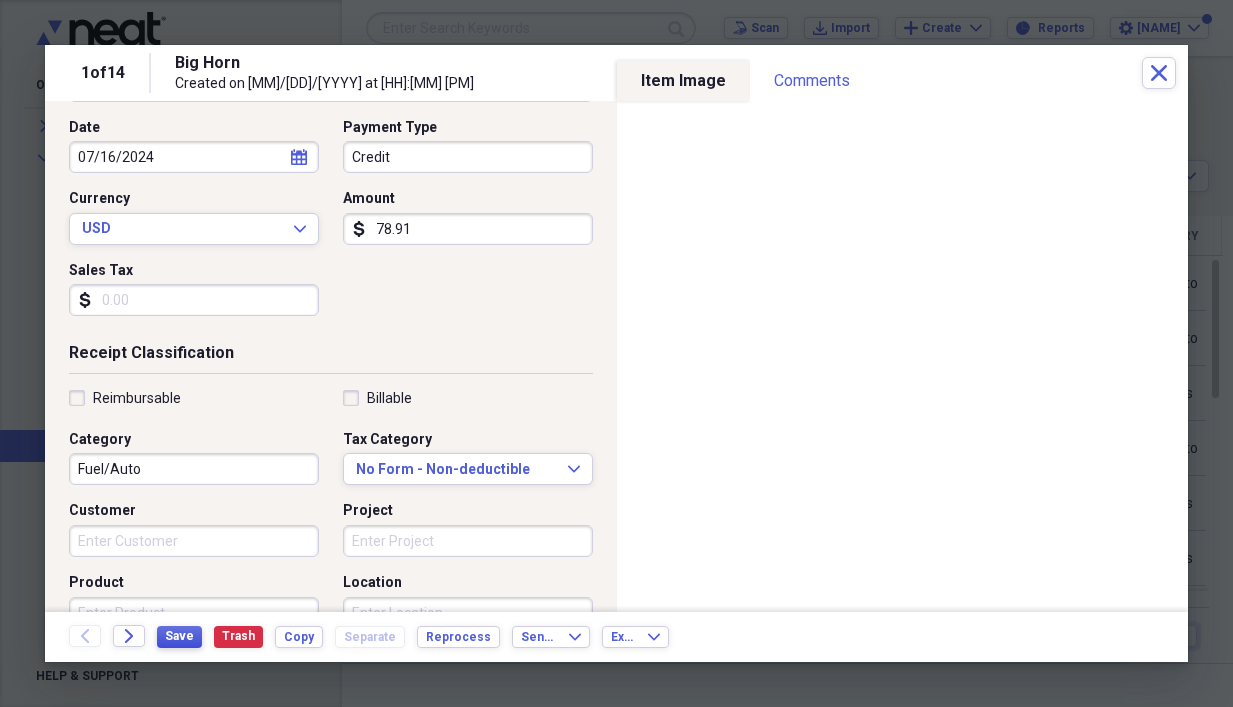 click on "Save" at bounding box center [179, 636] 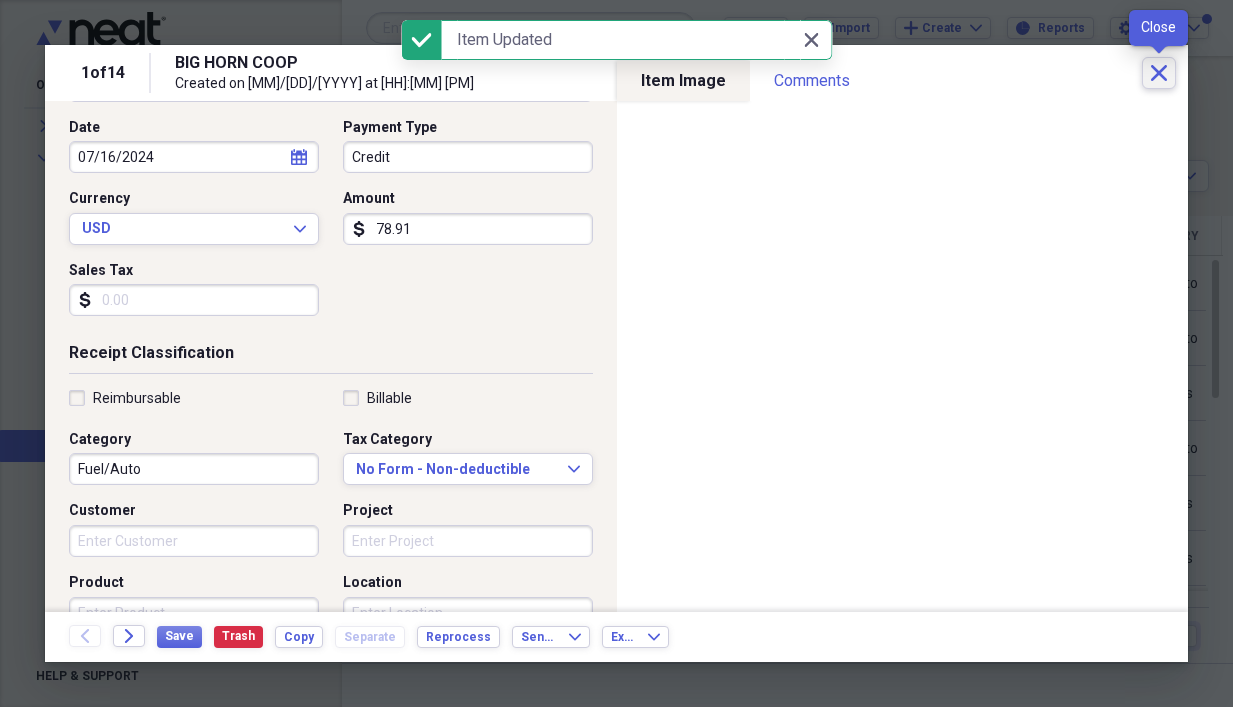 click on "Close" at bounding box center [1159, 73] 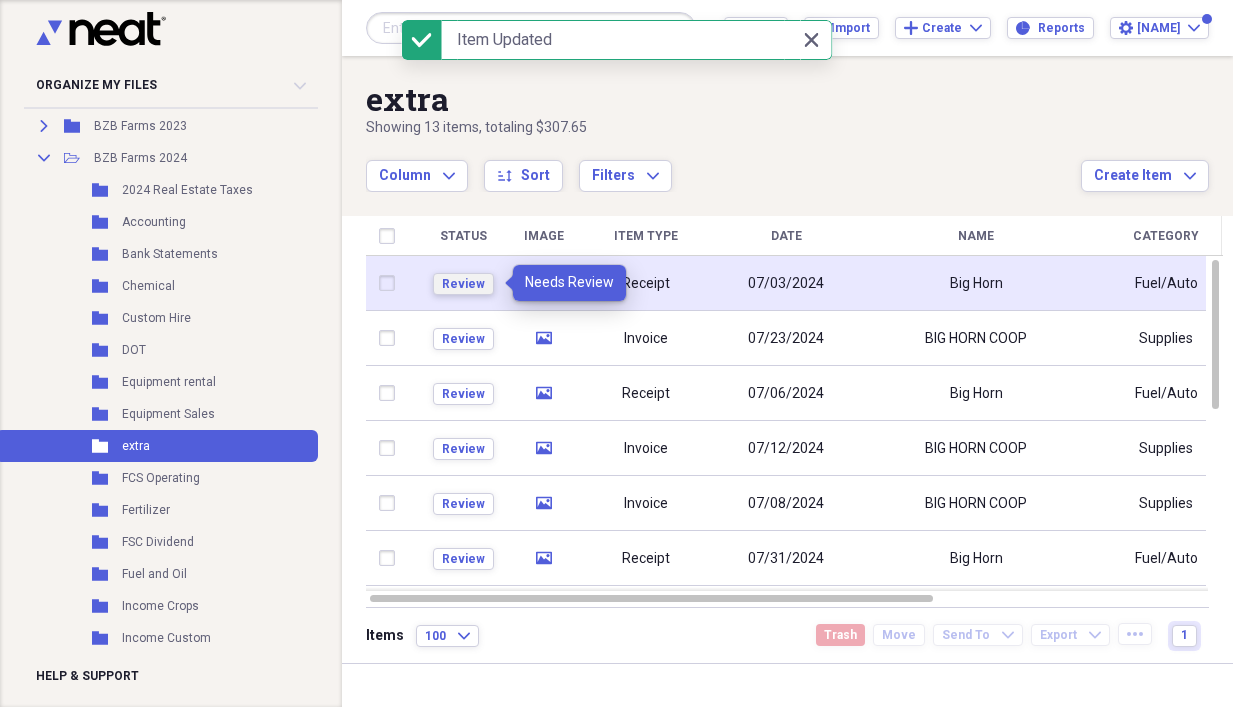 click on "Review" at bounding box center (463, 284) 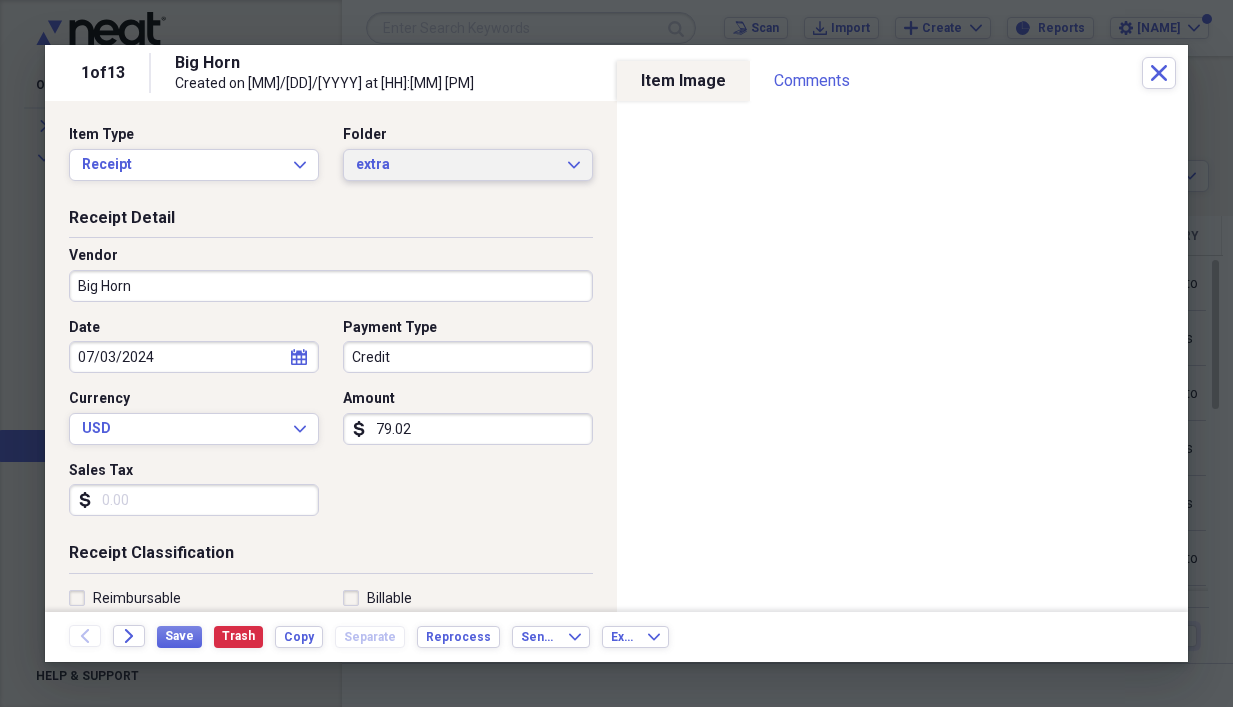 click 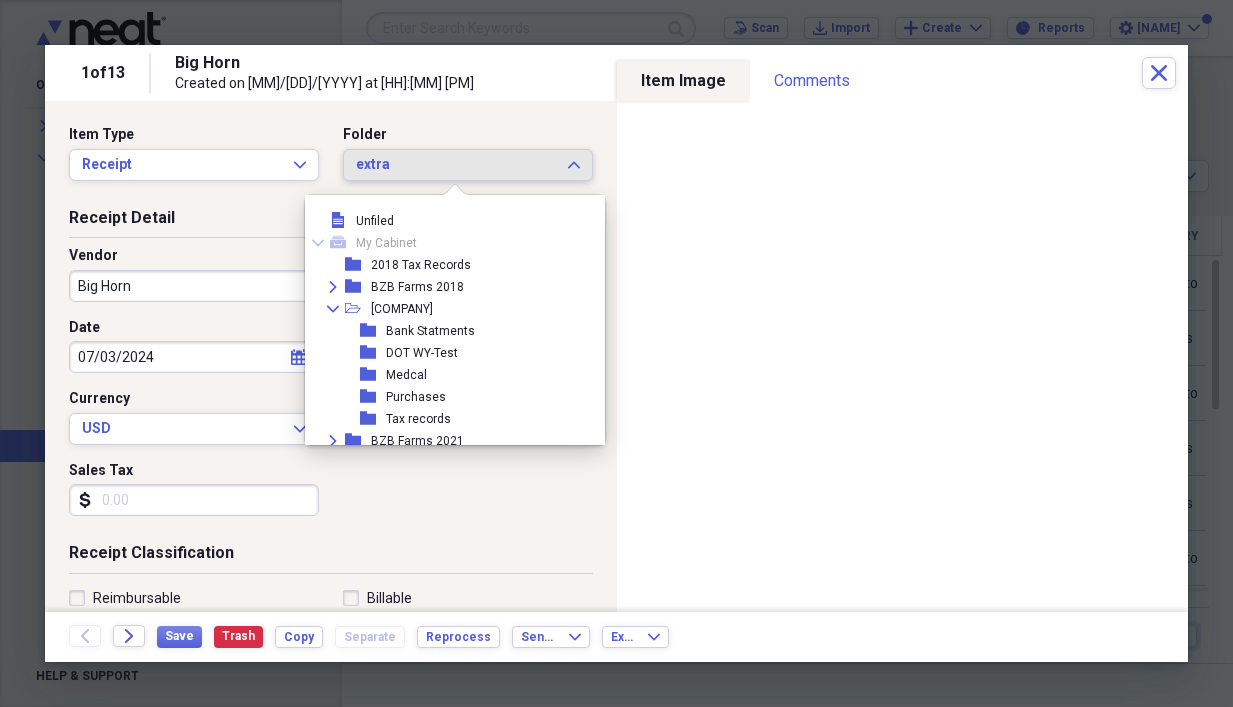 scroll, scrollTop: 1089, scrollLeft: 0, axis: vertical 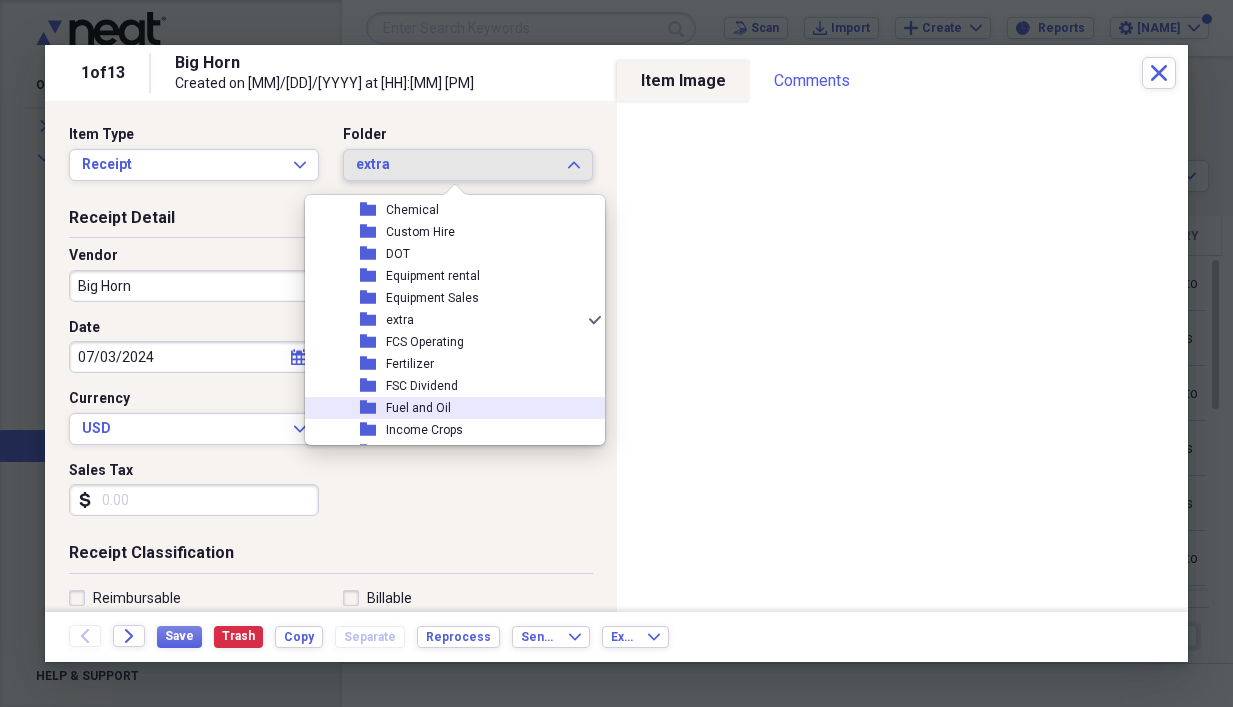 click on "Fuel and Oil" at bounding box center [418, 408] 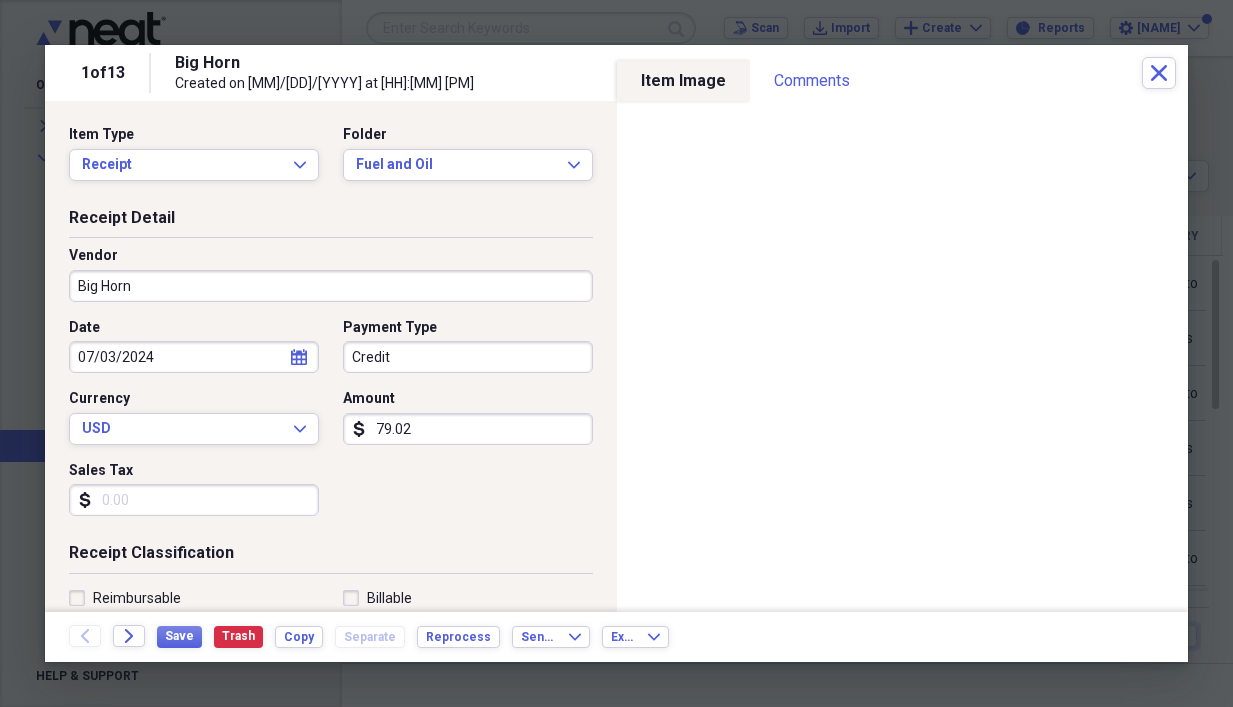 click on "Big Horn" at bounding box center [331, 286] 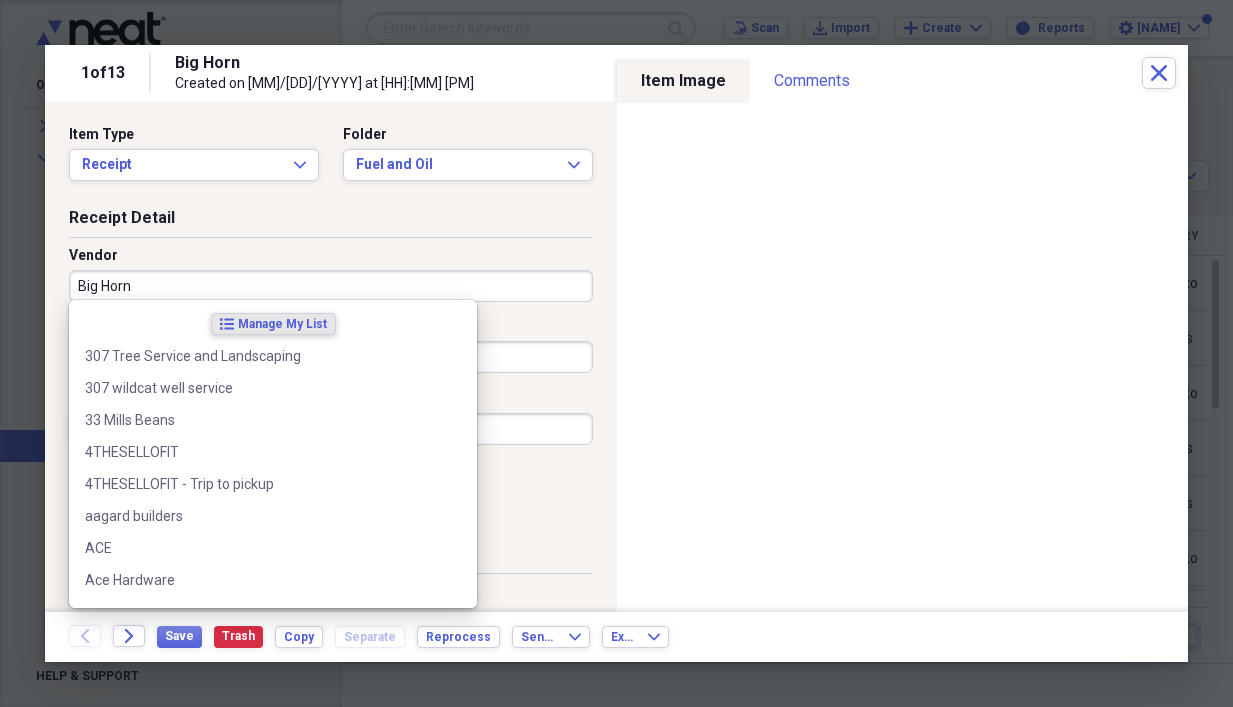 drag, startPoint x: 129, startPoint y: 279, endPoint x: 151, endPoint y: 271, distance: 23.409399 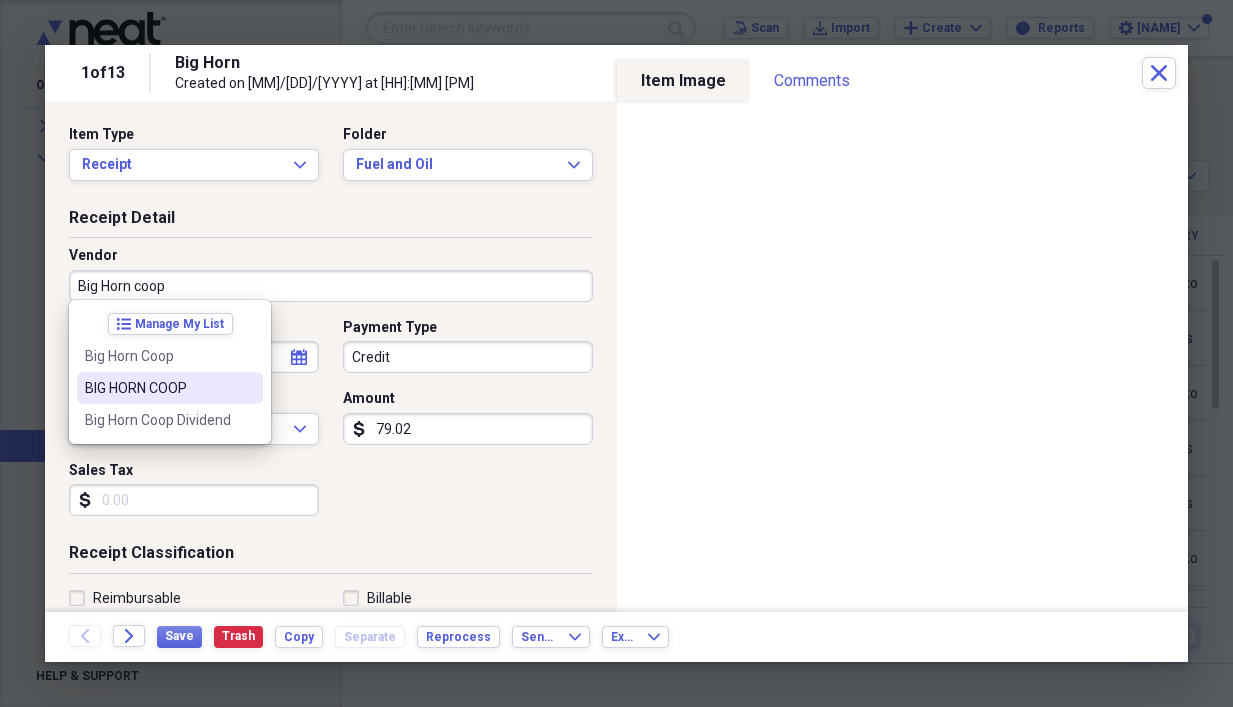 click on "BIG HORN COOP" at bounding box center (158, 388) 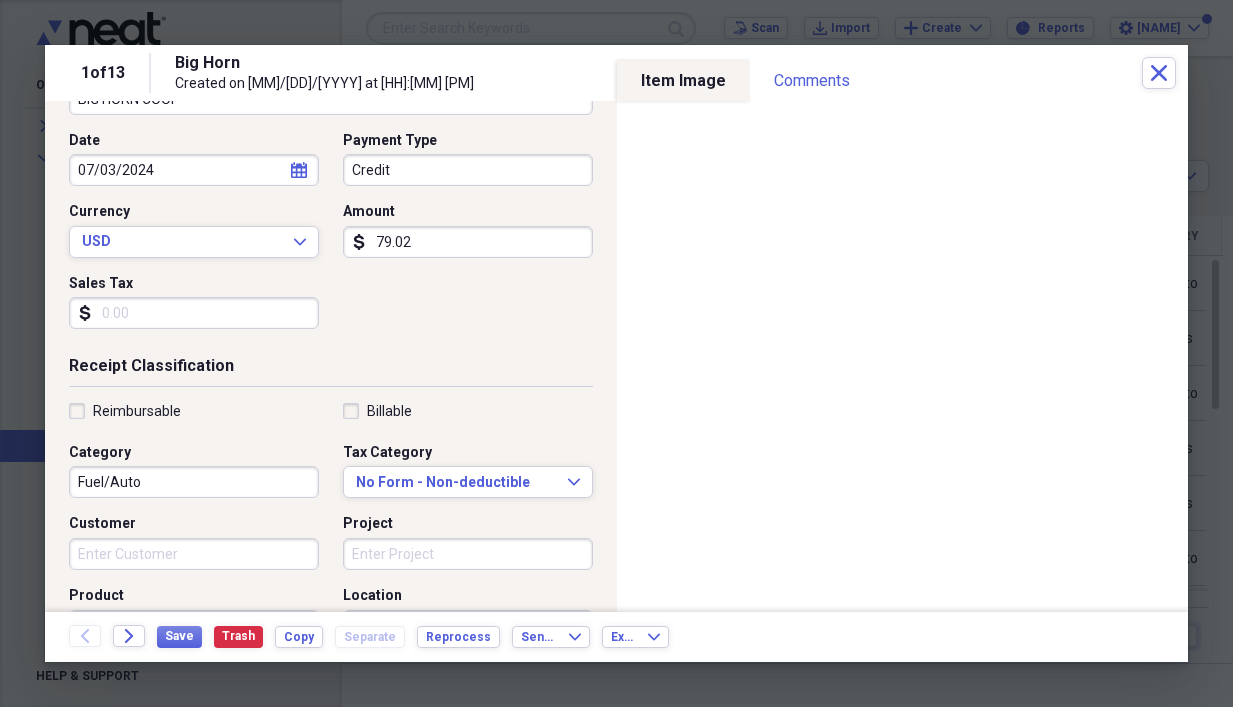 scroll, scrollTop: 200, scrollLeft: 0, axis: vertical 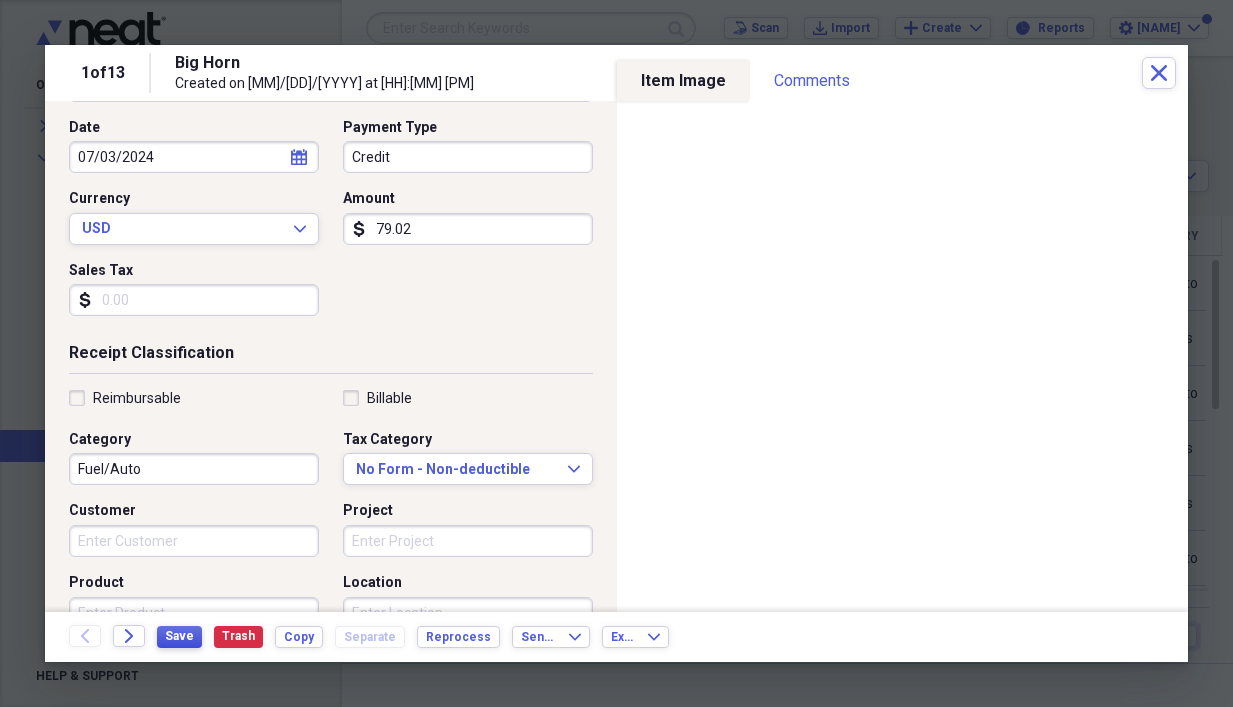 click on "Save" at bounding box center [179, 636] 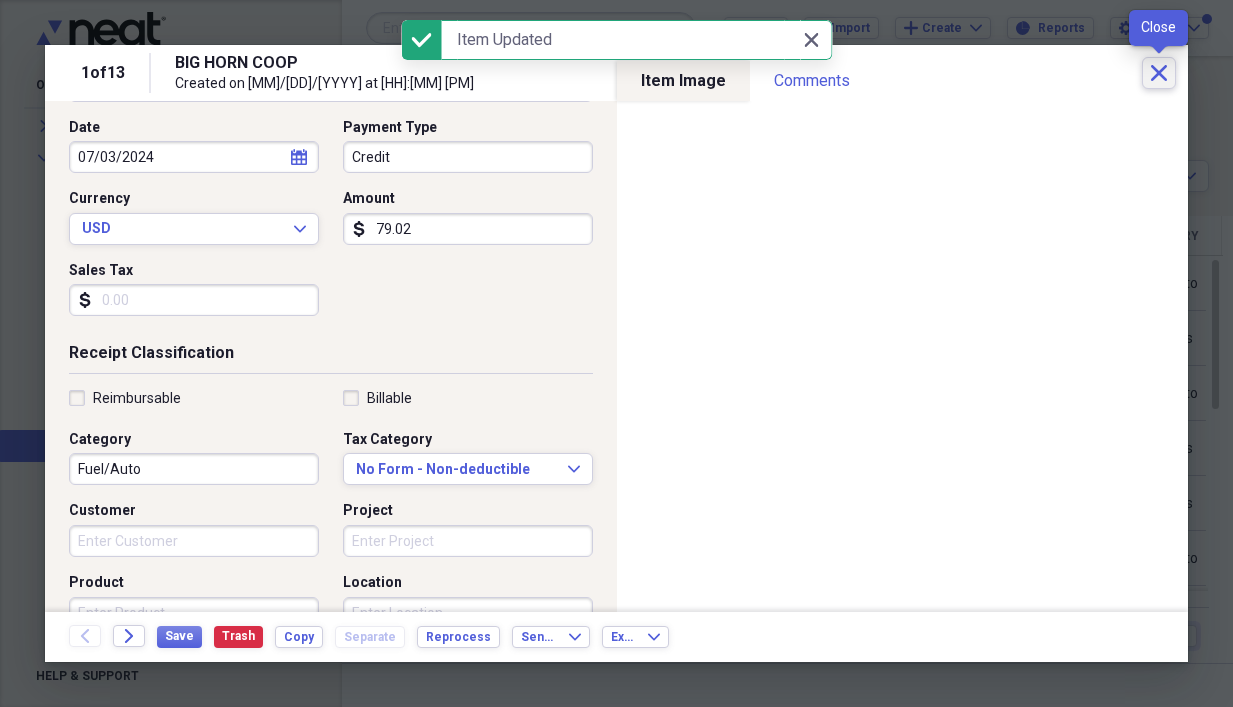 click on "Close" at bounding box center (1159, 73) 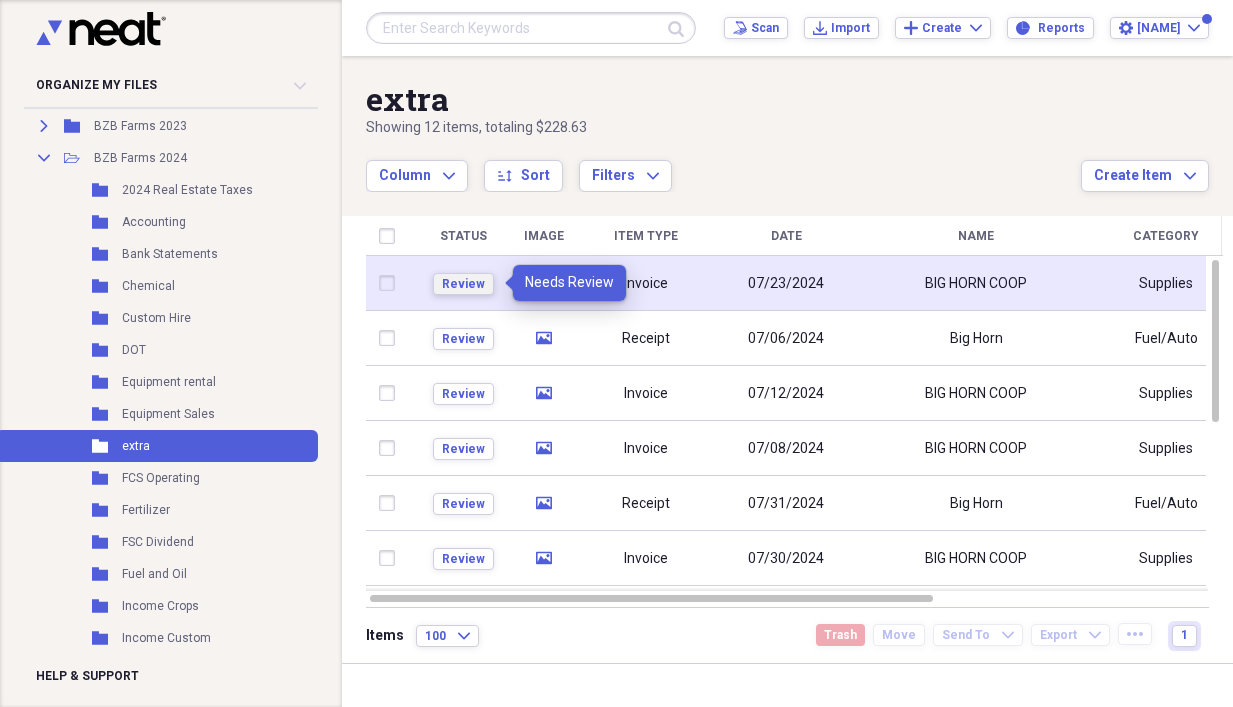 click on "Review" at bounding box center [463, 284] 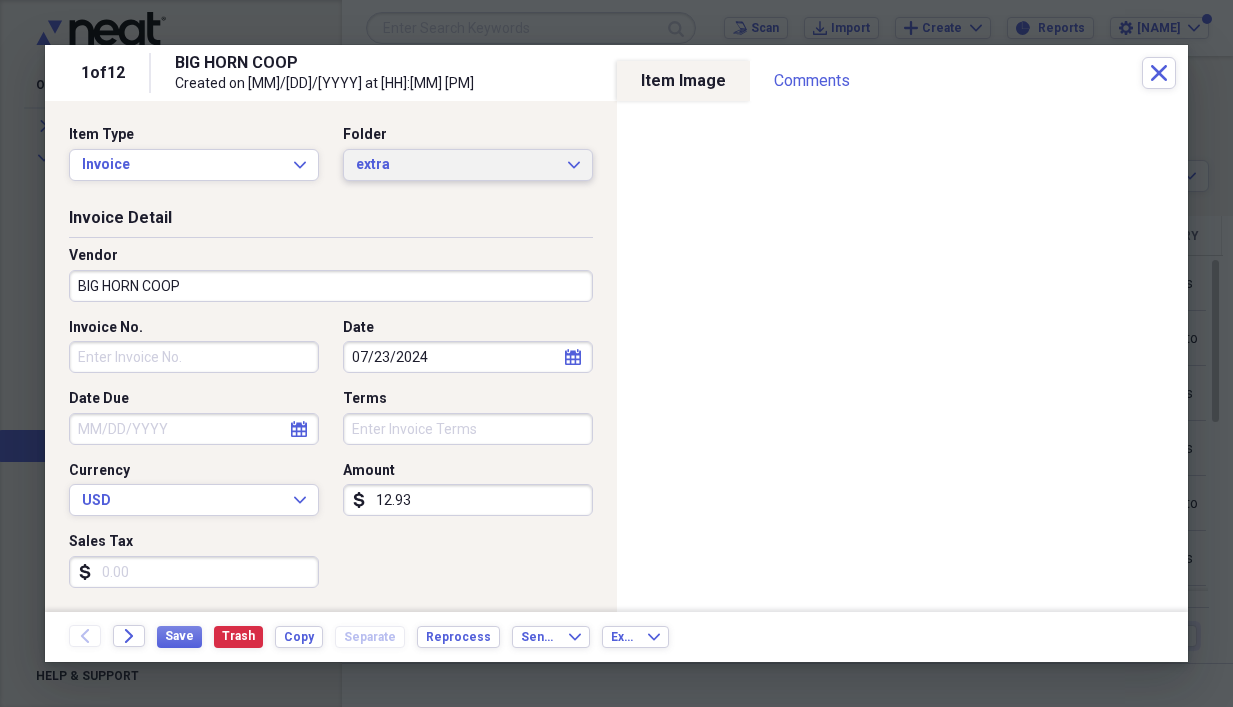 click on "Expand" 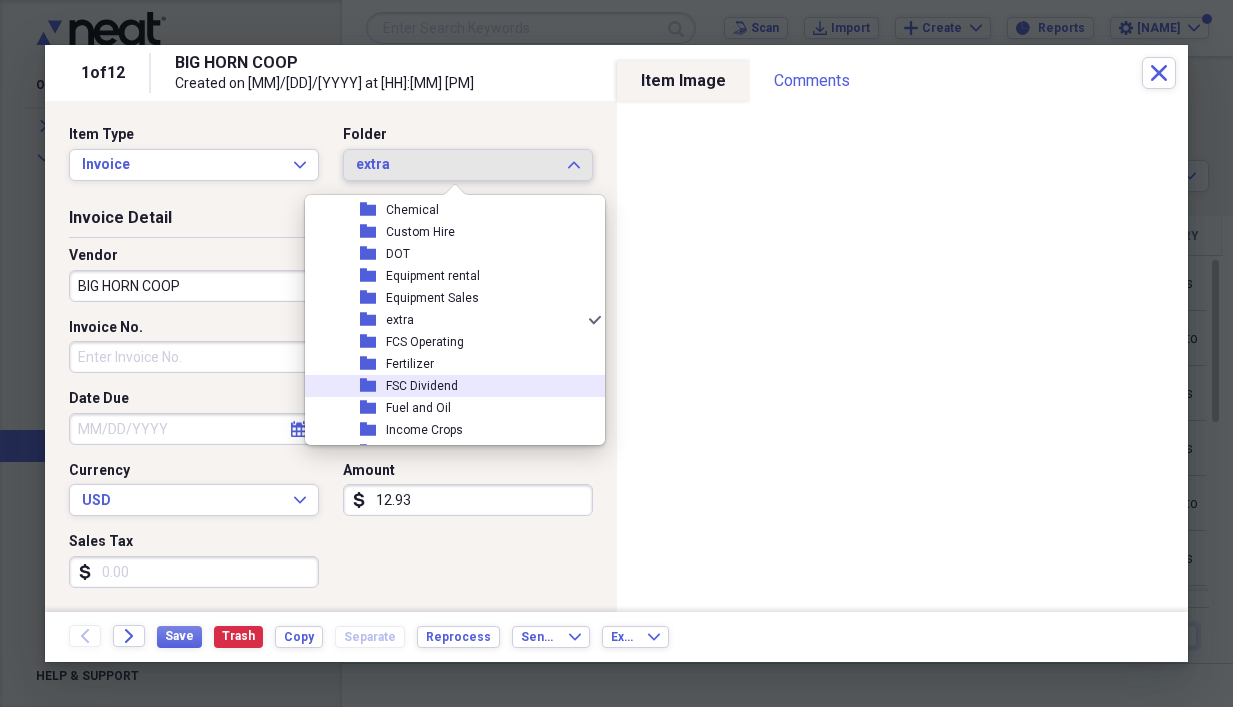 scroll, scrollTop: 1591, scrollLeft: 0, axis: vertical 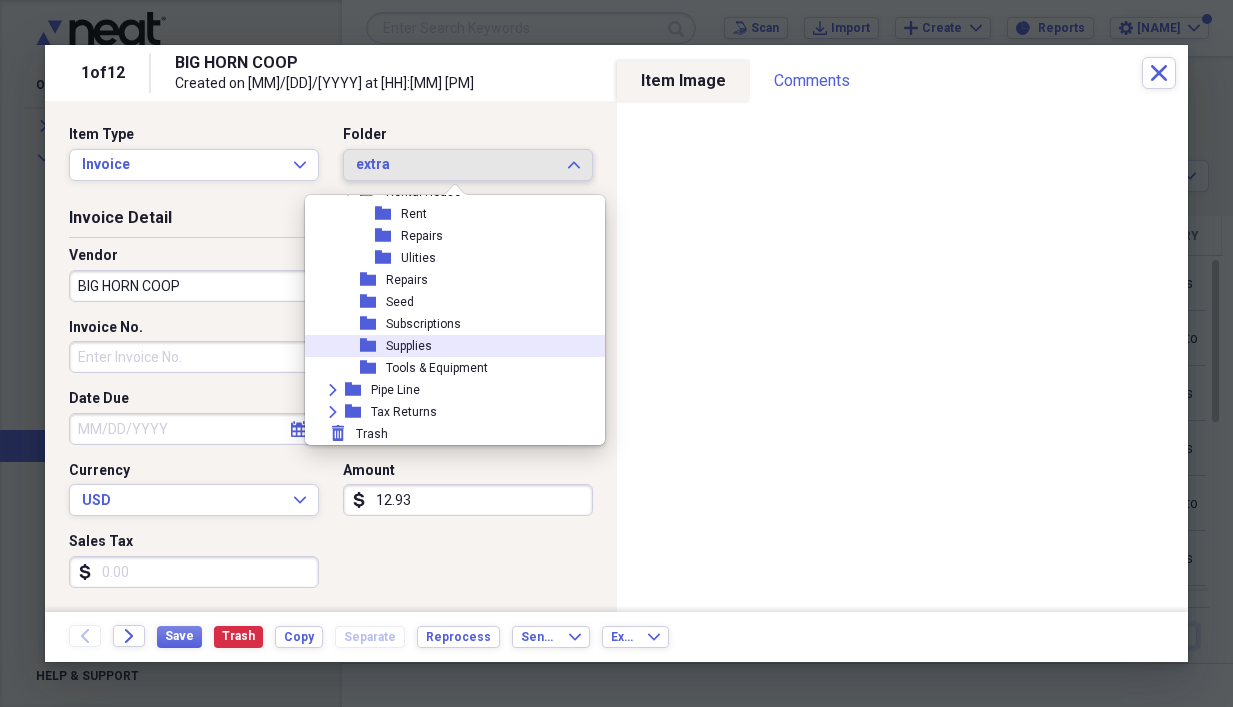 click on "Supplies" at bounding box center (409, 346) 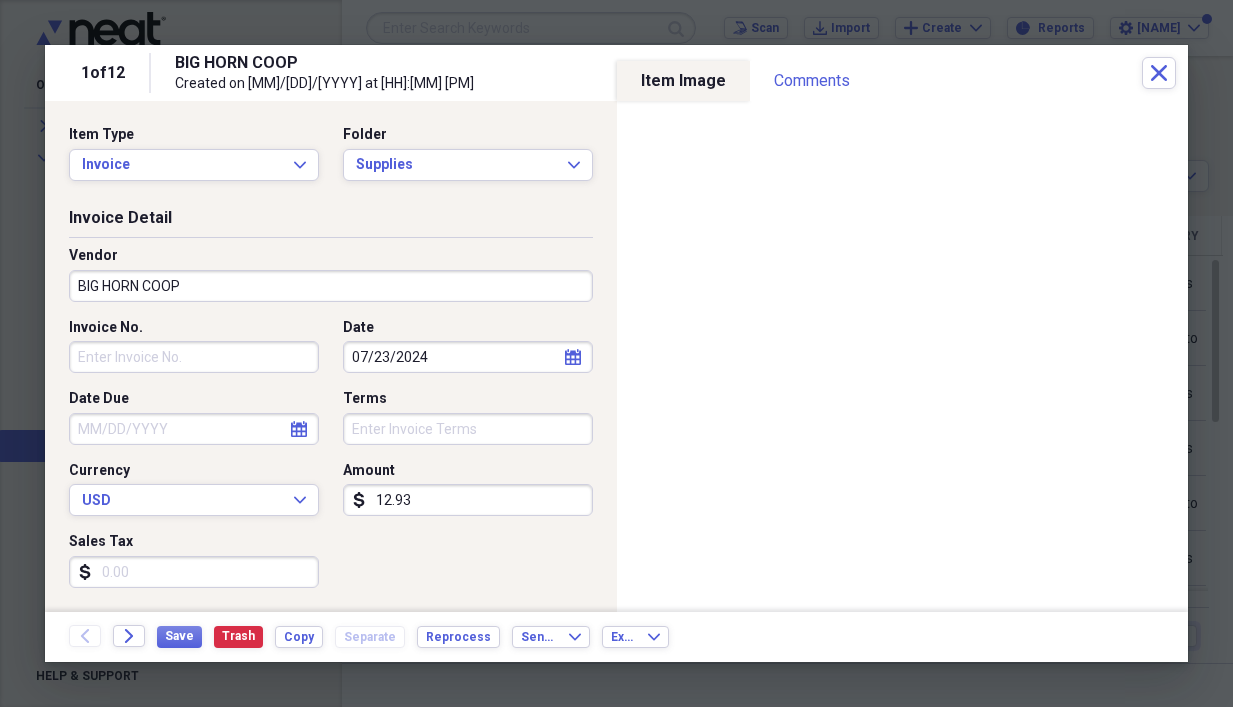 click on "Invoice No." at bounding box center [194, 357] 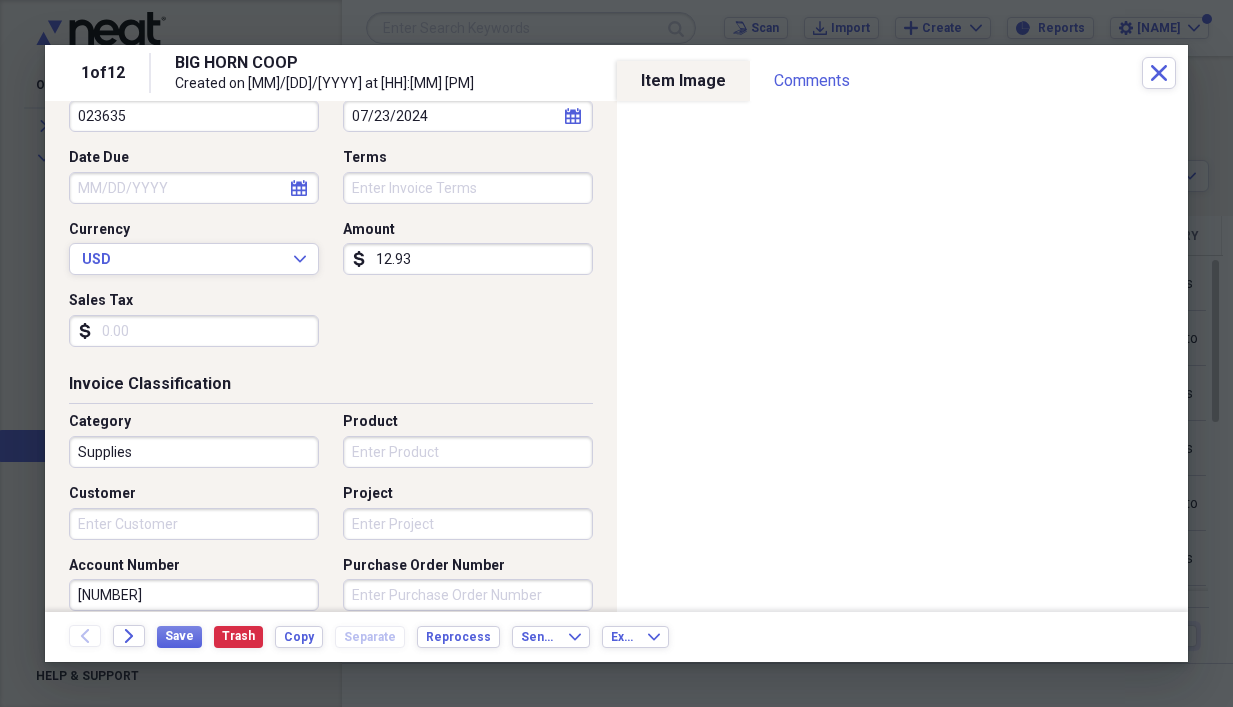 scroll, scrollTop: 300, scrollLeft: 0, axis: vertical 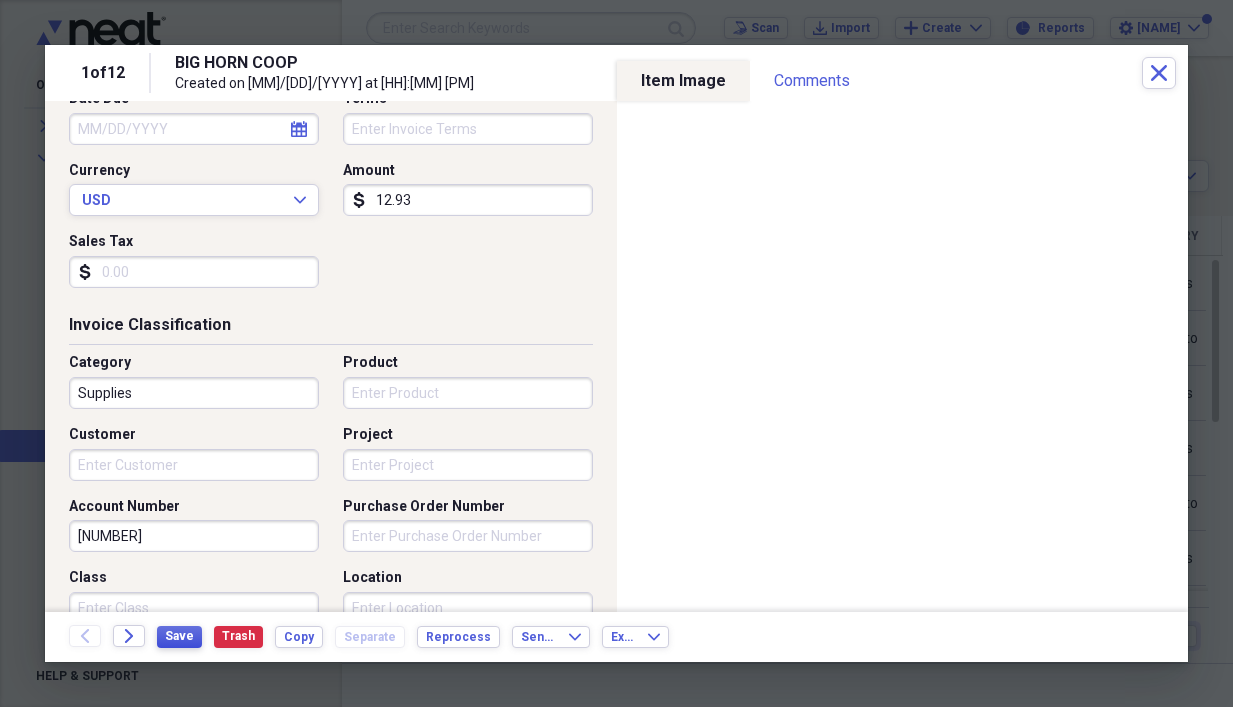 type on "023635" 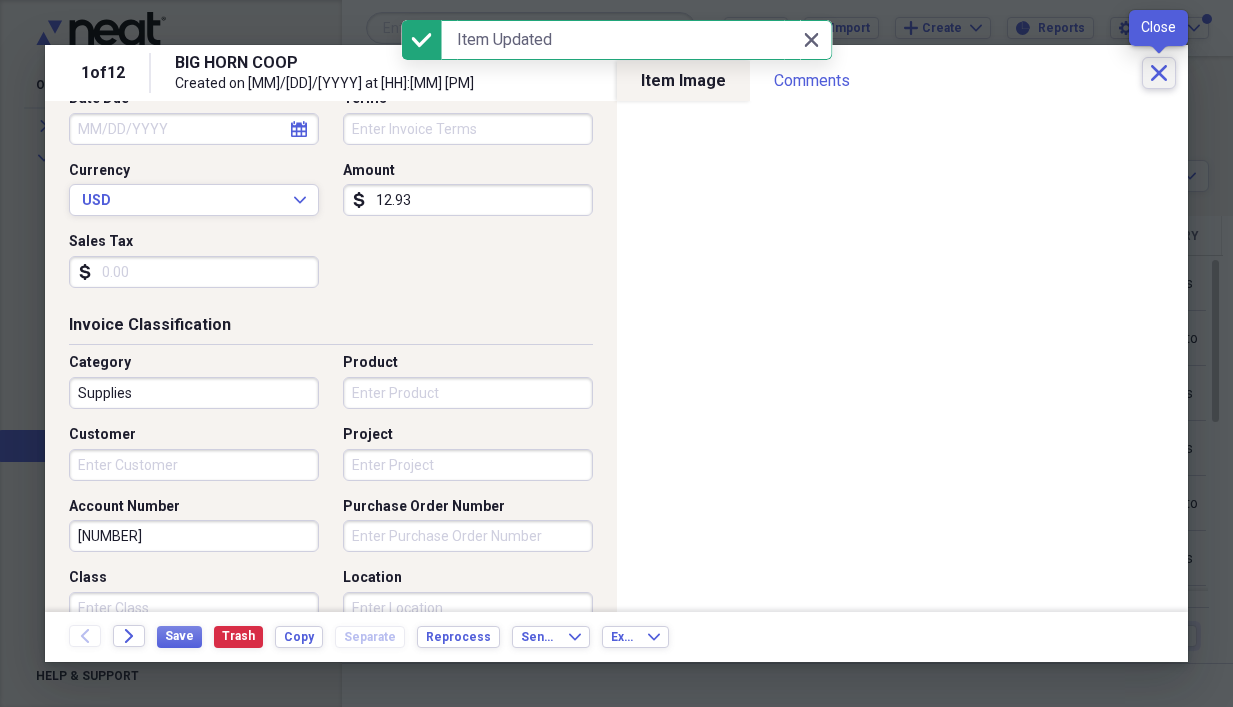 click on "Close" 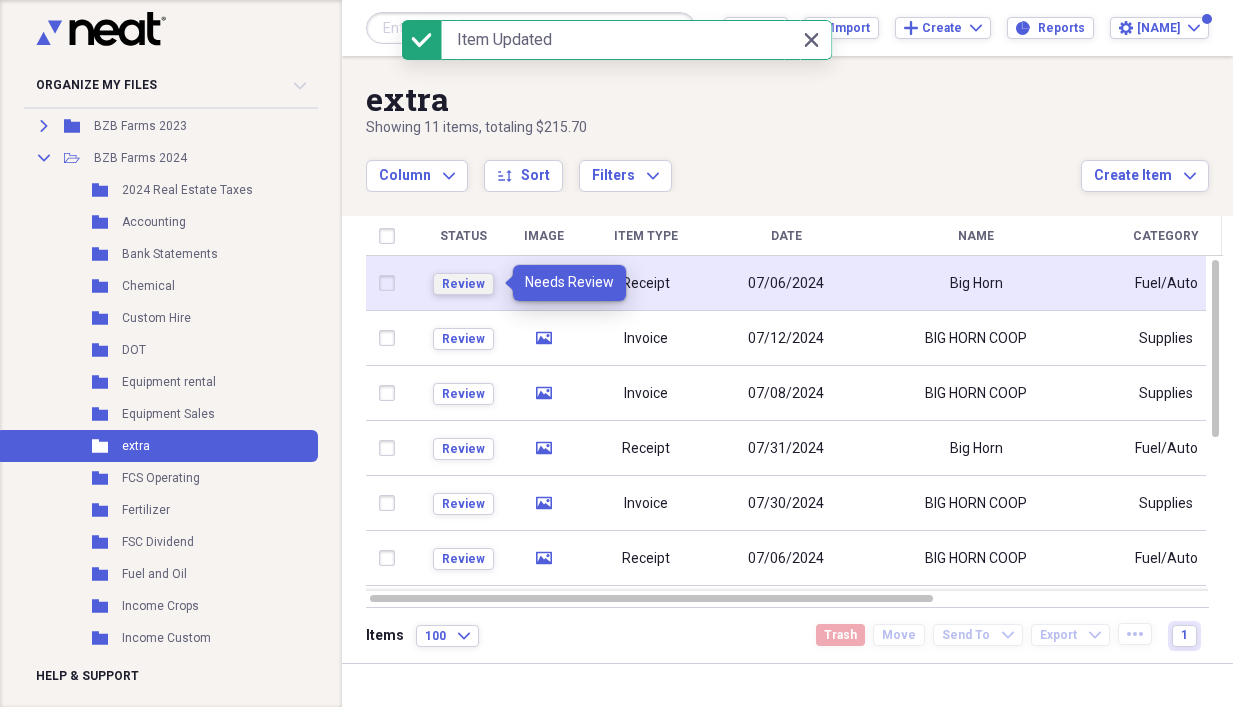 click on "Review" at bounding box center (463, 284) 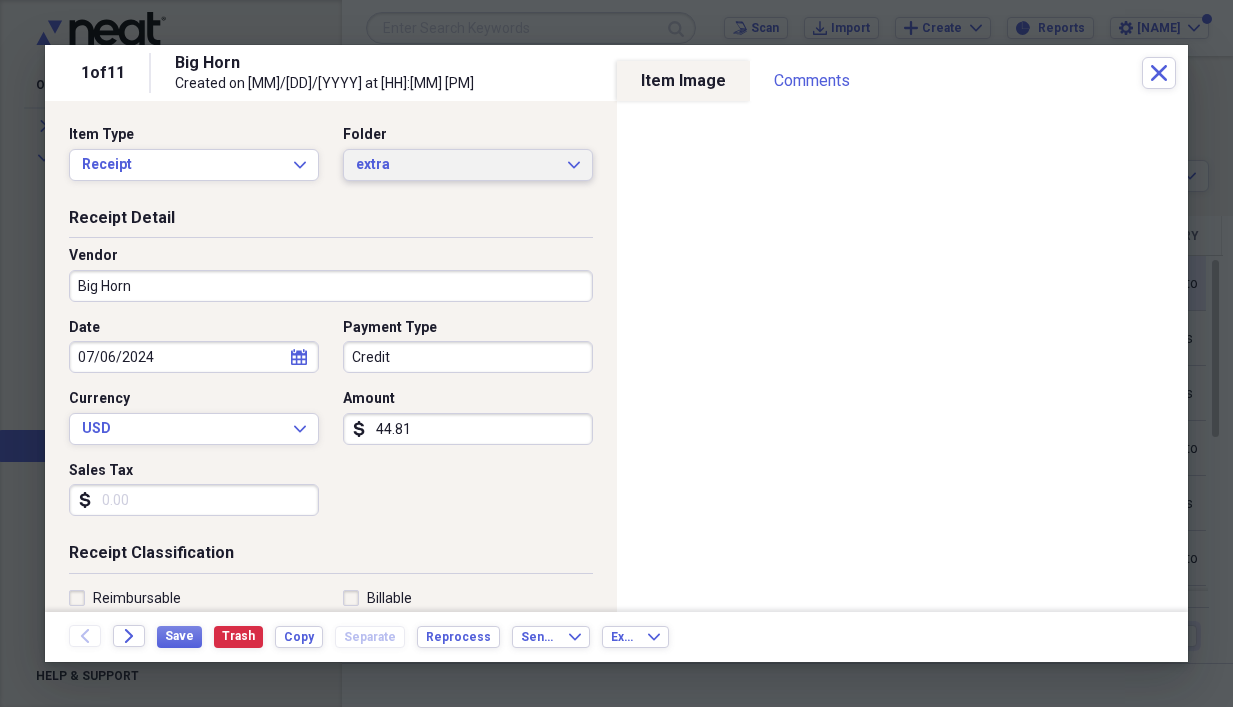 click on "extra Expand" at bounding box center (468, 165) 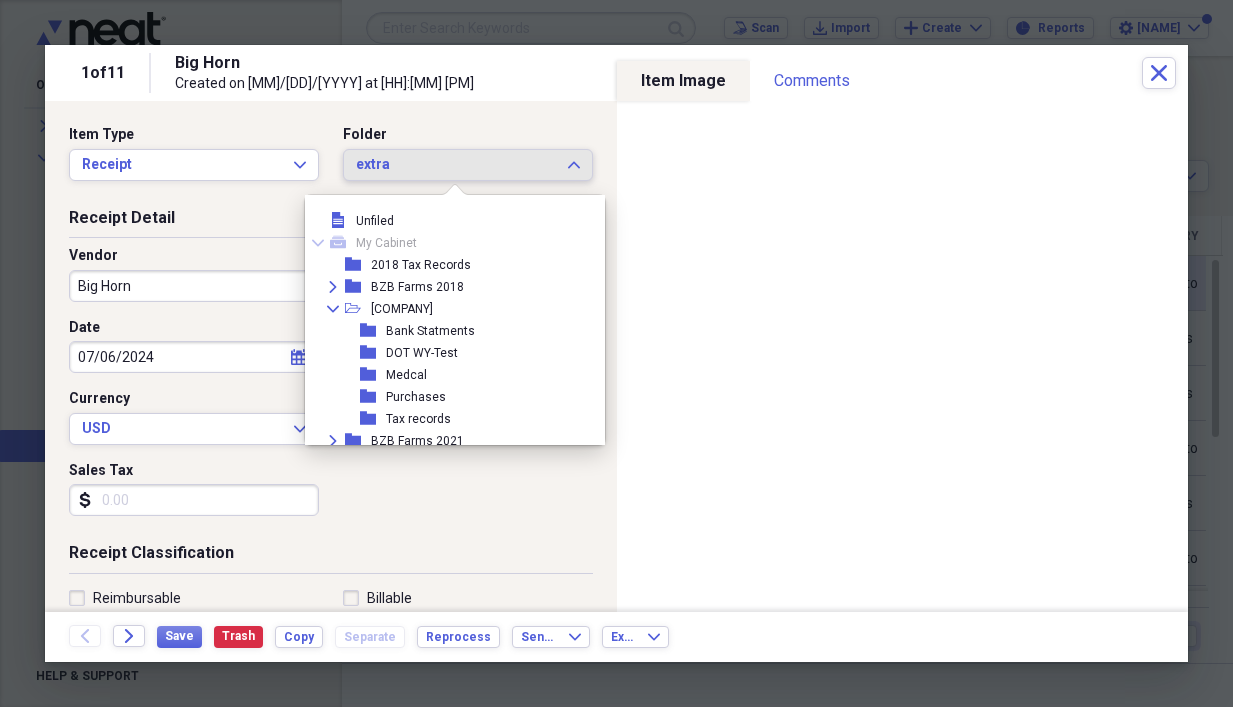 scroll, scrollTop: 1089, scrollLeft: 0, axis: vertical 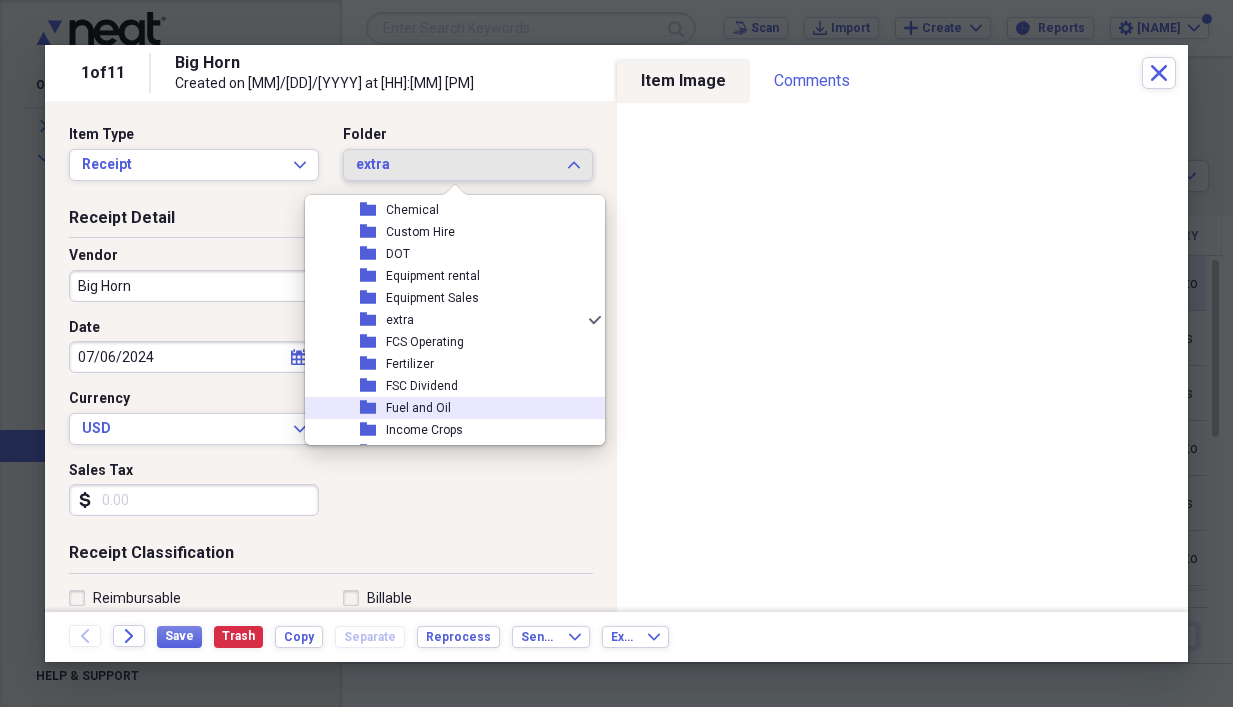 click on "Fuel and Oil" at bounding box center [418, 408] 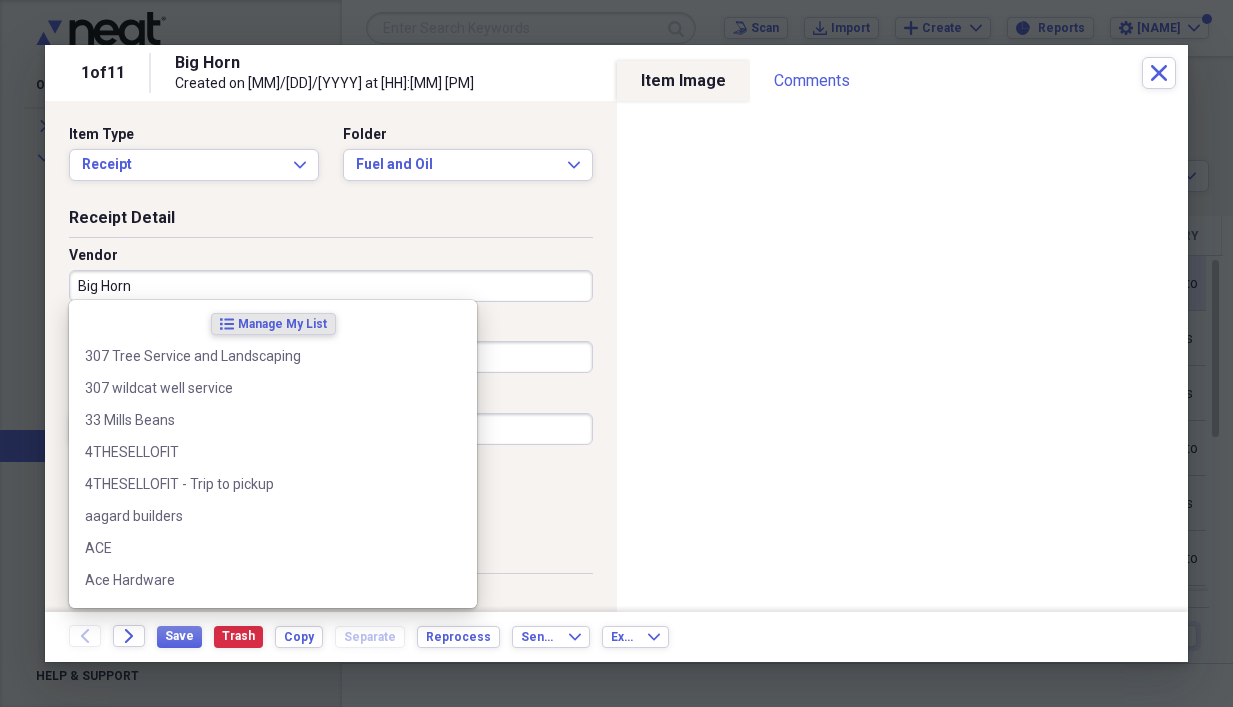 click on "Big Horn" at bounding box center [331, 286] 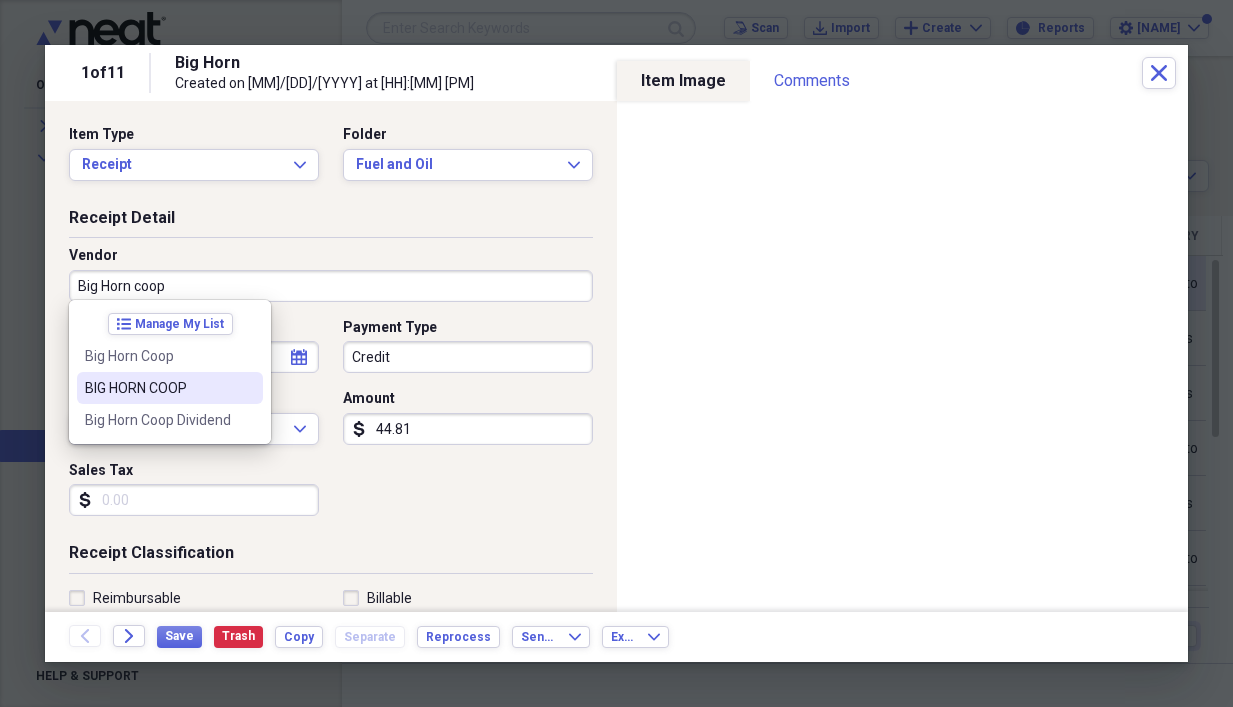 click on "BIG HORN COOP" at bounding box center [170, 388] 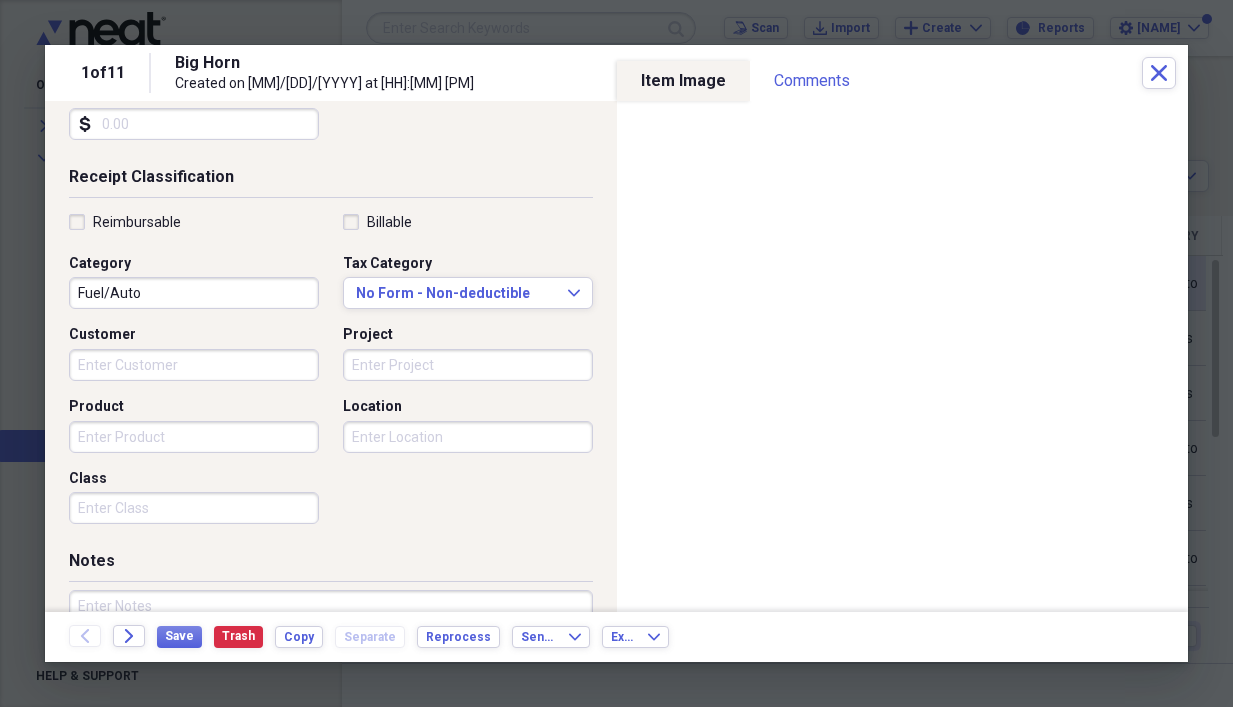 scroll, scrollTop: 400, scrollLeft: 0, axis: vertical 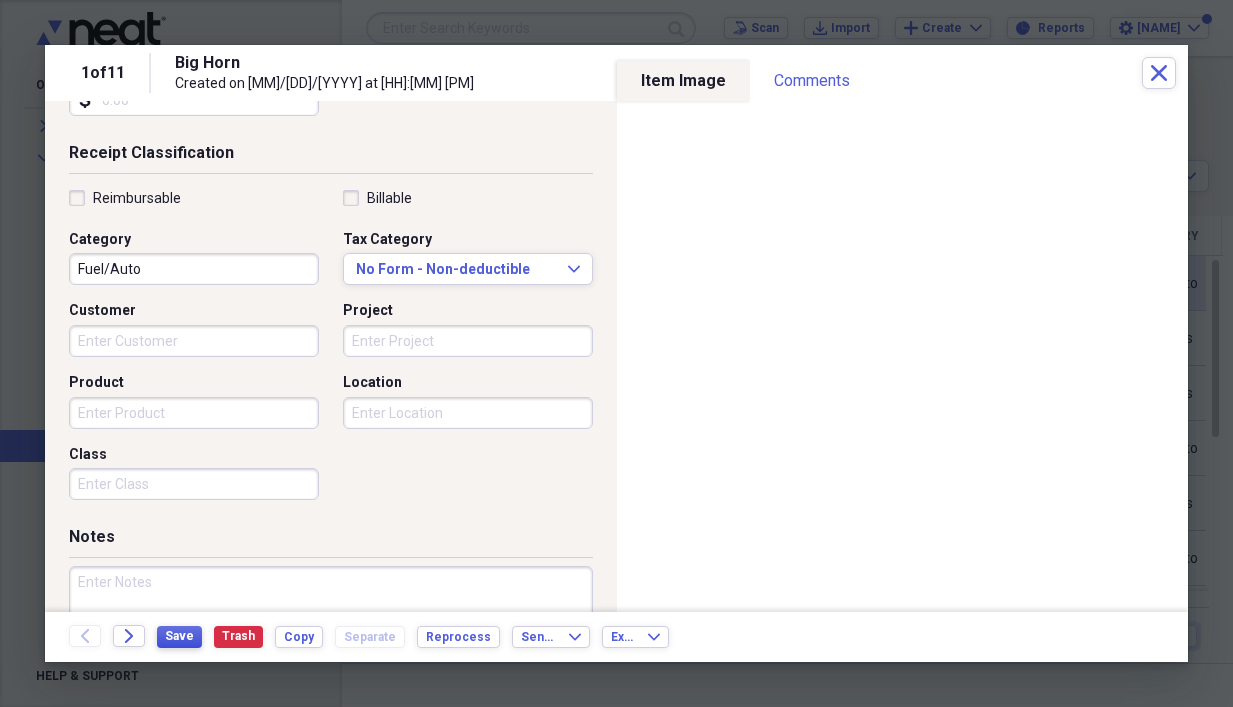 click on "Save" at bounding box center (179, 636) 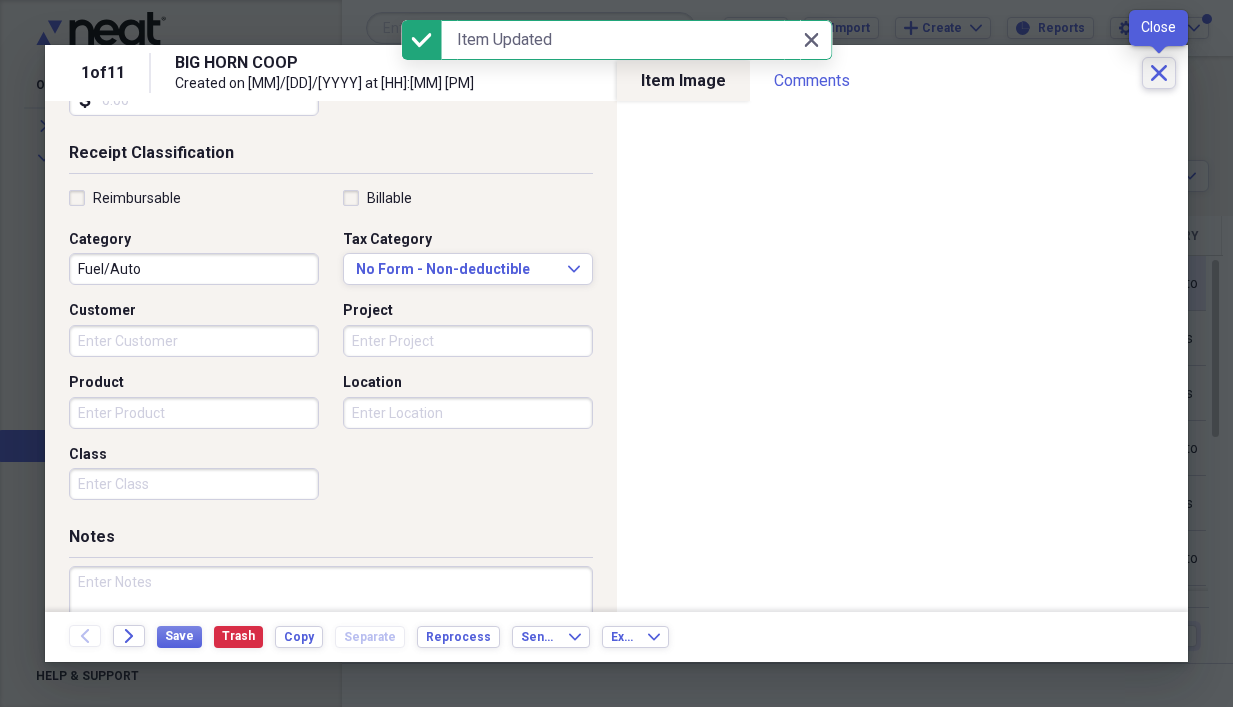 click 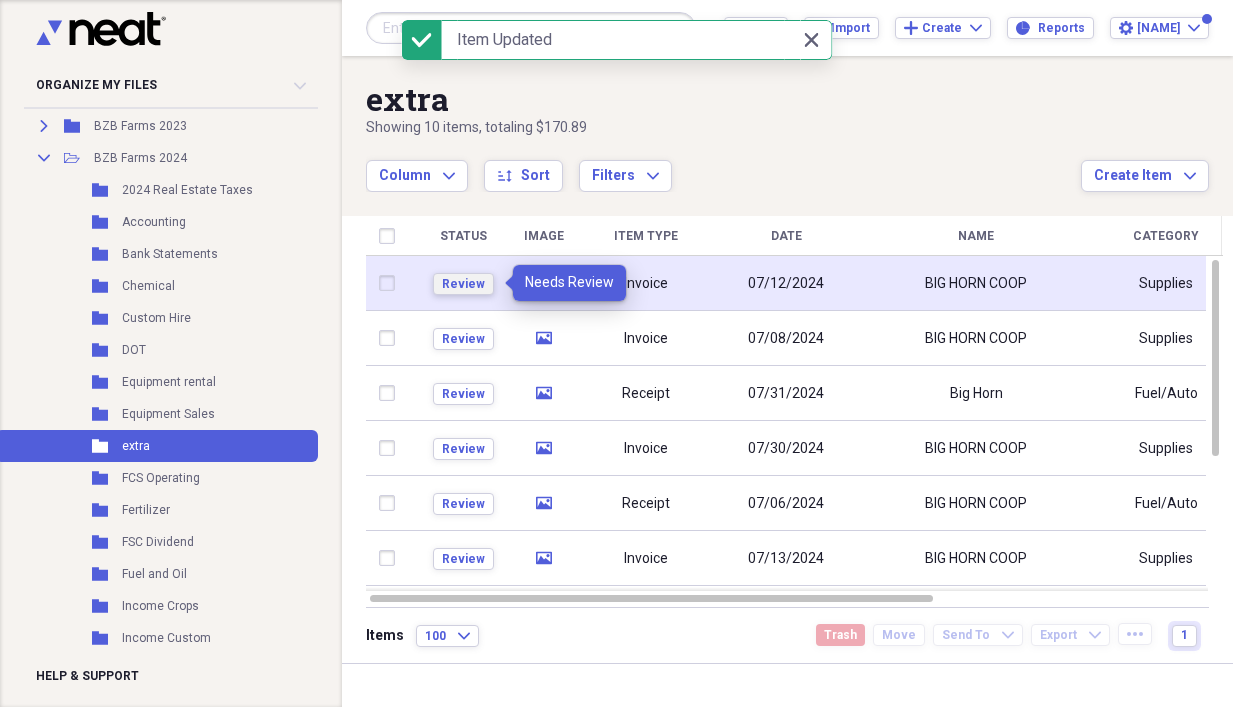 click on "Review" at bounding box center [463, 284] 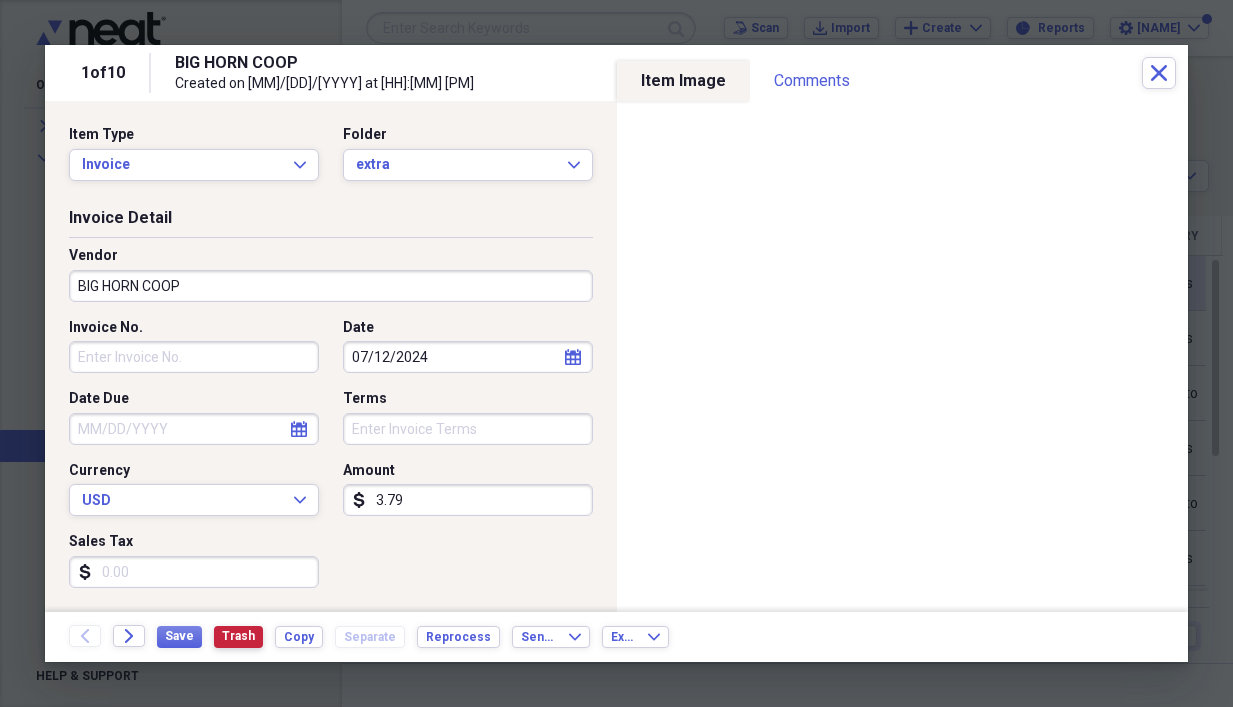 click on "Trash" at bounding box center [238, 636] 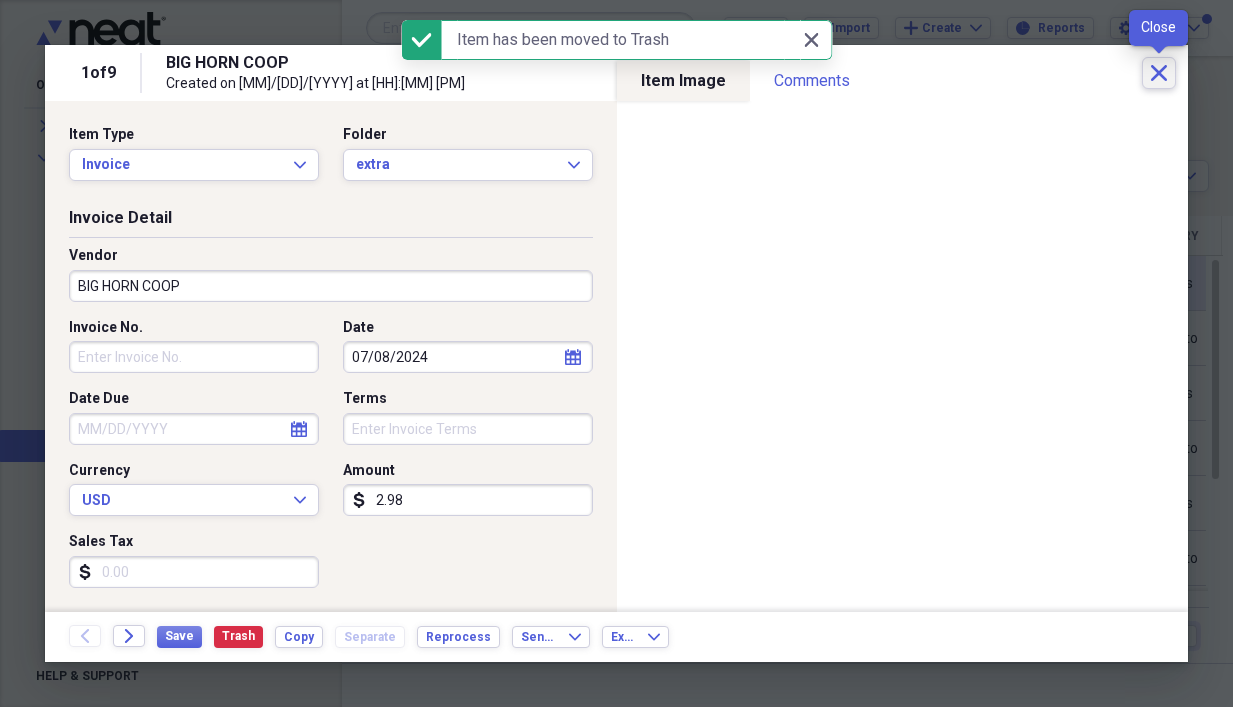 click on "Close" 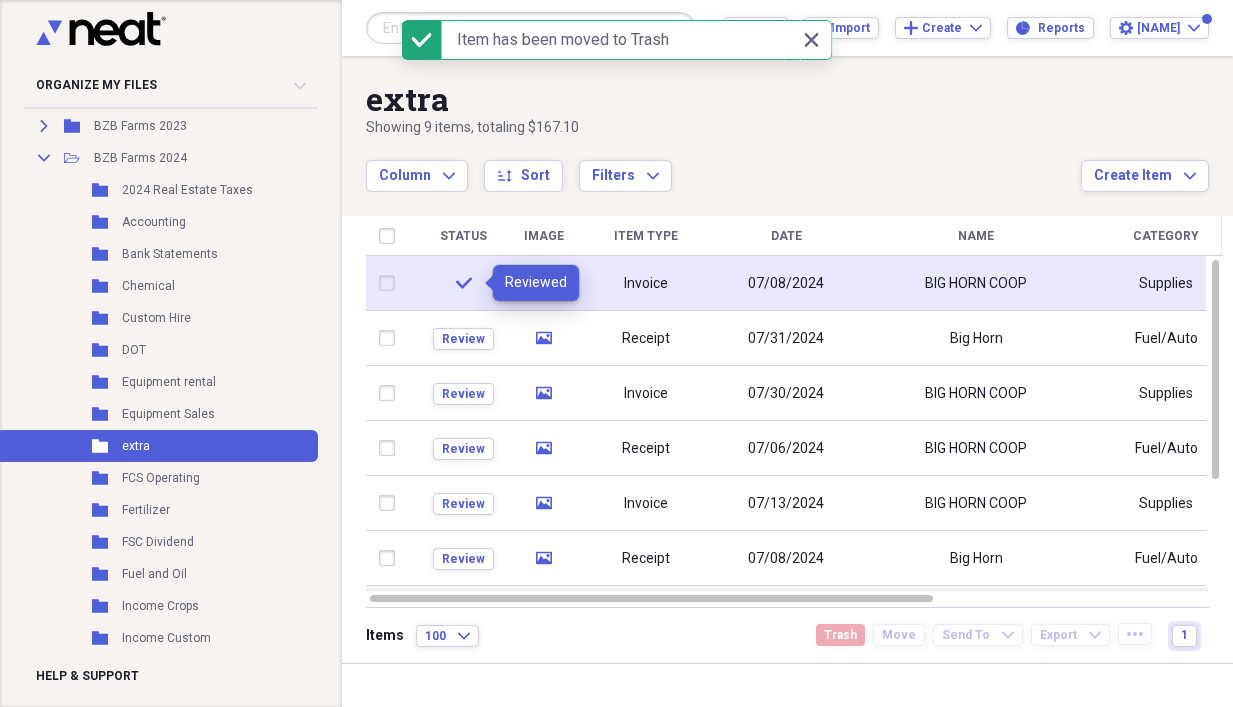 click 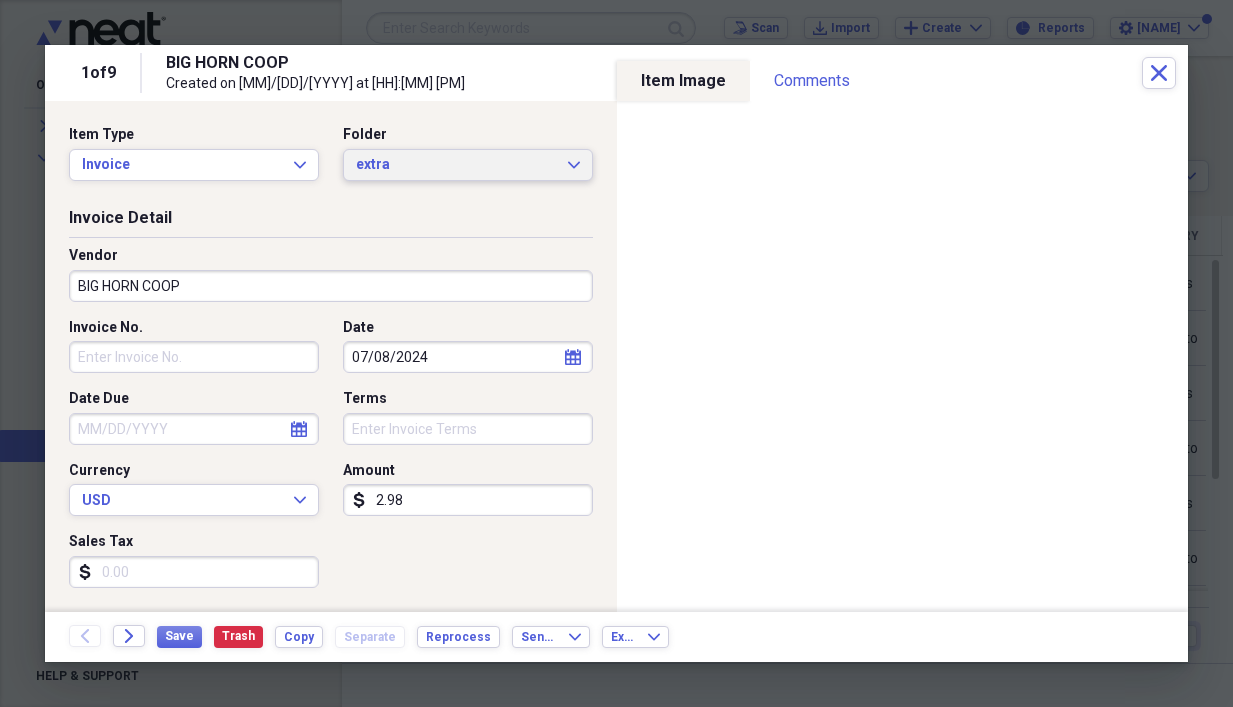 click on "extra Expand" at bounding box center [468, 165] 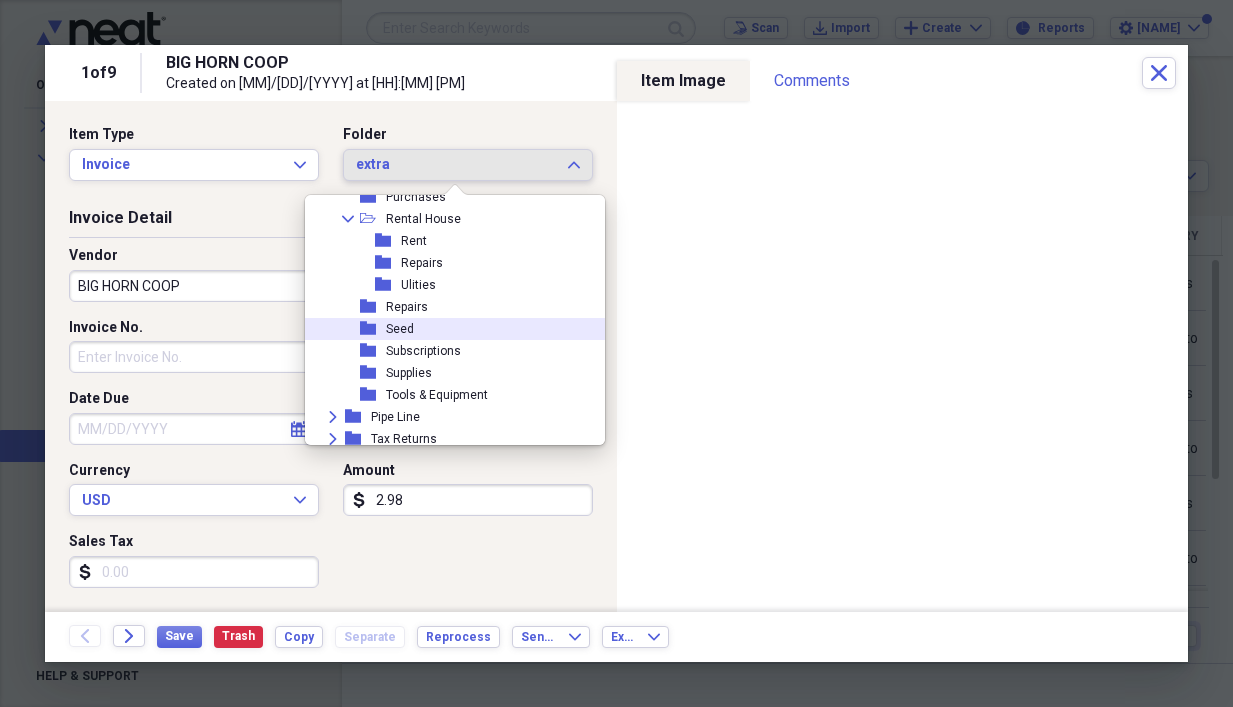 scroll, scrollTop: 1589, scrollLeft: 0, axis: vertical 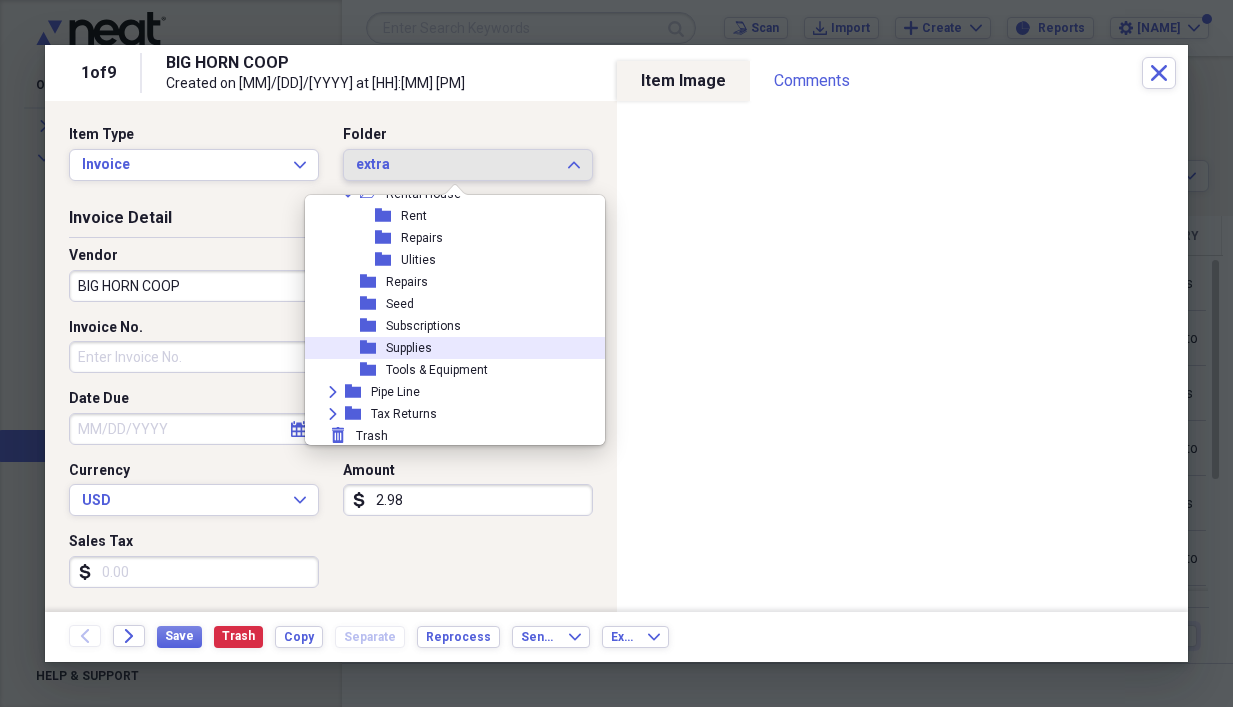 click on "folder" 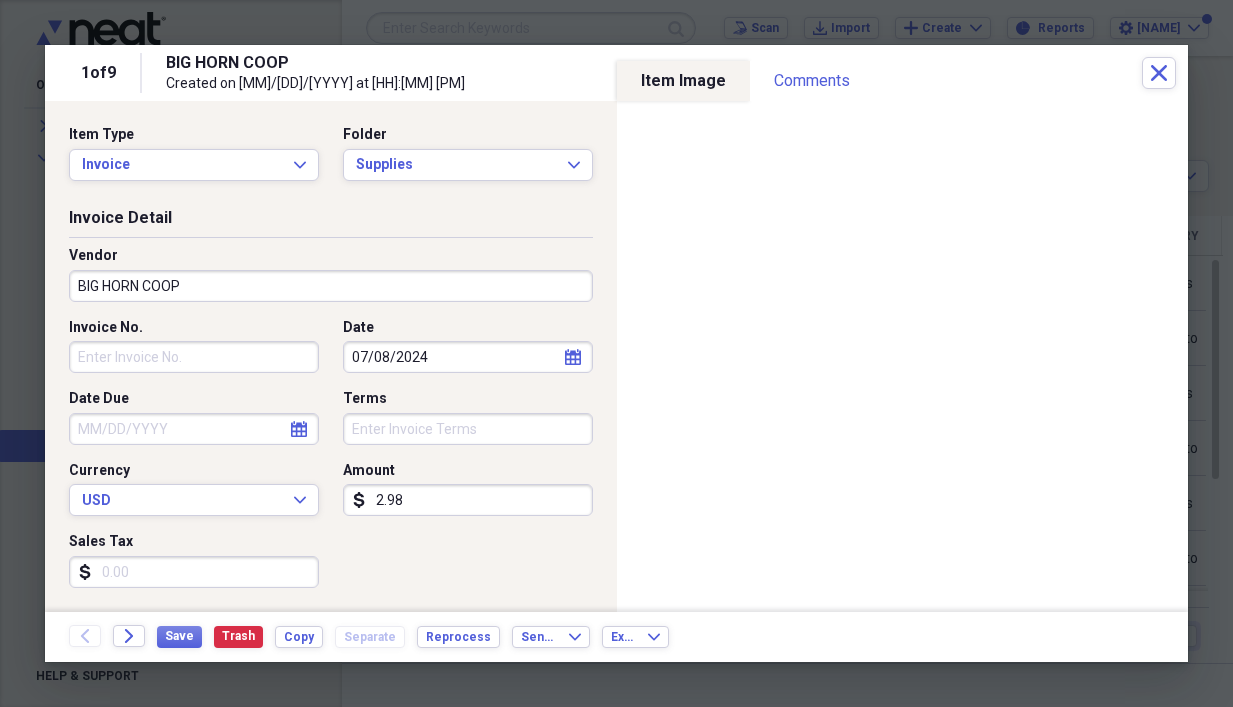 click on "Invoice No." at bounding box center (194, 357) 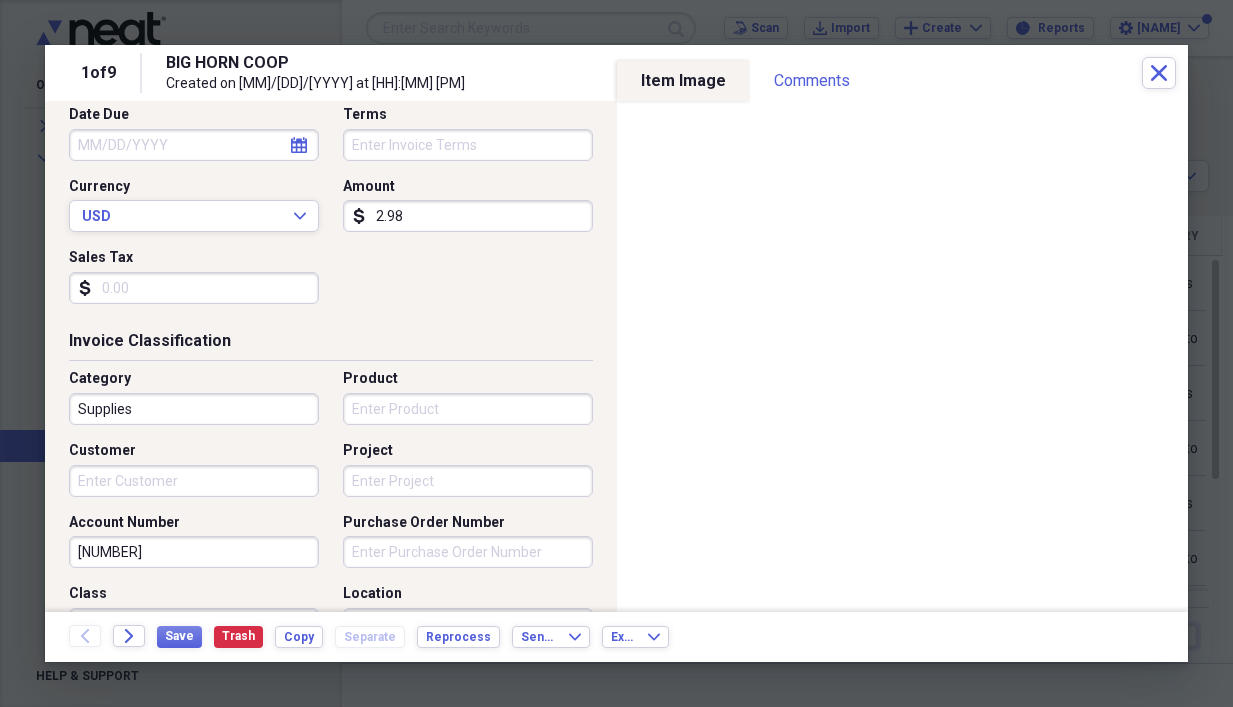 scroll, scrollTop: 400, scrollLeft: 0, axis: vertical 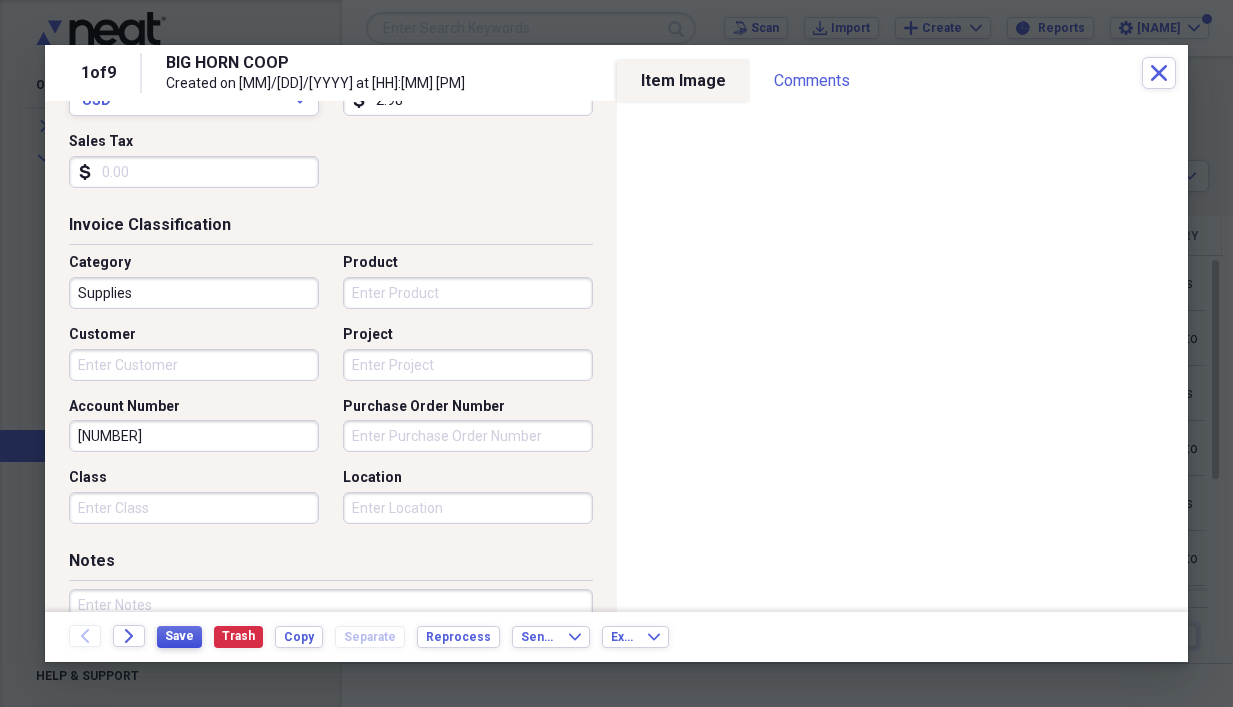 type on "022861" 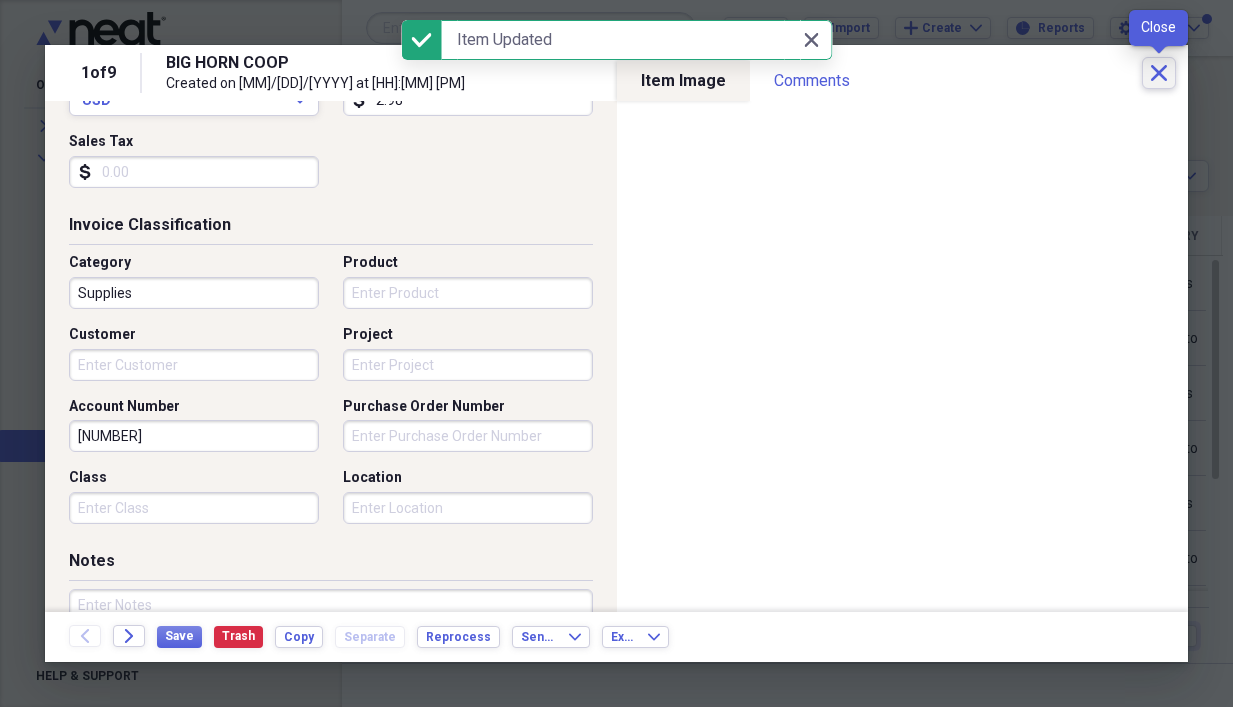 click 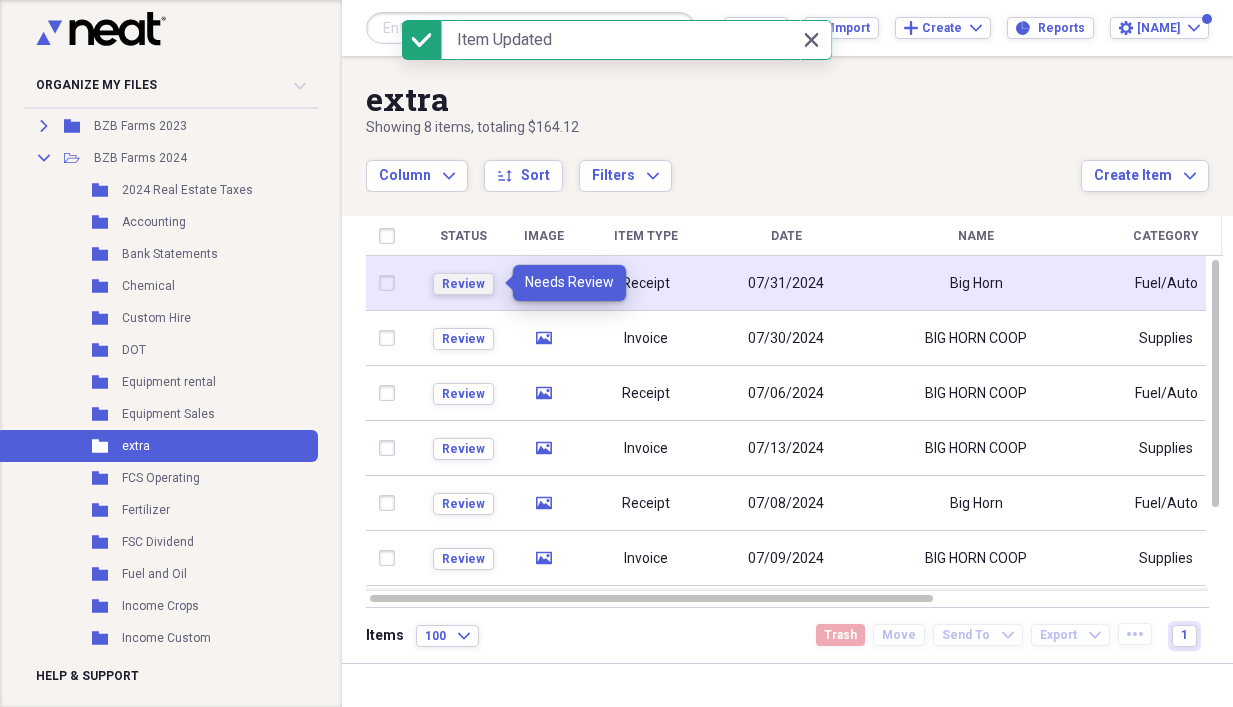 click on "Review" at bounding box center [463, 284] 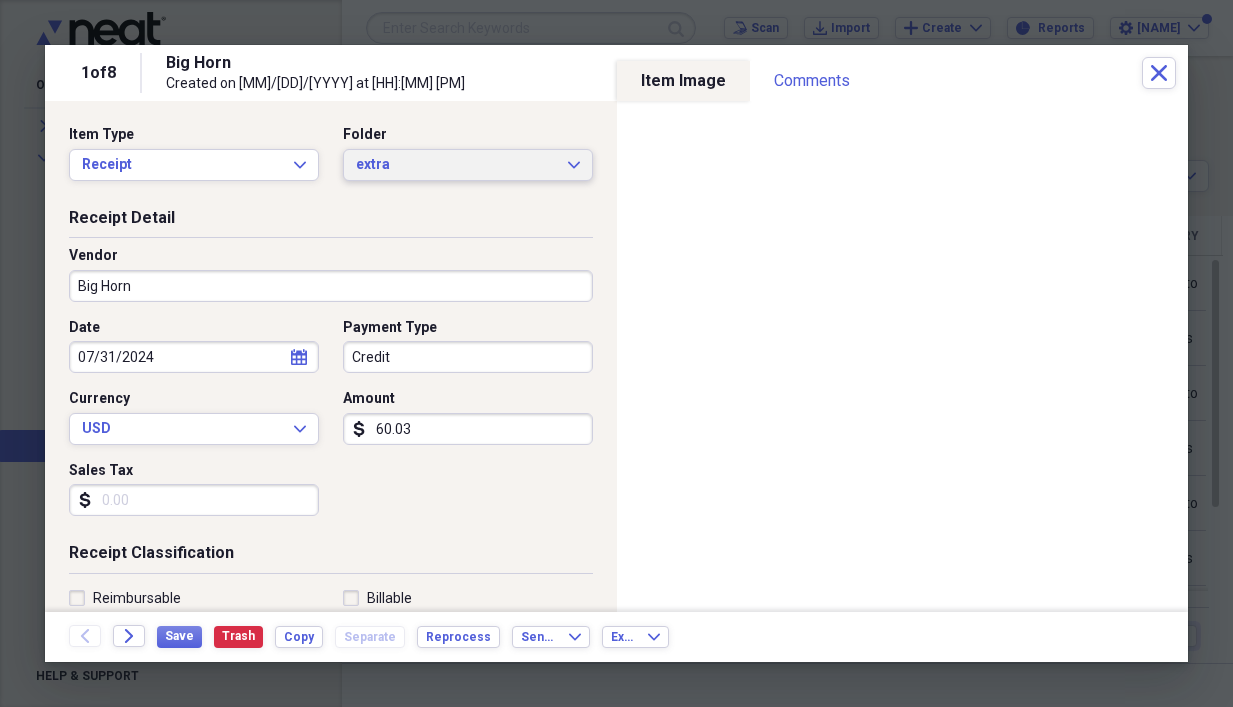 click on "Expand" 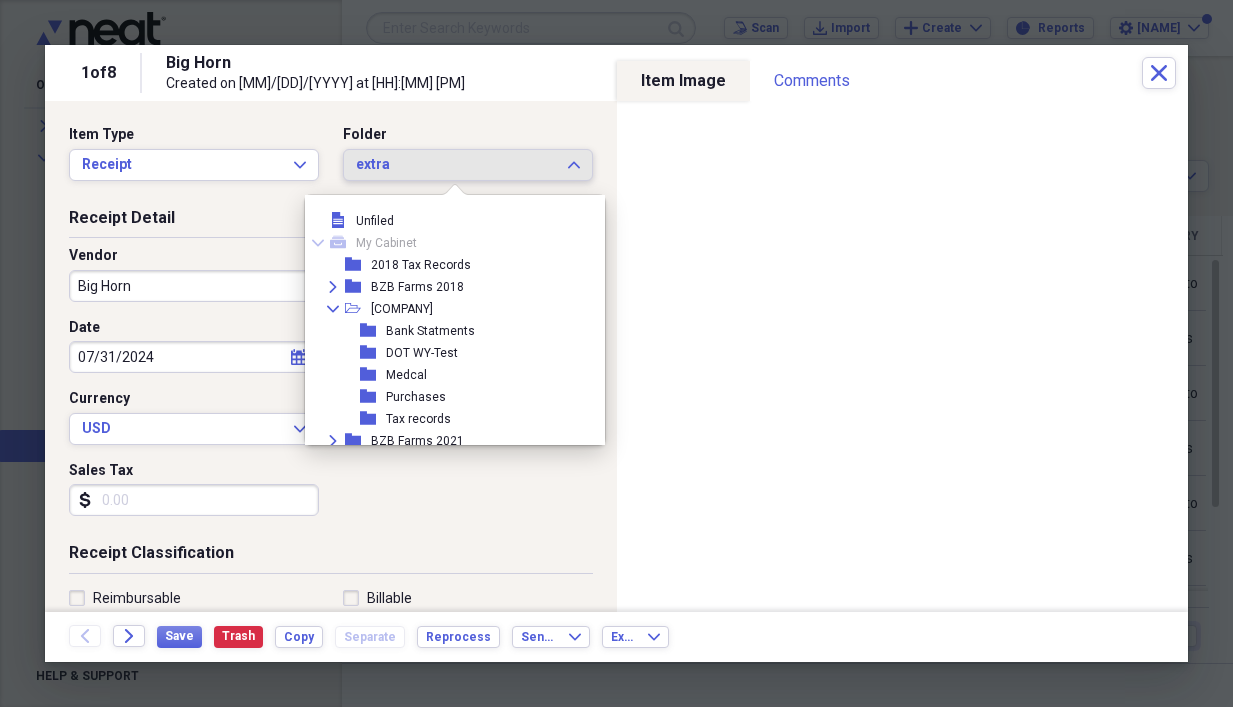 scroll, scrollTop: 1089, scrollLeft: 0, axis: vertical 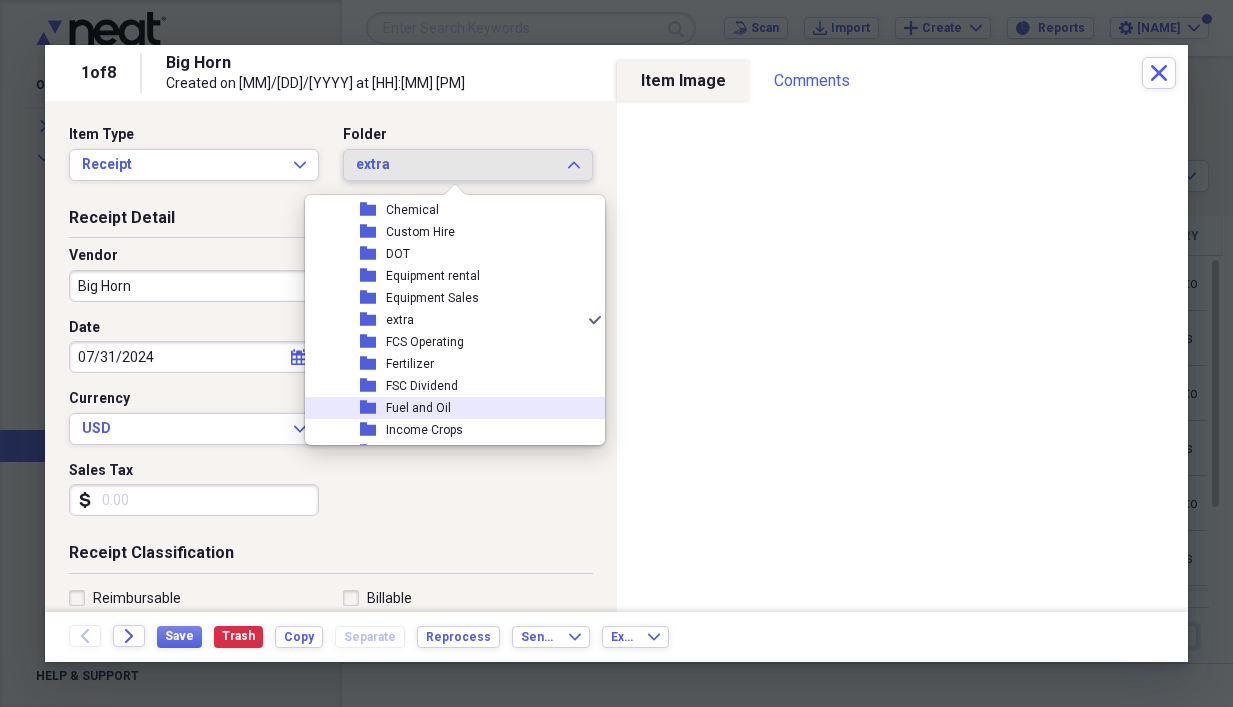 click 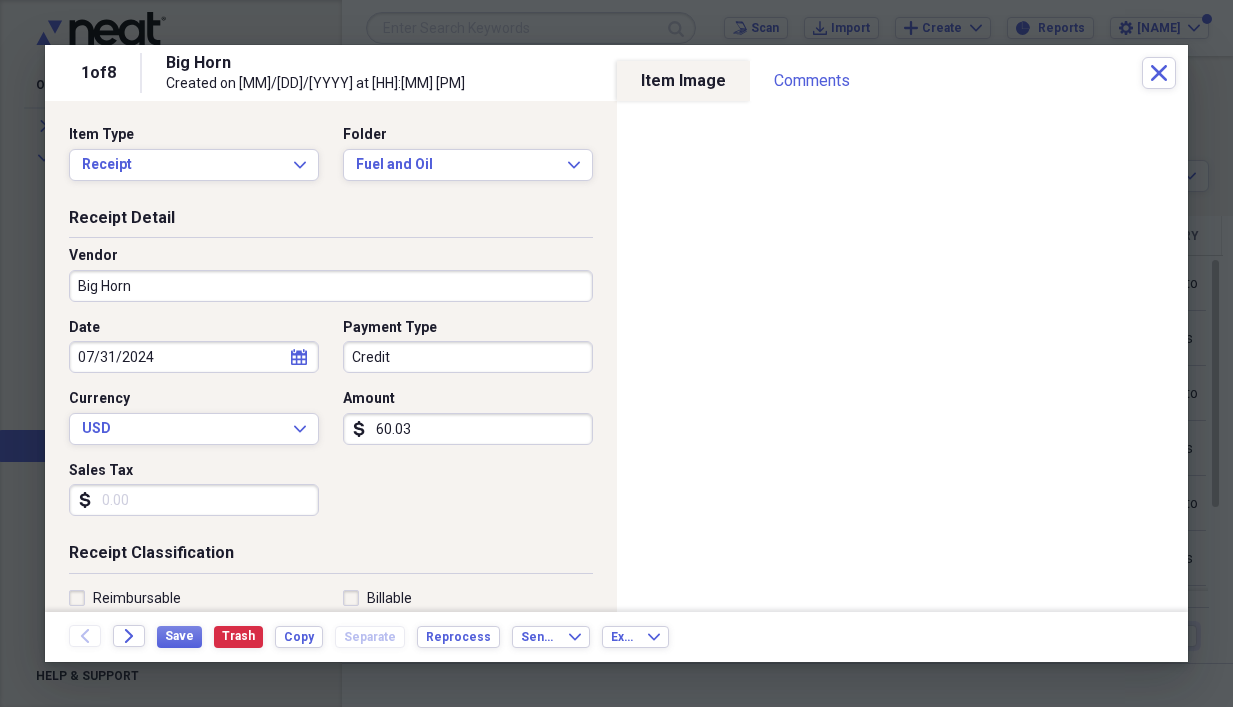 click on "Big Horn" at bounding box center (331, 286) 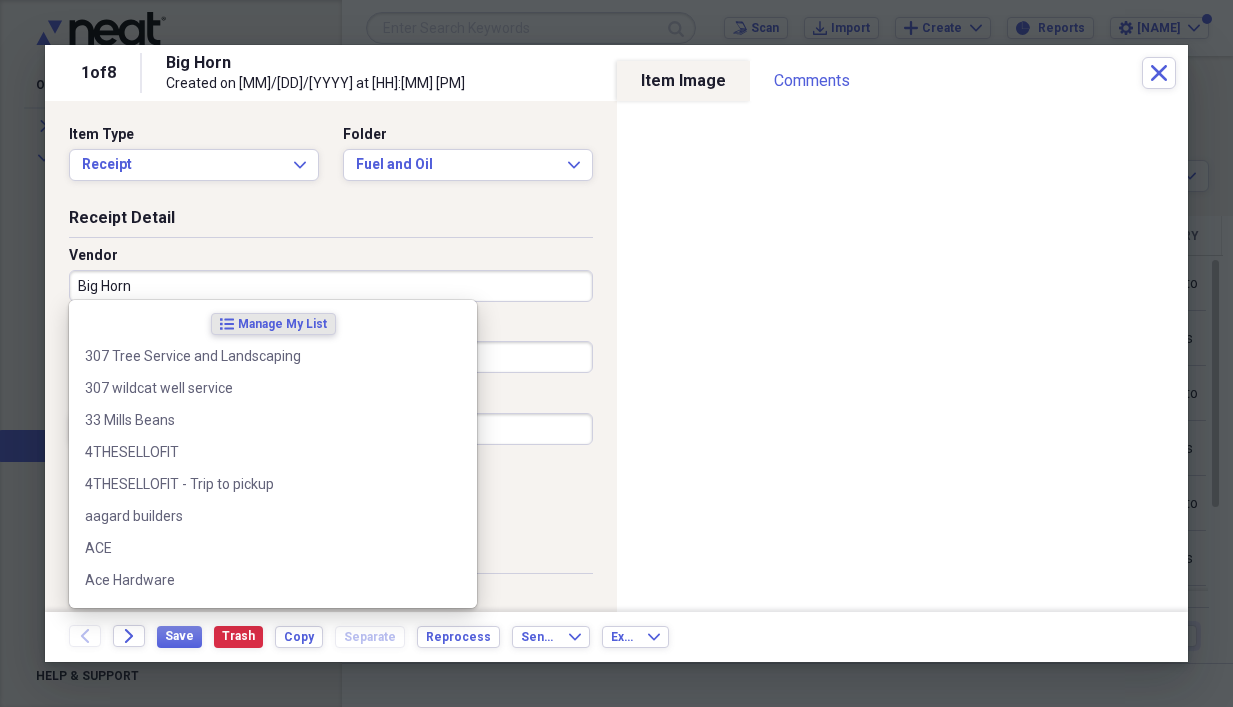 click on "Big Horn" at bounding box center (331, 286) 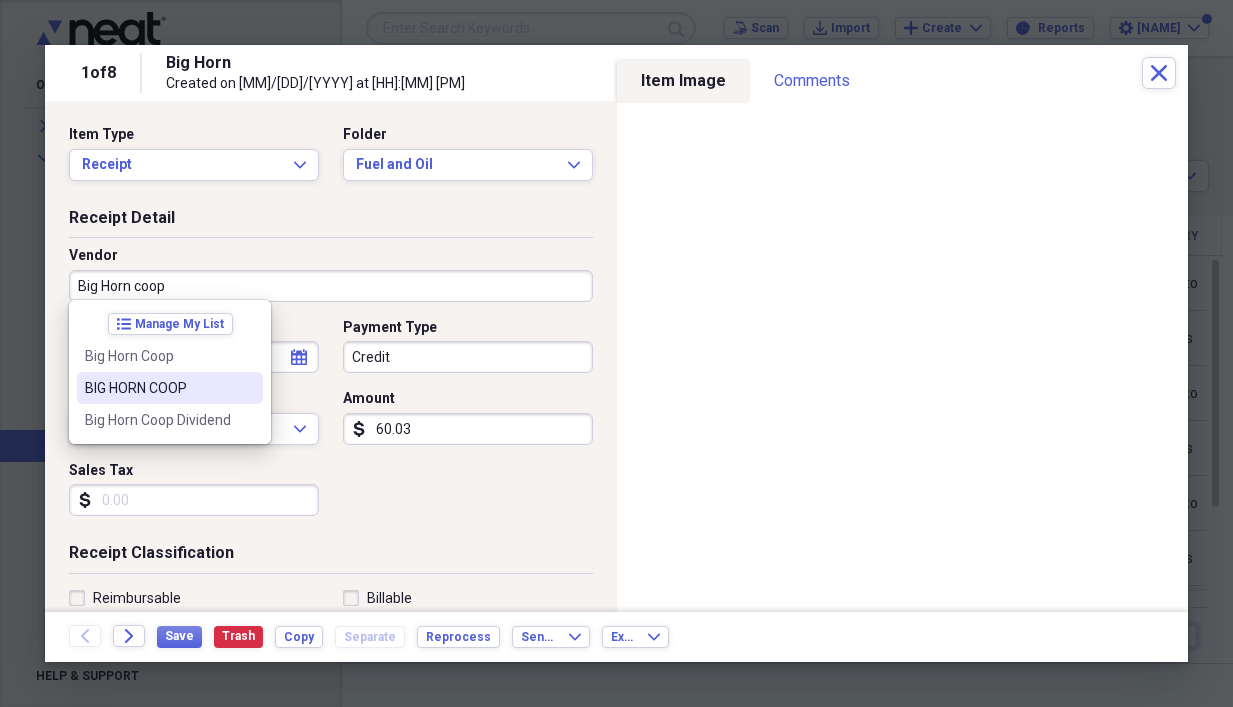 click on "BIG HORN COOP" at bounding box center (158, 388) 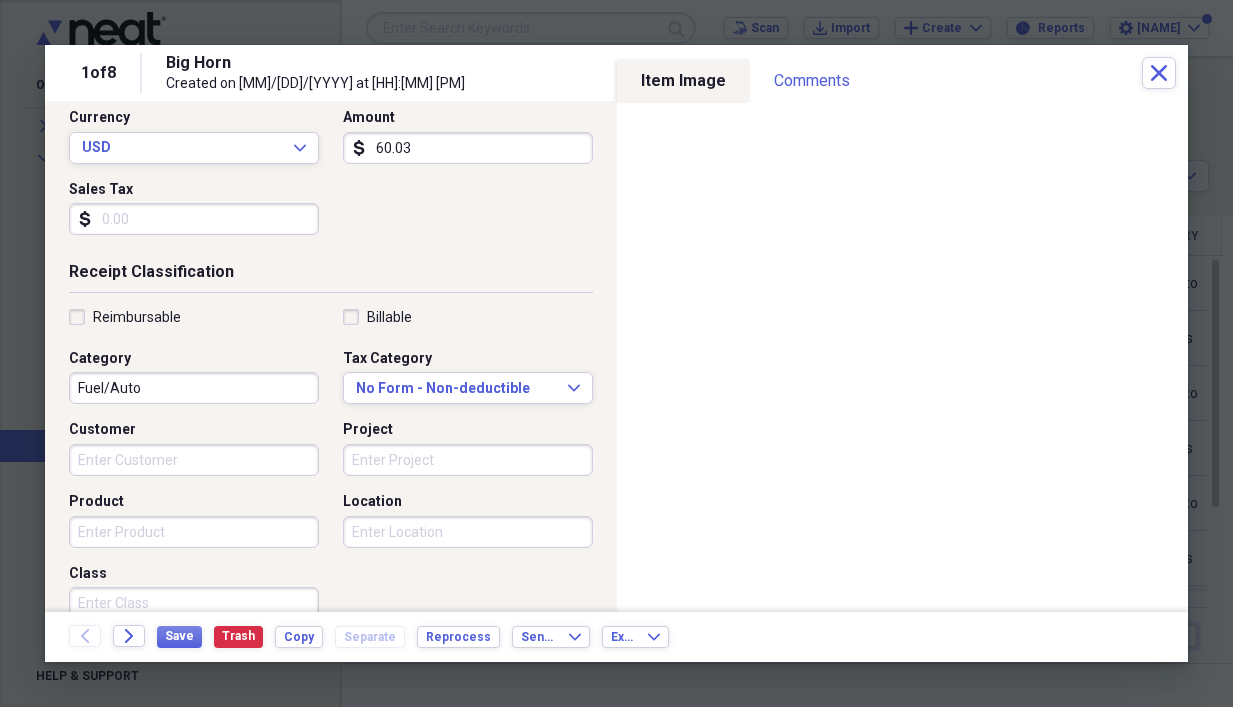 scroll, scrollTop: 300, scrollLeft: 0, axis: vertical 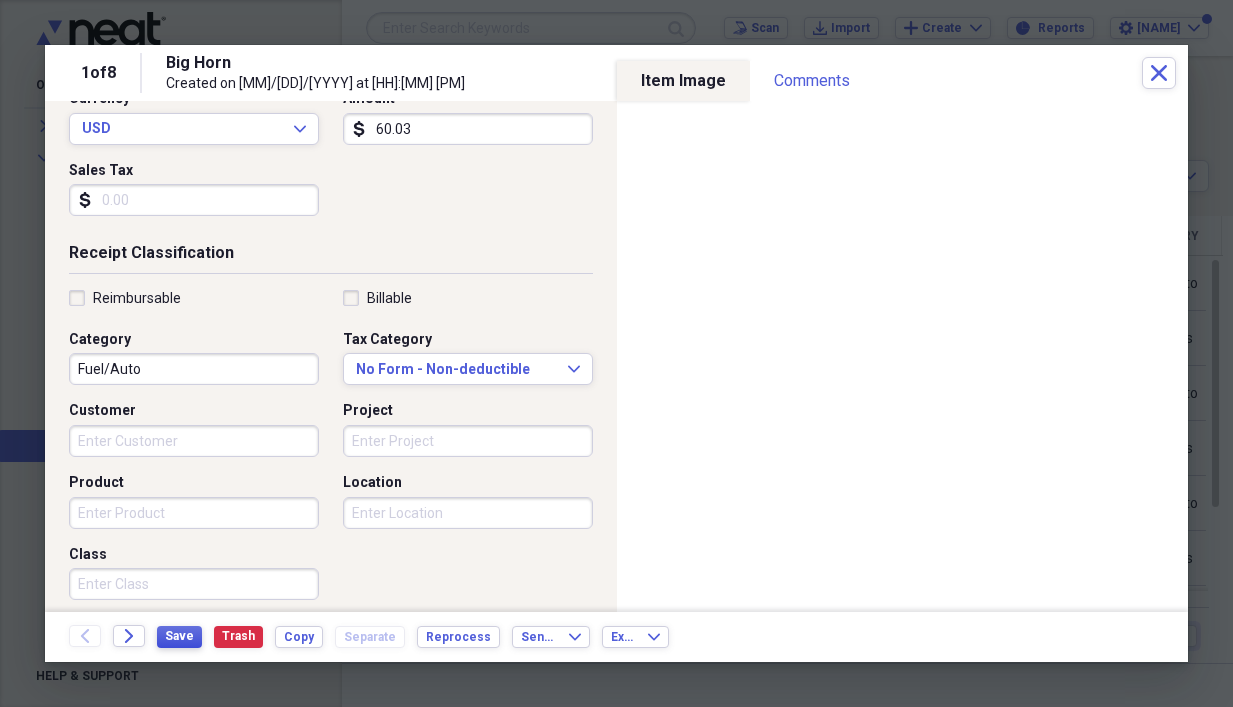 click on "Save" at bounding box center (179, 636) 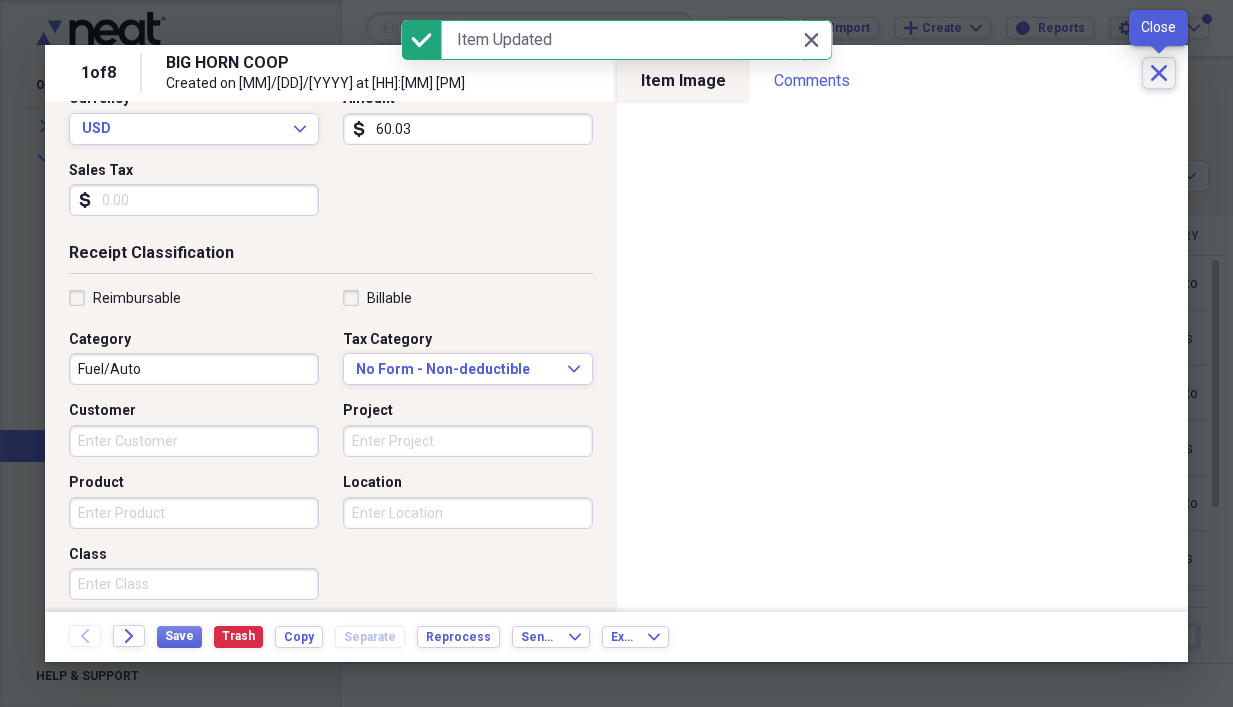 click 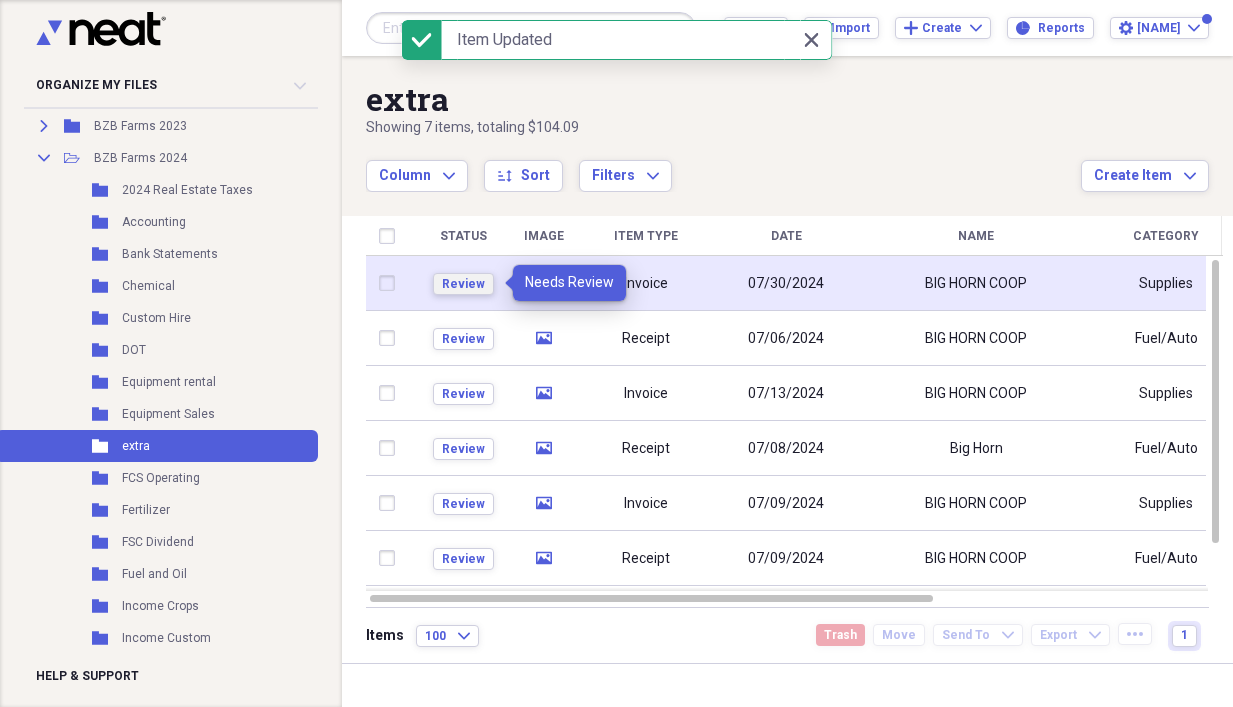click on "Review" at bounding box center (463, 284) 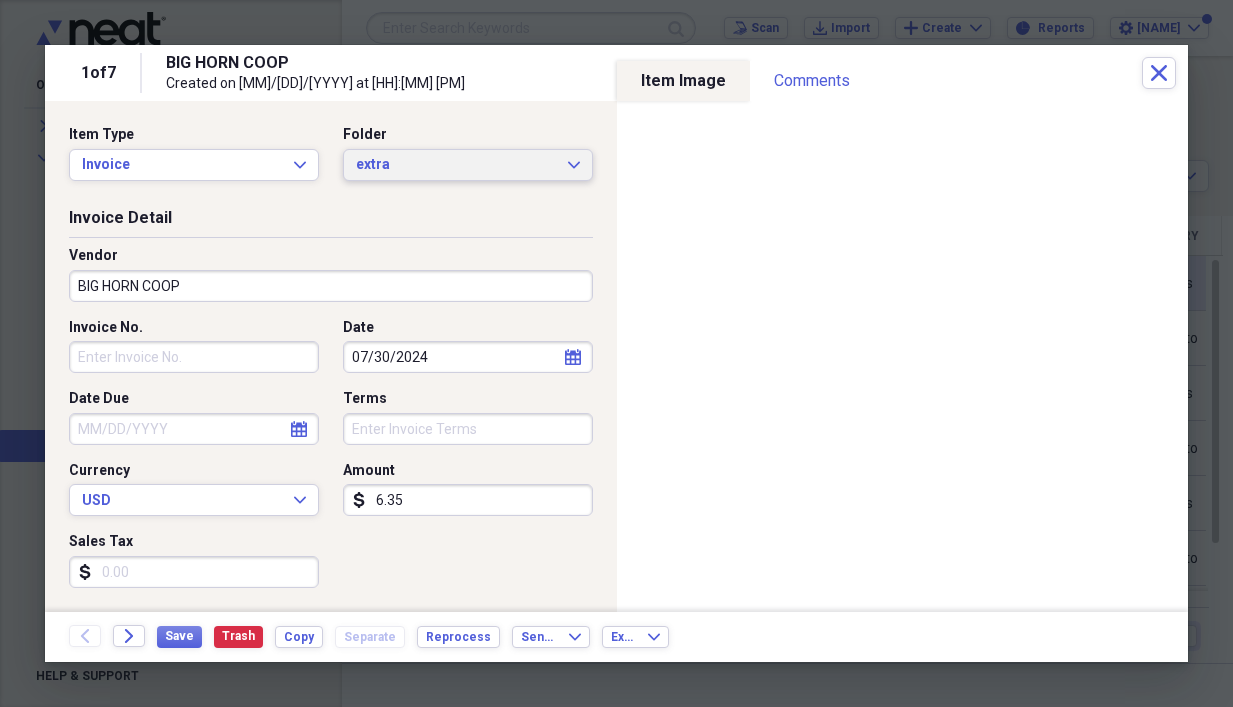 click on "extra Expand" at bounding box center [468, 165] 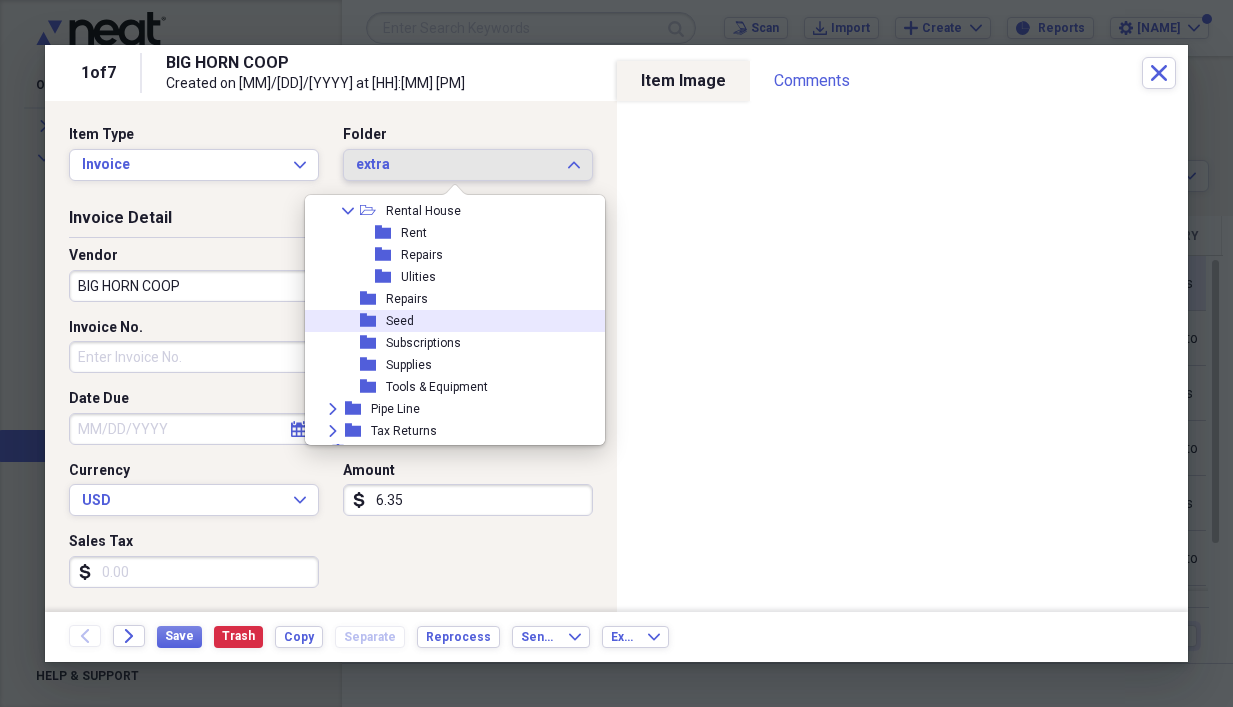 scroll, scrollTop: 1589, scrollLeft: 0, axis: vertical 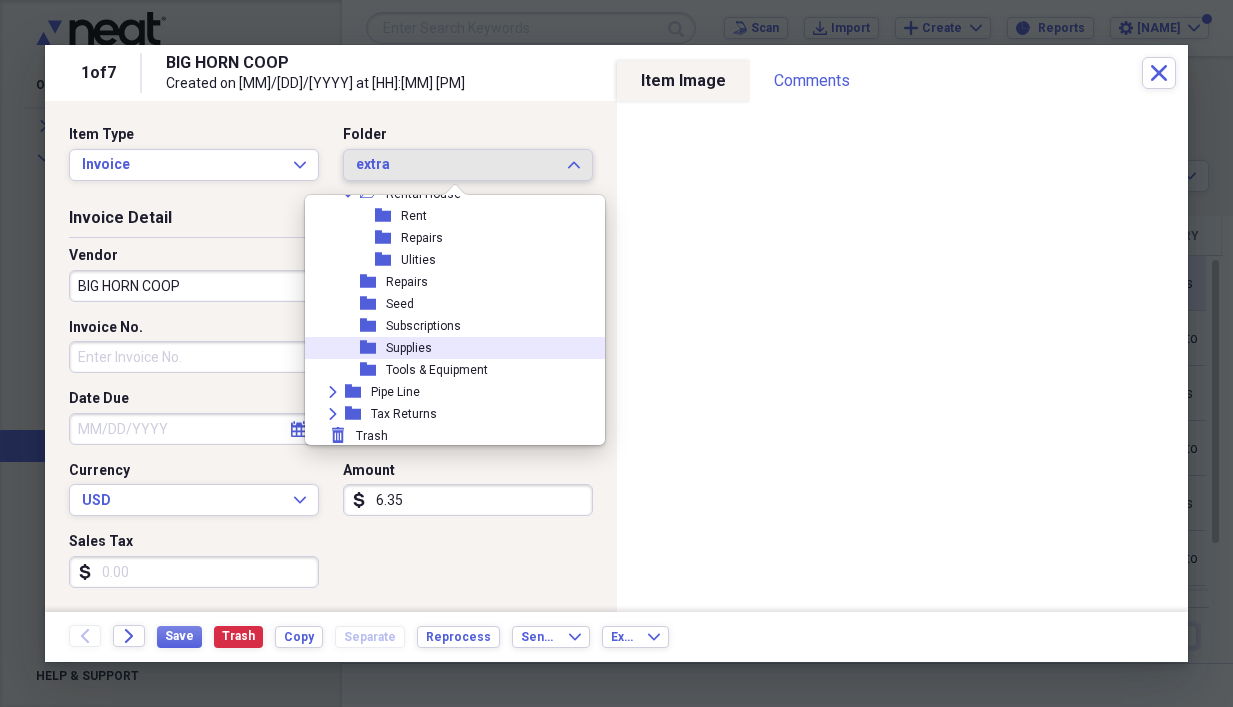 click on "Supplies" at bounding box center [409, 348] 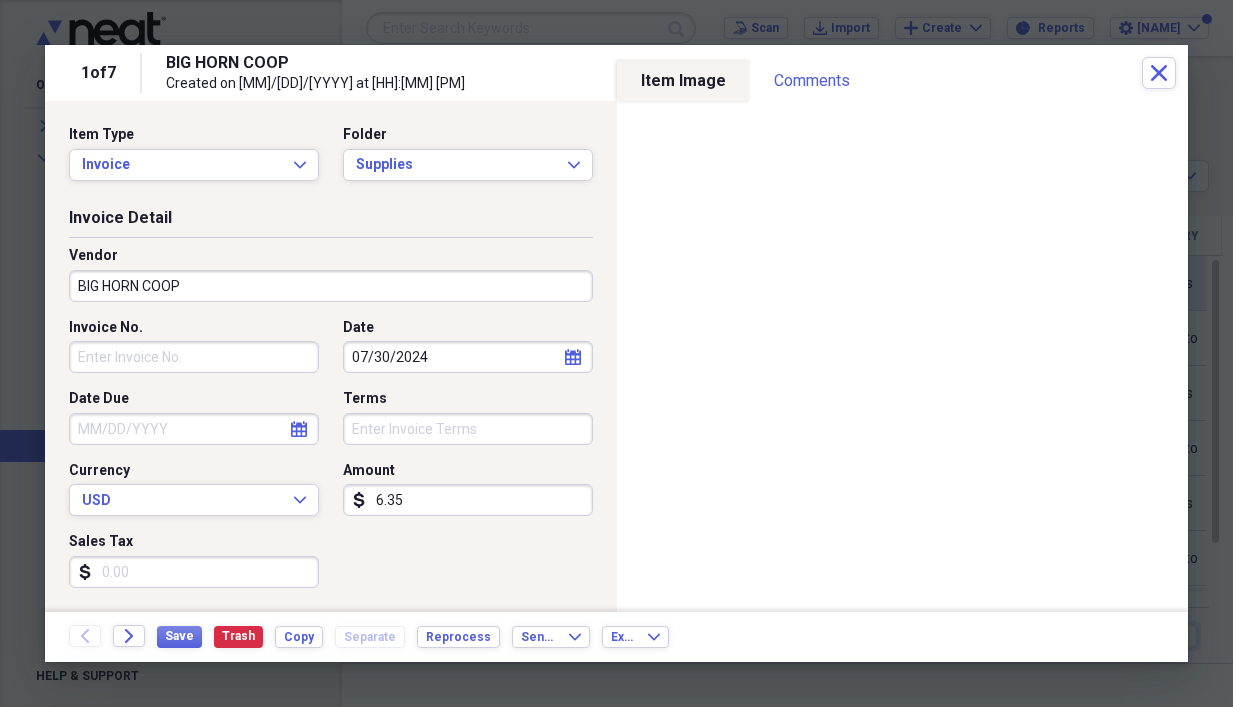 click on "Invoice No." at bounding box center (194, 357) 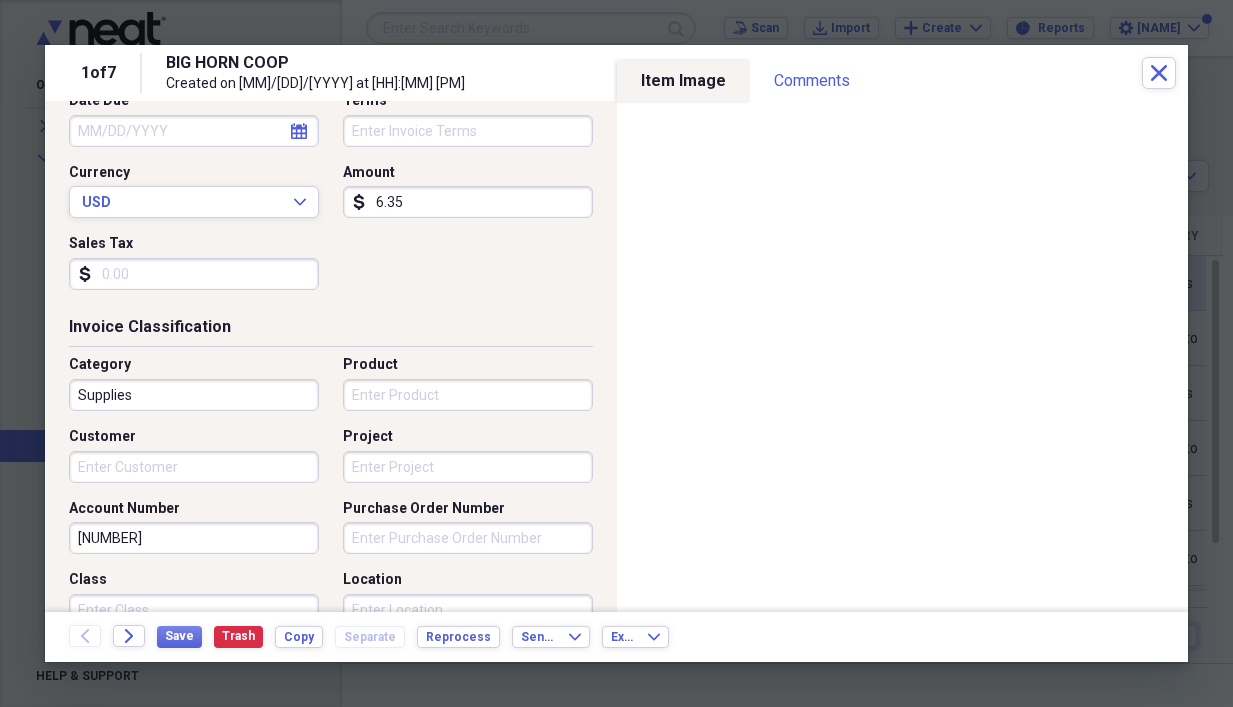 scroll, scrollTop: 300, scrollLeft: 0, axis: vertical 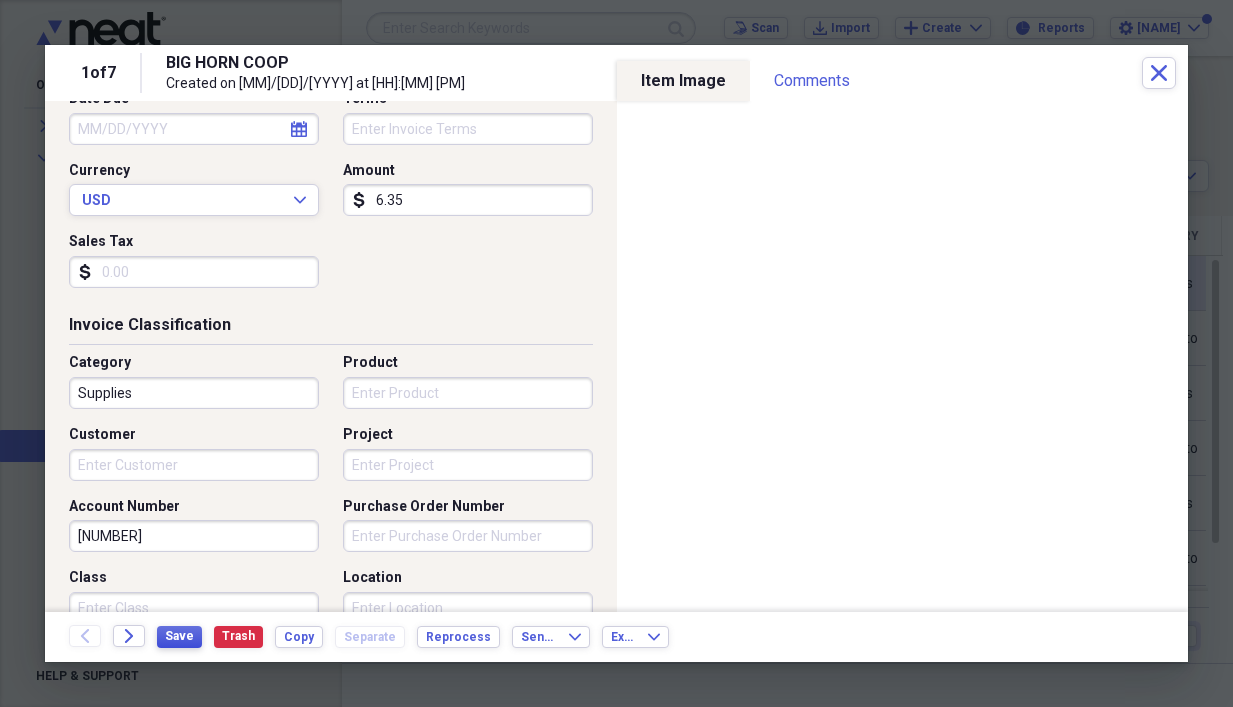 type on "023923" 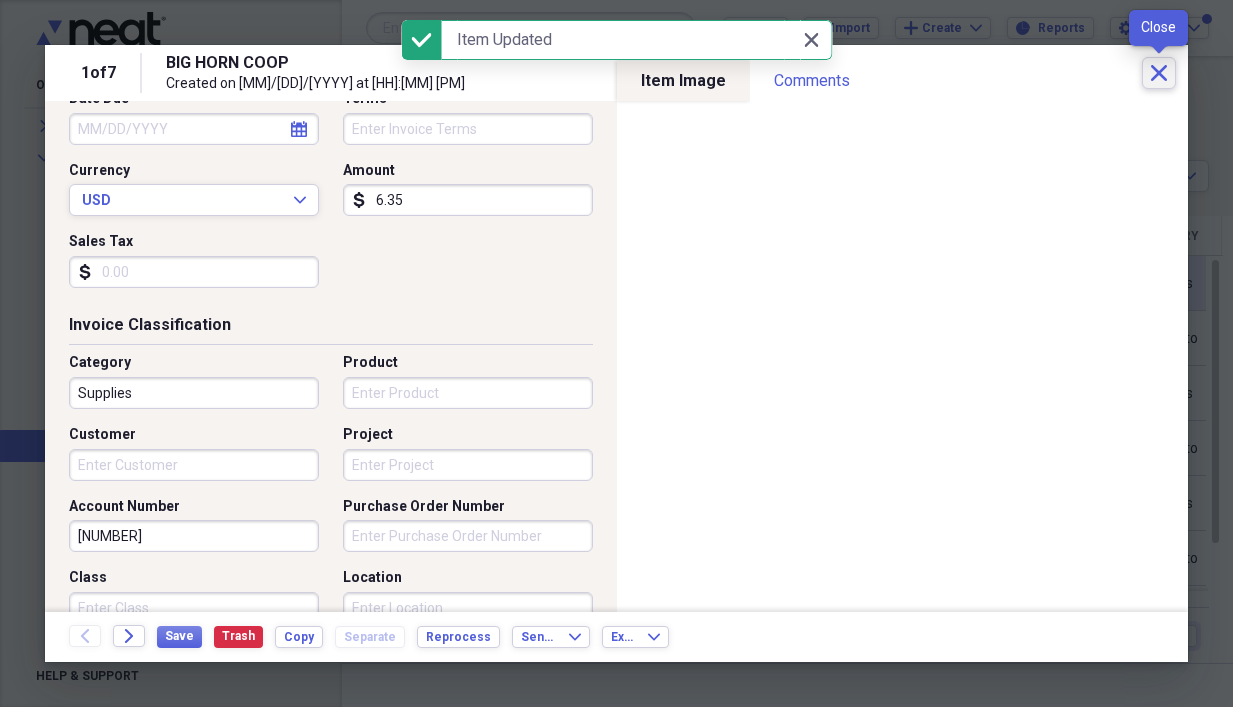 click on "Close" 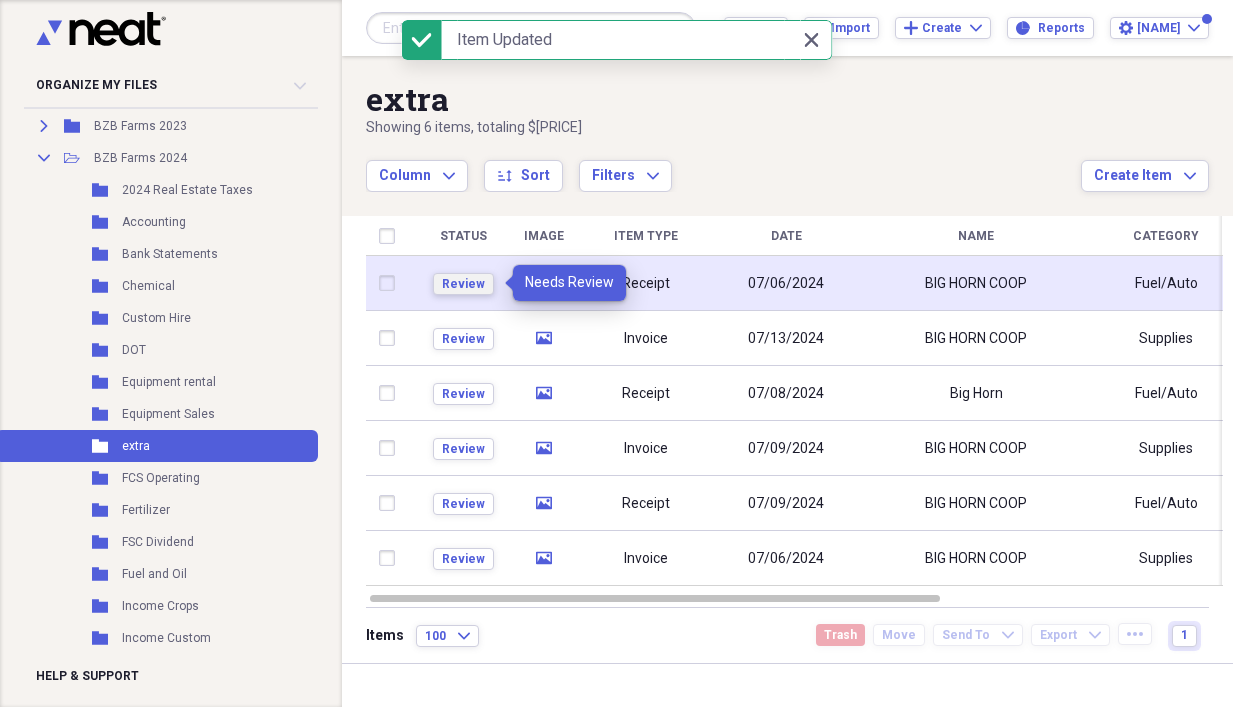 click on "Review" at bounding box center (463, 284) 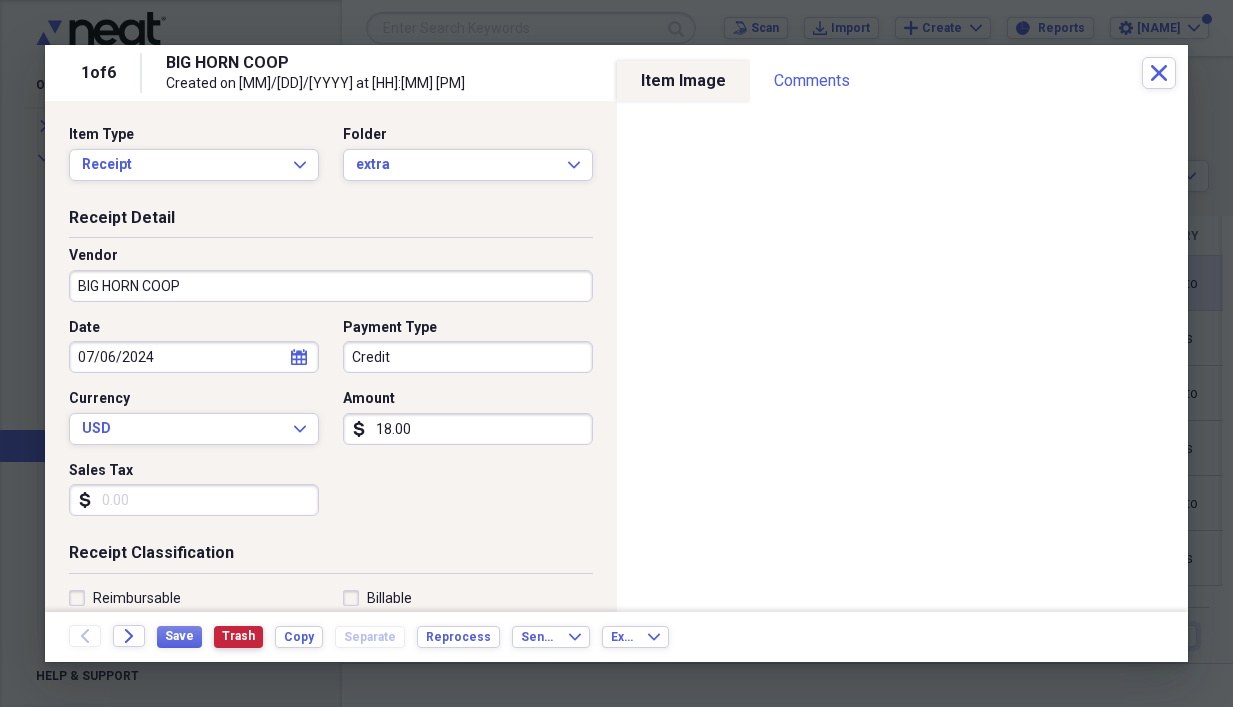 click on "Trash" at bounding box center (238, 637) 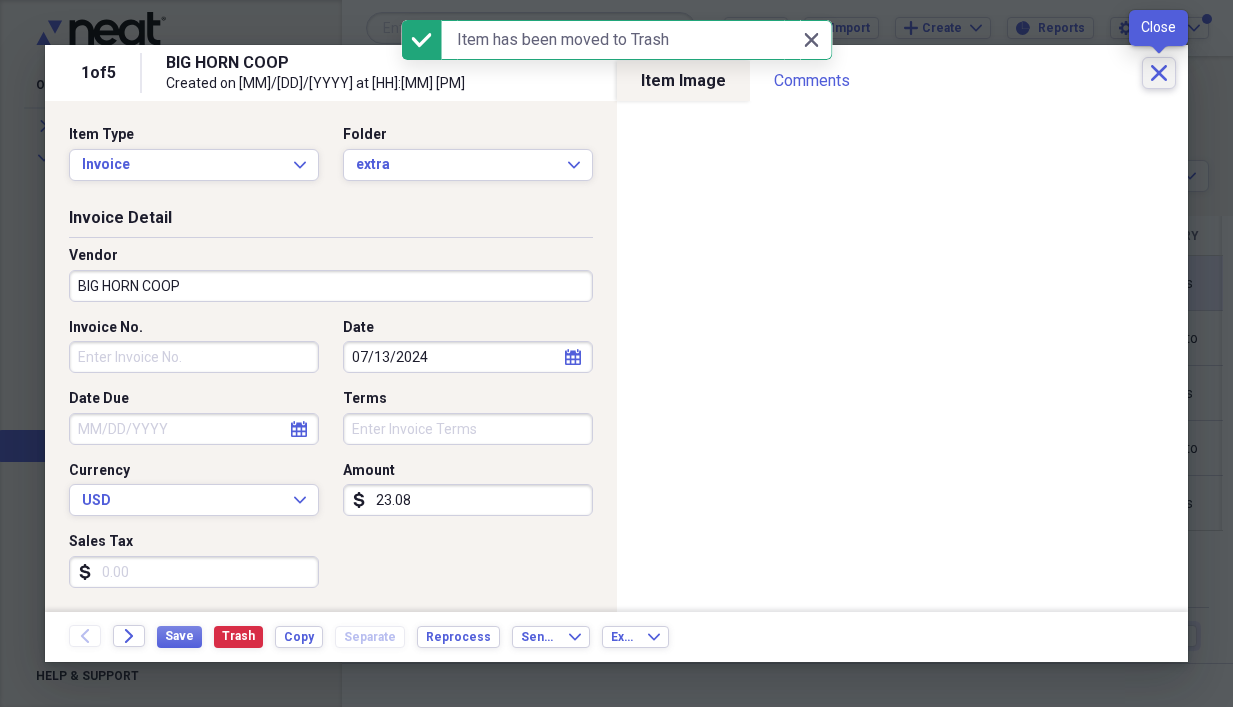 click 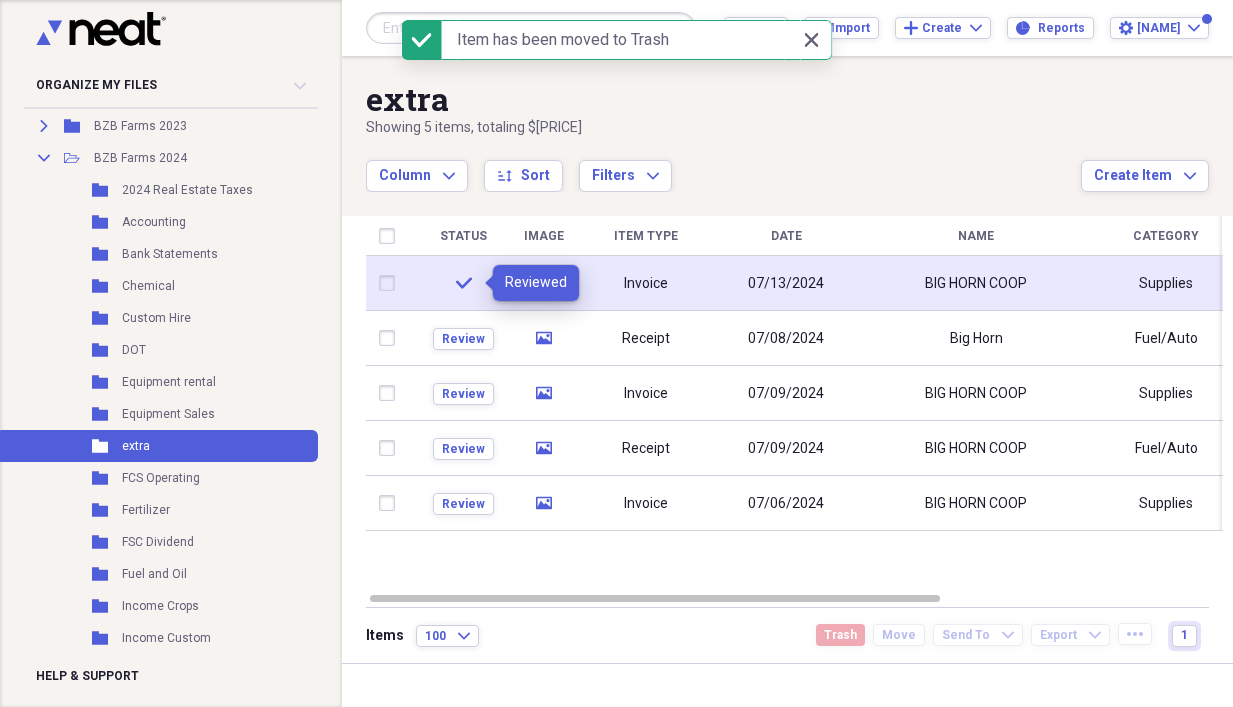 click on "check" 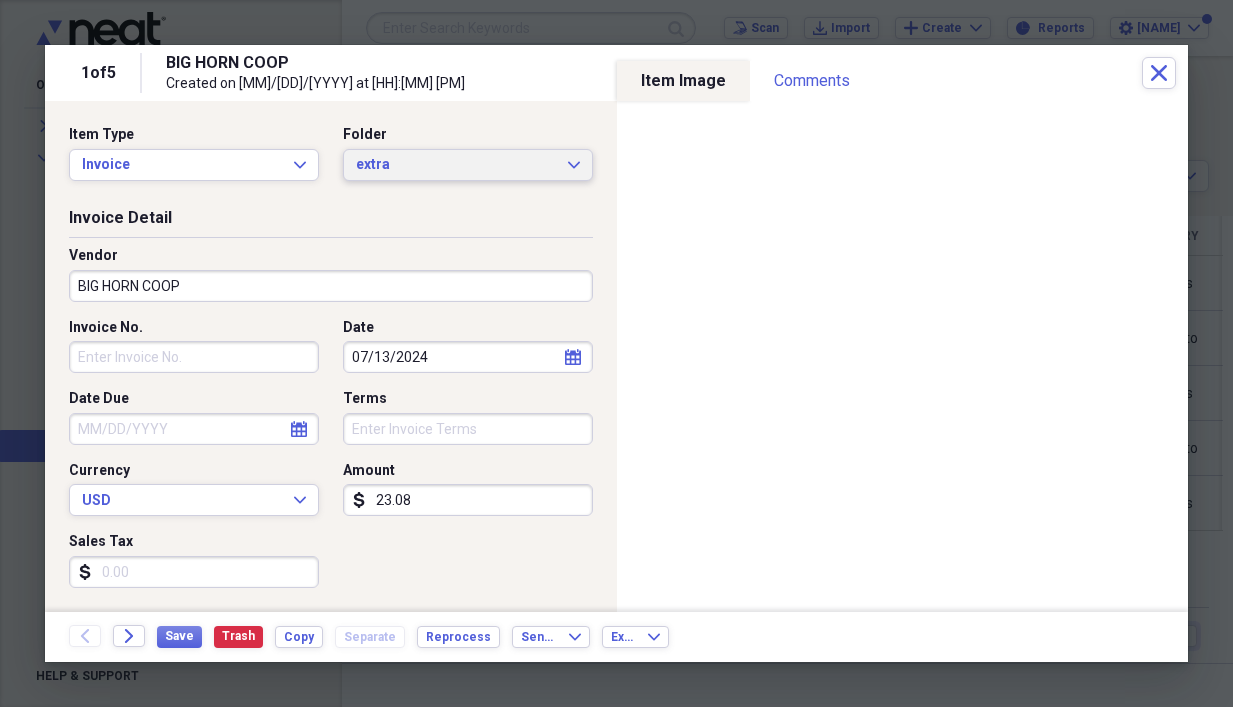 click on "extra Expand" at bounding box center [468, 165] 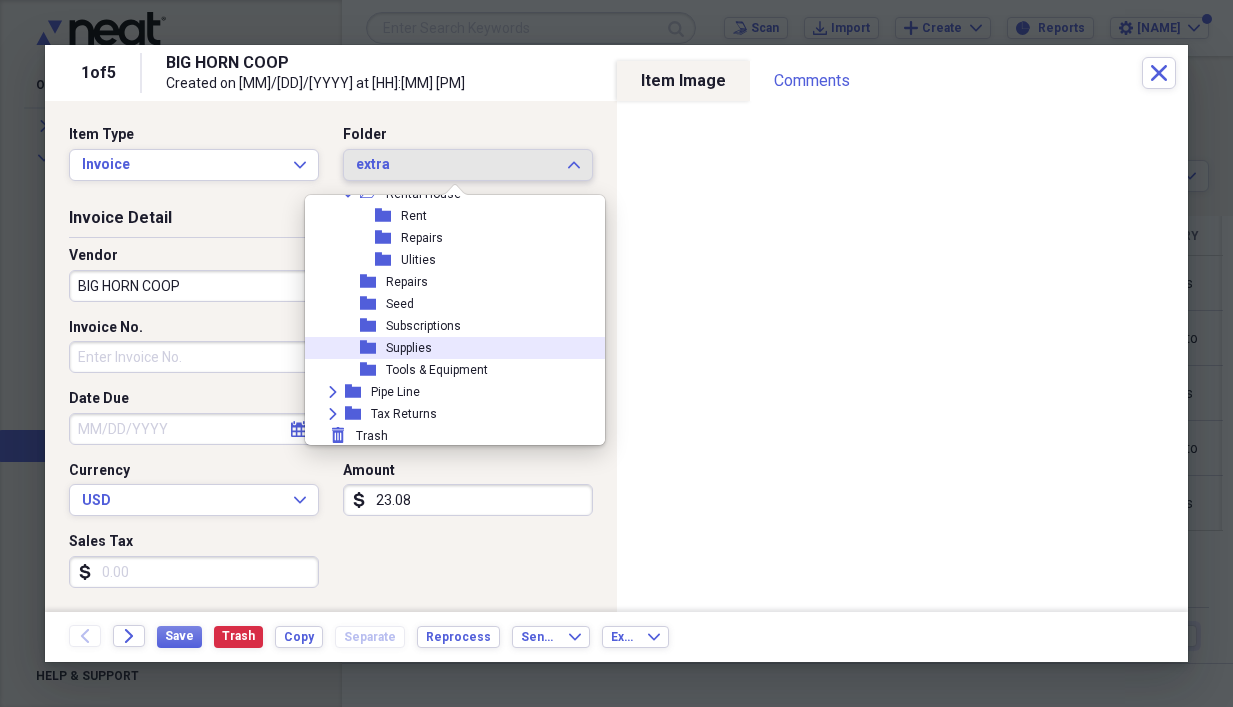 scroll, scrollTop: 1591, scrollLeft: 0, axis: vertical 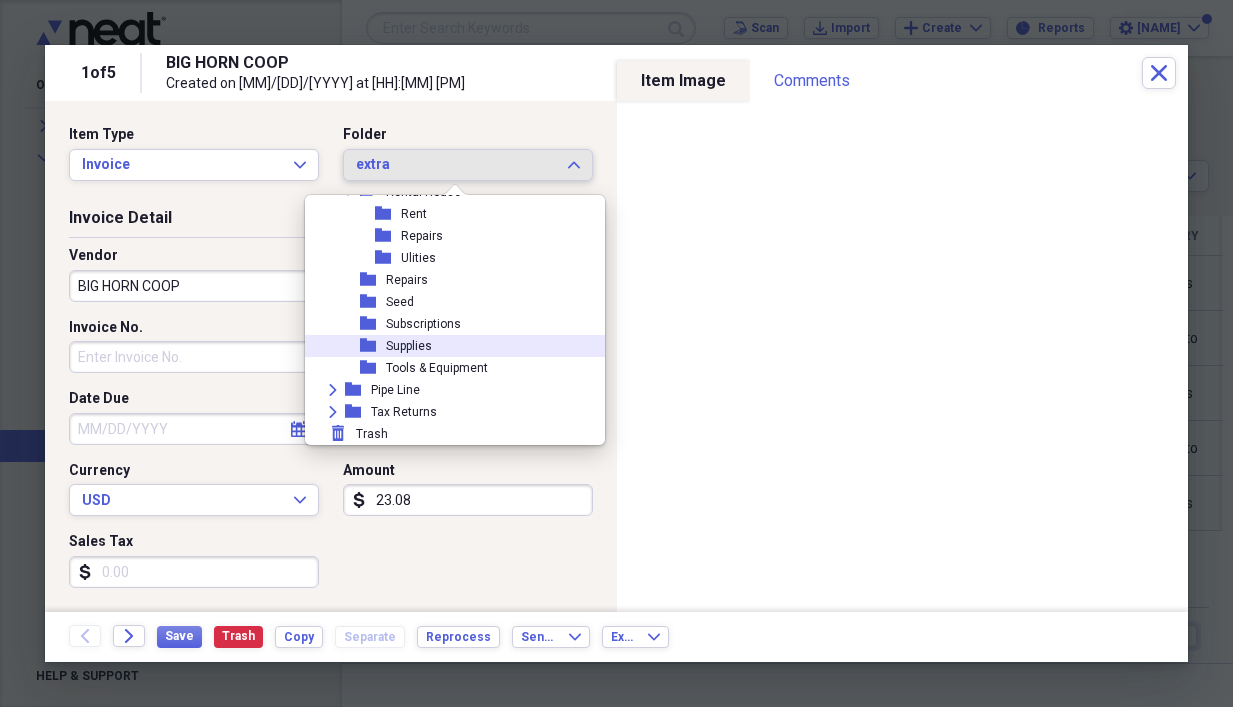 click on "folder" 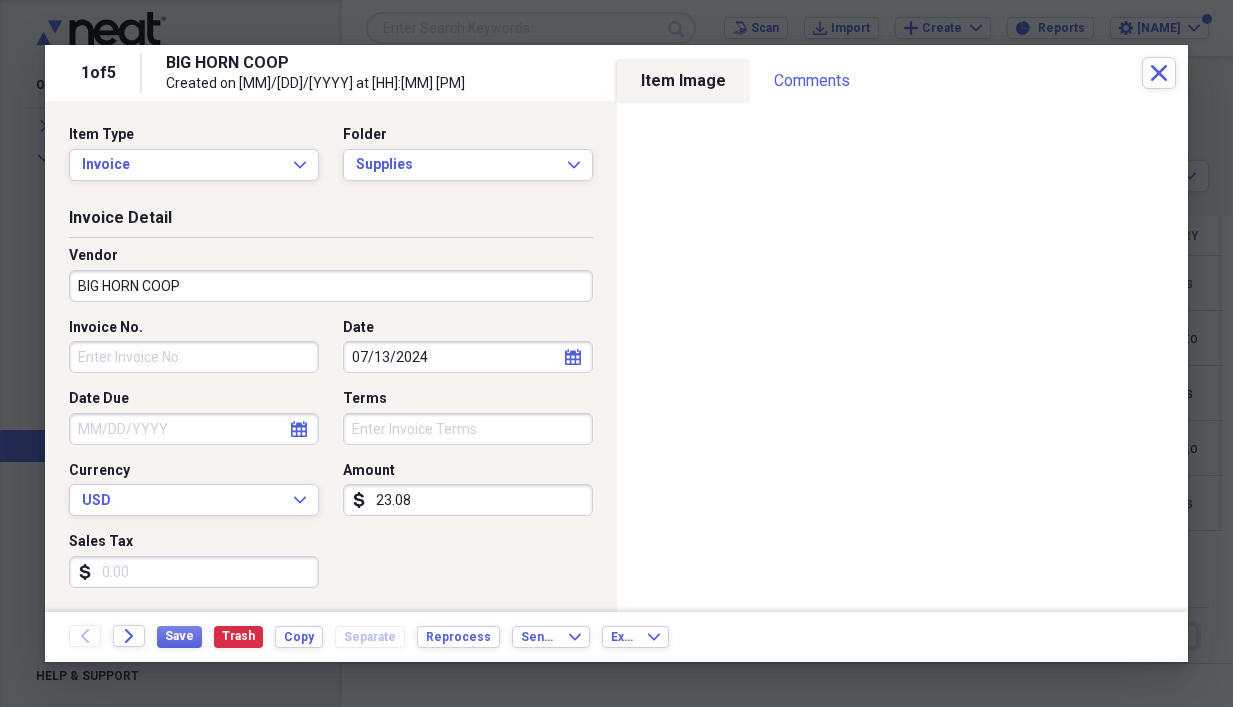 click on "Invoice No." at bounding box center [194, 357] 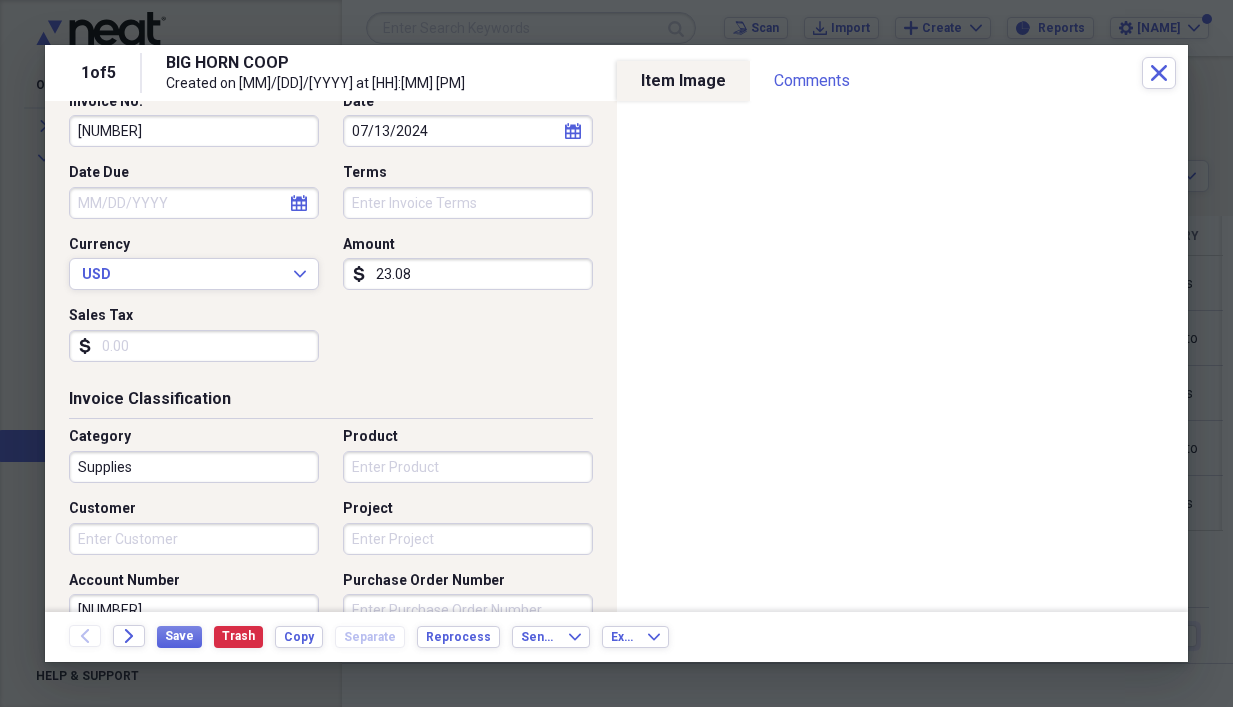 scroll, scrollTop: 300, scrollLeft: 0, axis: vertical 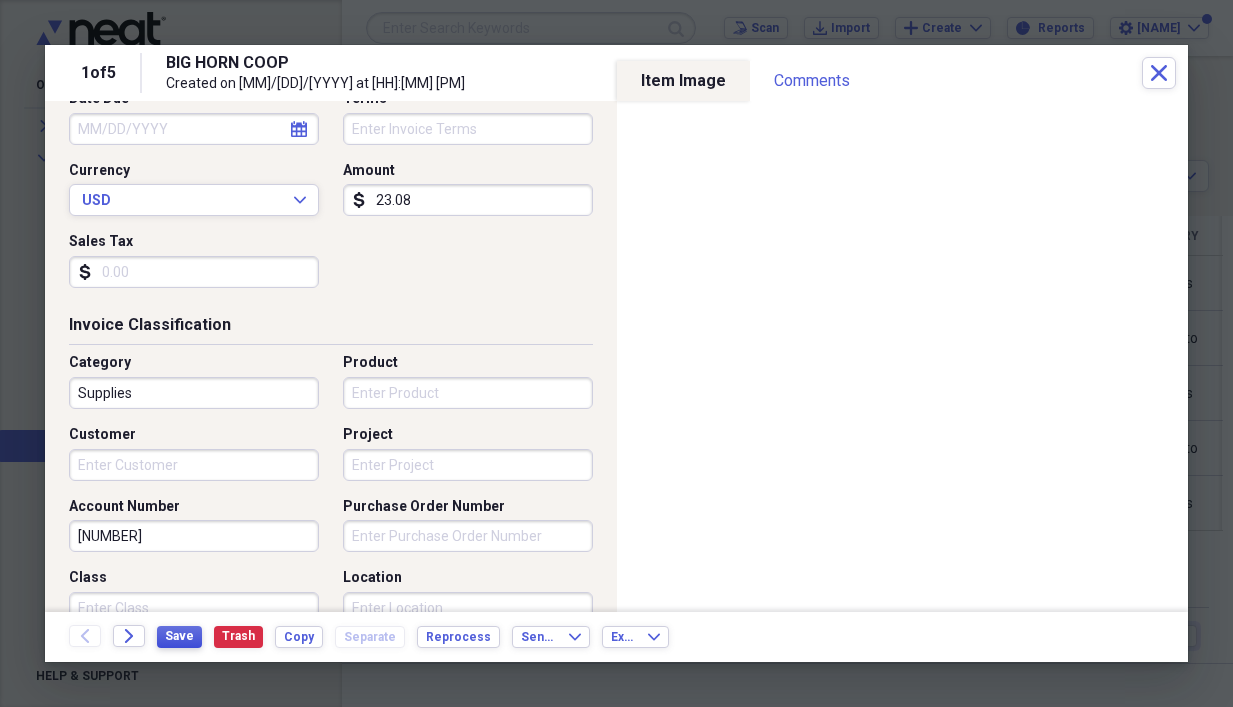 type on "[NUMBER]" 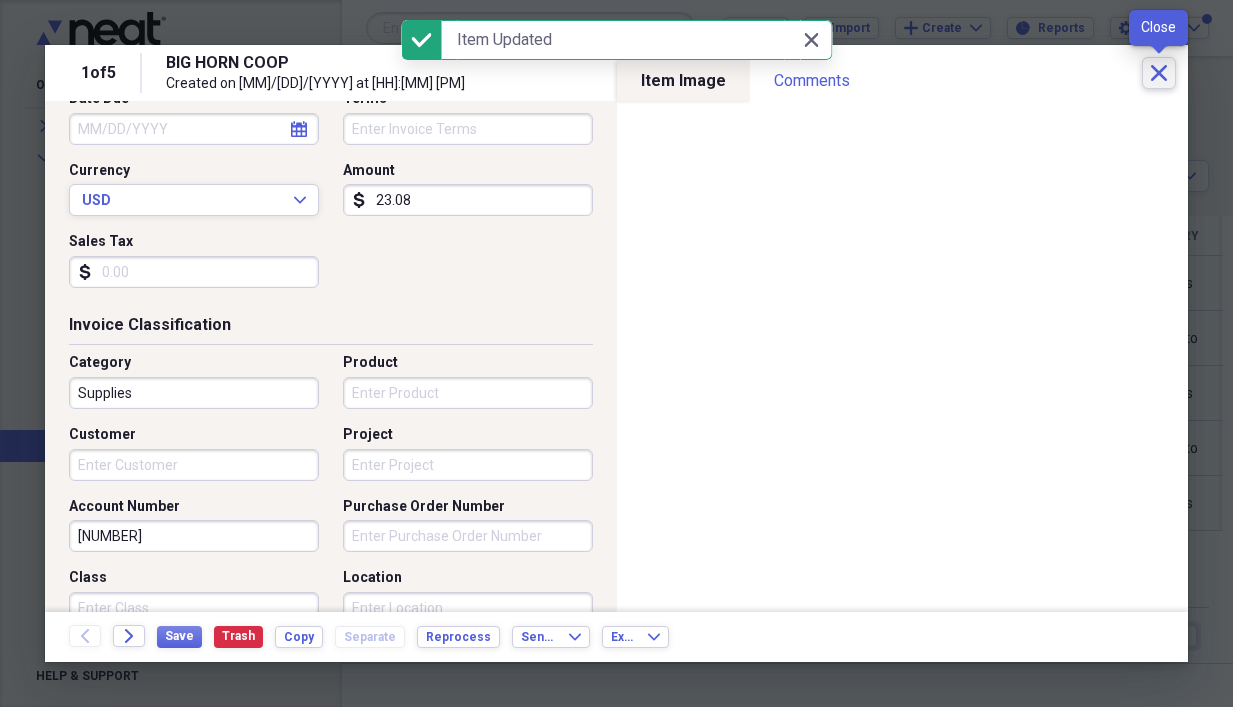 click 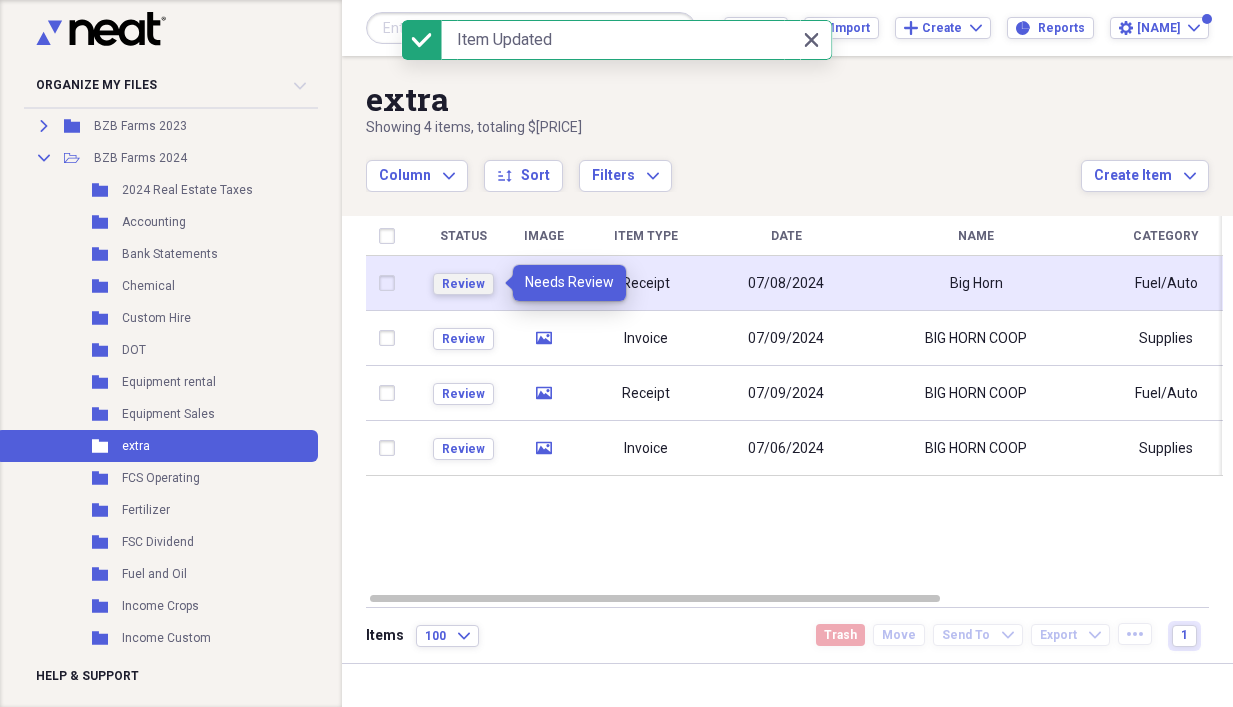 click on "Review" at bounding box center [463, 284] 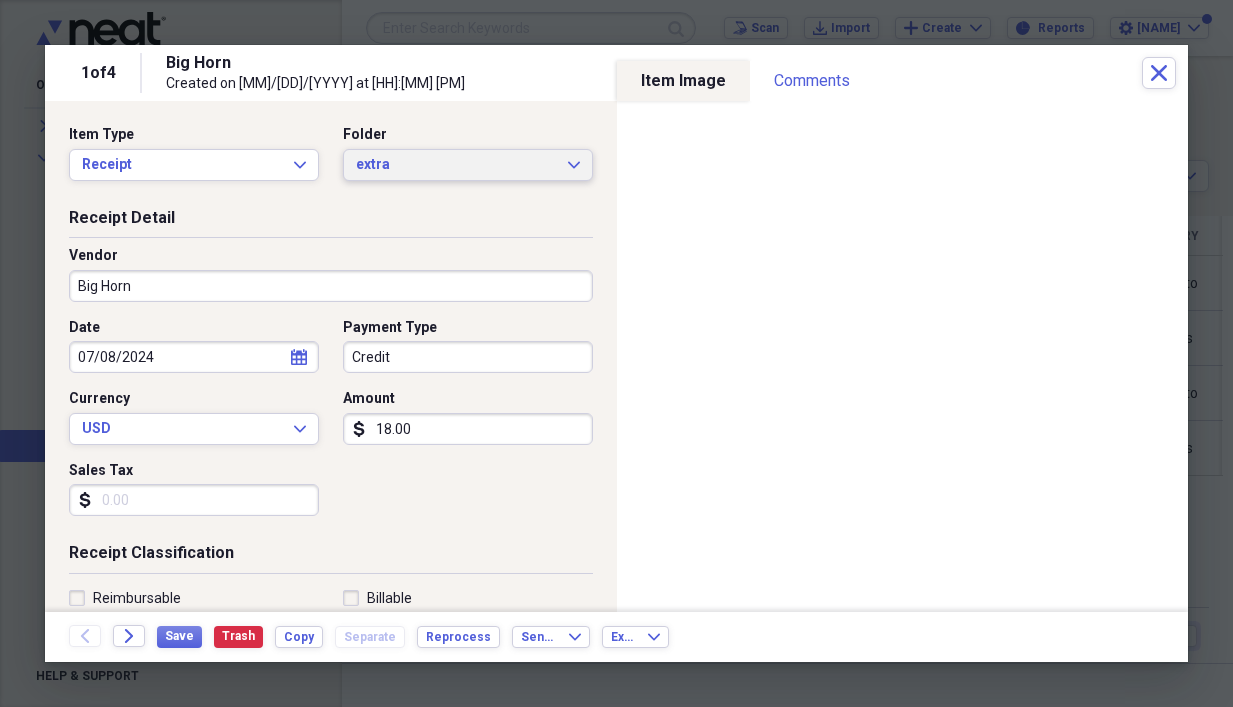 click 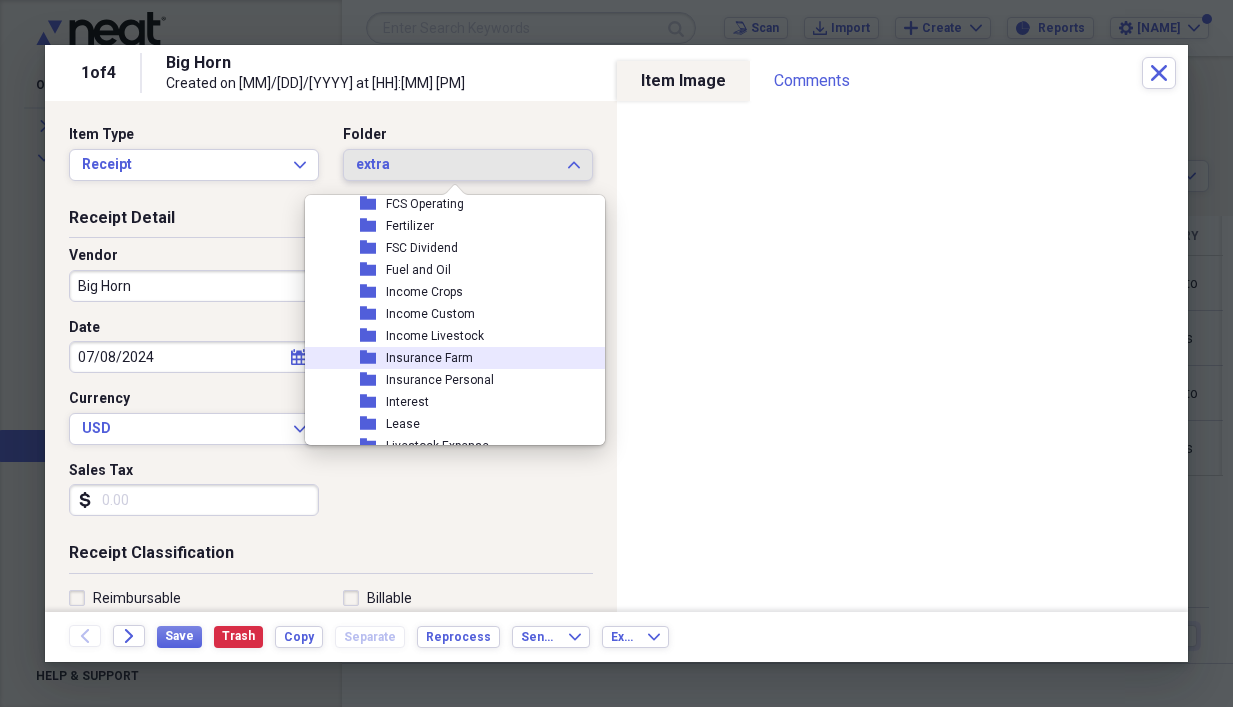 scroll, scrollTop: 1189, scrollLeft: 0, axis: vertical 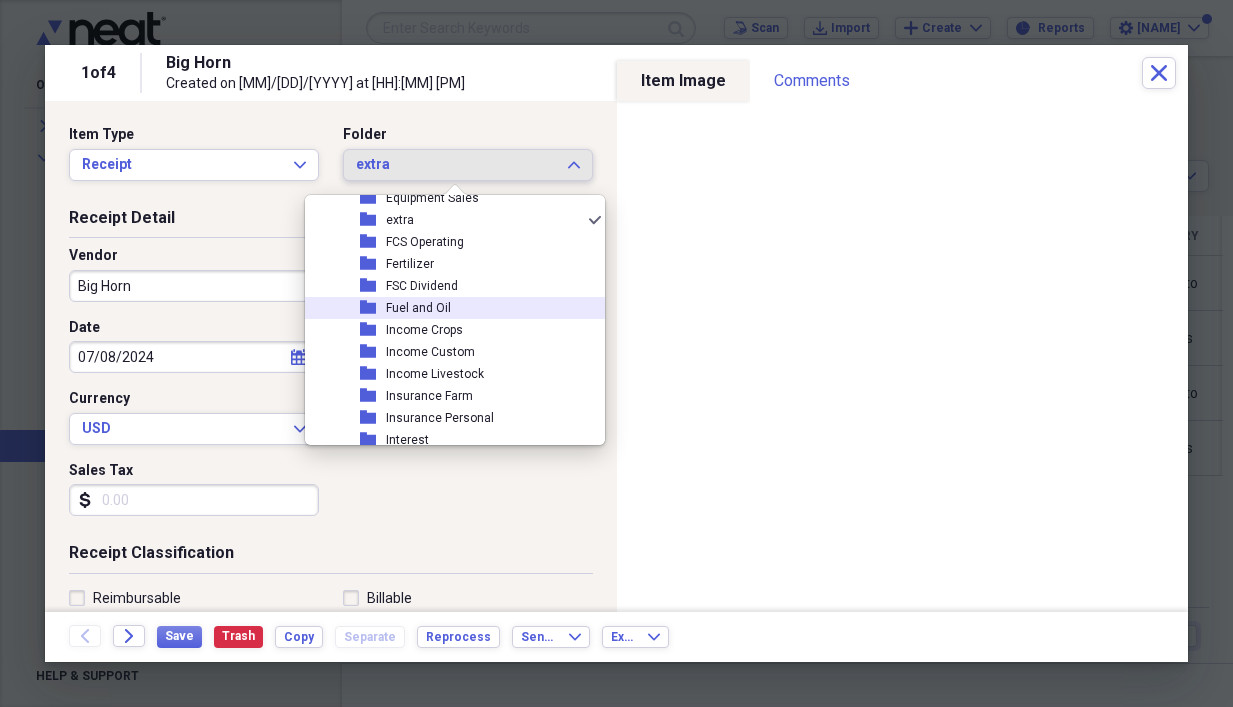 click 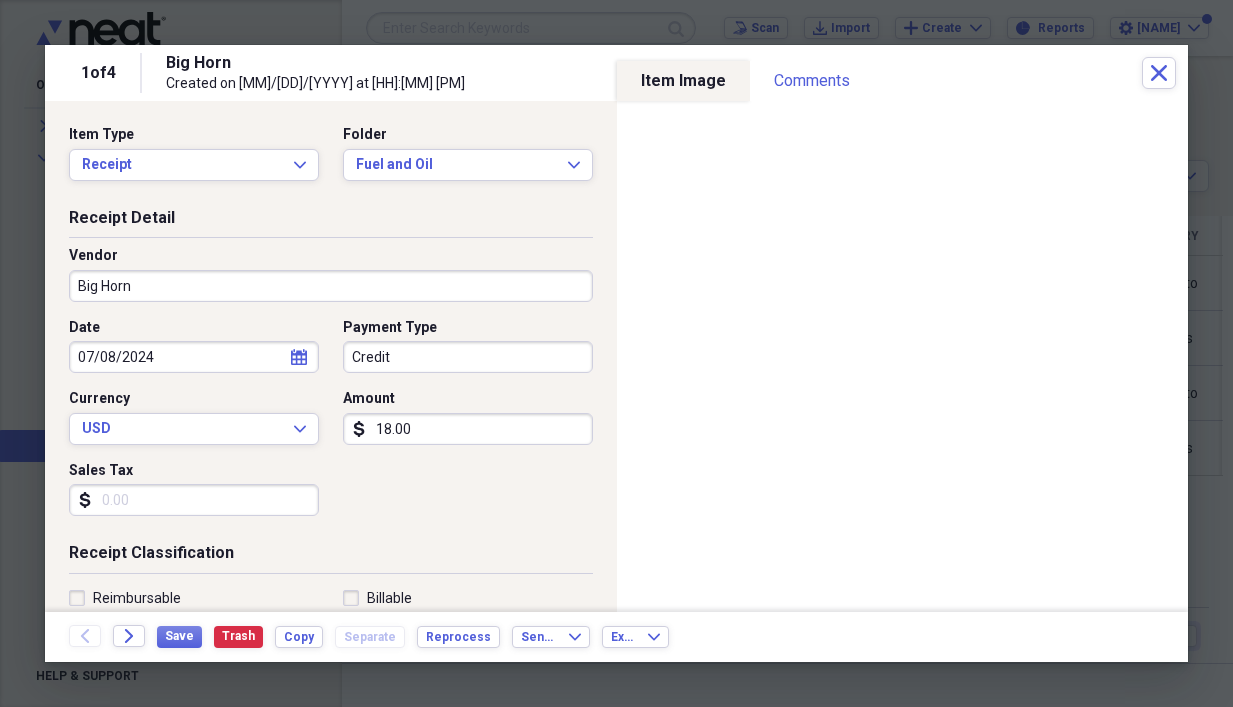 click on "Big Horn" at bounding box center (331, 286) 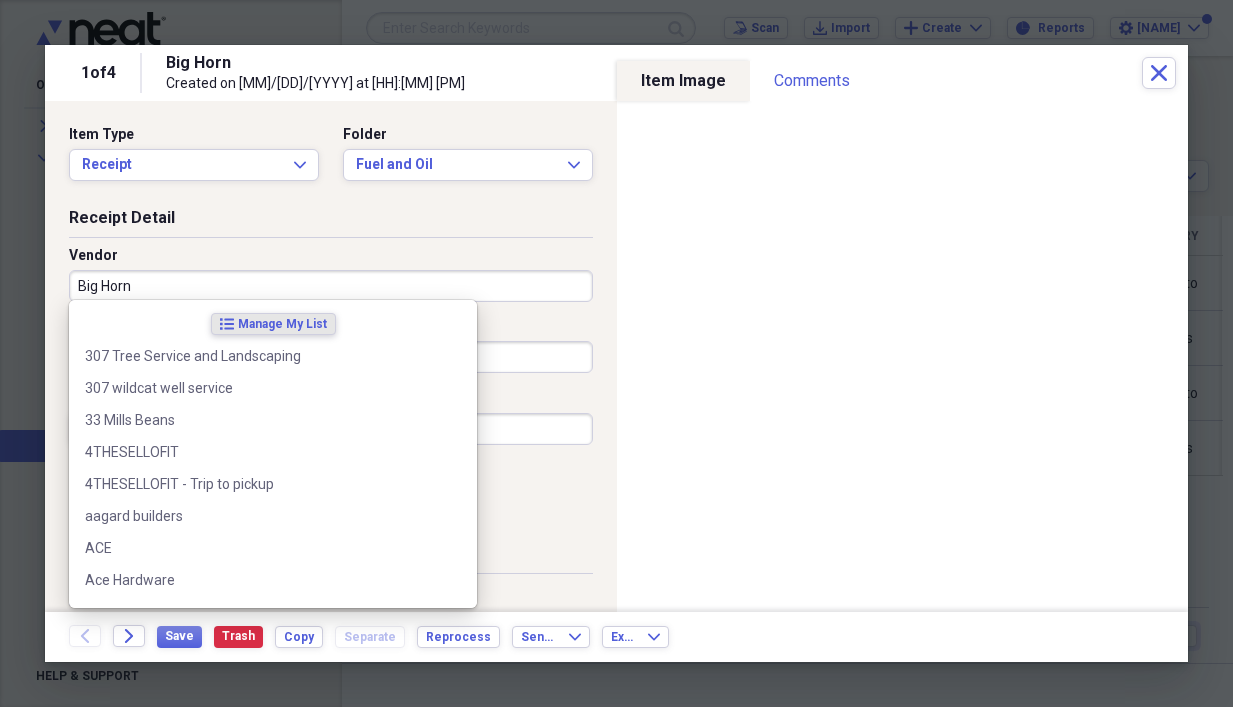 click on "Big Horn" at bounding box center (331, 286) 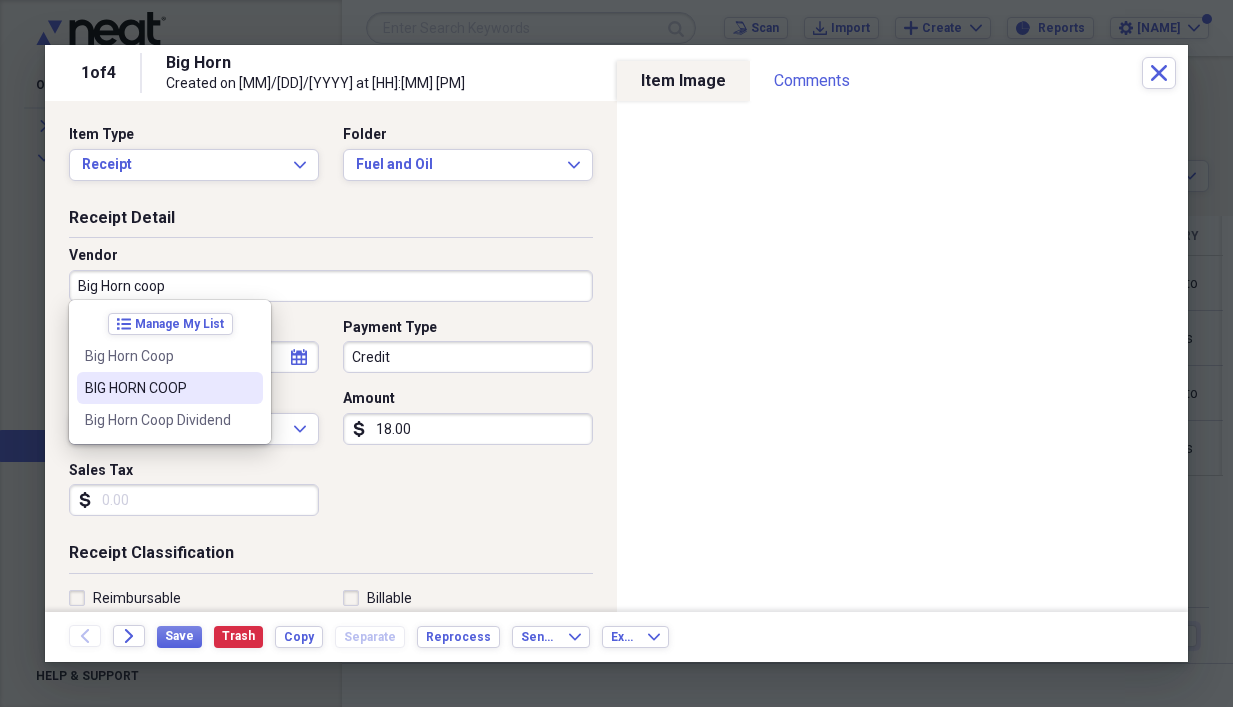 click on "BIG HORN COOP" at bounding box center (170, 388) 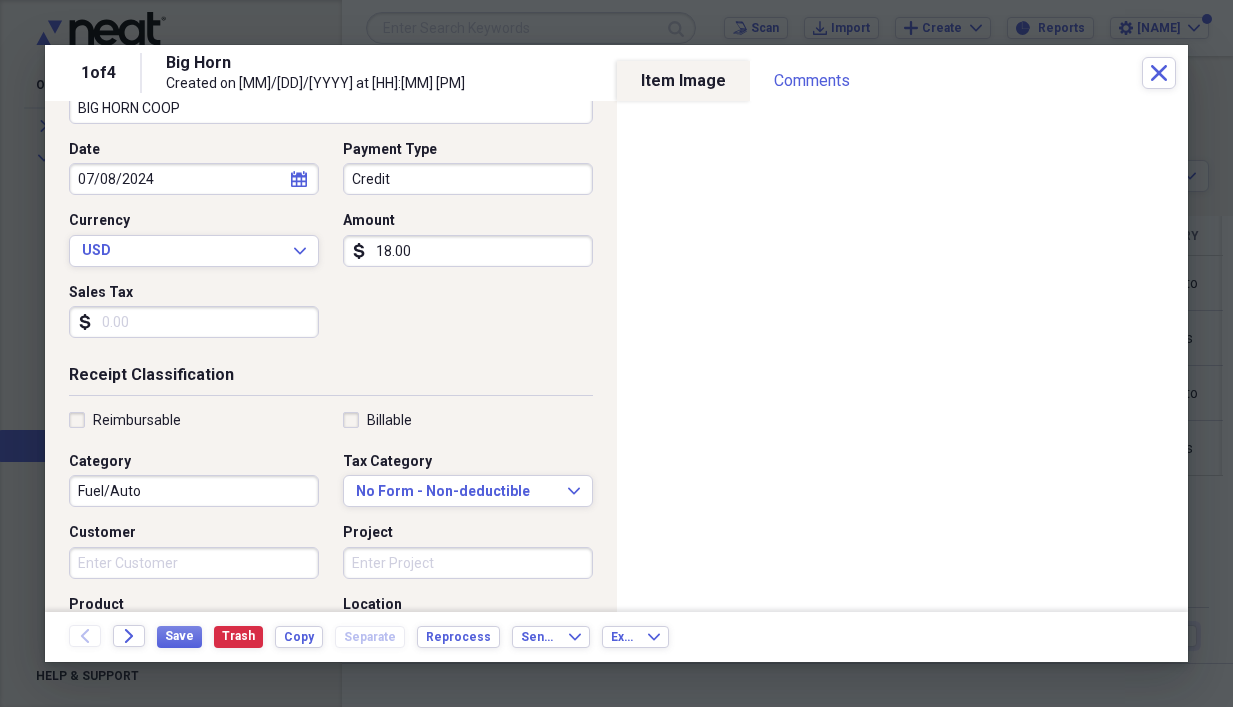 scroll, scrollTop: 200, scrollLeft: 0, axis: vertical 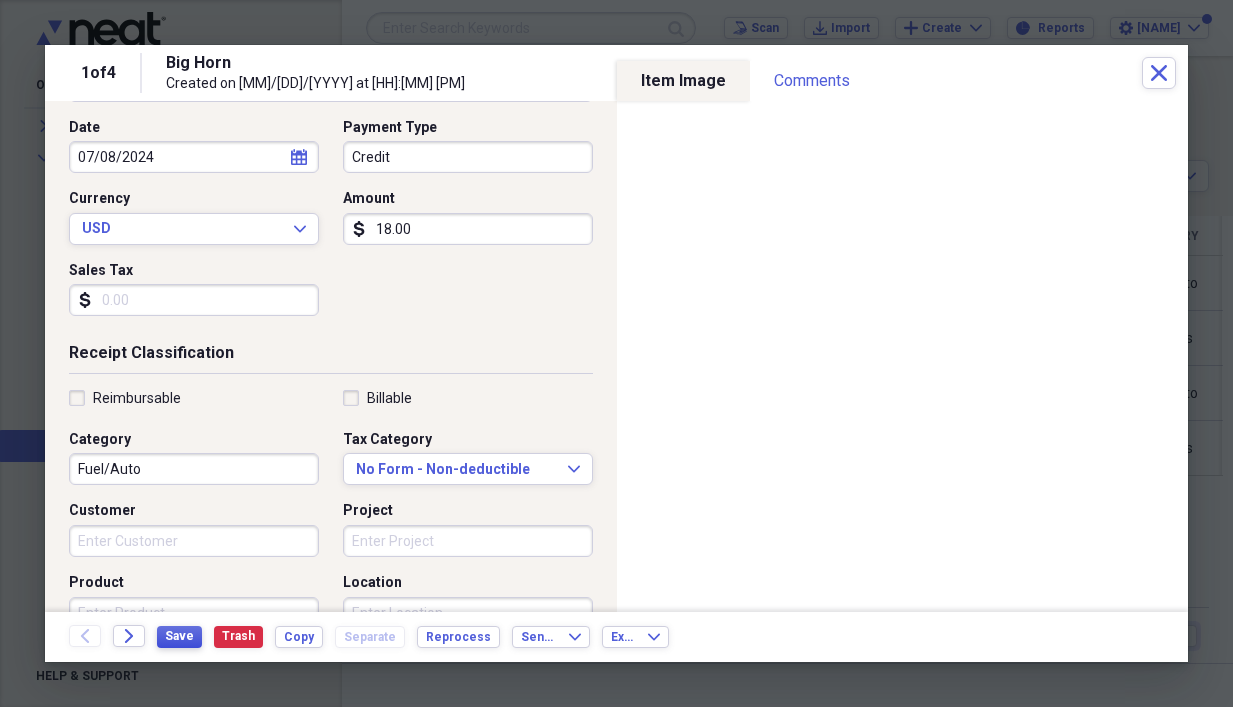 click on "Save" at bounding box center [179, 636] 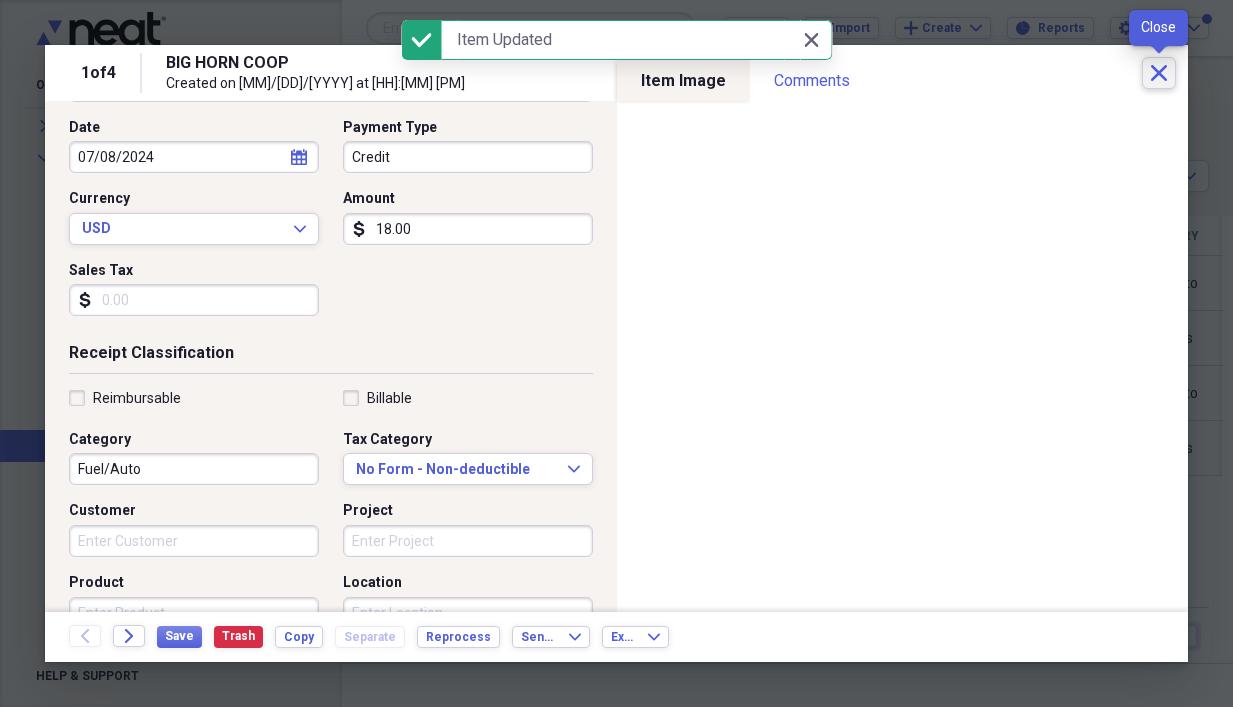 click on "Close" 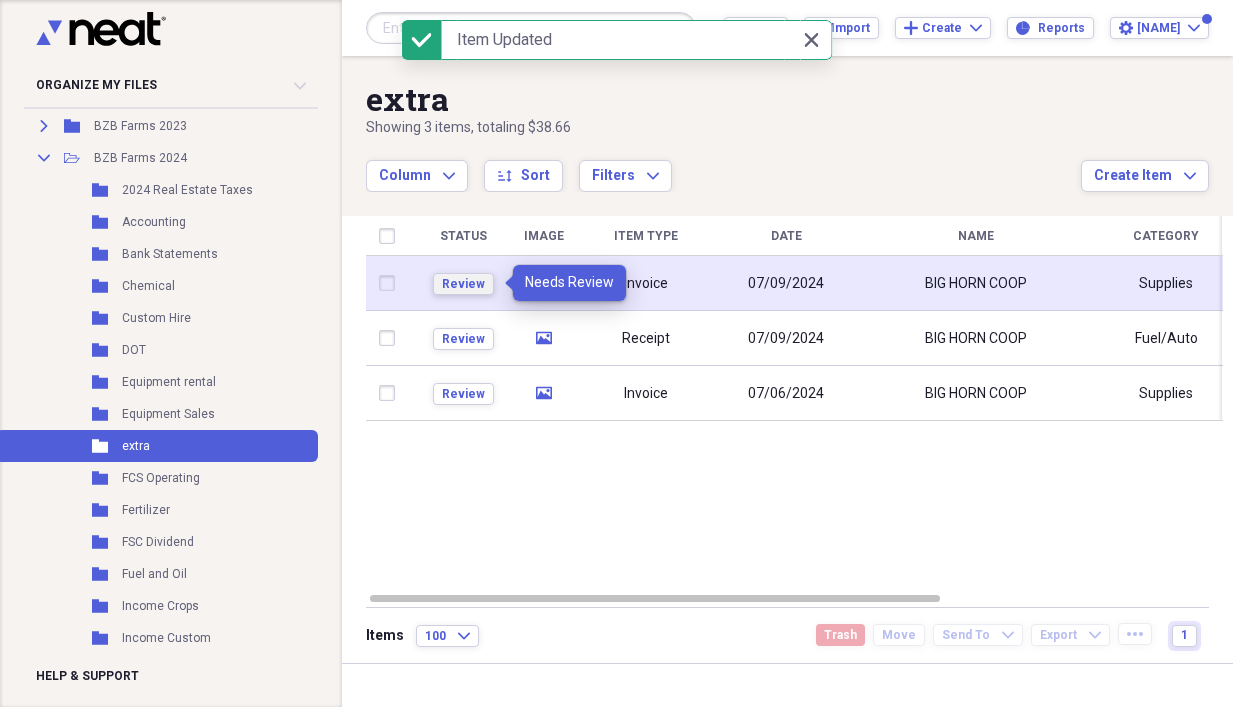 click on "Review" at bounding box center [463, 284] 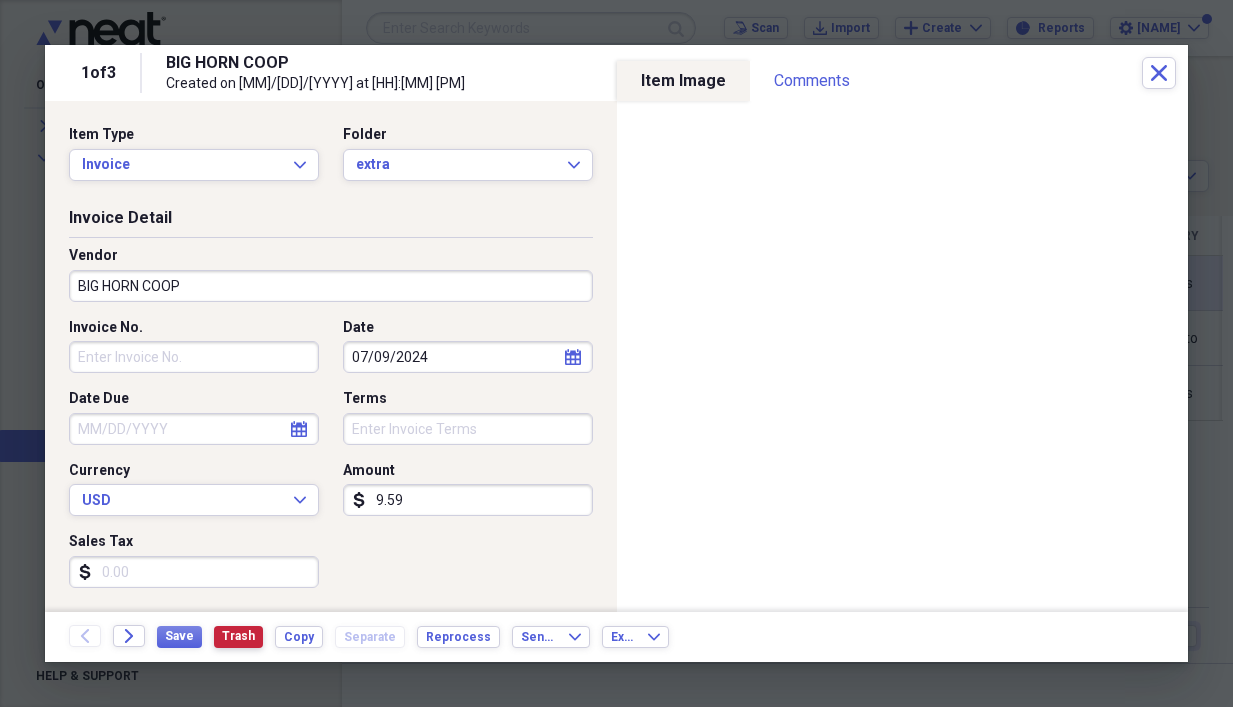 click on "Trash" at bounding box center [238, 636] 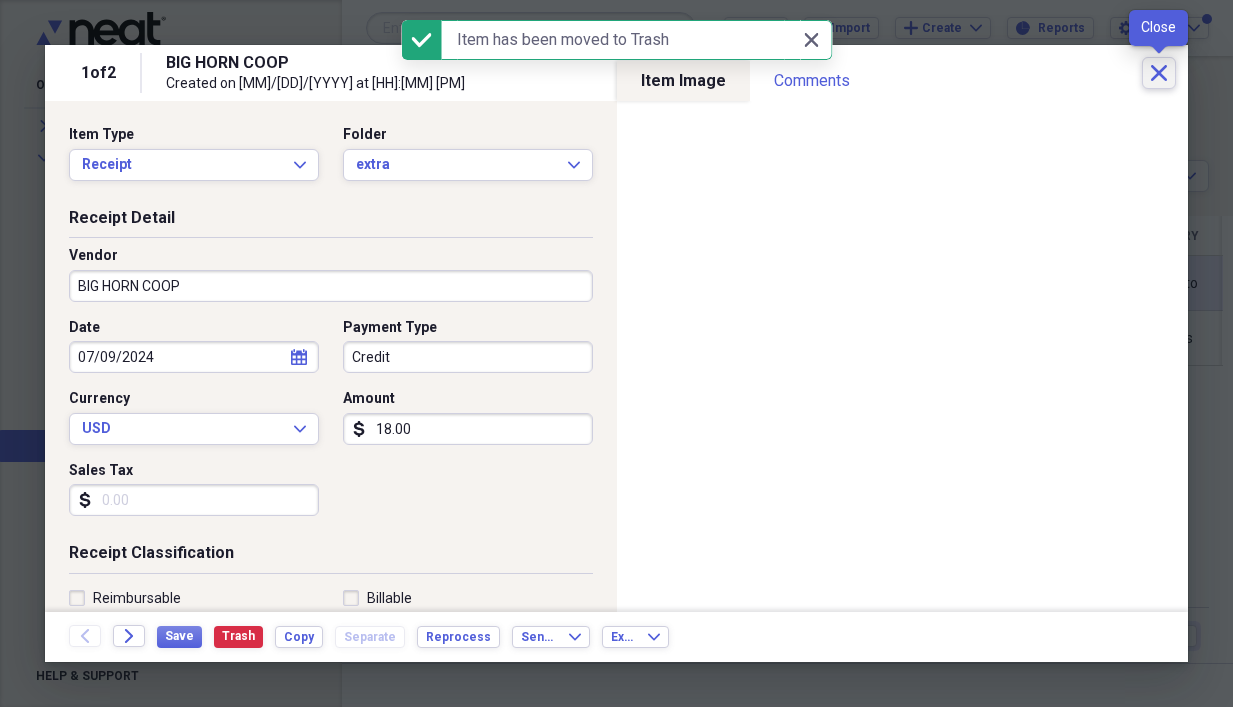 click 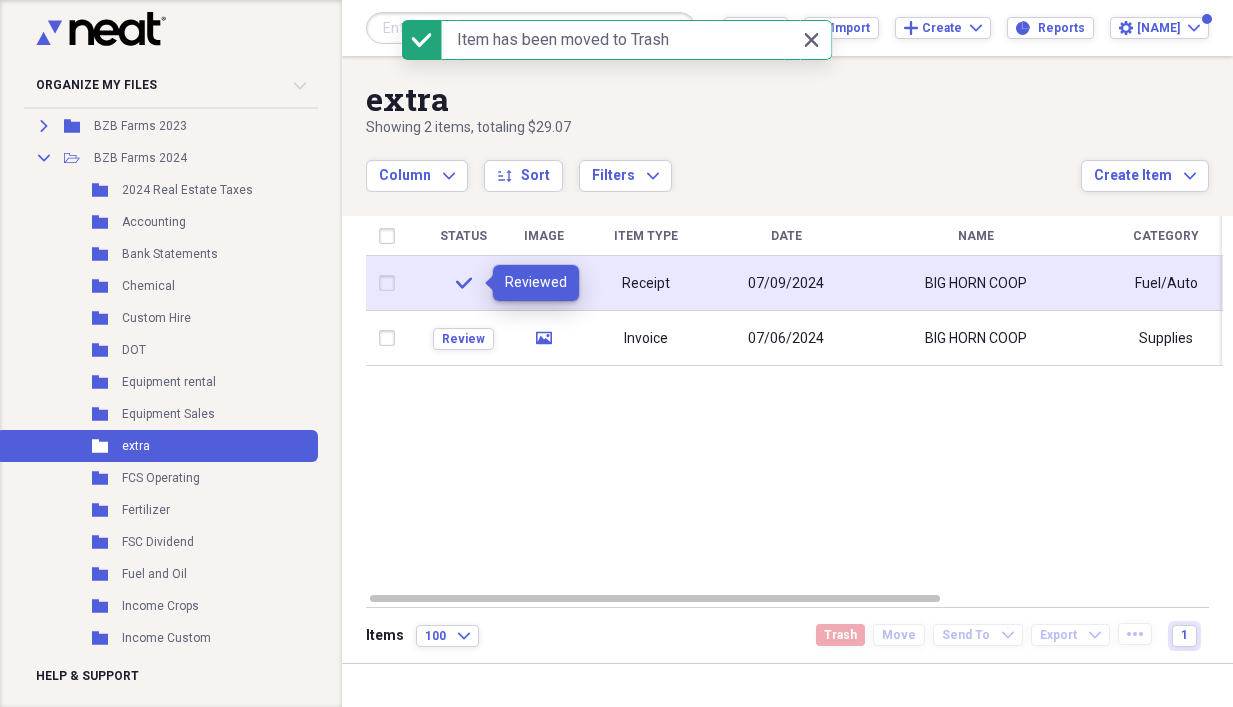 click on "check" 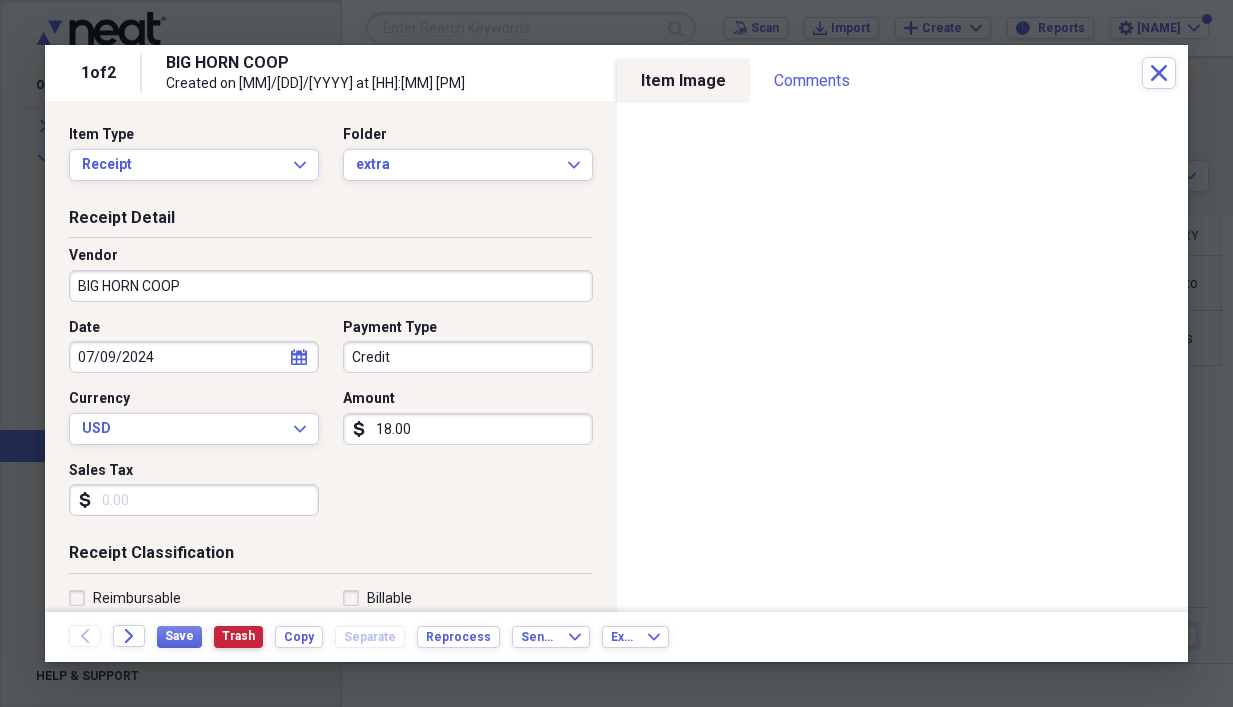 click on "Trash" at bounding box center (238, 636) 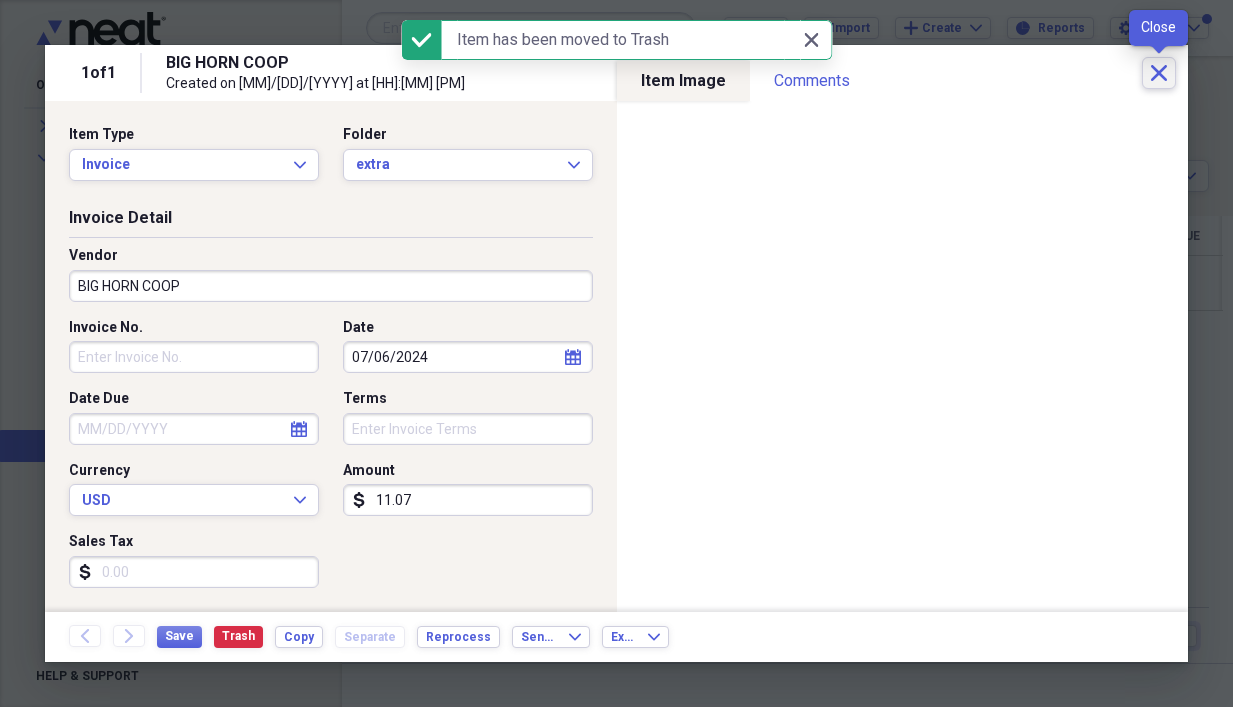 click on "Close" at bounding box center (1159, 73) 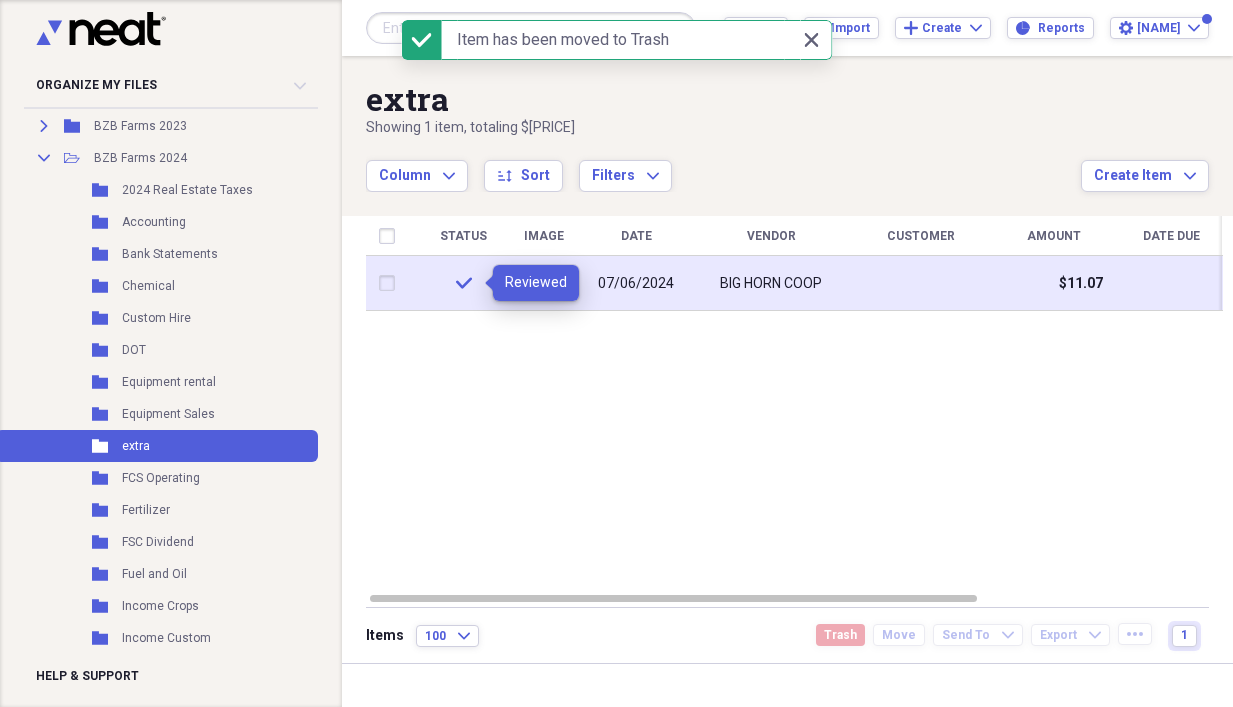 click on "check" 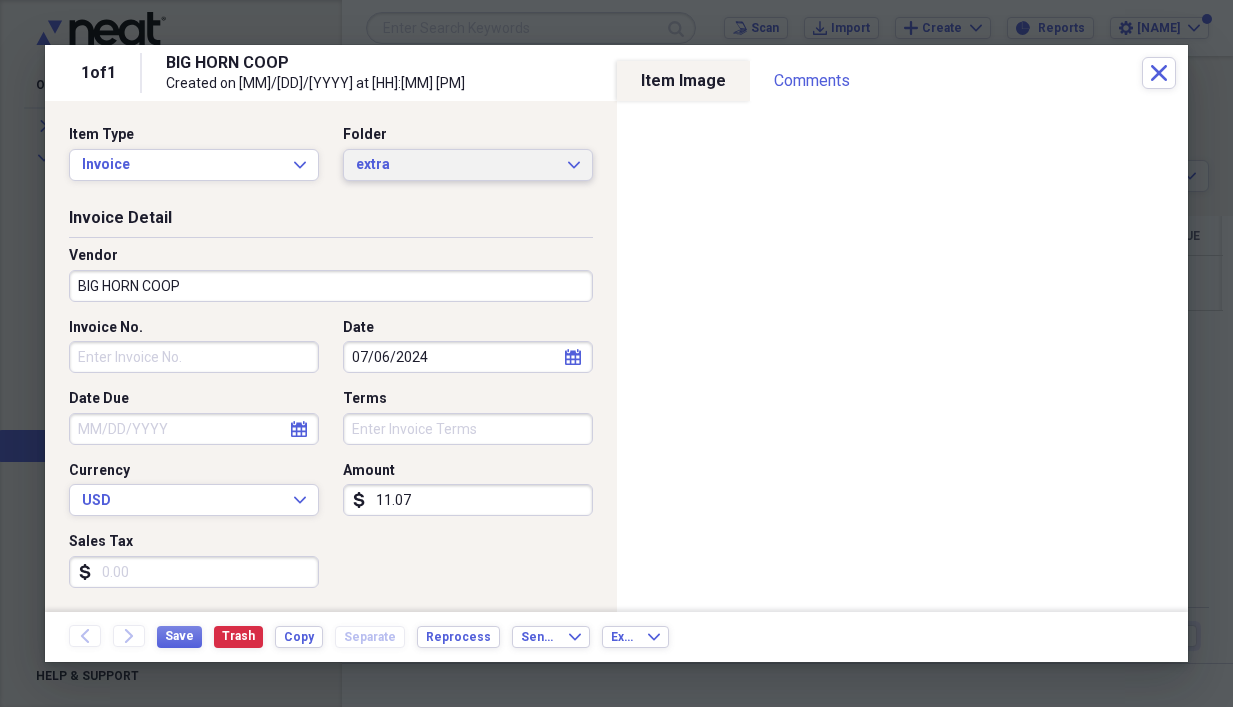 click on "extra Expand" at bounding box center (468, 165) 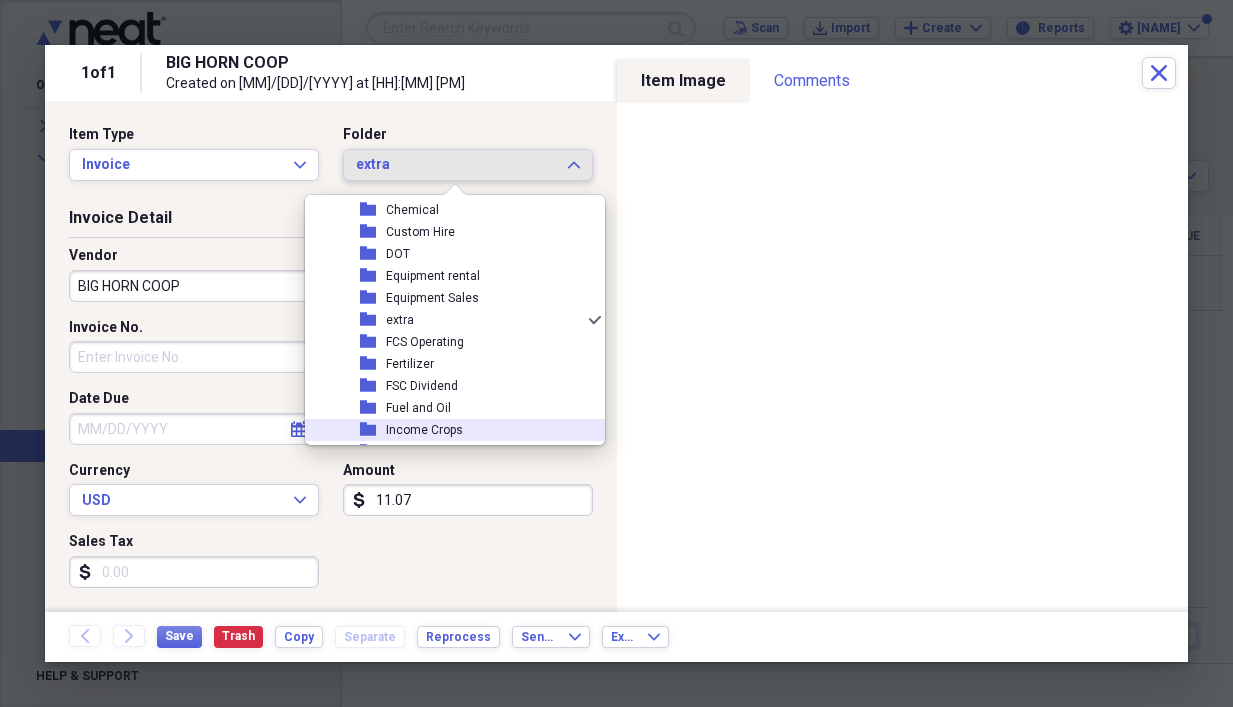 scroll, scrollTop: 1589, scrollLeft: 0, axis: vertical 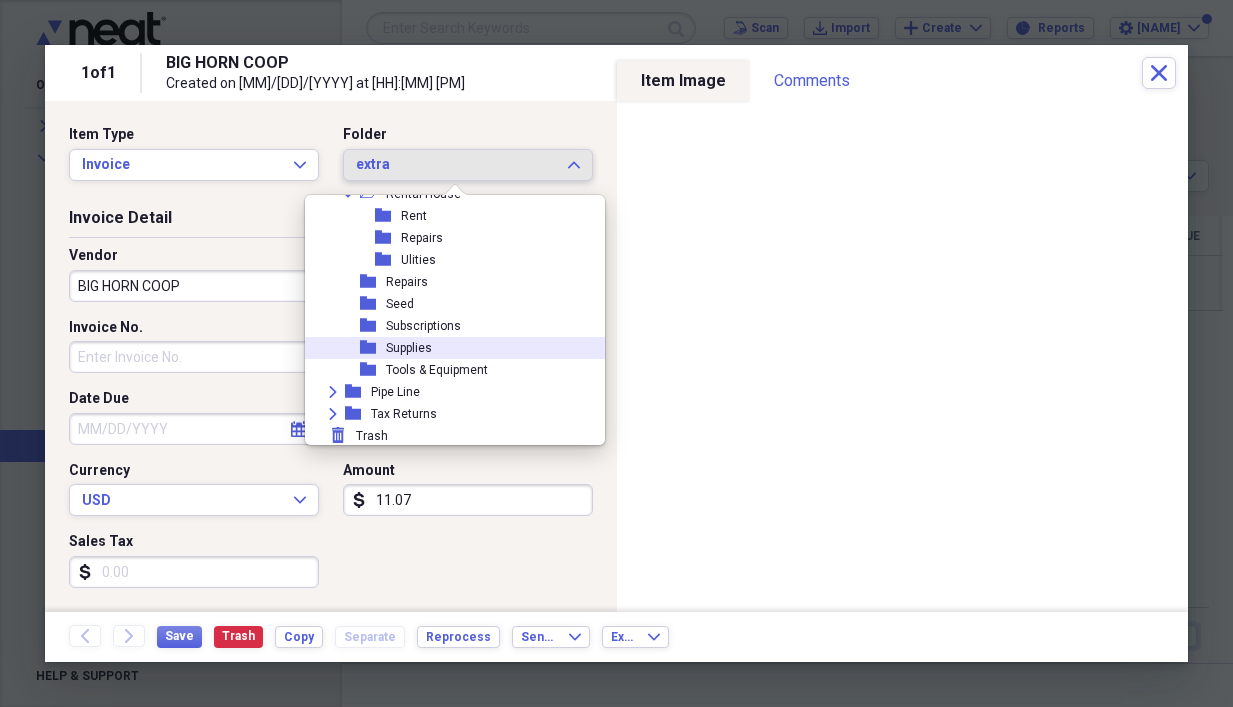 click on "Supplies" at bounding box center (409, 348) 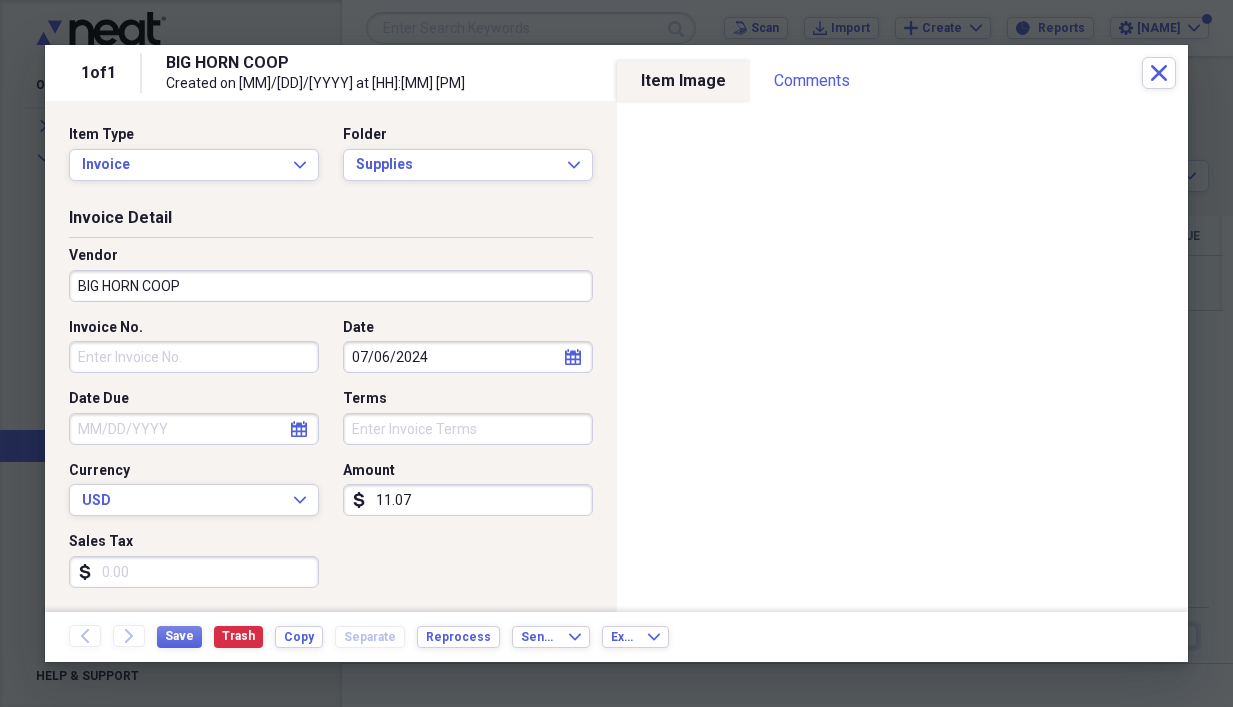 click on "Invoice No." at bounding box center (194, 357) 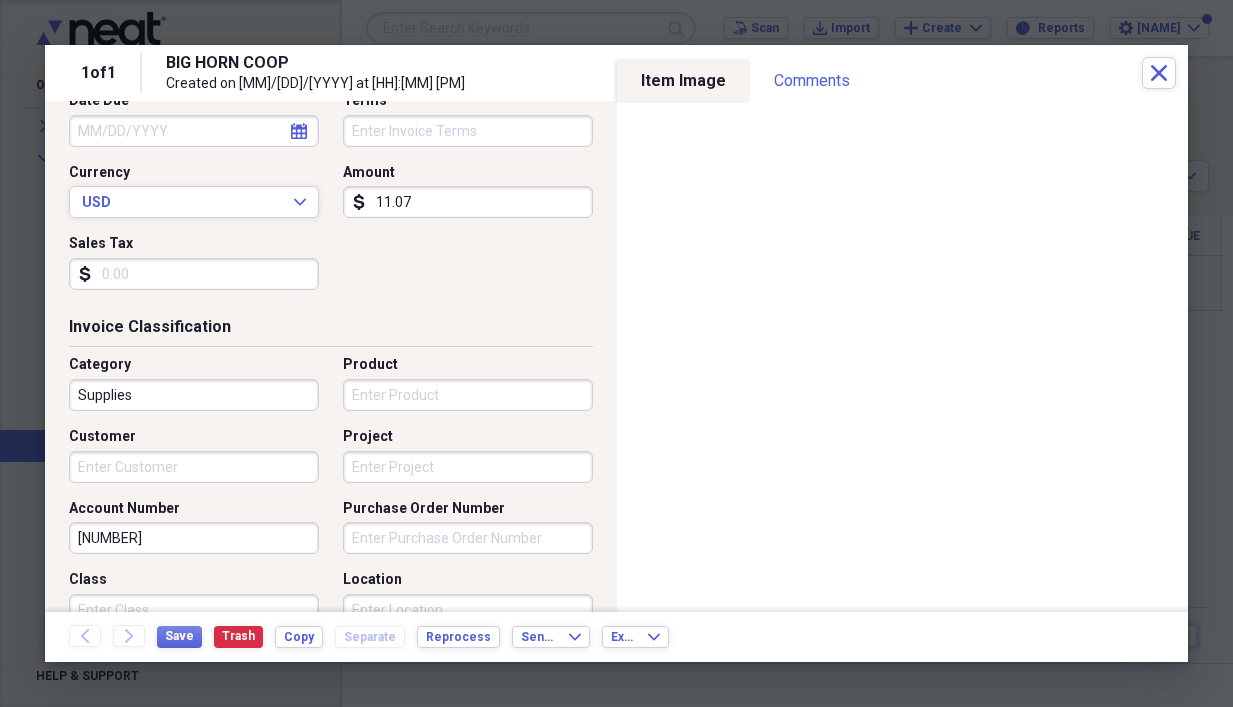 scroll, scrollTop: 300, scrollLeft: 0, axis: vertical 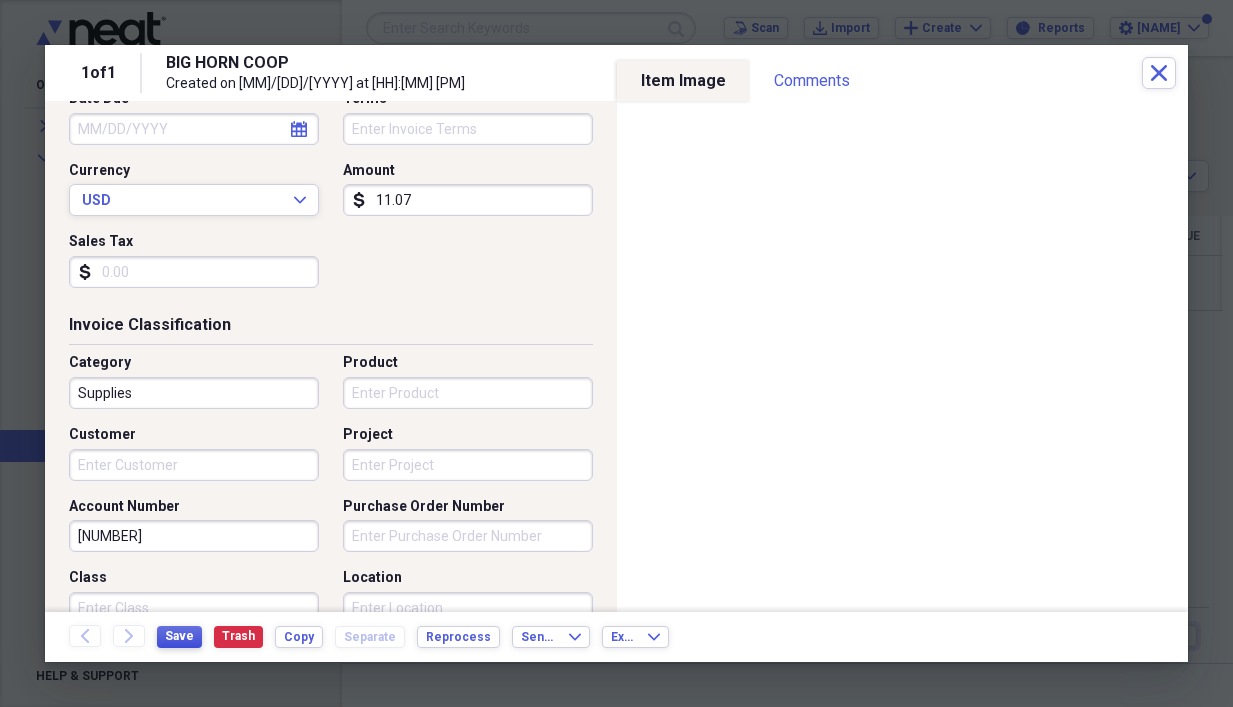 type on "[NUMBER]" 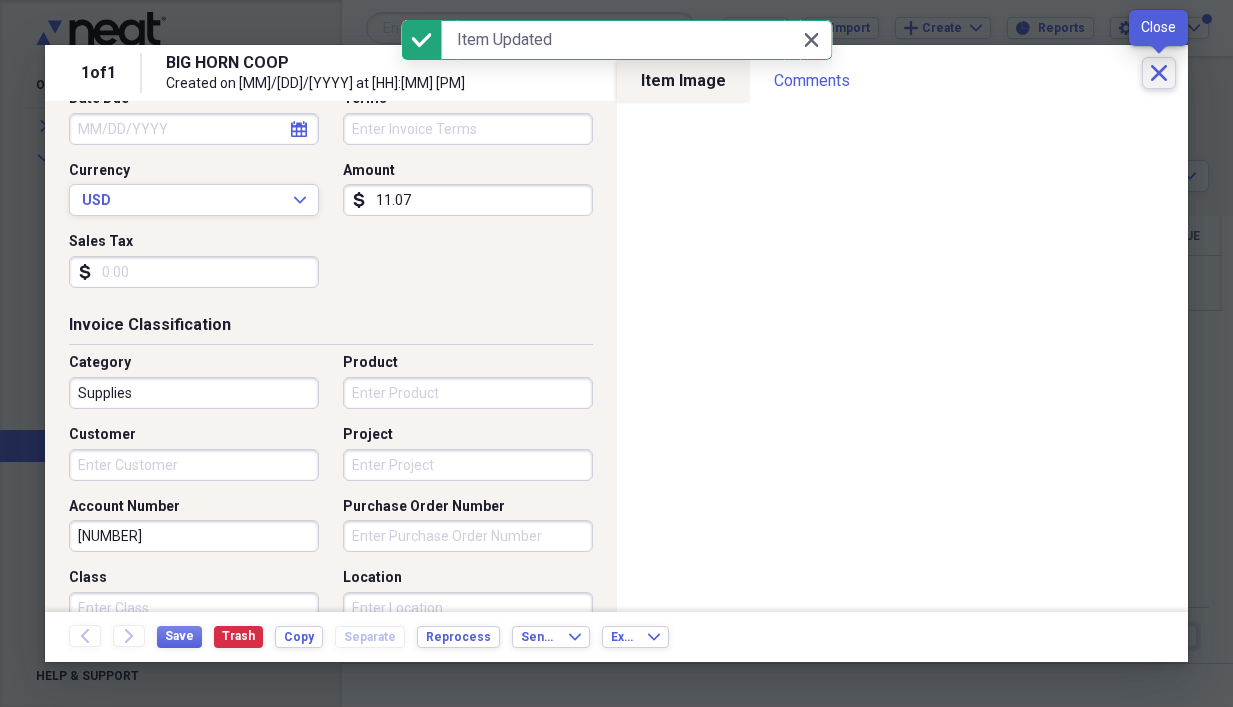 click on "Close" 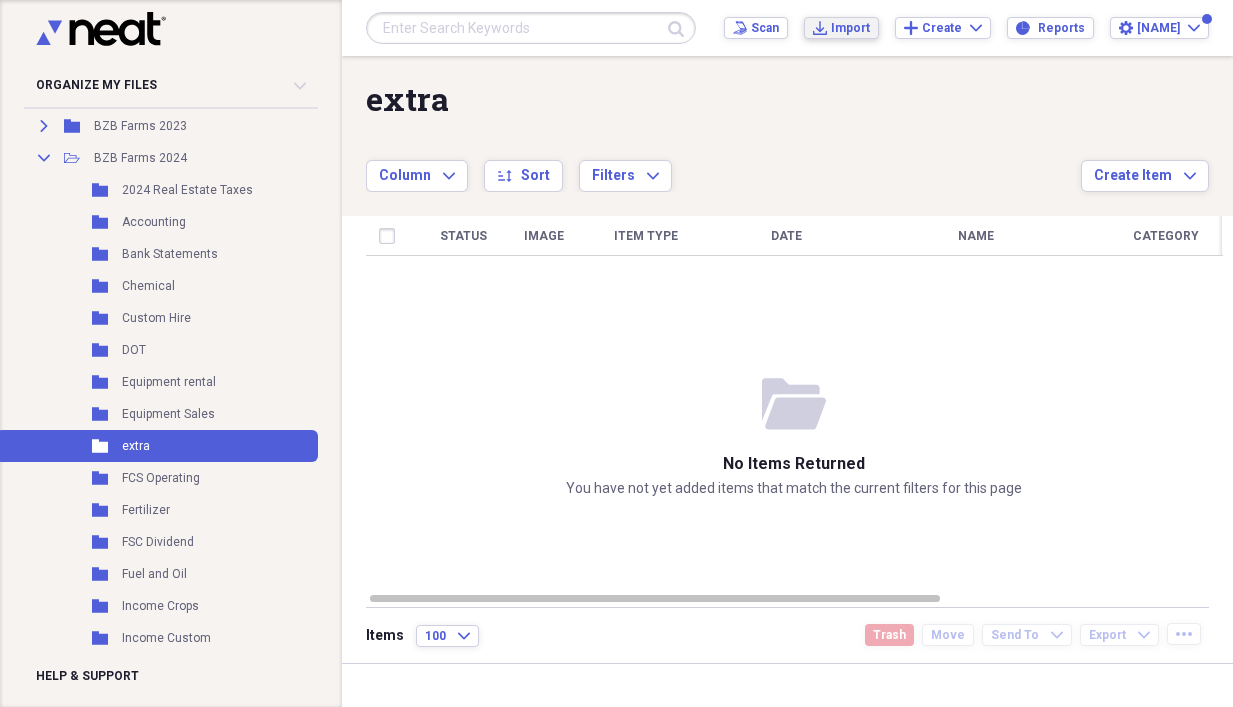 click on "Import" at bounding box center [850, 28] 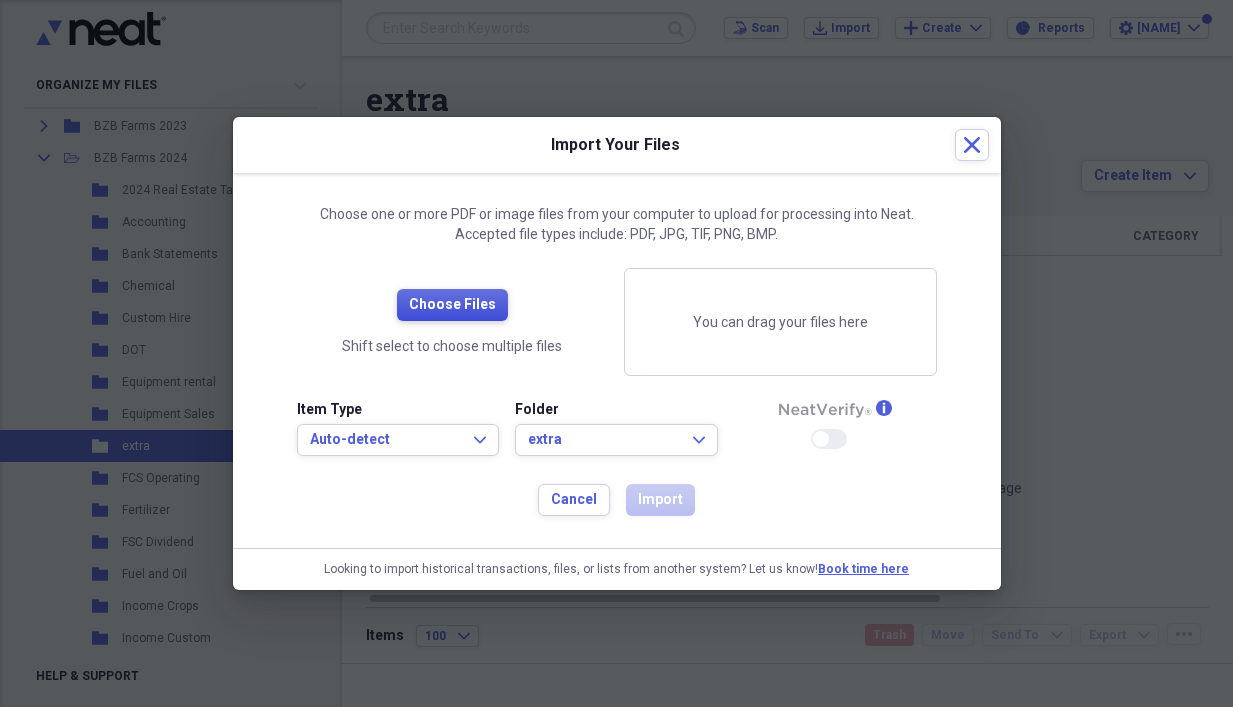 click on "Choose Files" at bounding box center [452, 305] 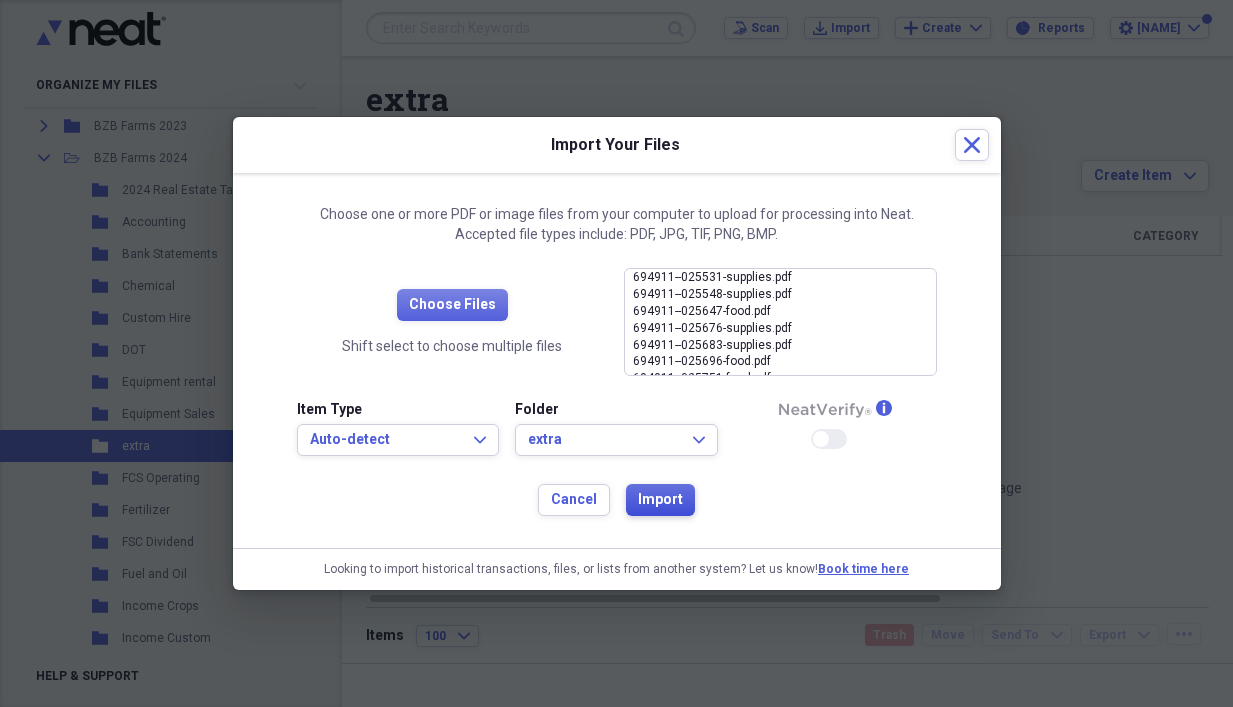 click on "Import" at bounding box center (660, 500) 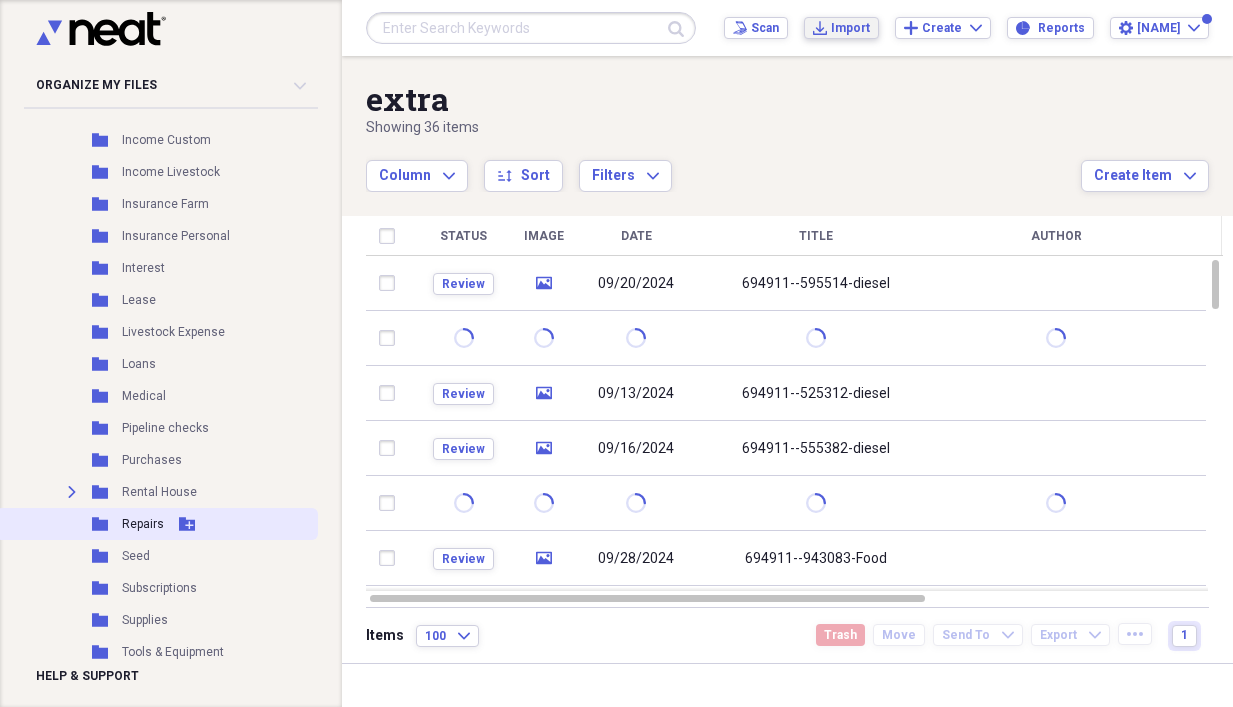 scroll, scrollTop: 827, scrollLeft: 0, axis: vertical 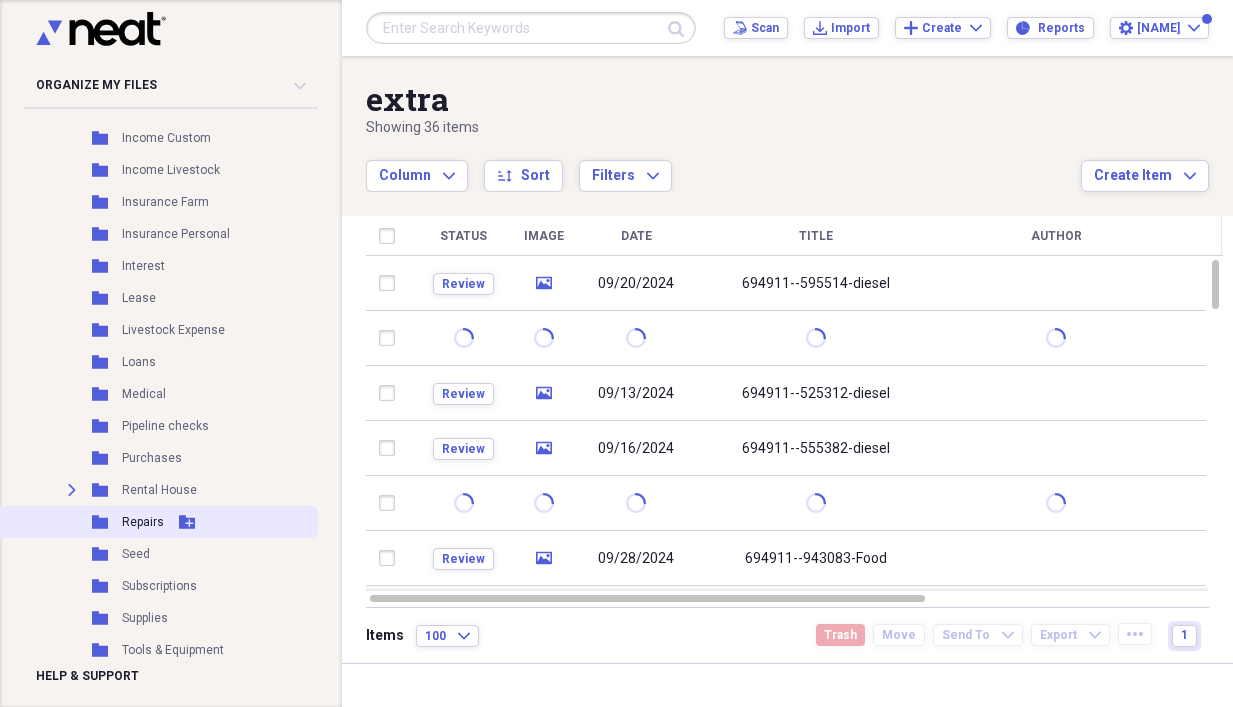 click on "Folder" 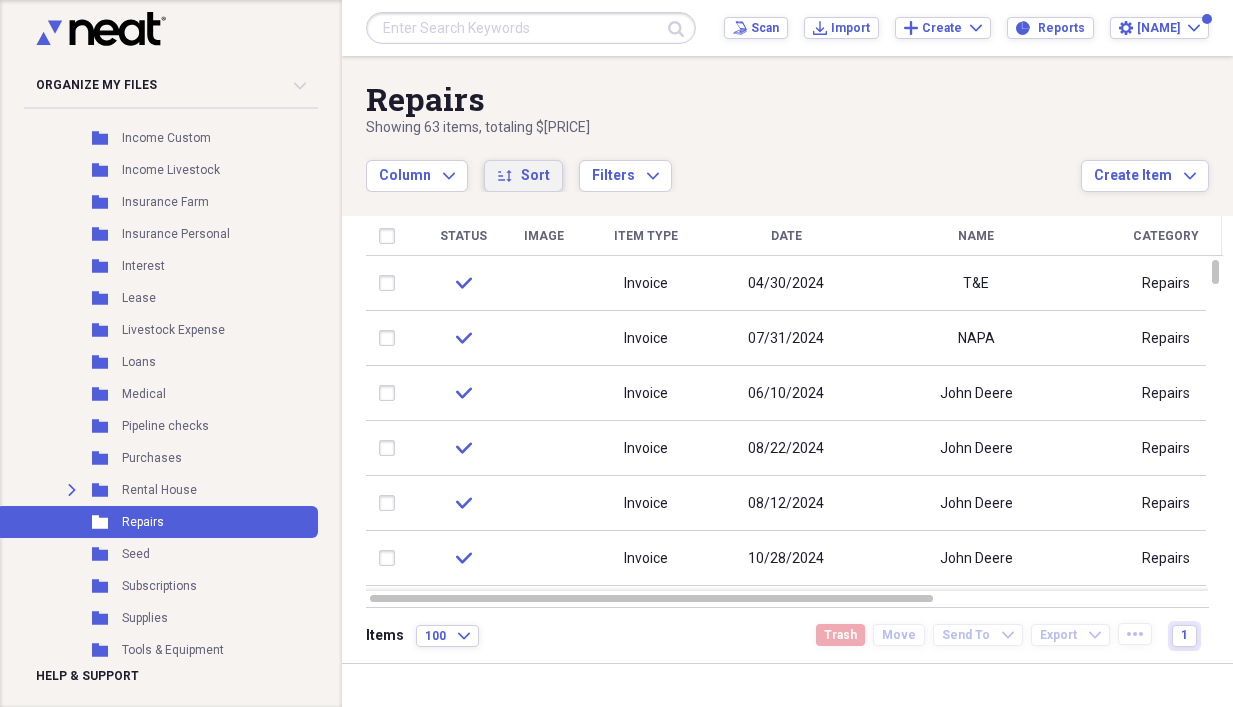 click on "Sort" at bounding box center [535, 176] 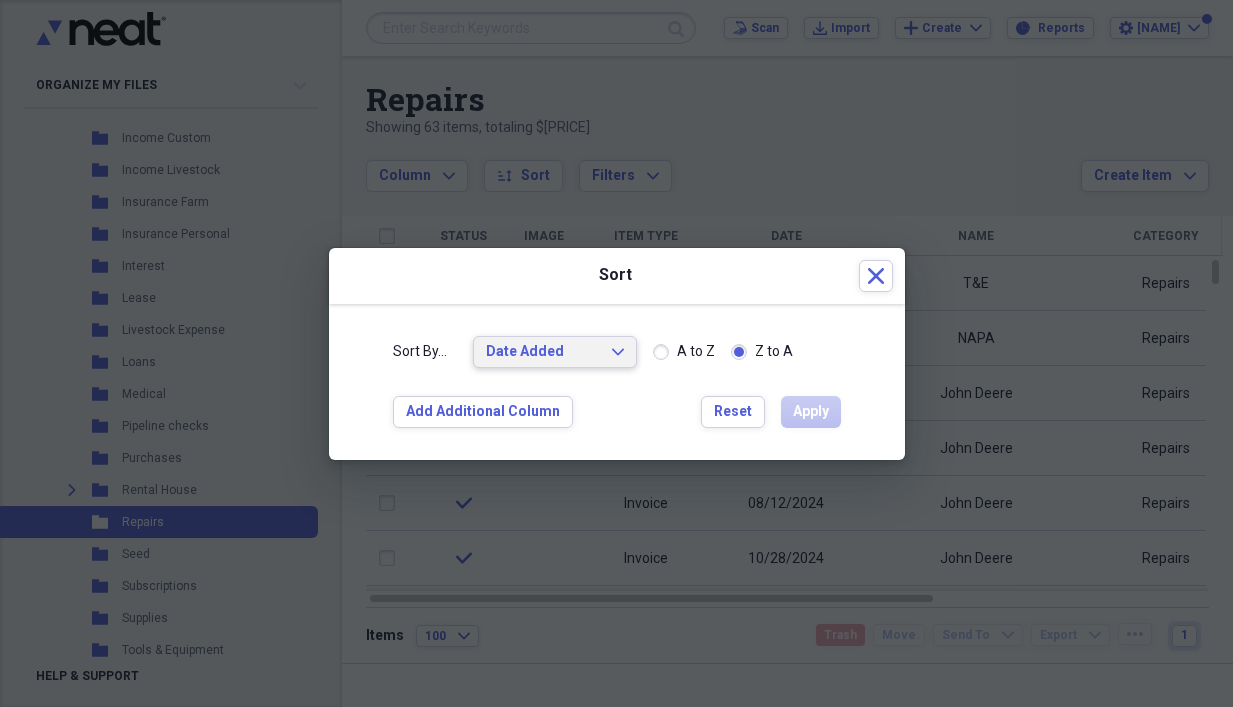 click on "Date Added" at bounding box center (543, 352) 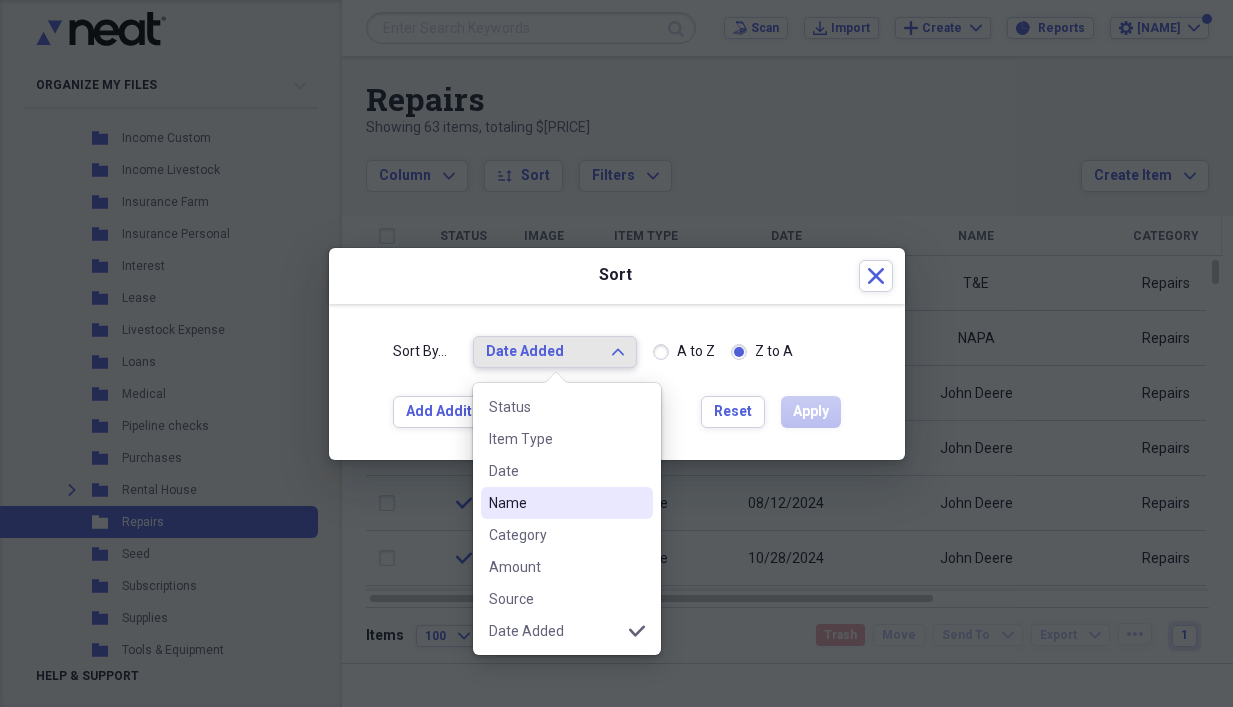 drag, startPoint x: 513, startPoint y: 507, endPoint x: 537, endPoint y: 512, distance: 24.5153 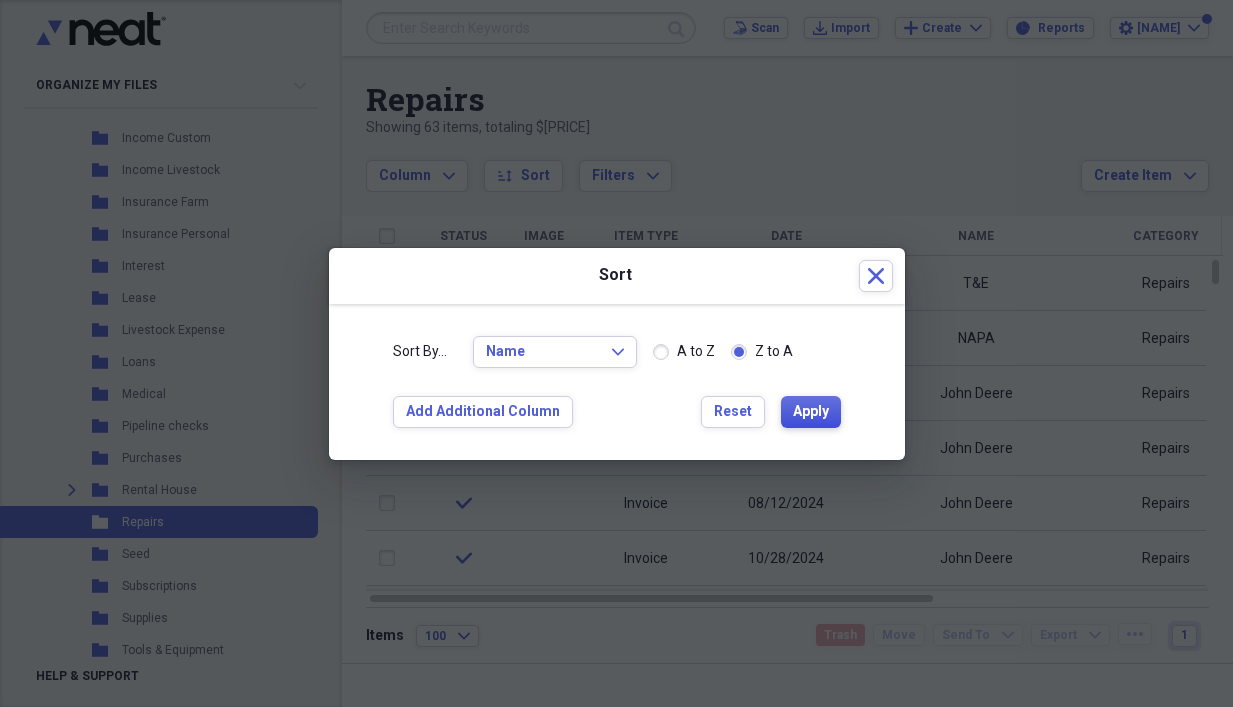 drag, startPoint x: 811, startPoint y: 411, endPoint x: 869, endPoint y: 658, distance: 253.71835 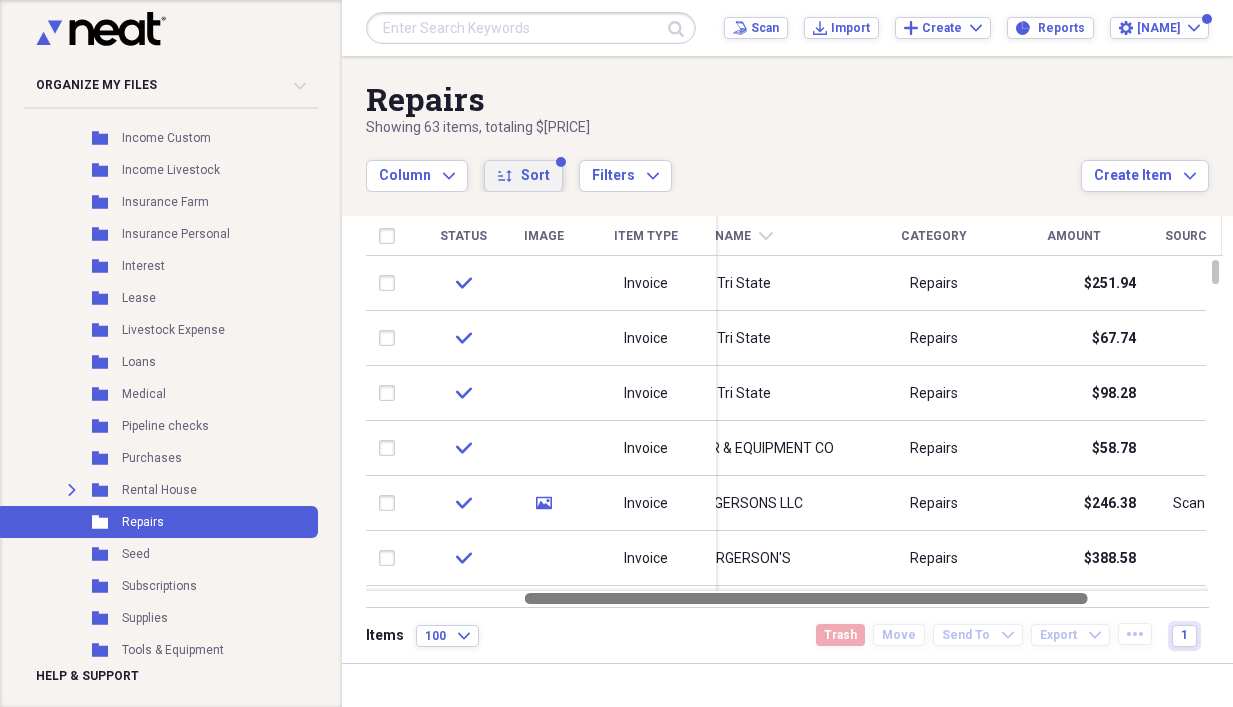 drag, startPoint x: 910, startPoint y: 595, endPoint x: 1065, endPoint y: 591, distance: 155.0516 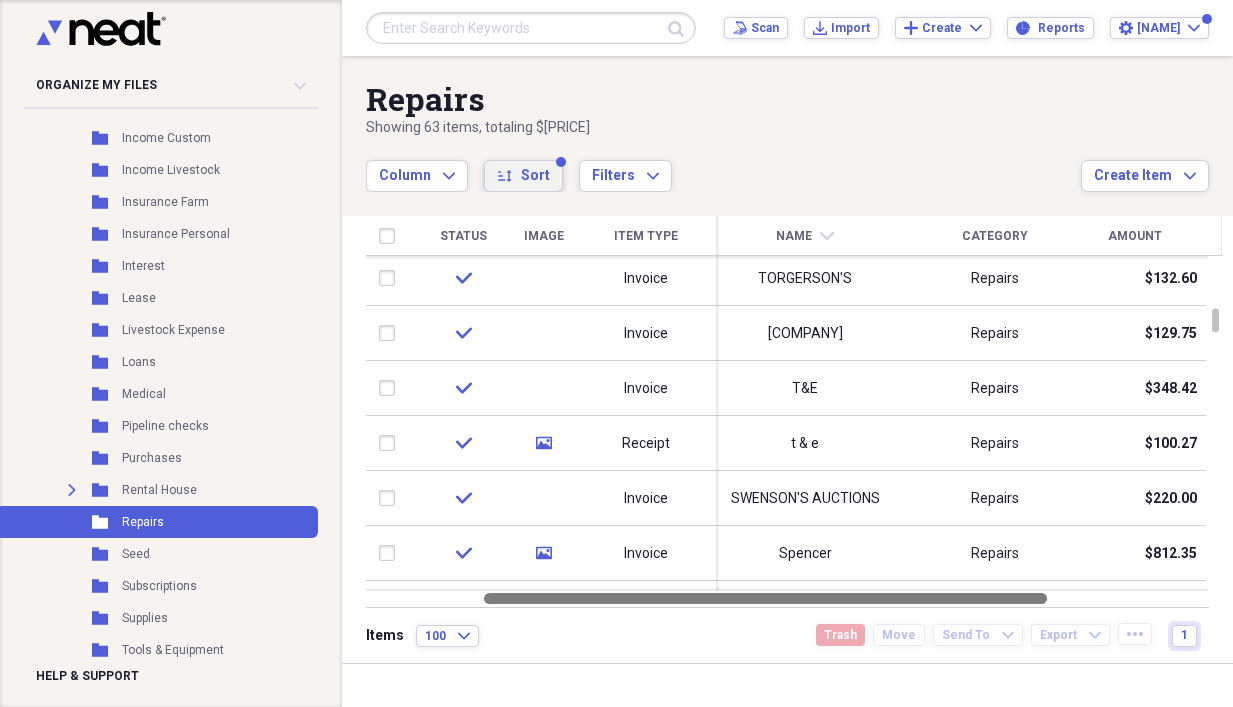 drag, startPoint x: 840, startPoint y: 601, endPoint x: 806, endPoint y: 587, distance: 36.769554 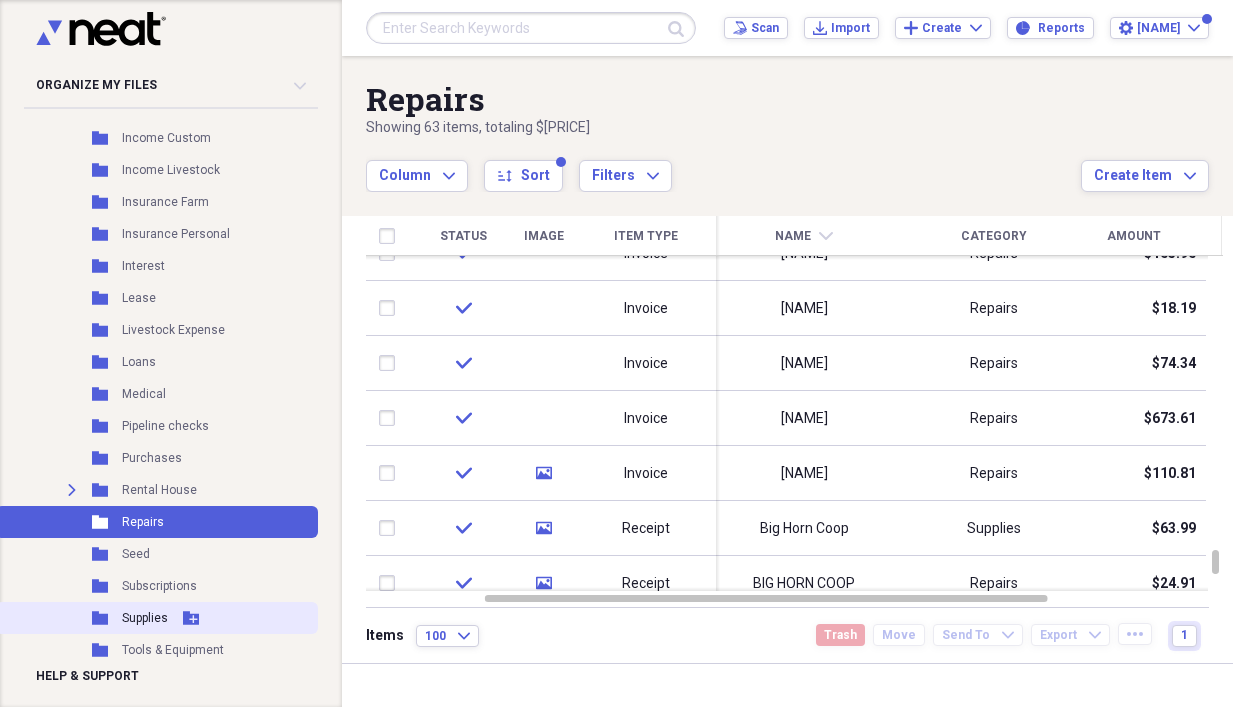 drag, startPoint x: 102, startPoint y: 610, endPoint x: 143, endPoint y: 603, distance: 41.59327 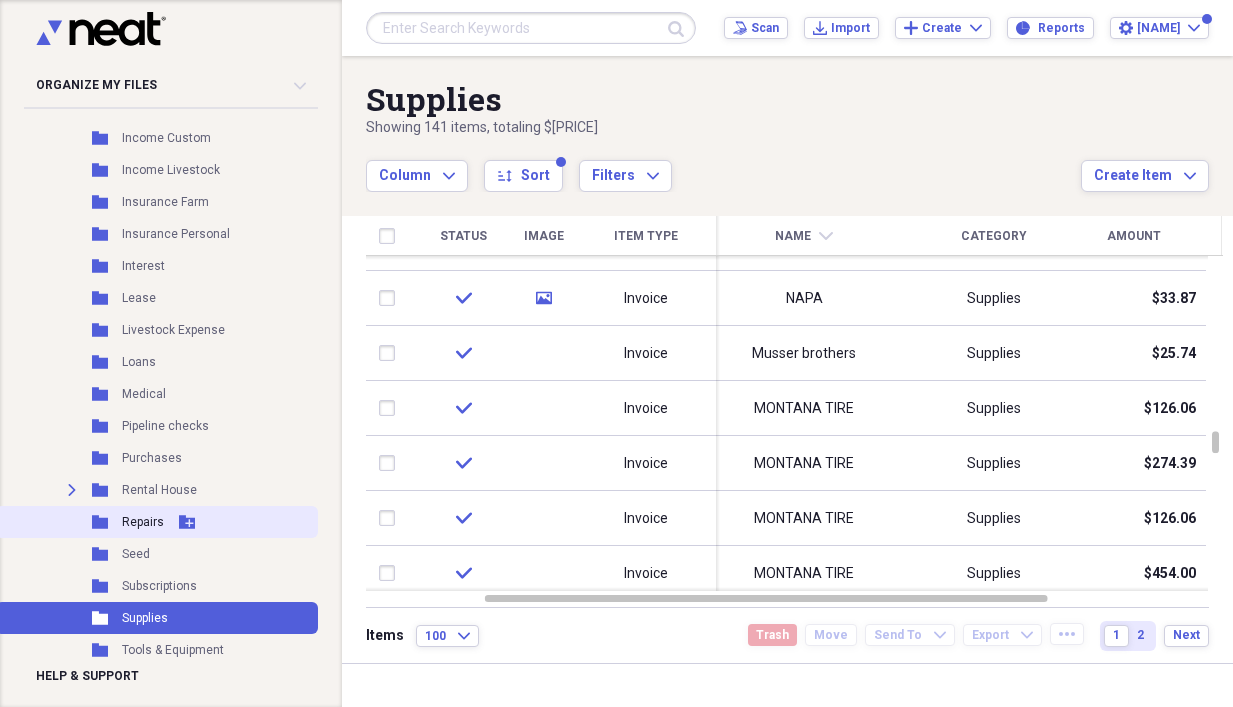 click 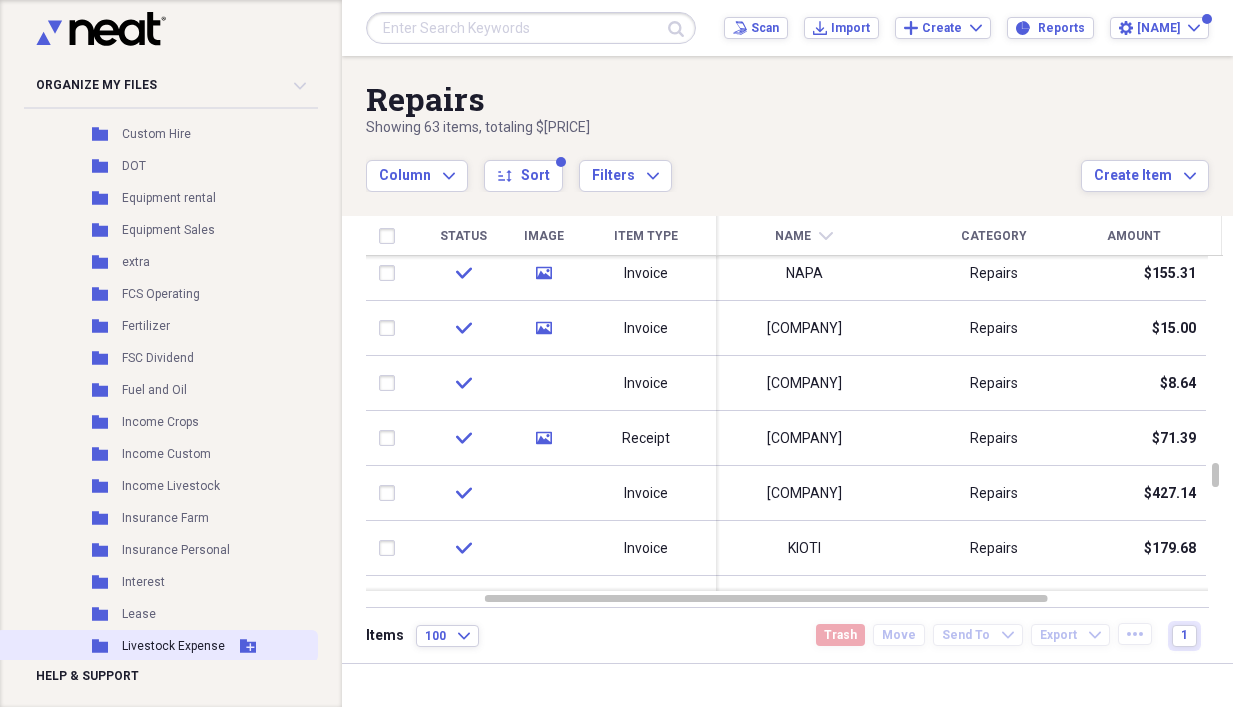 scroll, scrollTop: 427, scrollLeft: 0, axis: vertical 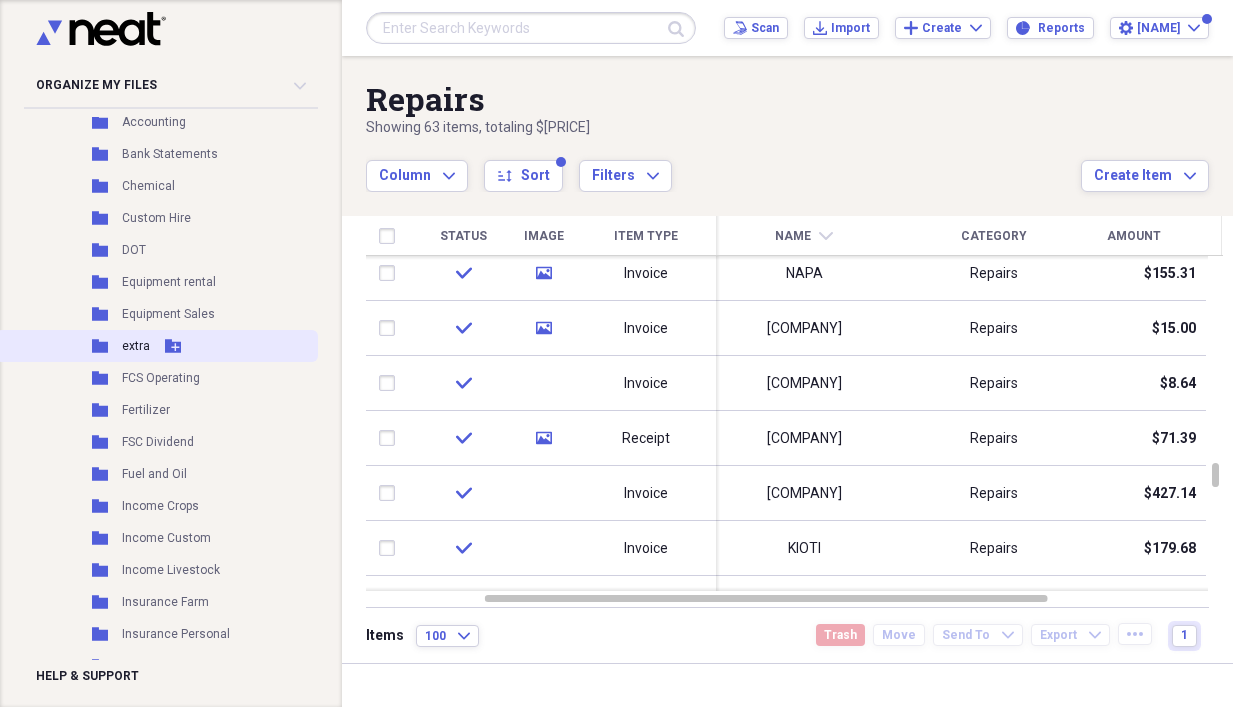 click 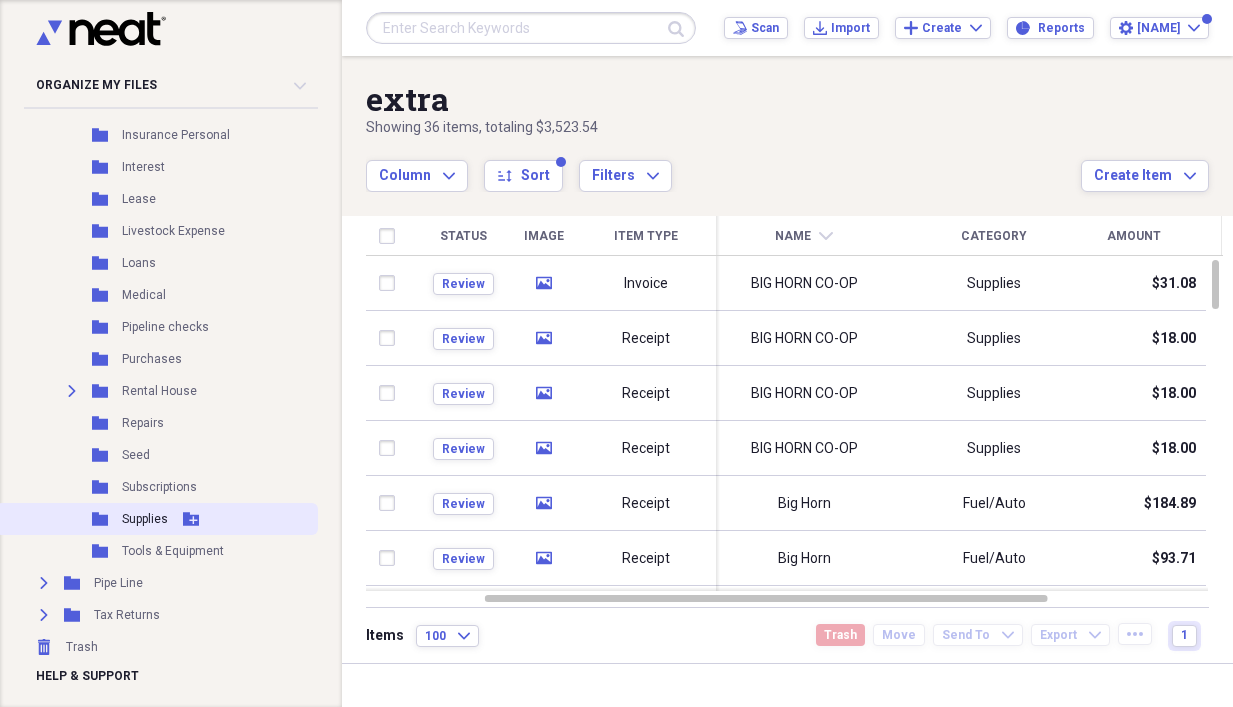 scroll, scrollTop: 927, scrollLeft: 0, axis: vertical 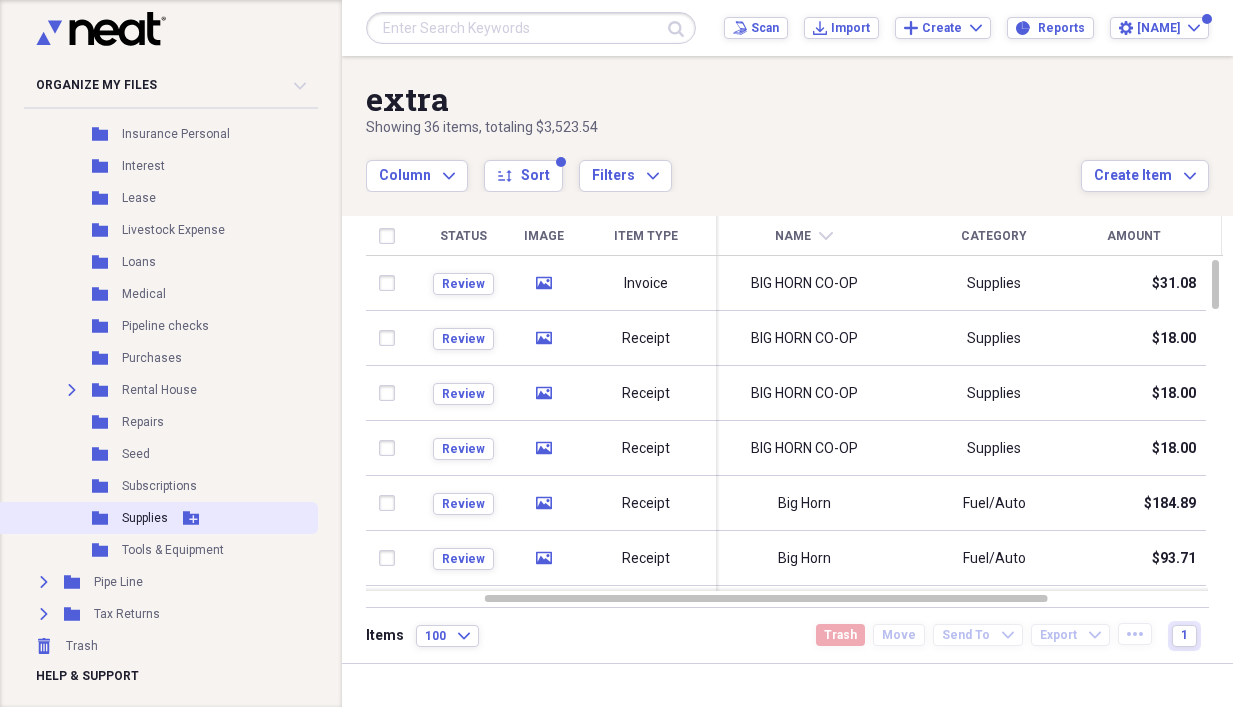 click on "Folder" 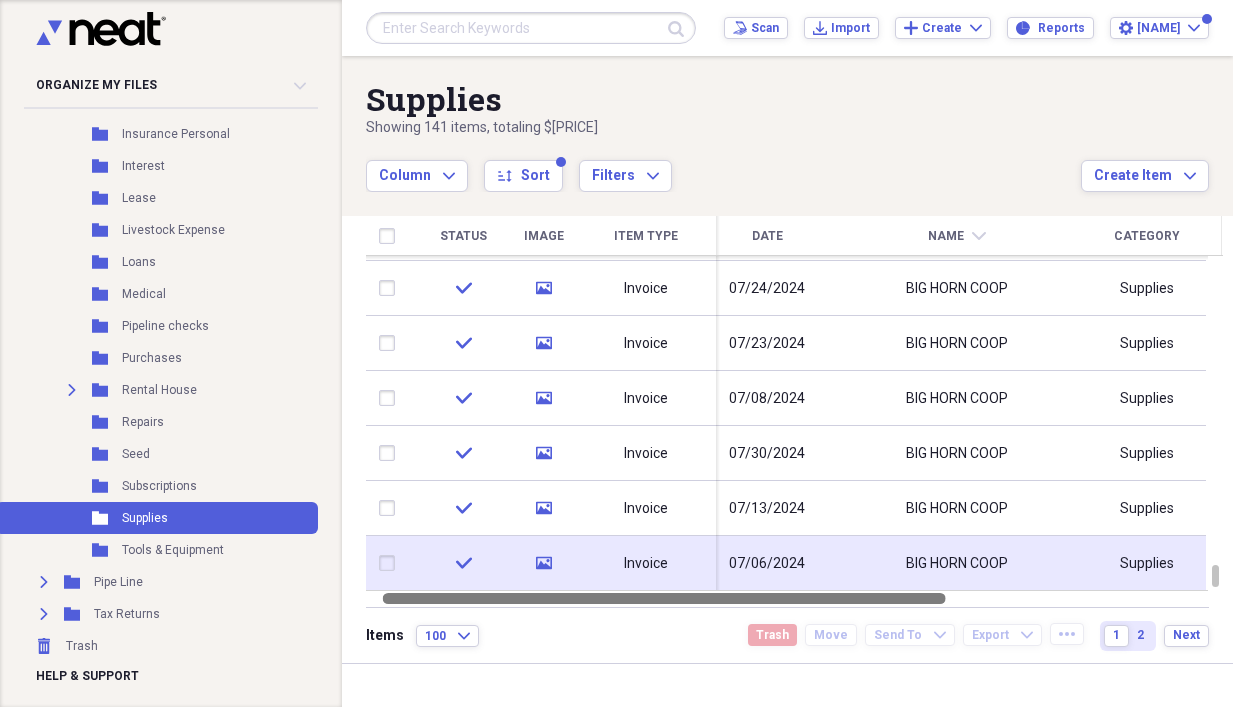 drag, startPoint x: 777, startPoint y: 591, endPoint x: 728, endPoint y: 560, distance: 57.982758 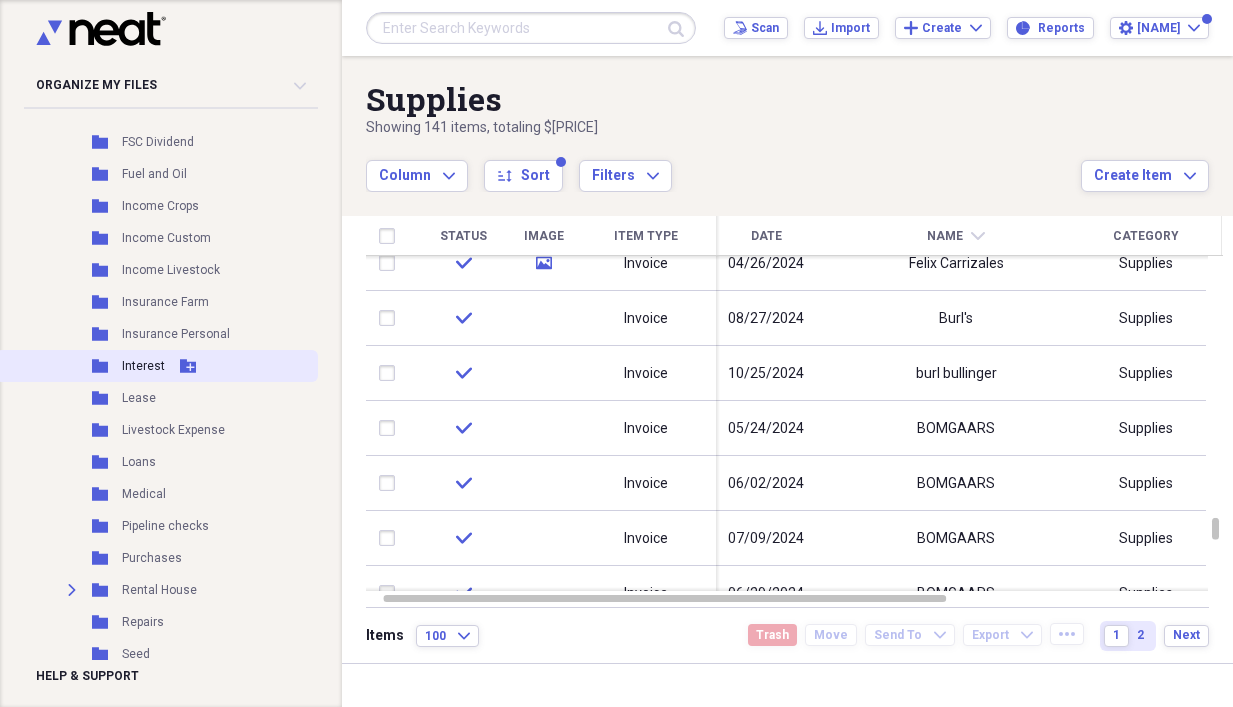 scroll, scrollTop: 527, scrollLeft: 0, axis: vertical 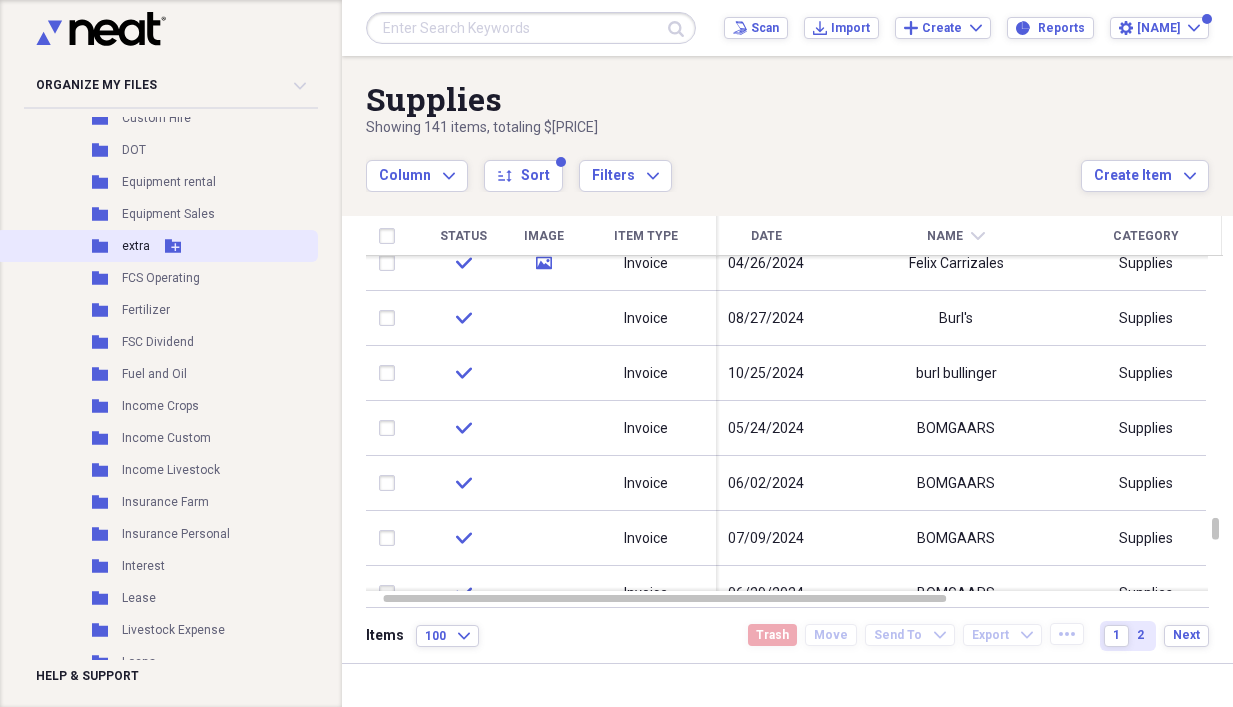 click 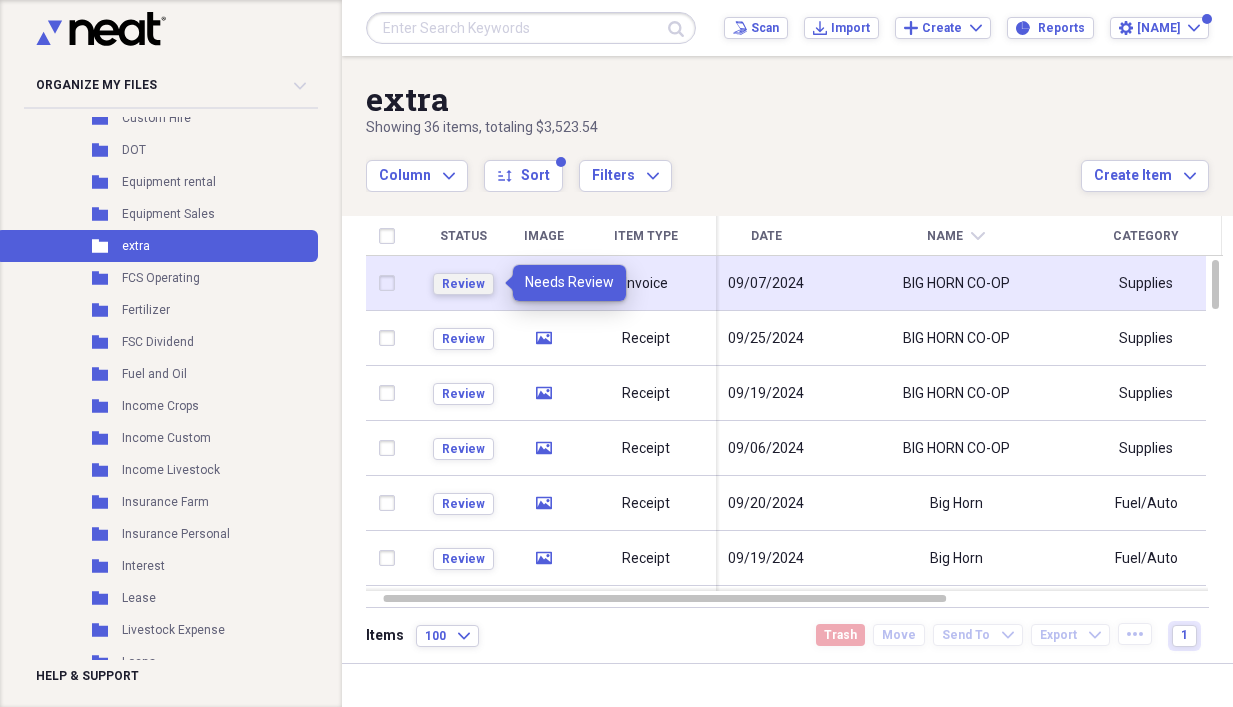 click on "Review" at bounding box center (463, 284) 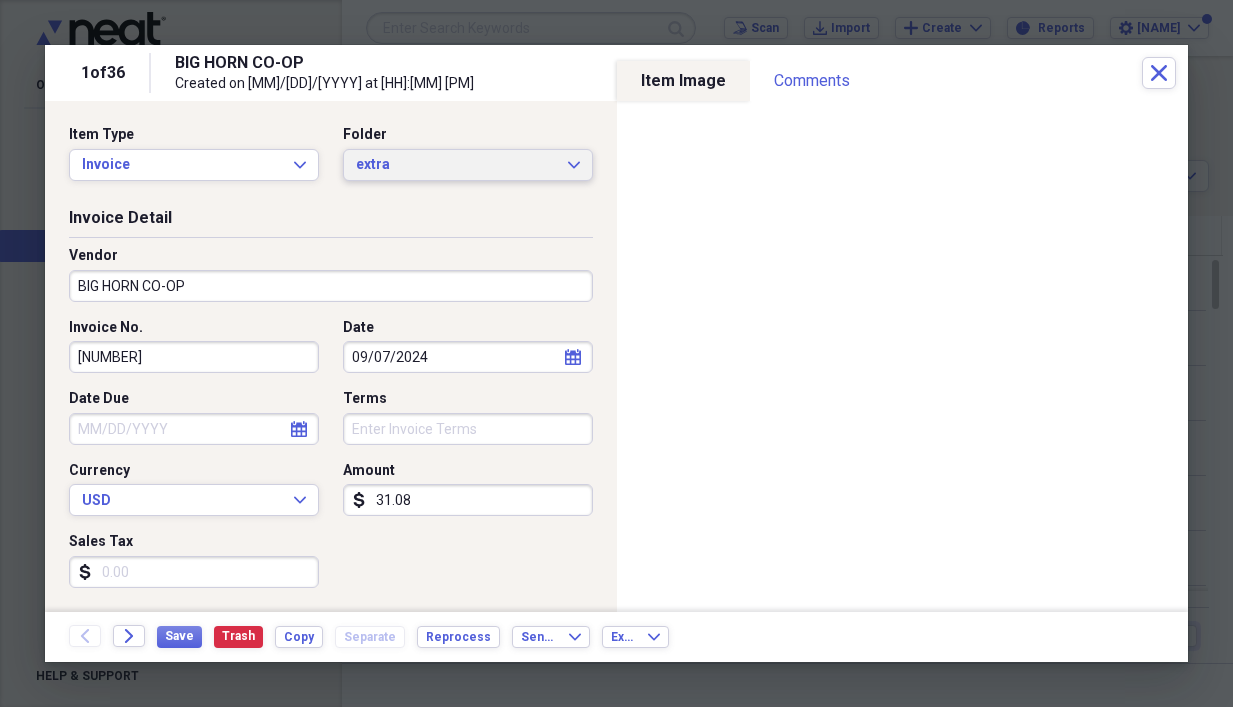 click on "extra Expand" at bounding box center (468, 165) 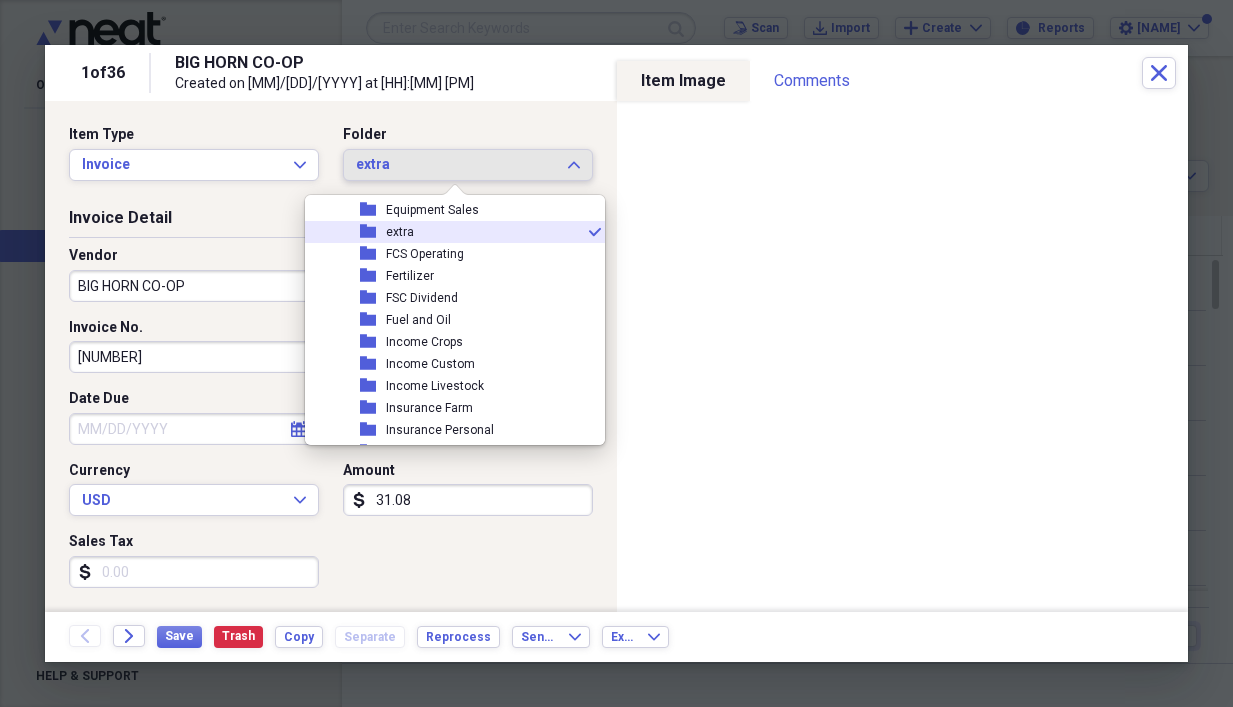 scroll, scrollTop: 1111, scrollLeft: 0, axis: vertical 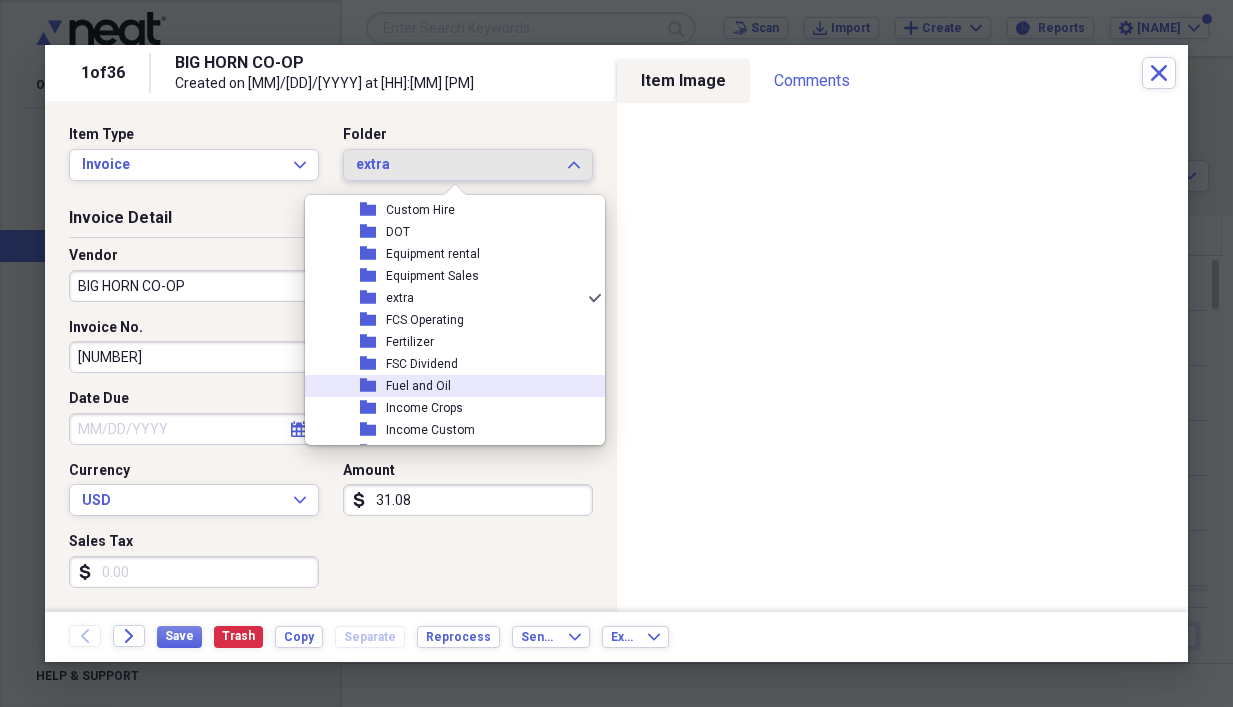 click 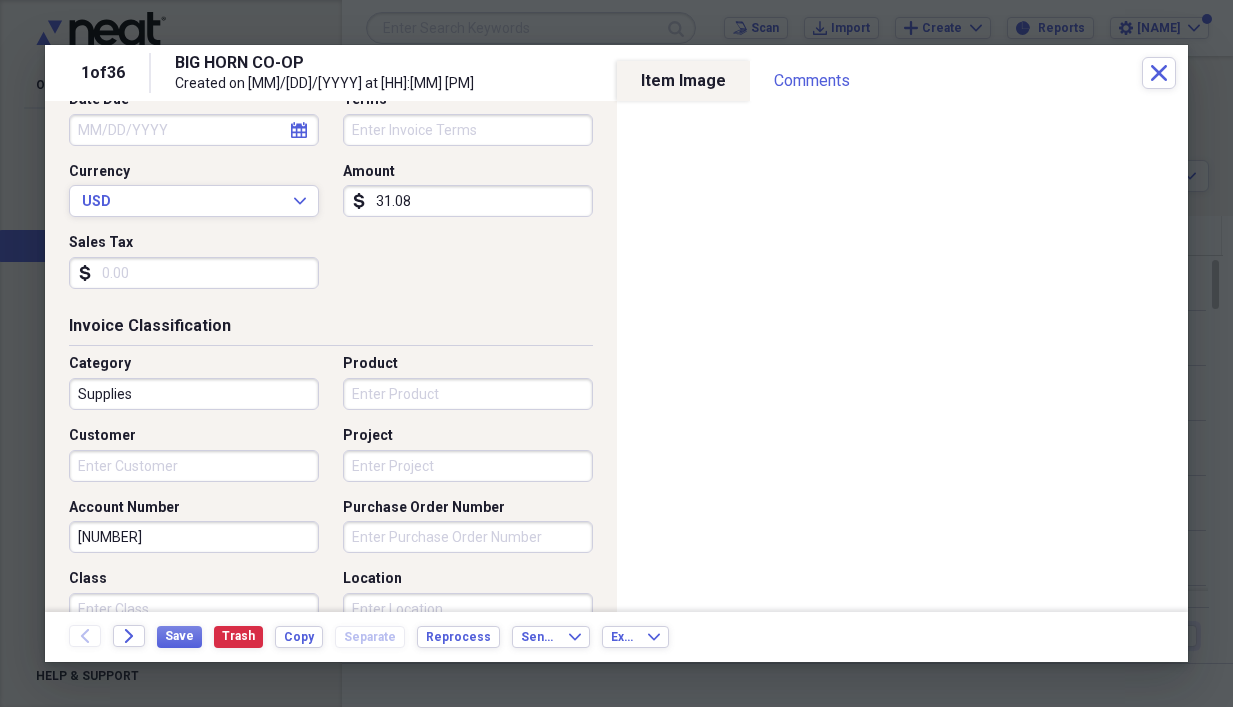 scroll, scrollTop: 300, scrollLeft: 0, axis: vertical 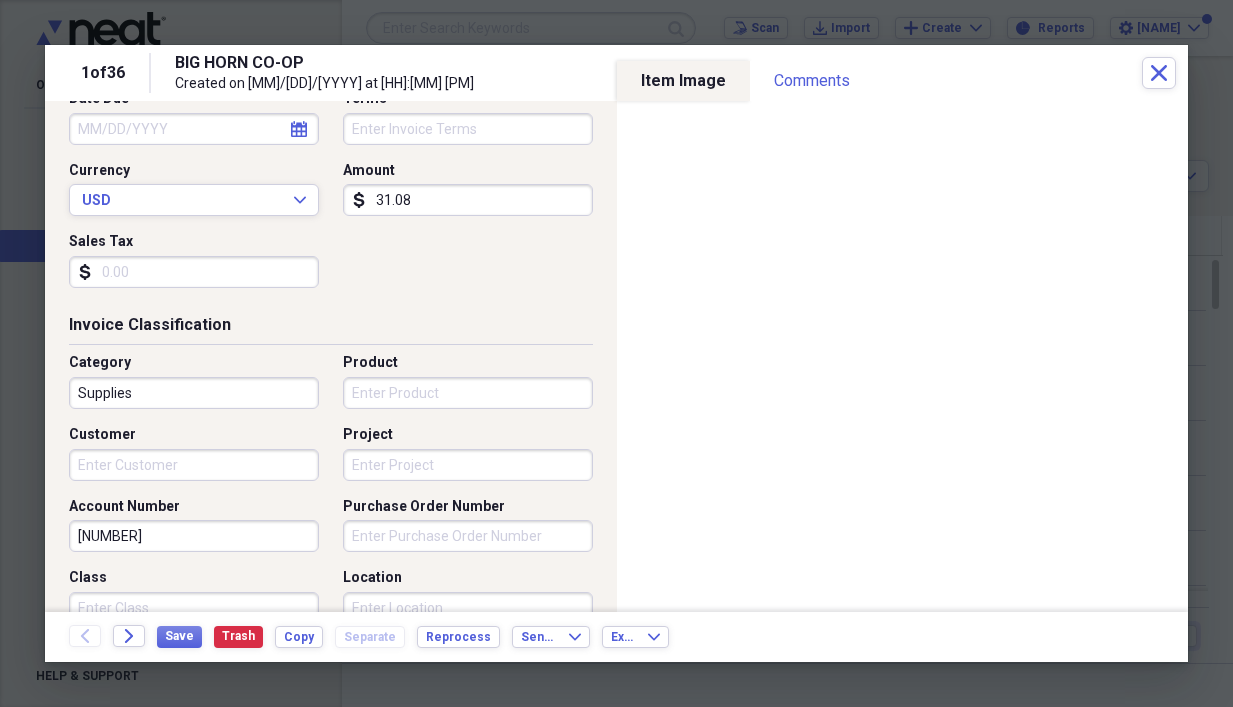click on "Supplies" at bounding box center [194, 393] 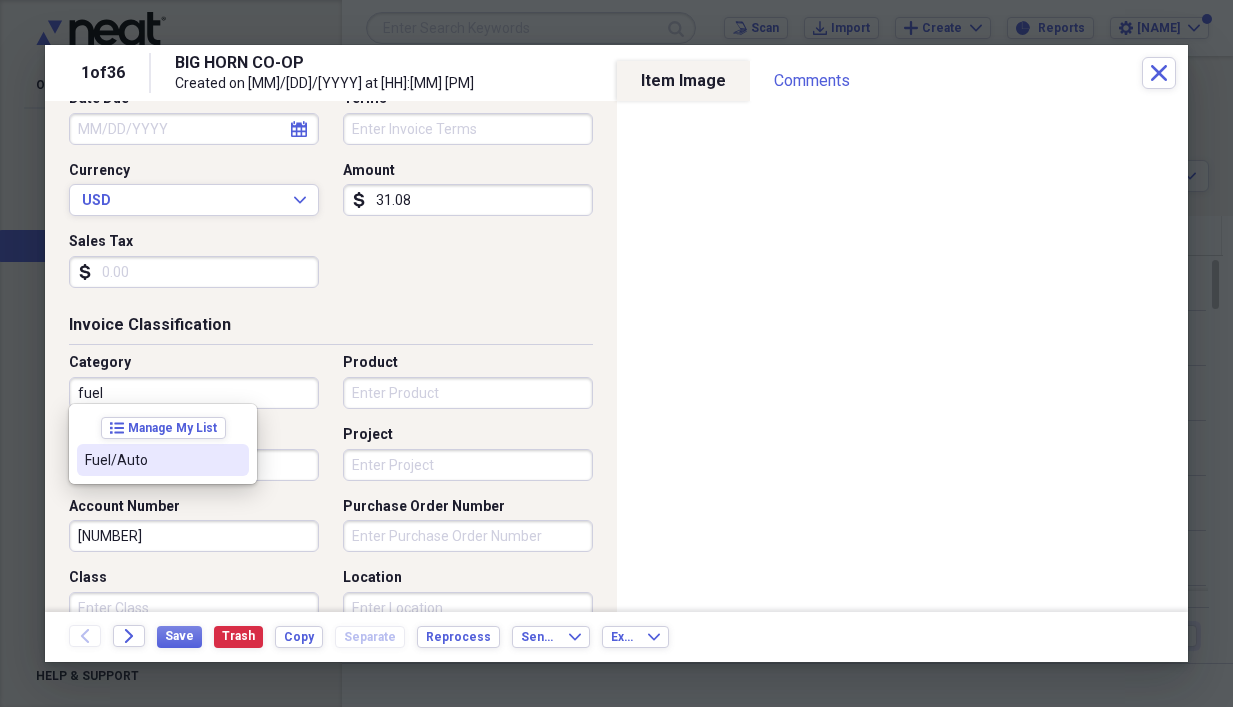 click on "Fuel/Auto" at bounding box center (151, 460) 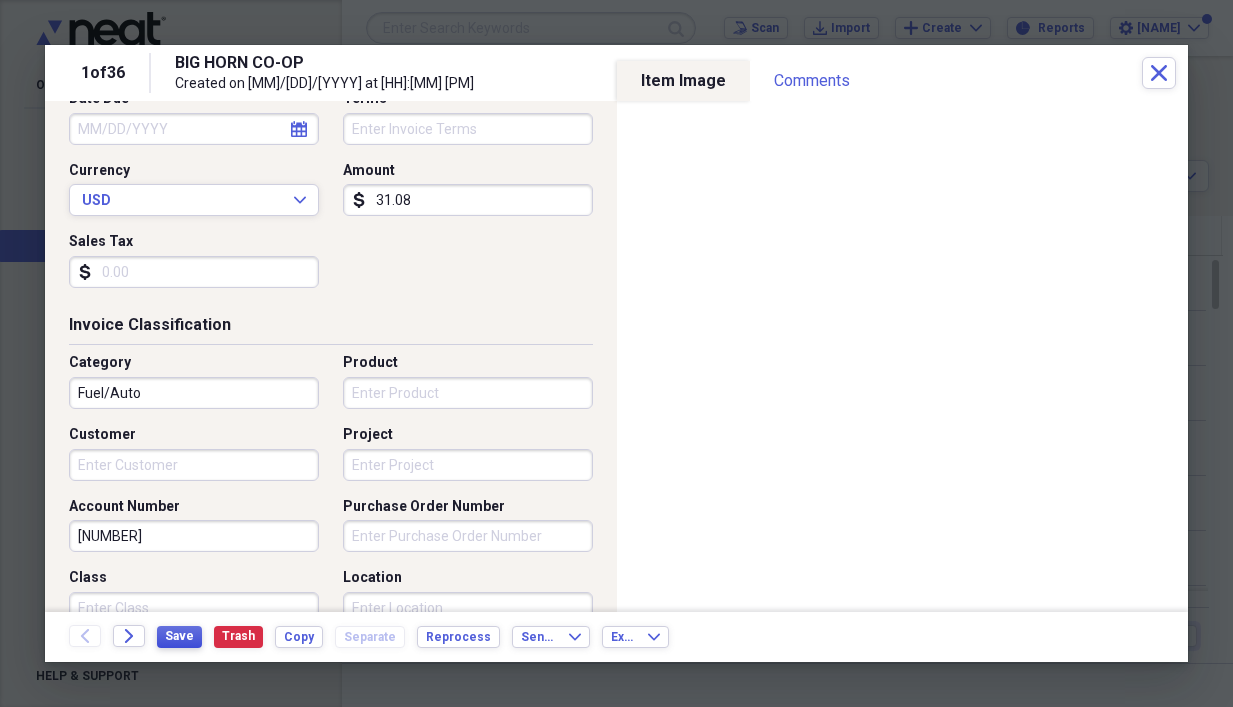 click on "Save" at bounding box center (179, 636) 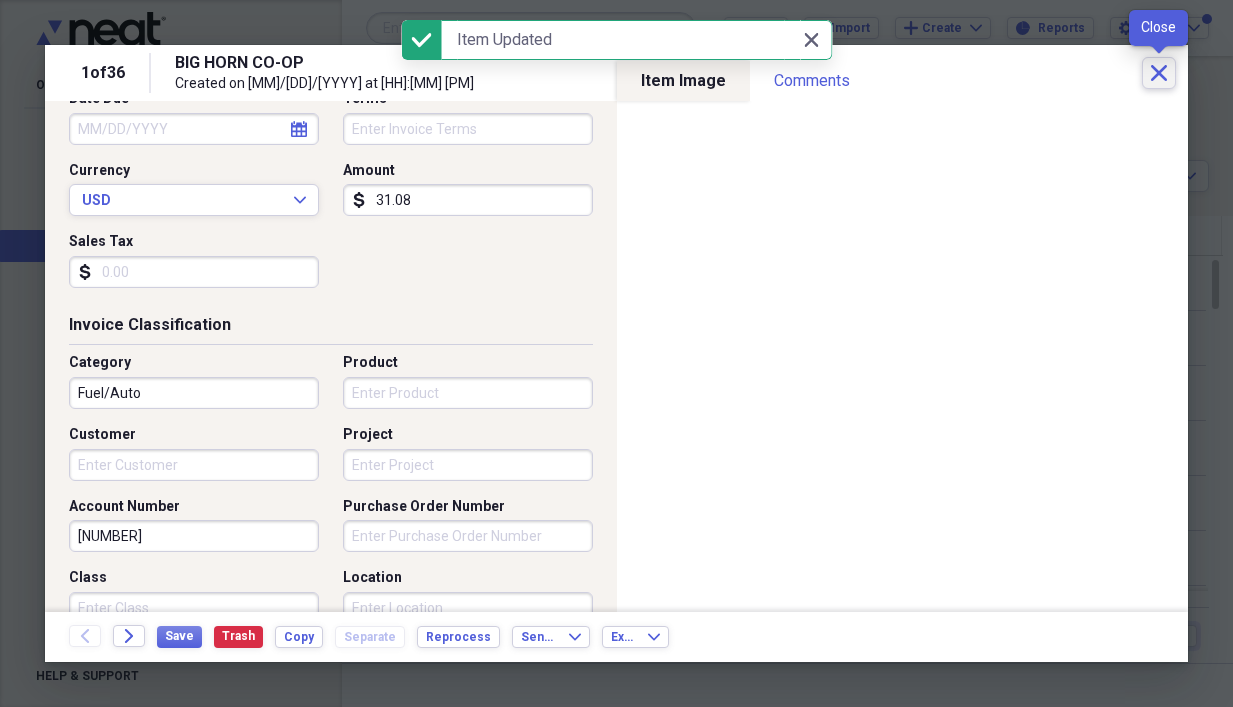 click 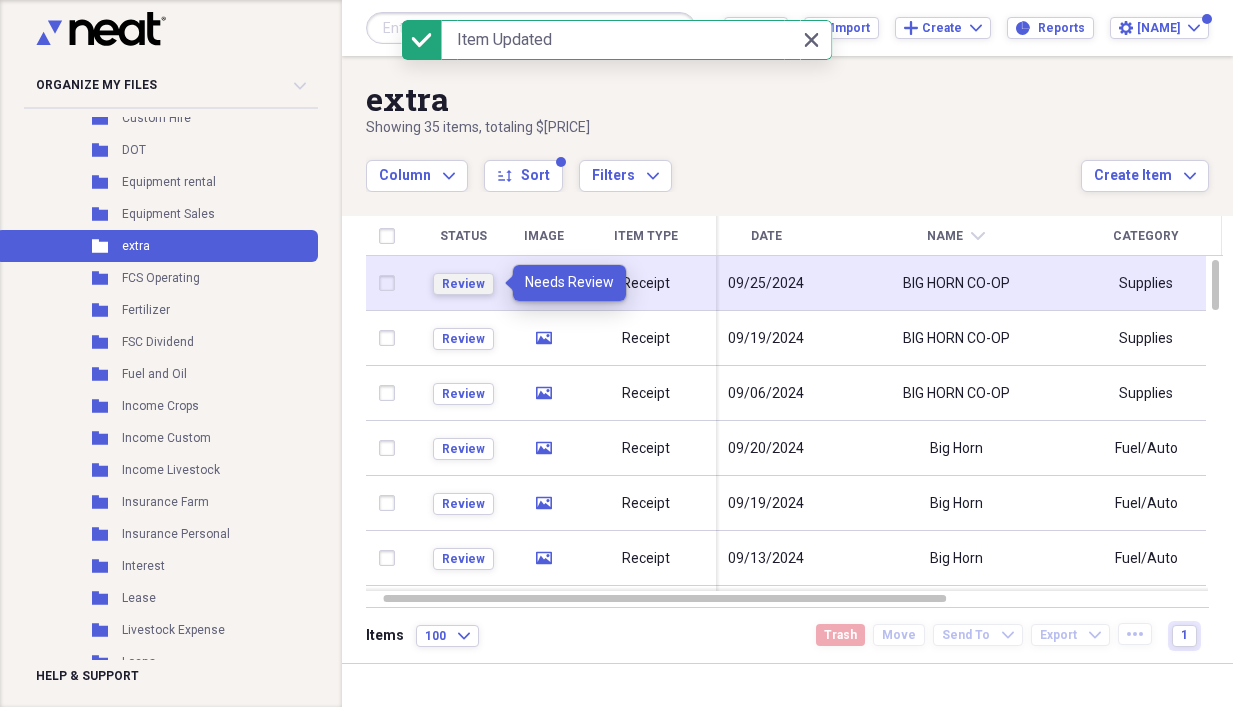 click on "Review" at bounding box center [463, 284] 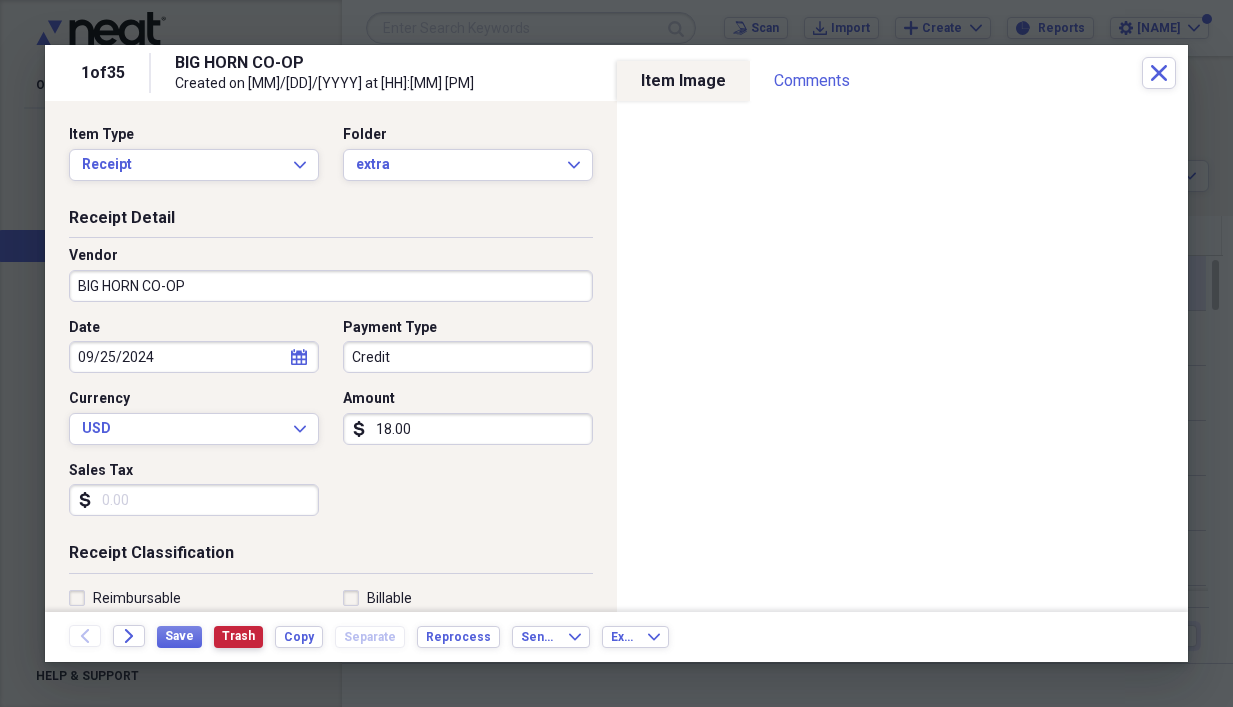click on "Trash" at bounding box center [238, 637] 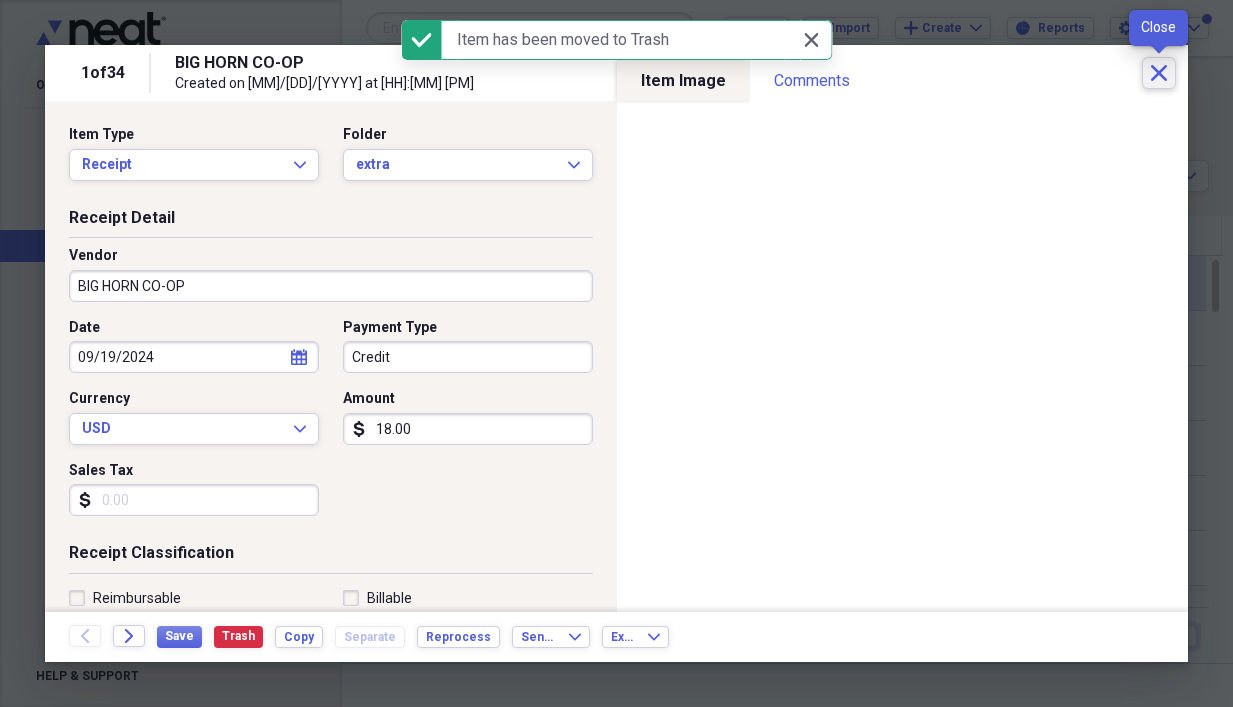 click on "Close" 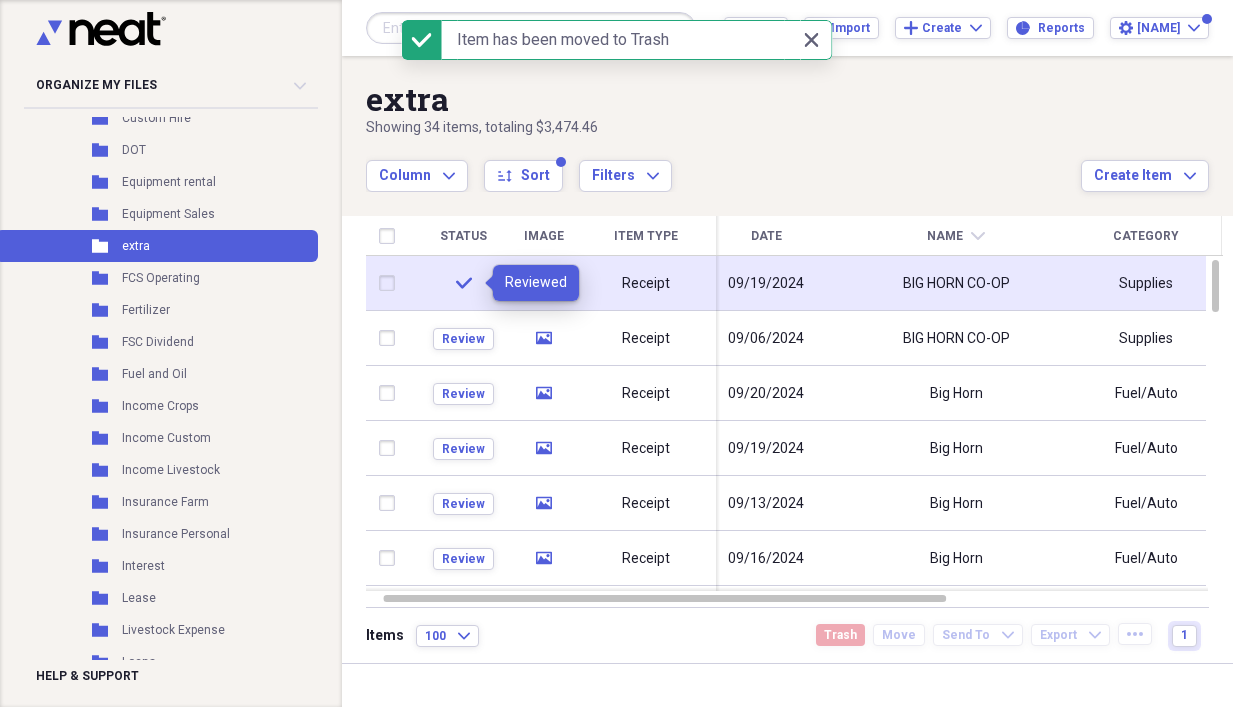 click on "check" 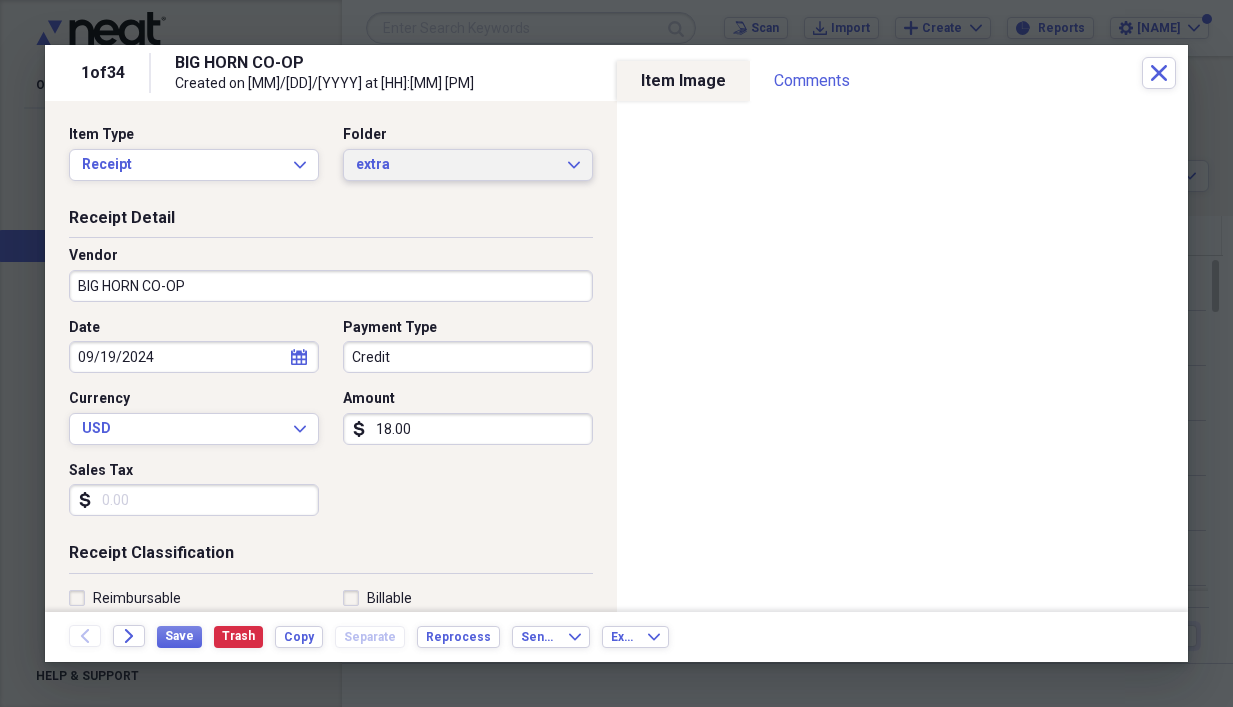 click on "extra Expand" at bounding box center (468, 165) 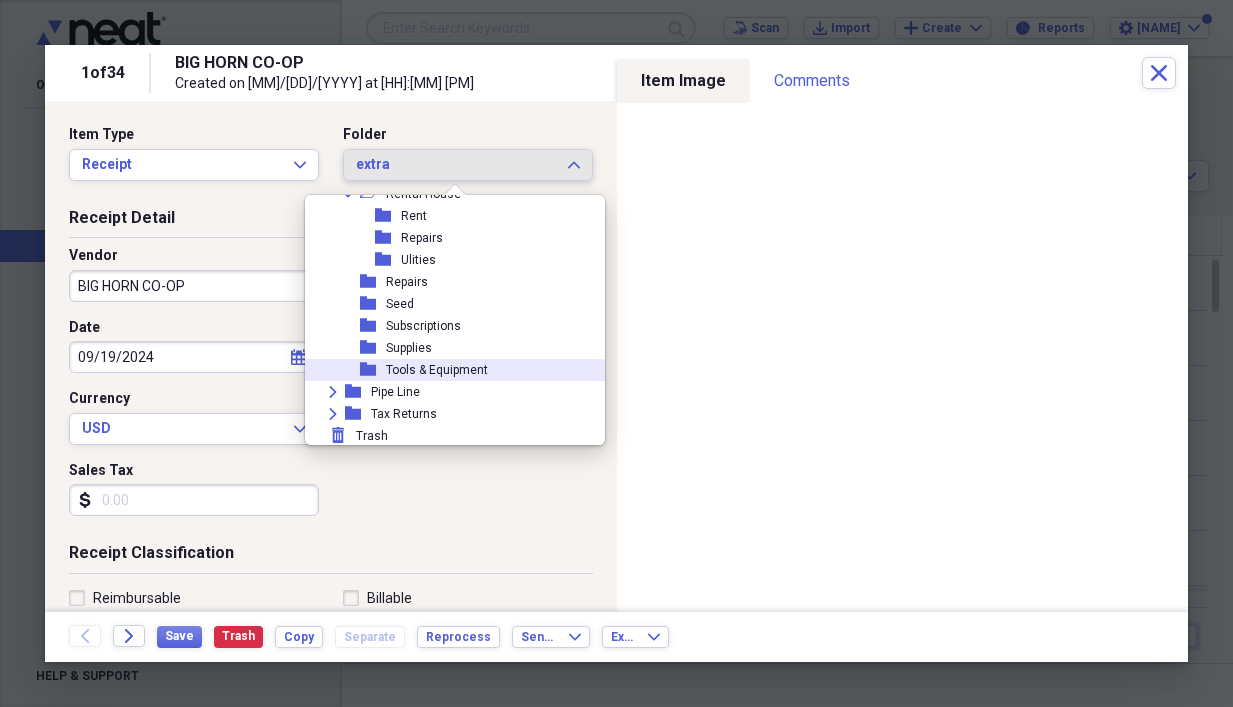 scroll, scrollTop: 1591, scrollLeft: 0, axis: vertical 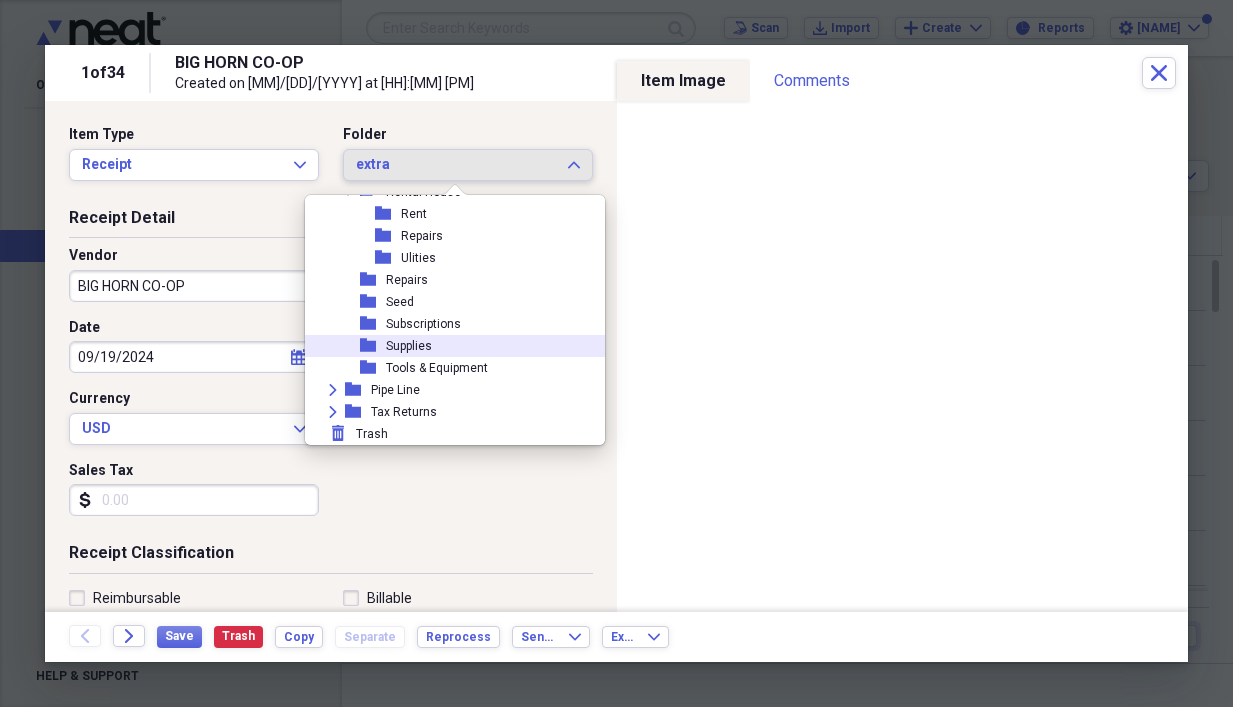 click on "Supplies" at bounding box center [409, 346] 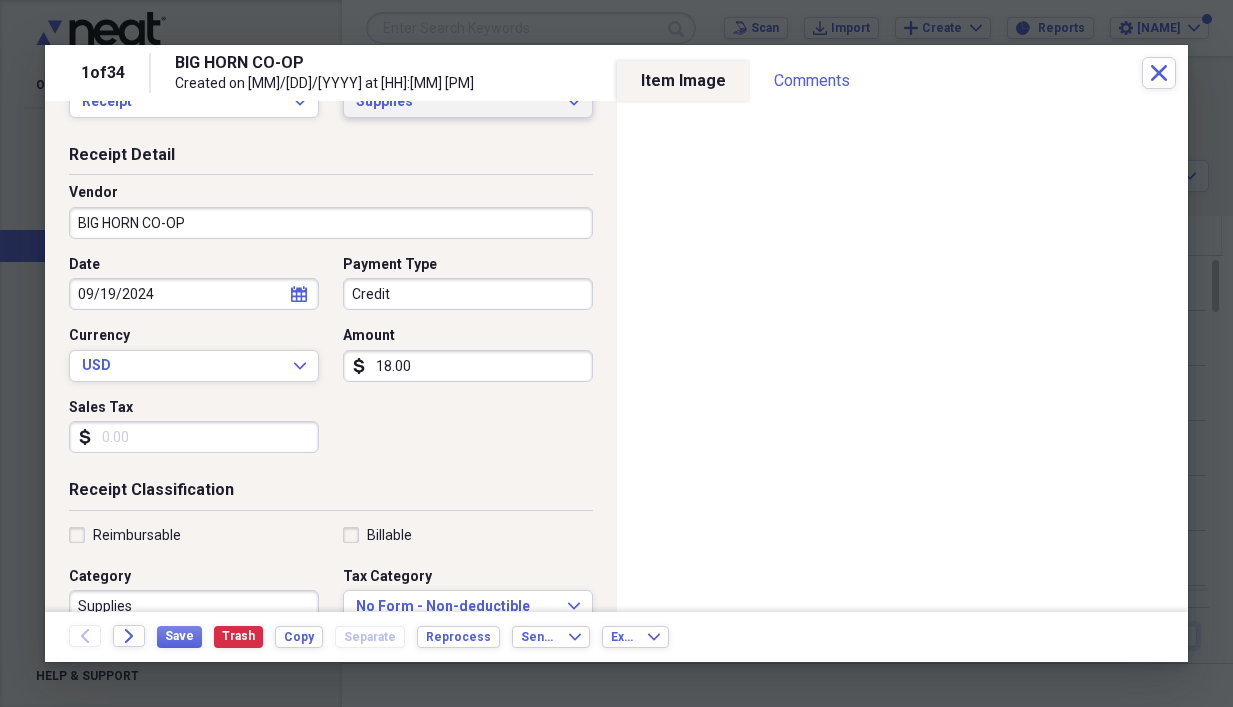scroll, scrollTop: 200, scrollLeft: 0, axis: vertical 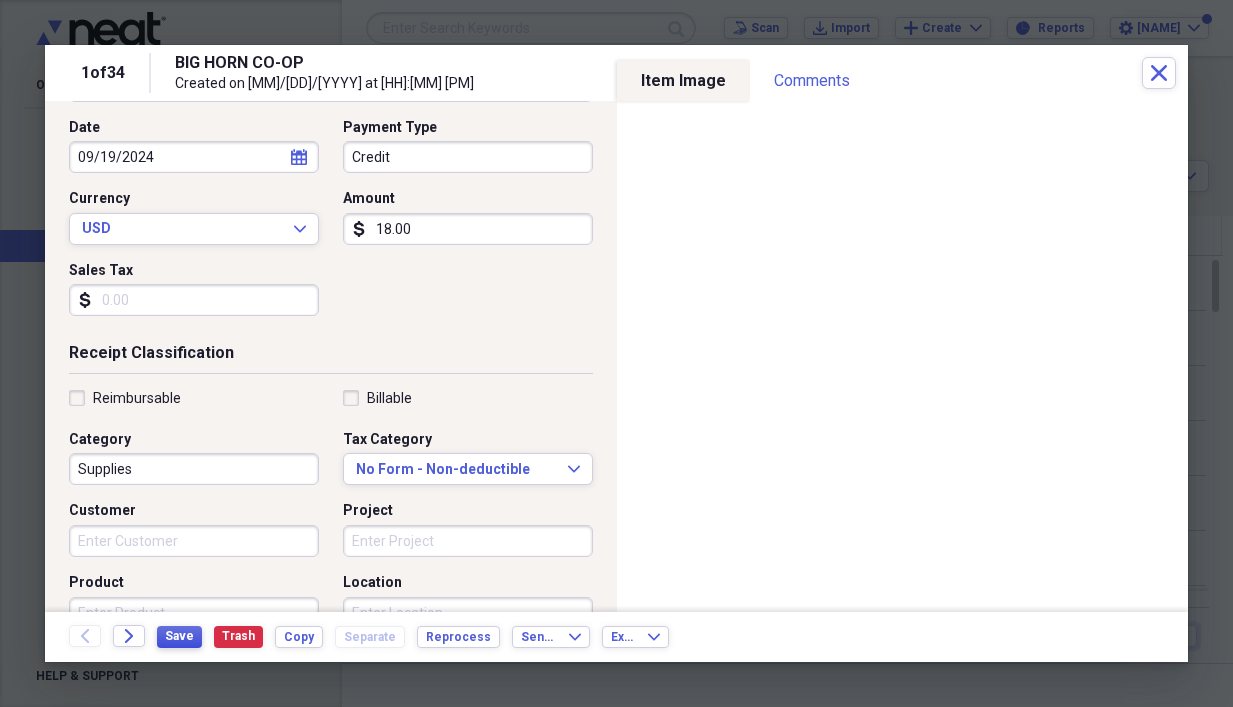 click on "Save" at bounding box center (179, 636) 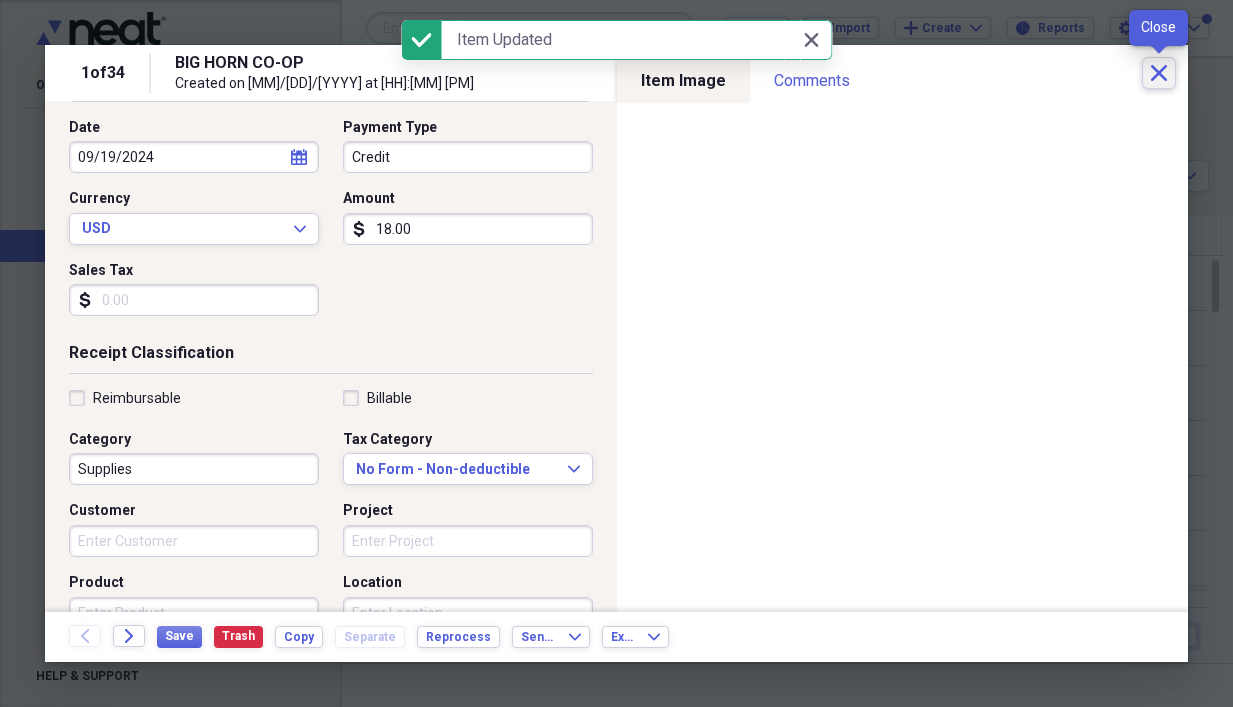 click on "Close" at bounding box center [1159, 73] 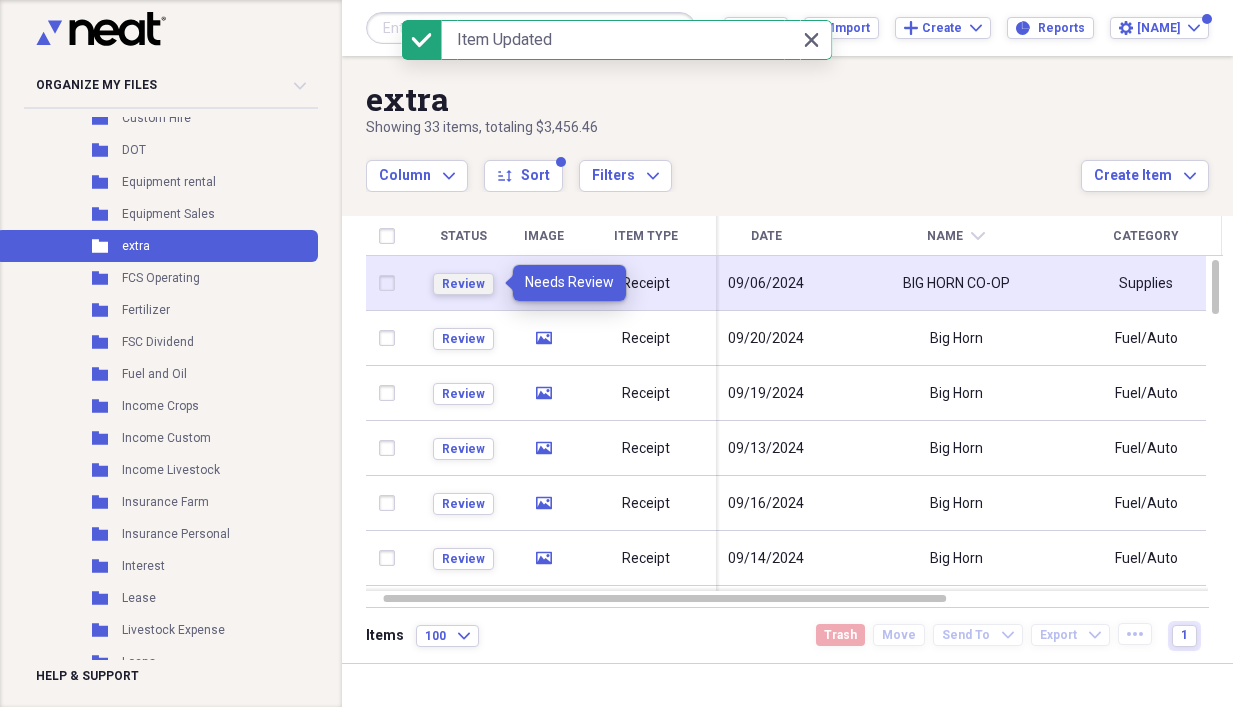 click on "Review" at bounding box center (463, 284) 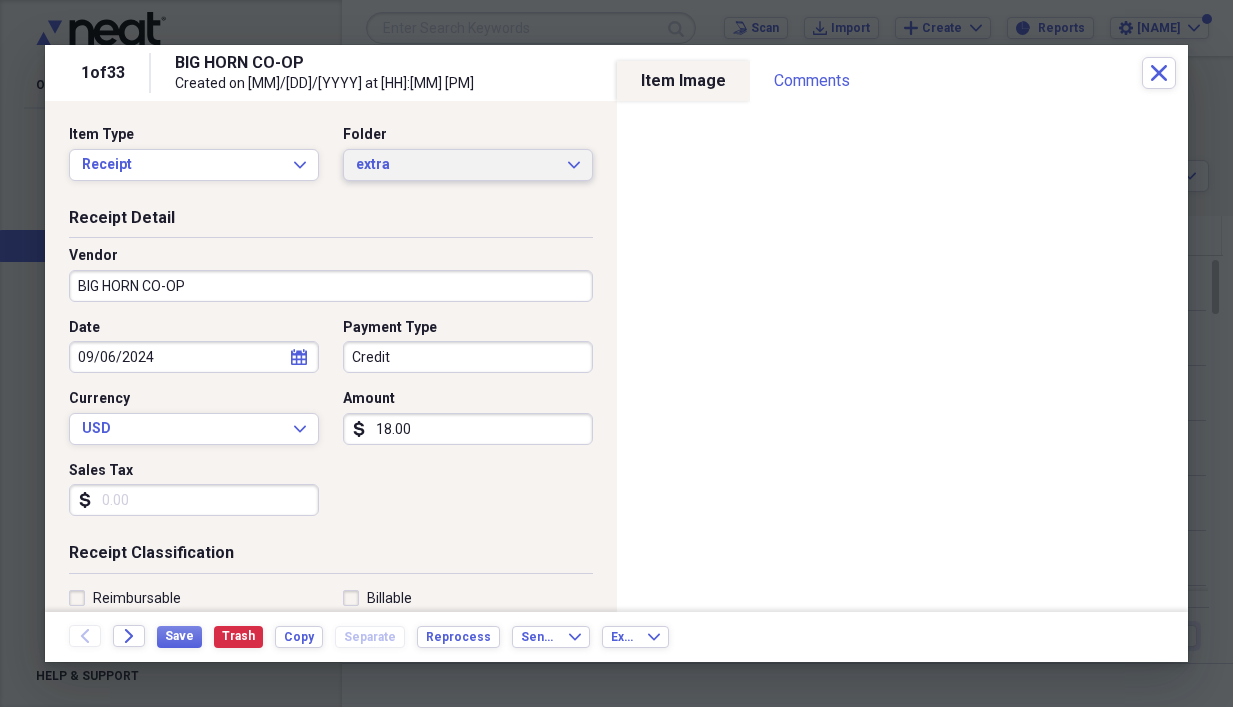 click on "extra Expand" at bounding box center (468, 165) 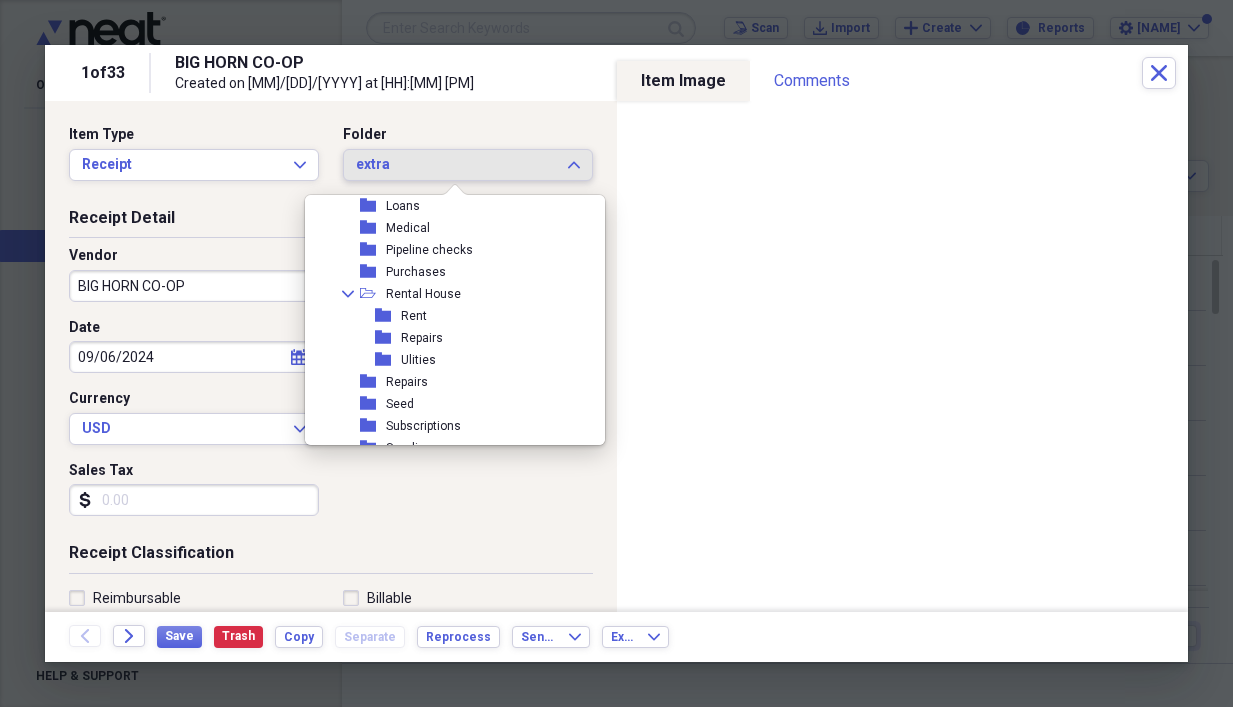 scroll, scrollTop: 1589, scrollLeft: 0, axis: vertical 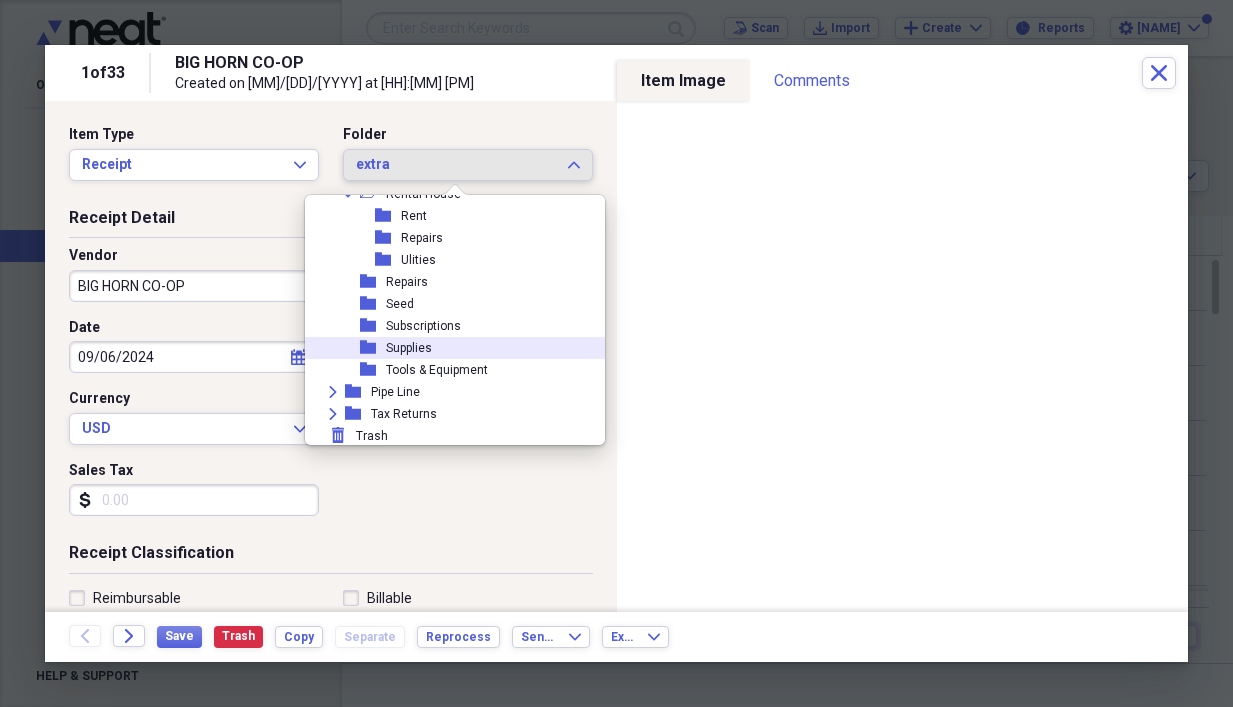 click on "Supplies" at bounding box center [409, 348] 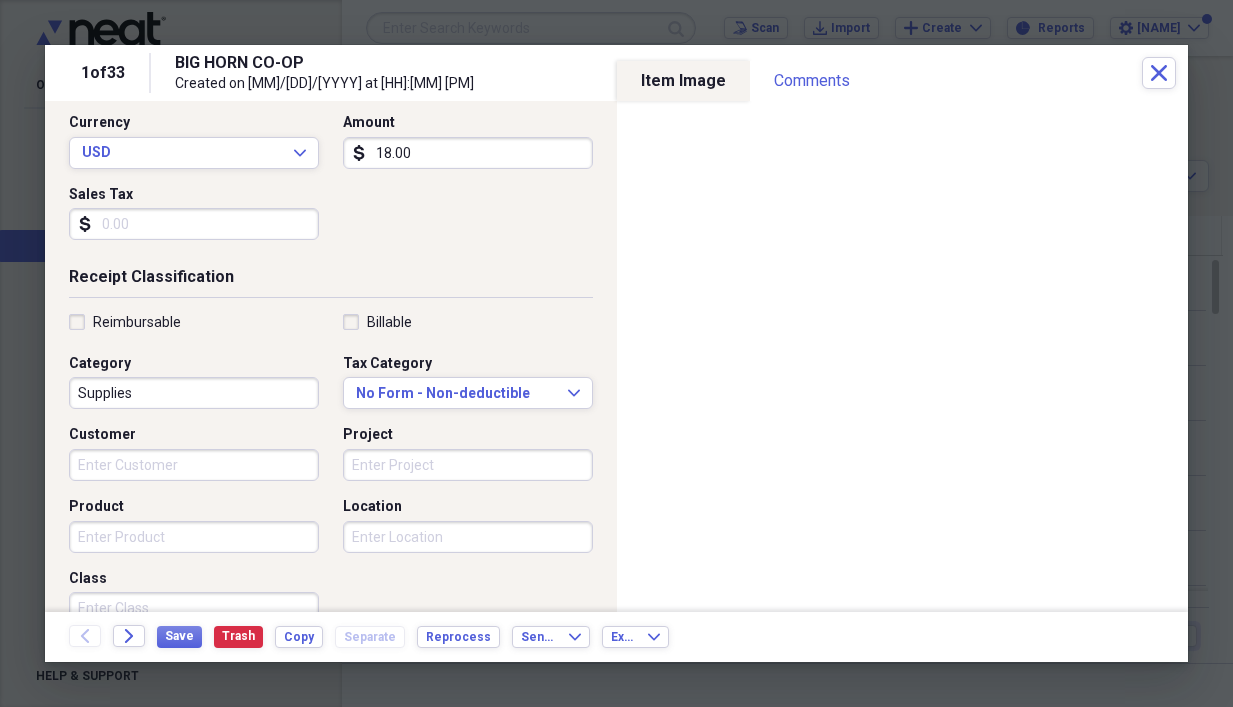scroll, scrollTop: 300, scrollLeft: 0, axis: vertical 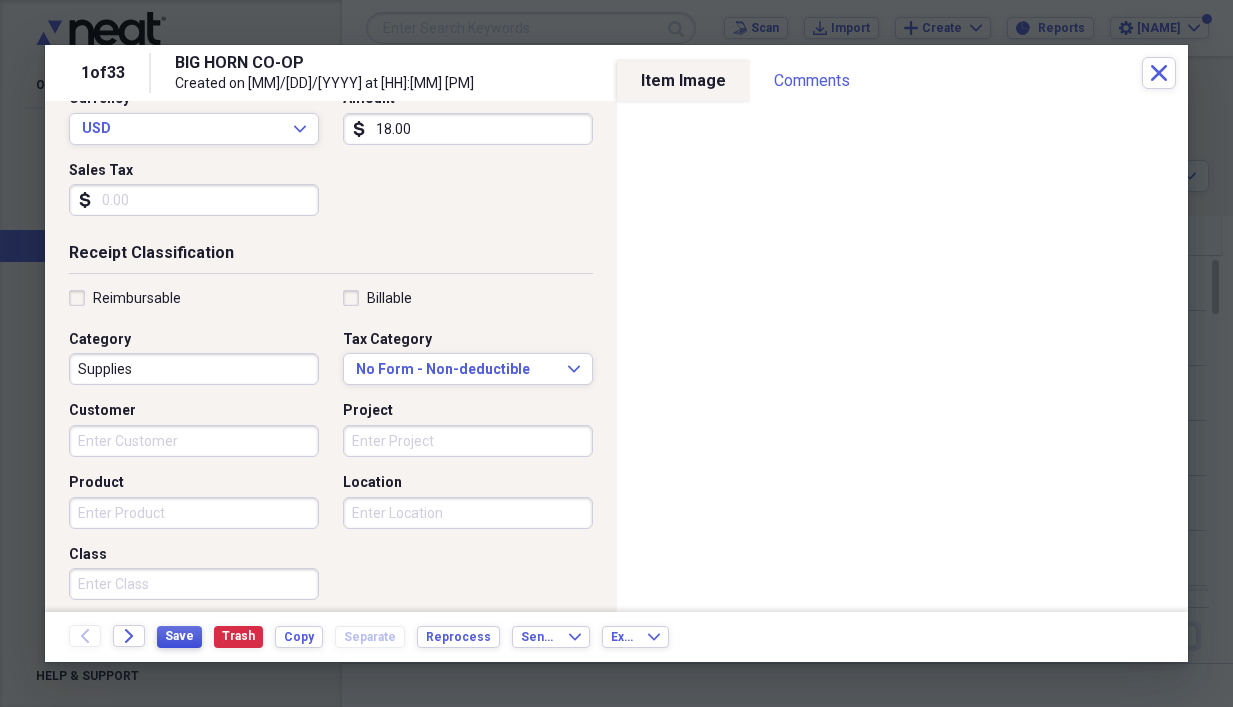 click on "Save" at bounding box center [179, 636] 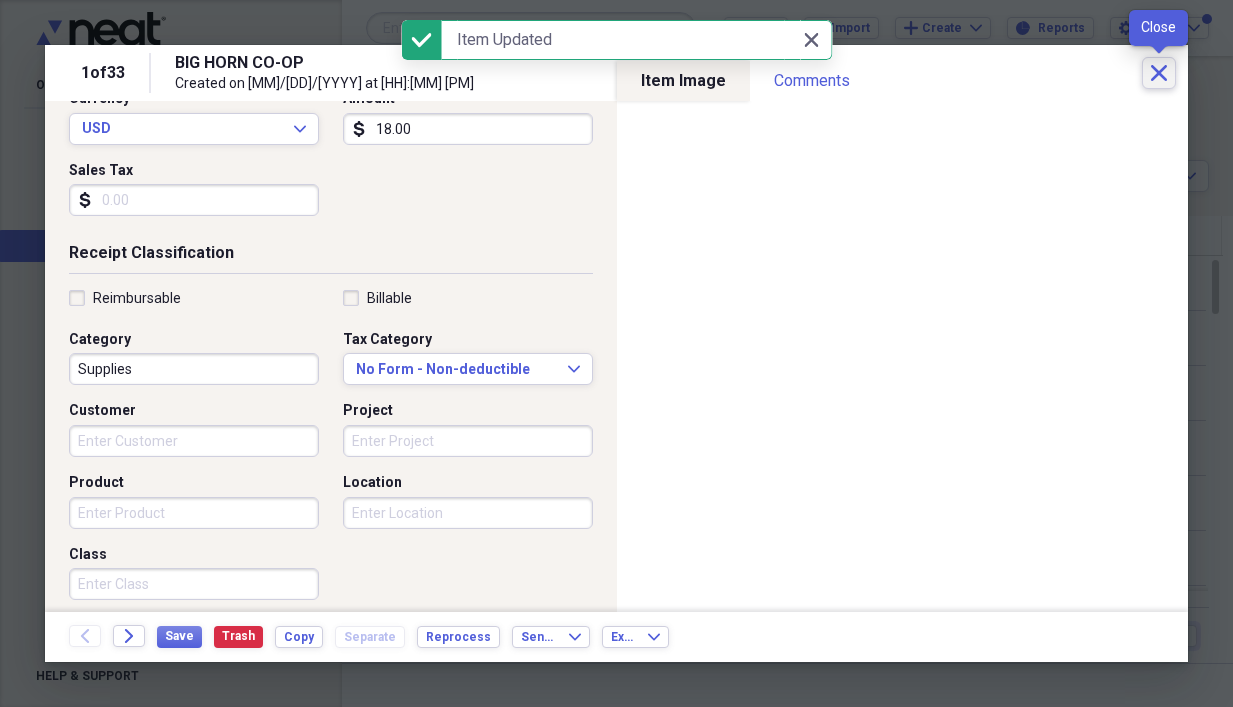 click on "Close" 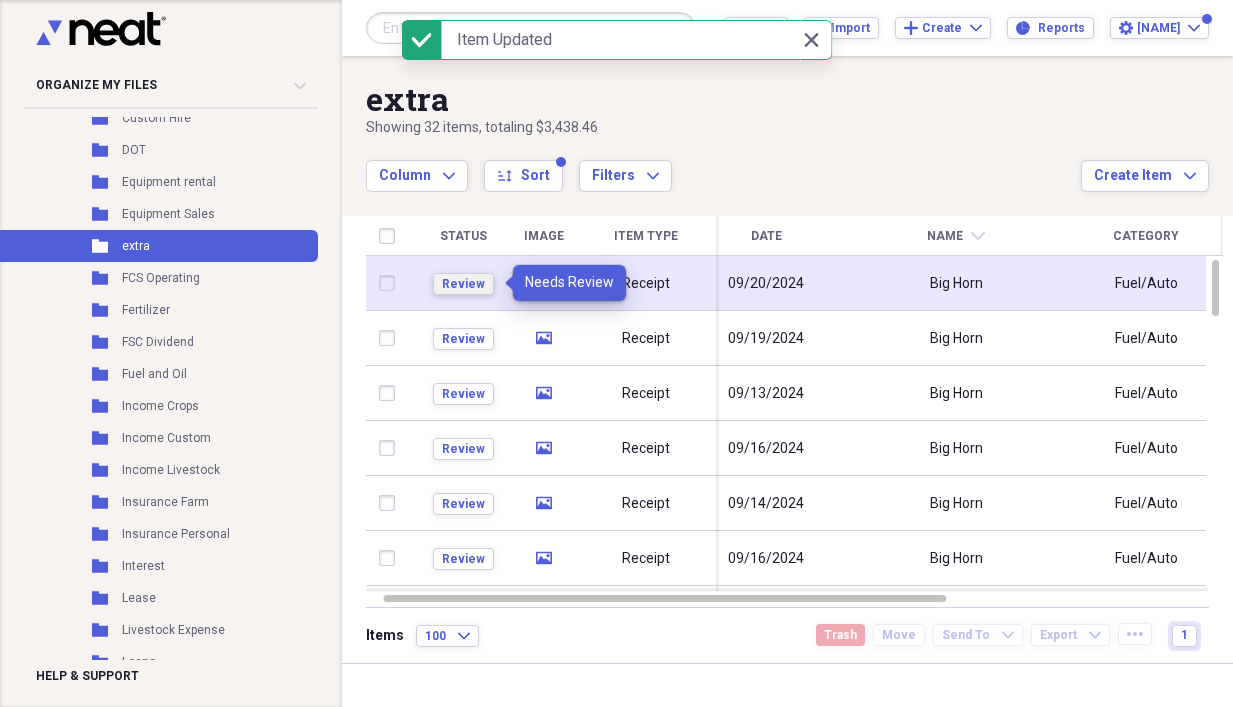 click on "Review" at bounding box center (463, 284) 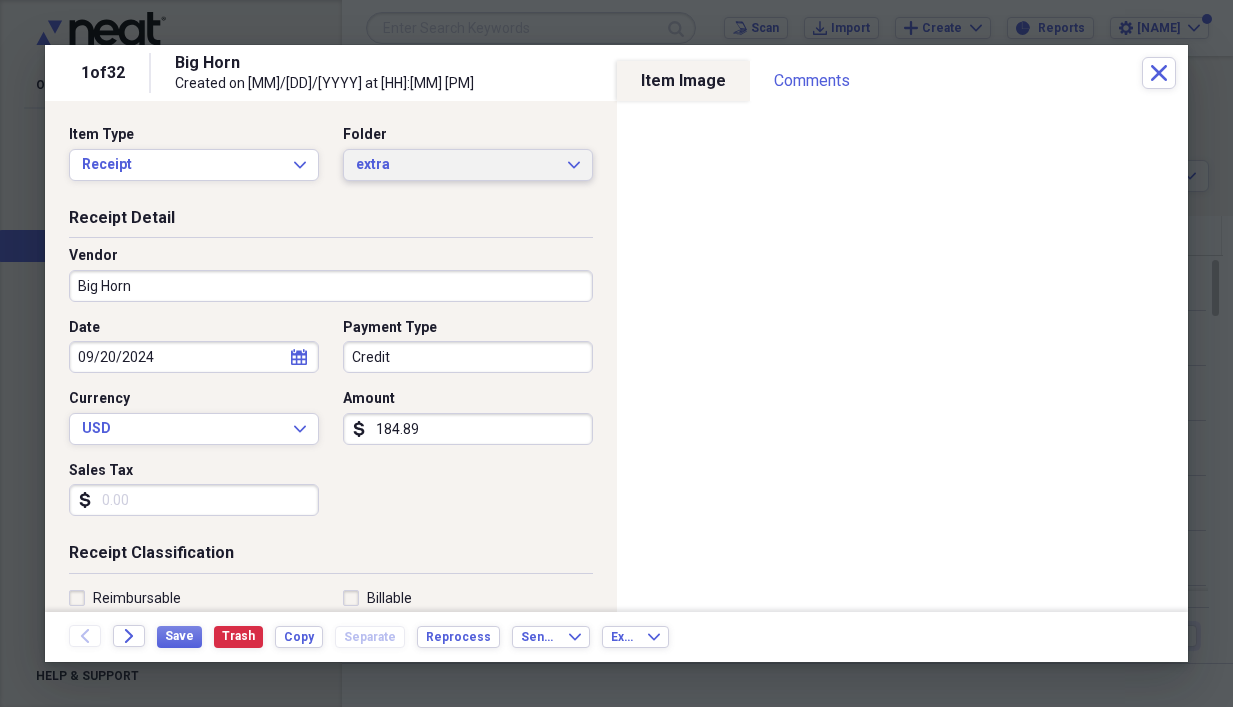 click on "extra Expand" at bounding box center (468, 165) 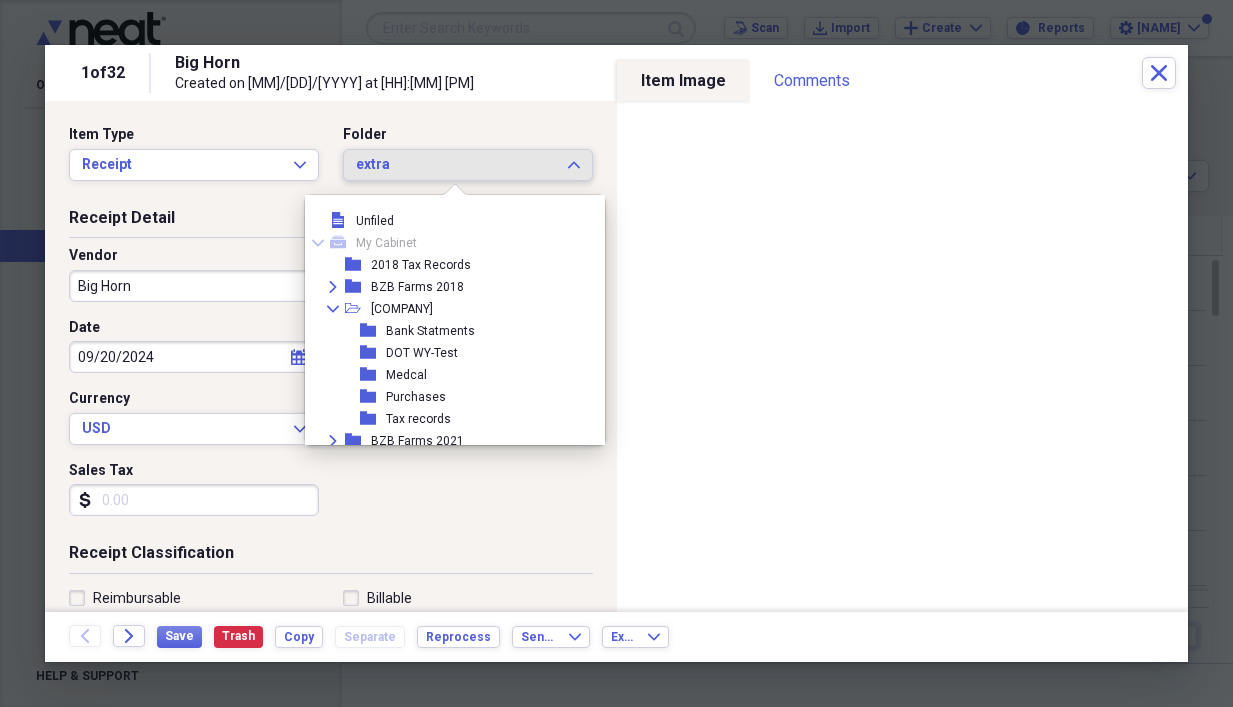 scroll, scrollTop: 1089, scrollLeft: 0, axis: vertical 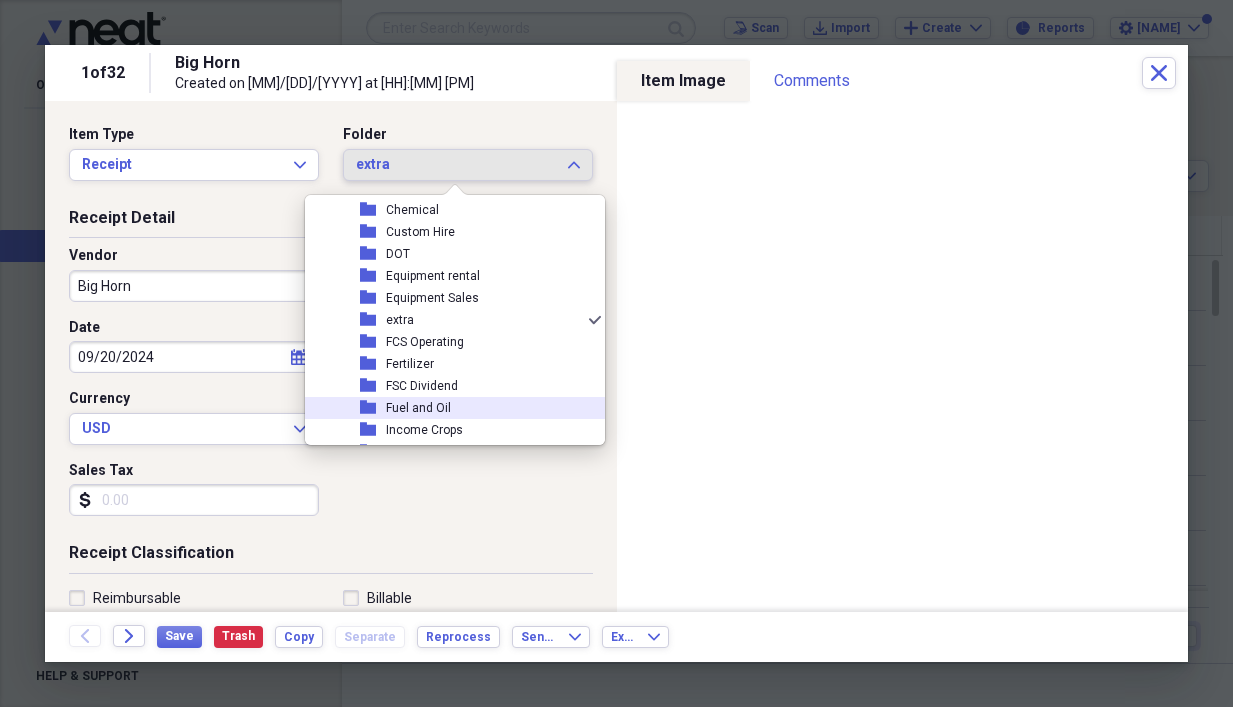 click on "Fuel and Oil" at bounding box center [418, 408] 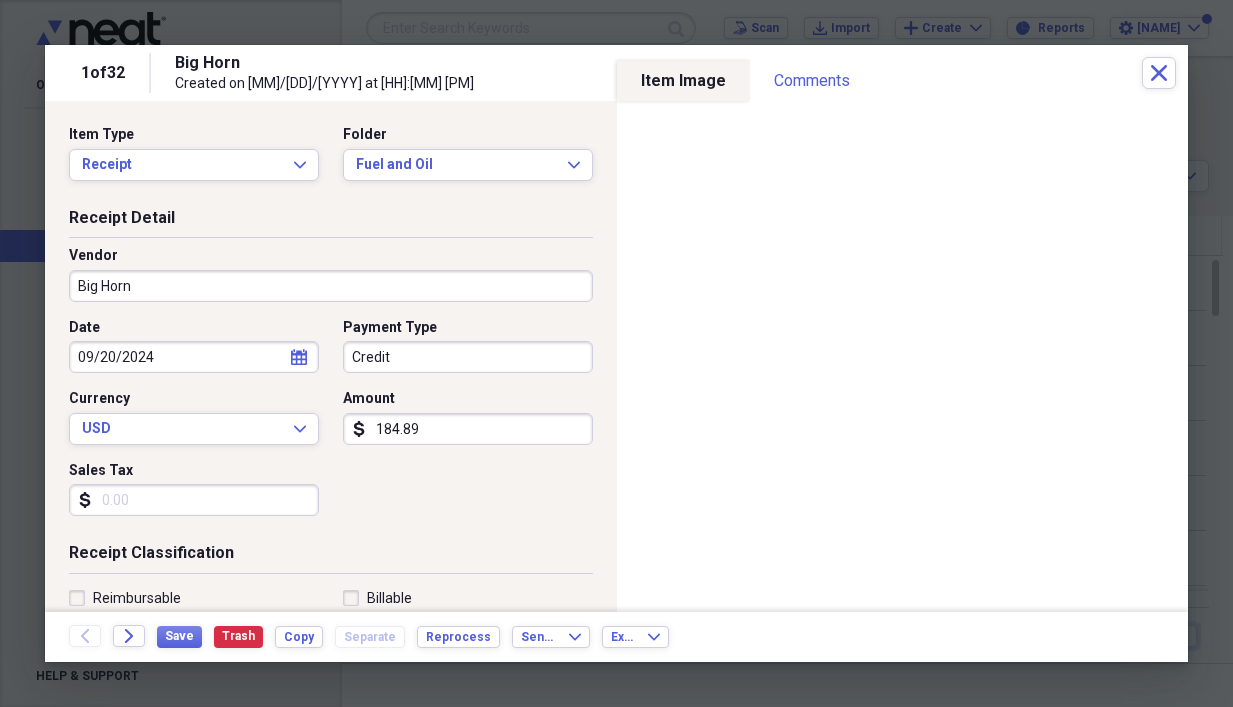 click on "Big Horn" at bounding box center [331, 286] 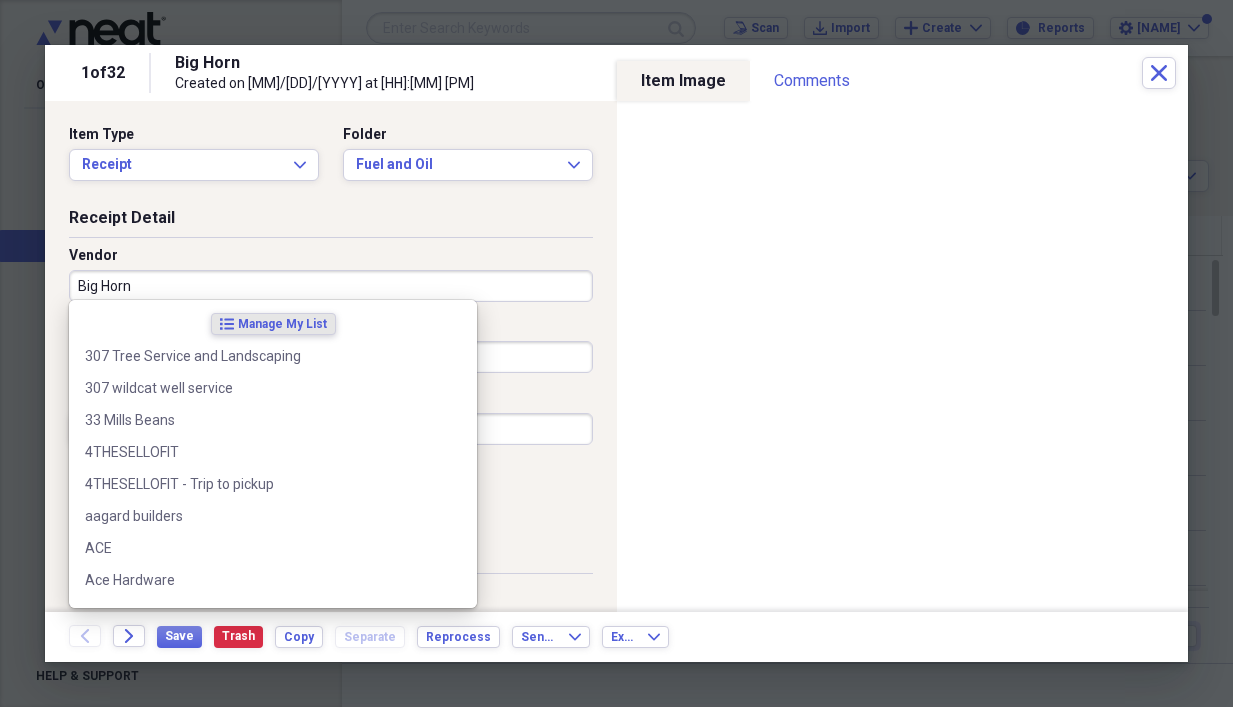 click on "Big Horn" at bounding box center [331, 286] 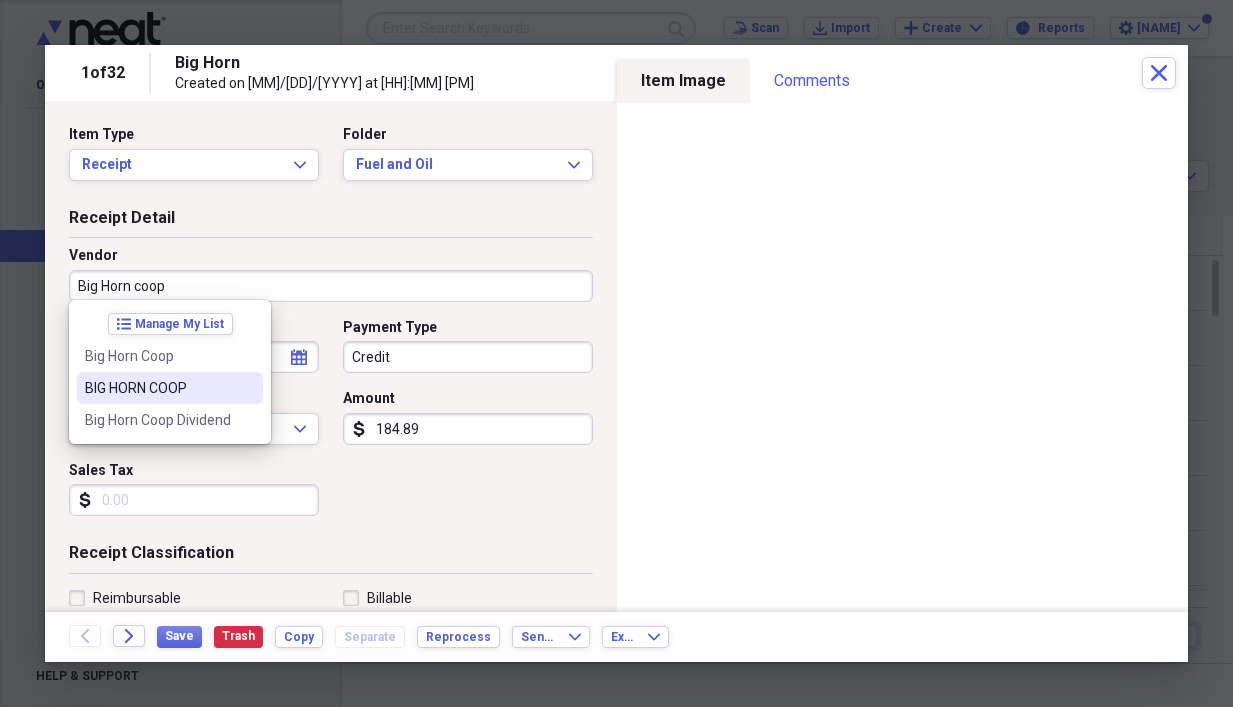 drag, startPoint x: 145, startPoint y: 377, endPoint x: 161, endPoint y: 382, distance: 16.763054 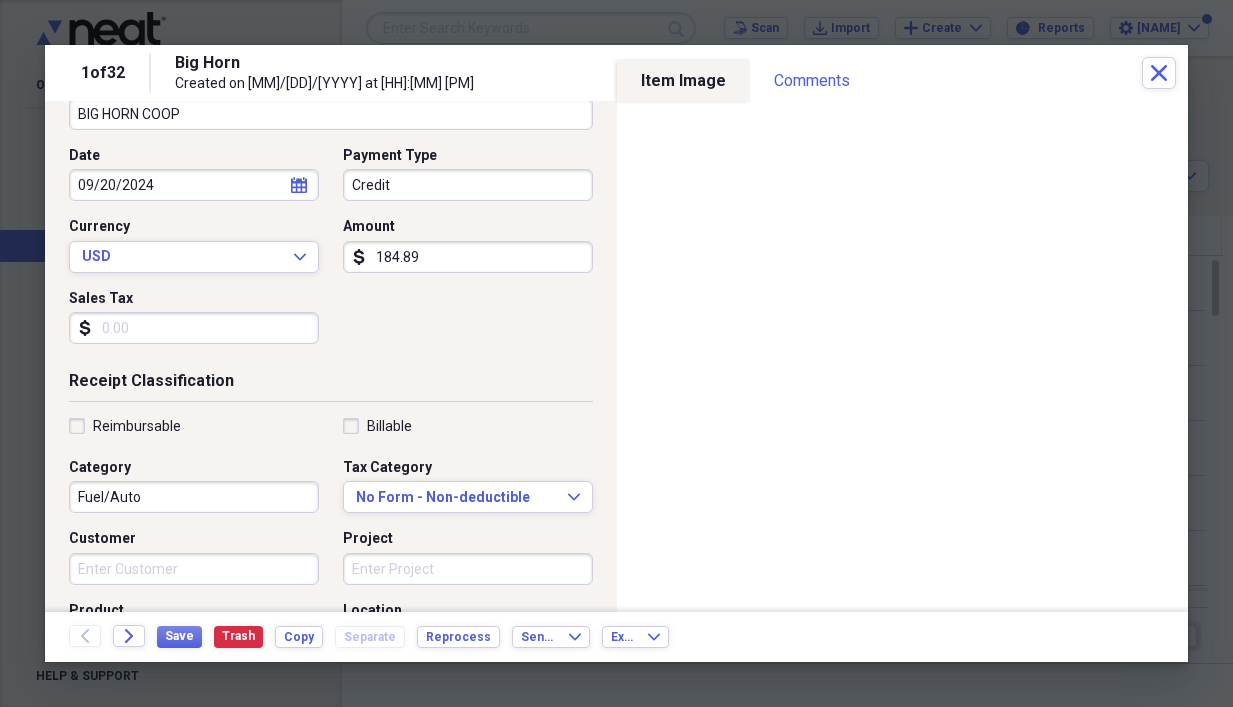 scroll, scrollTop: 200, scrollLeft: 0, axis: vertical 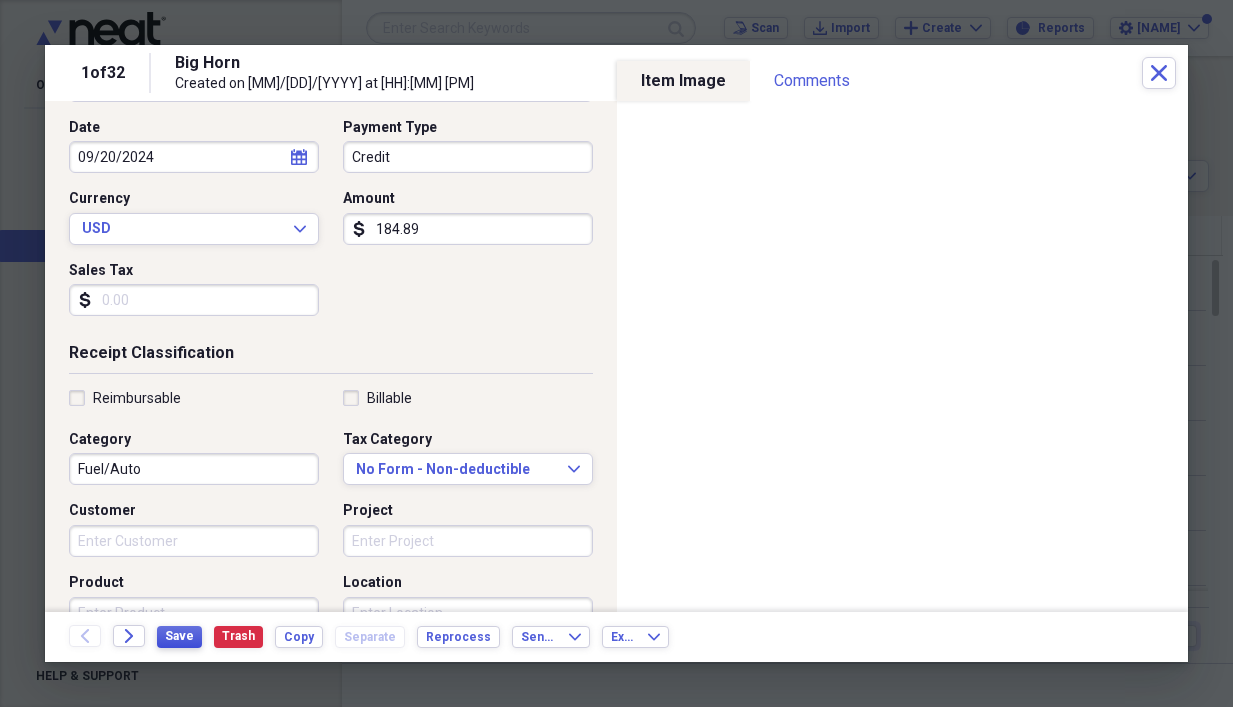 click on "Save" at bounding box center (179, 636) 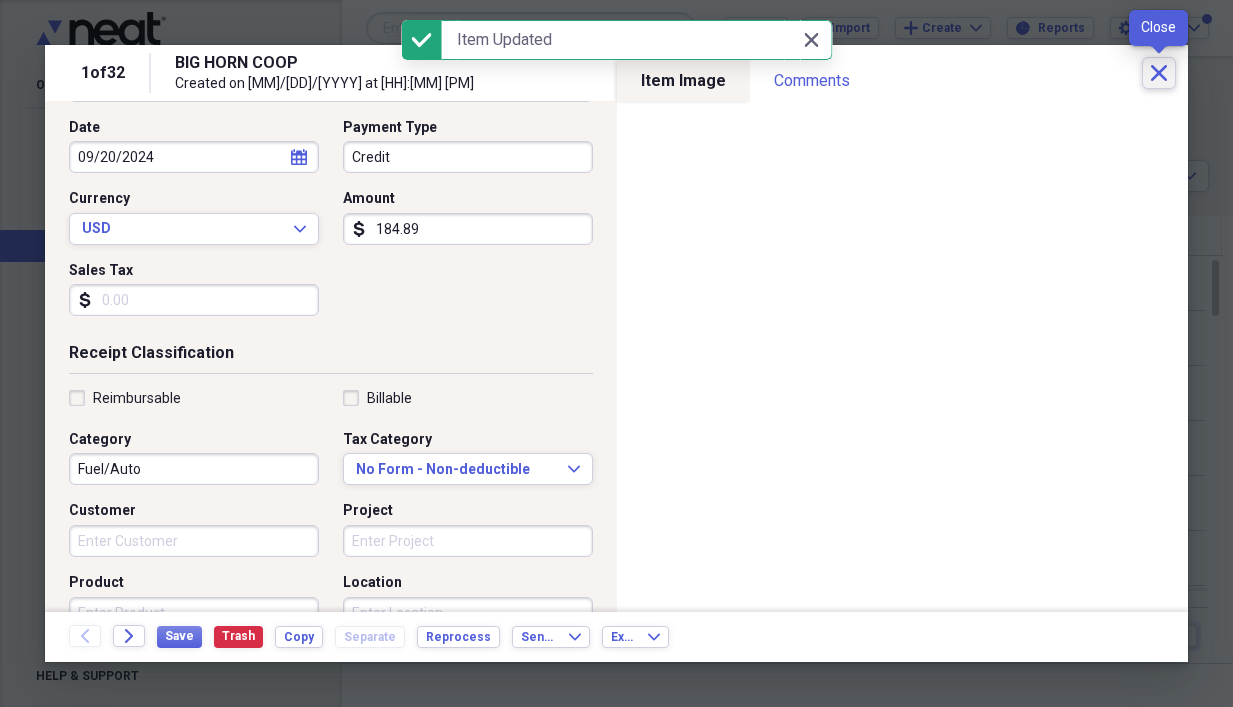 click on "Close" 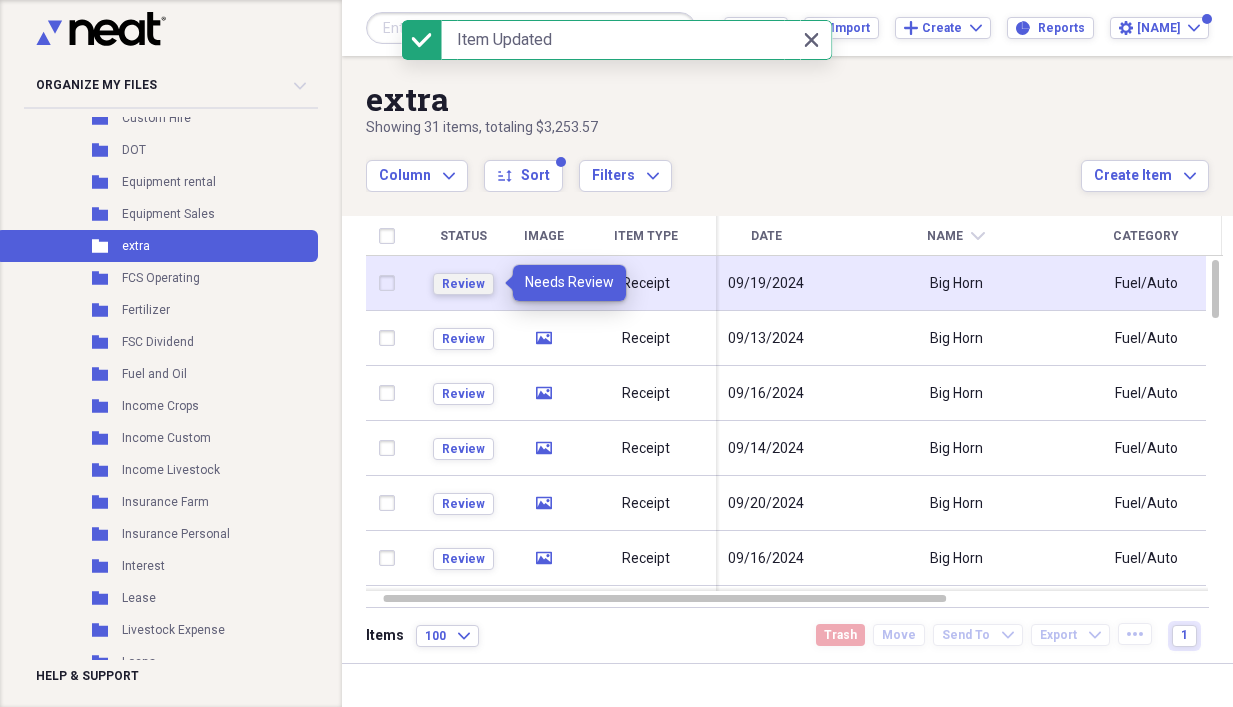 click on "Review" at bounding box center [463, 284] 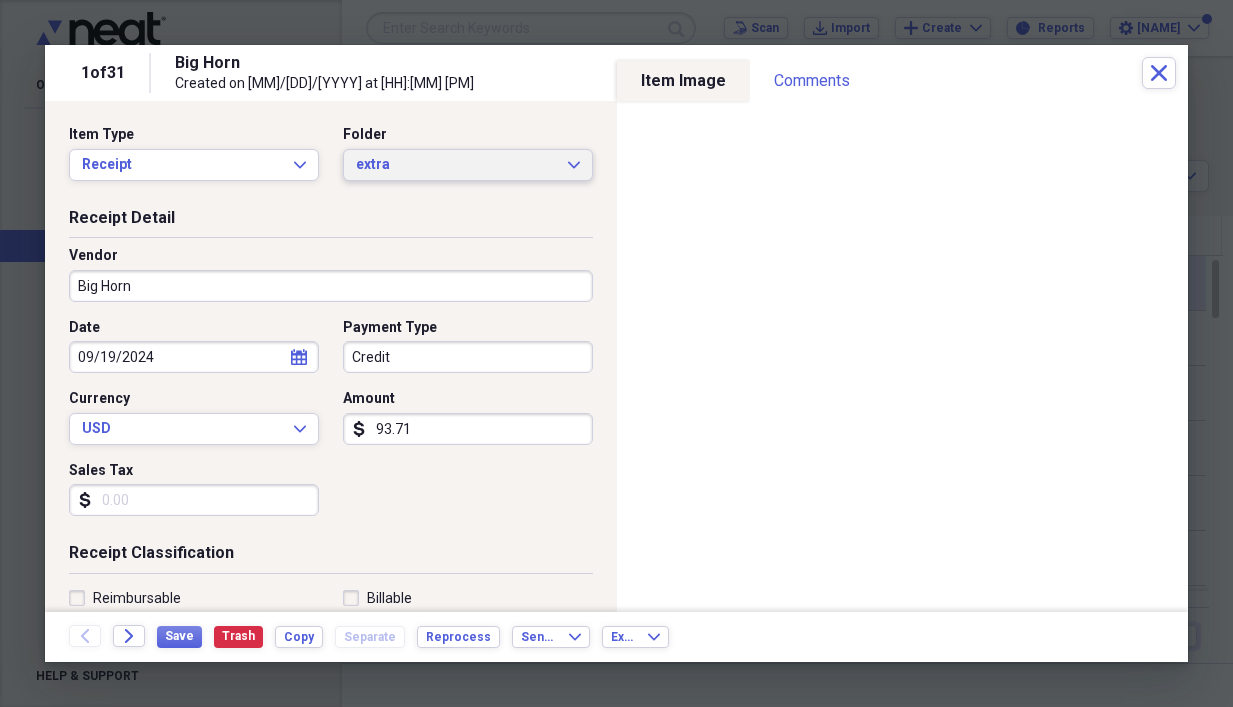 click on "extra" at bounding box center [456, 165] 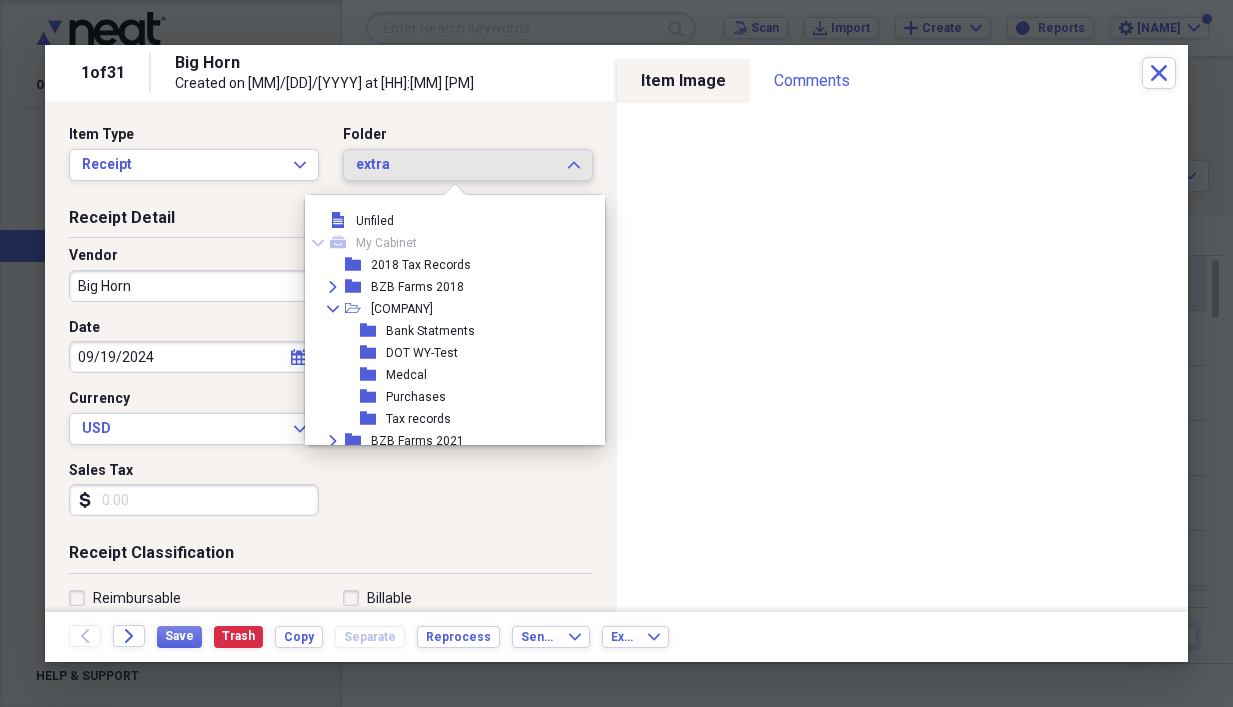 scroll, scrollTop: 1089, scrollLeft: 0, axis: vertical 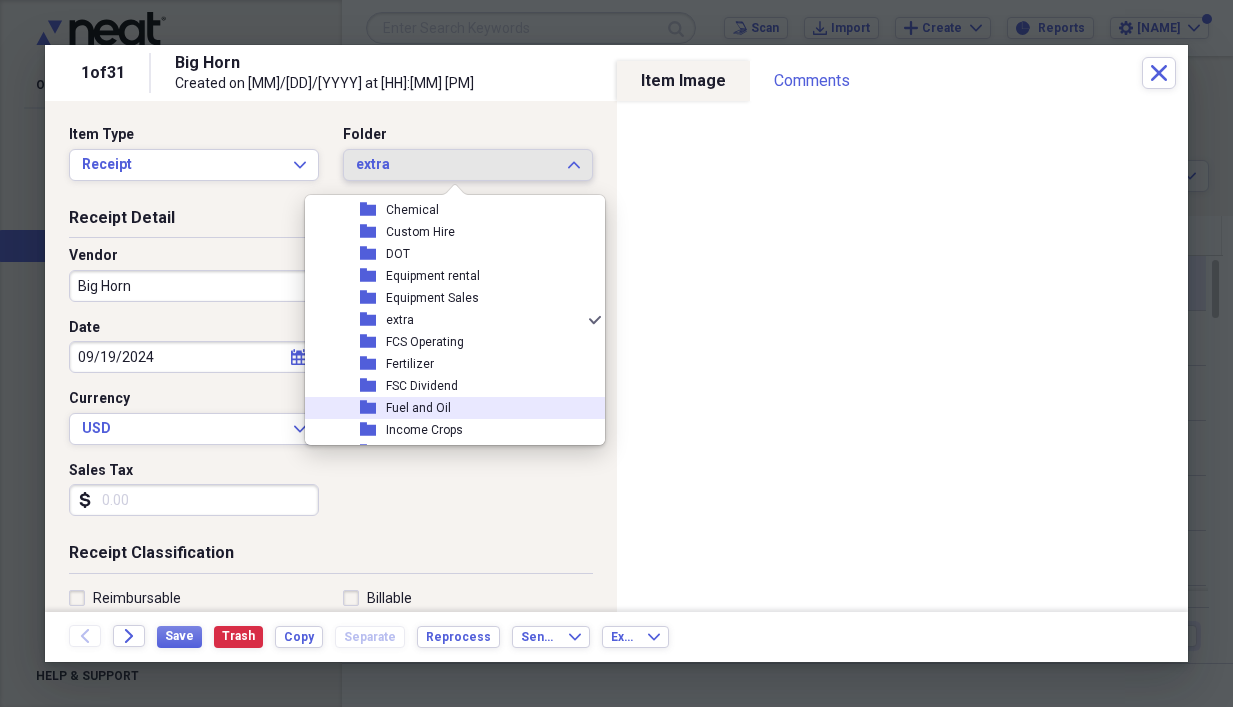 click on "Fuel and Oil" at bounding box center [418, 408] 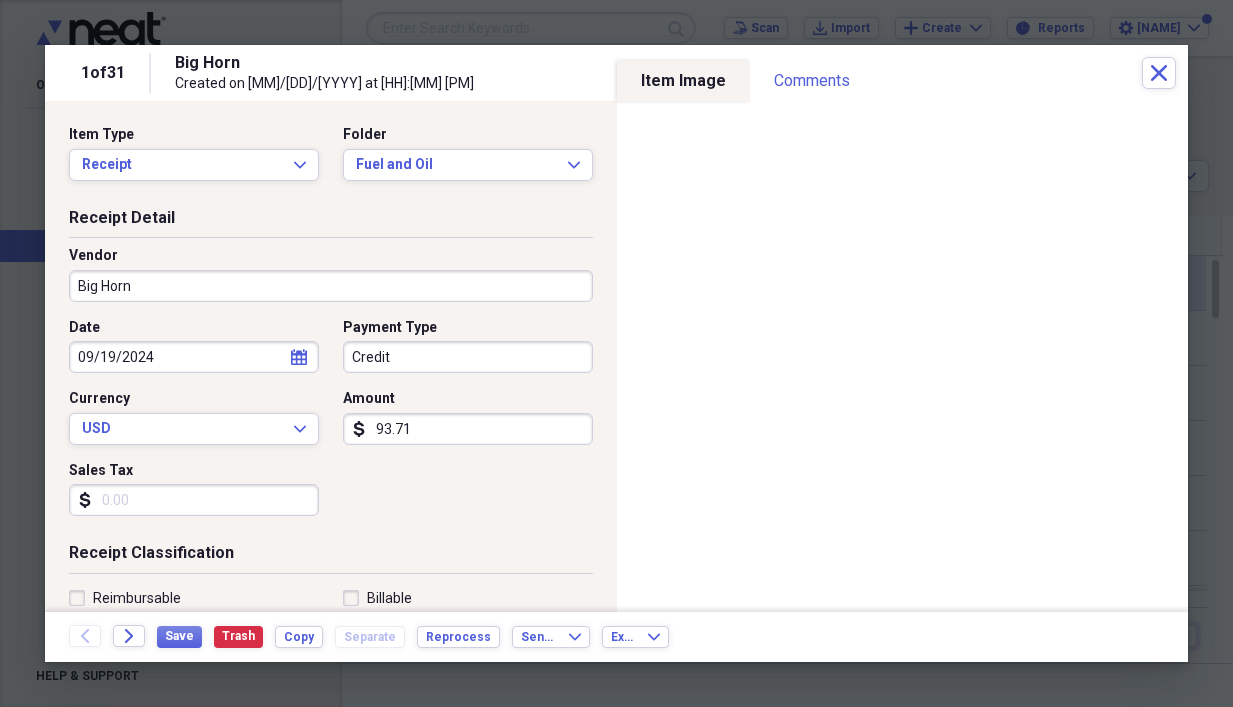 click on "Big Horn" at bounding box center [331, 286] 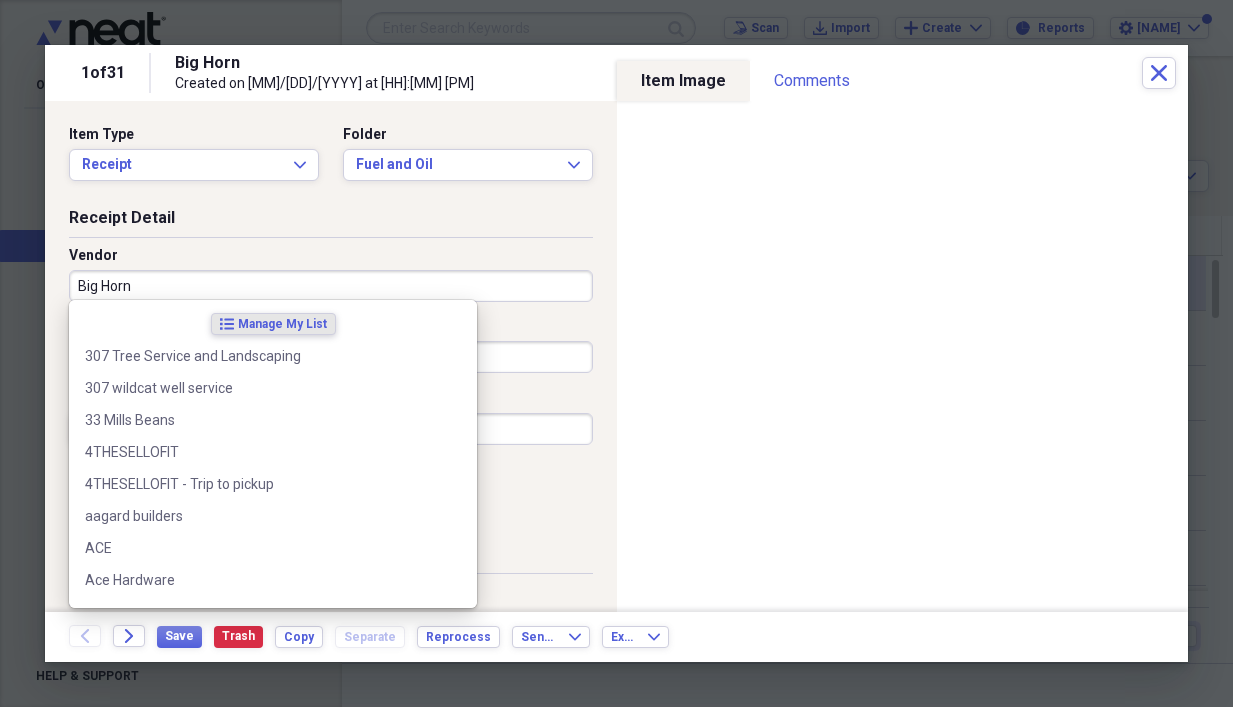 click on "Big Horn" at bounding box center [331, 286] 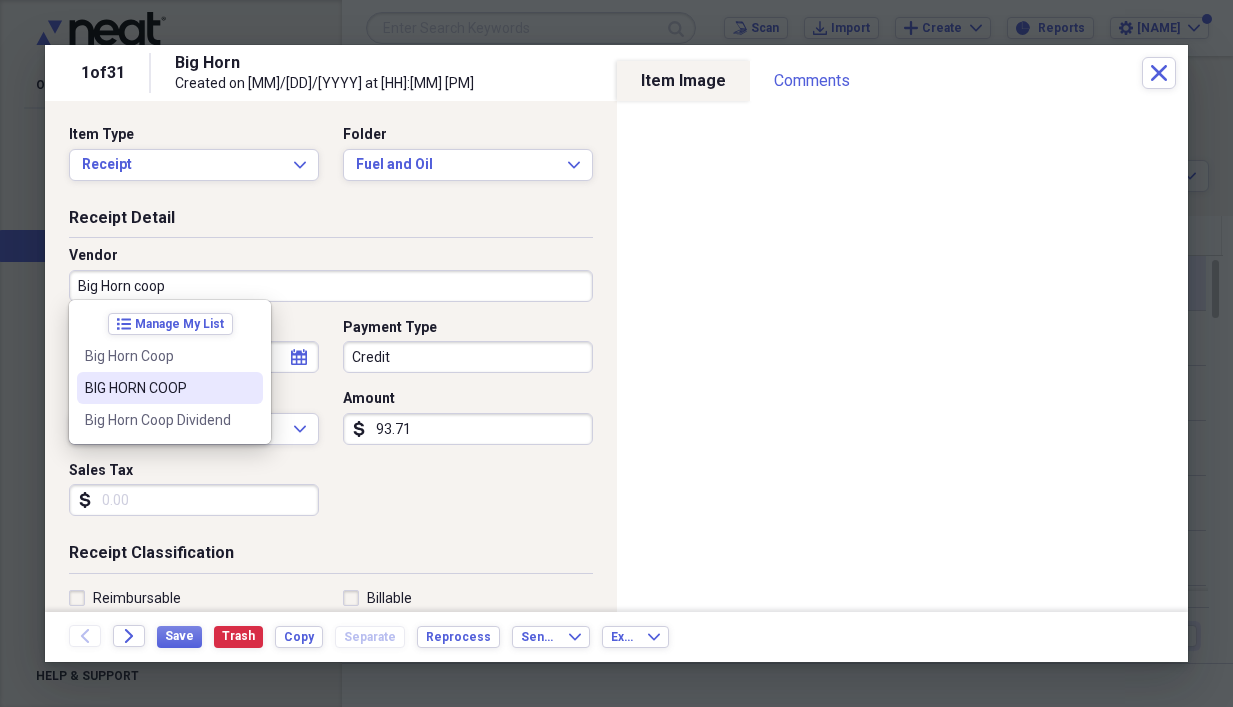 click on "BIG HORN COOP" at bounding box center (170, 388) 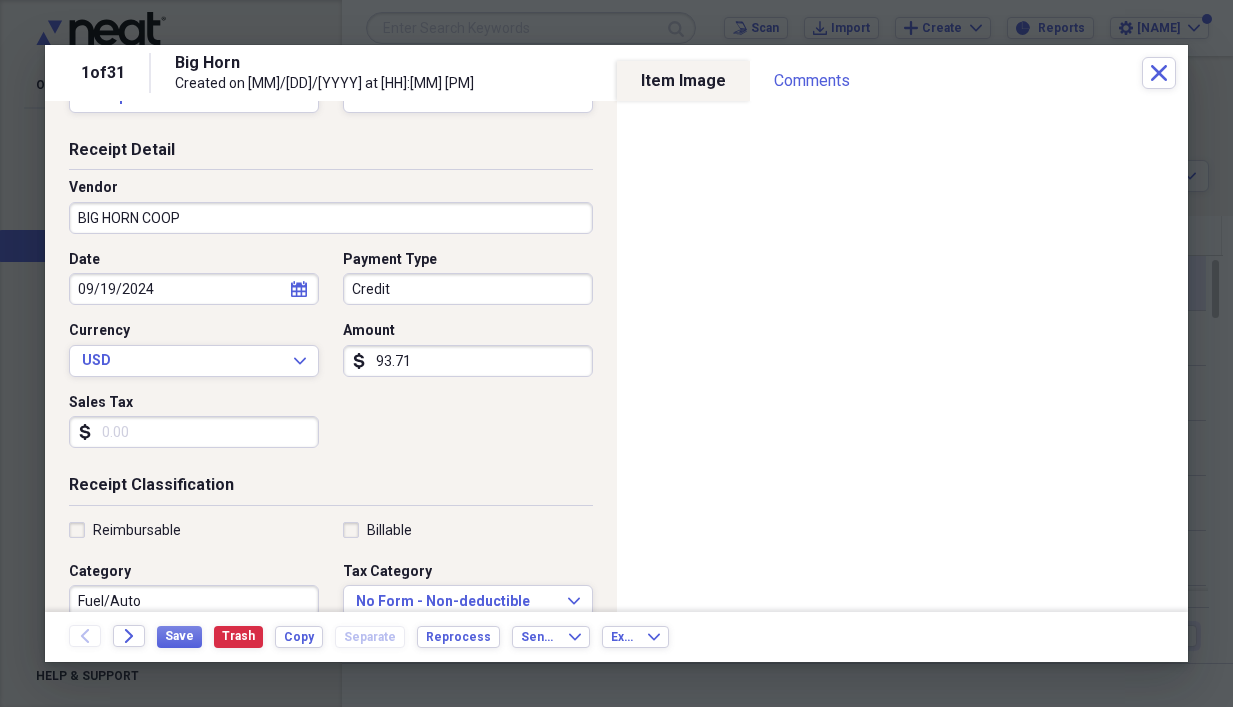 scroll, scrollTop: 200, scrollLeft: 0, axis: vertical 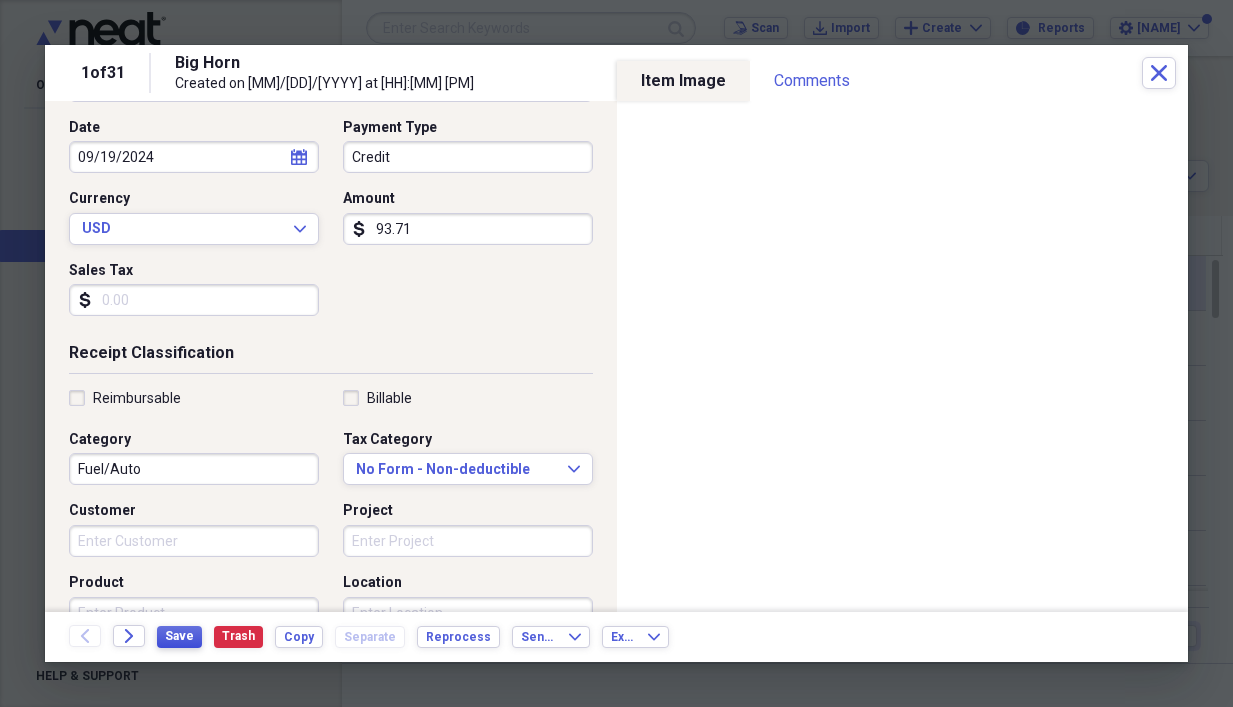 click on "Save" at bounding box center [179, 637] 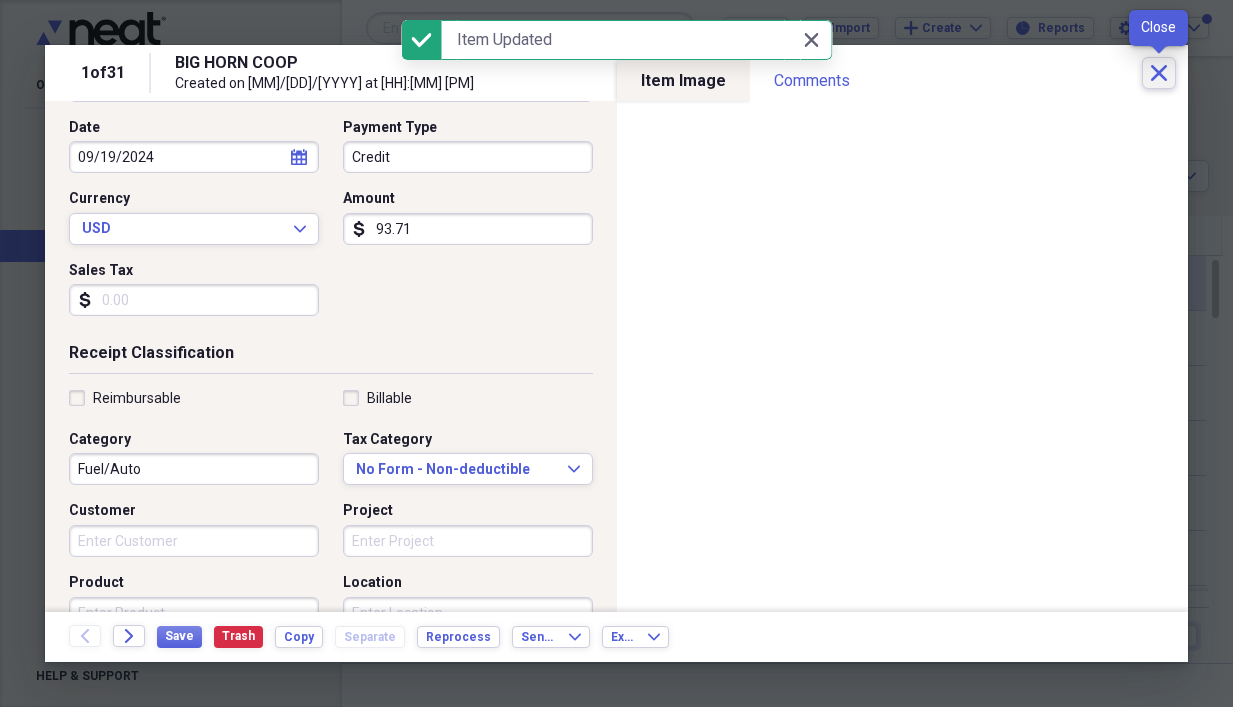click 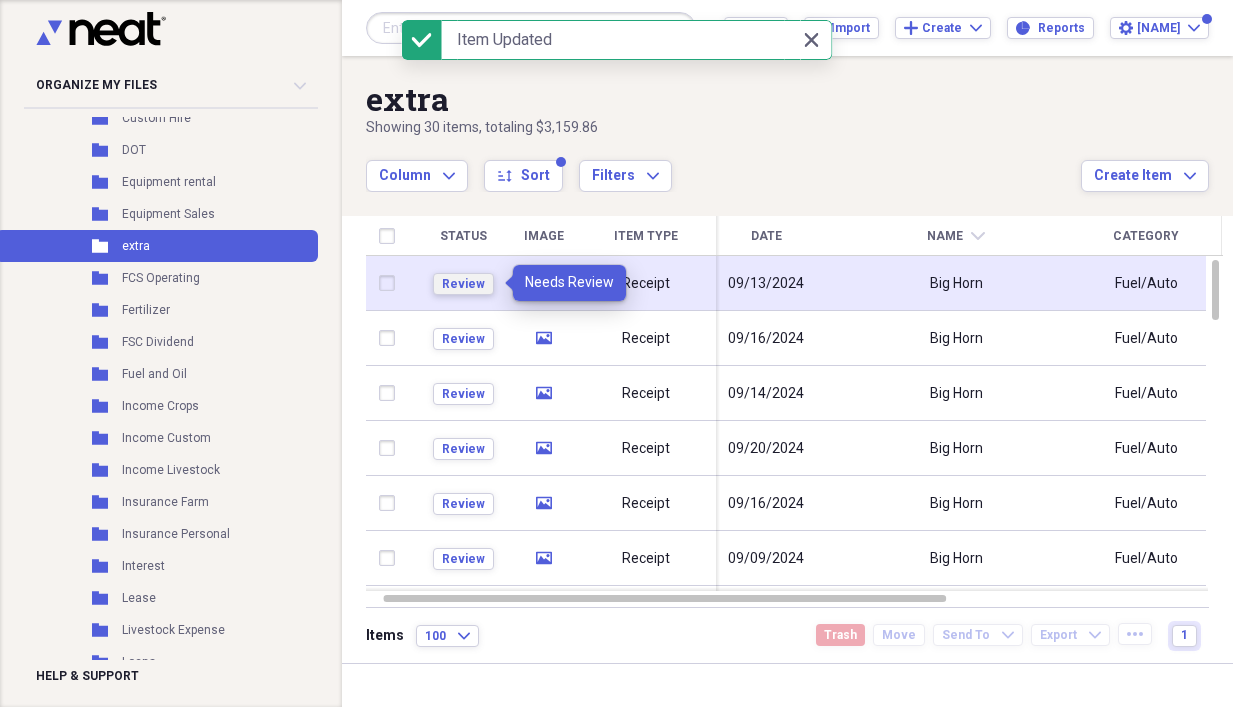 click on "Review" at bounding box center (463, 284) 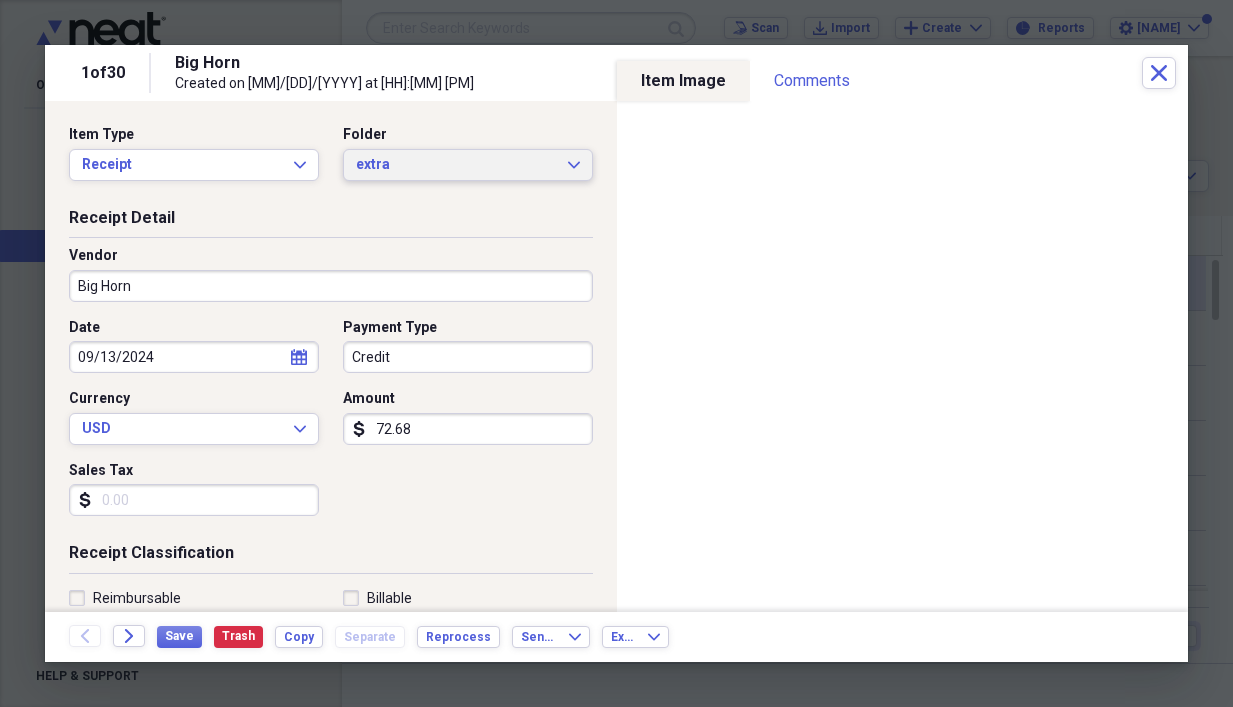 click on "Expand" 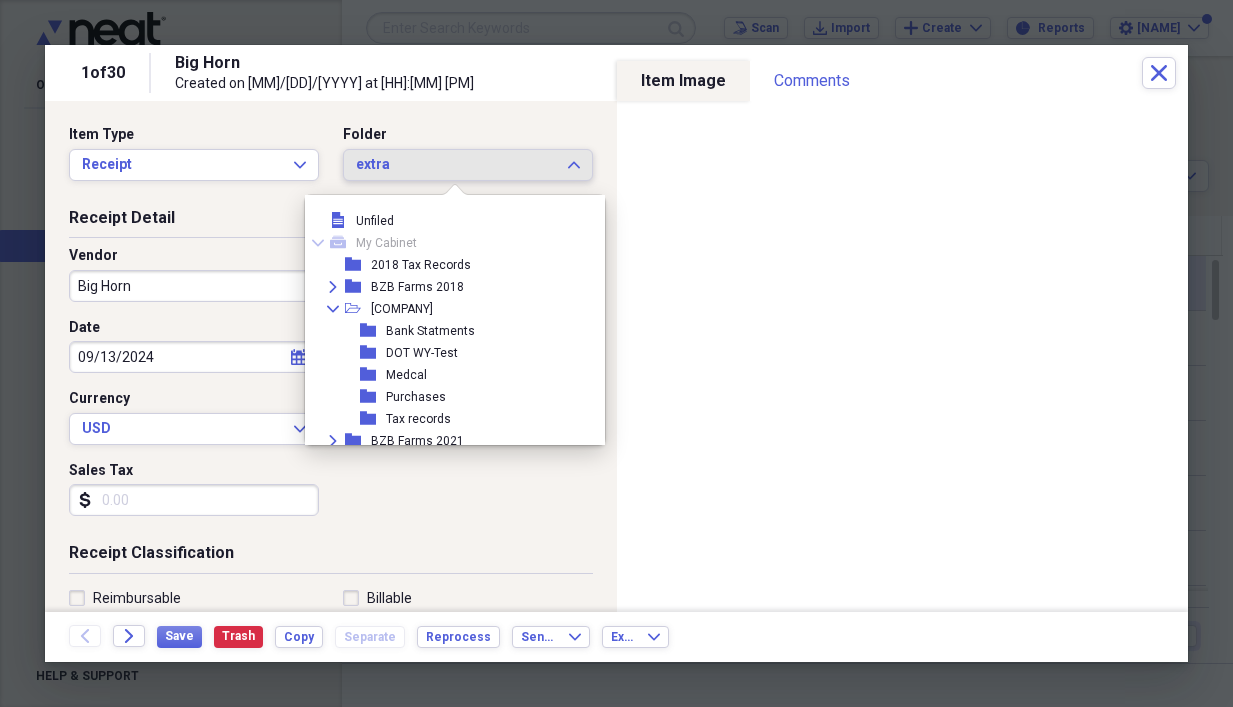 scroll, scrollTop: 1089, scrollLeft: 0, axis: vertical 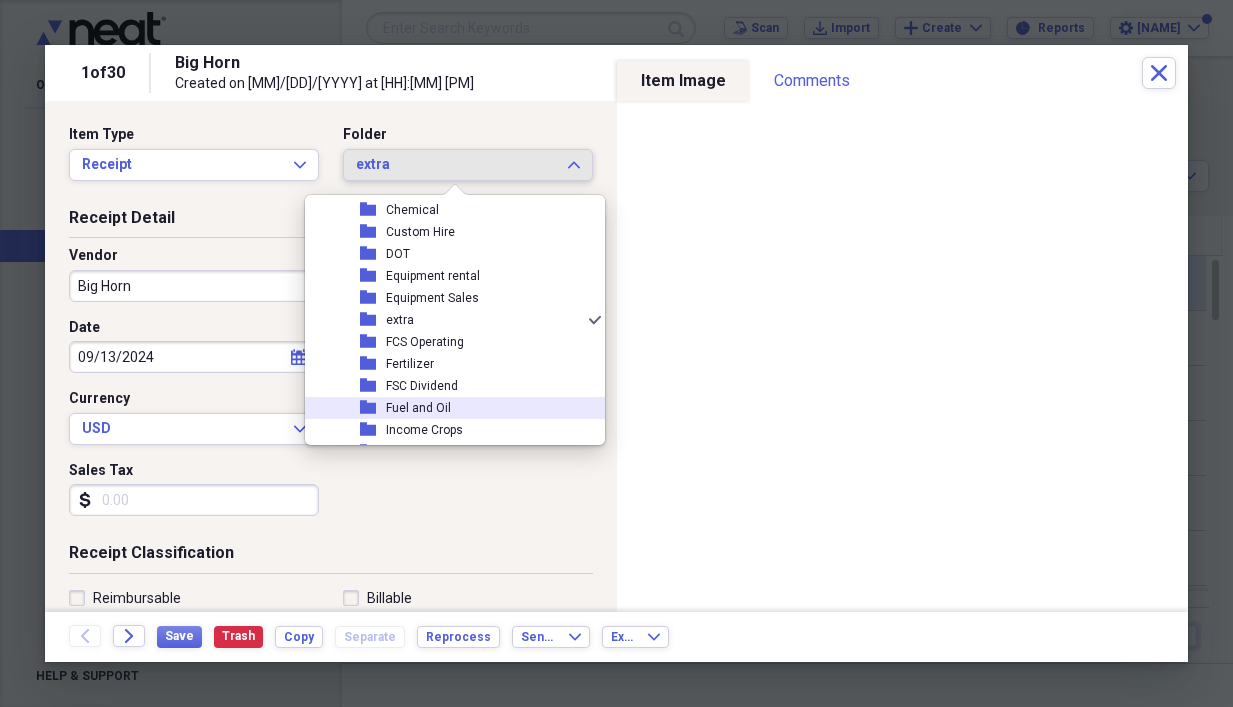 click on "Fuel and Oil" at bounding box center (418, 408) 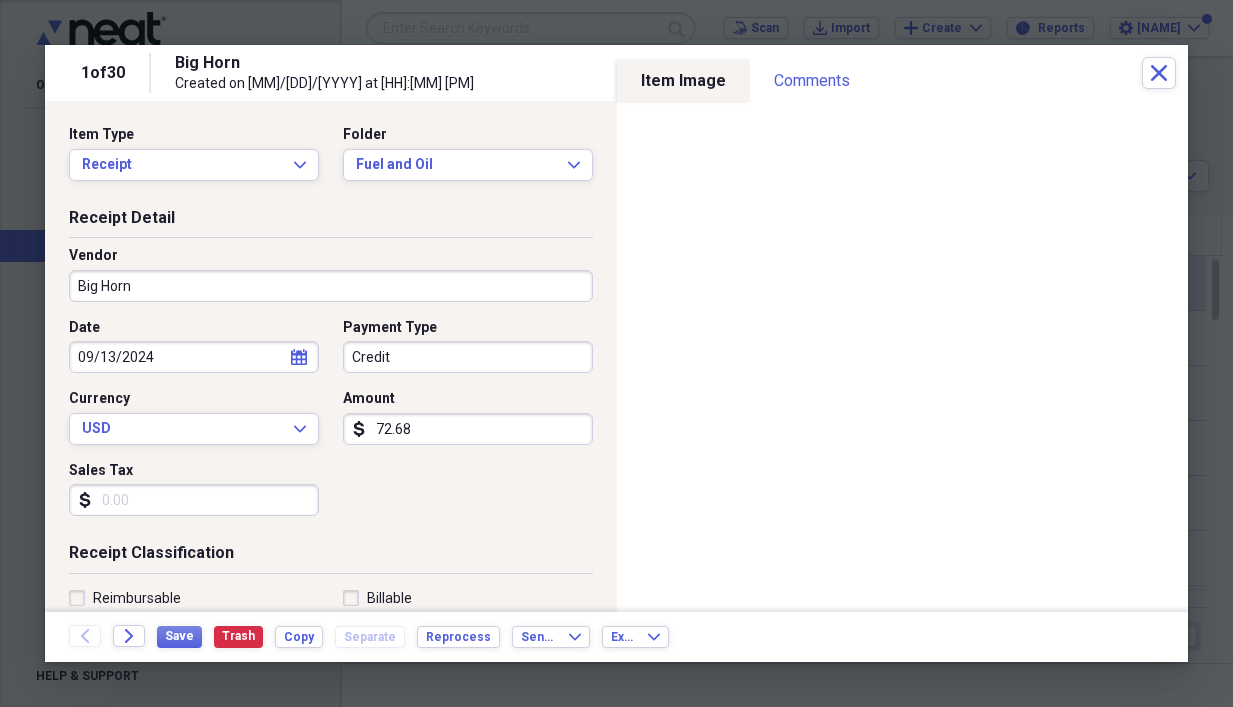 click on "Big Horn" at bounding box center [331, 286] 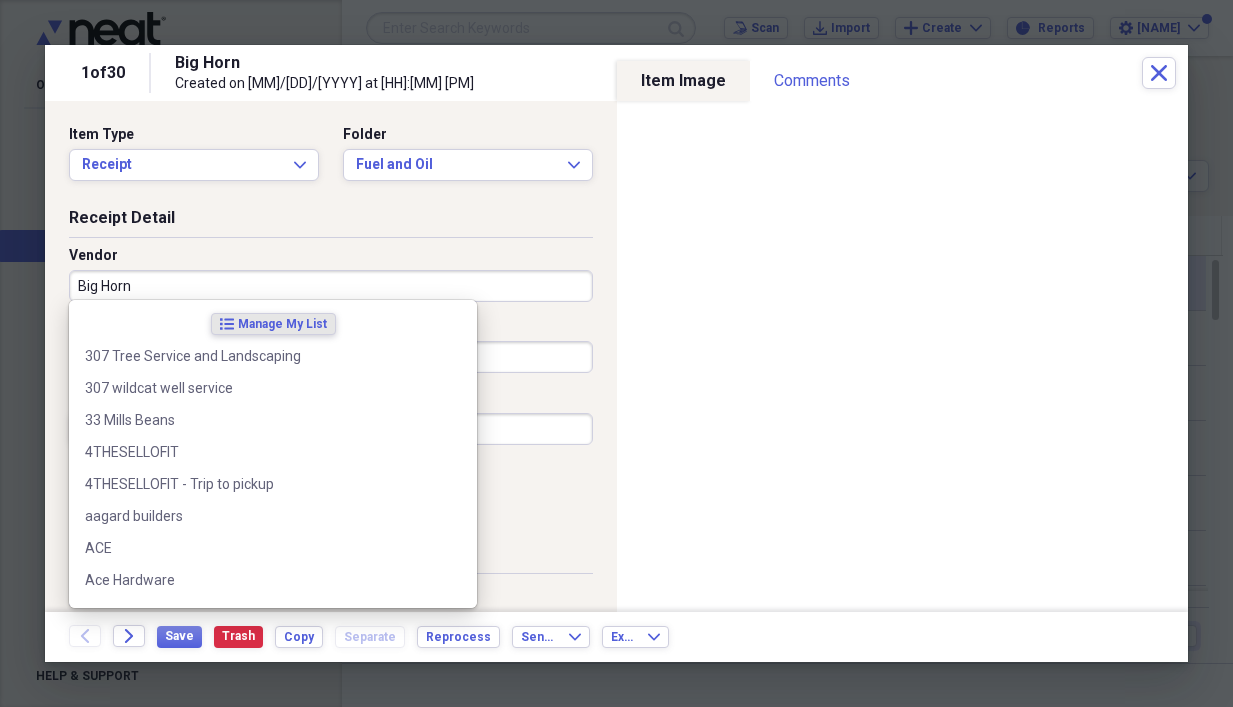 click on "Big Horn" at bounding box center [331, 286] 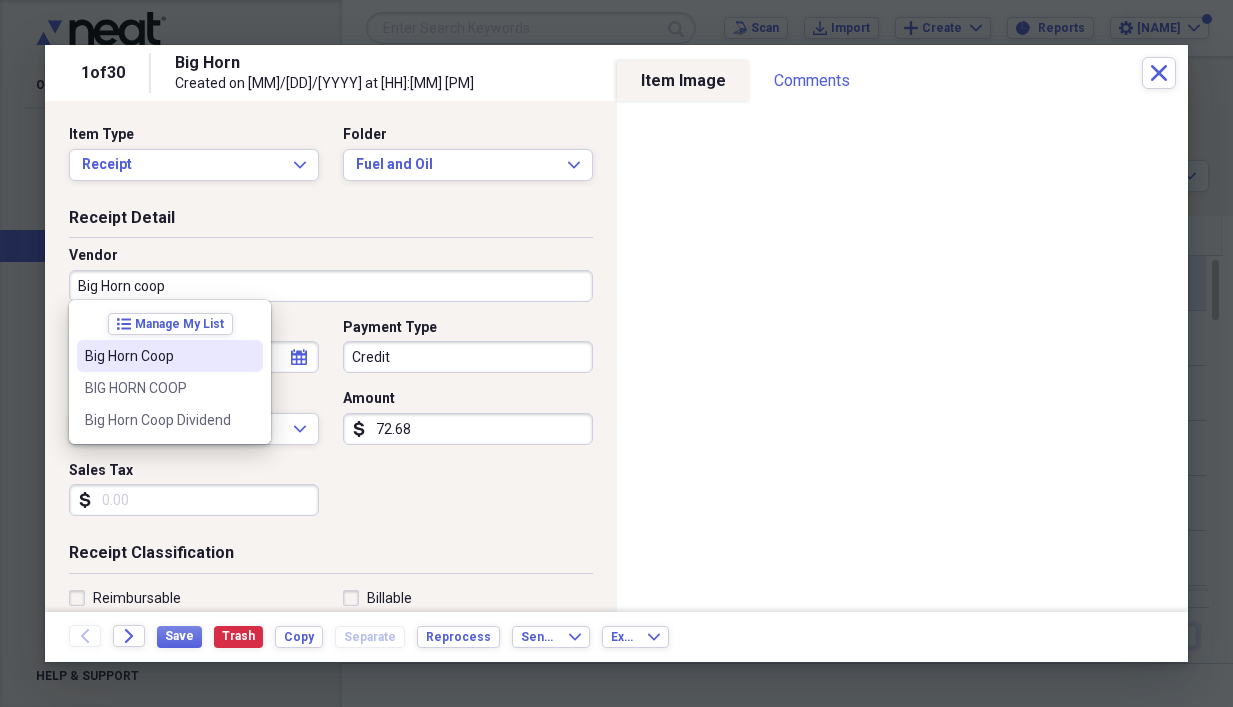 click on "list Manage My List Big Horn Coop BIG HORN COOP Big Horn Coop Dividend" at bounding box center (170, 372) 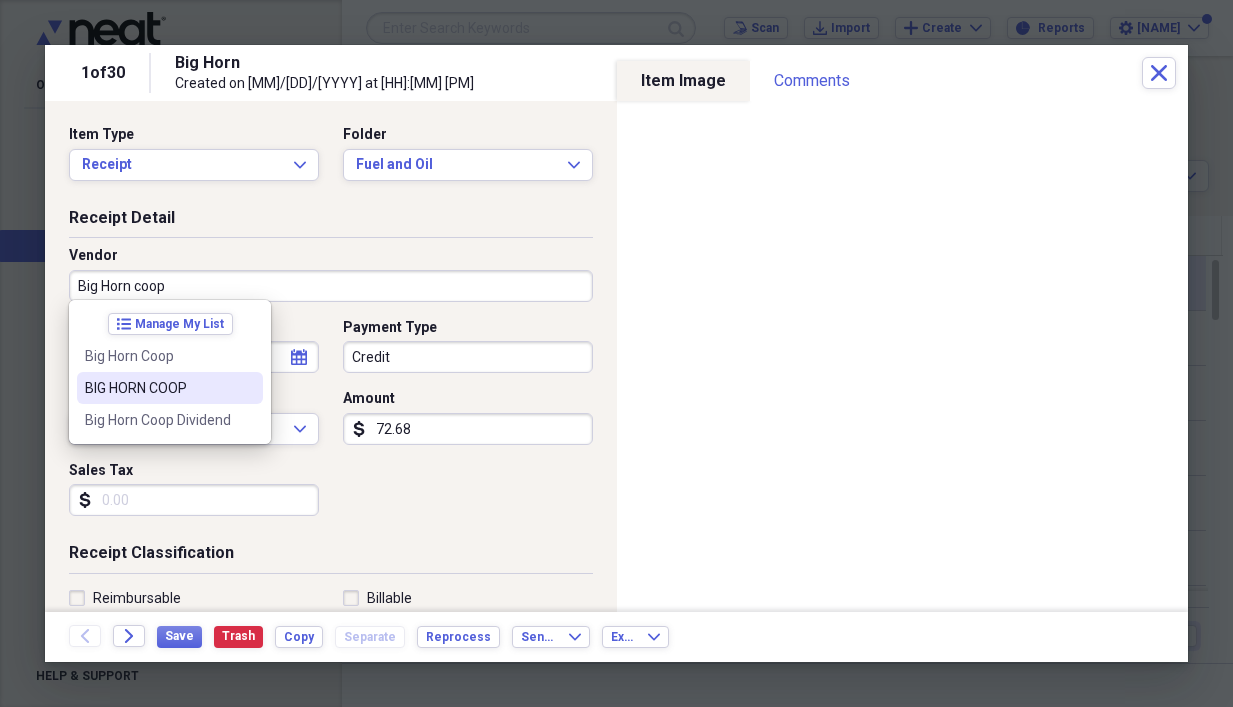 click on "BIG HORN COOP" at bounding box center (158, 388) 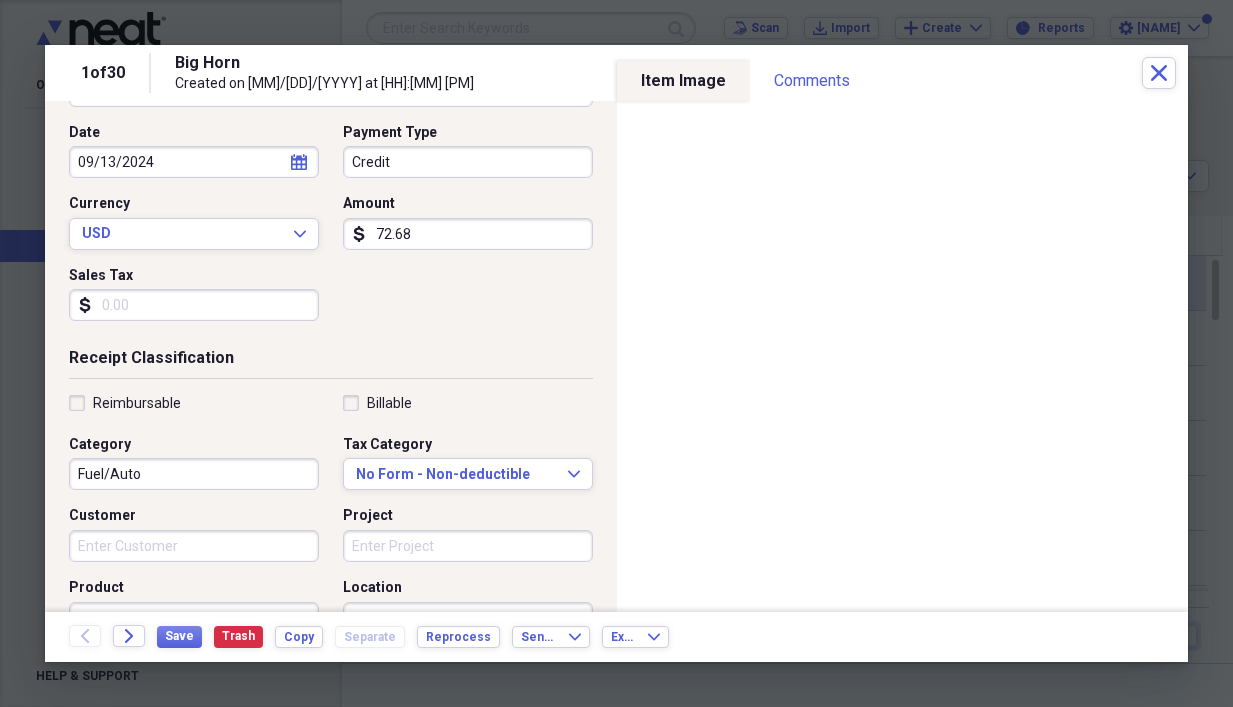 scroll, scrollTop: 200, scrollLeft: 0, axis: vertical 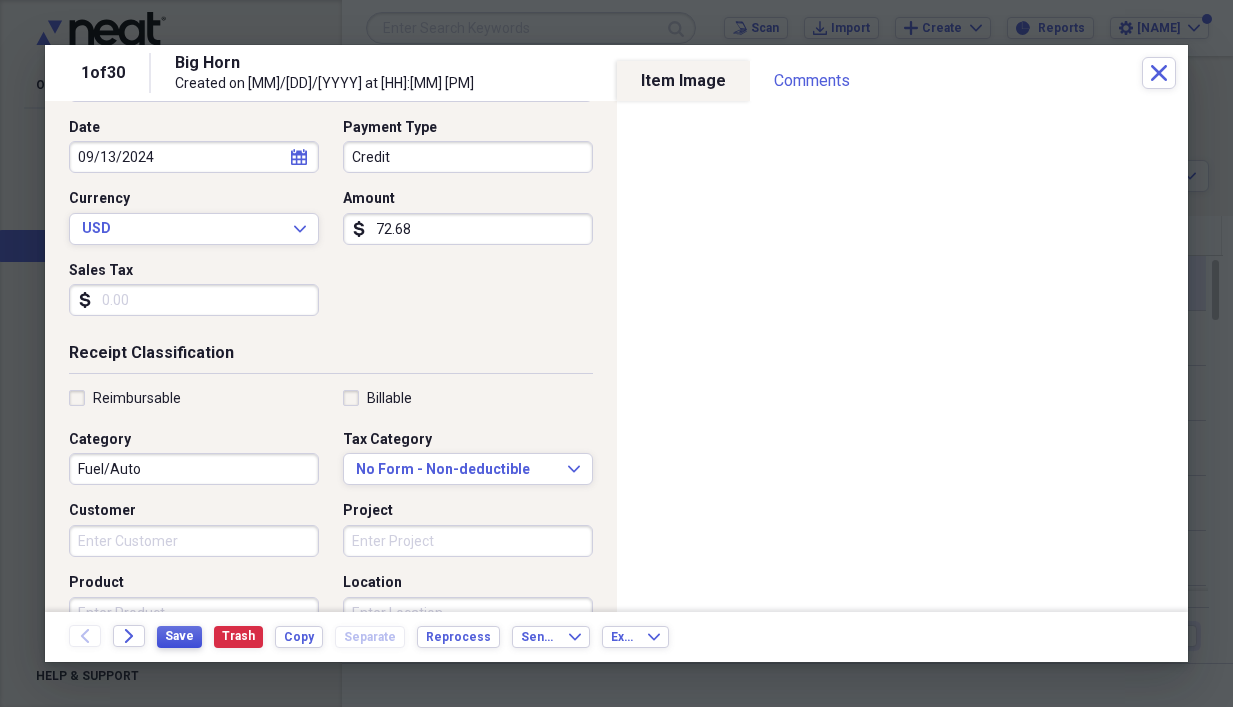 click on "Save" at bounding box center [179, 636] 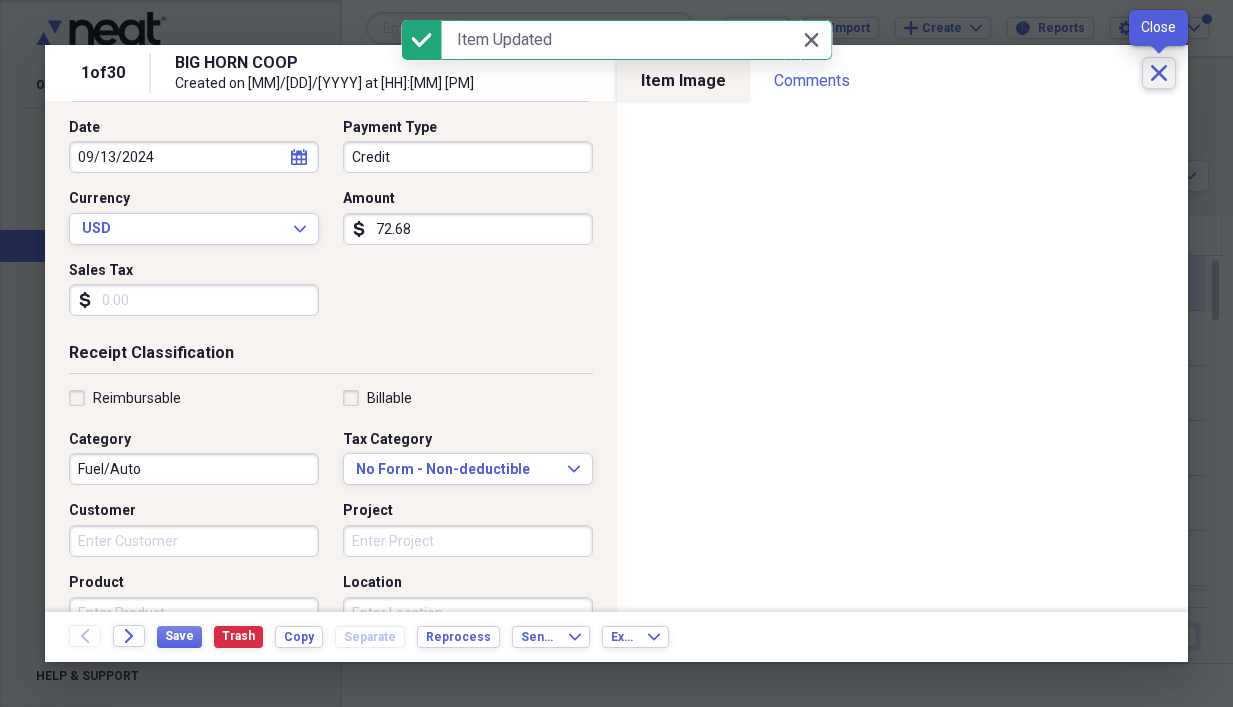 click on "Close" 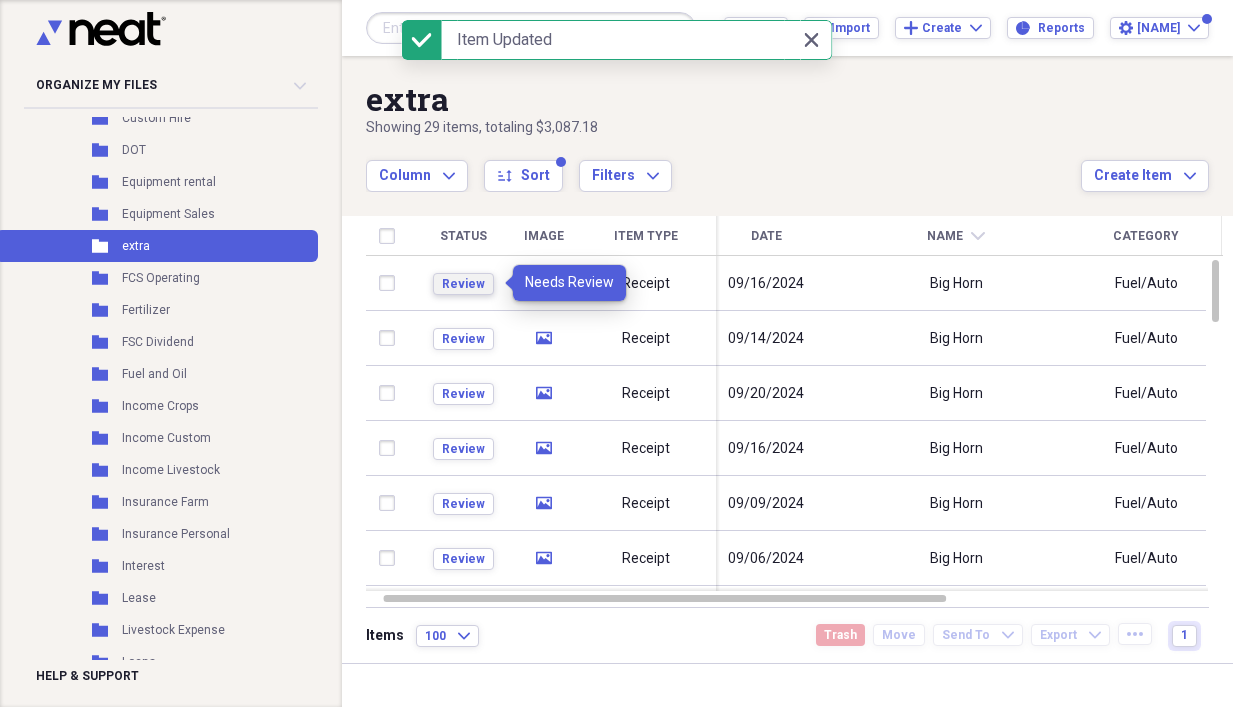 click on "Review" at bounding box center (463, 284) 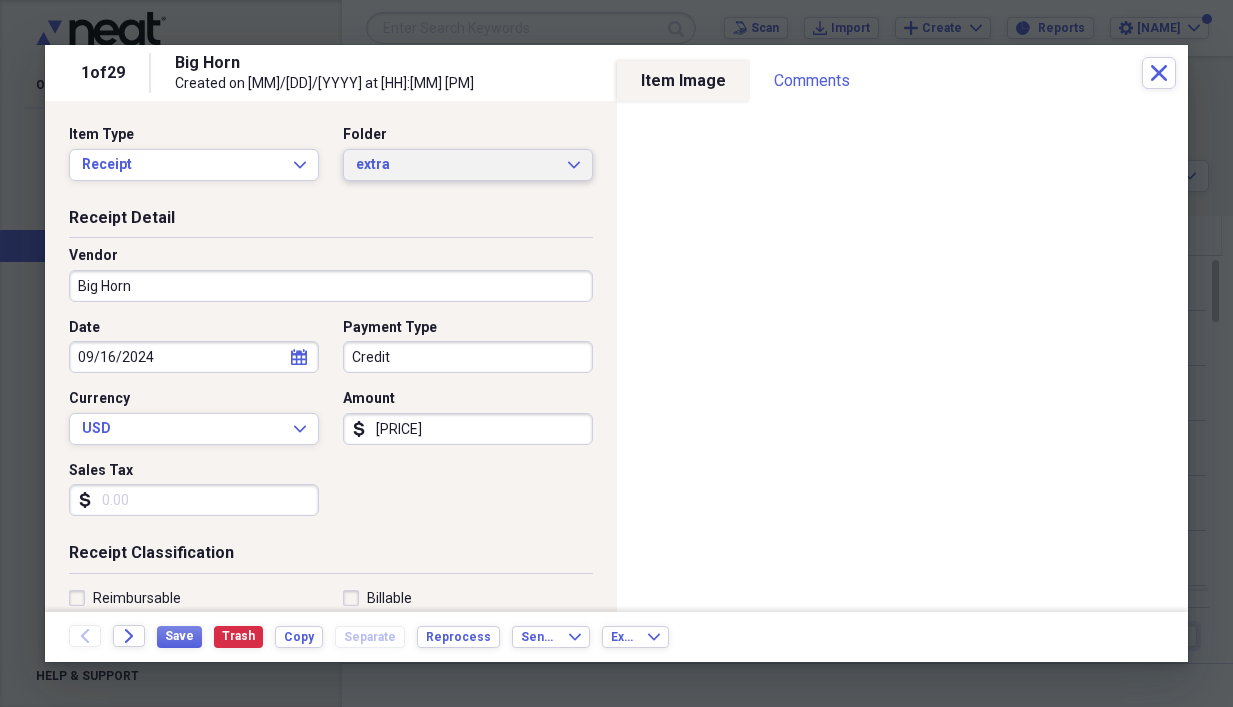 click on "Expand" 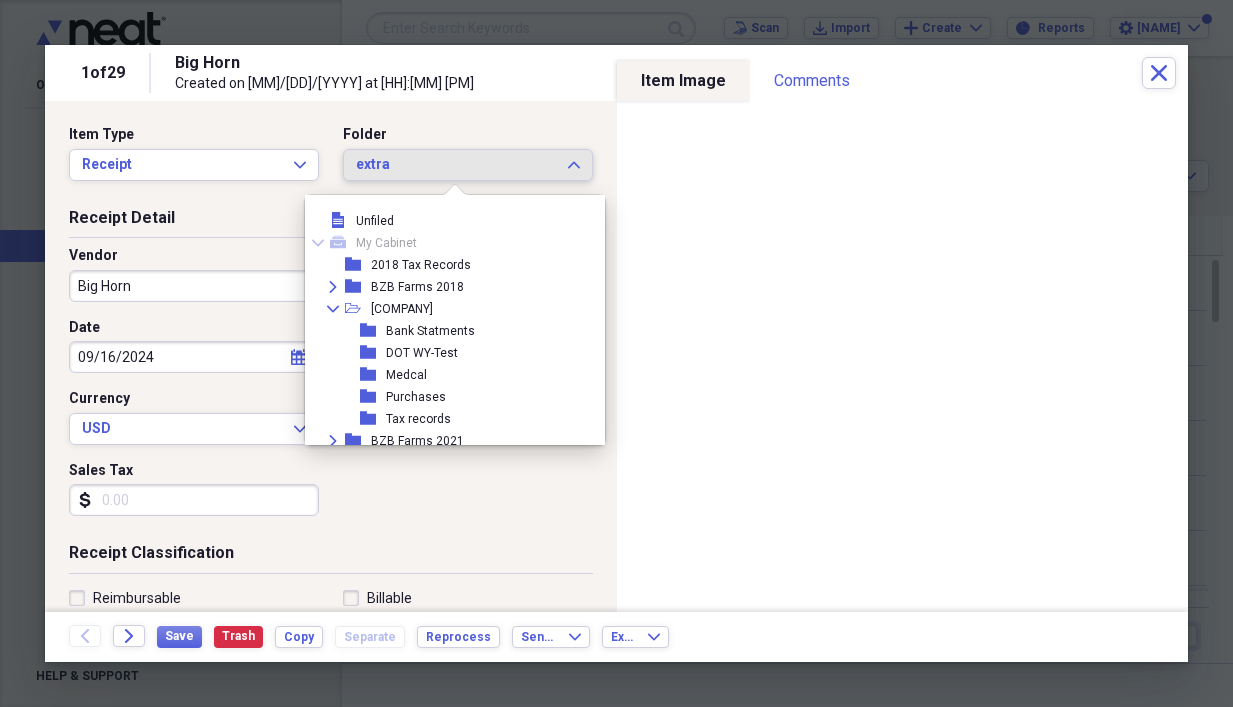 scroll, scrollTop: 1089, scrollLeft: 0, axis: vertical 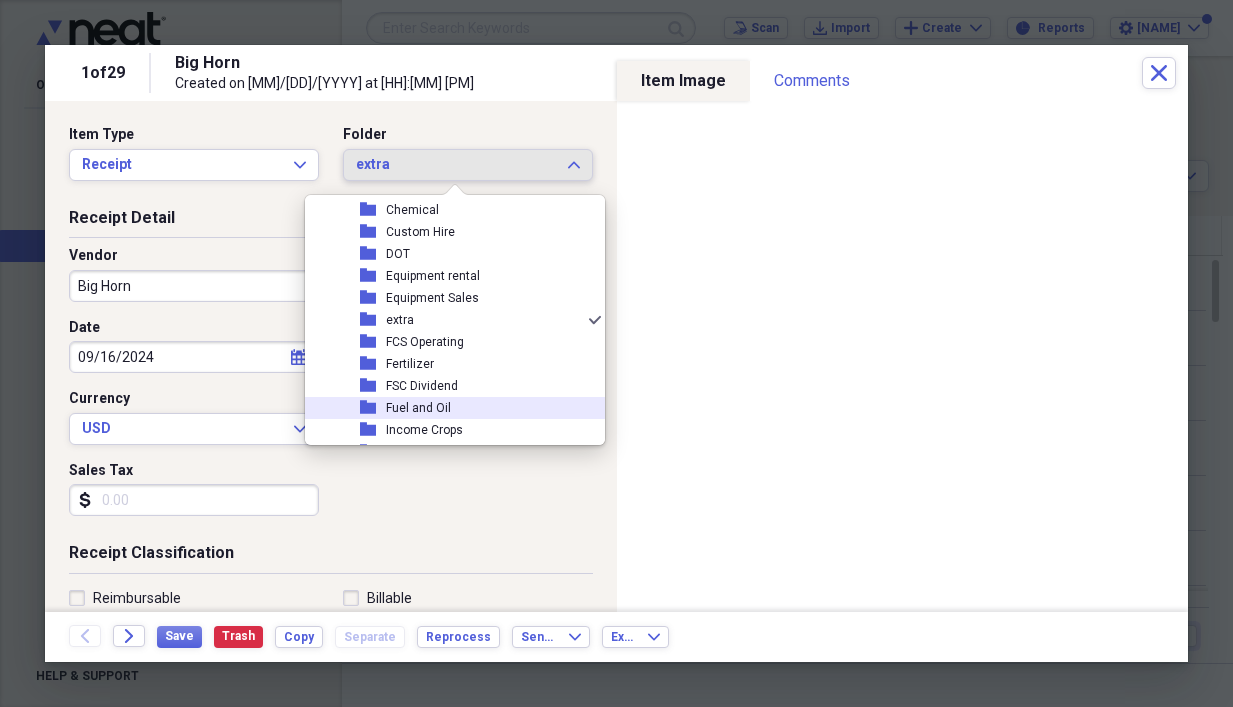 click on "Fuel and Oil" at bounding box center [418, 408] 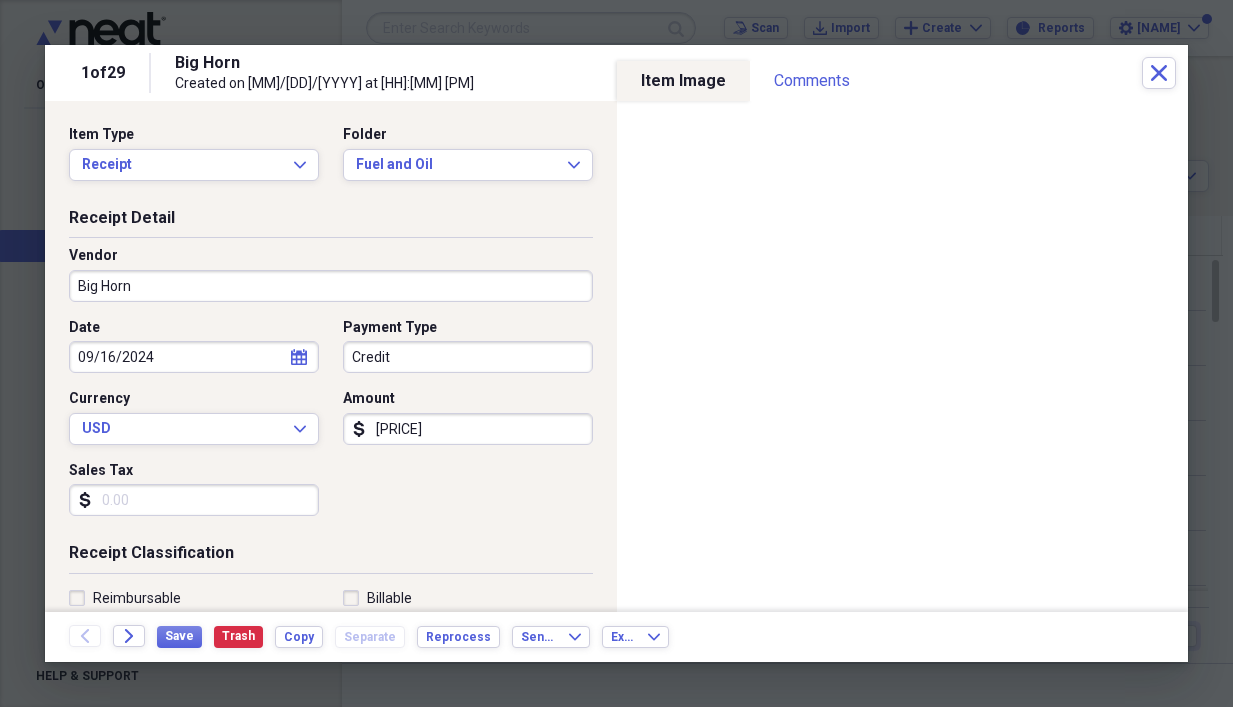 click on "Big Horn" at bounding box center [331, 286] 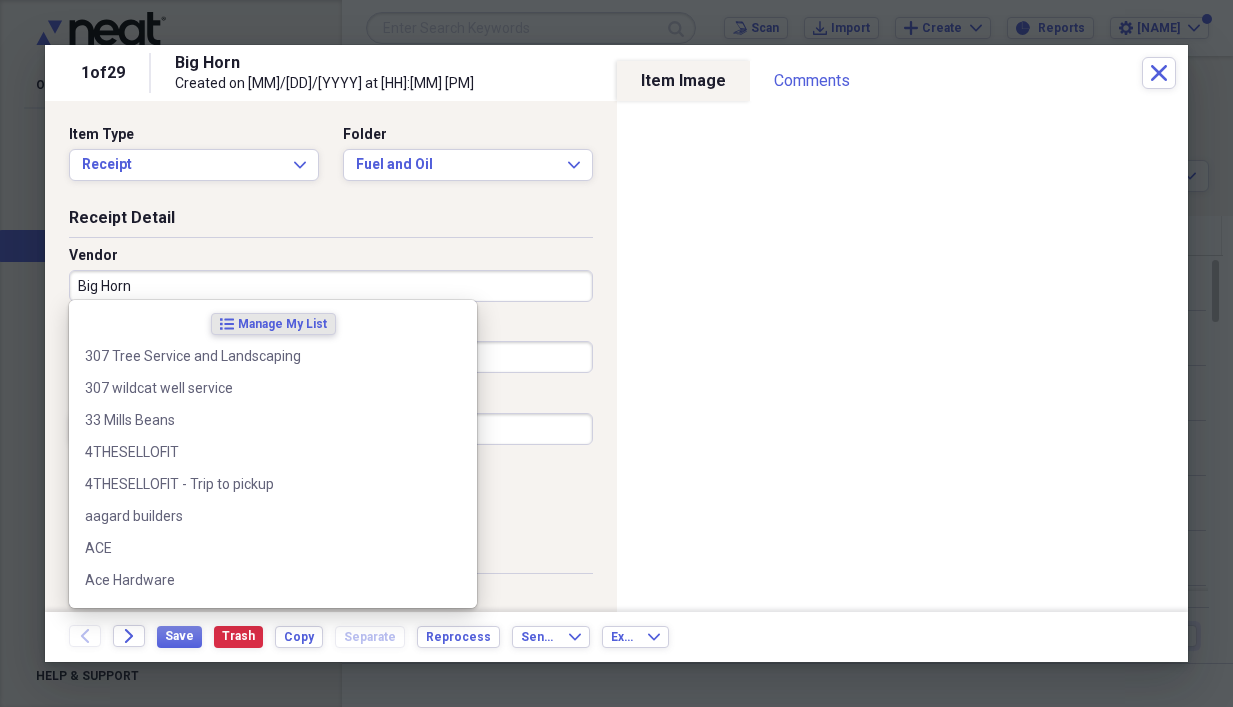 click on "Big Horn" at bounding box center (331, 286) 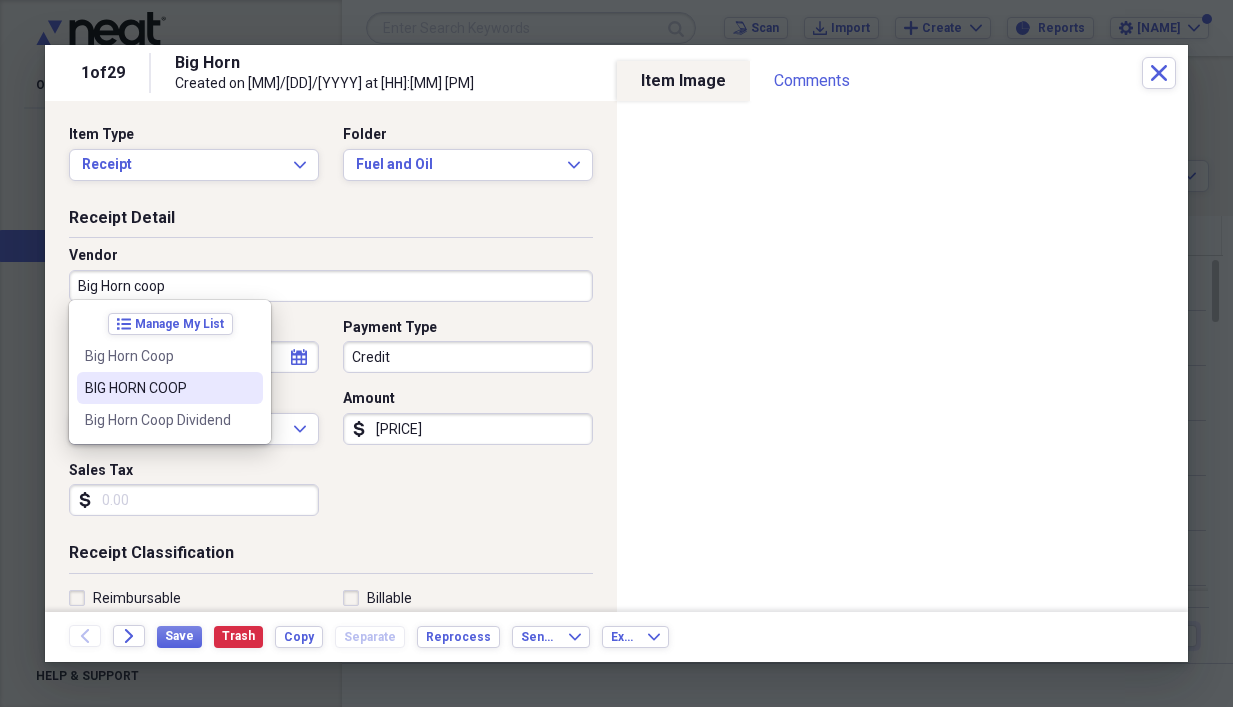 click on "BIG HORN COOP" at bounding box center [158, 388] 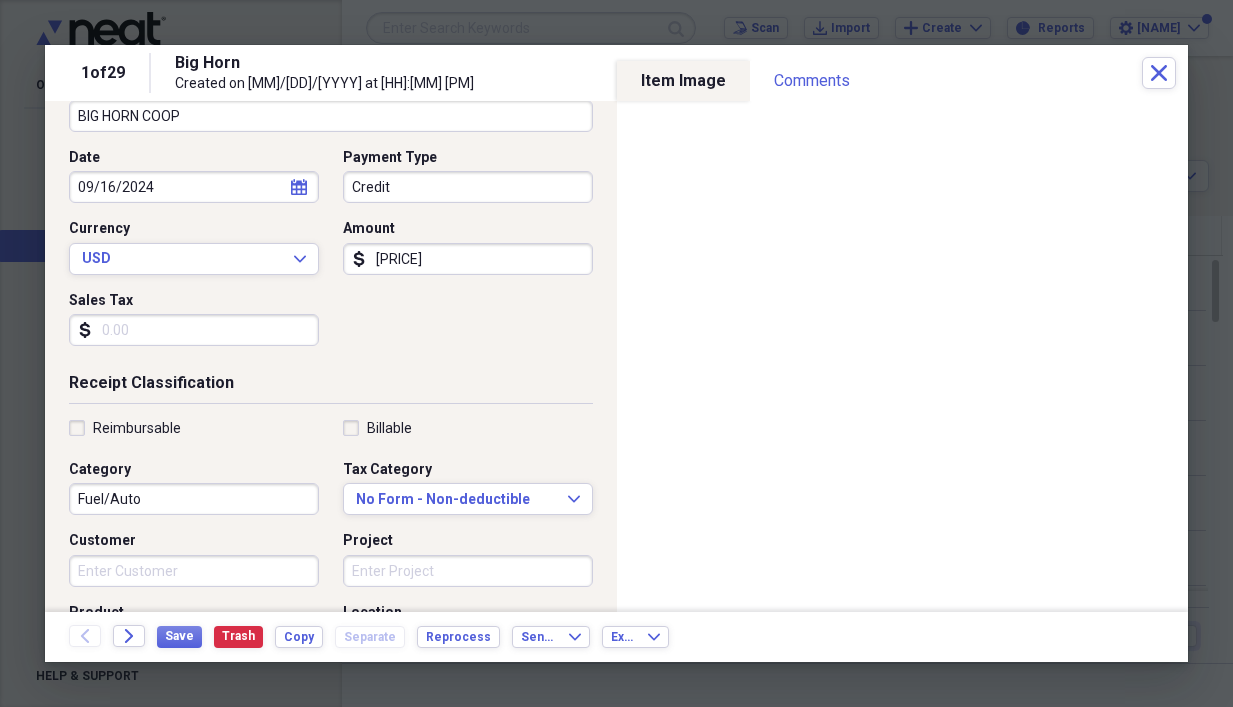 scroll, scrollTop: 200, scrollLeft: 0, axis: vertical 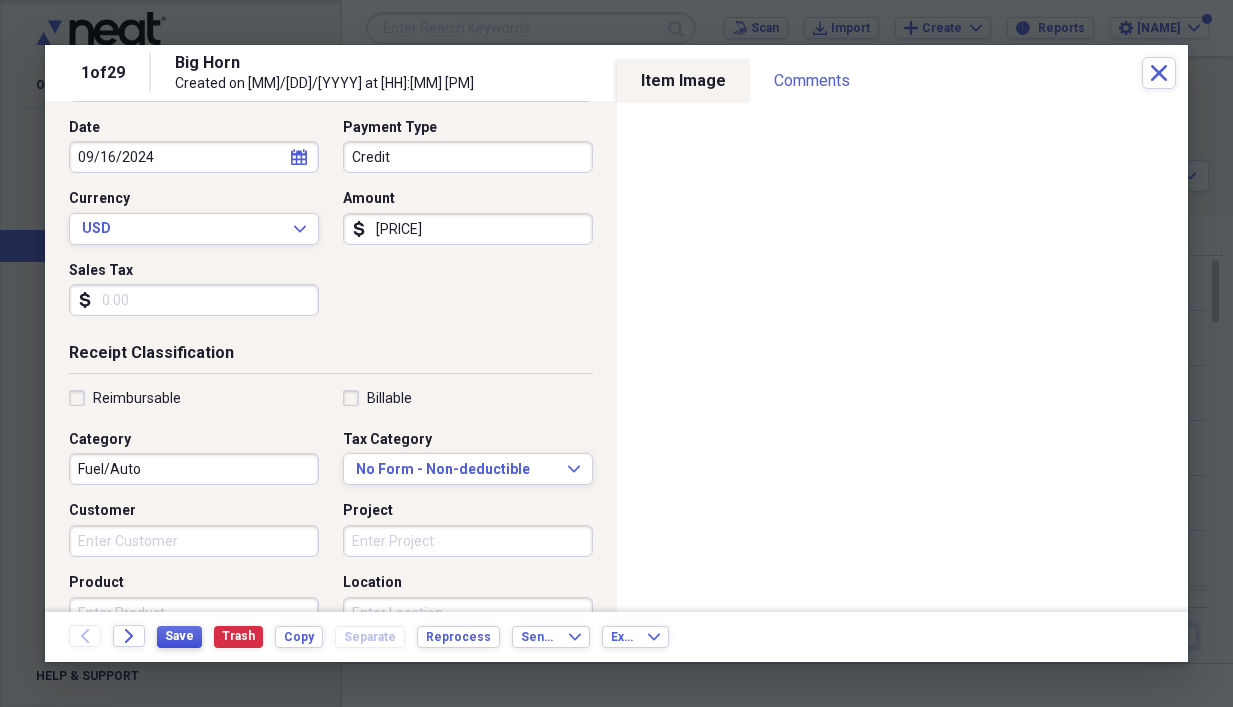 click on "Save" at bounding box center (179, 636) 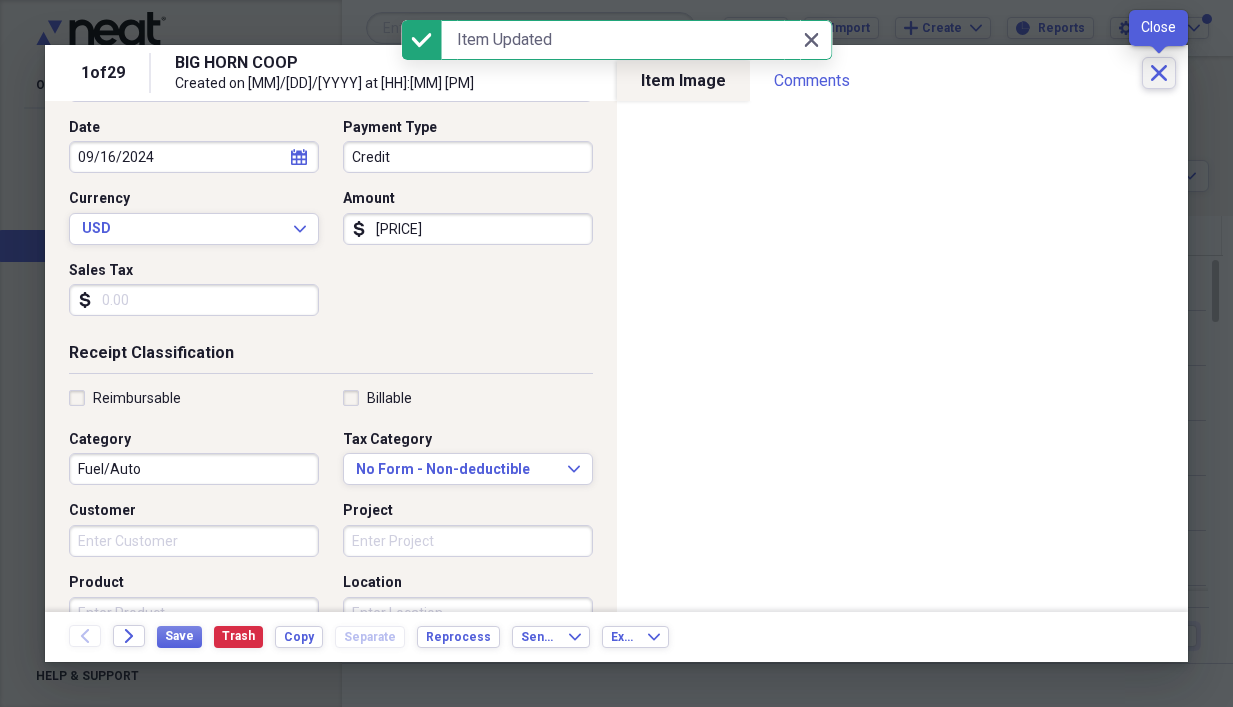 click on "Close" 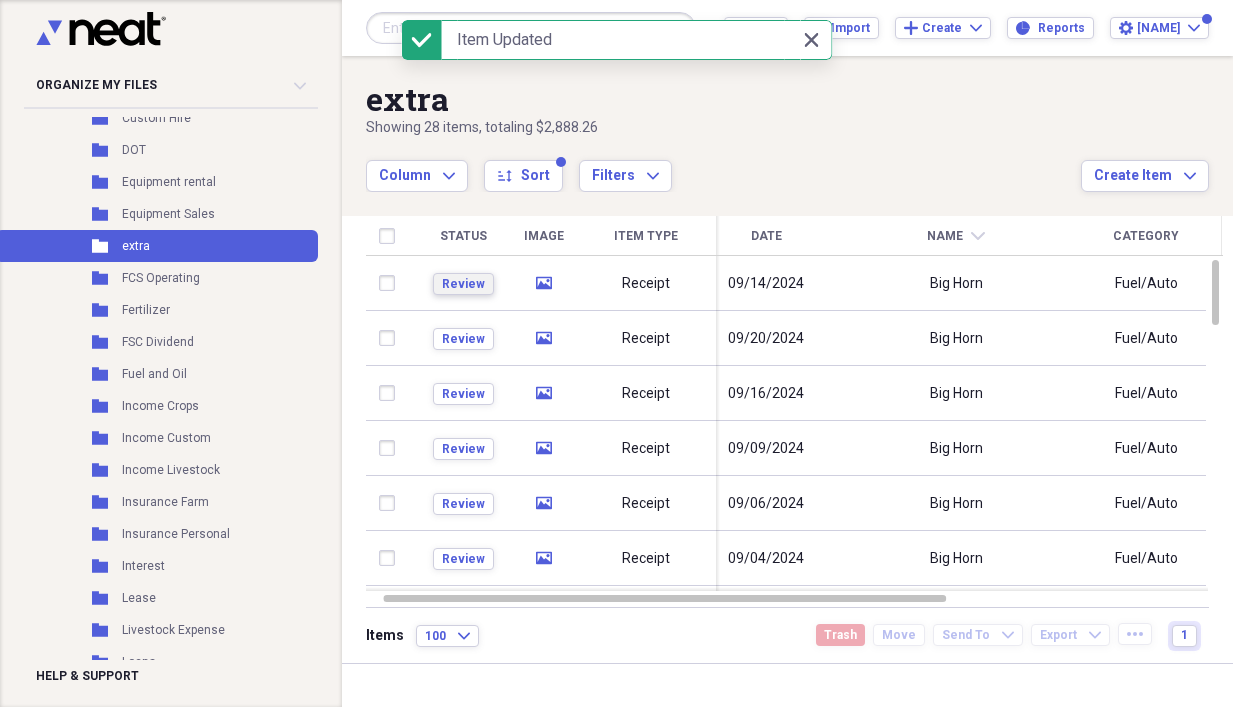 drag, startPoint x: 481, startPoint y: 270, endPoint x: 475, endPoint y: 279, distance: 10.816654 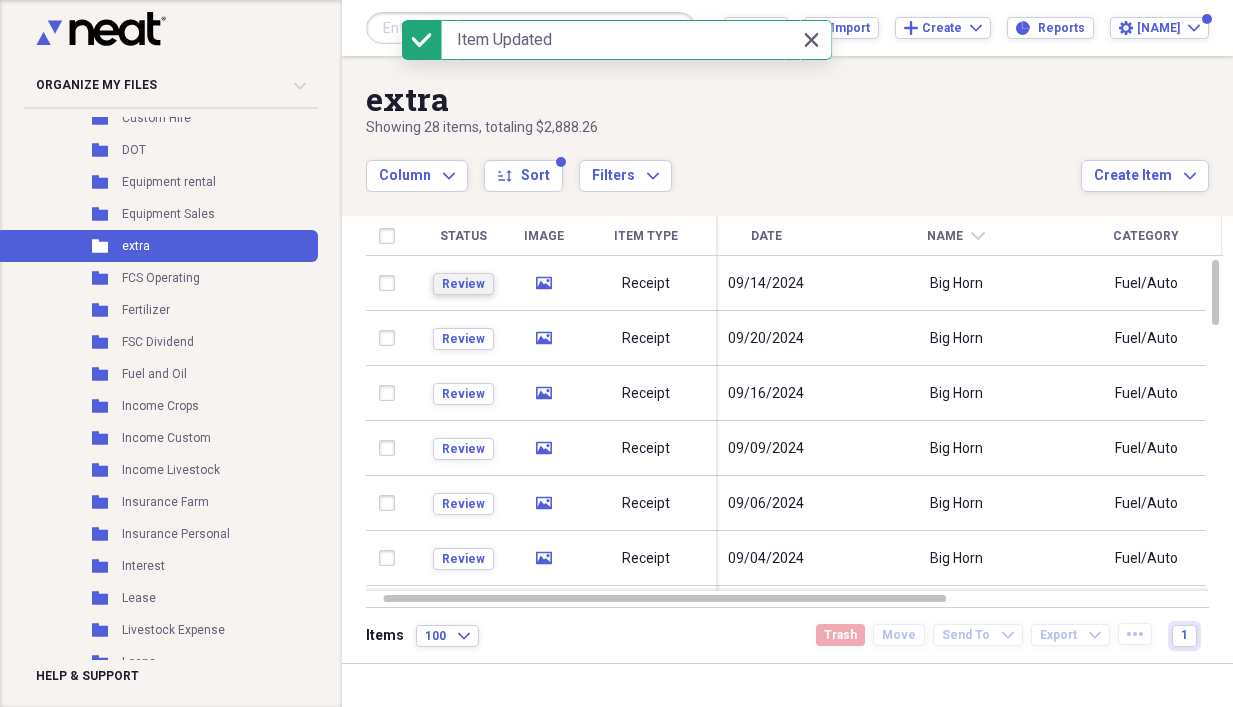click on "Review" at bounding box center (463, 283) 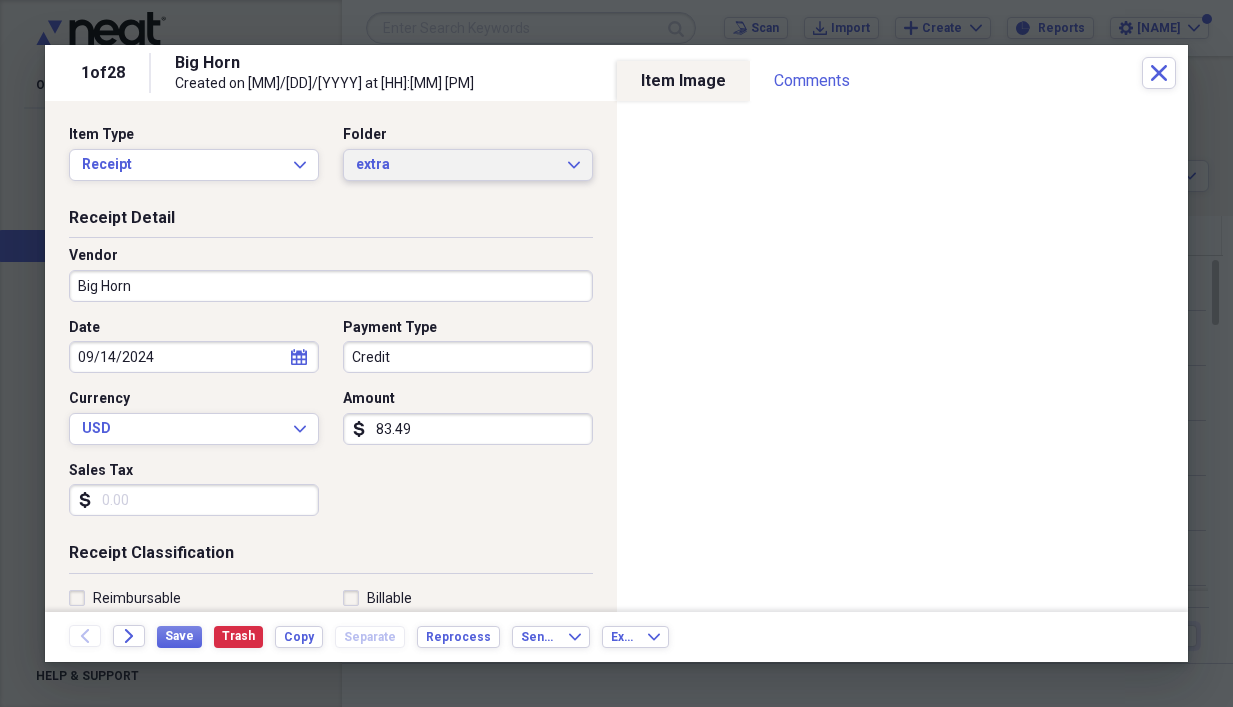 click 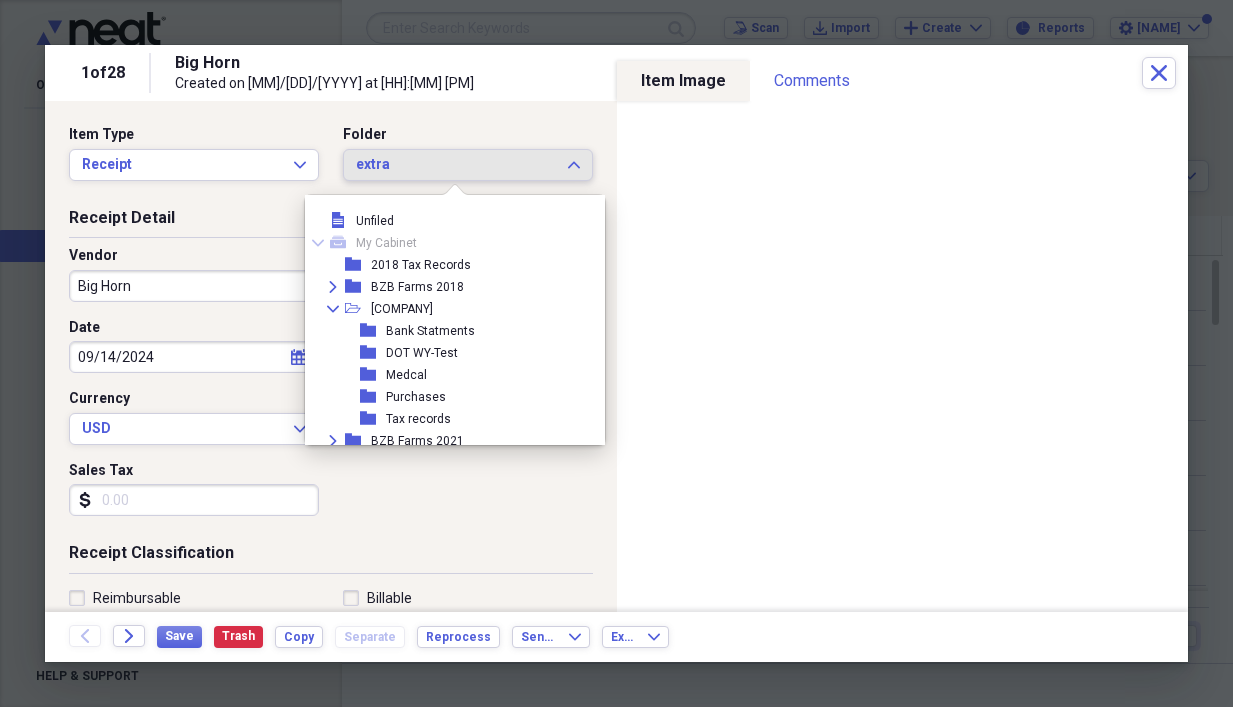 scroll, scrollTop: 1089, scrollLeft: 0, axis: vertical 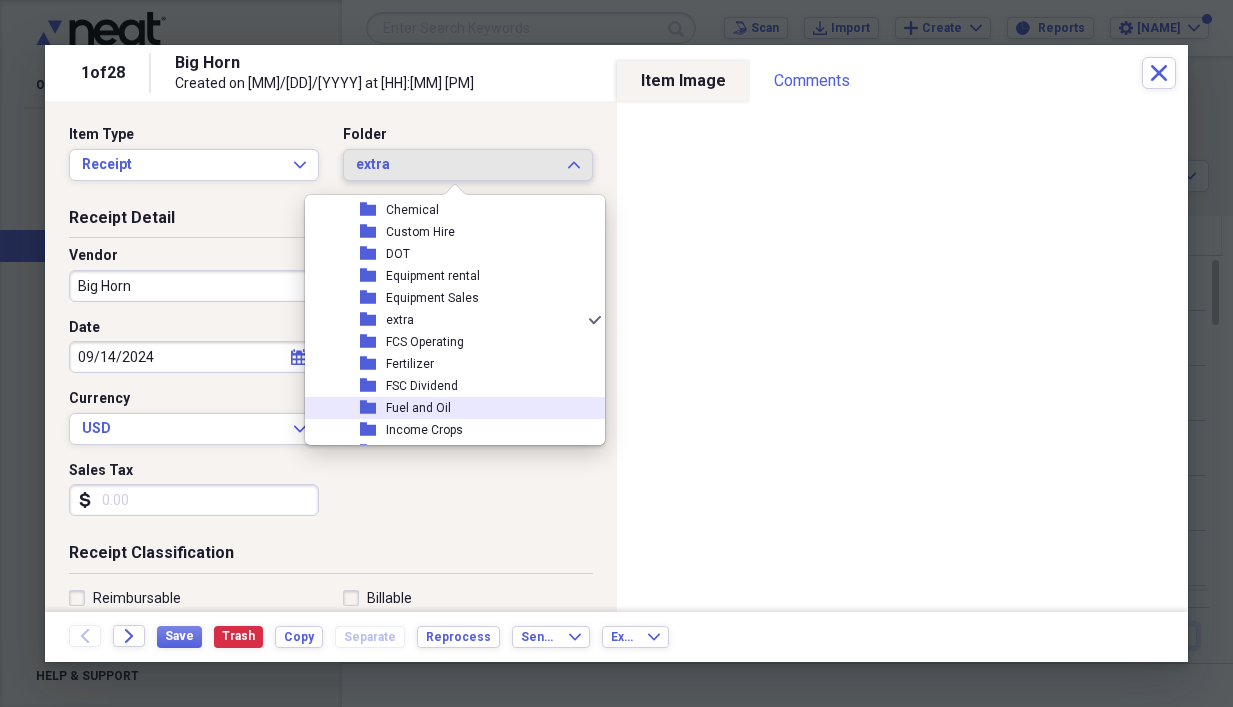 click on "Fuel and Oil" at bounding box center (418, 408) 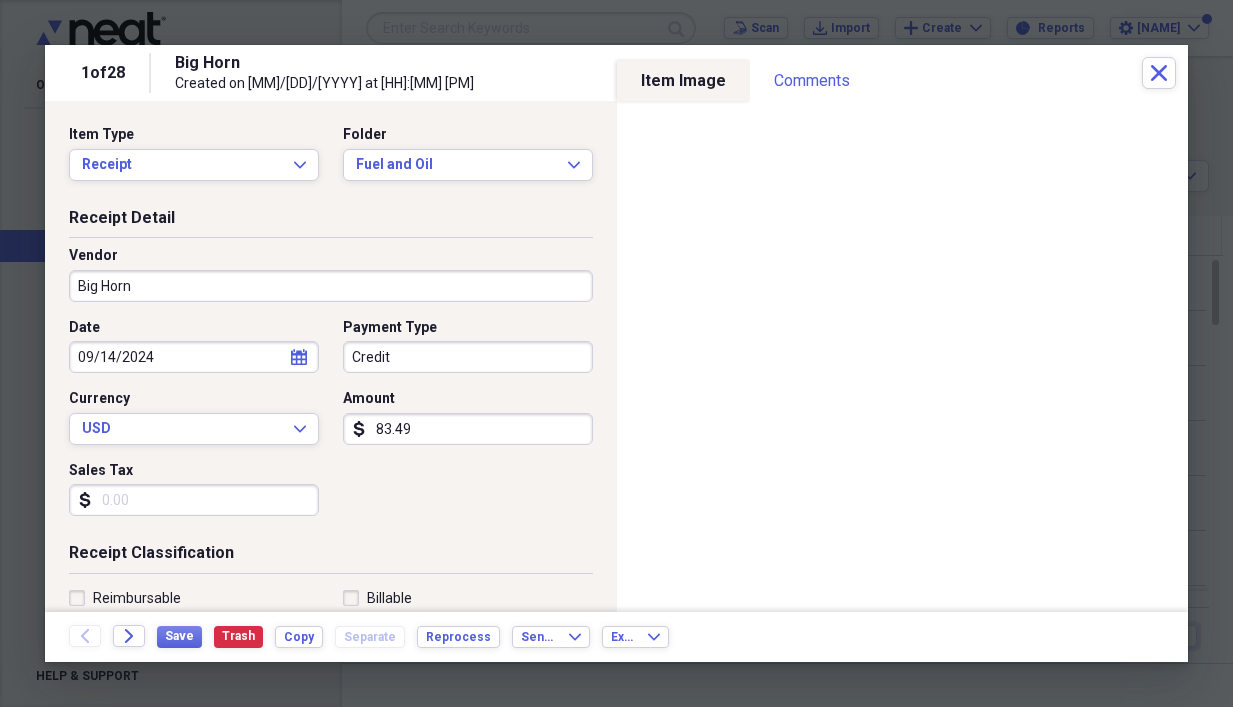 click on "Big Horn" at bounding box center [331, 286] 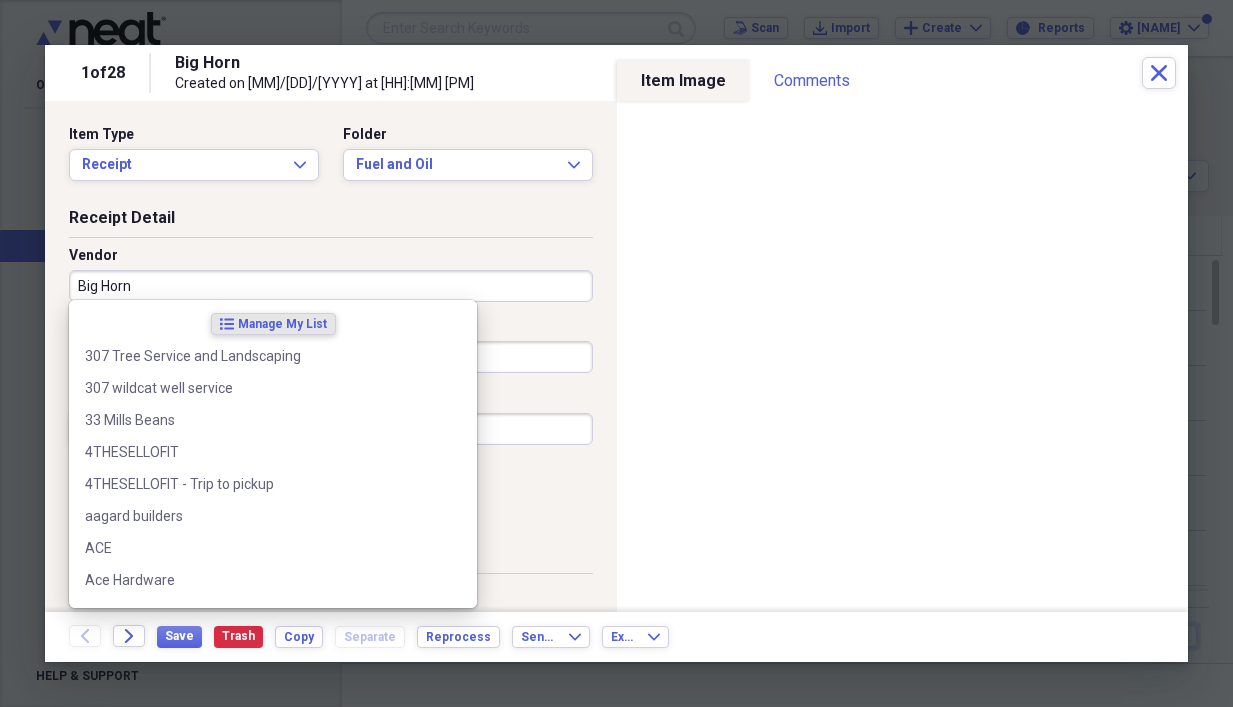 click on "Big Horn" at bounding box center (331, 286) 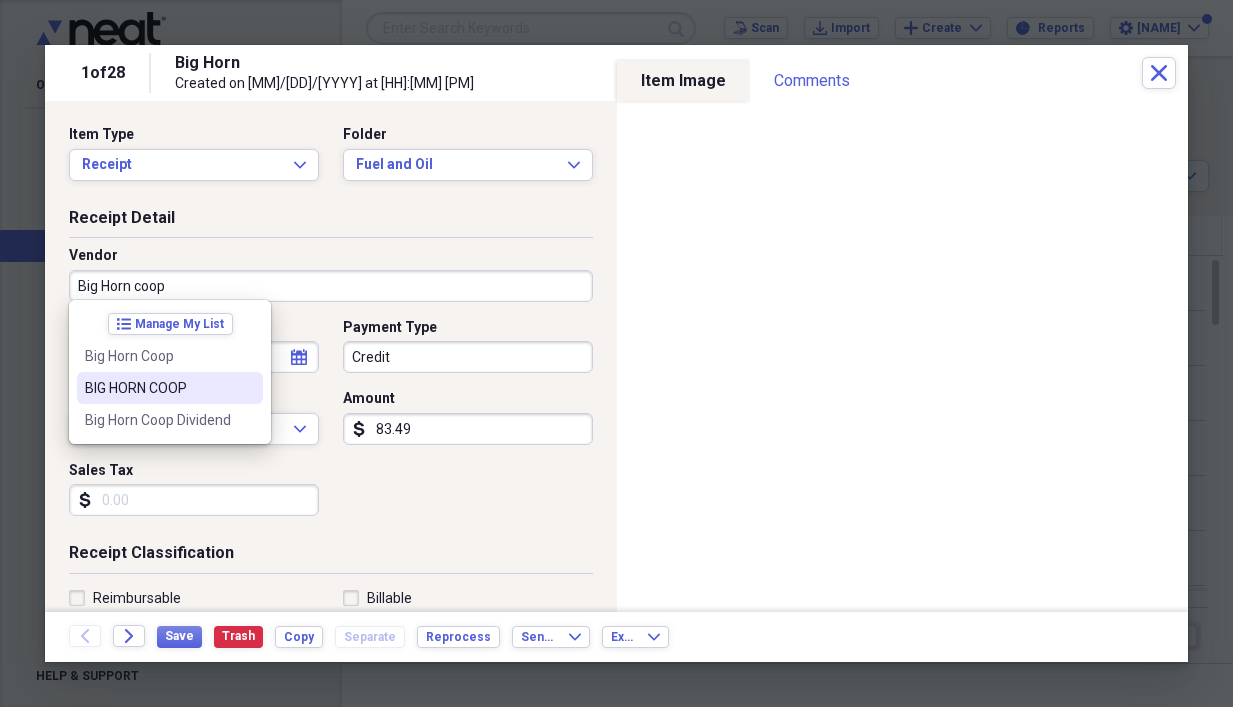 click on "BIG HORN COOP" at bounding box center [158, 388] 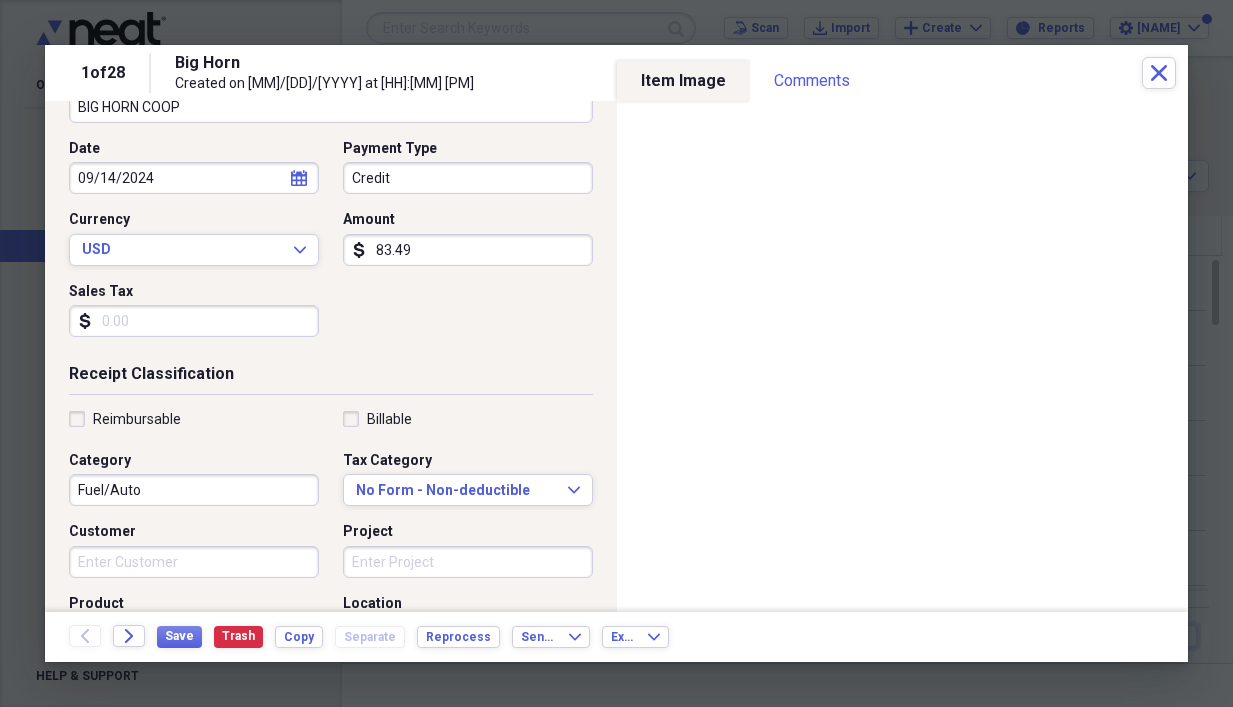 scroll, scrollTop: 200, scrollLeft: 0, axis: vertical 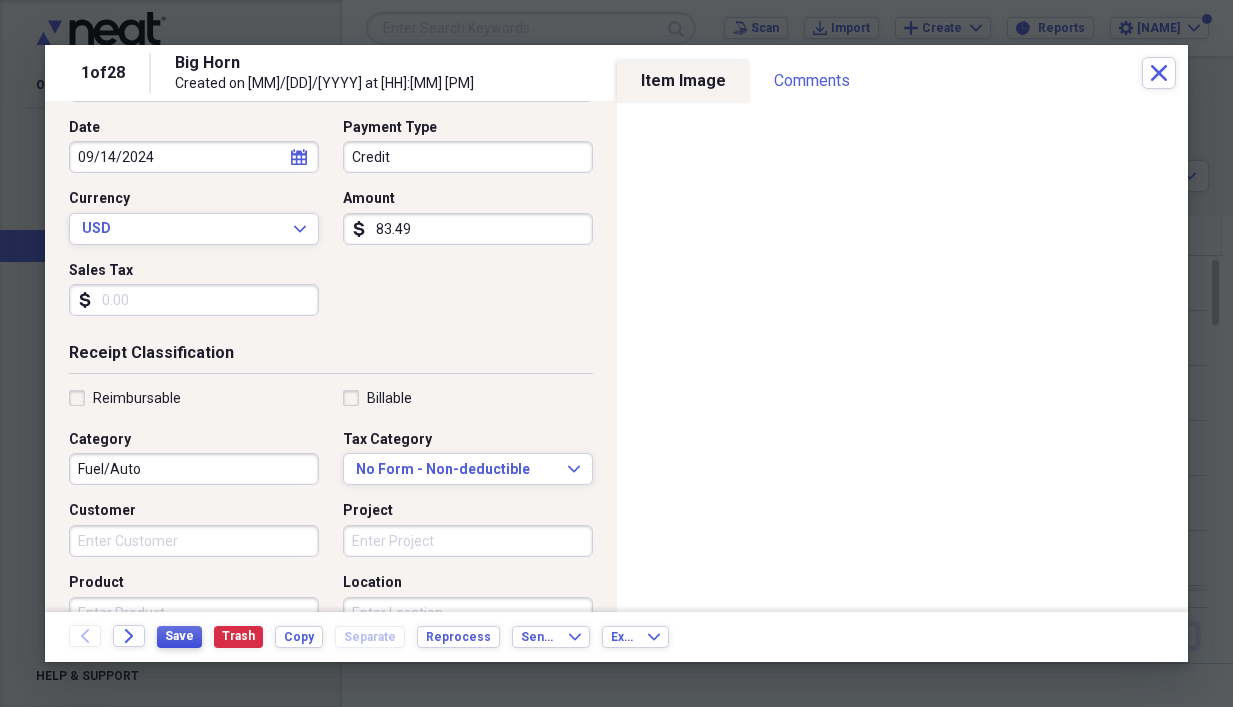 click on "Save" at bounding box center (179, 636) 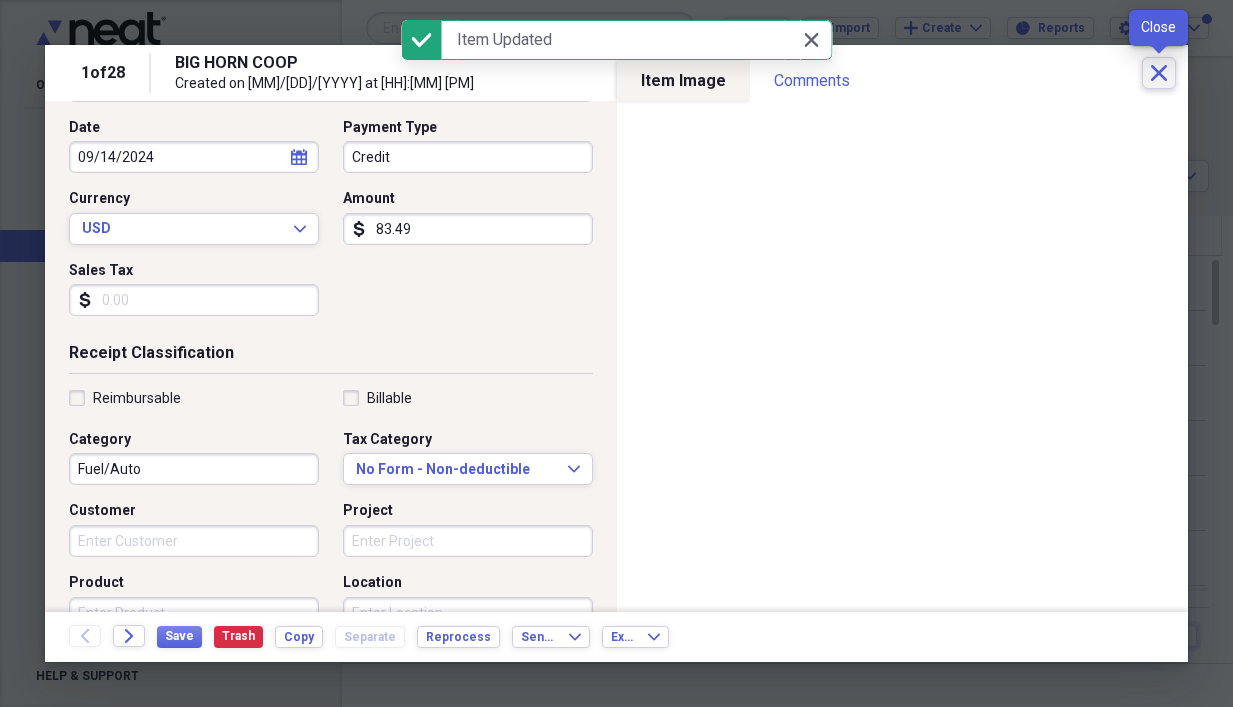 click on "Close" 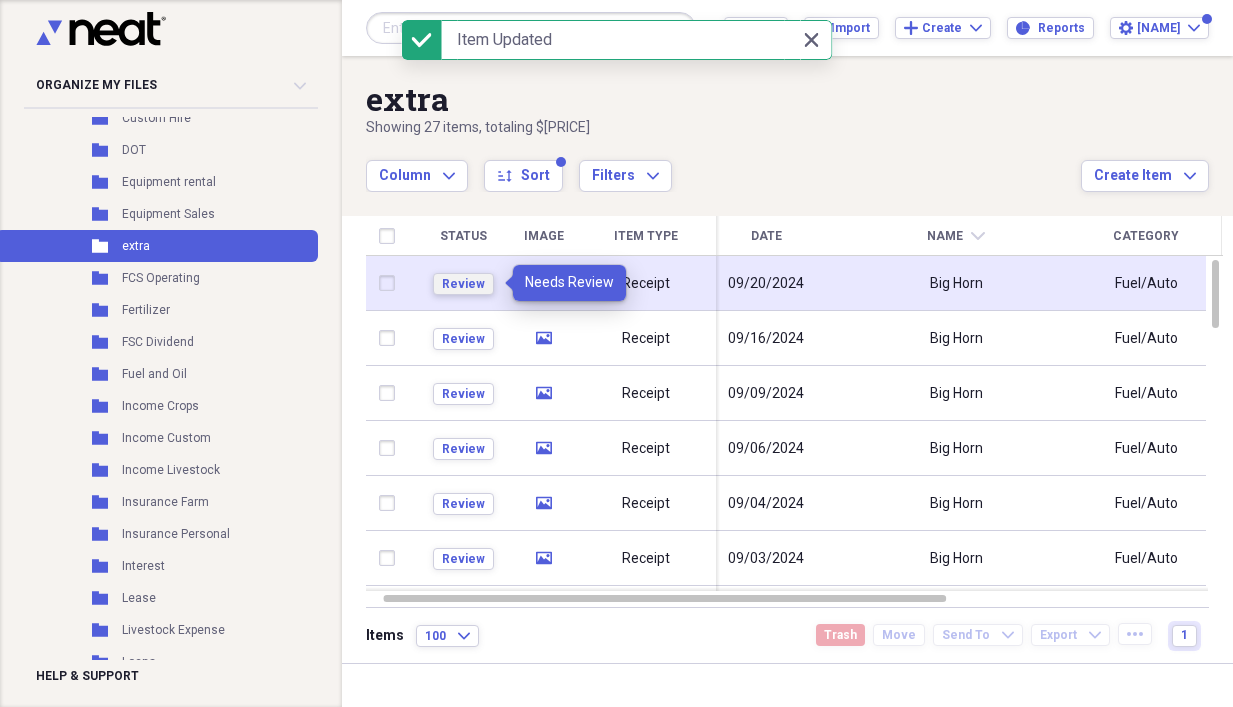 click on "Review" at bounding box center [463, 284] 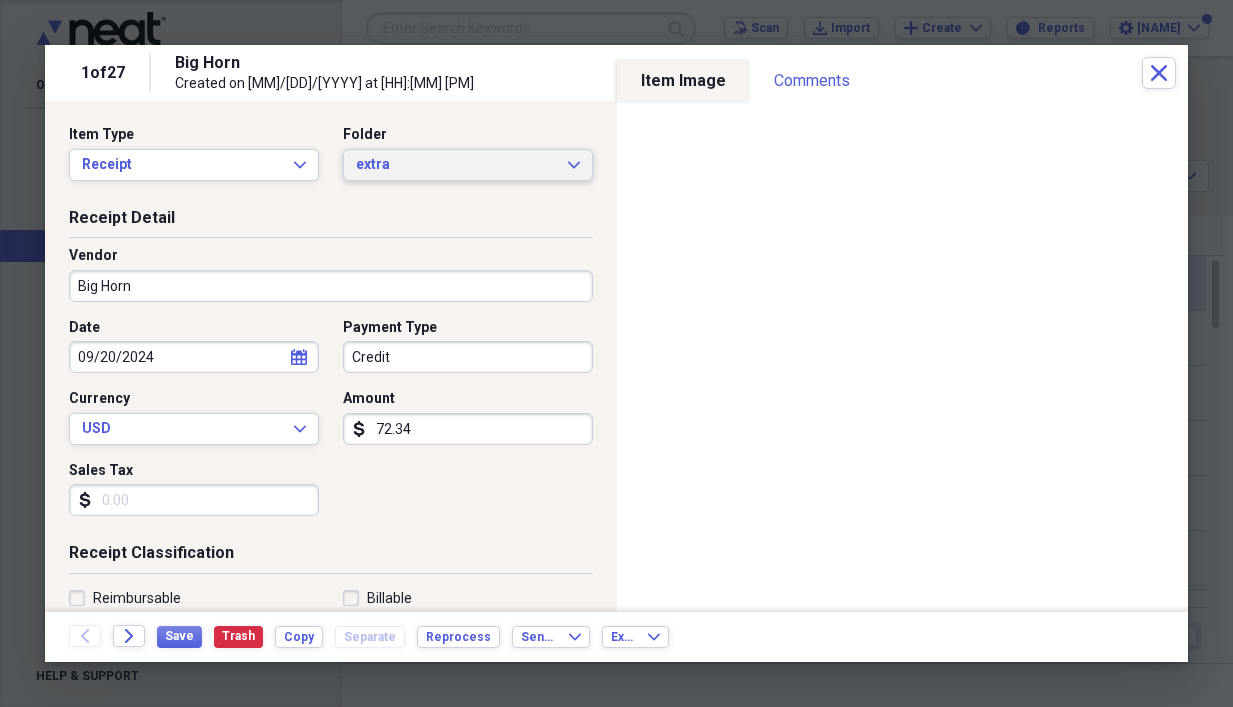 click on "Expand" 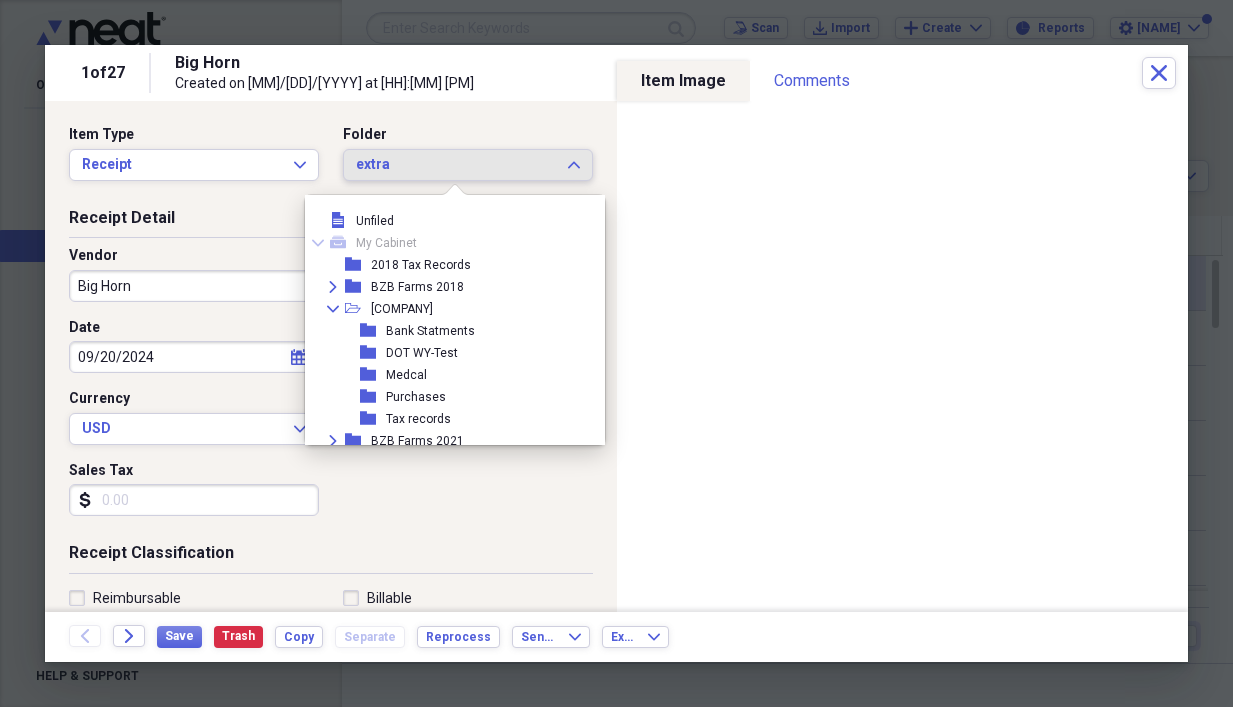 scroll, scrollTop: 1089, scrollLeft: 0, axis: vertical 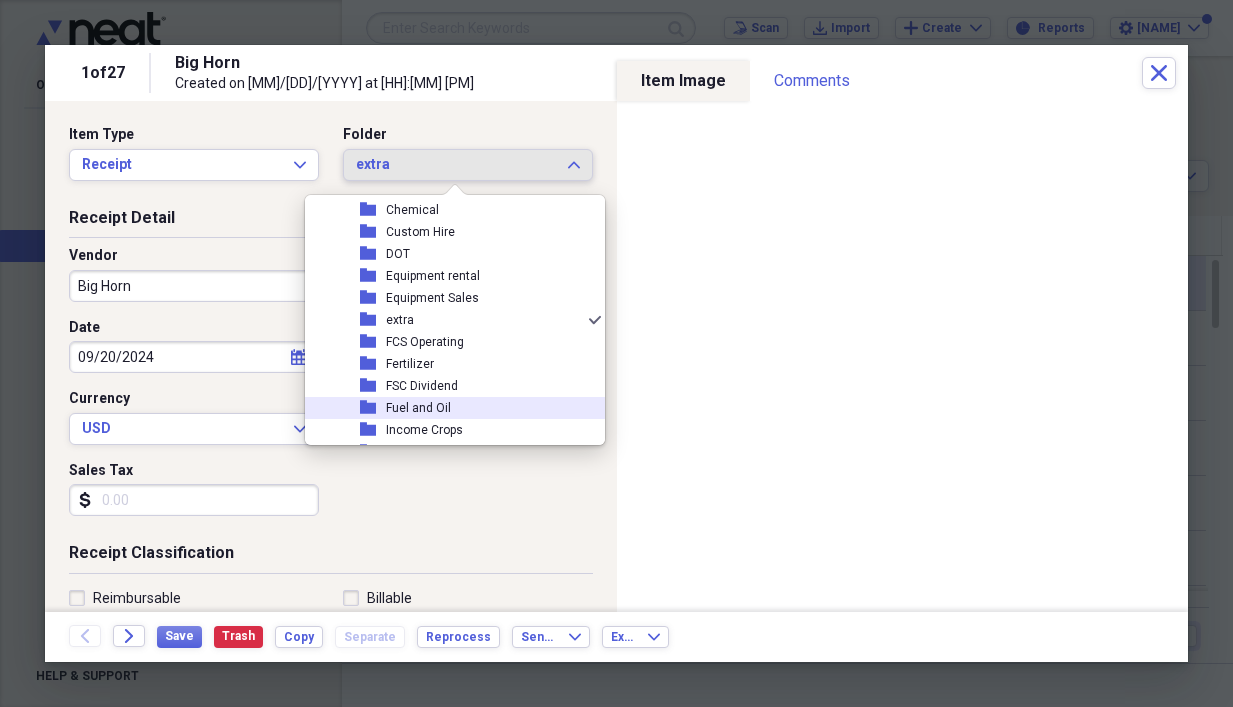 click on "Fuel and Oil" at bounding box center (418, 408) 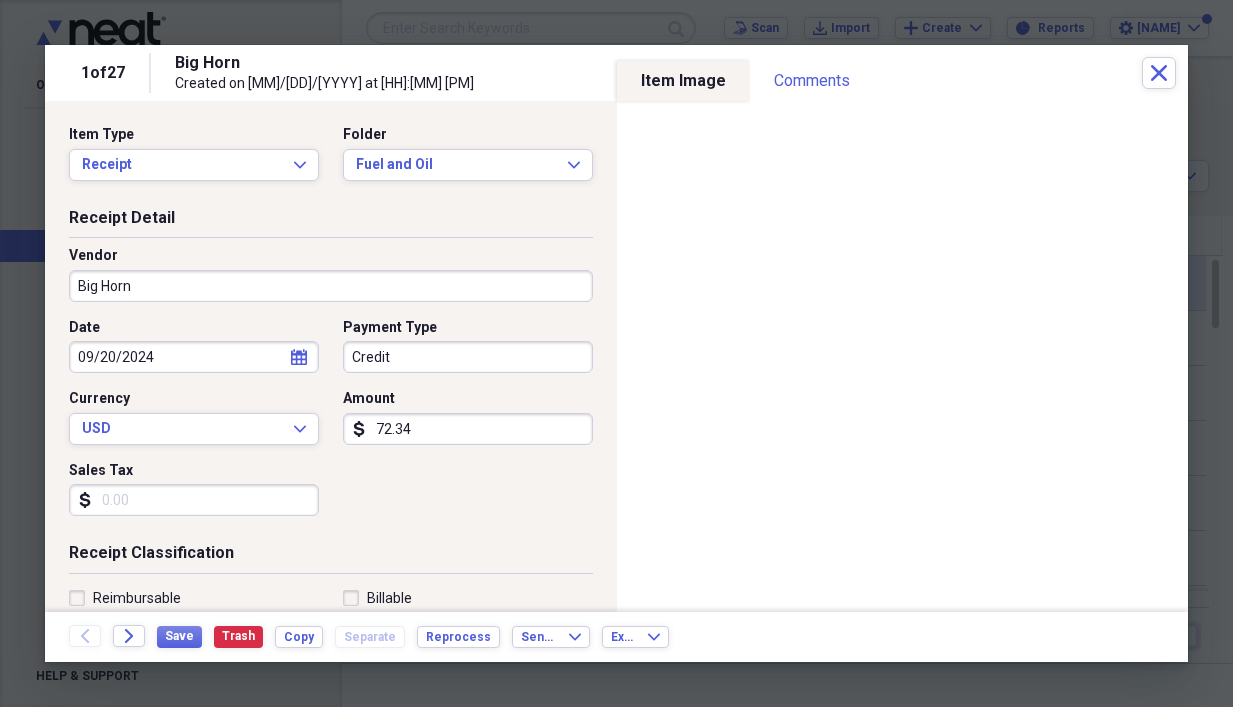 click on "Big Horn" at bounding box center [331, 286] 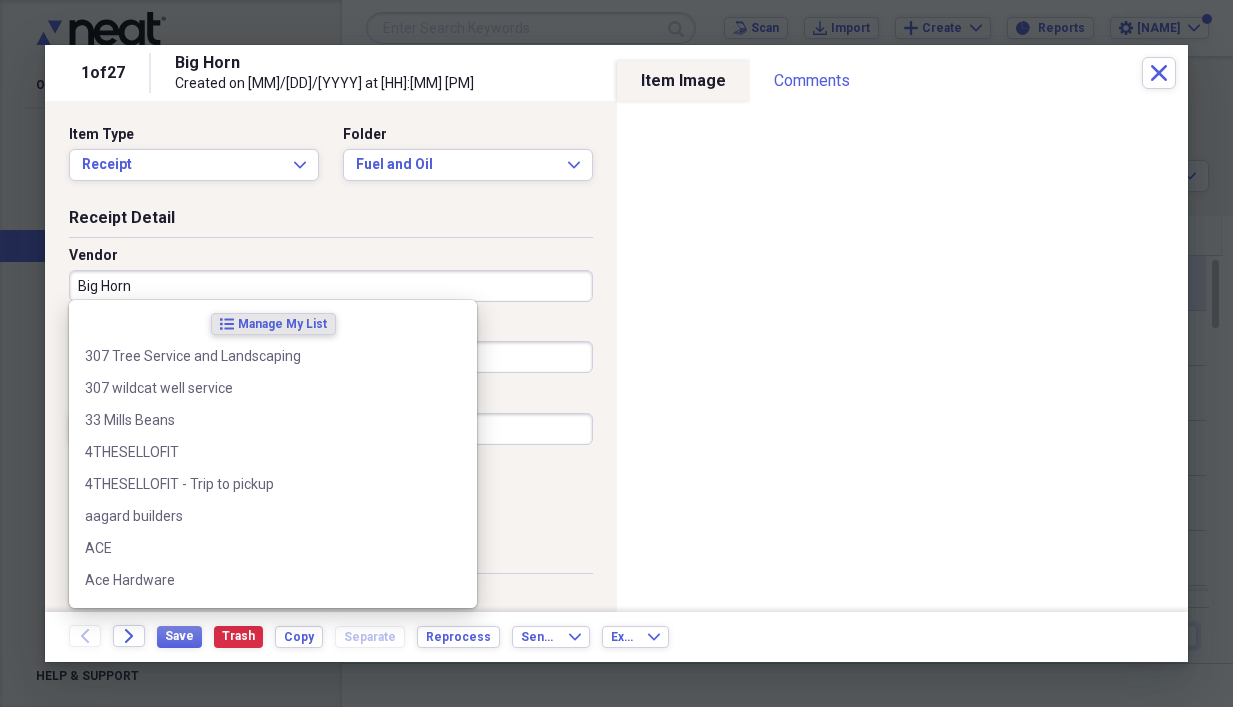 click on "Big Horn" at bounding box center (331, 286) 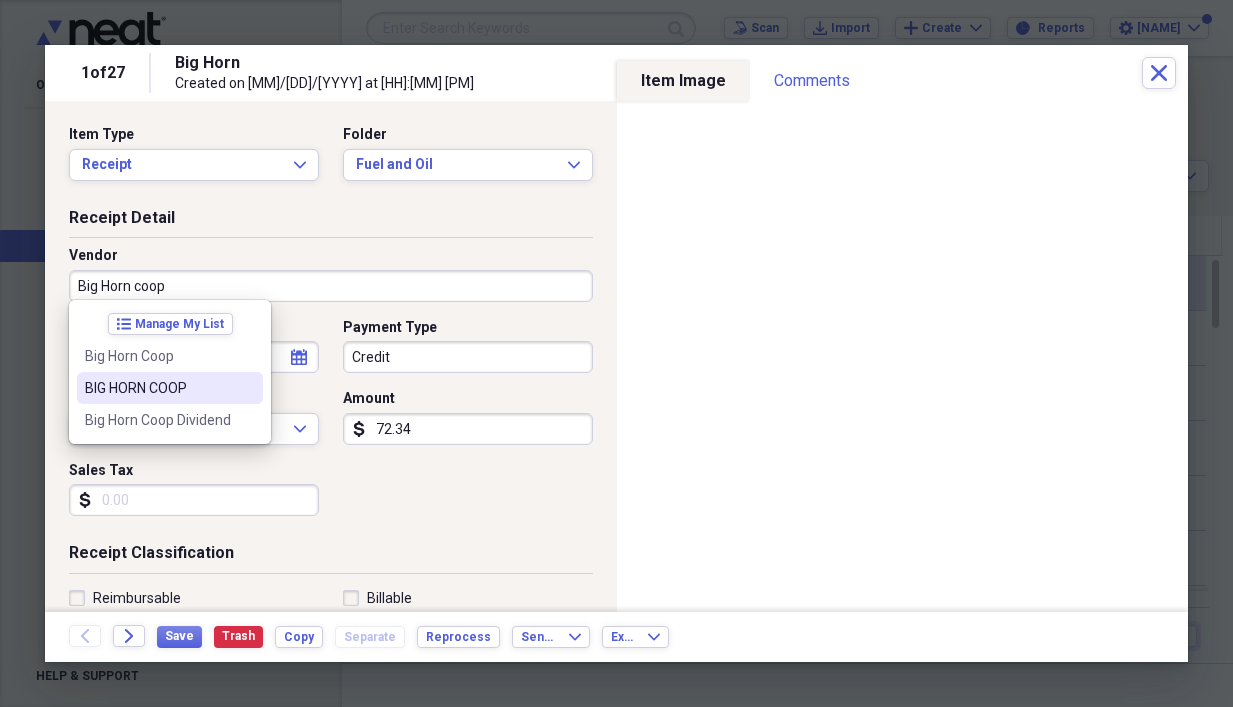 click on "BIG HORN COOP" at bounding box center [158, 388] 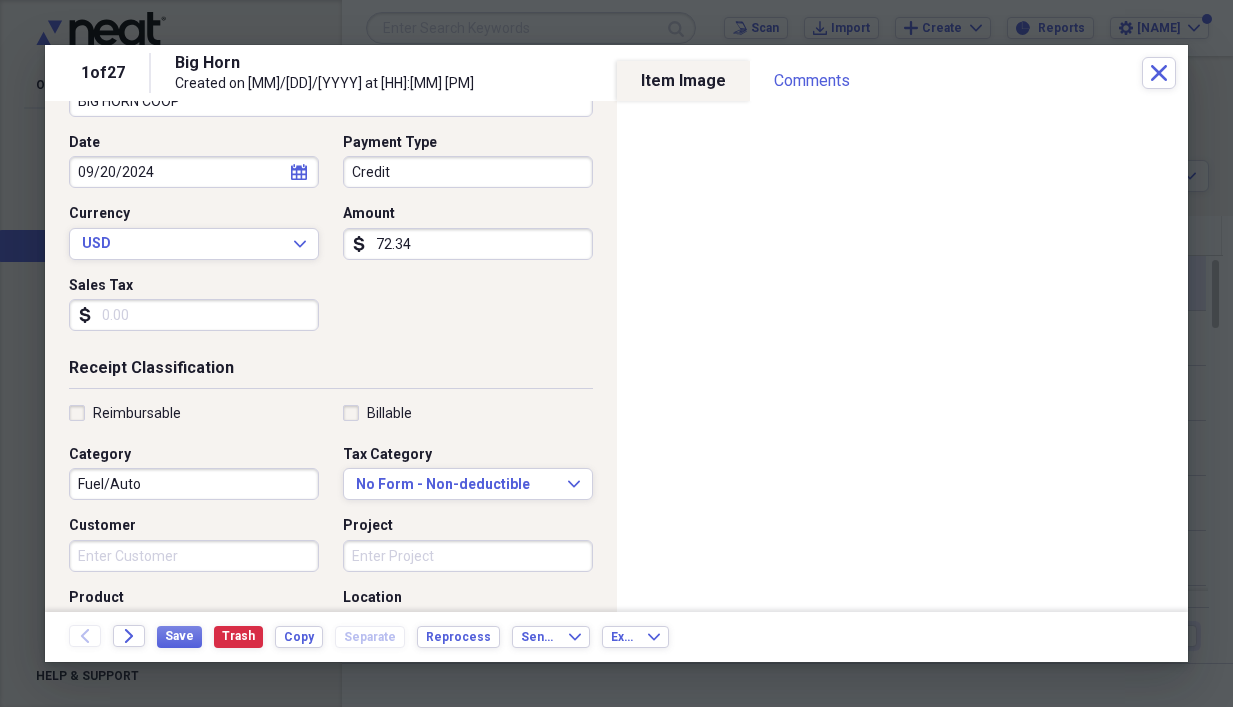 scroll, scrollTop: 200, scrollLeft: 0, axis: vertical 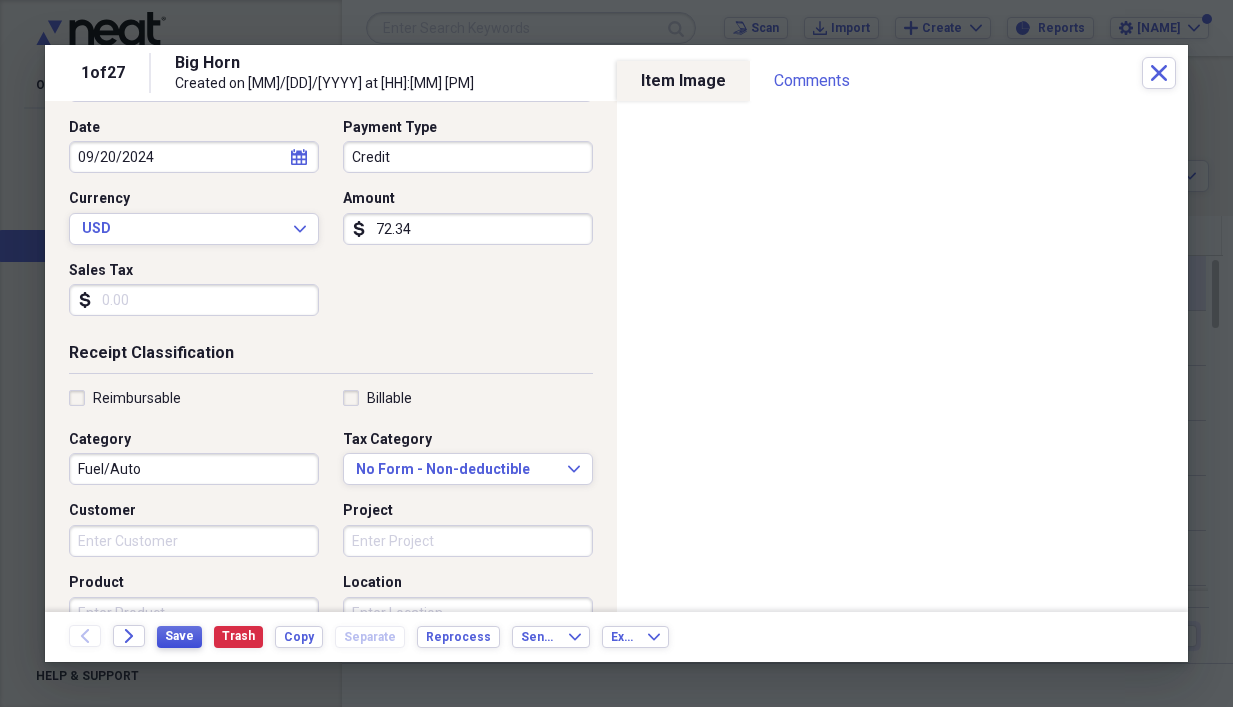 click on "Save" at bounding box center (179, 636) 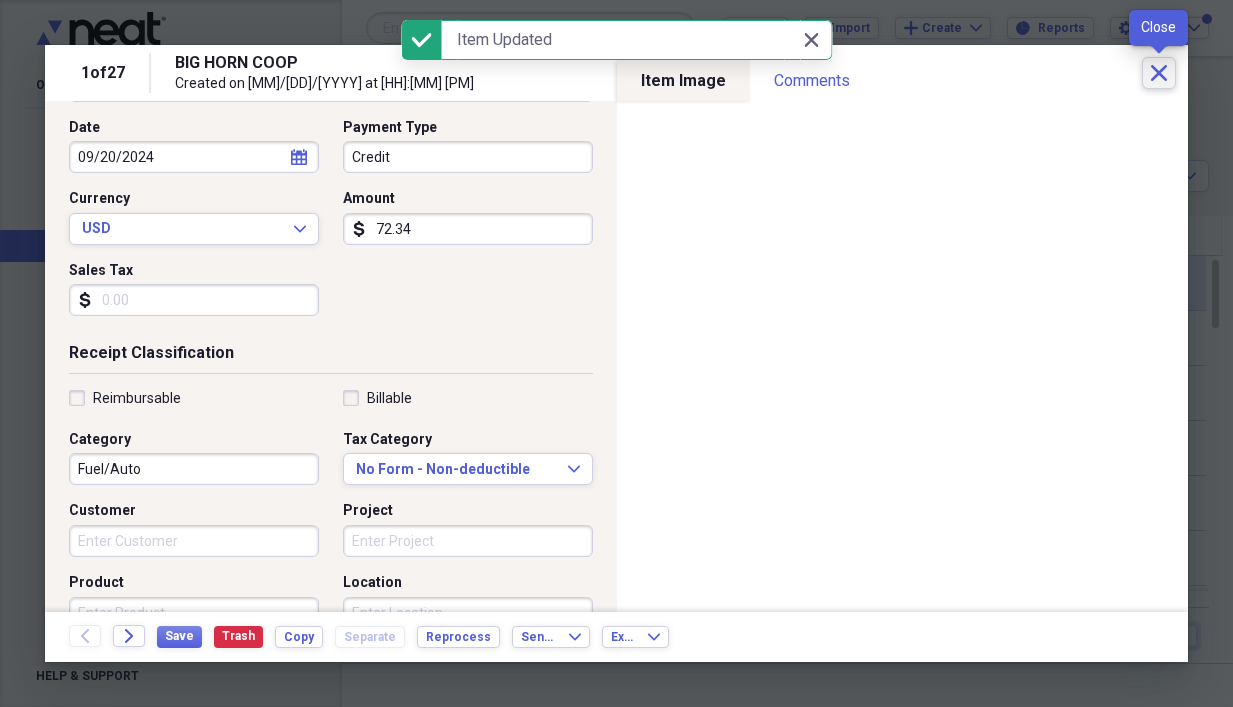 click on "Close" 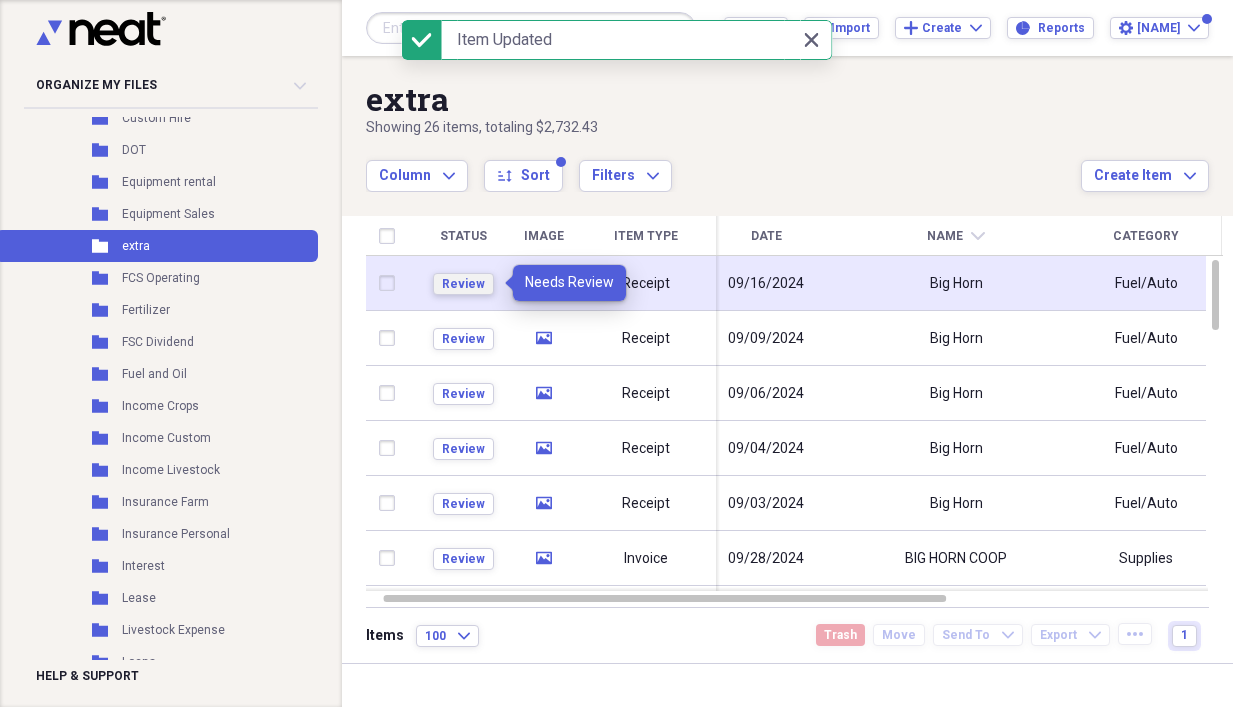 click on "Review" at bounding box center [463, 284] 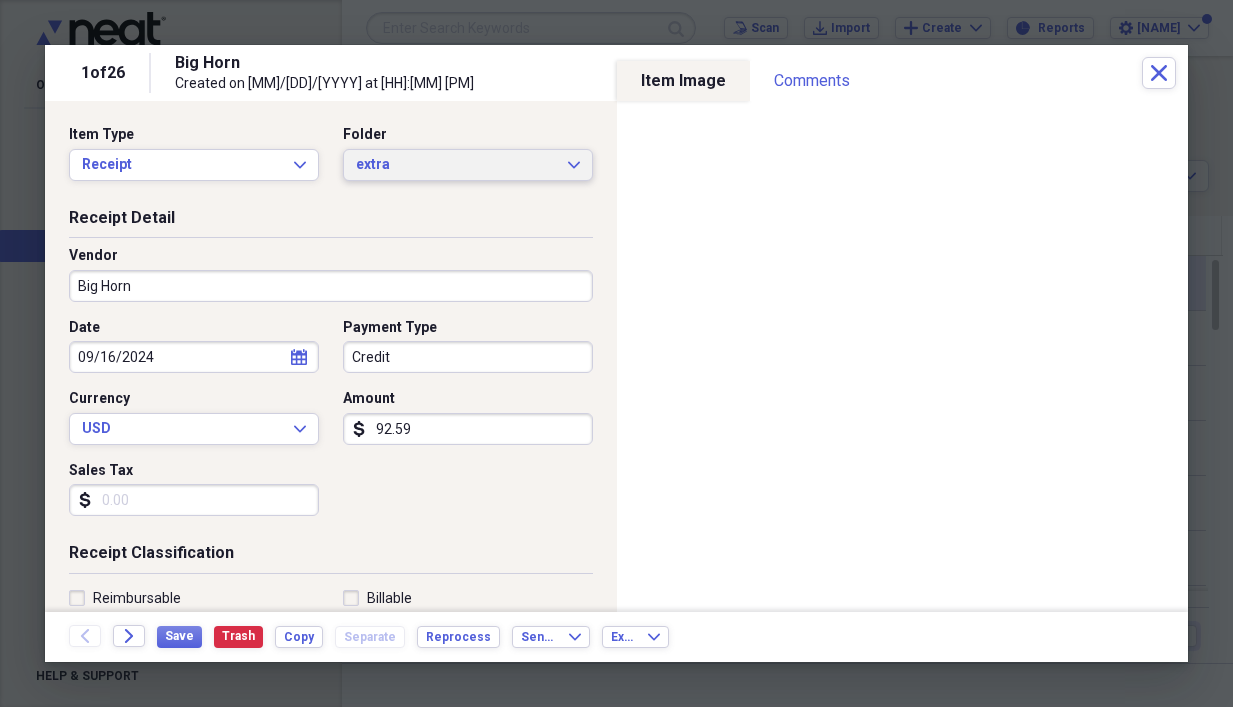 click on "Expand" 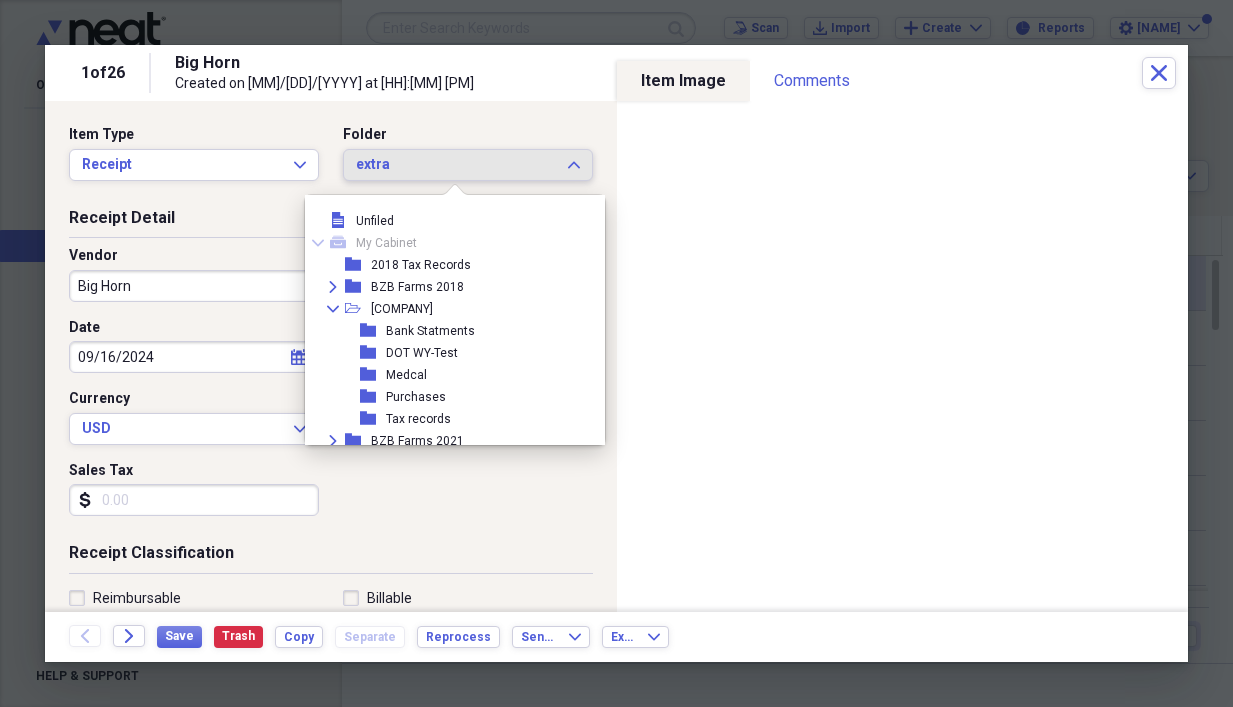 scroll, scrollTop: 1089, scrollLeft: 0, axis: vertical 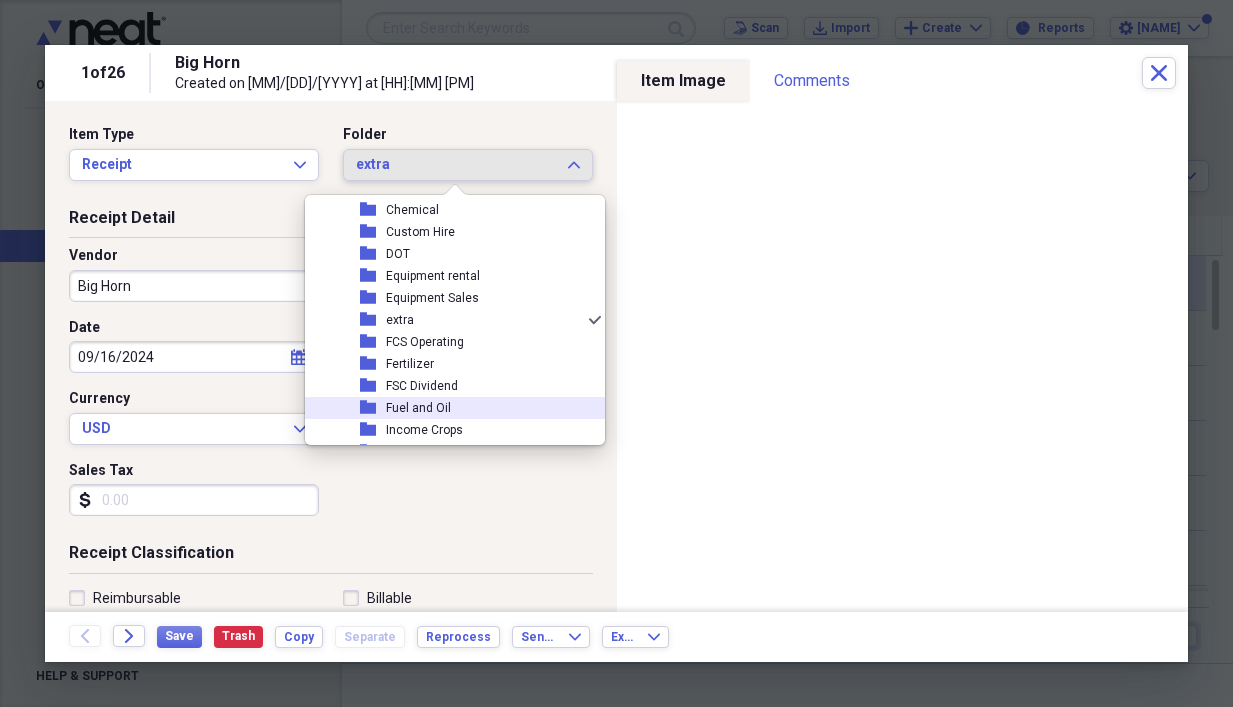 click on "Fuel and Oil" at bounding box center [418, 408] 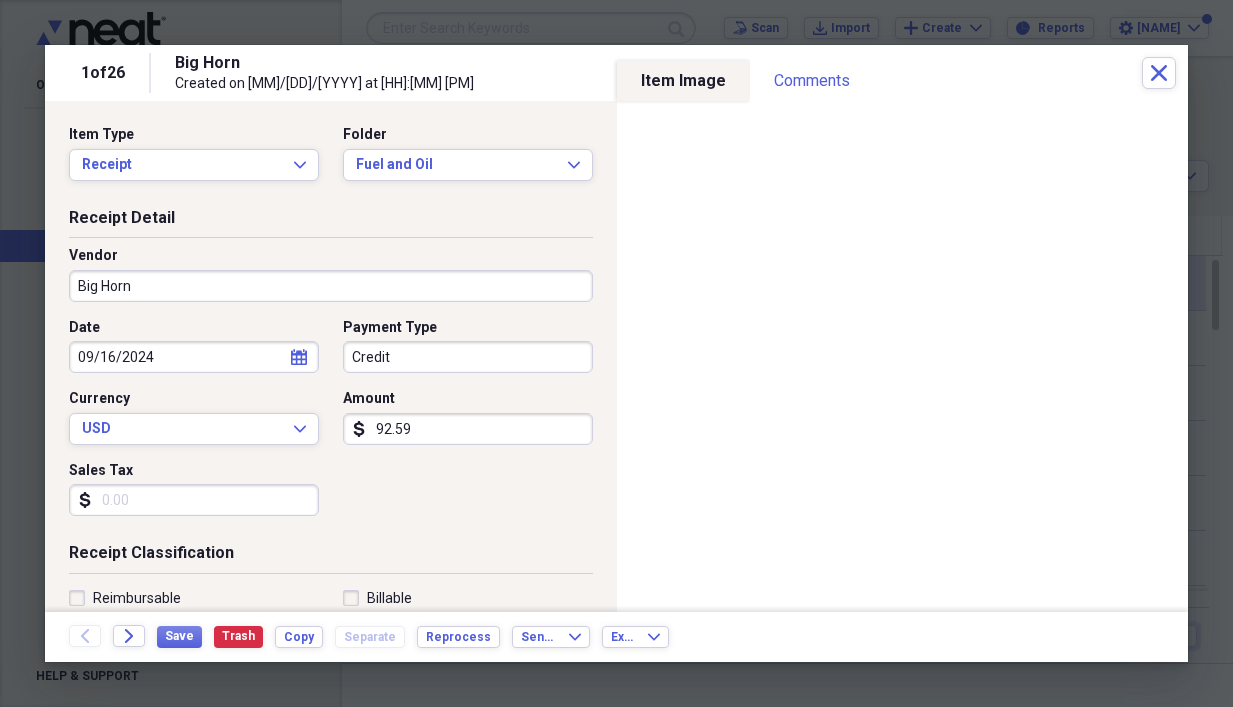 click on "Big Horn" at bounding box center [331, 286] 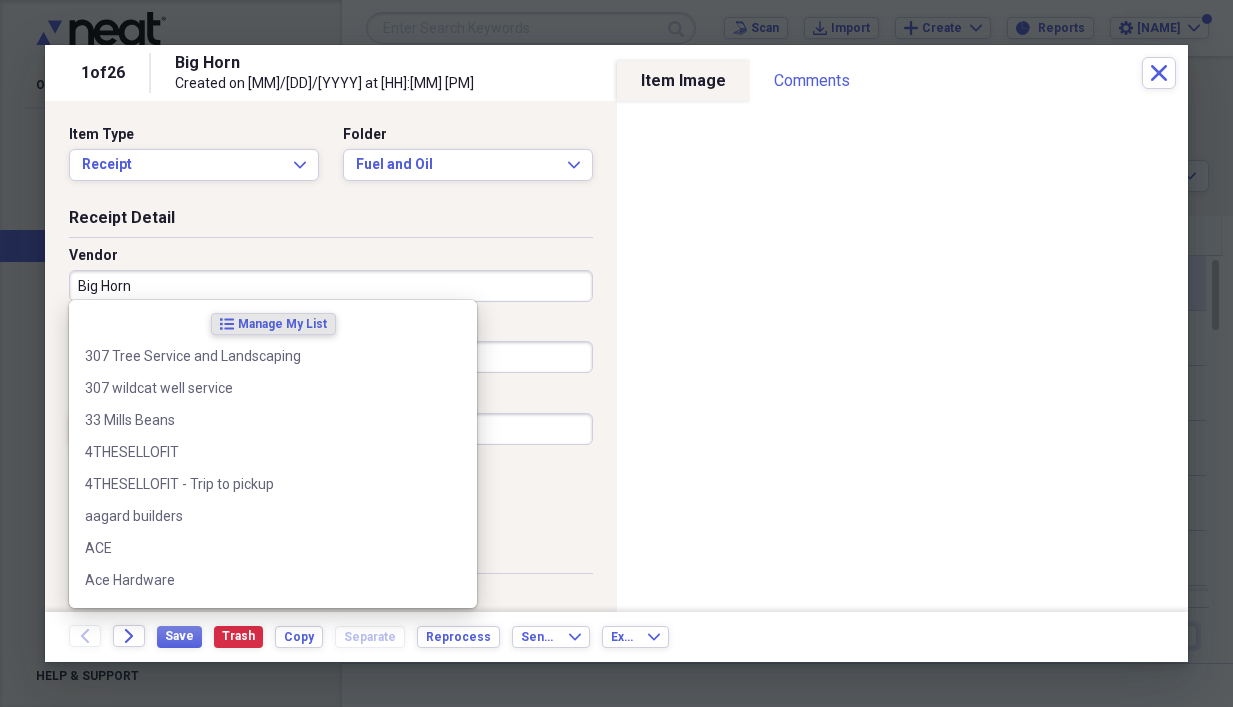 click on "Big Horn" at bounding box center (331, 286) 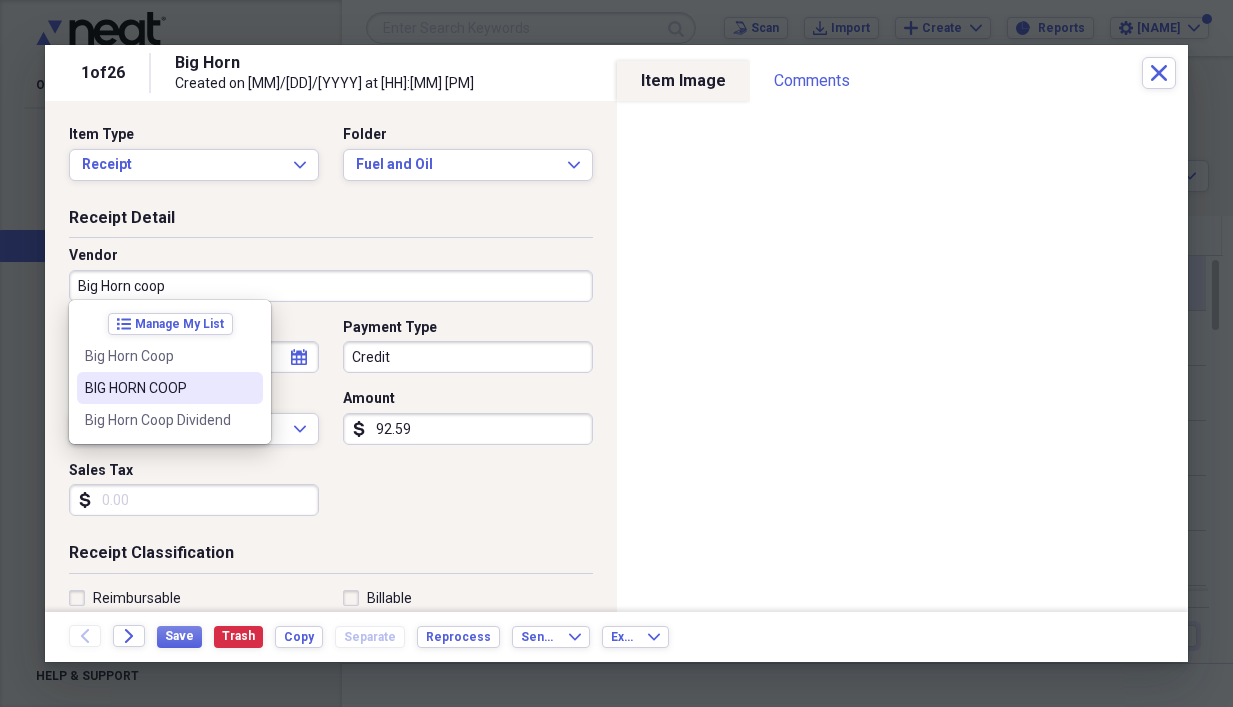 click on "BIG HORN COOP" at bounding box center (158, 388) 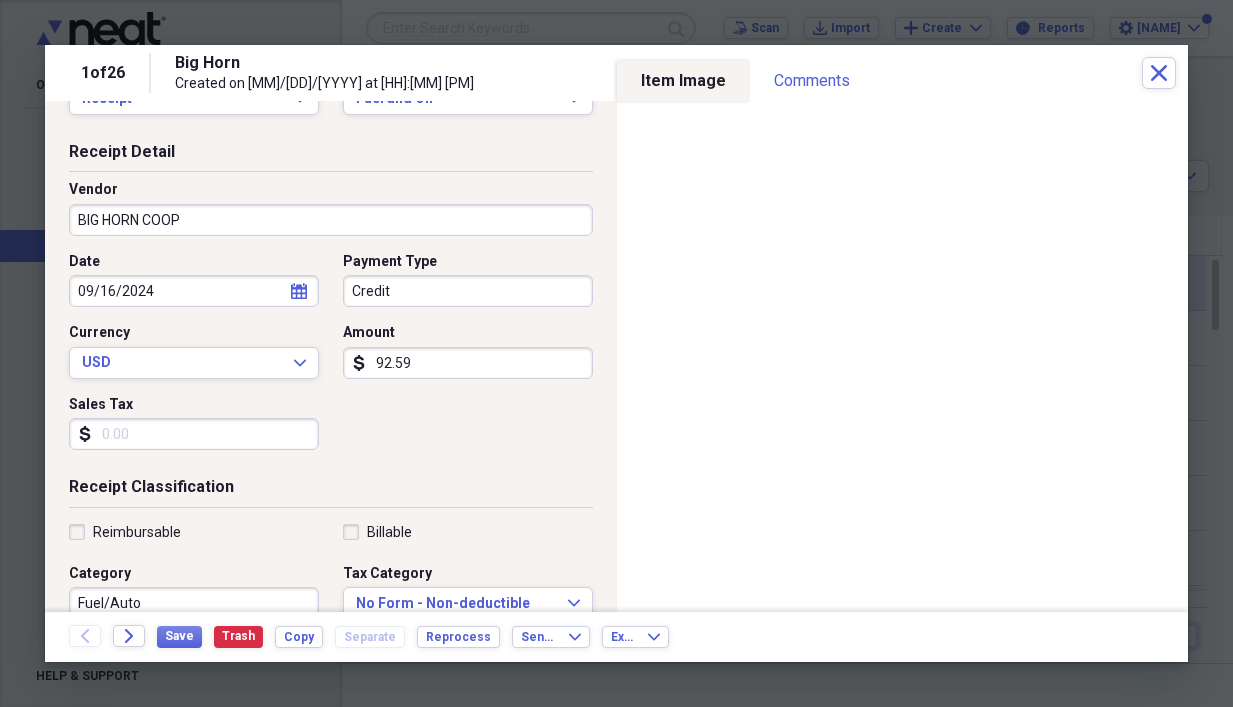 scroll, scrollTop: 100, scrollLeft: 0, axis: vertical 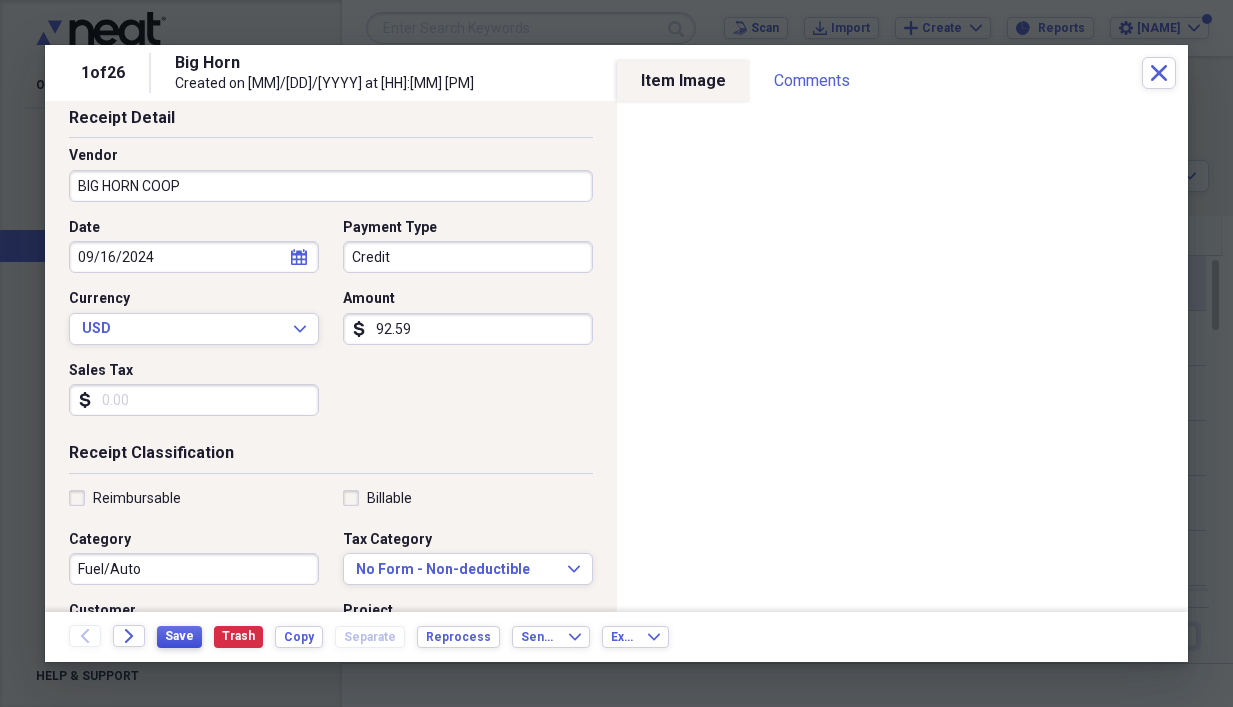 click on "Save" at bounding box center (179, 636) 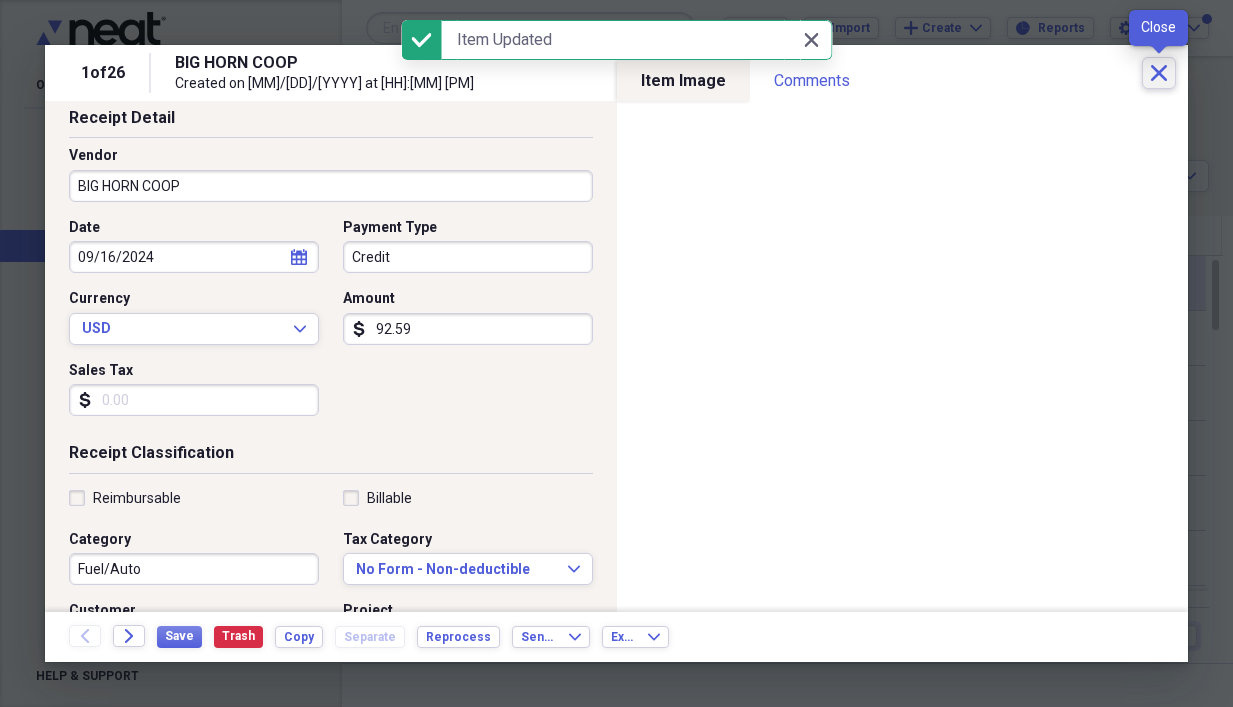 click on "Close" 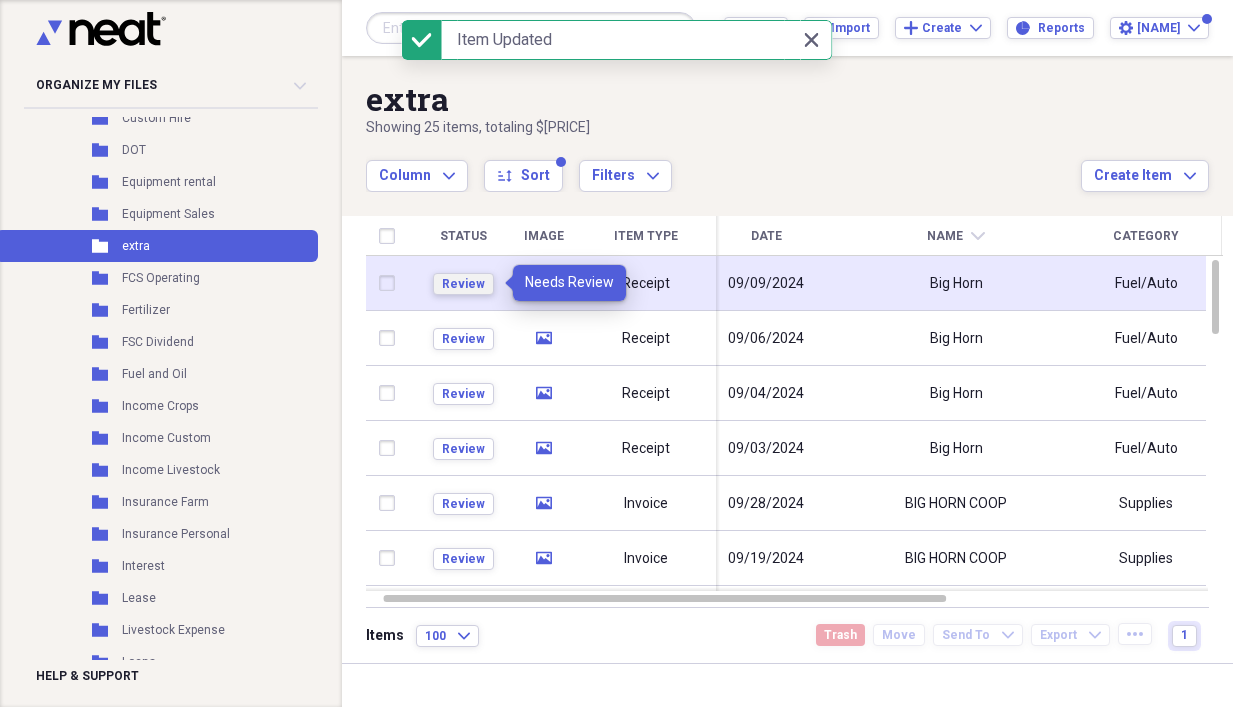 click on "Review" at bounding box center (463, 284) 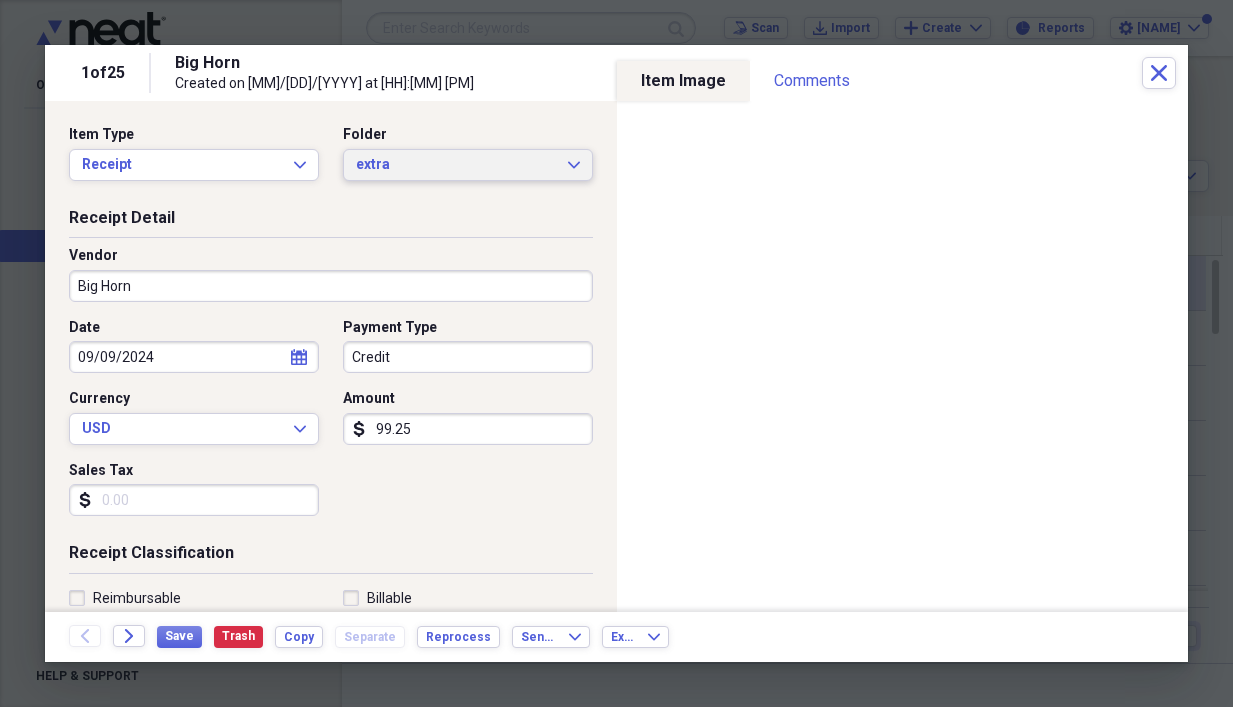 click on "Expand" 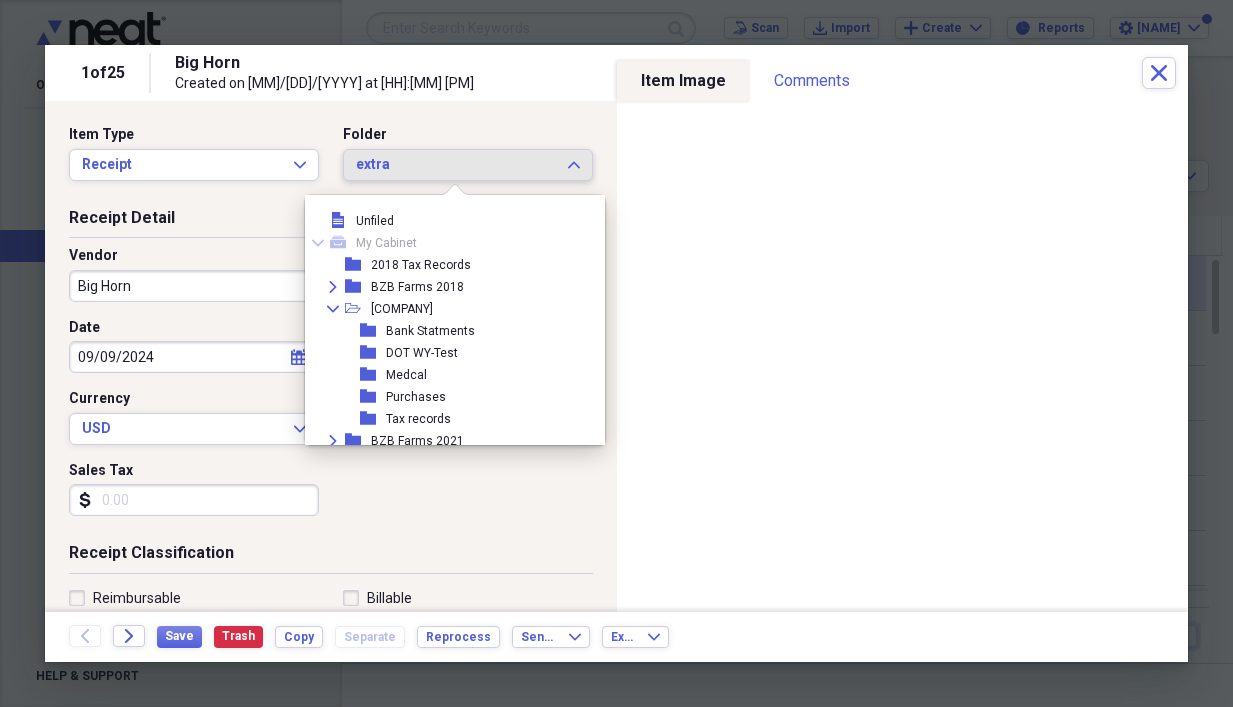scroll, scrollTop: 1089, scrollLeft: 0, axis: vertical 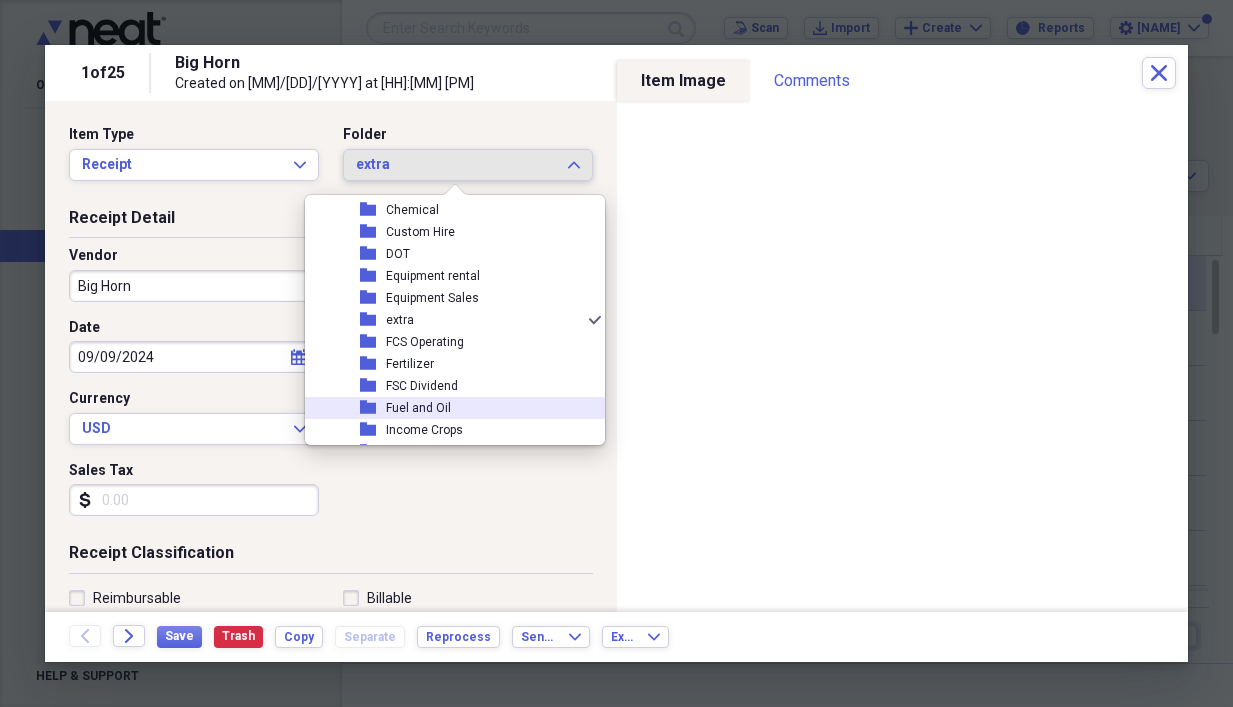 click on "Fuel and Oil" at bounding box center (418, 408) 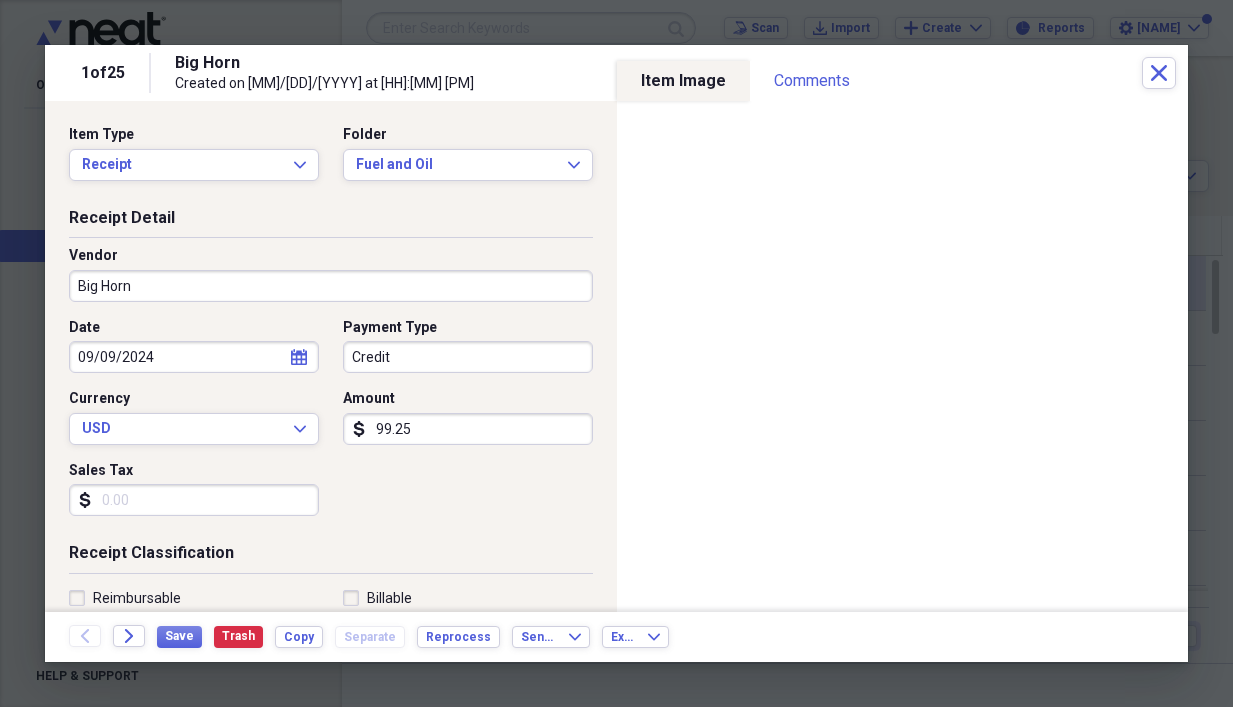 click on "Big Horn" at bounding box center [331, 286] 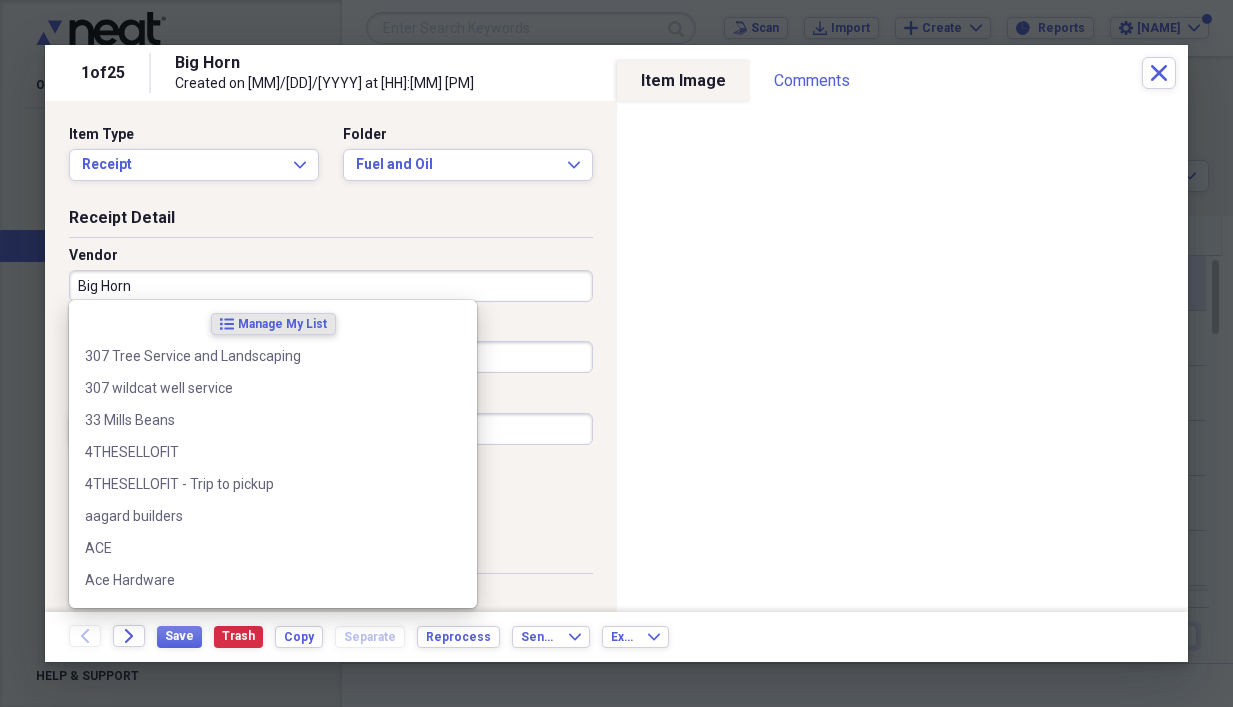 click on "Big Horn" at bounding box center [331, 286] 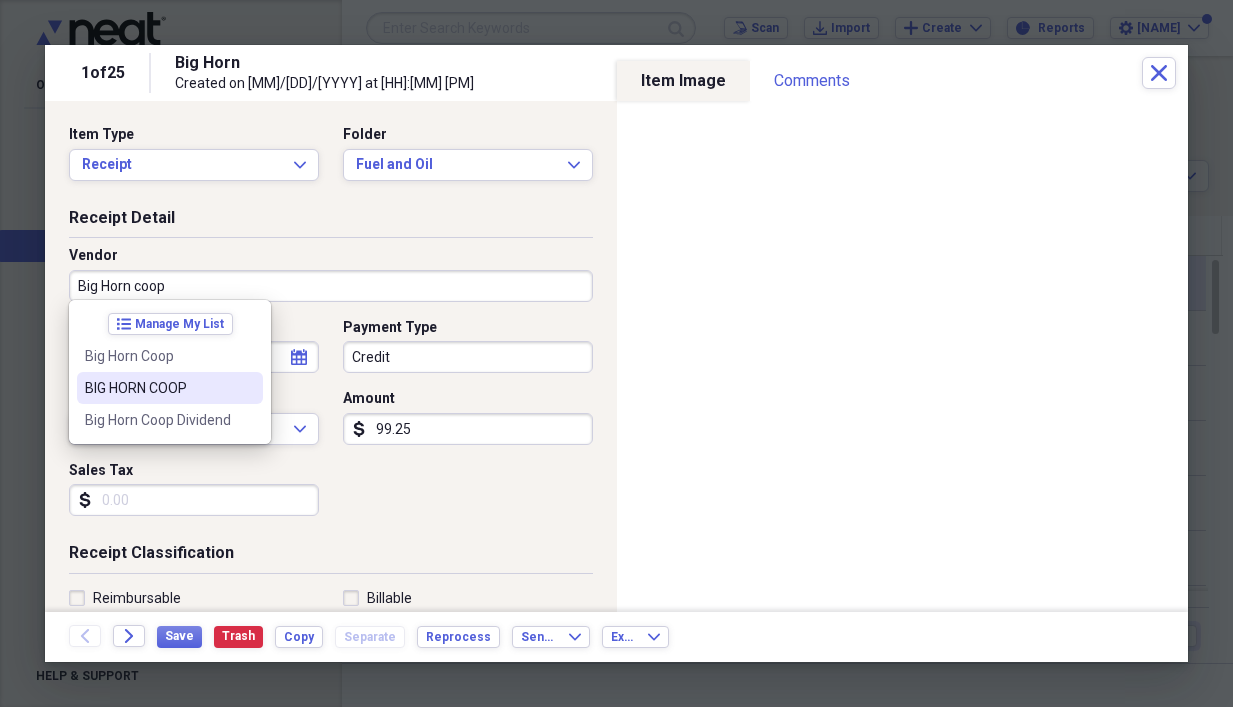drag, startPoint x: 203, startPoint y: 372, endPoint x: 248, endPoint y: 382, distance: 46.09772 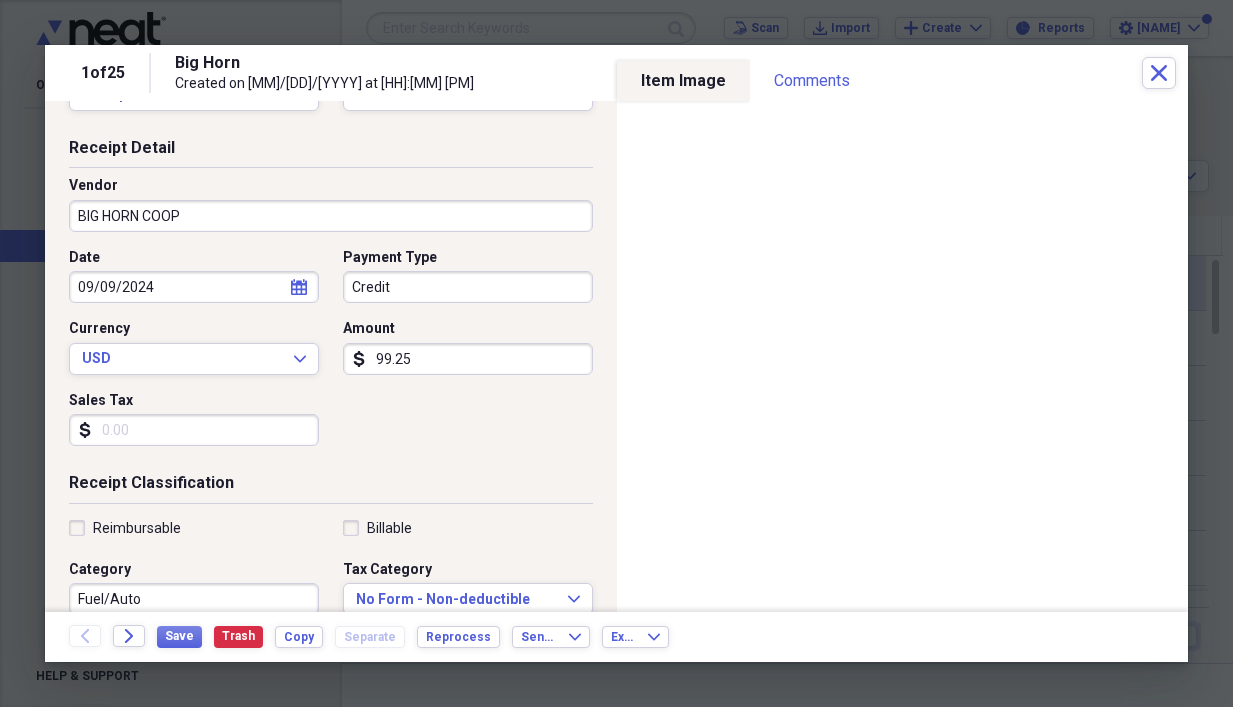 scroll, scrollTop: 100, scrollLeft: 0, axis: vertical 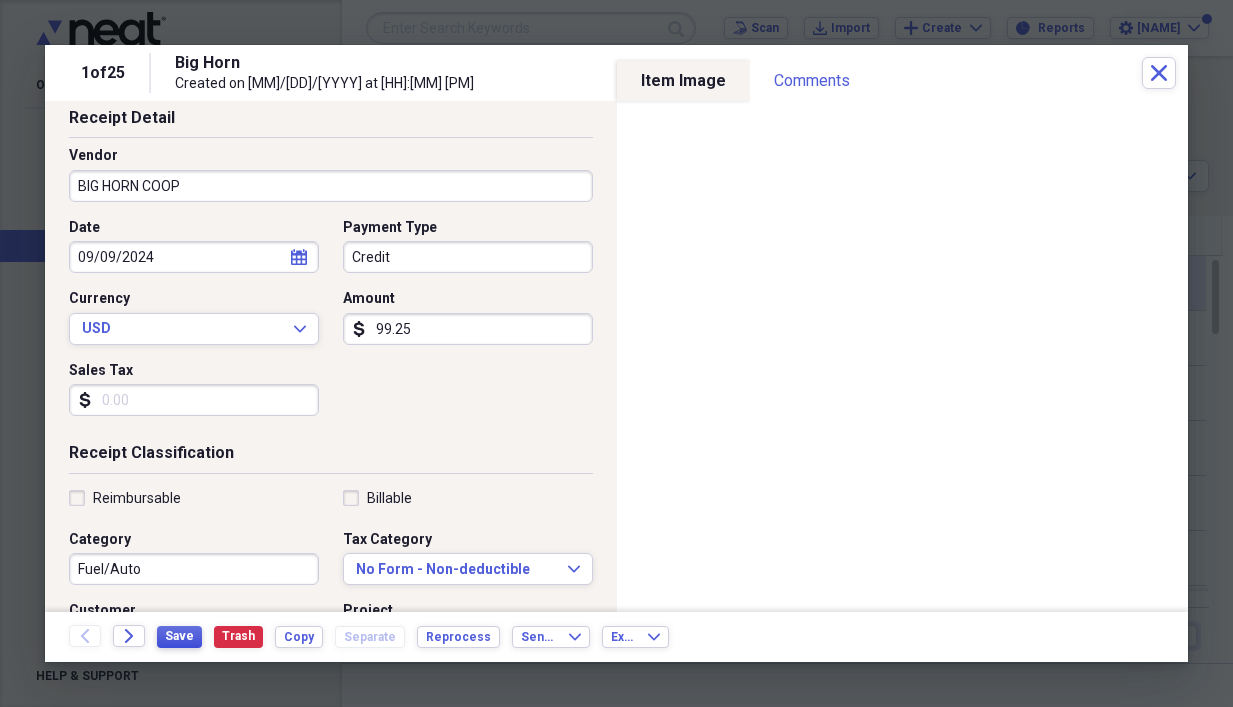 click on "Save" at bounding box center (179, 636) 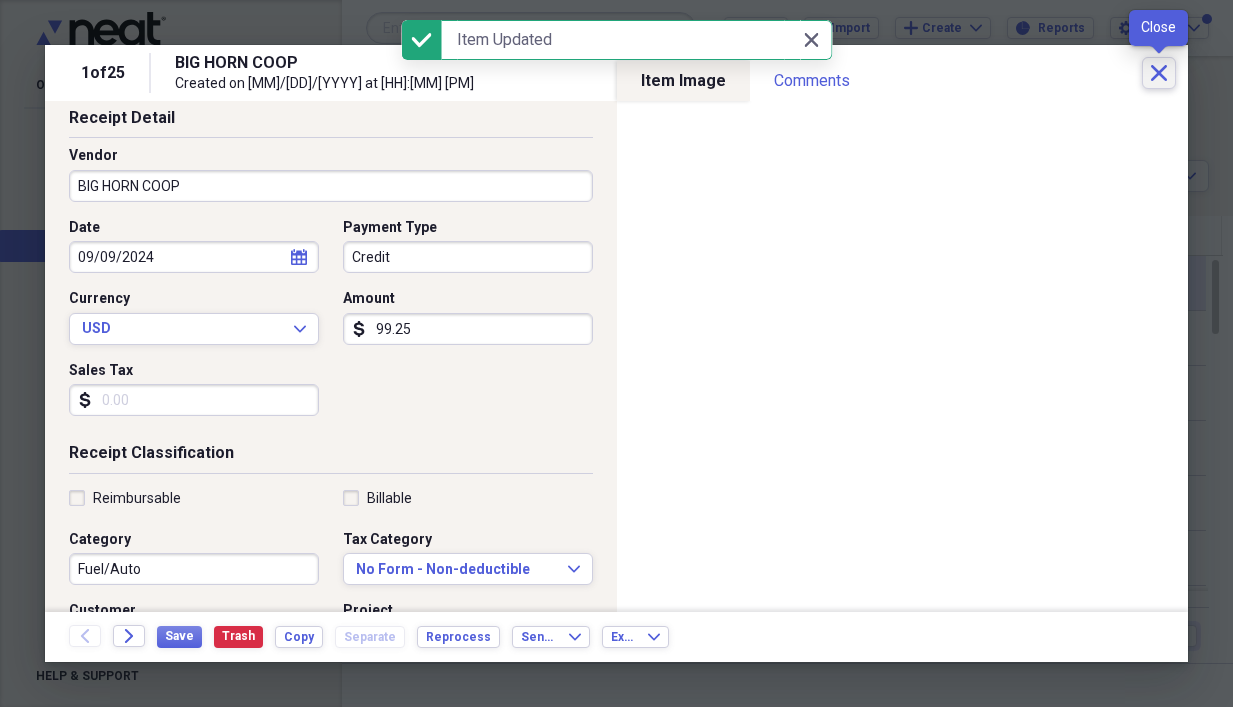 click on "Close" 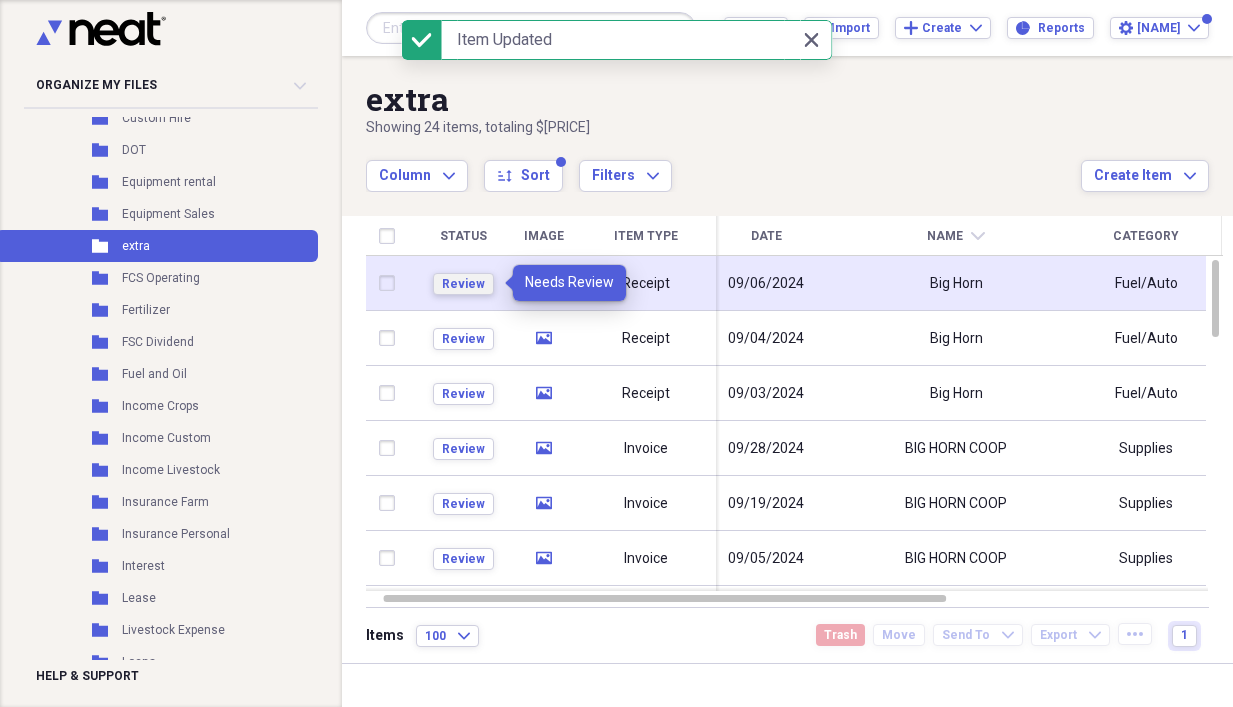 click on "Review" at bounding box center [463, 284] 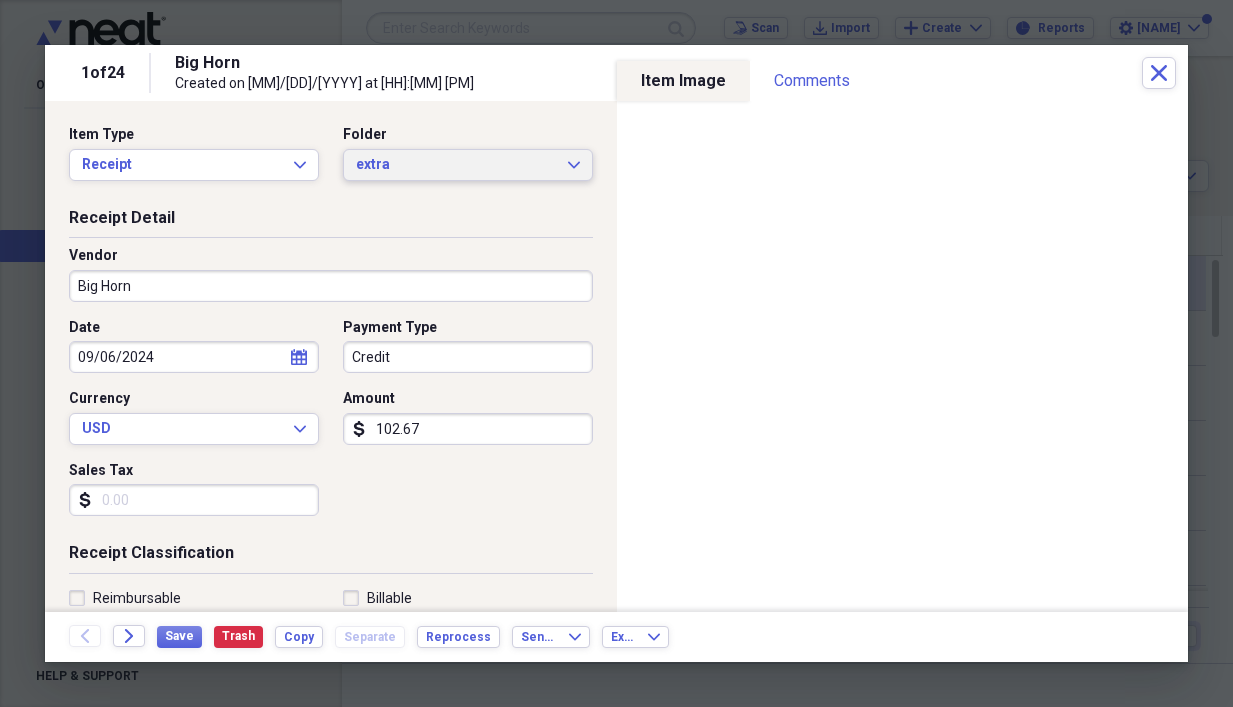 click on "extra Expand" at bounding box center (468, 165) 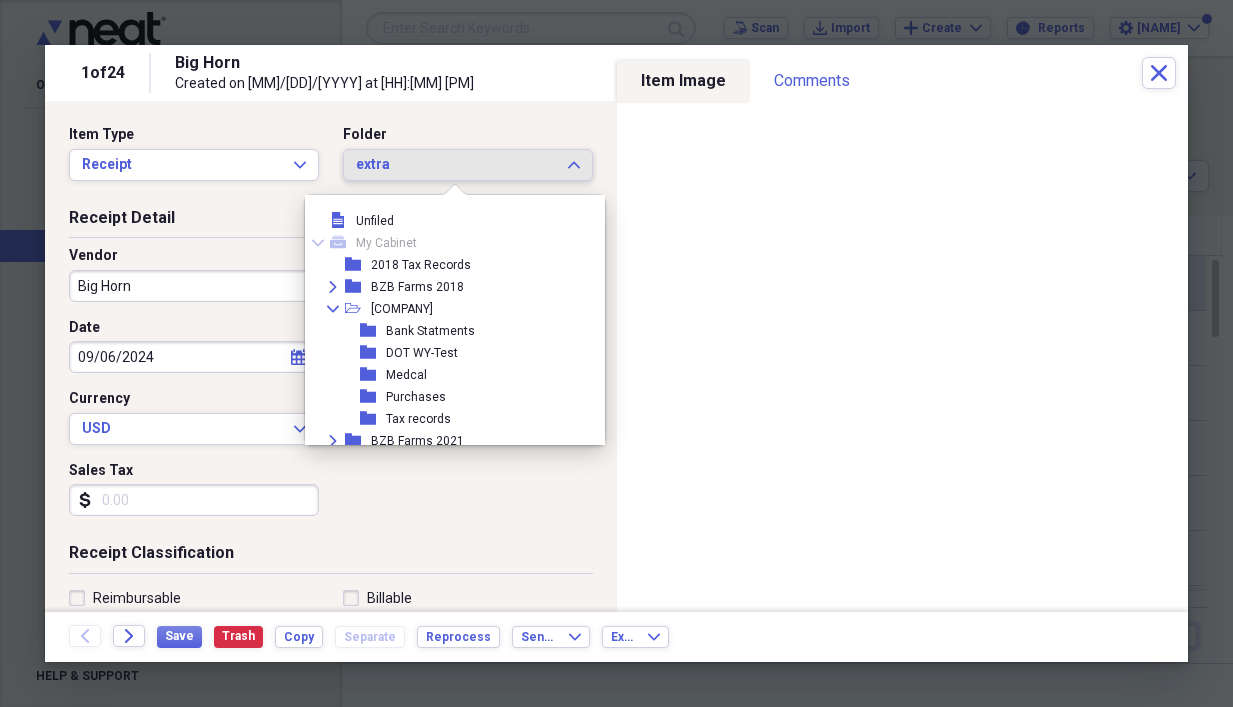 scroll, scrollTop: 1089, scrollLeft: 0, axis: vertical 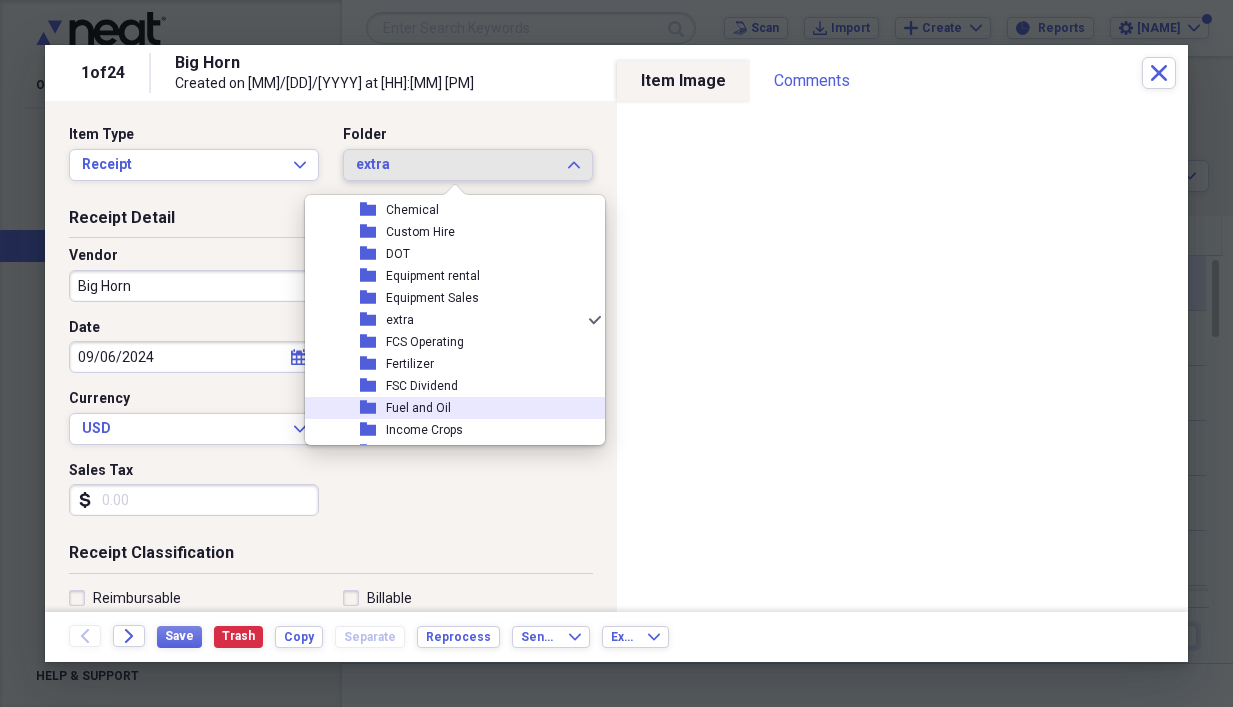 click on "Fuel and Oil" at bounding box center (418, 408) 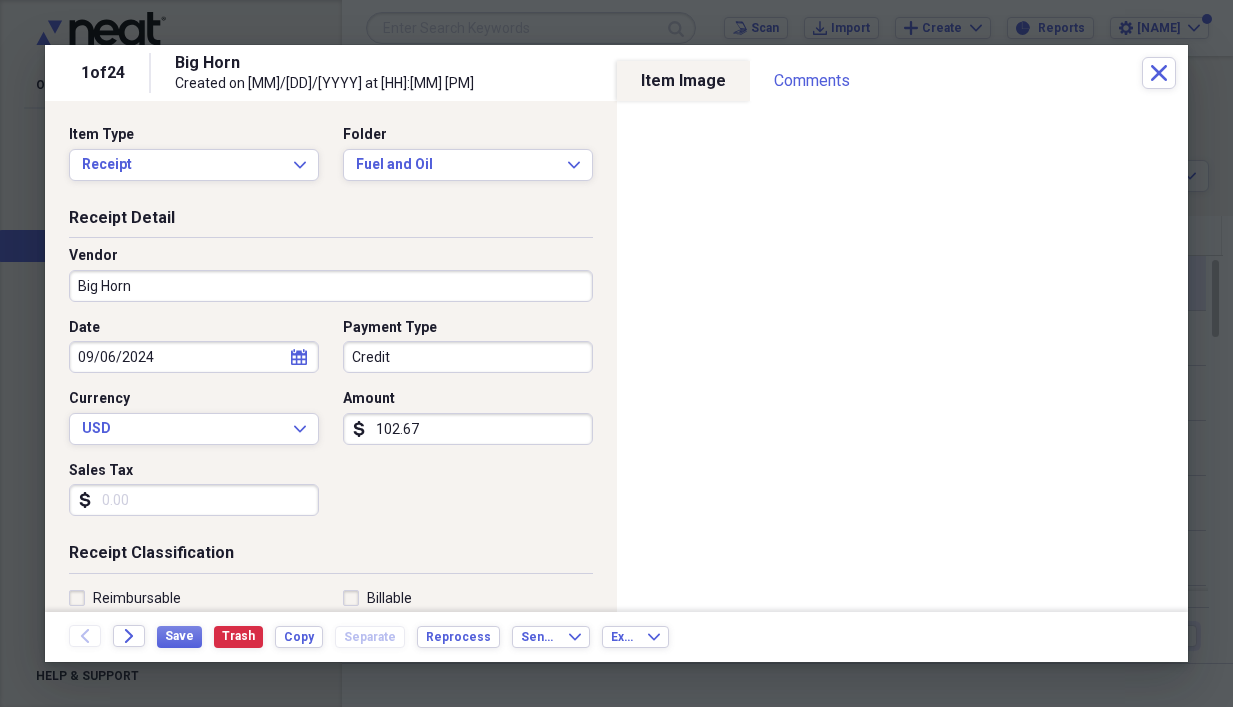 click on "Big Horn" at bounding box center [331, 286] 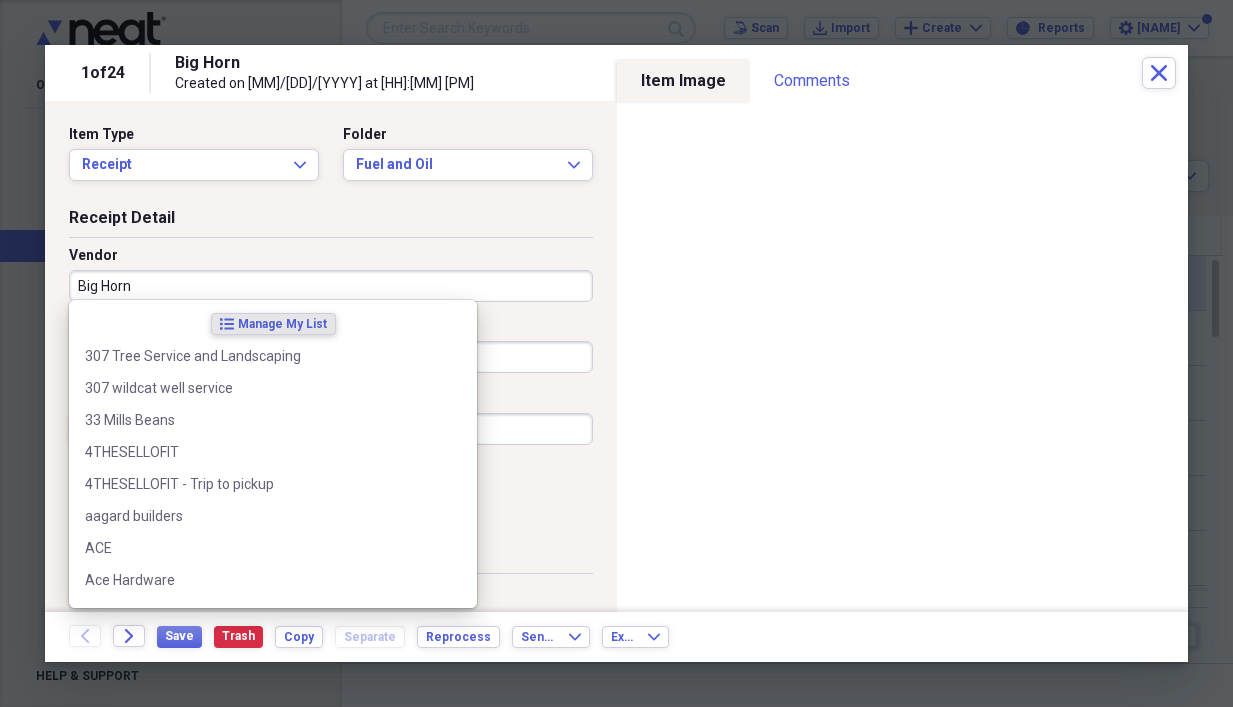 click on "Big Horn" at bounding box center (331, 286) 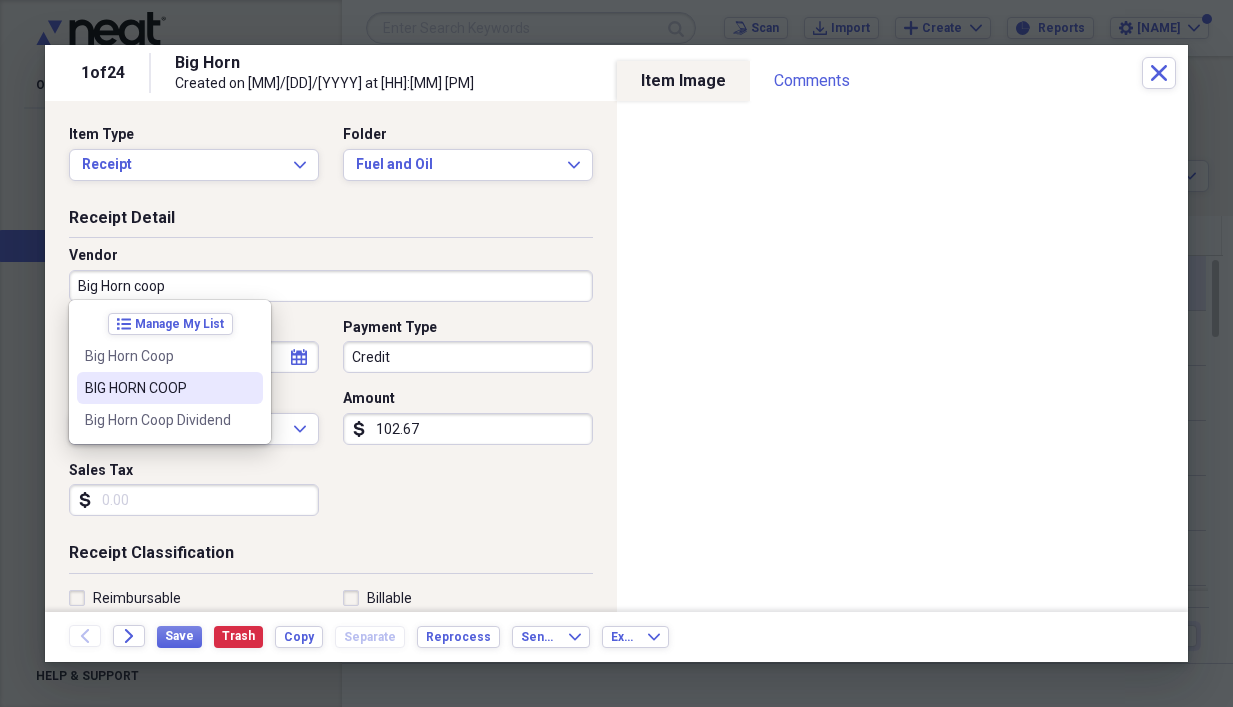 click on "BIG HORN COOP" at bounding box center (170, 388) 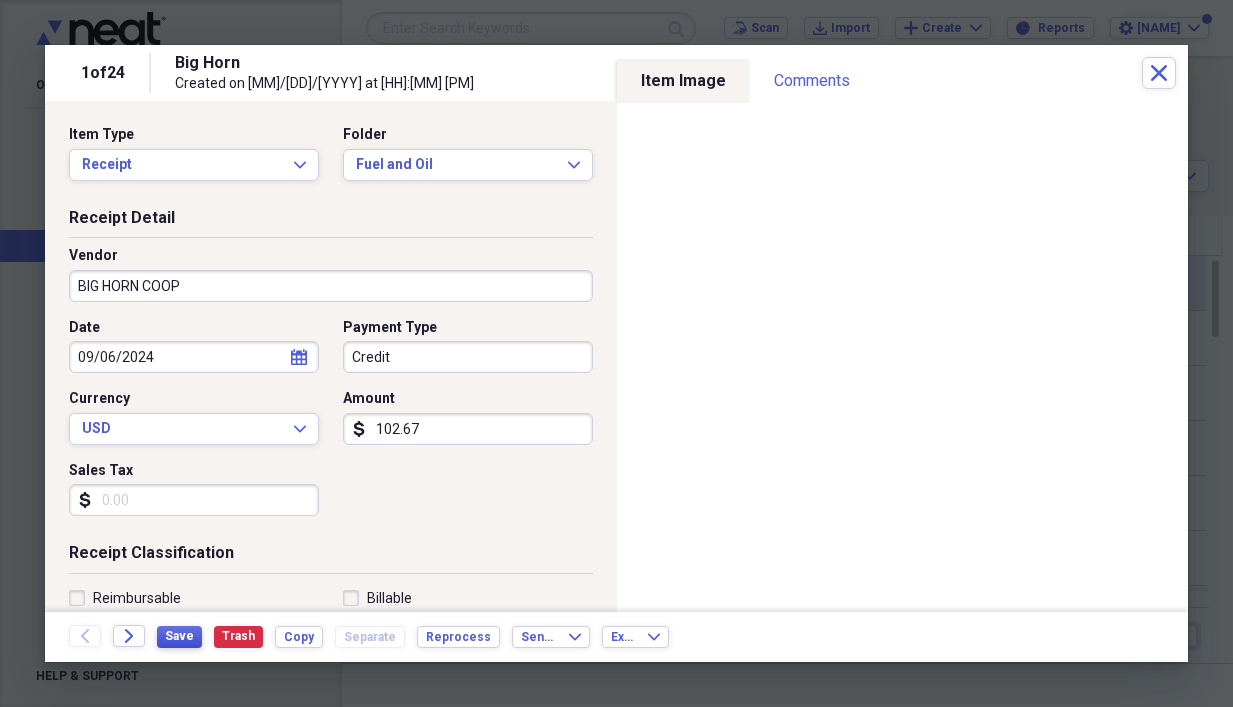 click on "Save" at bounding box center (179, 636) 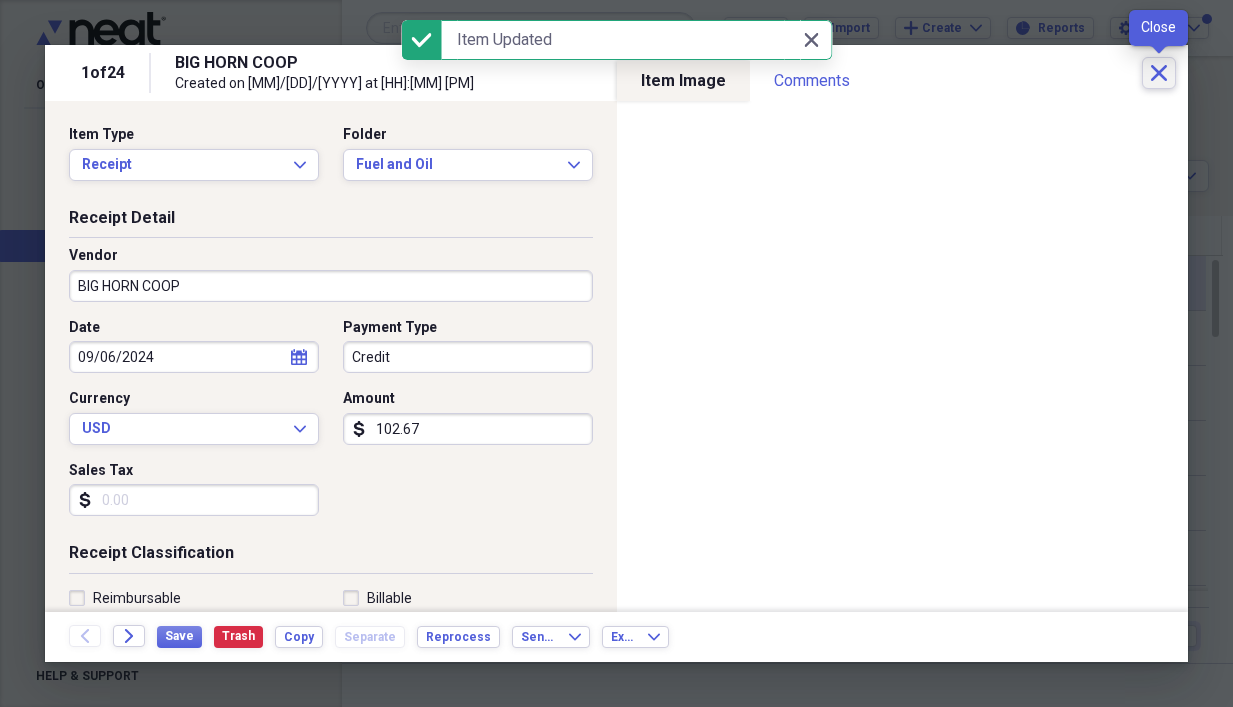 click on "Close" 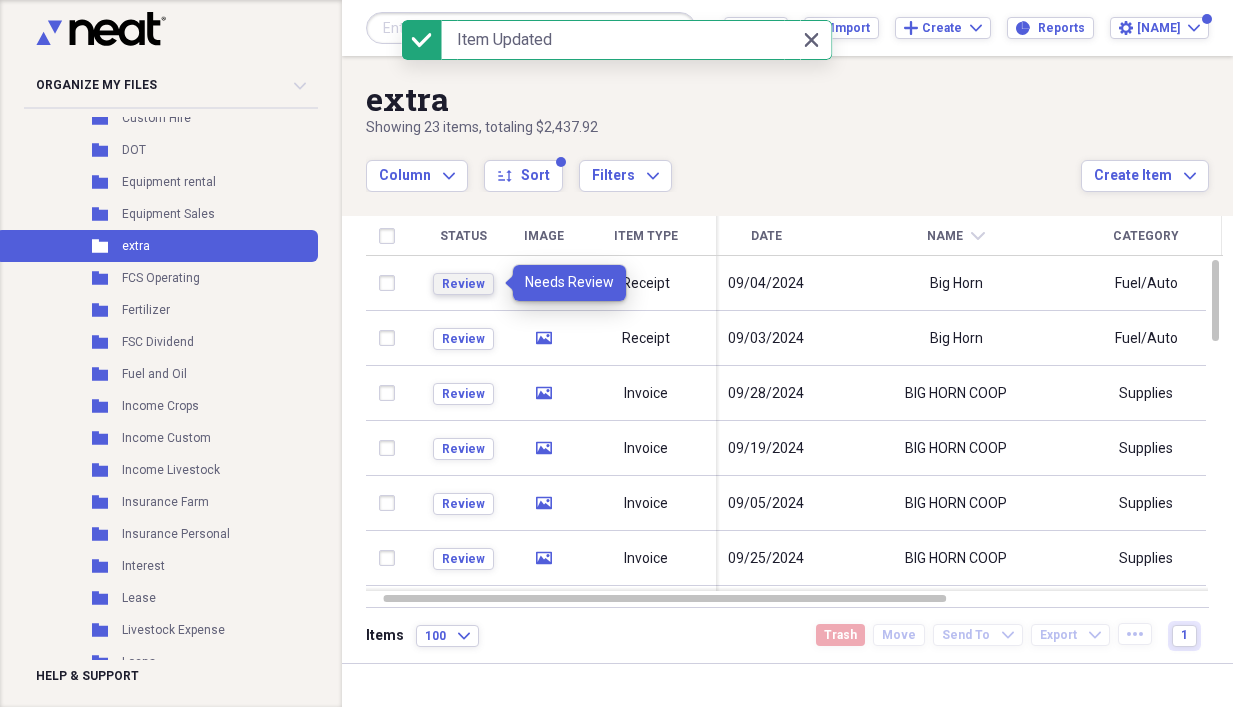 click on "Review" at bounding box center [463, 284] 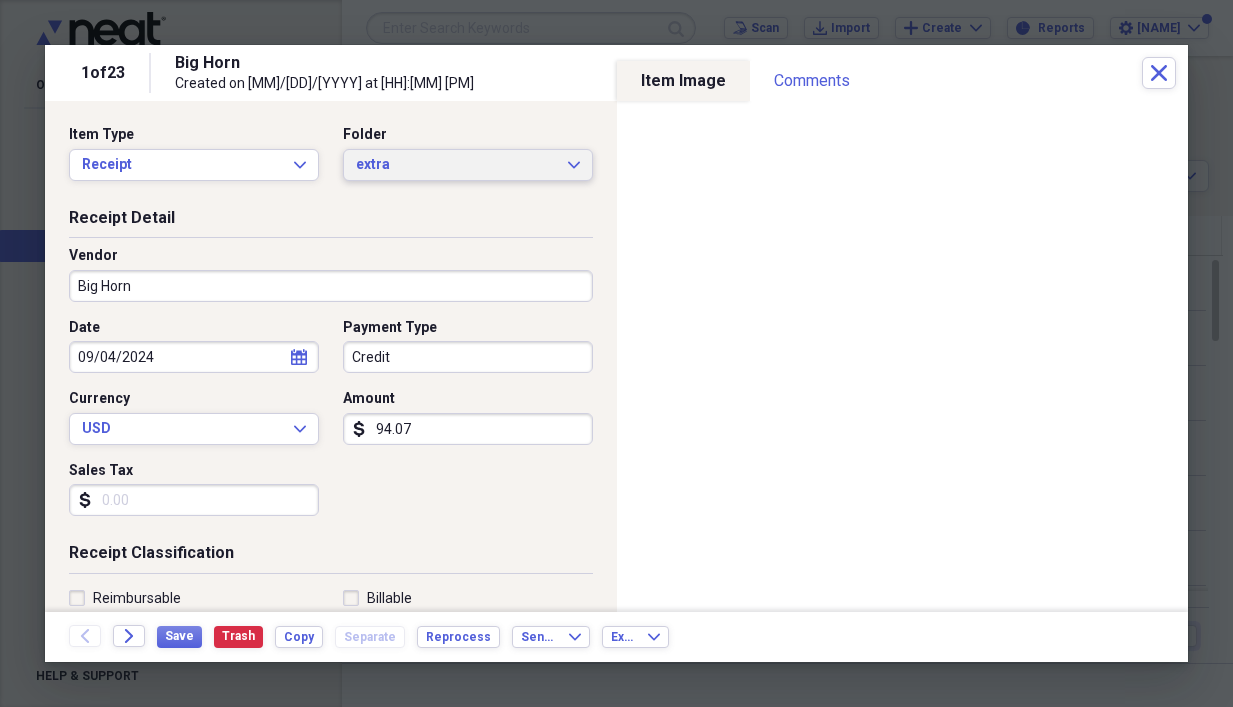 click on "extra Expand" at bounding box center [468, 165] 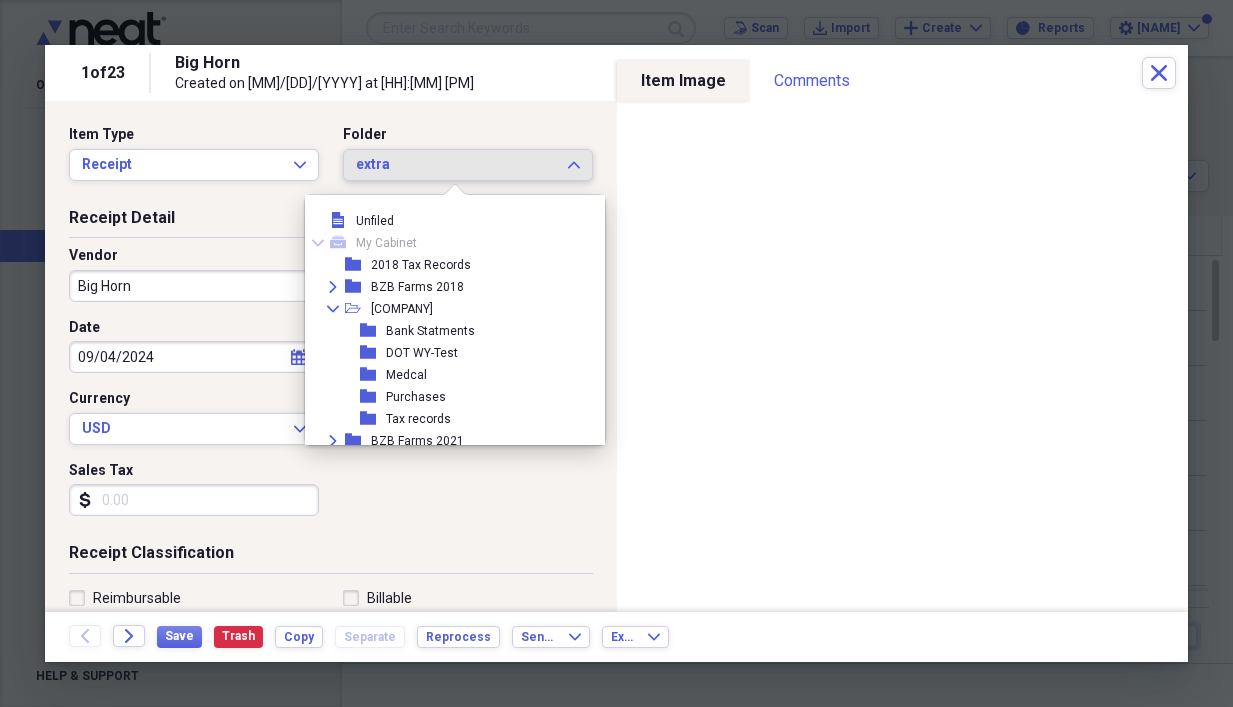 scroll, scrollTop: 1089, scrollLeft: 0, axis: vertical 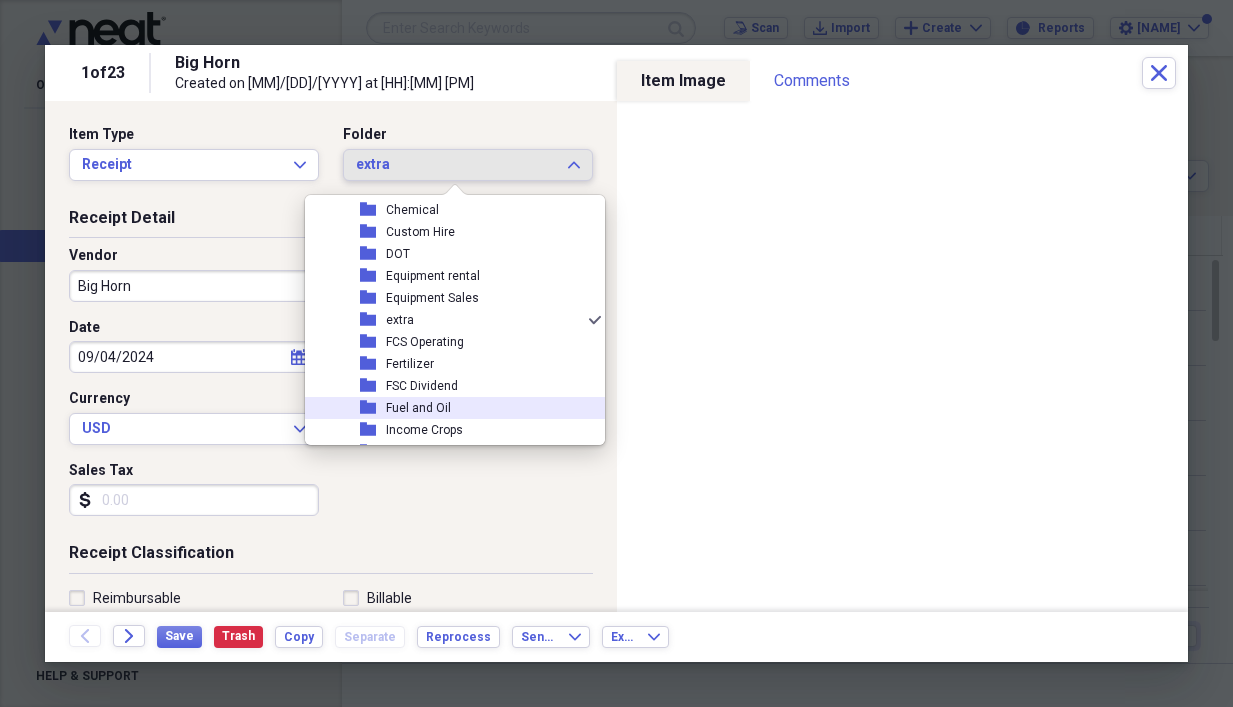 click on "Fuel and Oil" at bounding box center [418, 408] 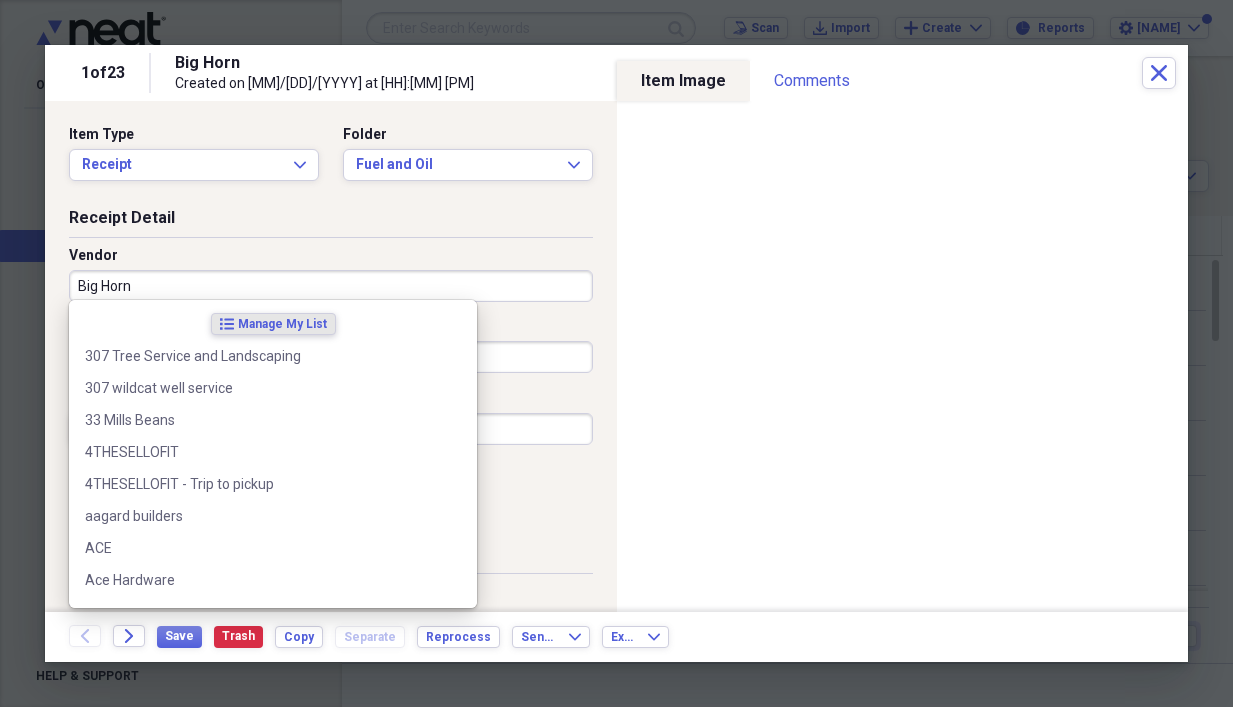 drag, startPoint x: 129, startPoint y: 282, endPoint x: 139, endPoint y: 280, distance: 10.198039 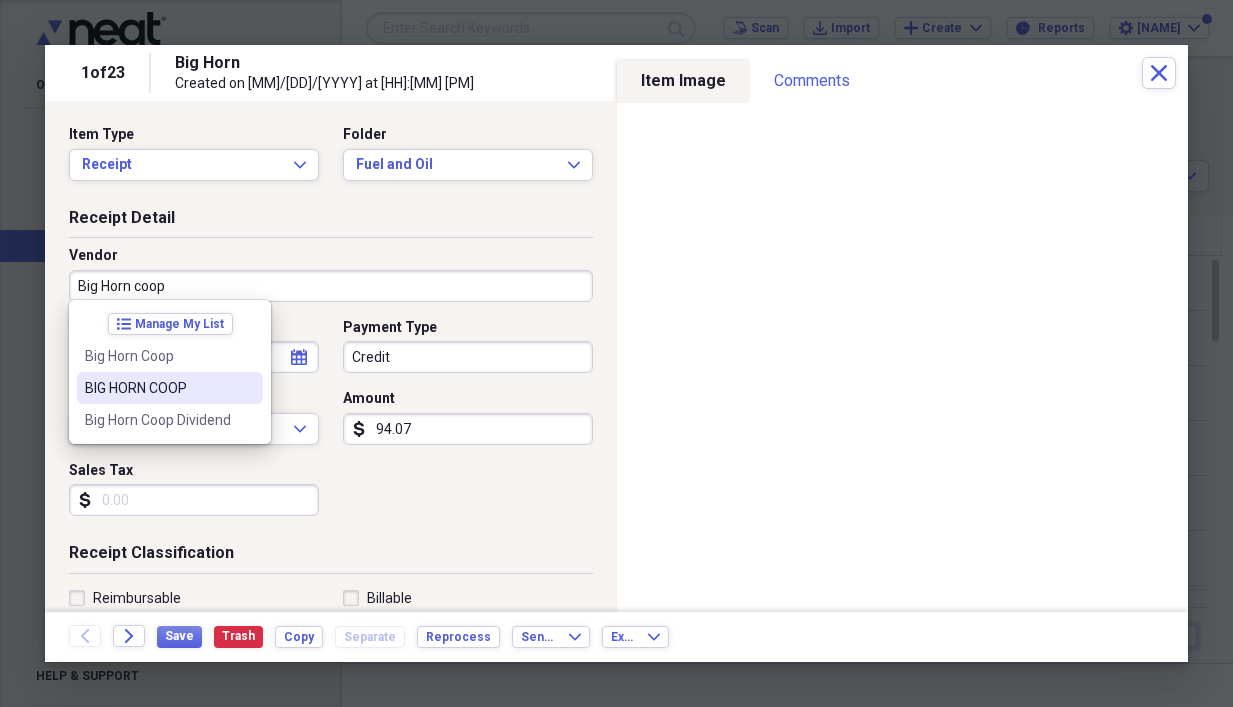 drag, startPoint x: 147, startPoint y: 380, endPoint x: 187, endPoint y: 384, distance: 40.1995 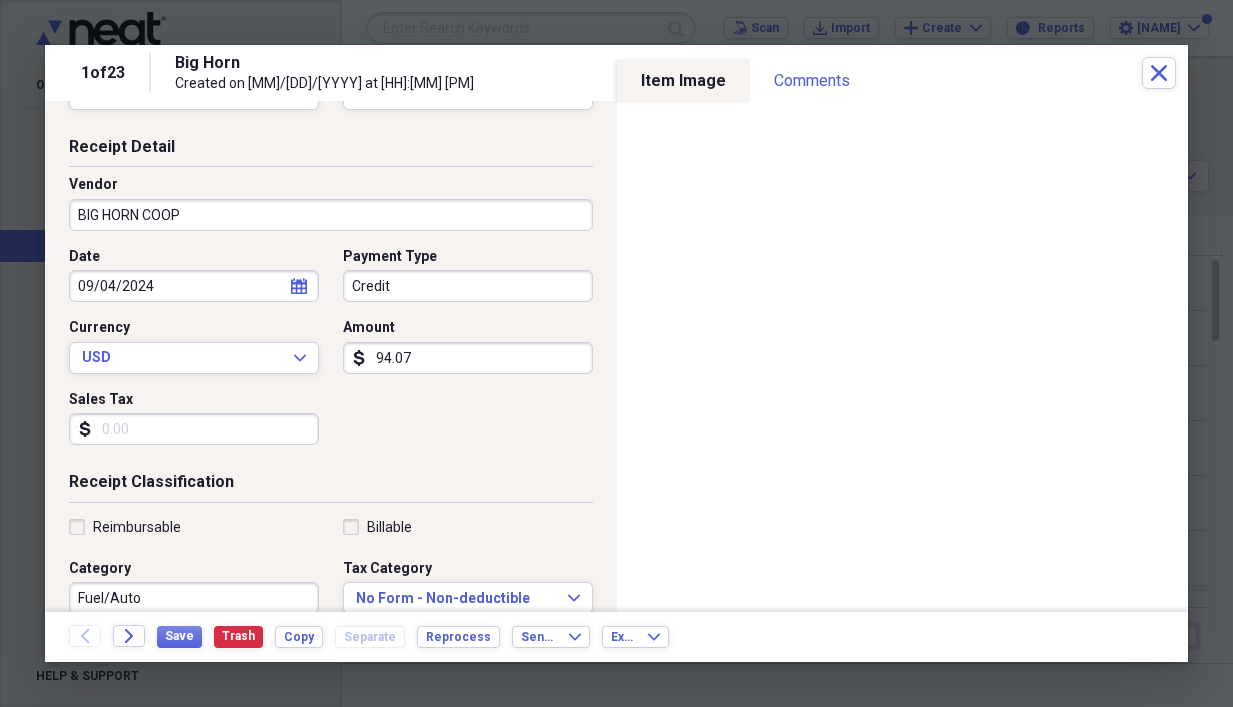scroll, scrollTop: 100, scrollLeft: 0, axis: vertical 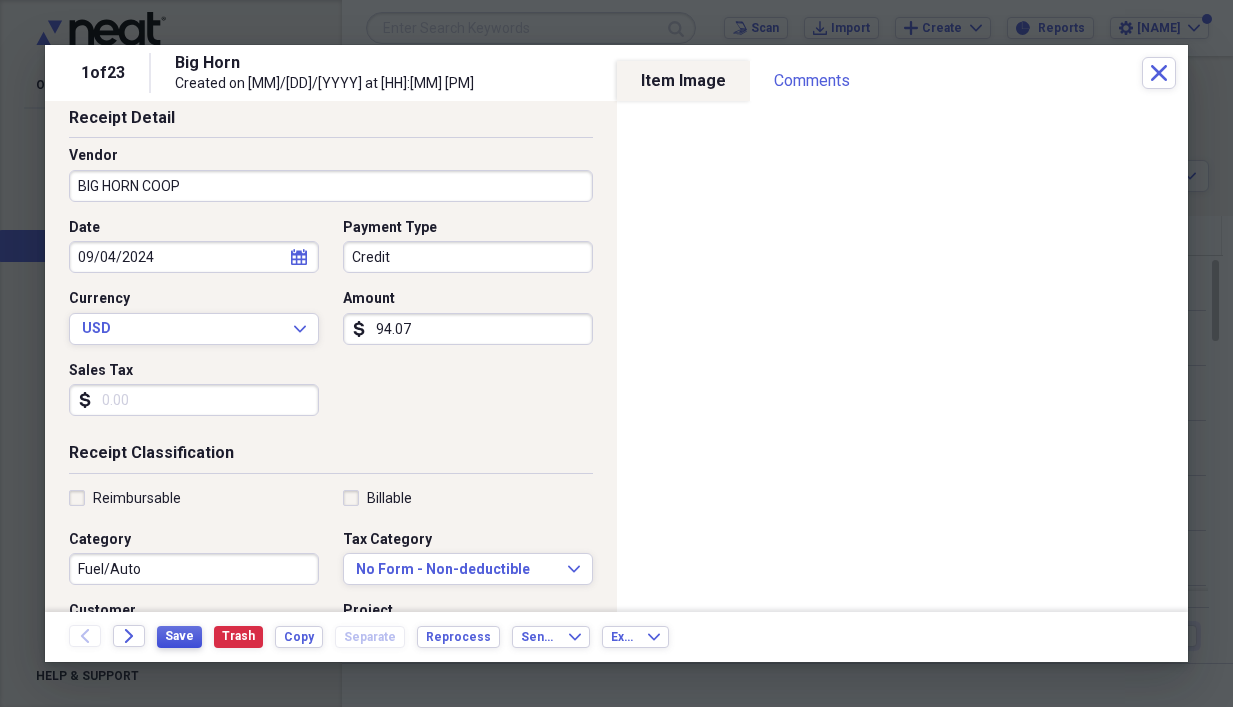 click on "Save" at bounding box center (179, 636) 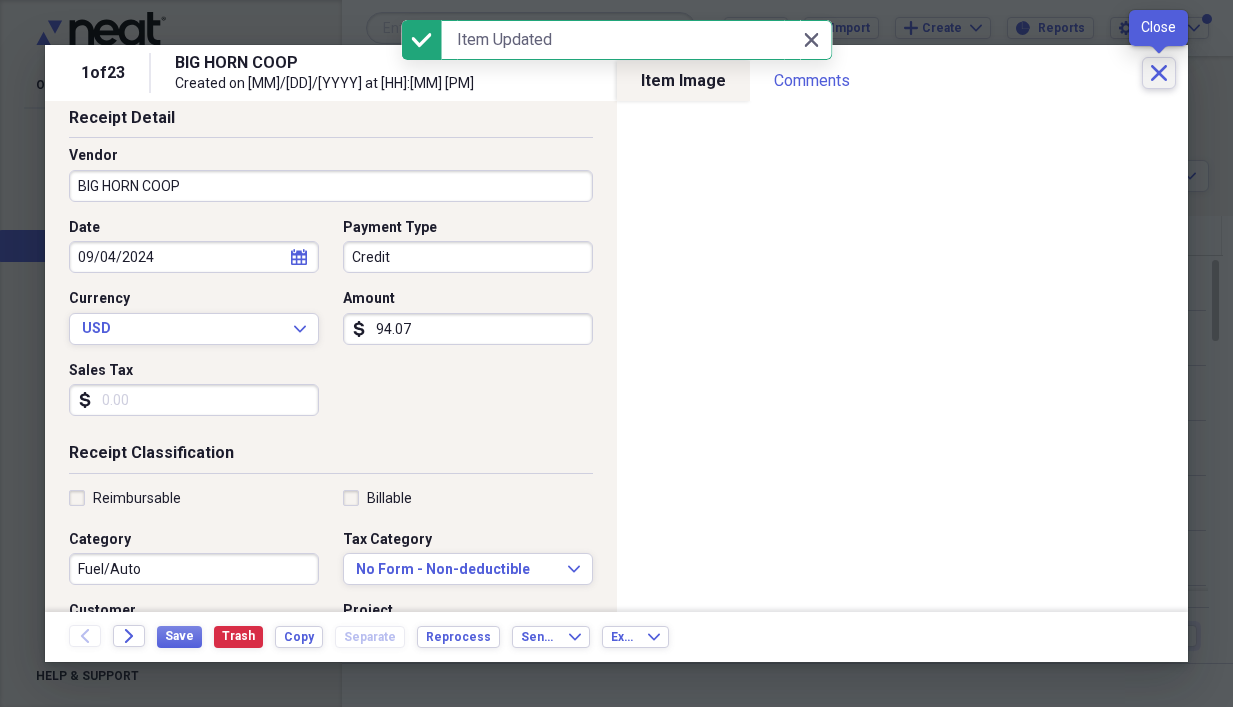 click on "Close" 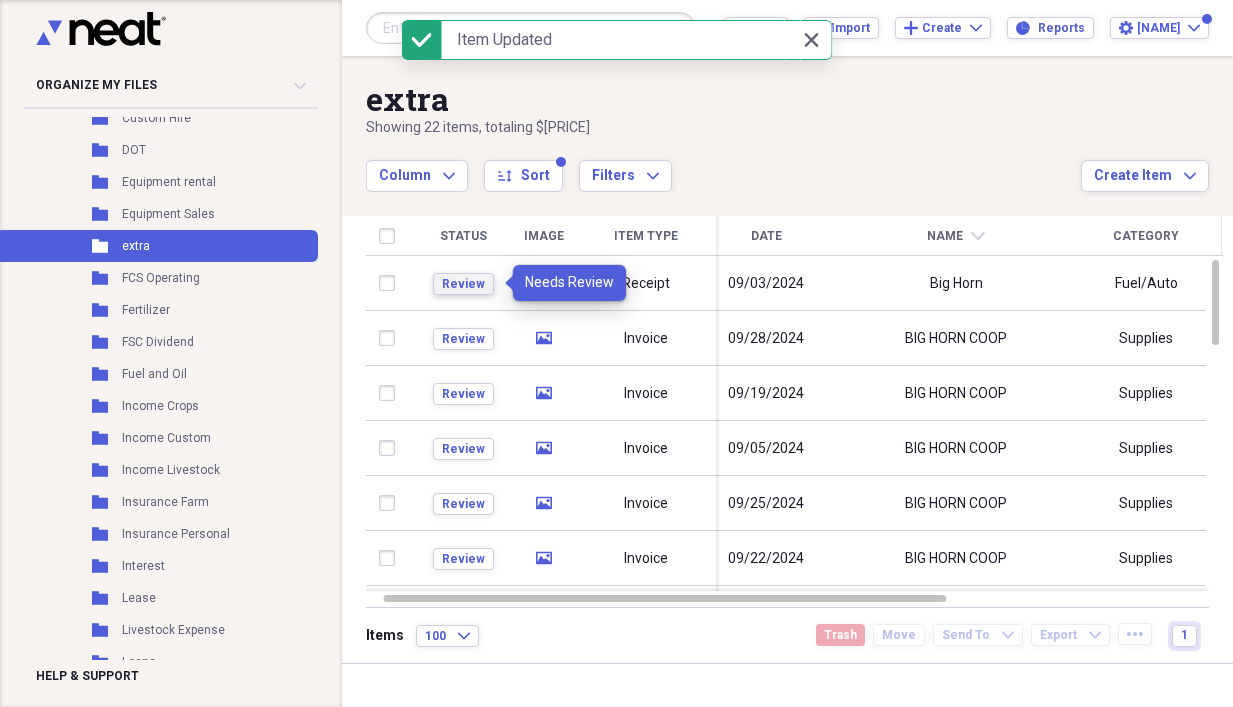 click on "Review" at bounding box center (463, 284) 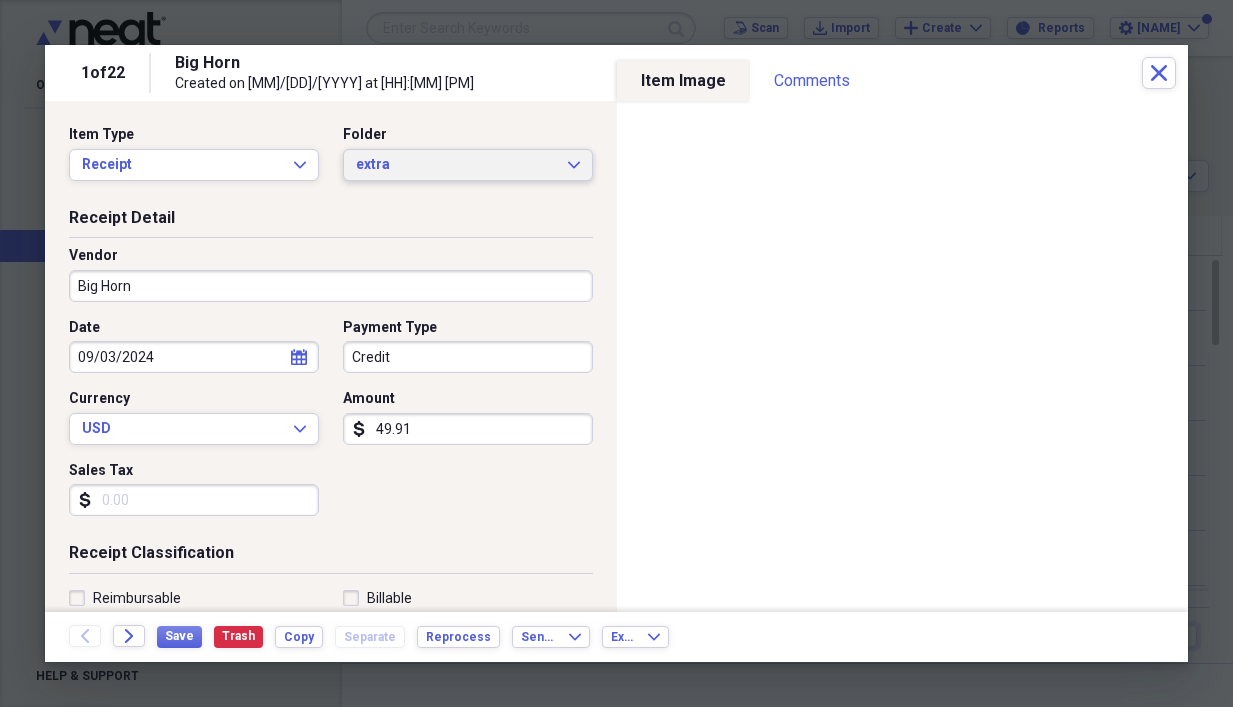 click on "extra Expand" at bounding box center (468, 165) 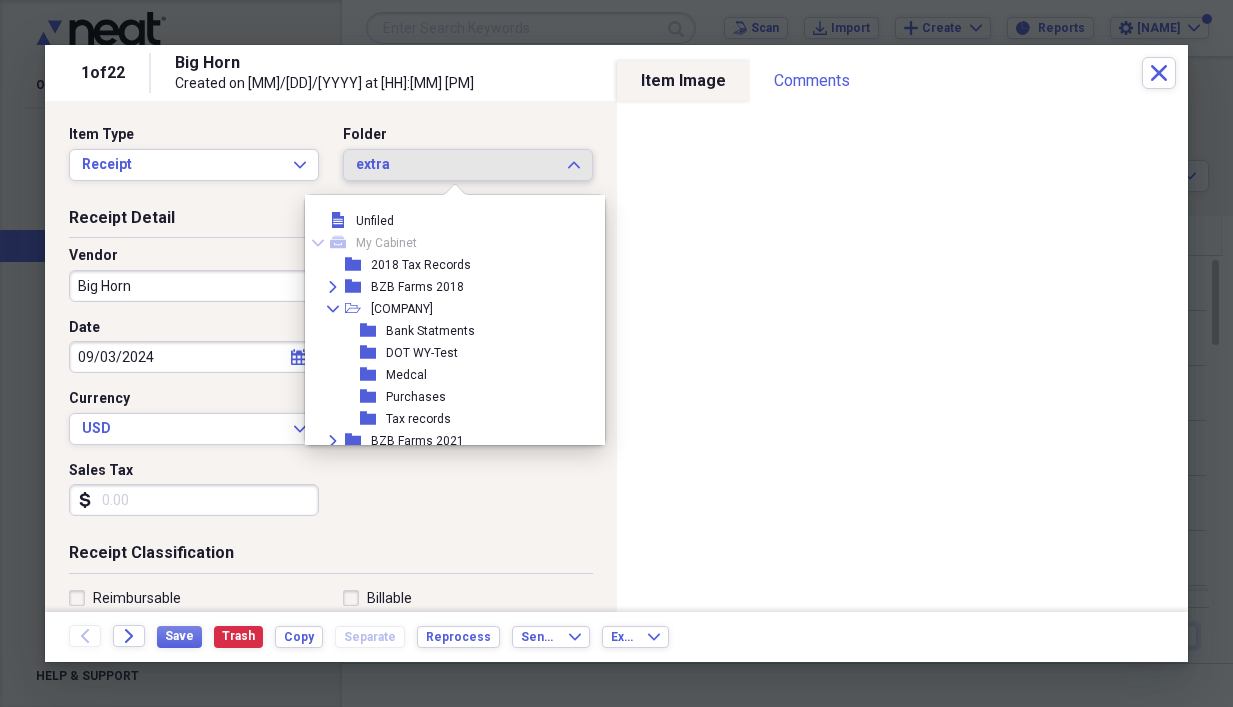 scroll, scrollTop: 1089, scrollLeft: 0, axis: vertical 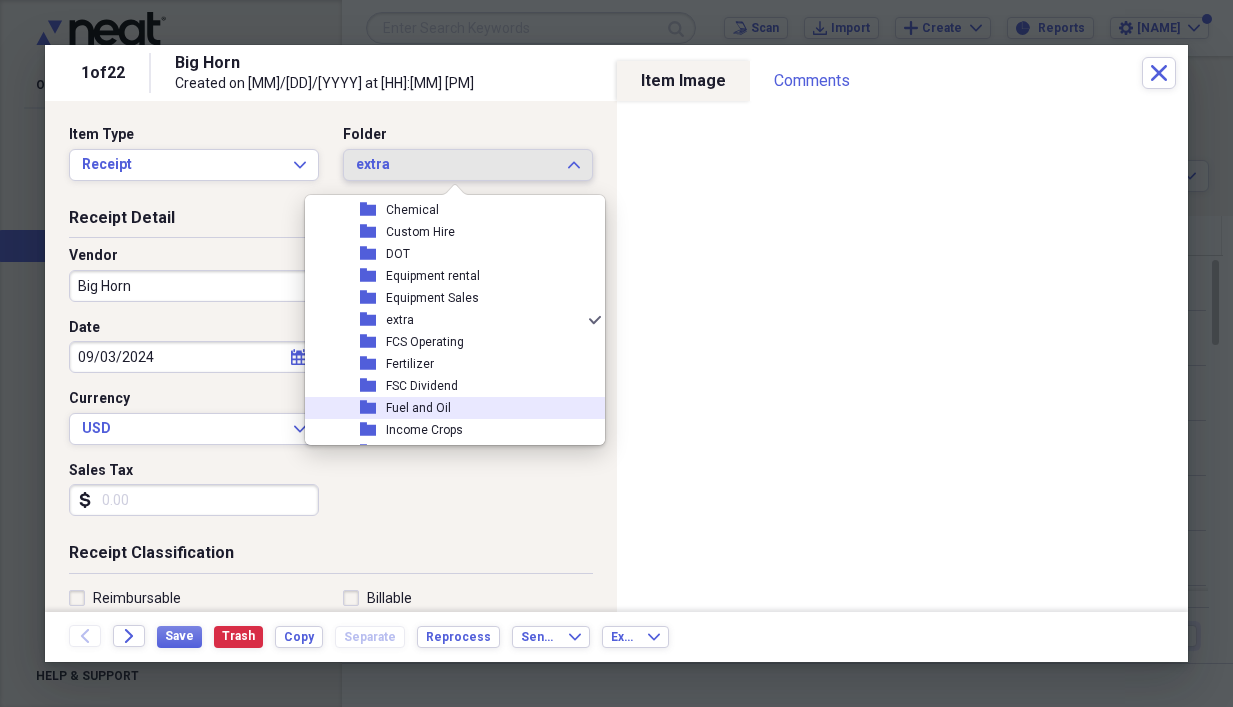 click on "Fuel and Oil" at bounding box center (418, 408) 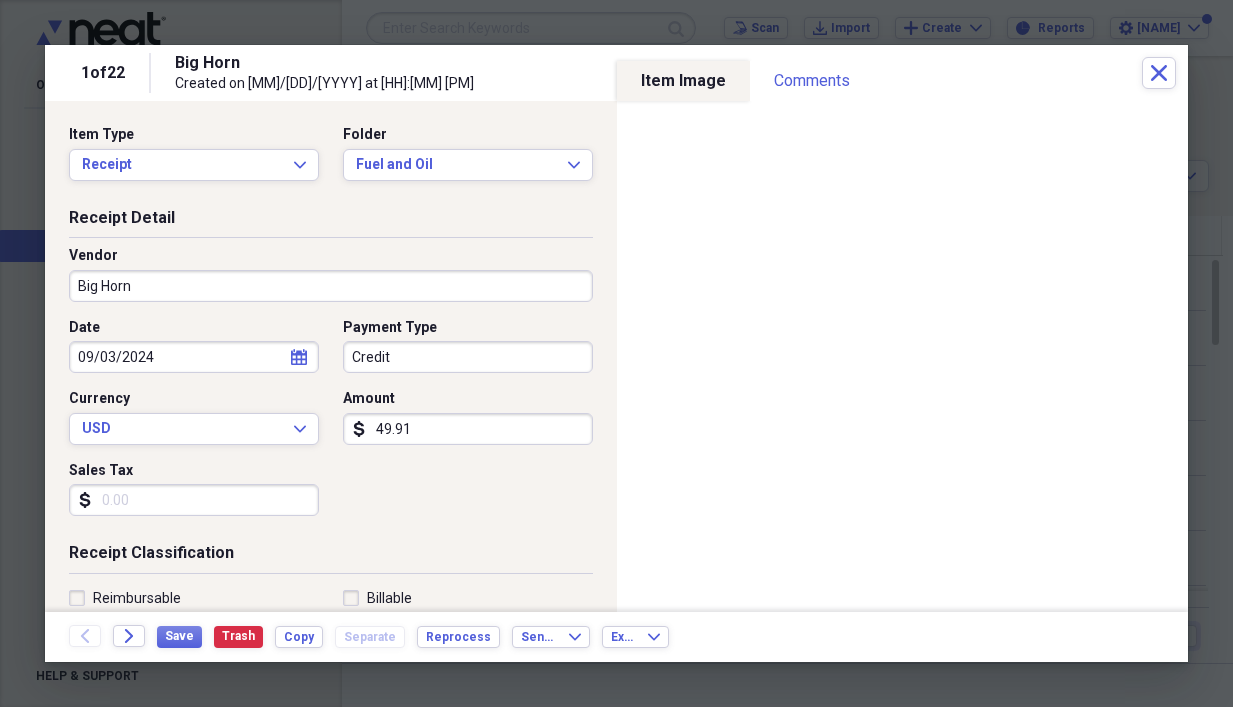 click on "Big Horn" at bounding box center (331, 286) 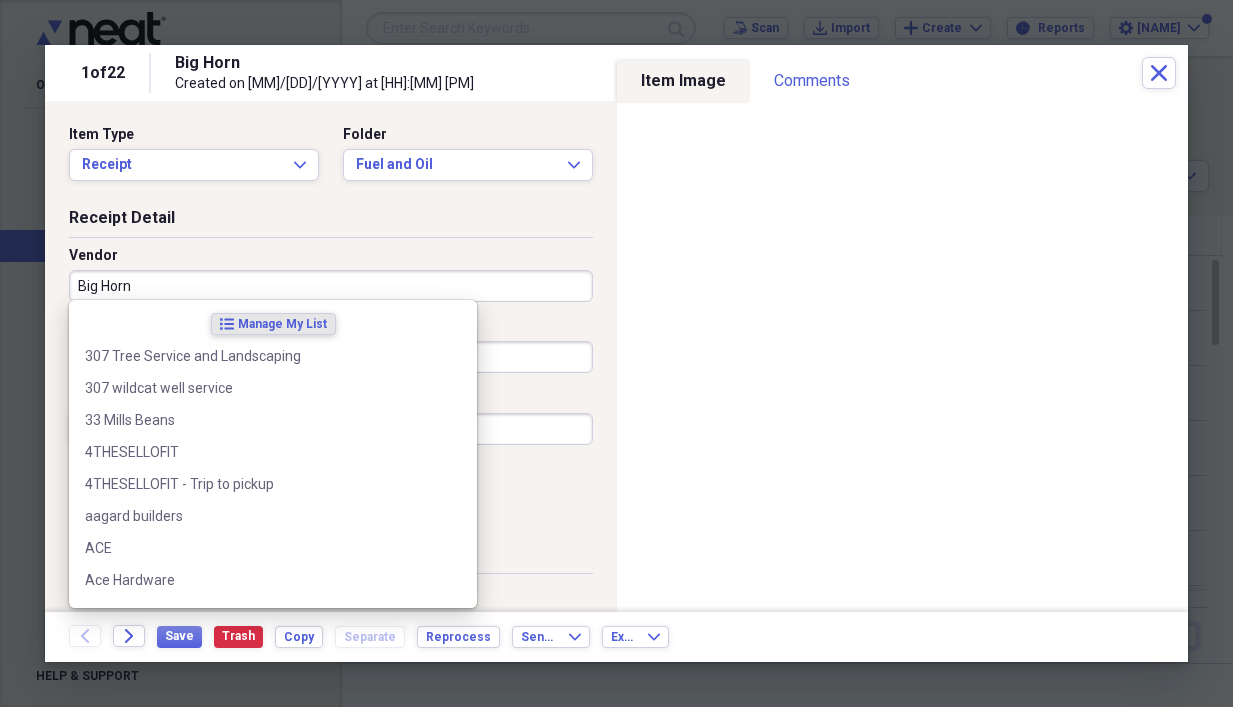 click on "Big Horn" at bounding box center (331, 286) 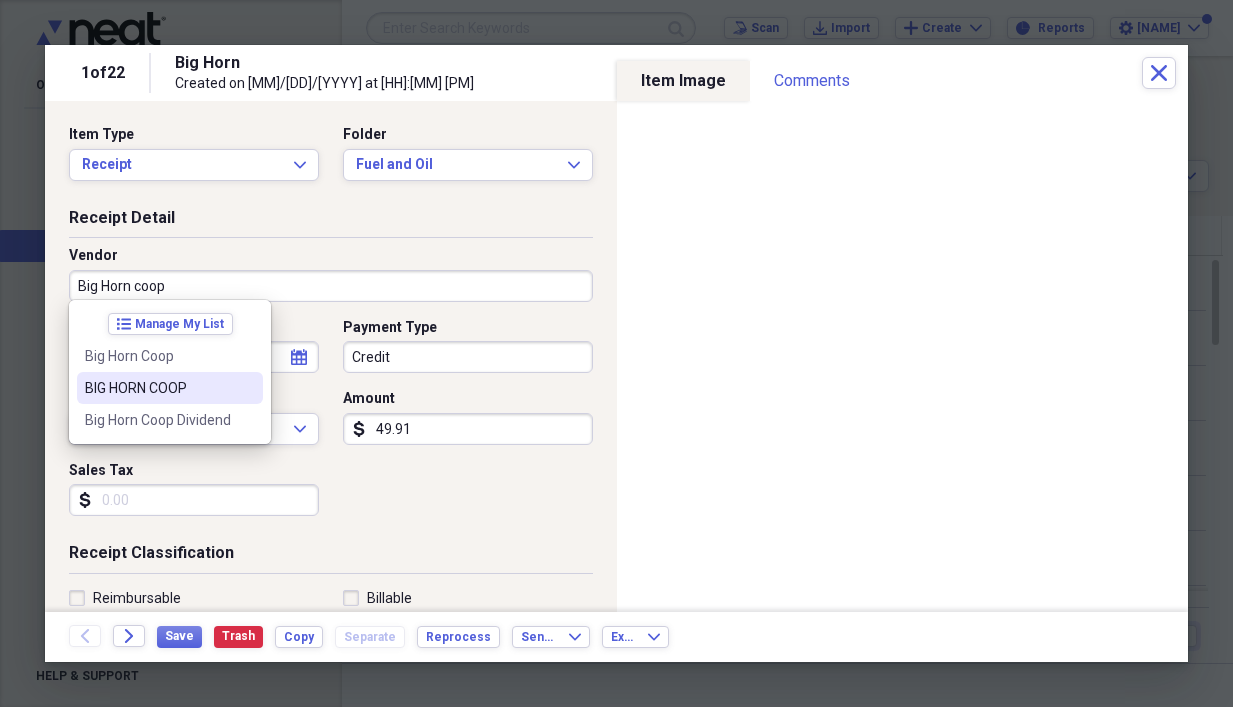click on "BIG HORN COOP" at bounding box center (158, 388) 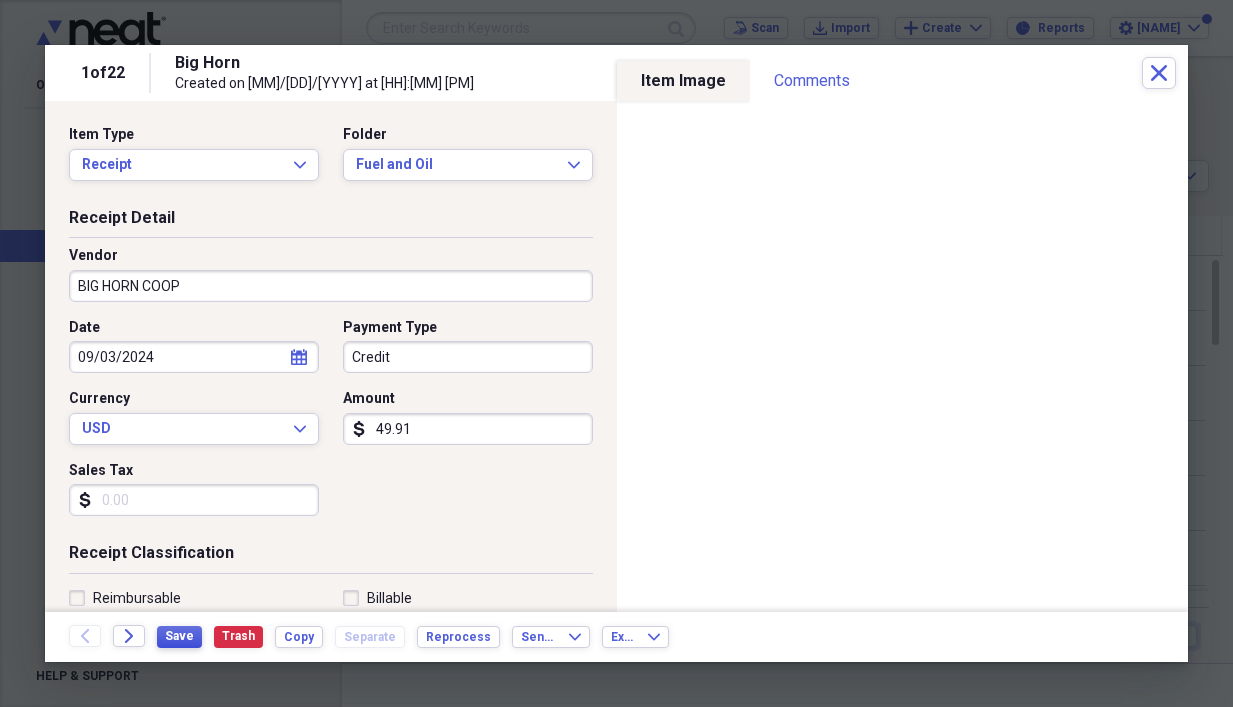 click on "Save" at bounding box center [179, 636] 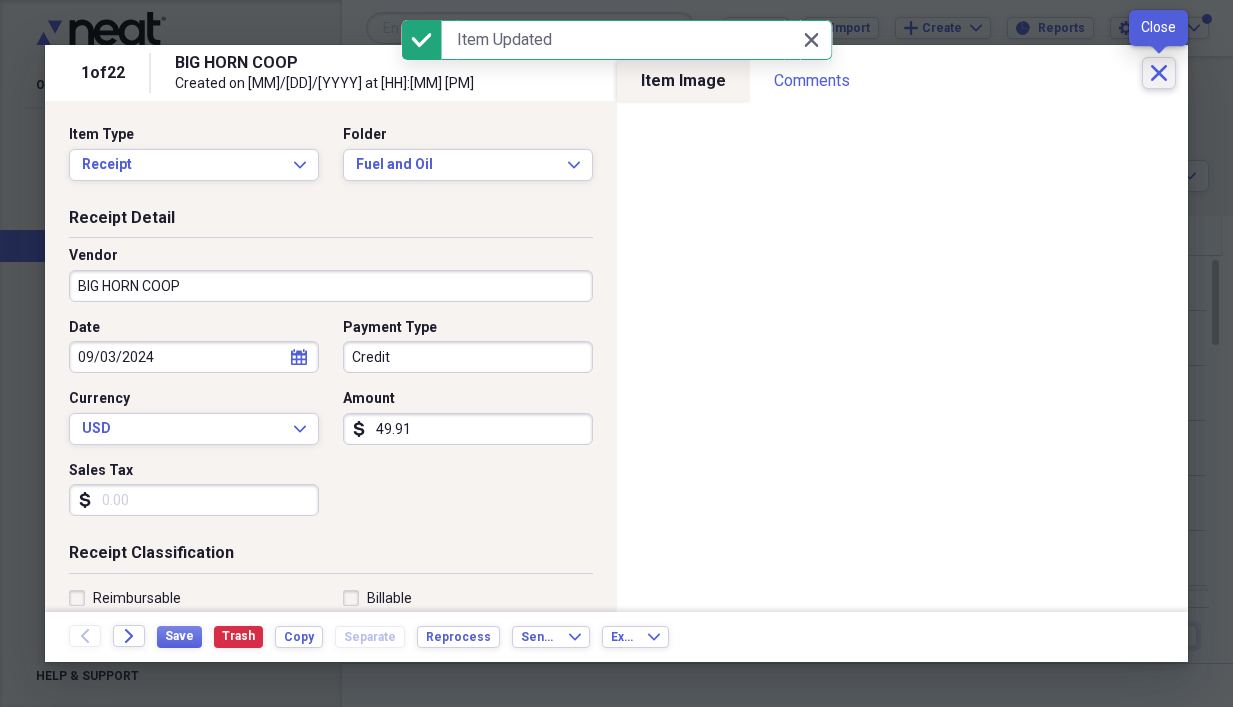 click on "Close" 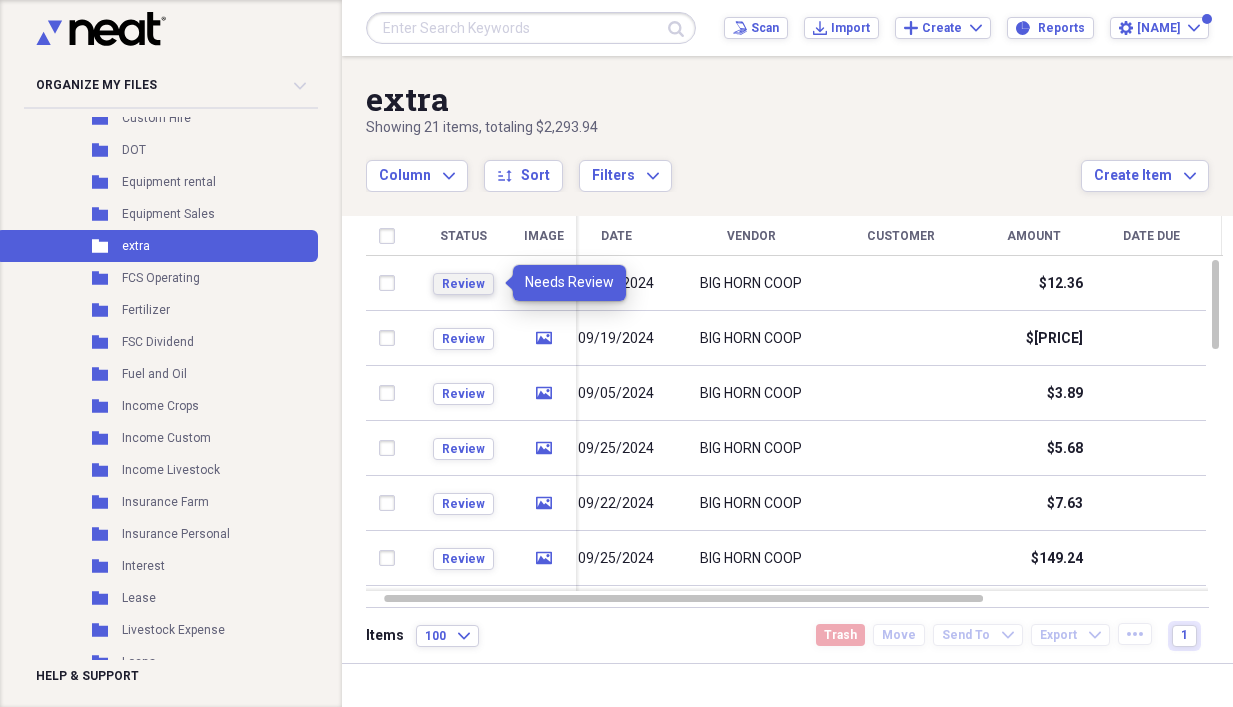 click on "Review" at bounding box center [463, 284] 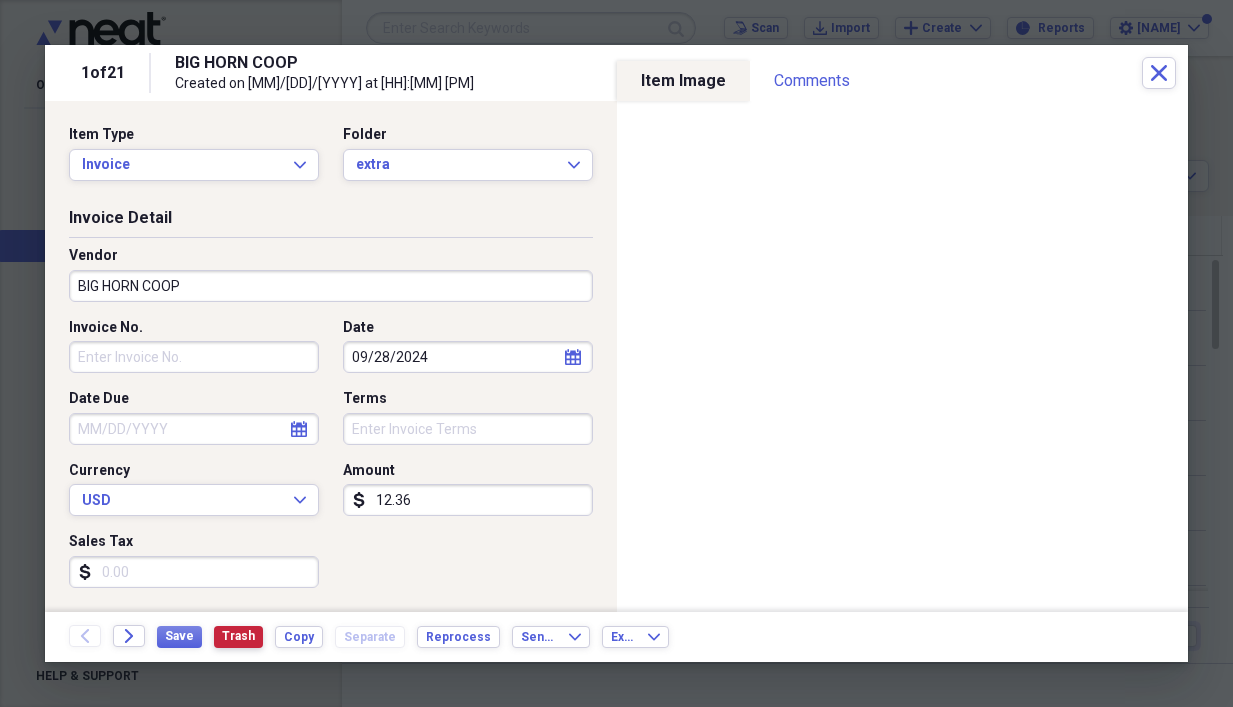 click on "Trash" at bounding box center (238, 636) 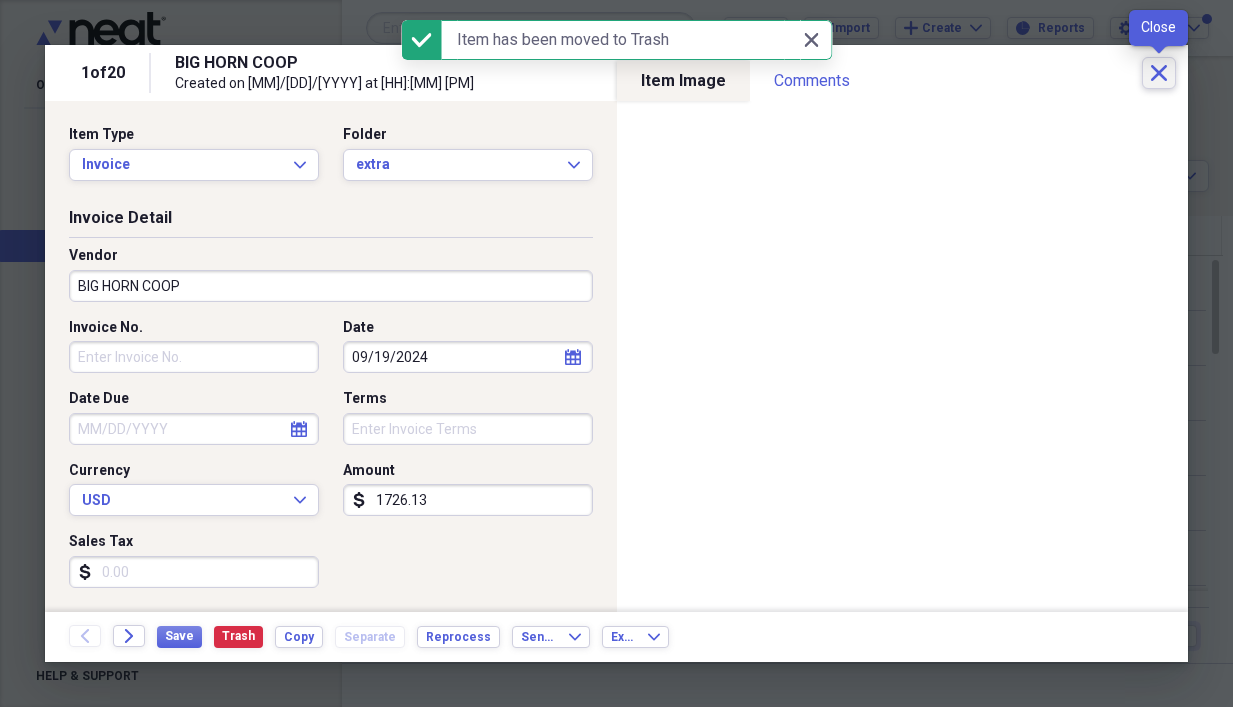 click on "Close" 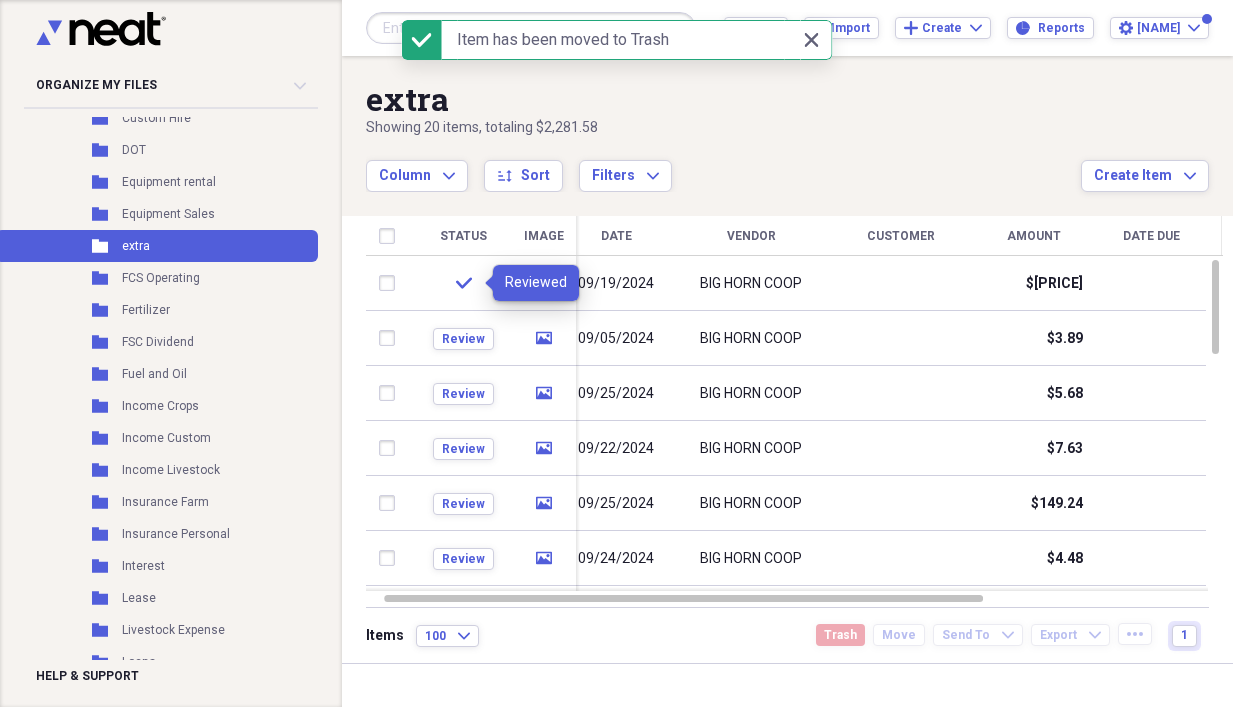 click on "check" 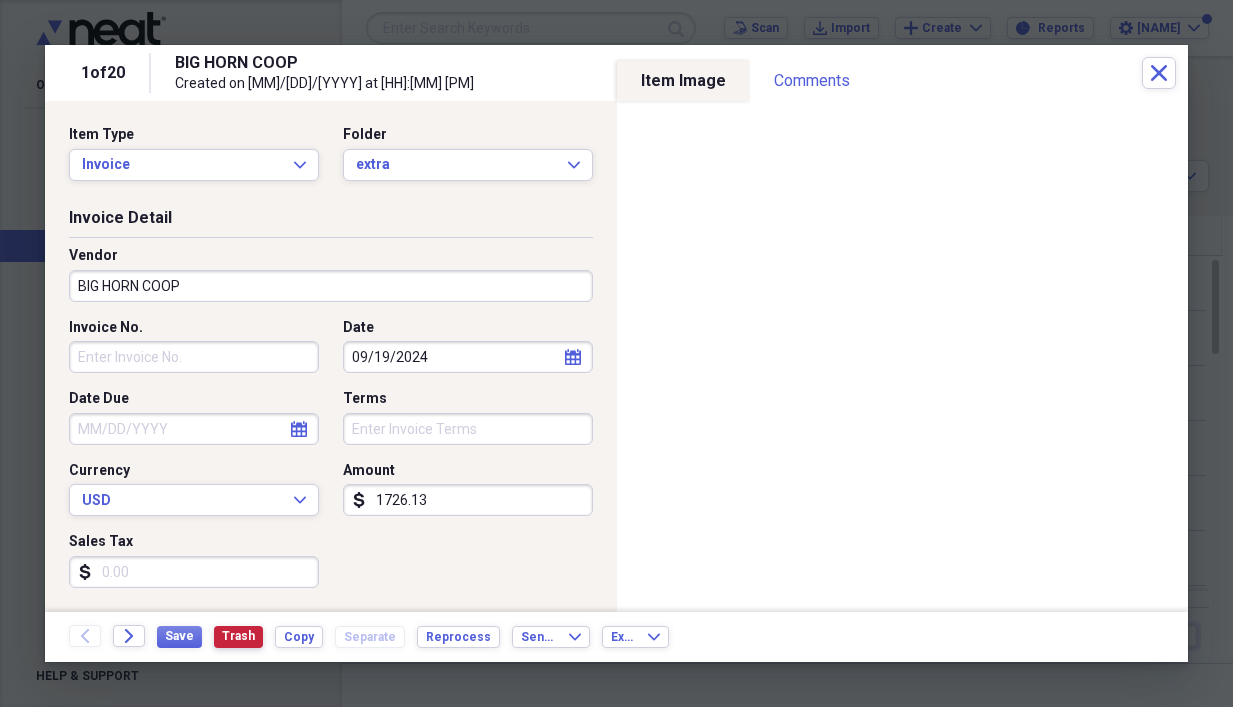click on "Trash" at bounding box center [238, 636] 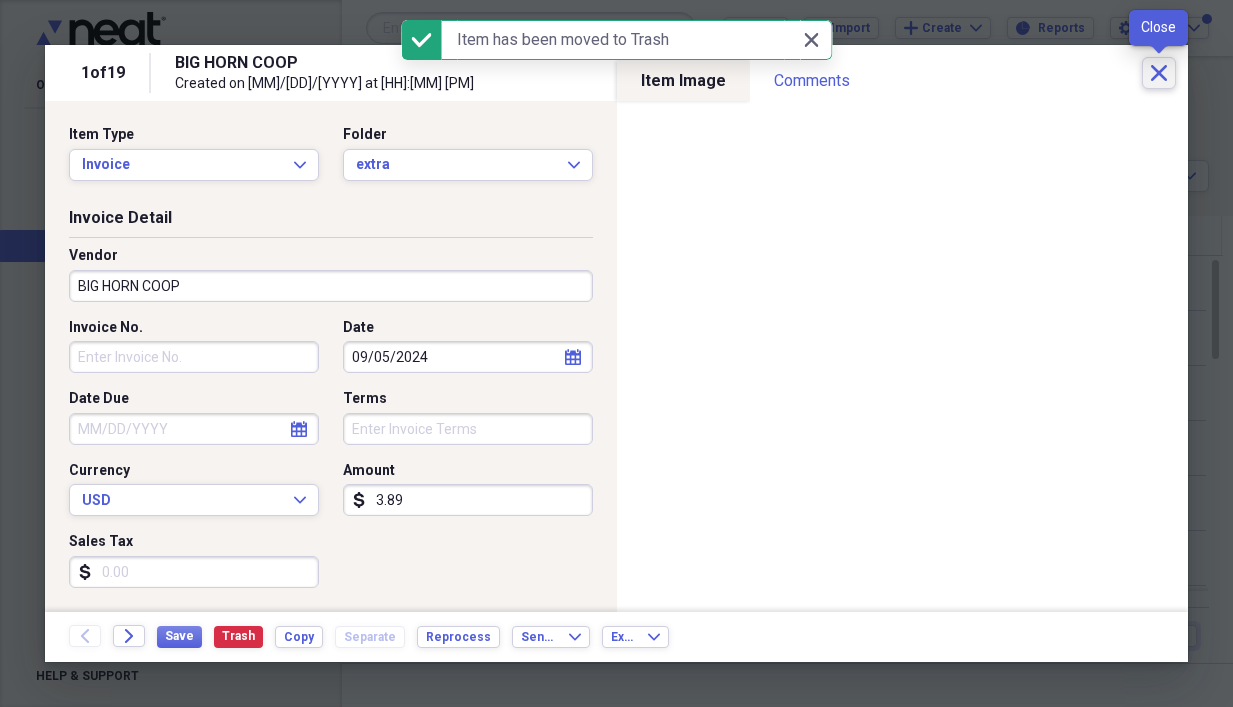 click on "Close" 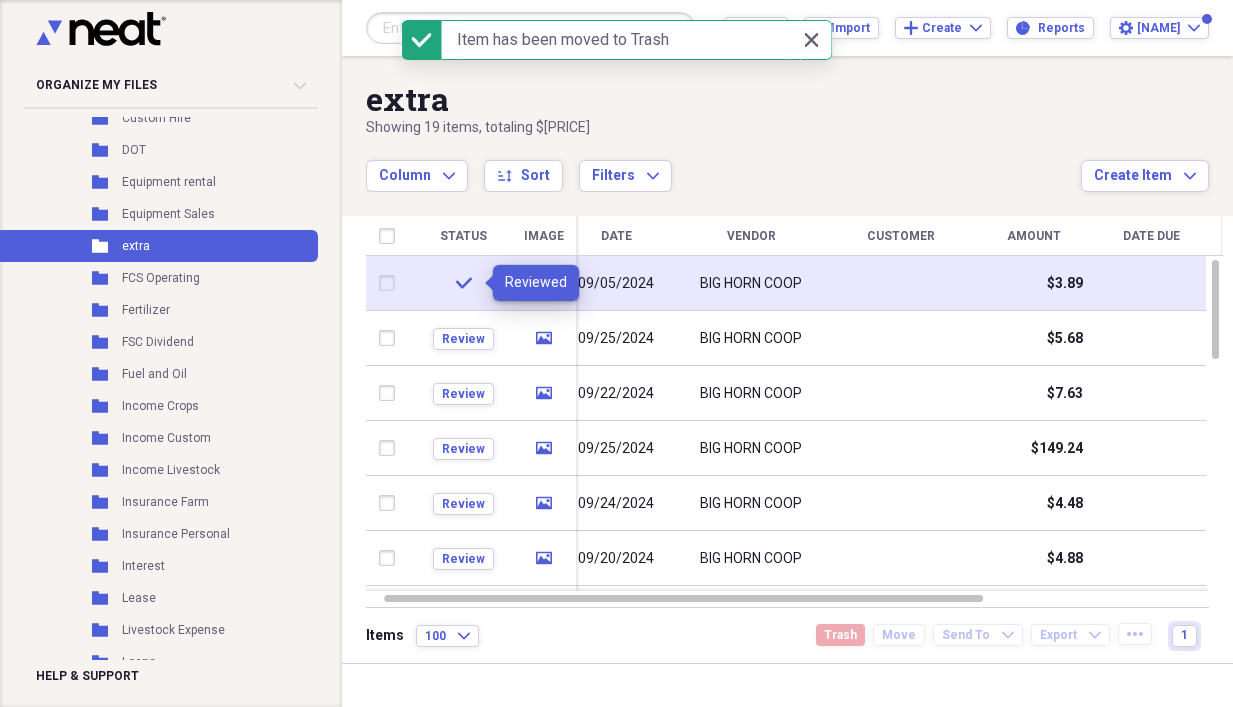 click on "check" 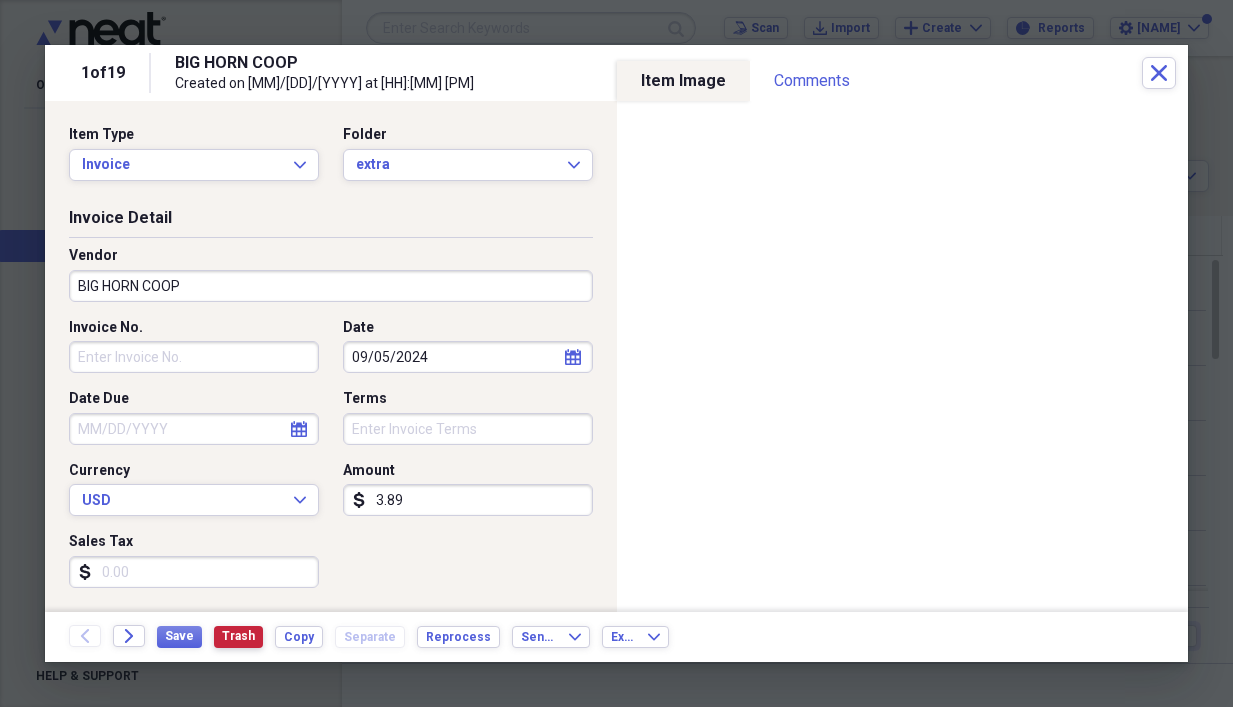 click on "Trash" at bounding box center [238, 636] 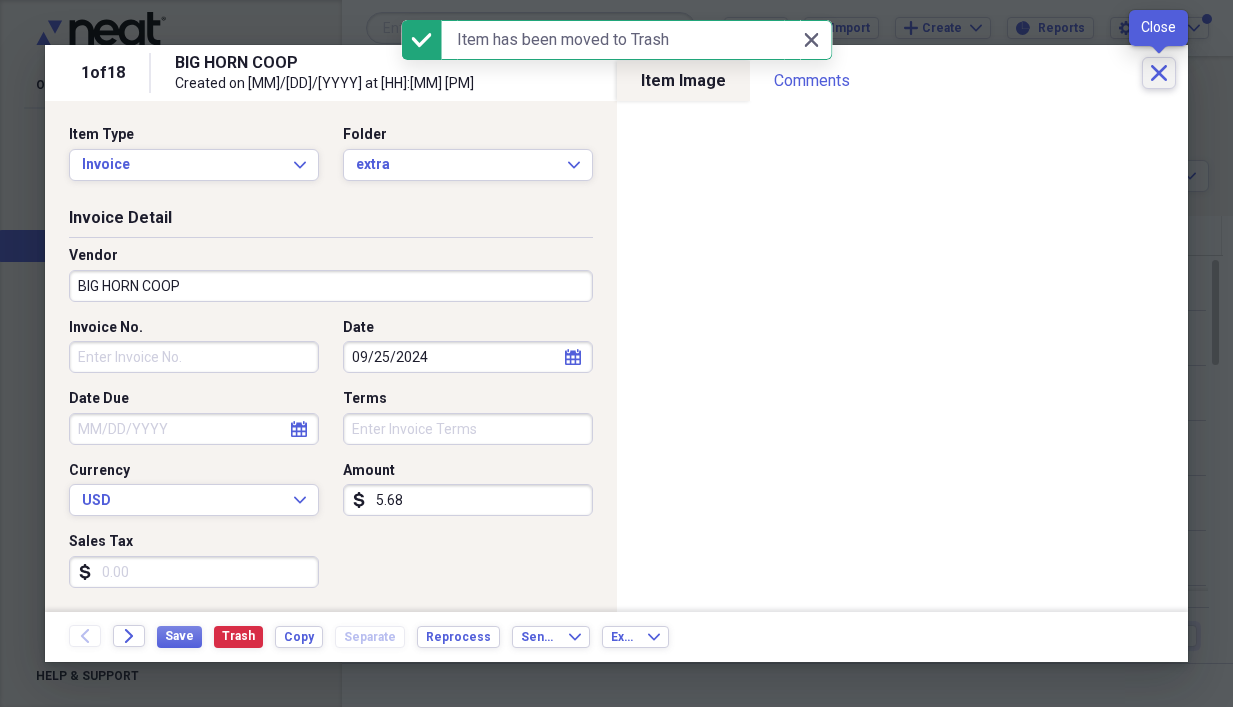 click on "Close" 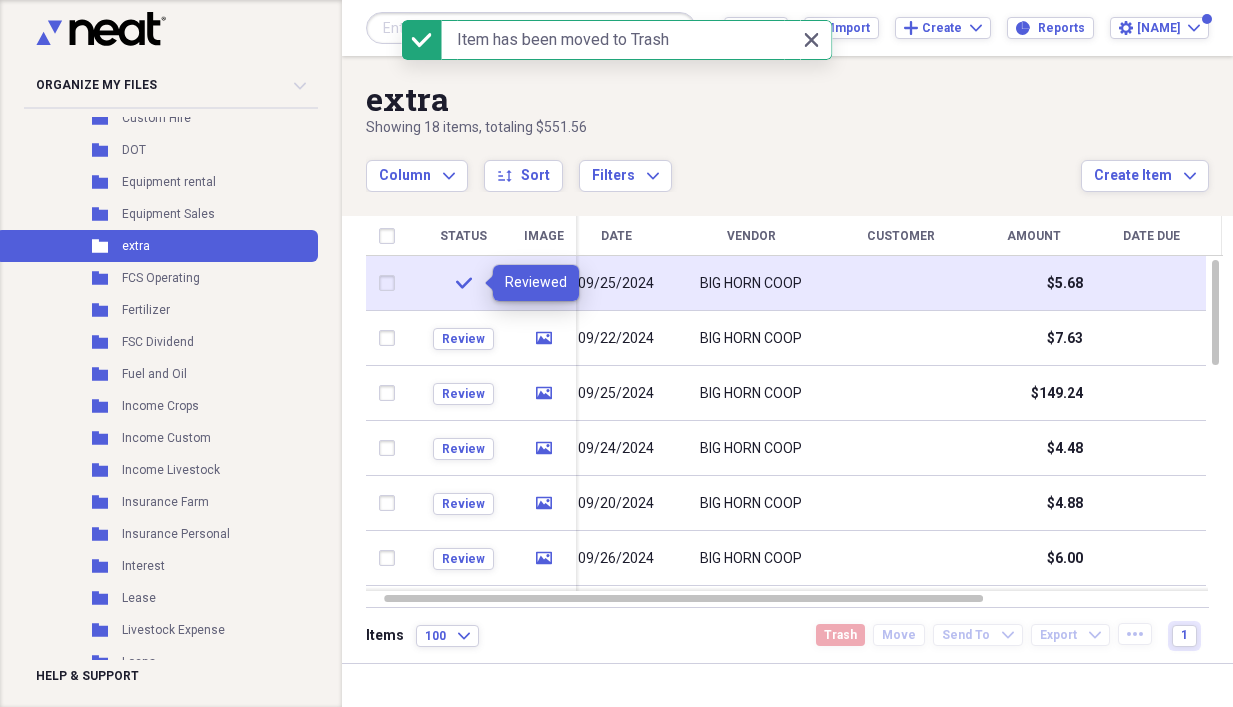 click on "check" 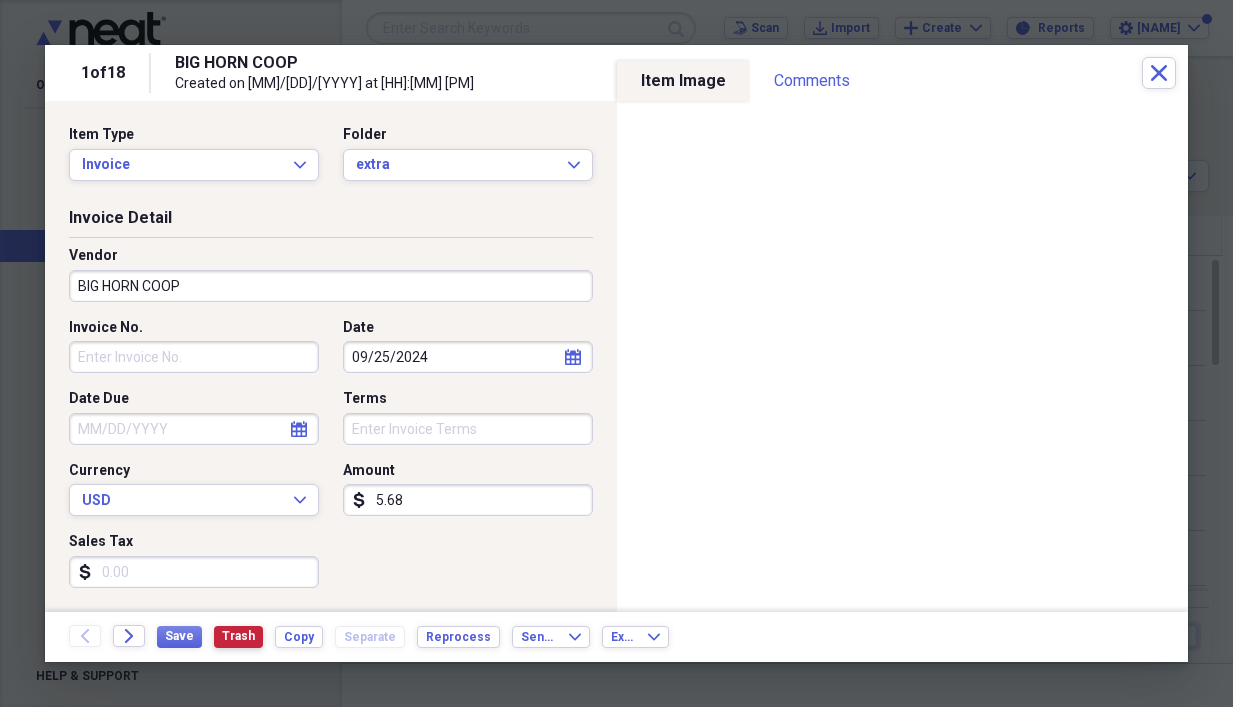 click on "Trash" at bounding box center (238, 636) 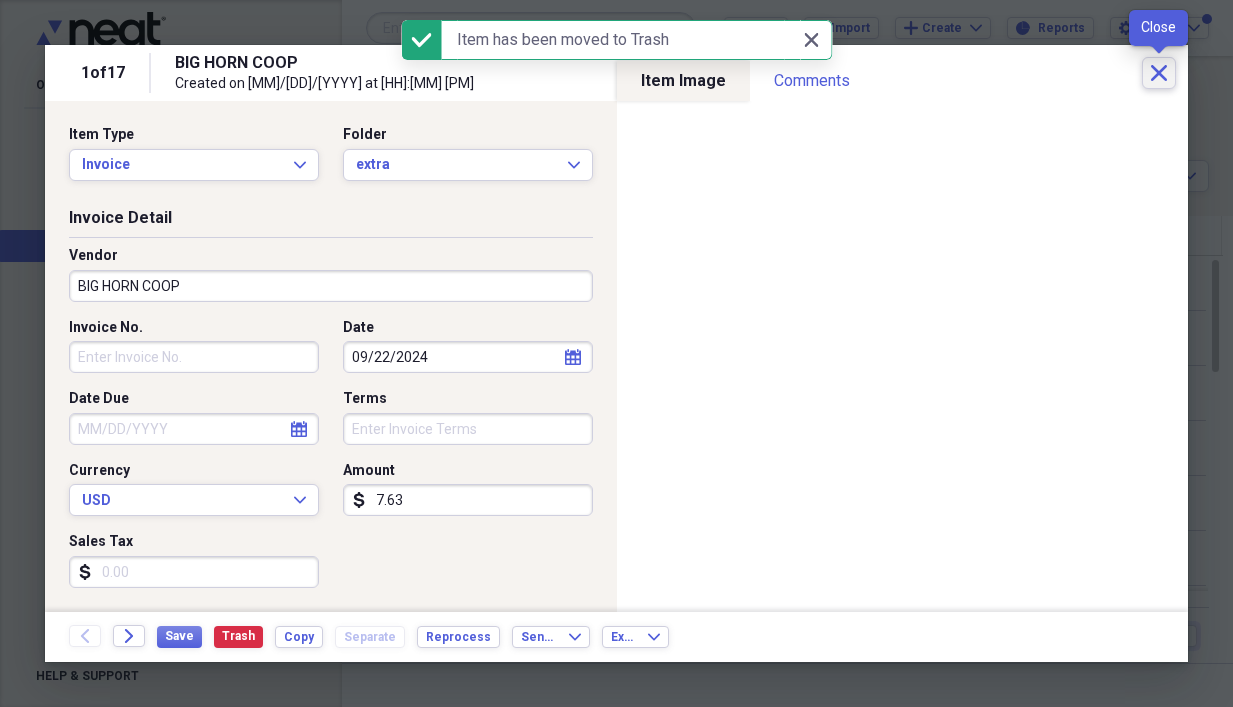 click on "Close" 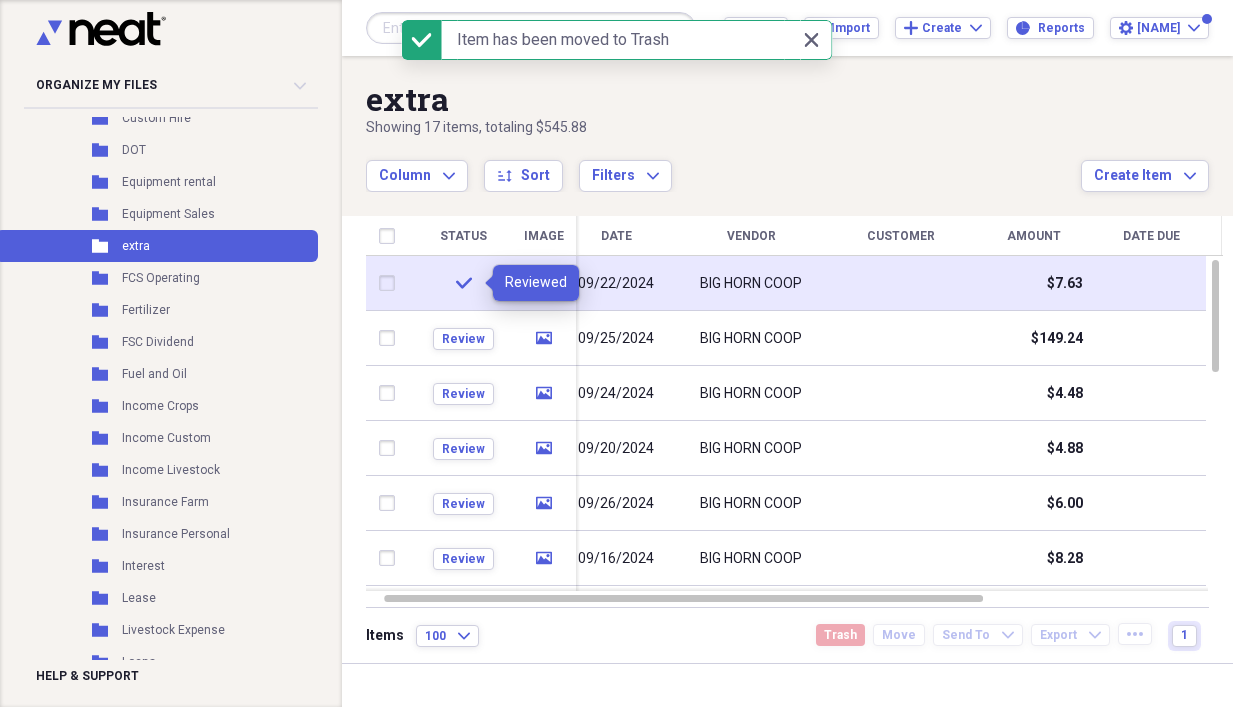click on "check" 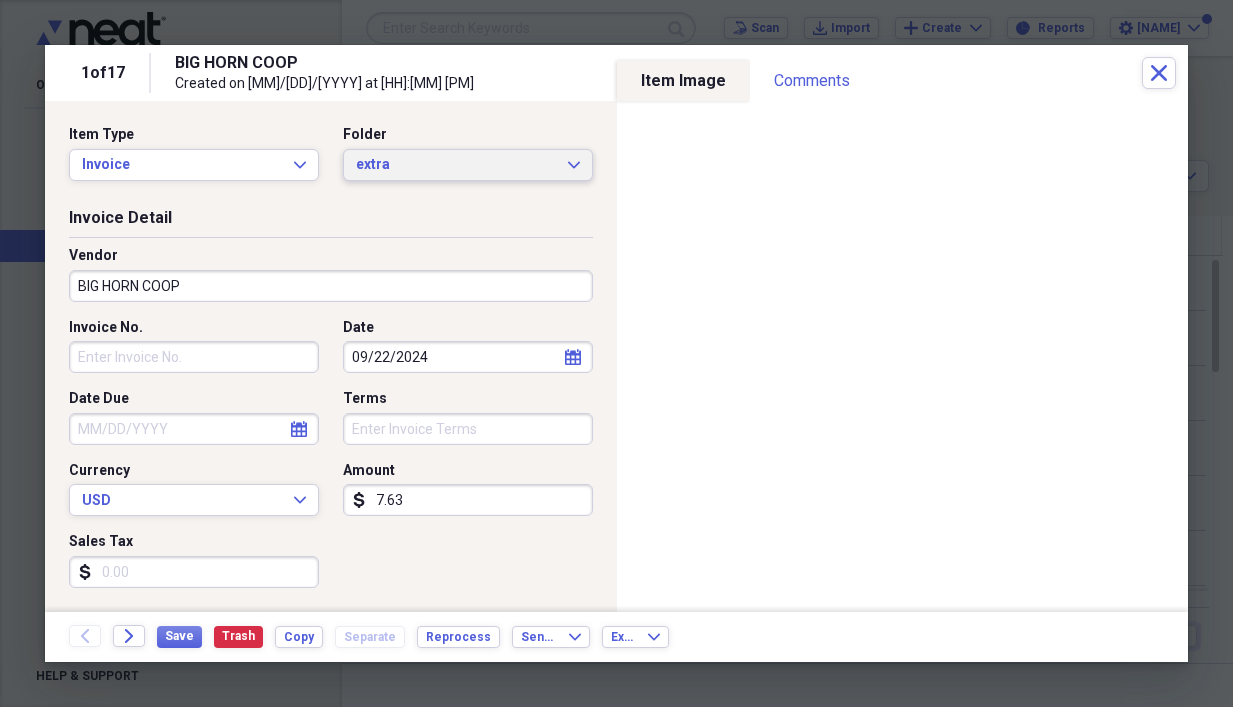 click on "Expand" 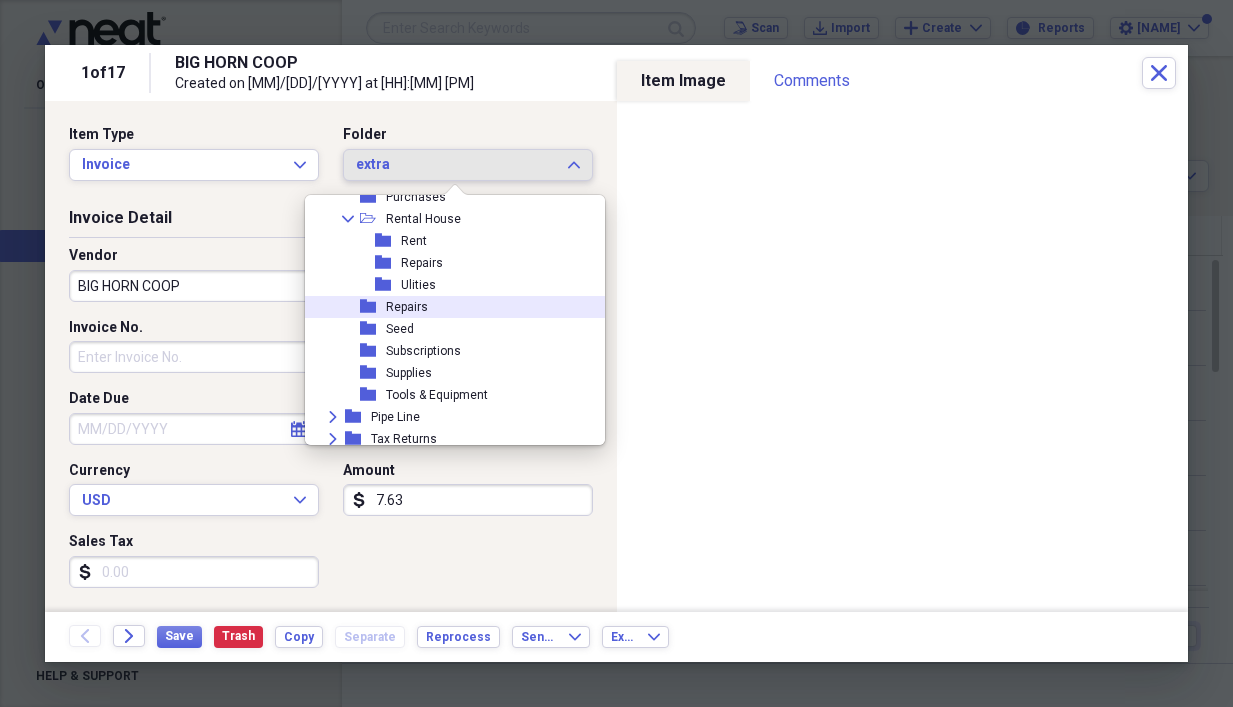 scroll, scrollTop: 1589, scrollLeft: 0, axis: vertical 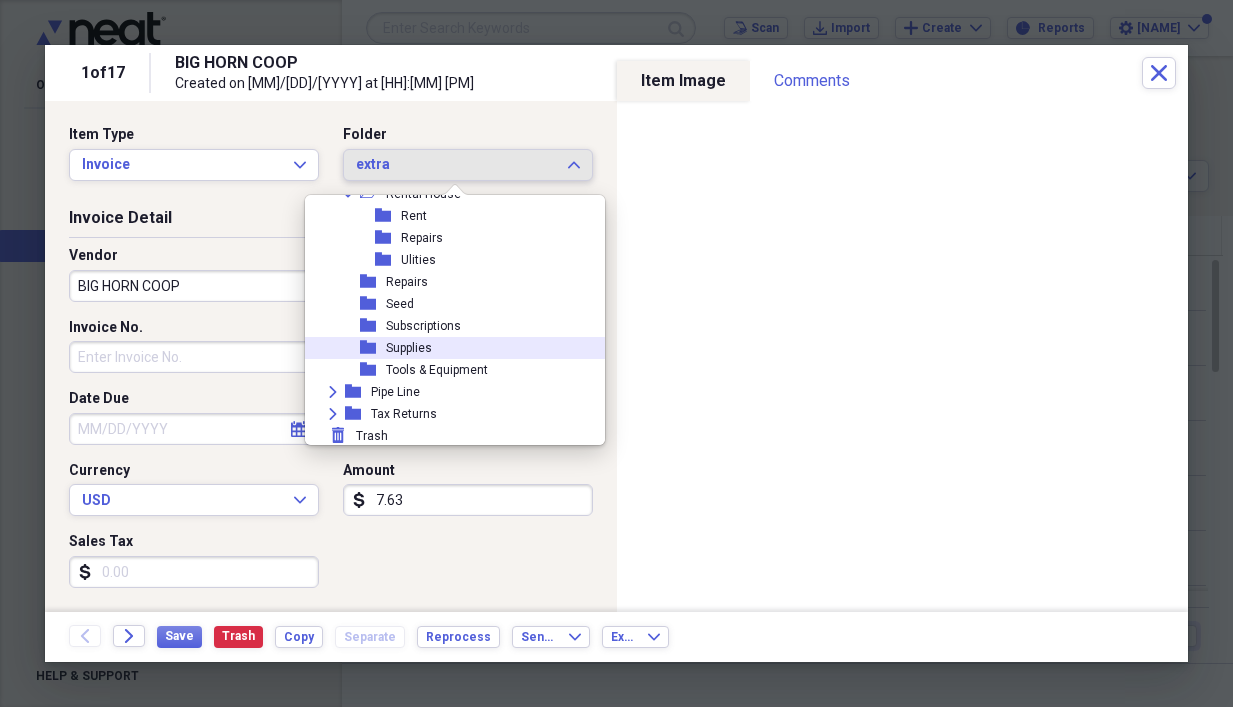 click on "Supplies" at bounding box center [409, 348] 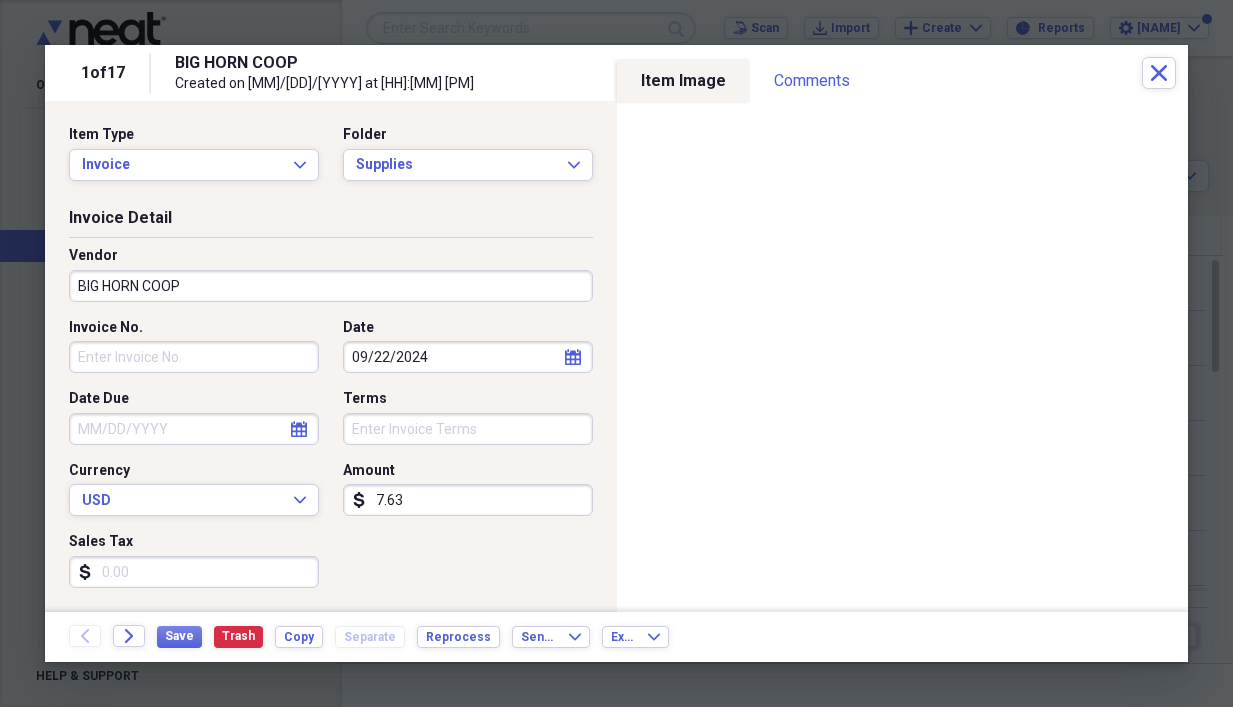 click on "Invoice No." at bounding box center (194, 357) 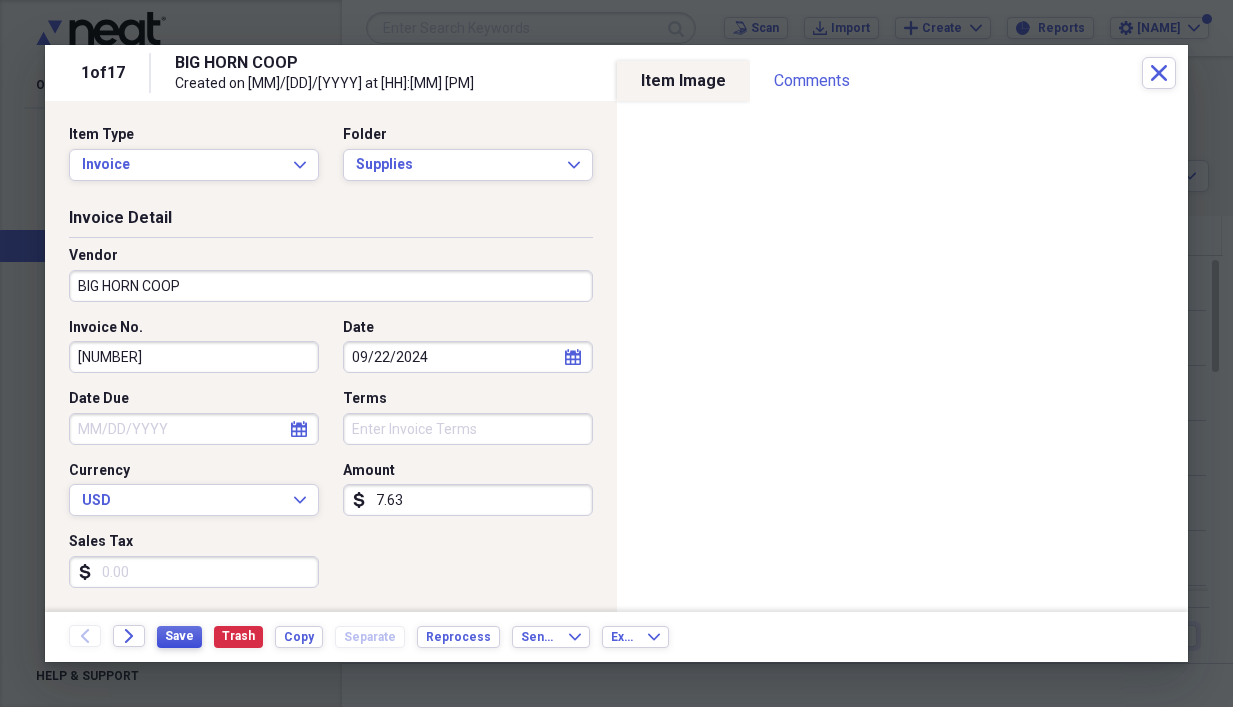 type on "[NUMBER]" 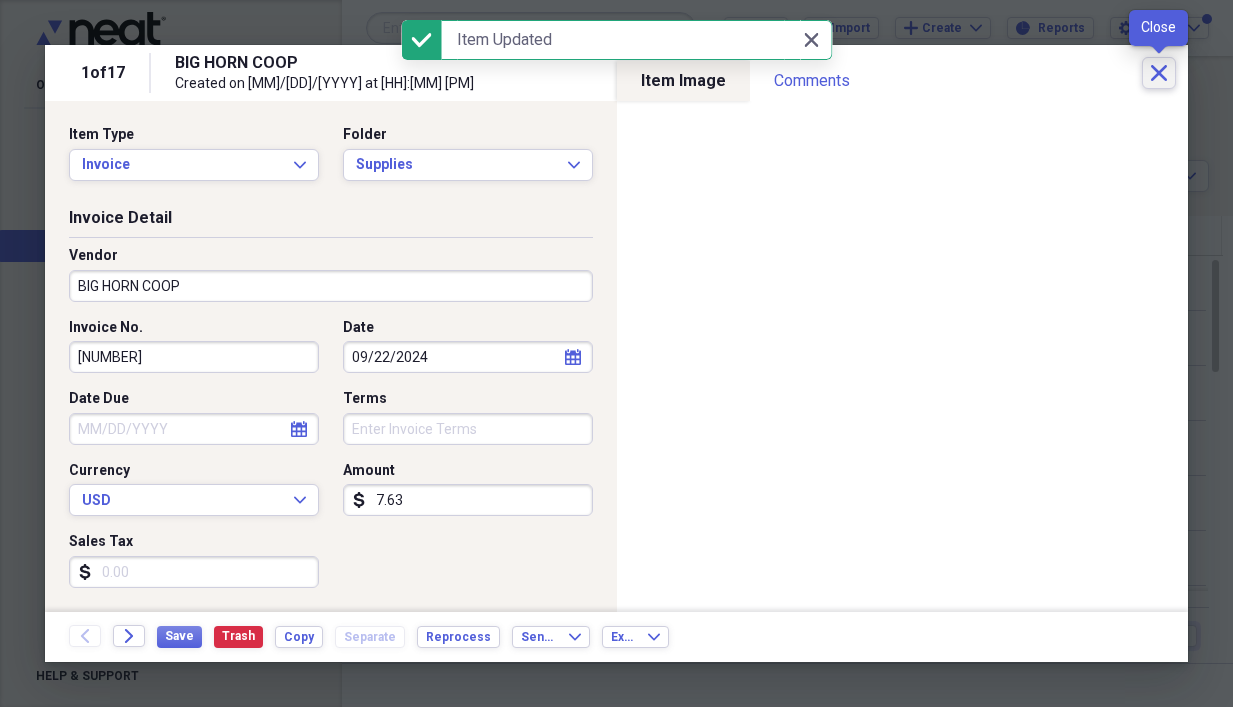 click 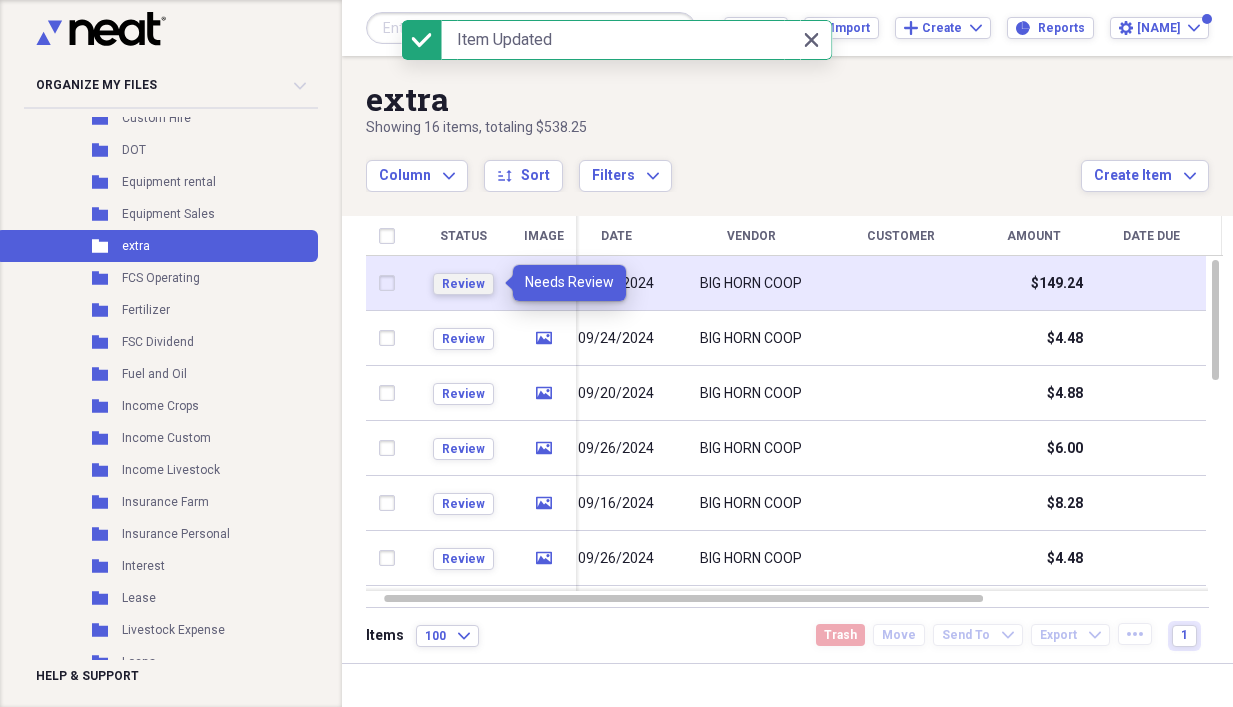 click on "Review" at bounding box center (463, 284) 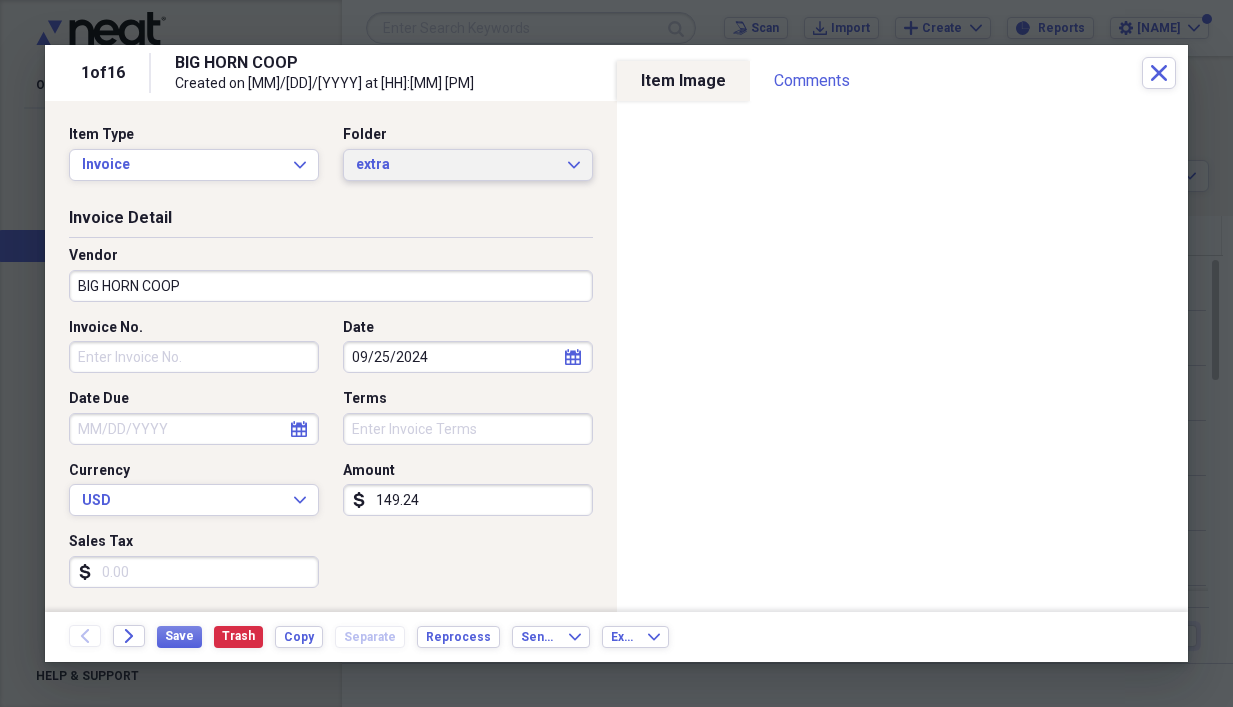 click on "Expand" 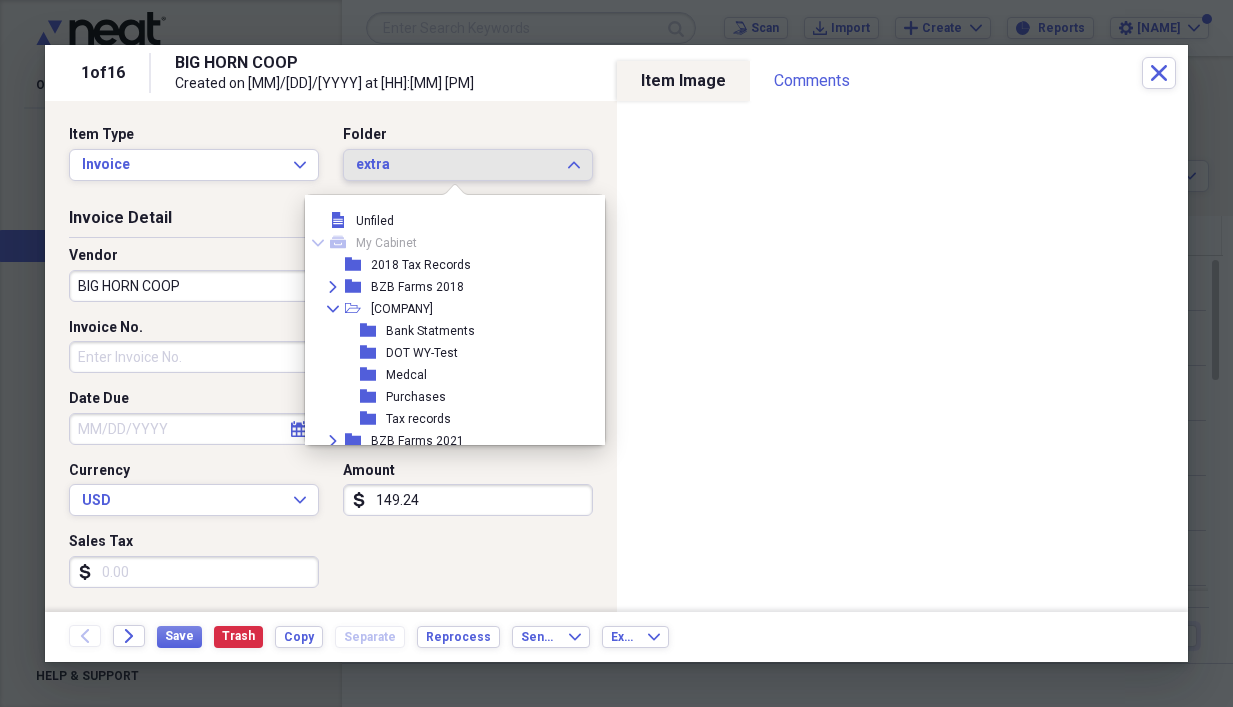 scroll, scrollTop: 1089, scrollLeft: 0, axis: vertical 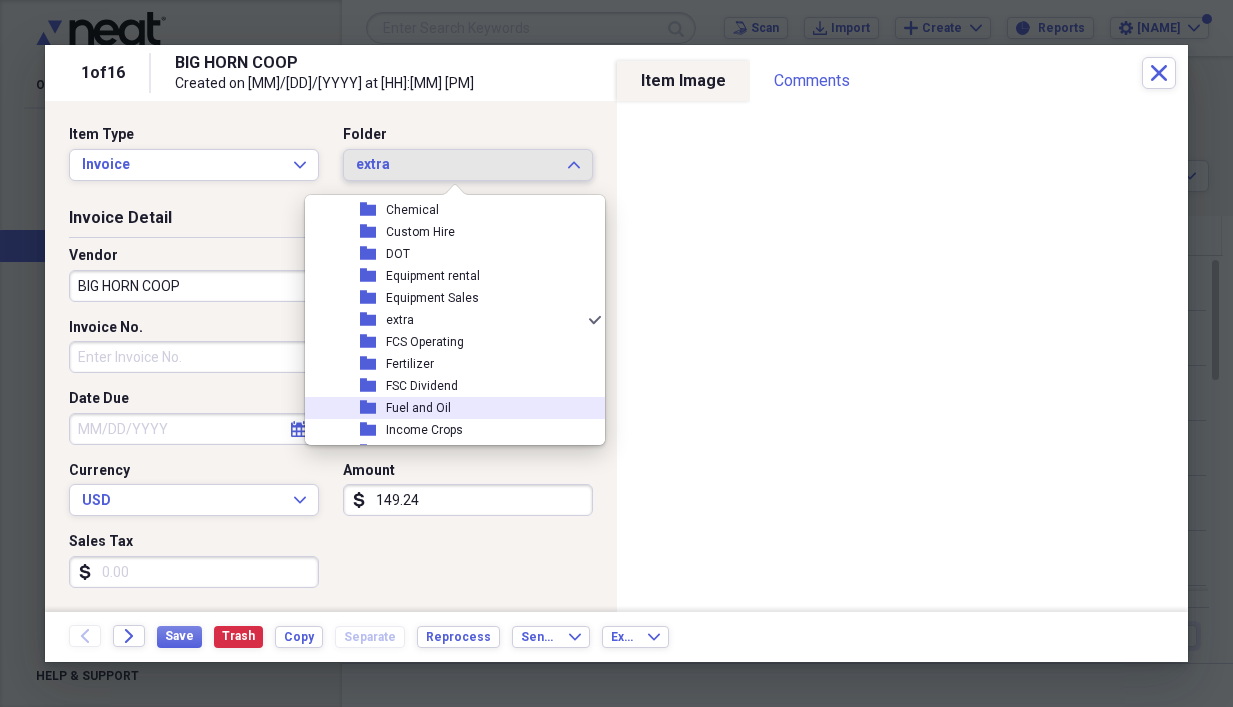 click on "Fuel and Oil" at bounding box center [418, 408] 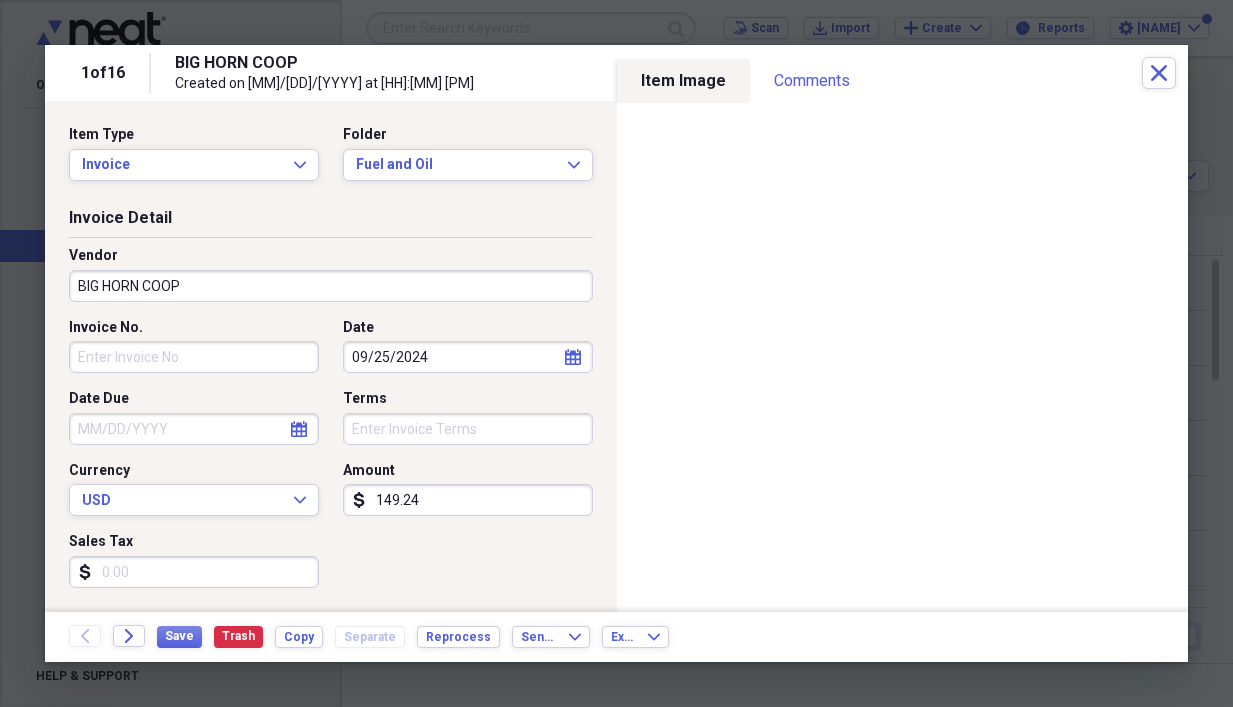 click on "Invoice No." at bounding box center (194, 357) 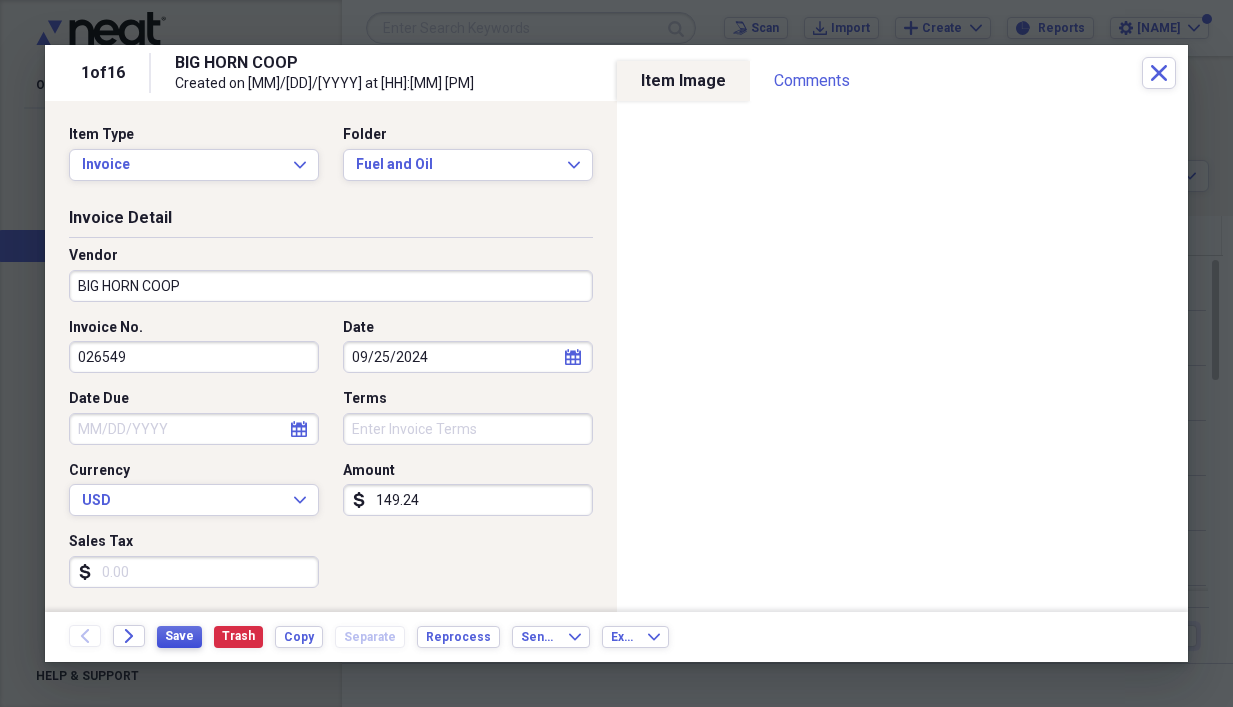 type on "026549" 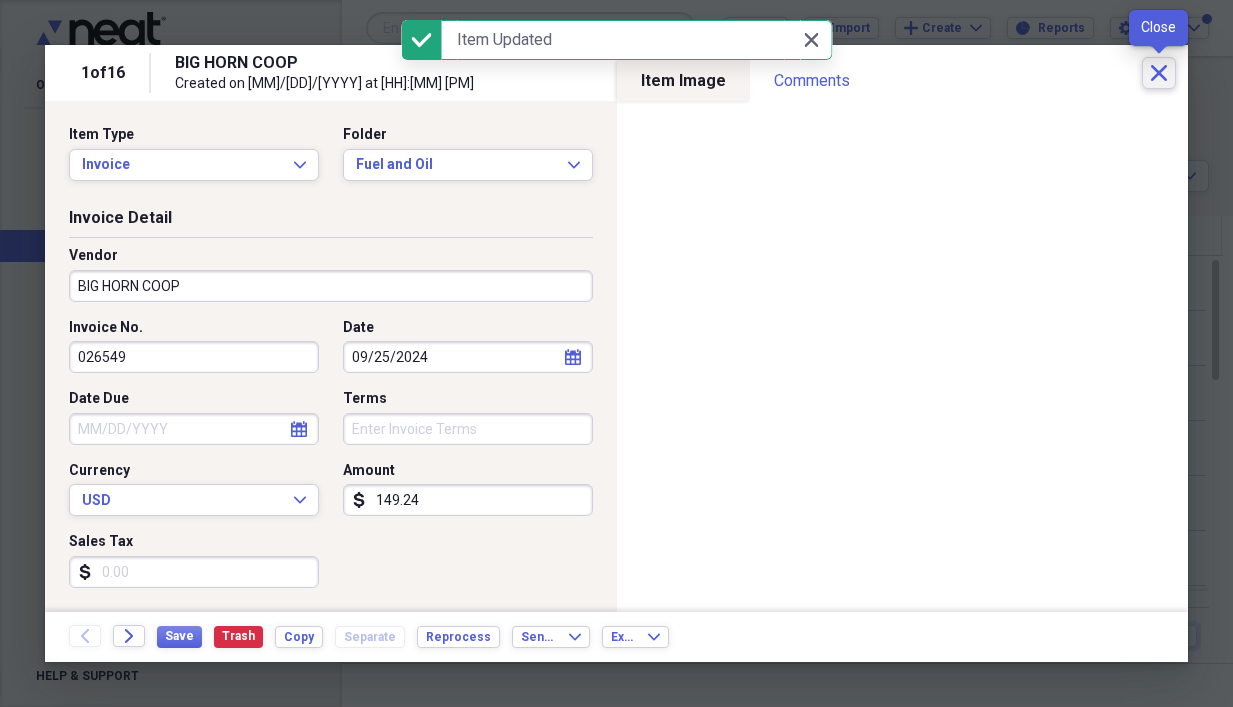 click on "Close" 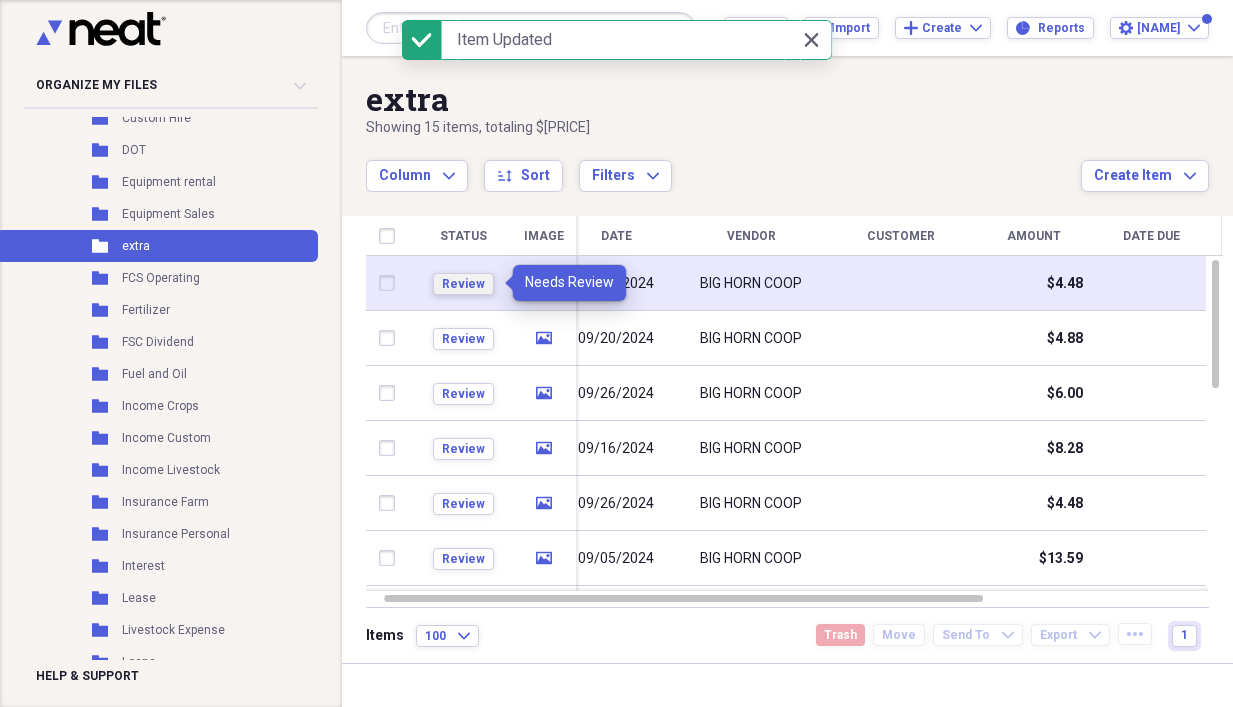 click on "Review" at bounding box center (463, 284) 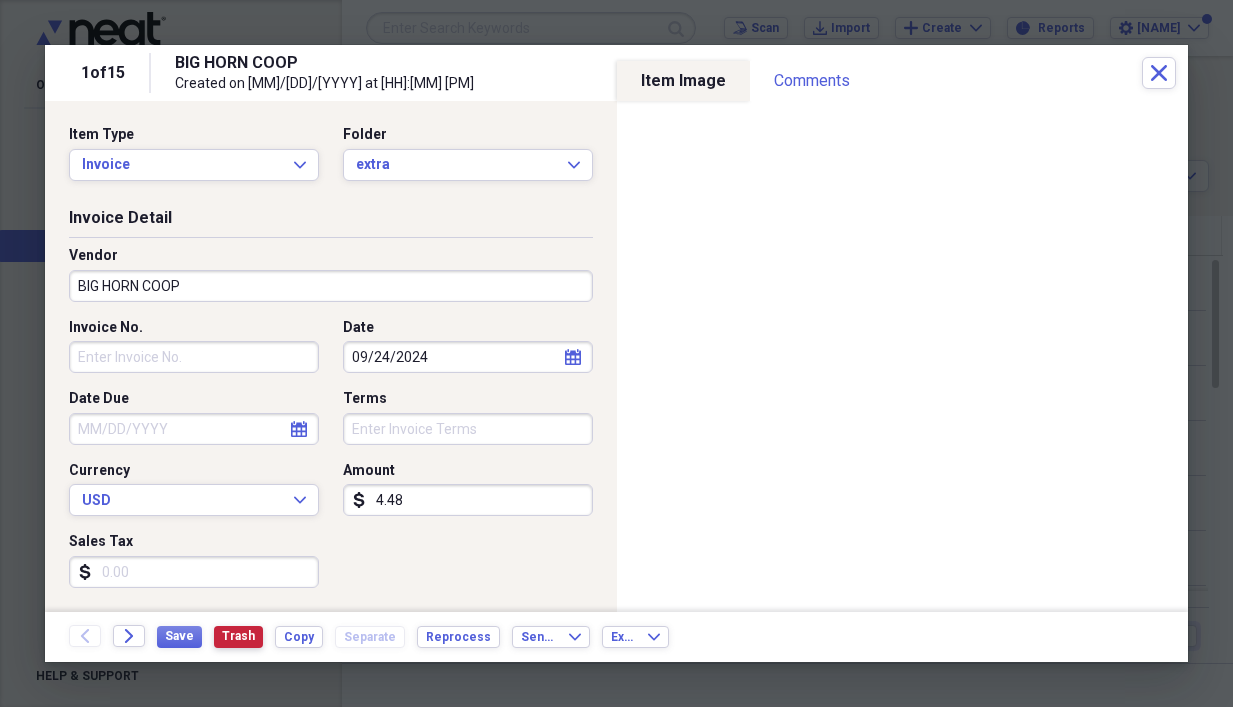 click on "Trash" at bounding box center (238, 636) 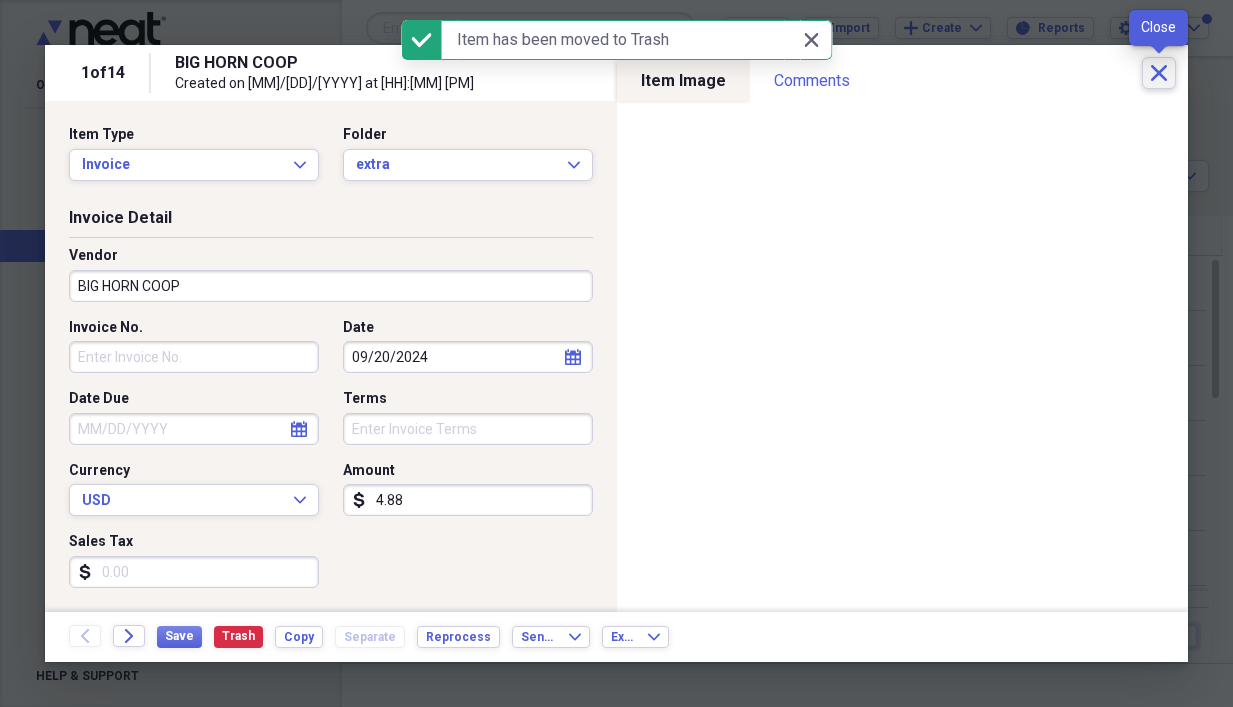 click on "Close" at bounding box center (1159, 73) 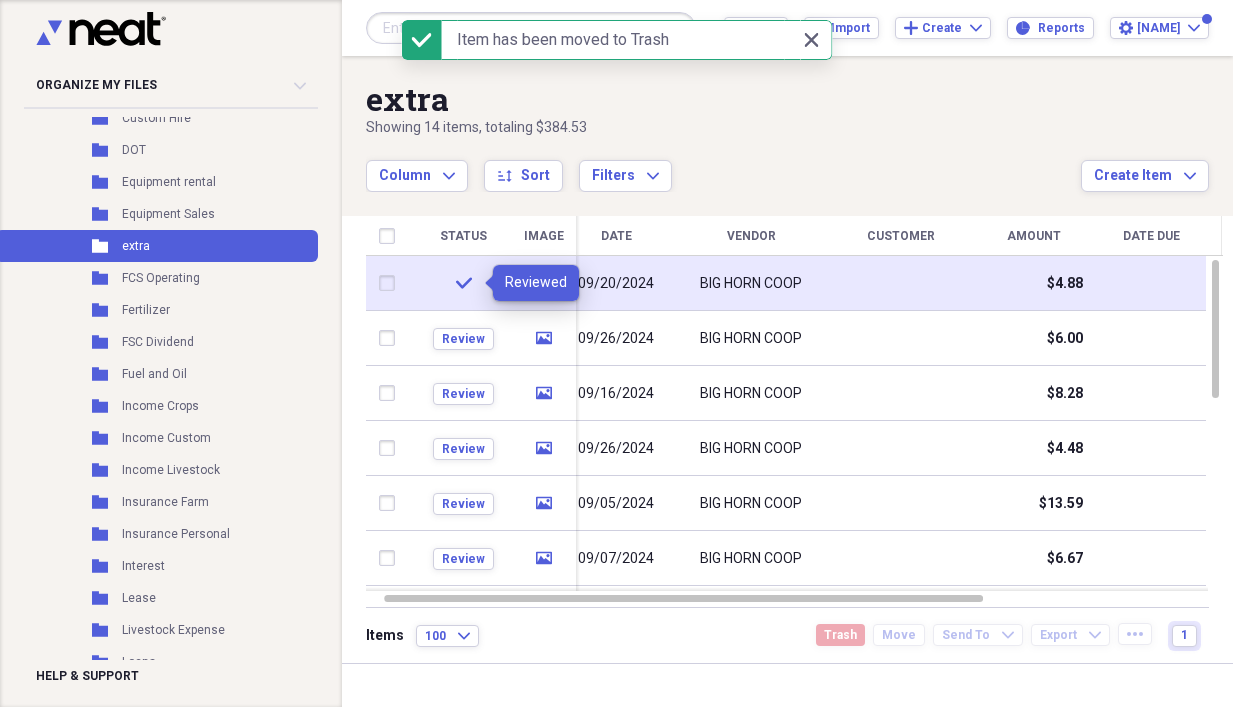 click on "check" 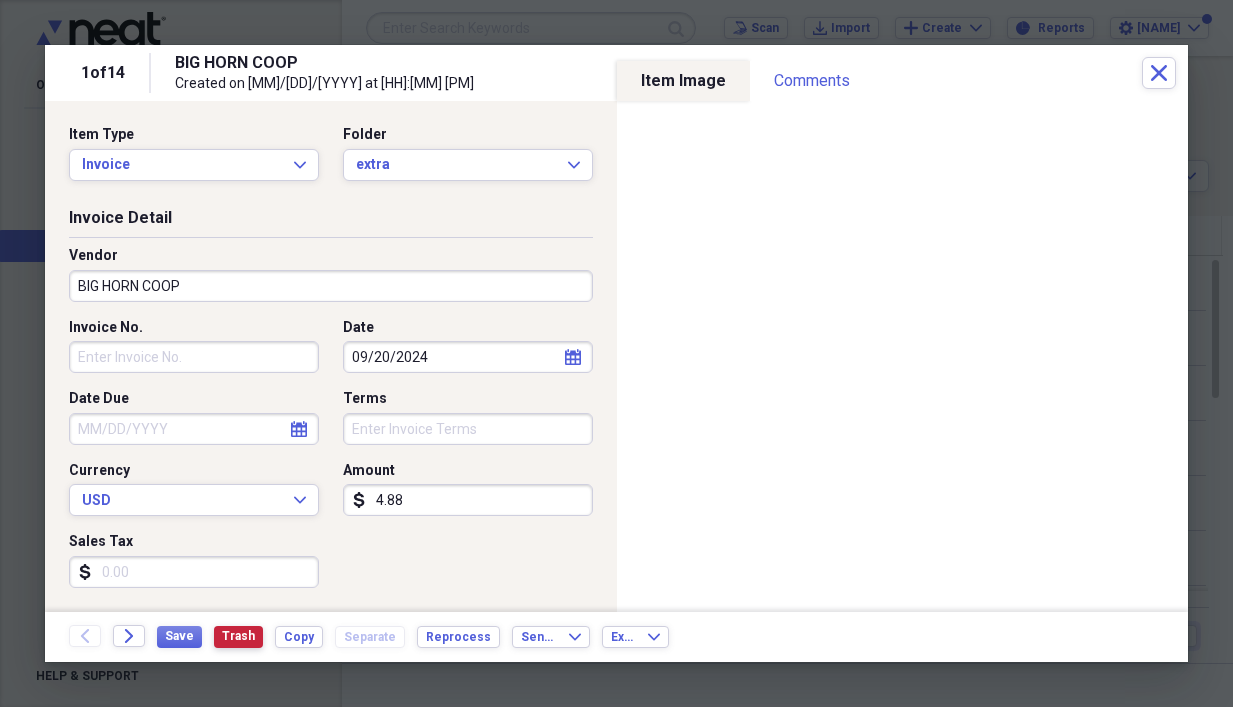 click on "Trash" at bounding box center (238, 636) 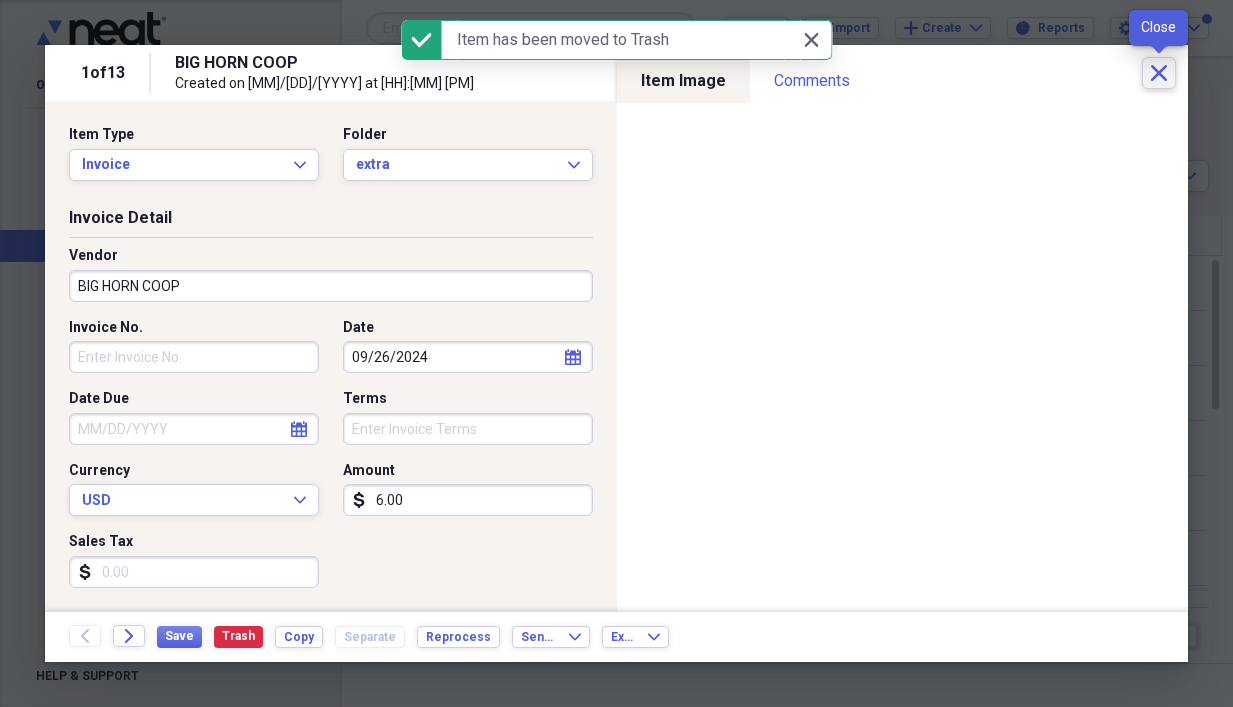 click on "Close" 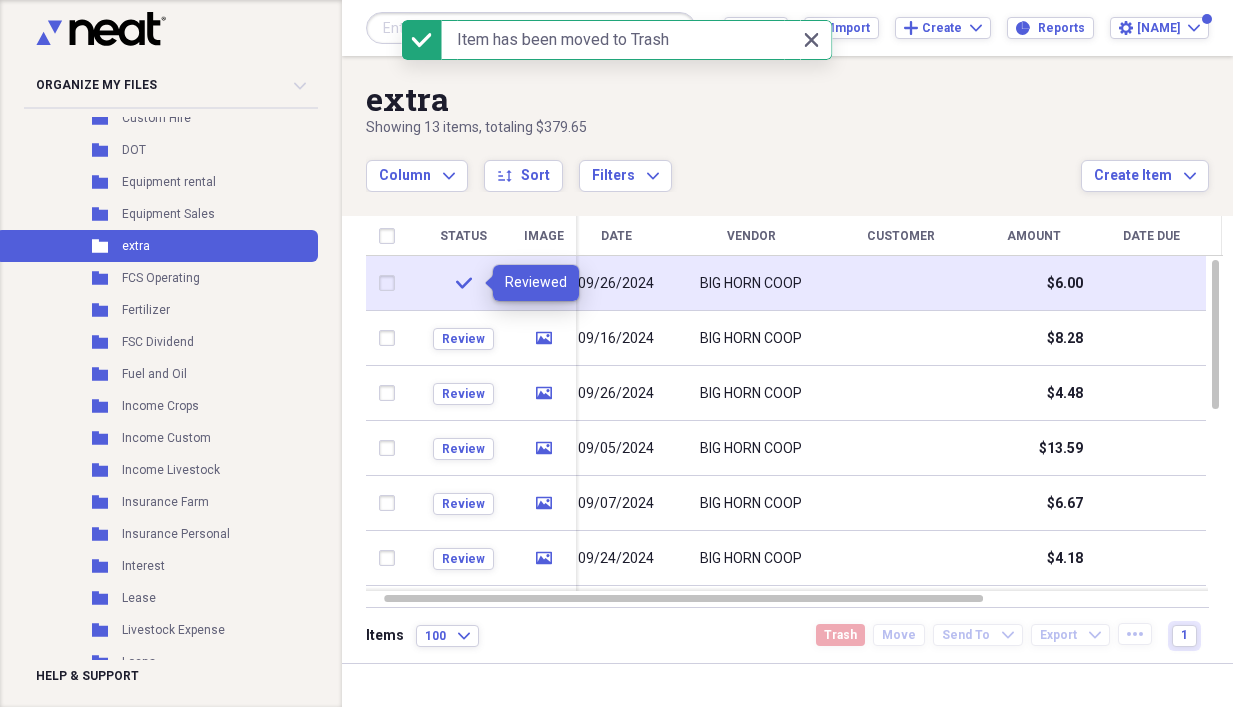 click on "check" 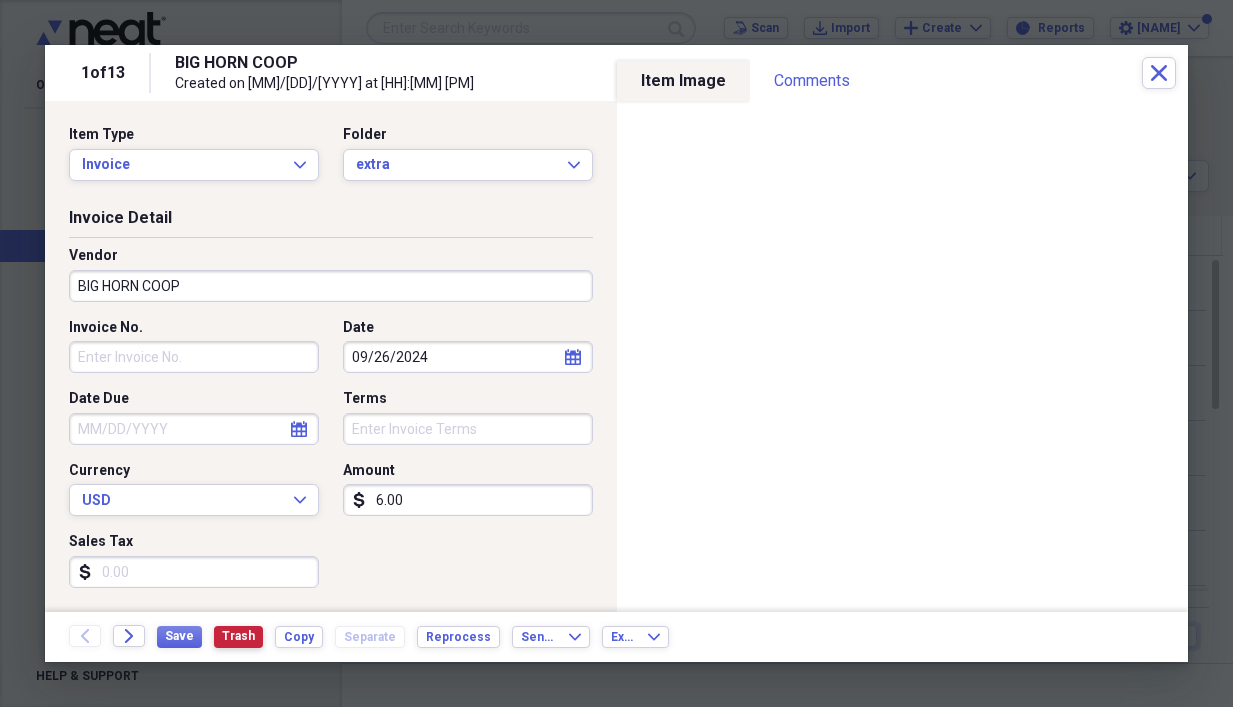 click on "Trash" at bounding box center [238, 636] 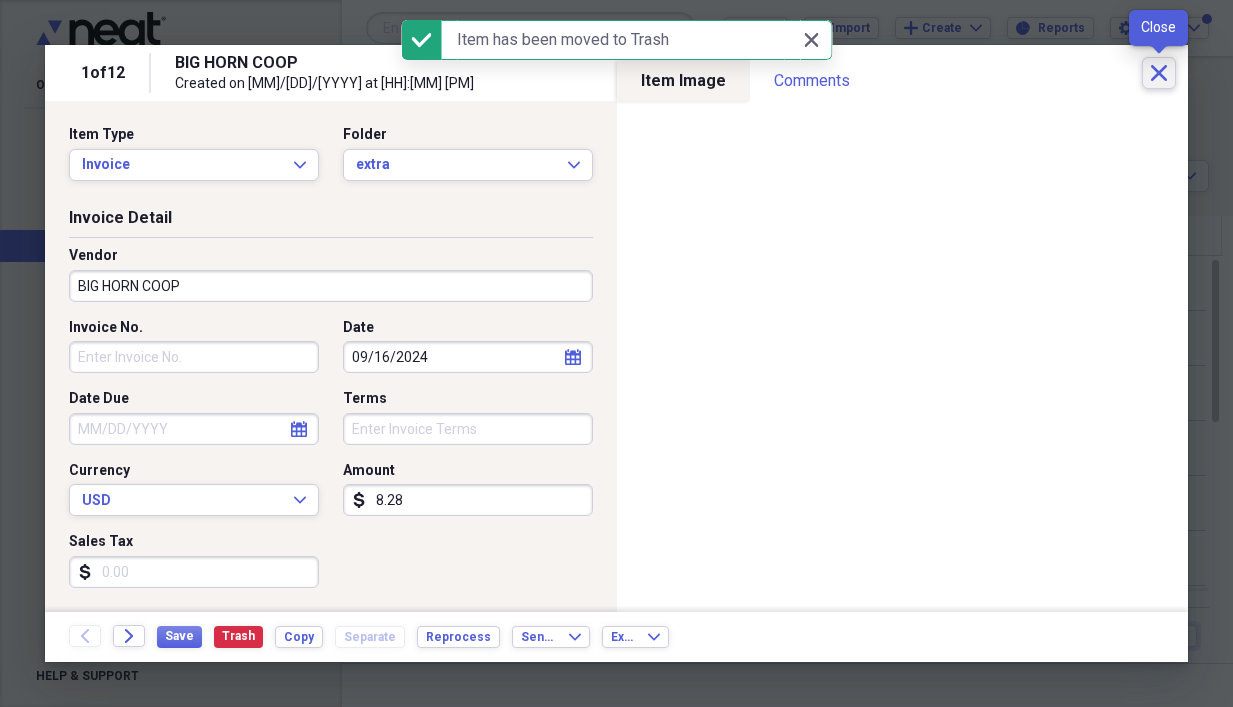click on "Close" at bounding box center [1159, 73] 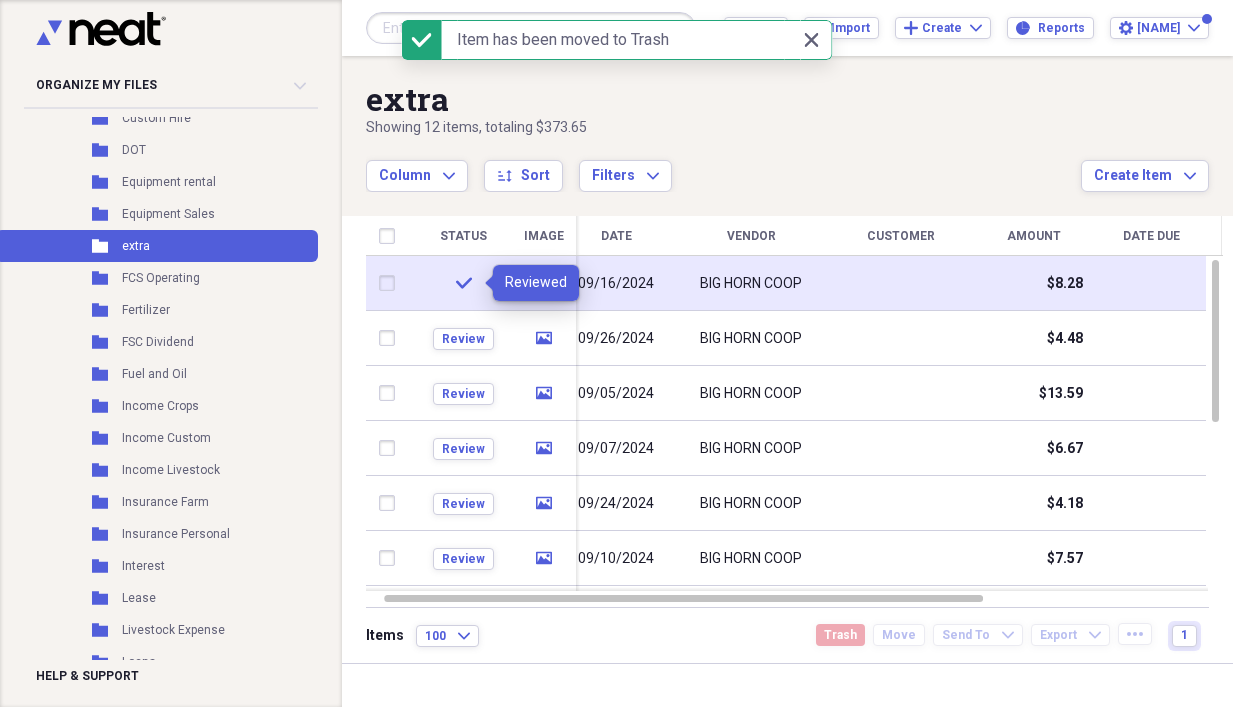 click on "check" 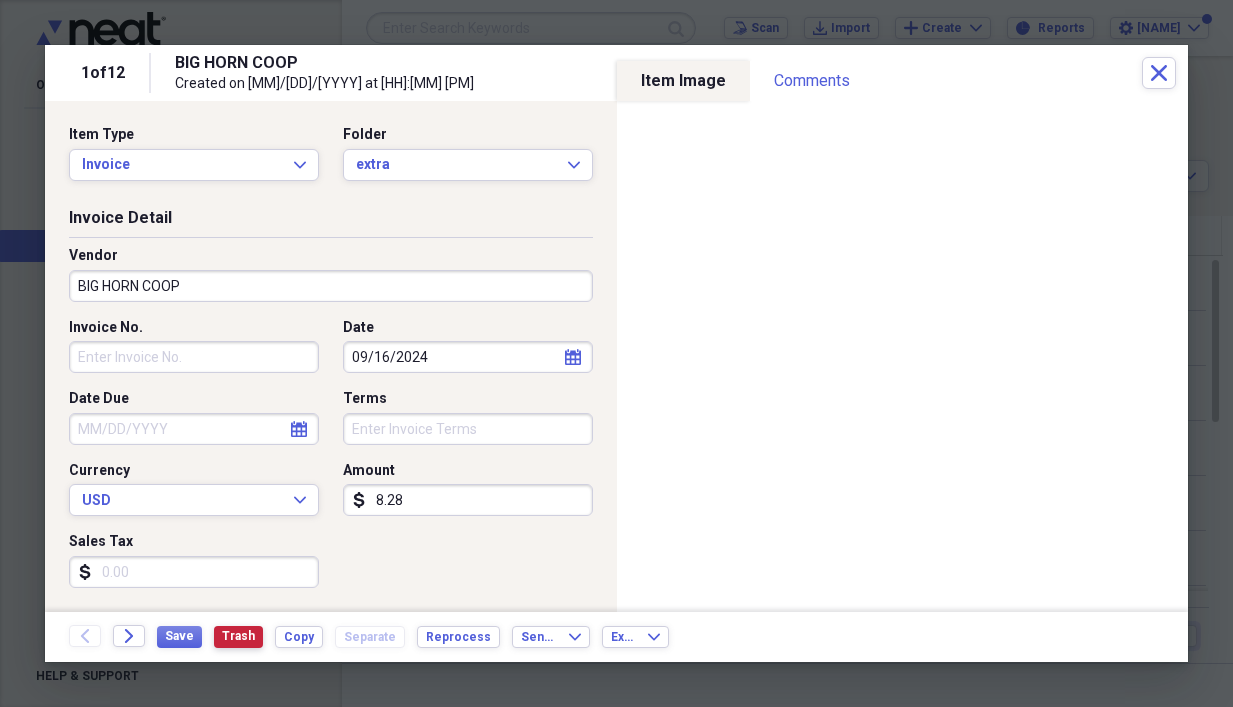 click on "Trash" at bounding box center [238, 636] 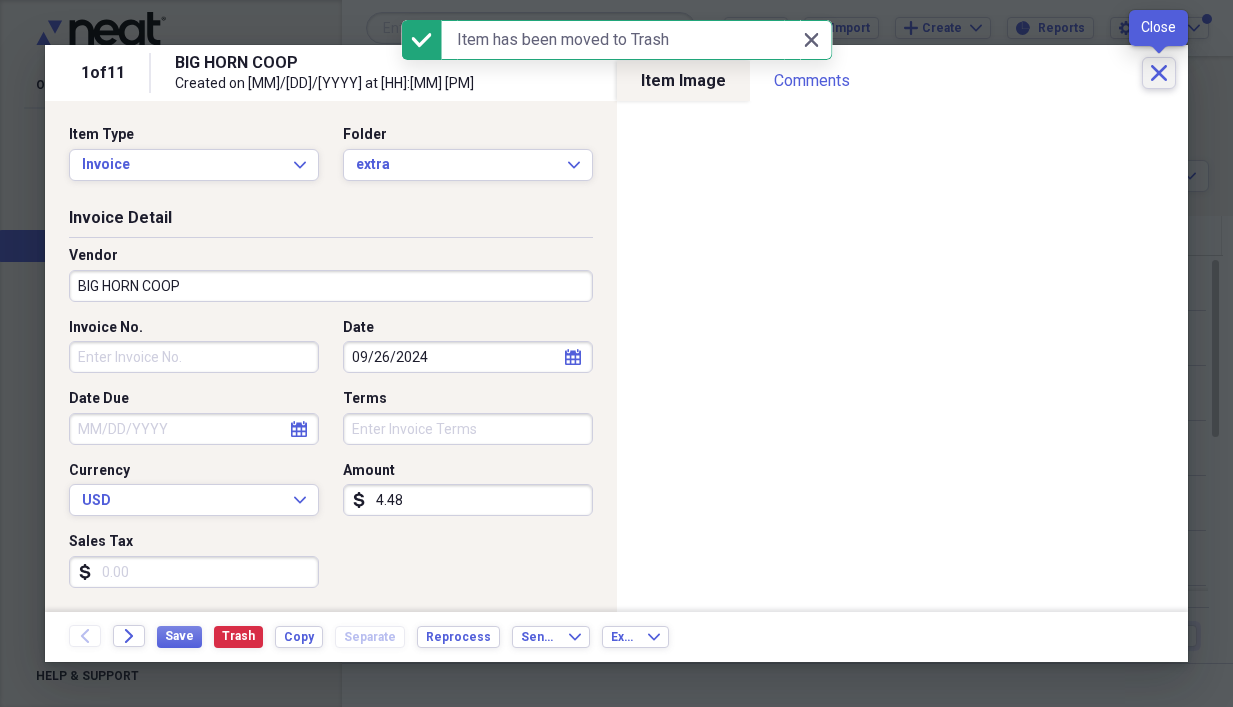 click 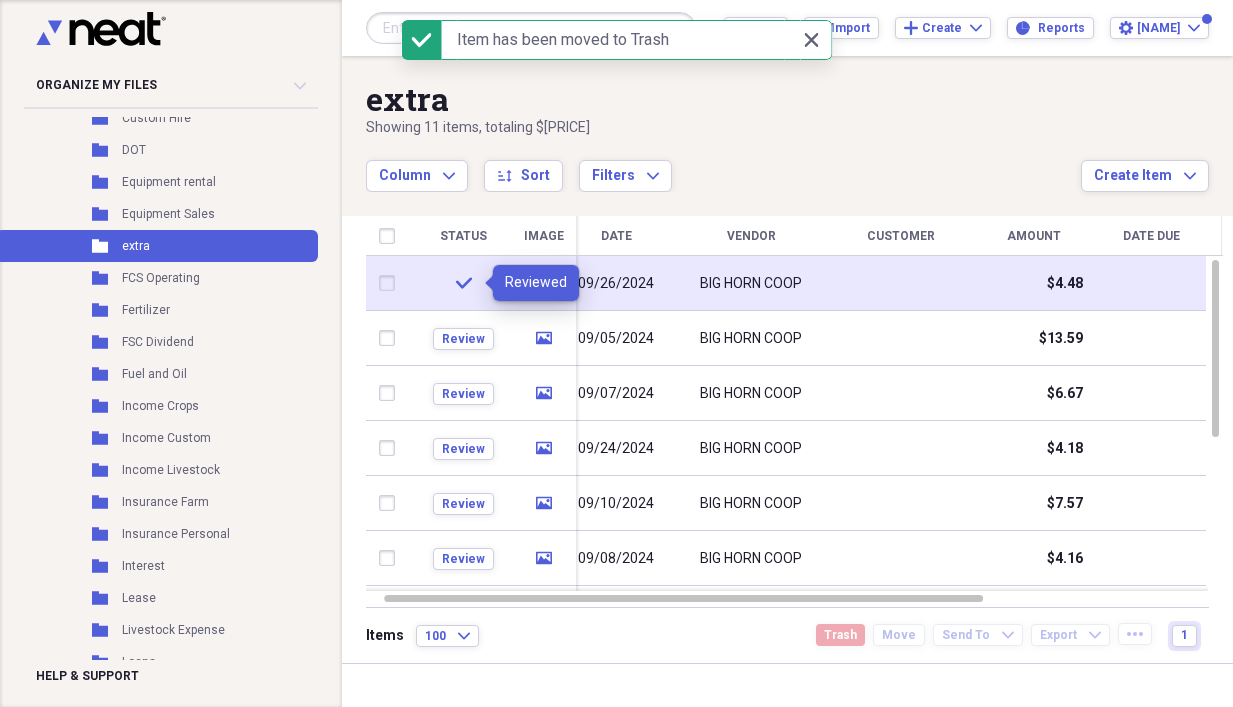 click 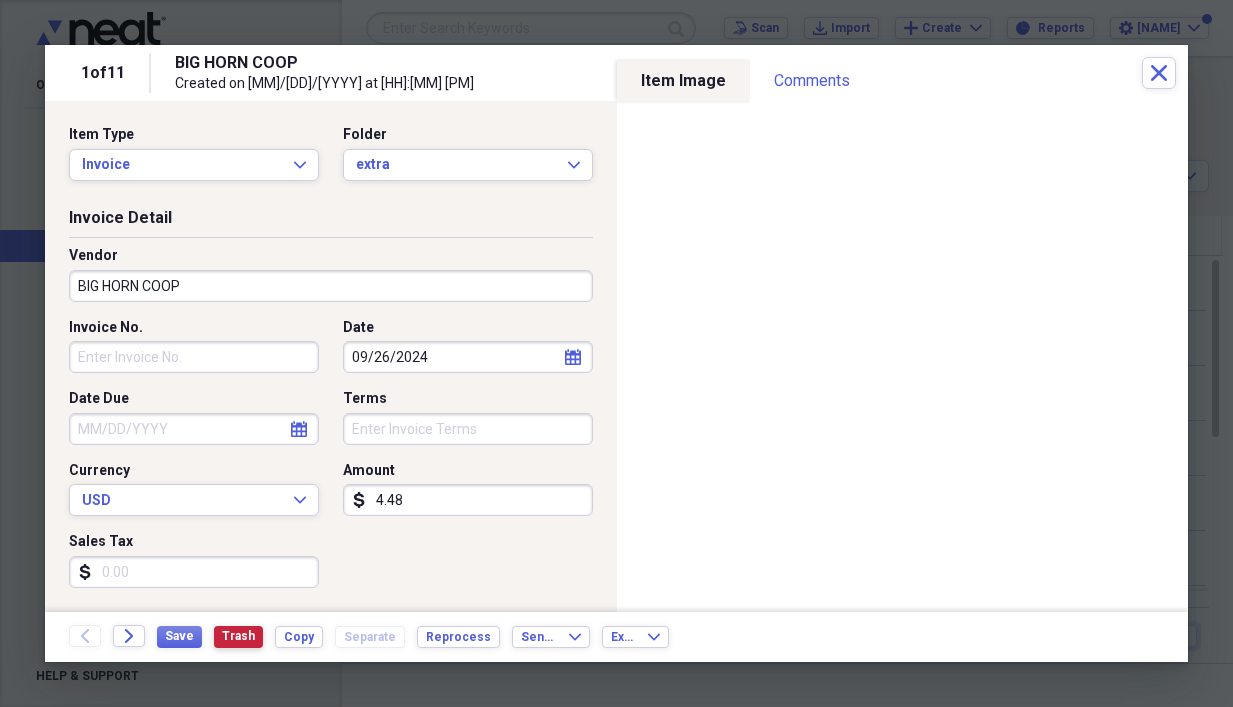 click on "Trash" at bounding box center [238, 636] 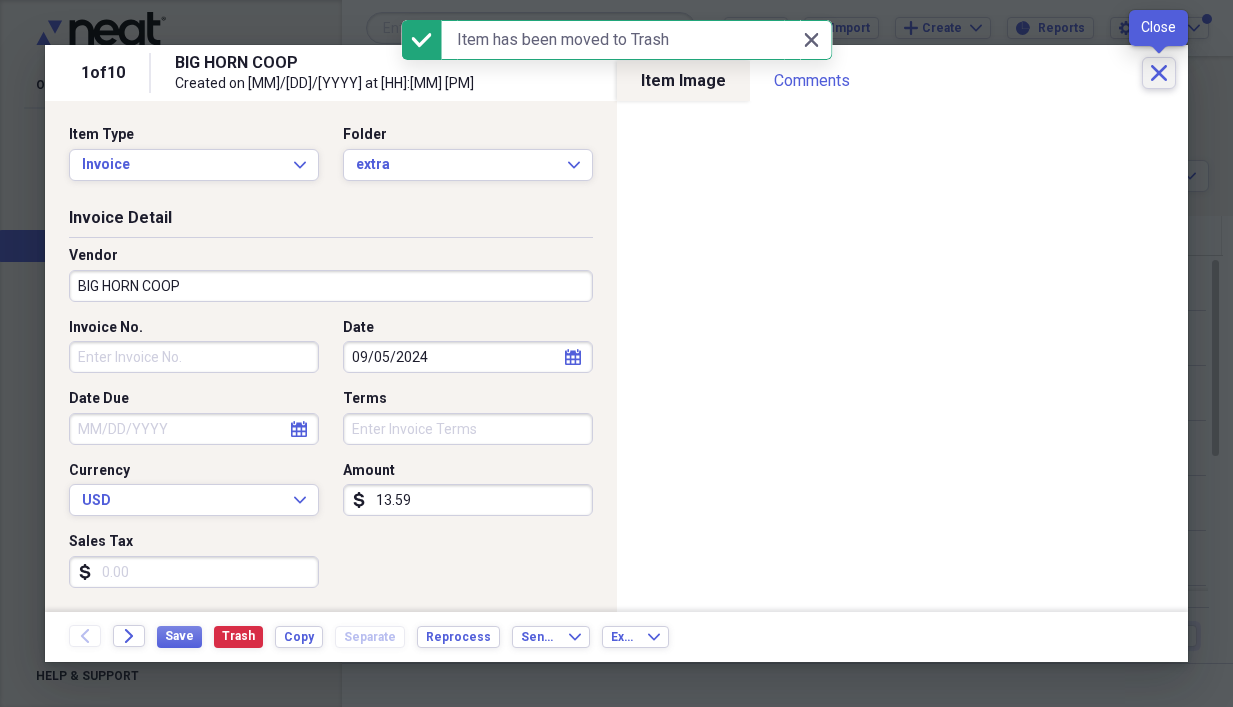 click on "Close" at bounding box center [1159, 73] 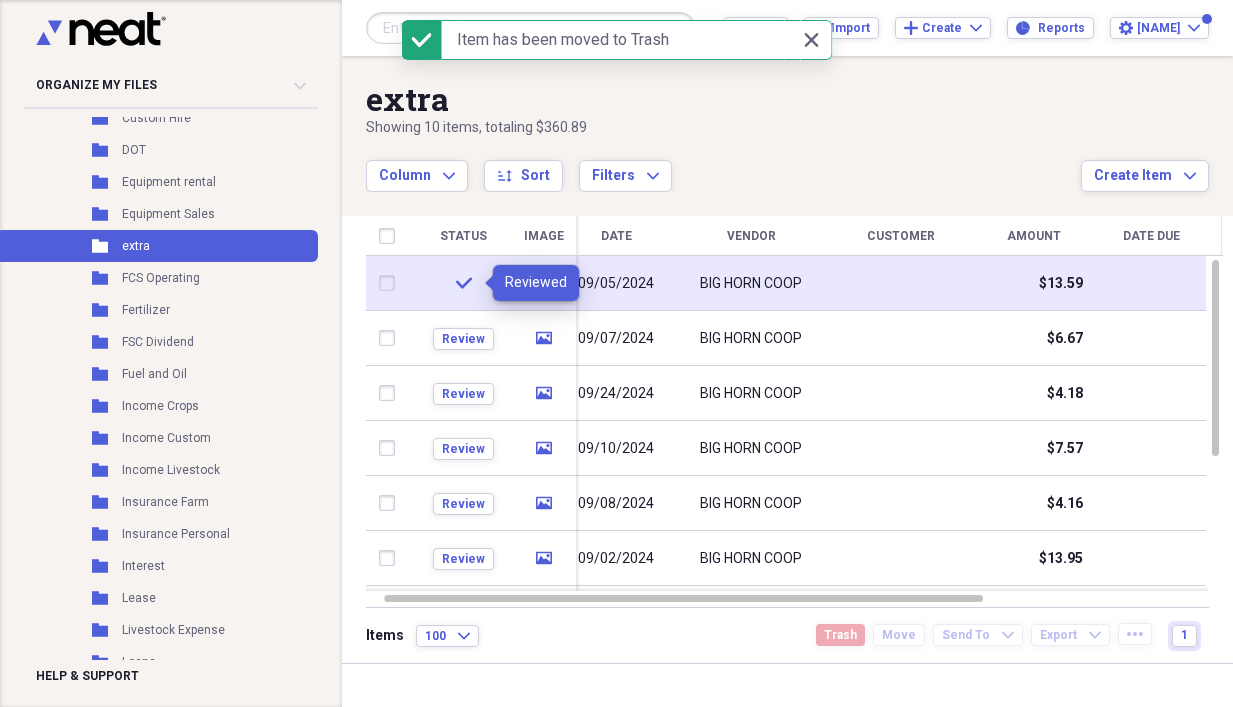 click on "check" 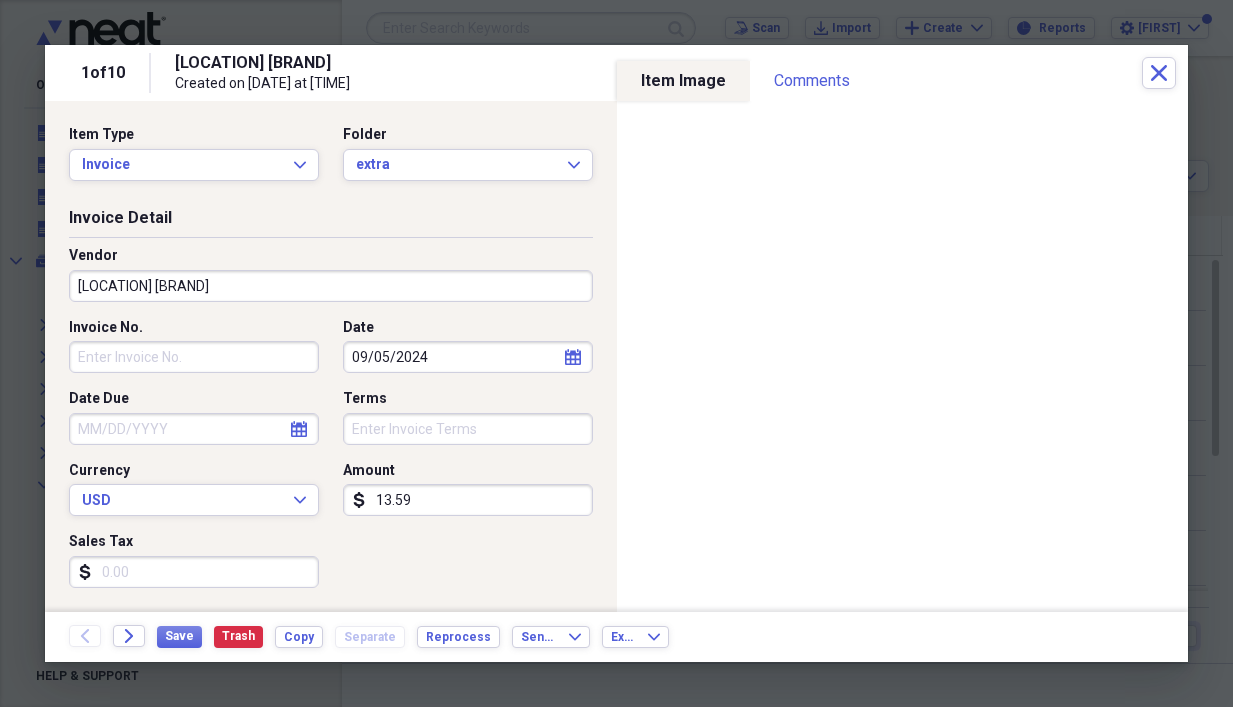 scroll, scrollTop: 0, scrollLeft: 0, axis: both 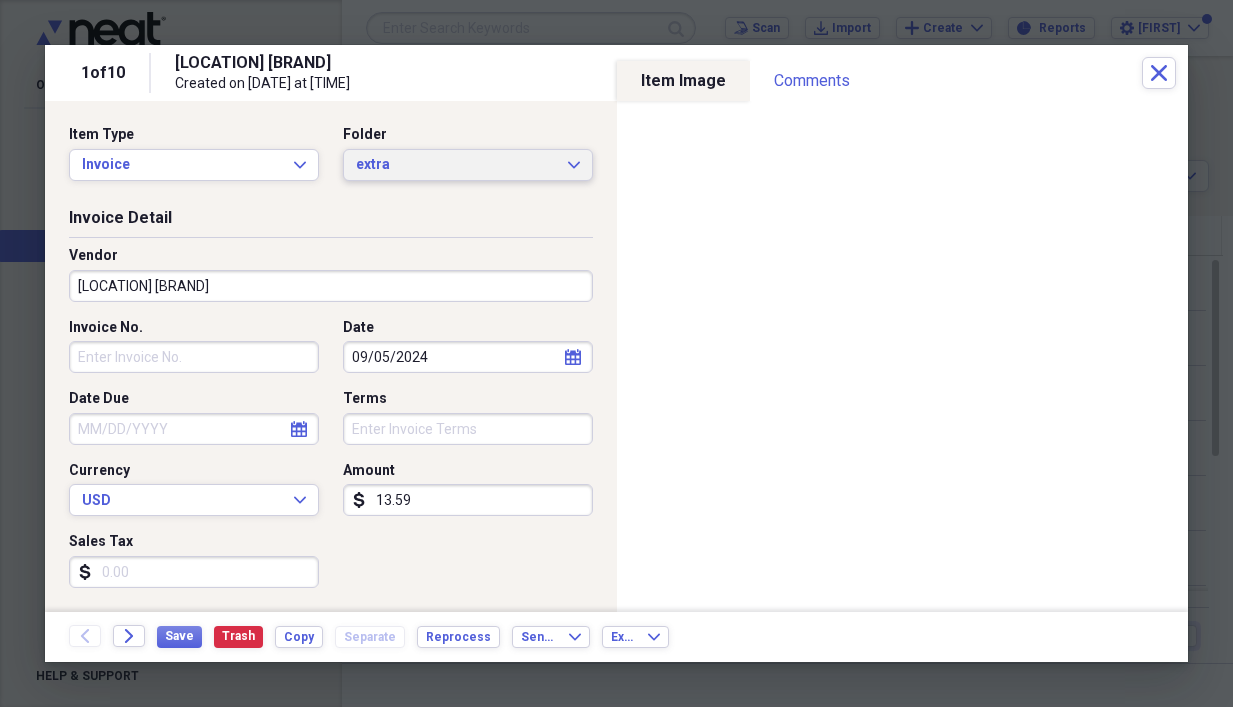 click on "Expand" 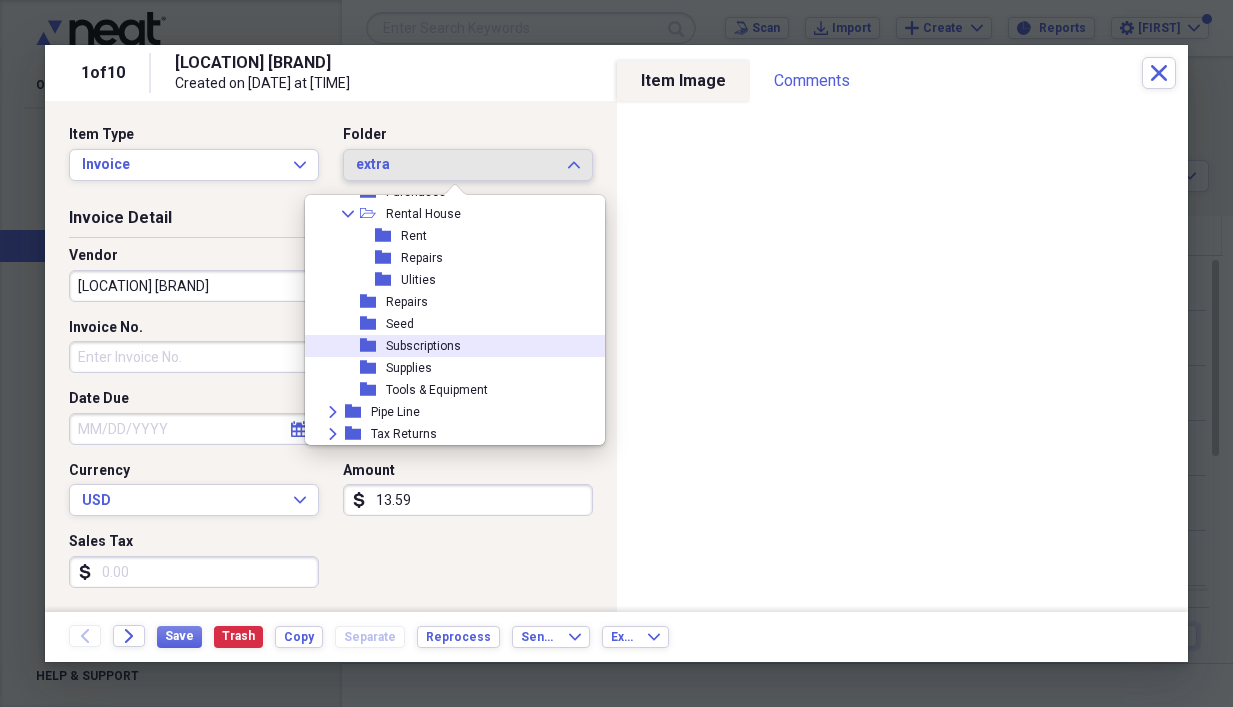 scroll, scrollTop: 1591, scrollLeft: 0, axis: vertical 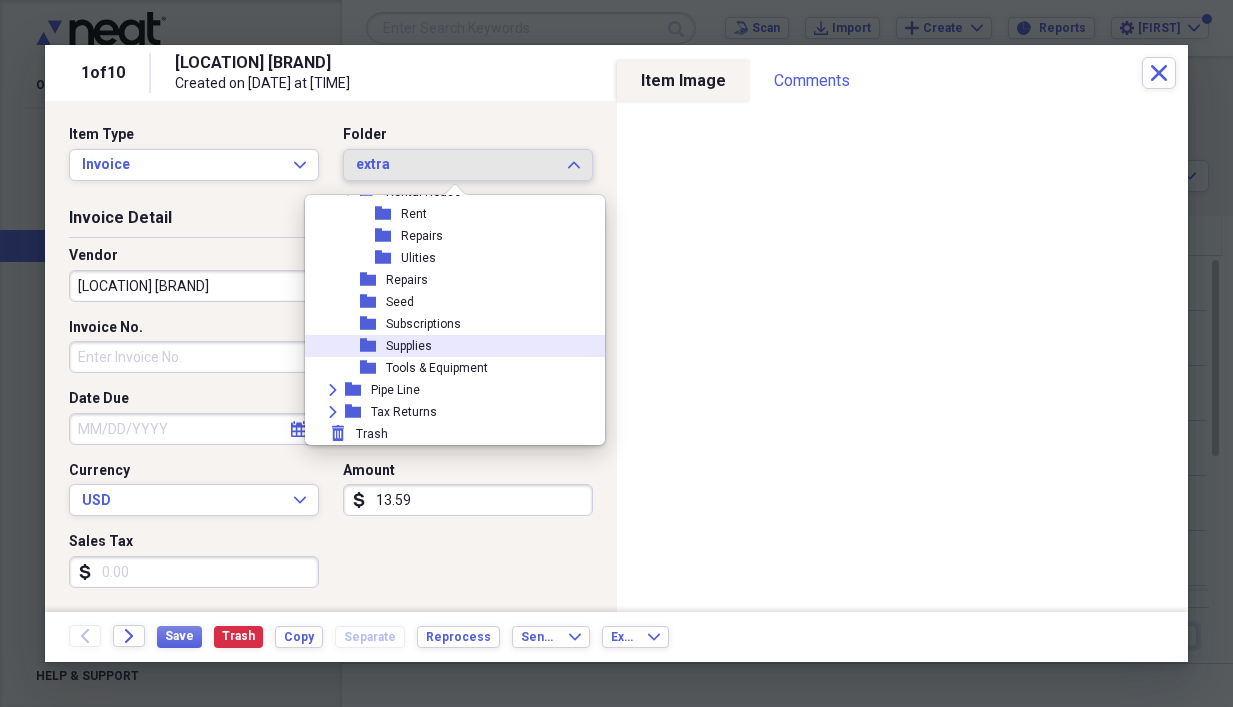 click 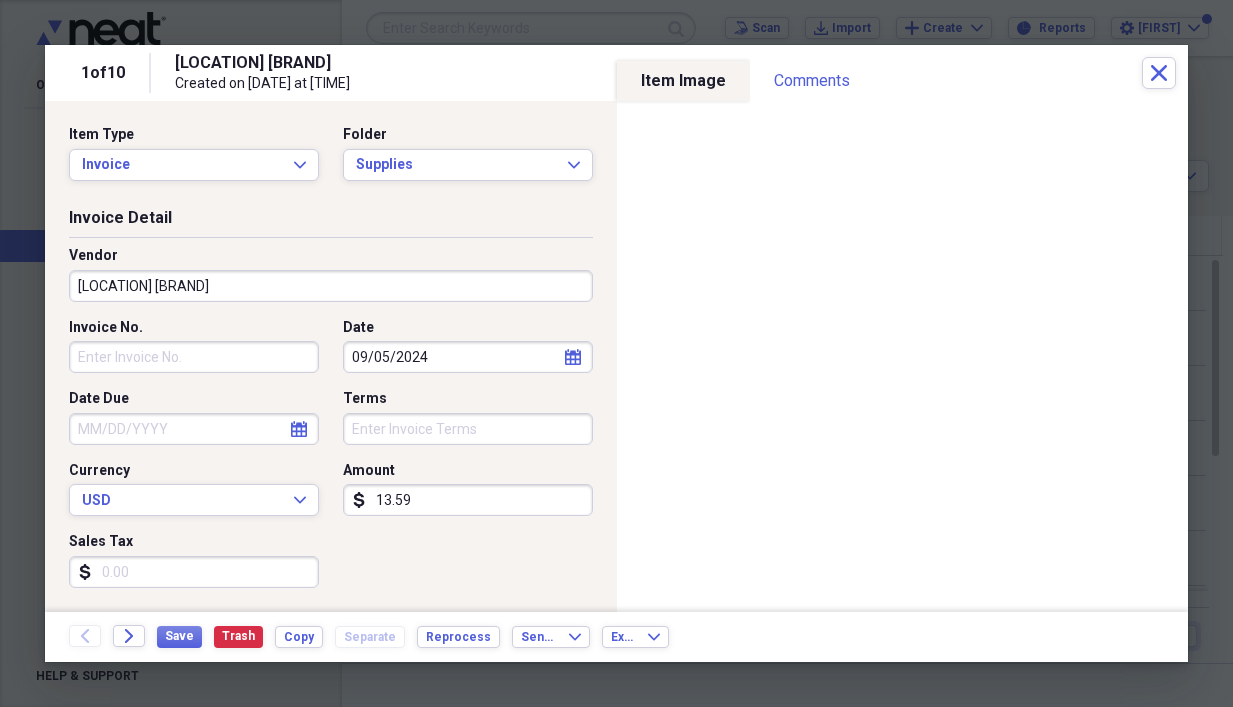 click on "Invoice No." at bounding box center (200, 346) 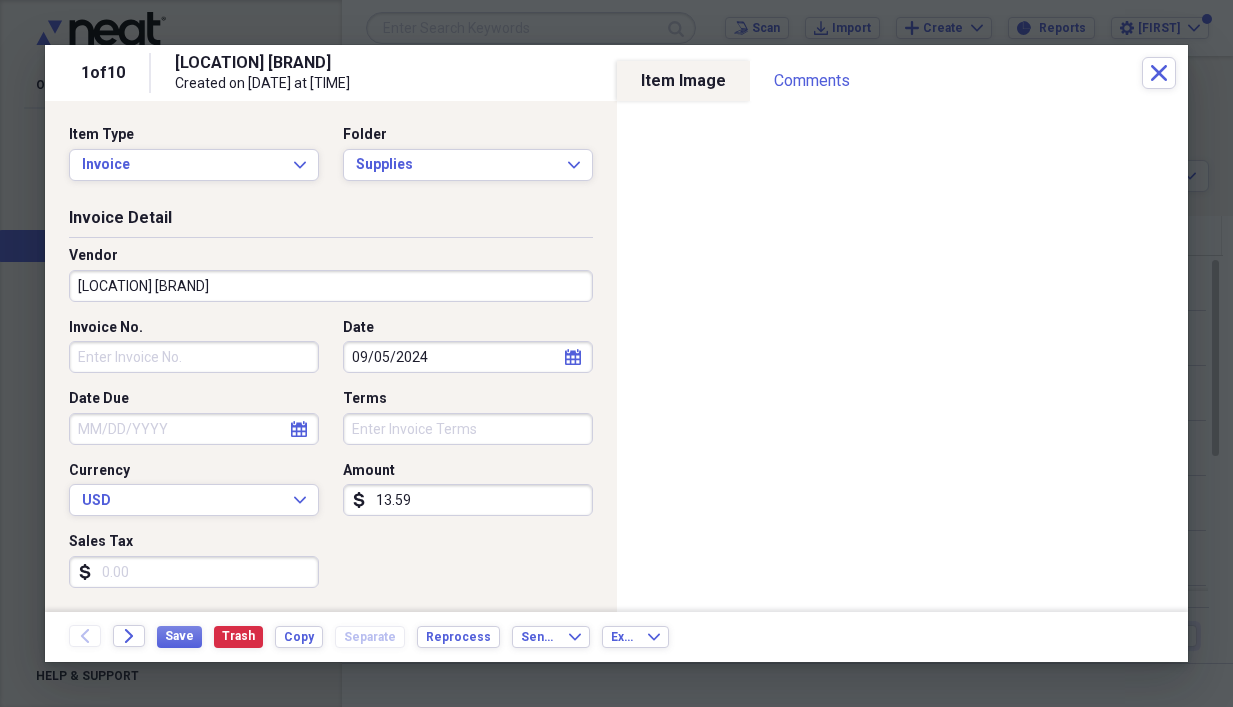click on "Invoice No." at bounding box center [194, 357] 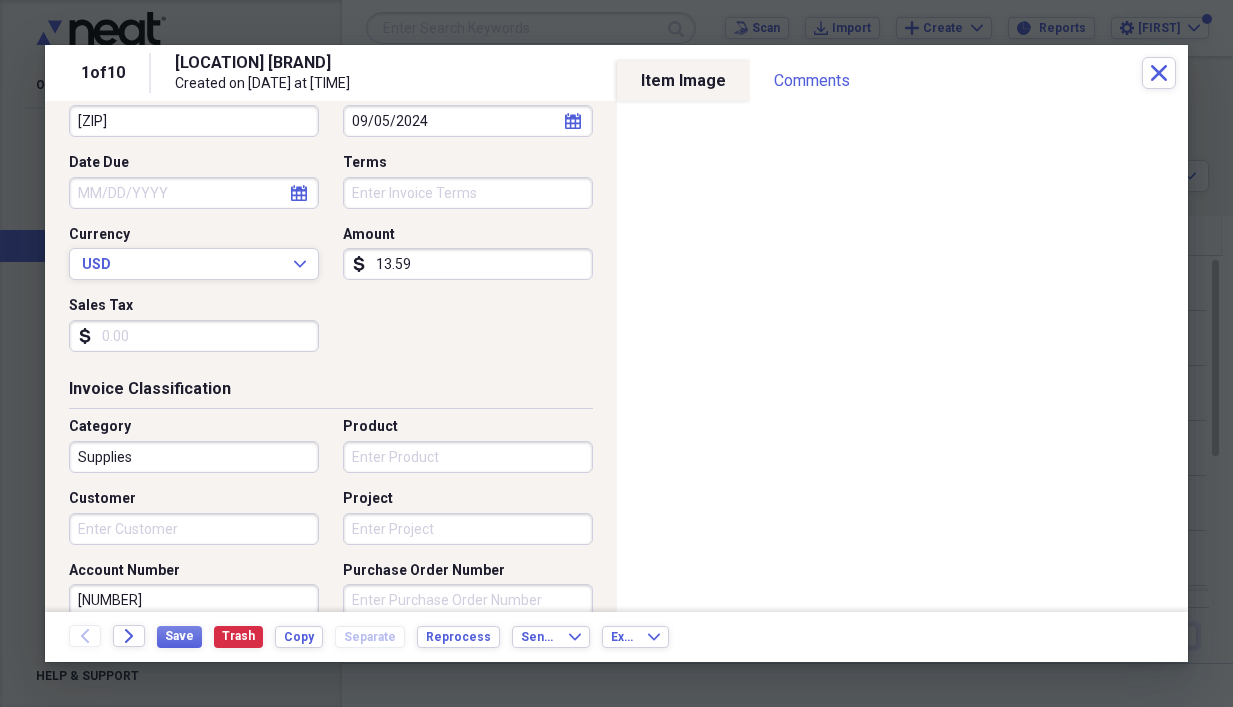 scroll, scrollTop: 300, scrollLeft: 0, axis: vertical 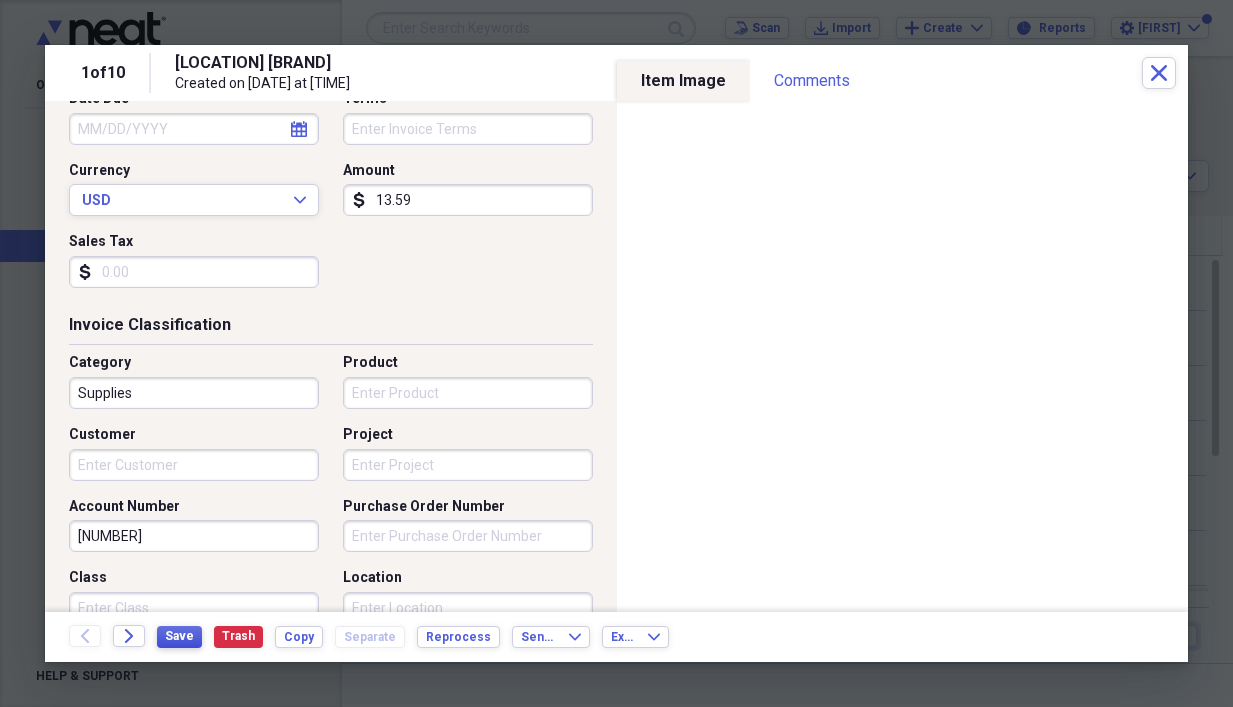type on "025683" 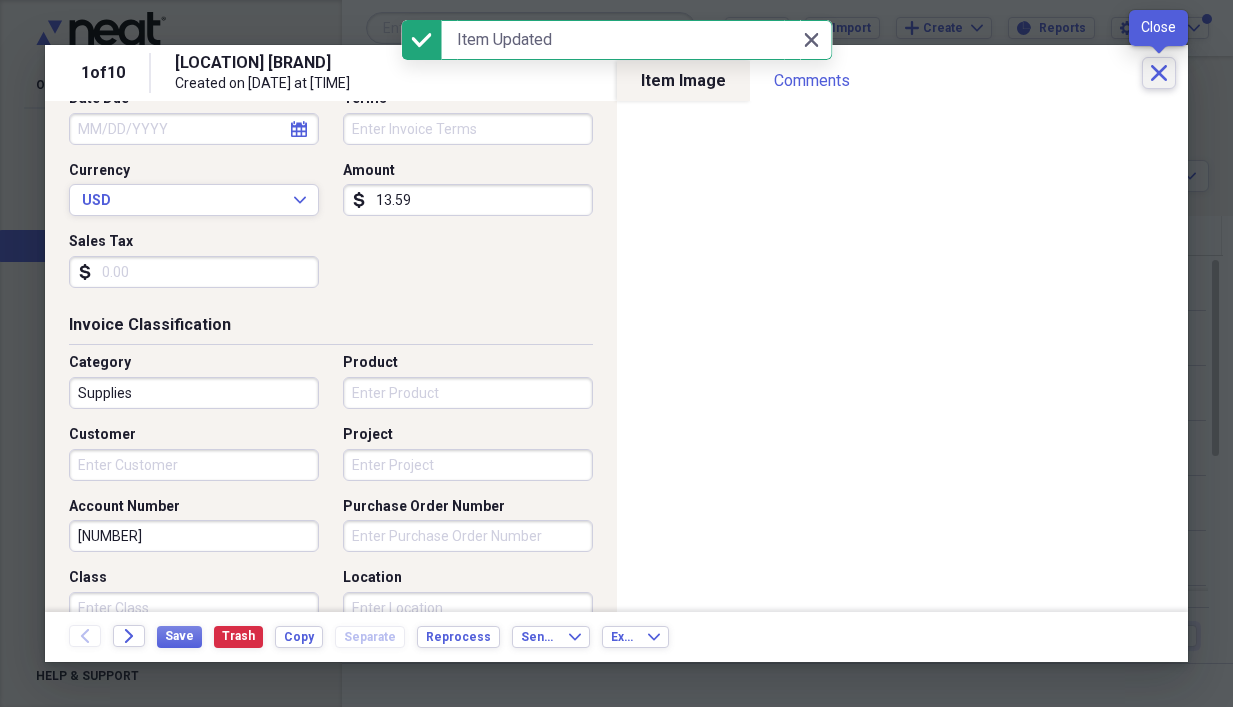 click on "Close" 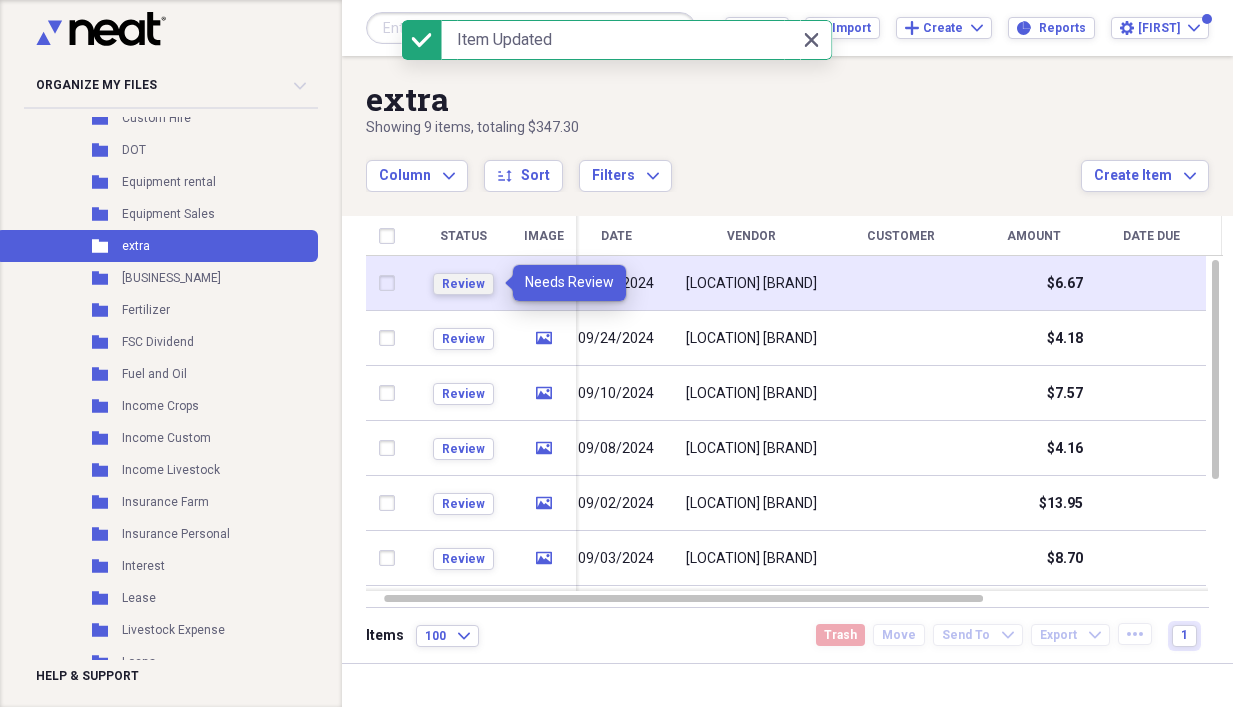 click on "Review" at bounding box center [463, 284] 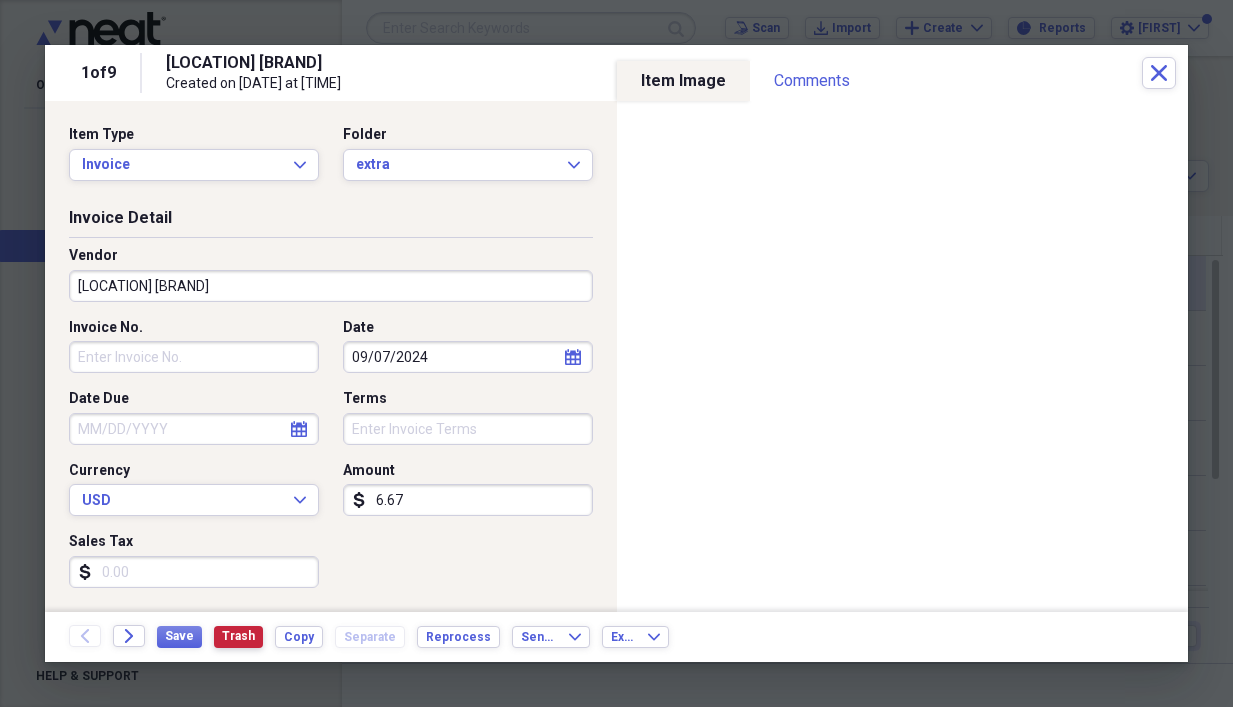 click on "Trash" at bounding box center (238, 636) 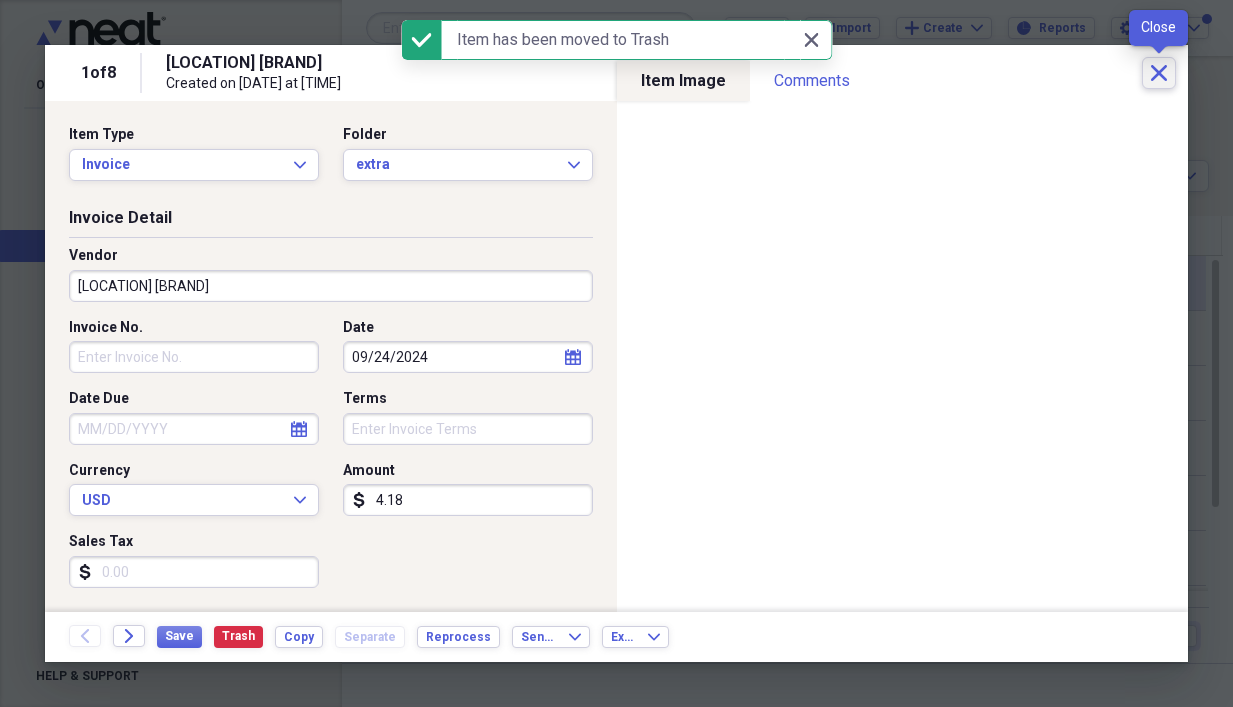 click 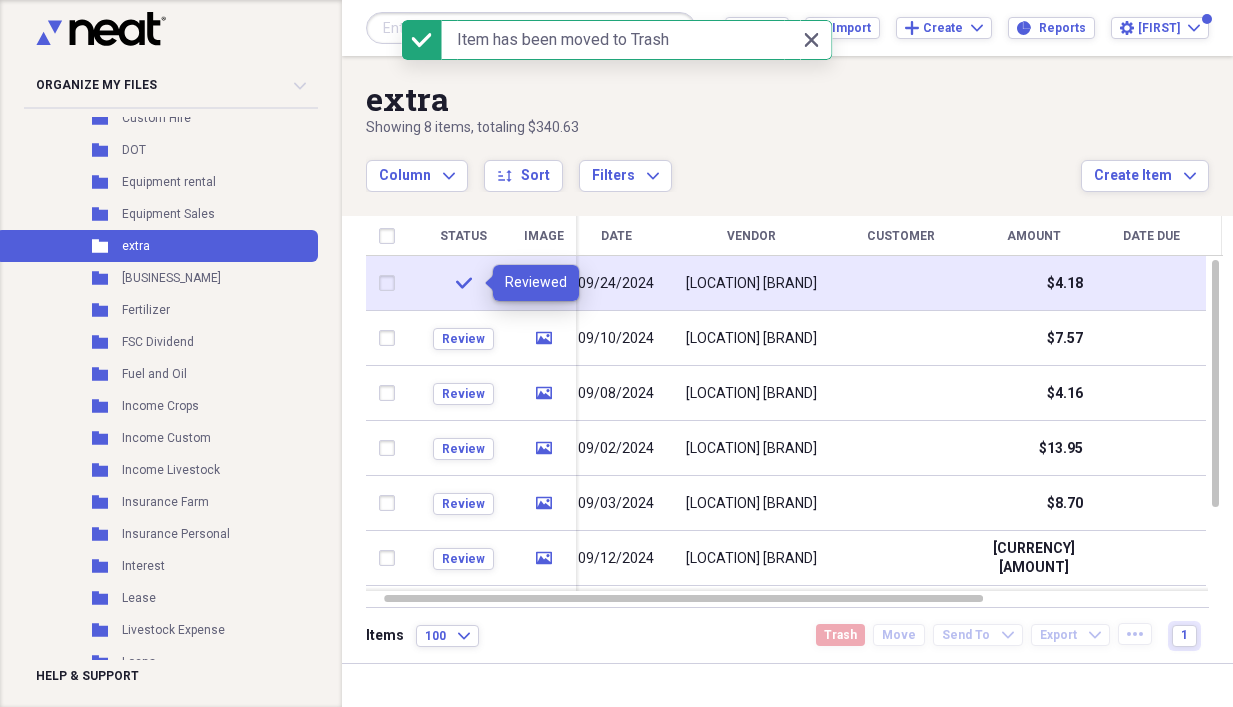 click on "check" 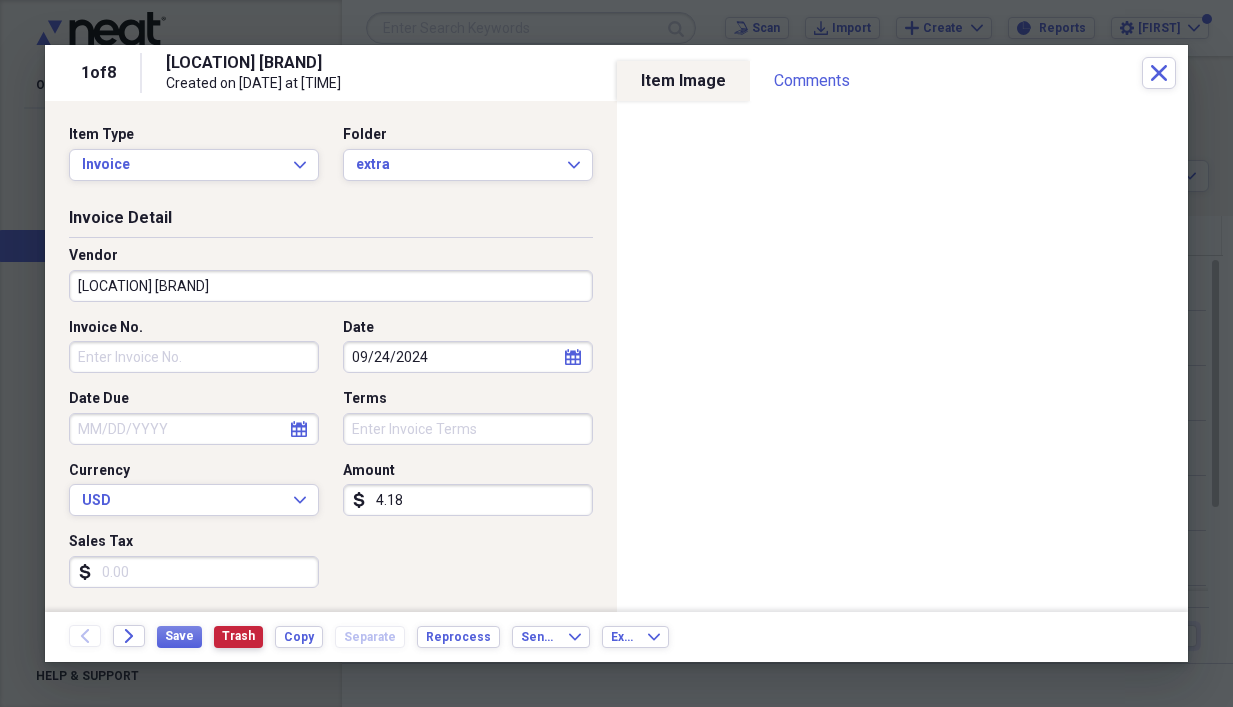 click on "Trash" at bounding box center [238, 636] 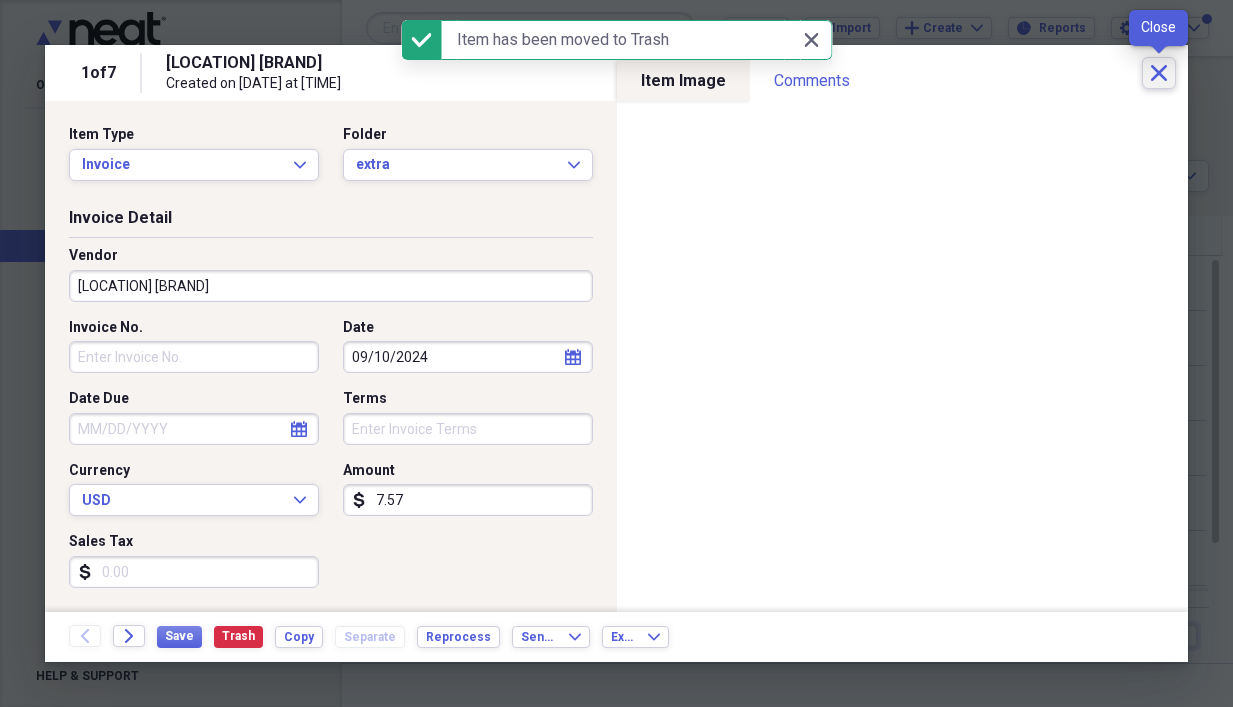 click 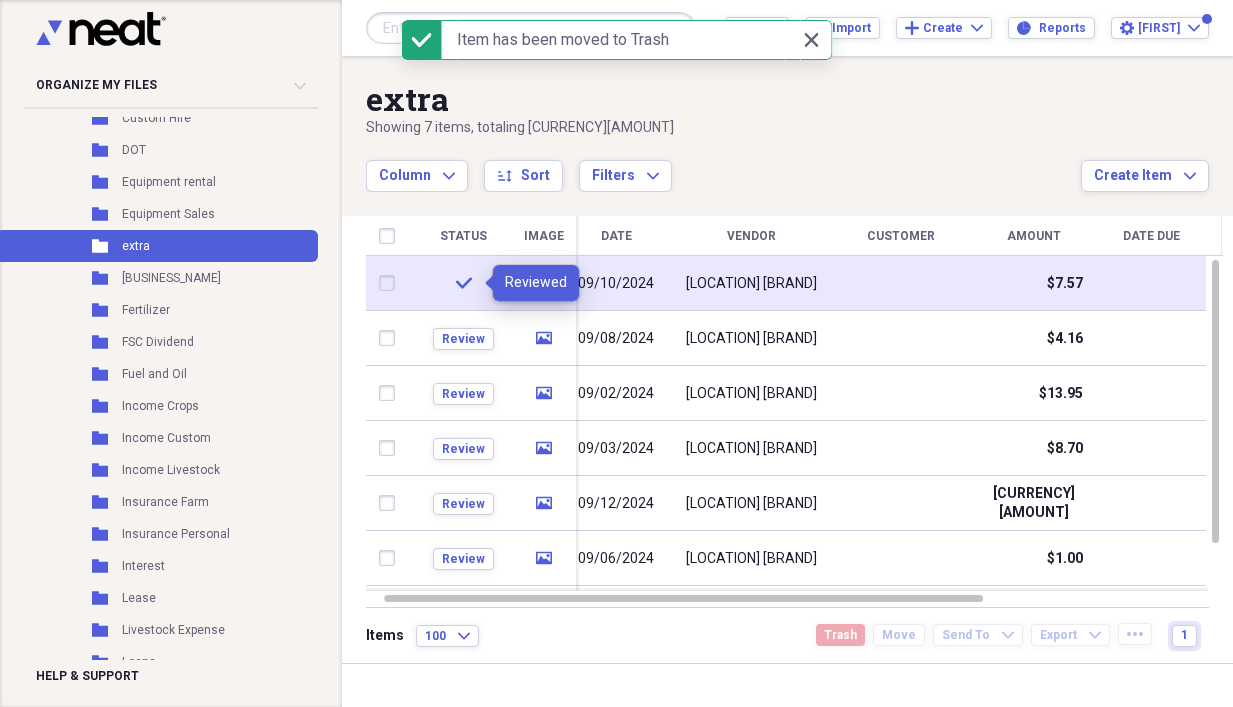 click on "check" 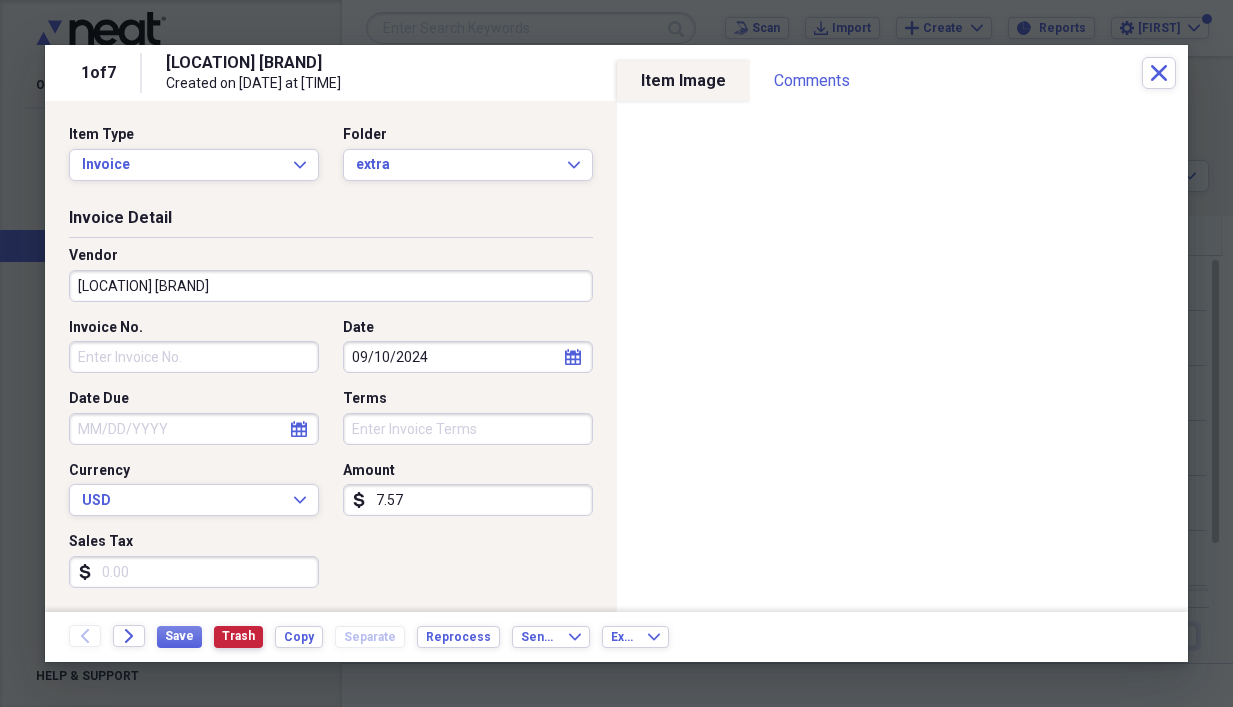 click on "Trash" at bounding box center [238, 636] 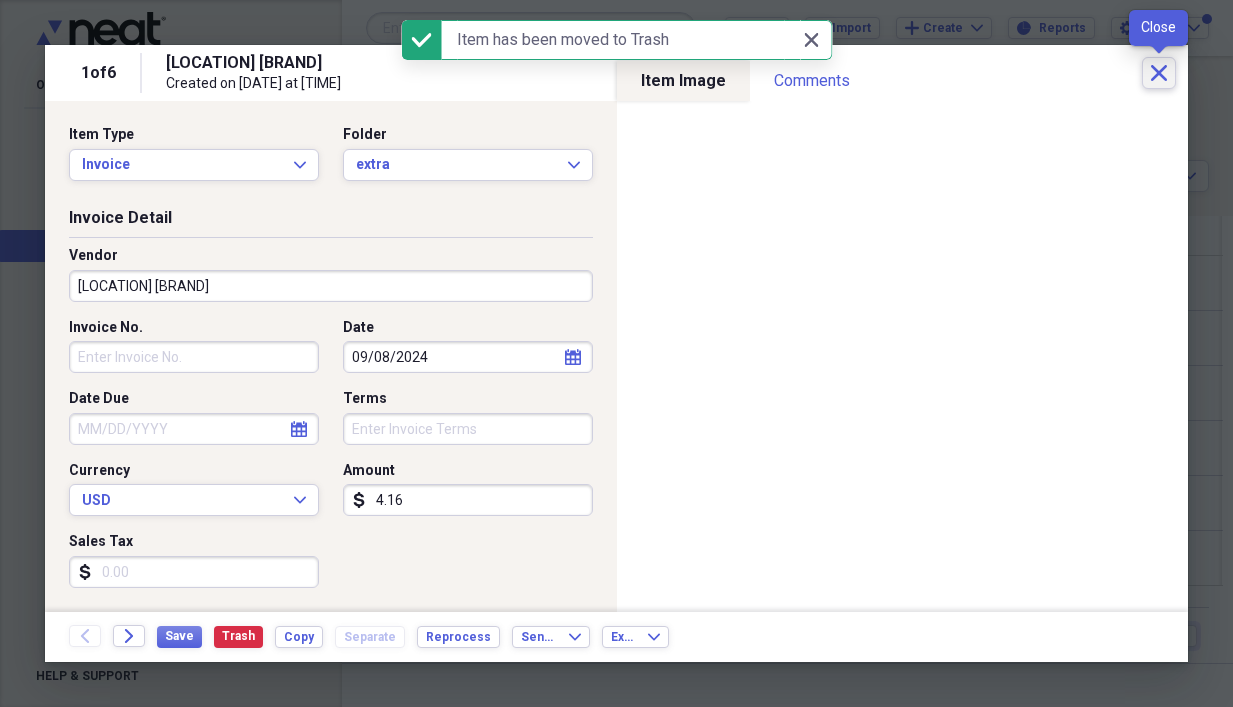 click on "Close" 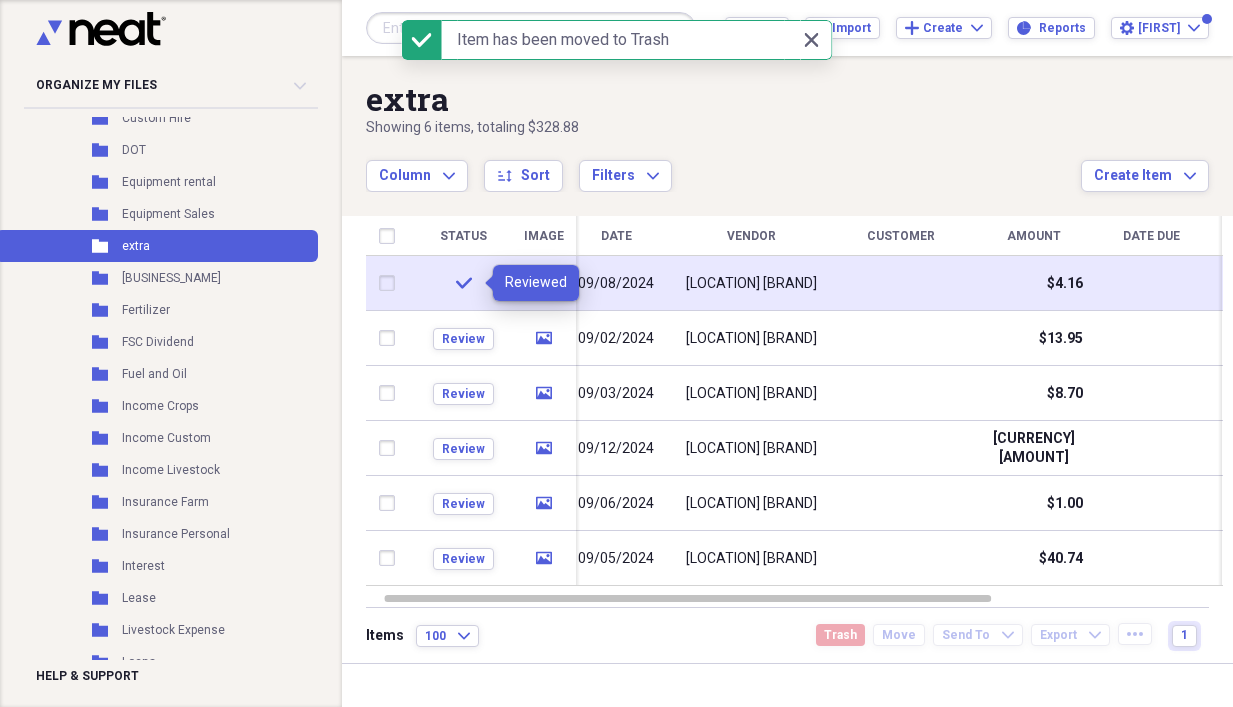 click on "check" 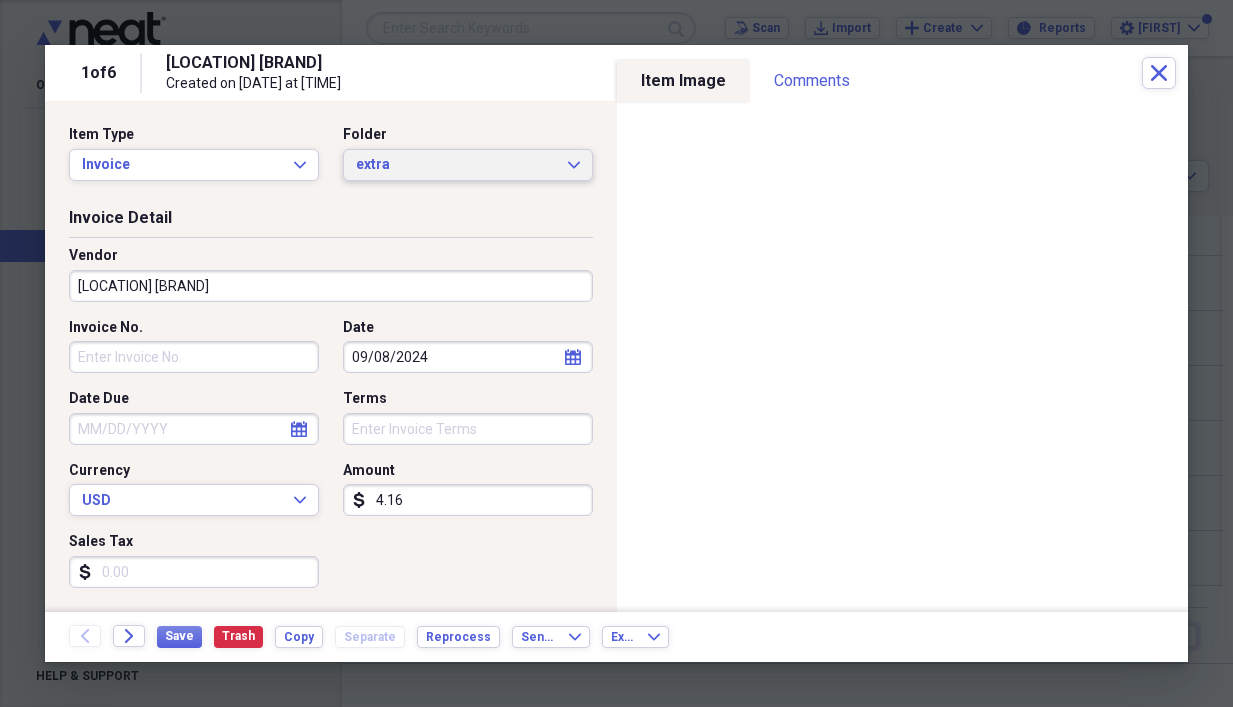 click on "Expand" 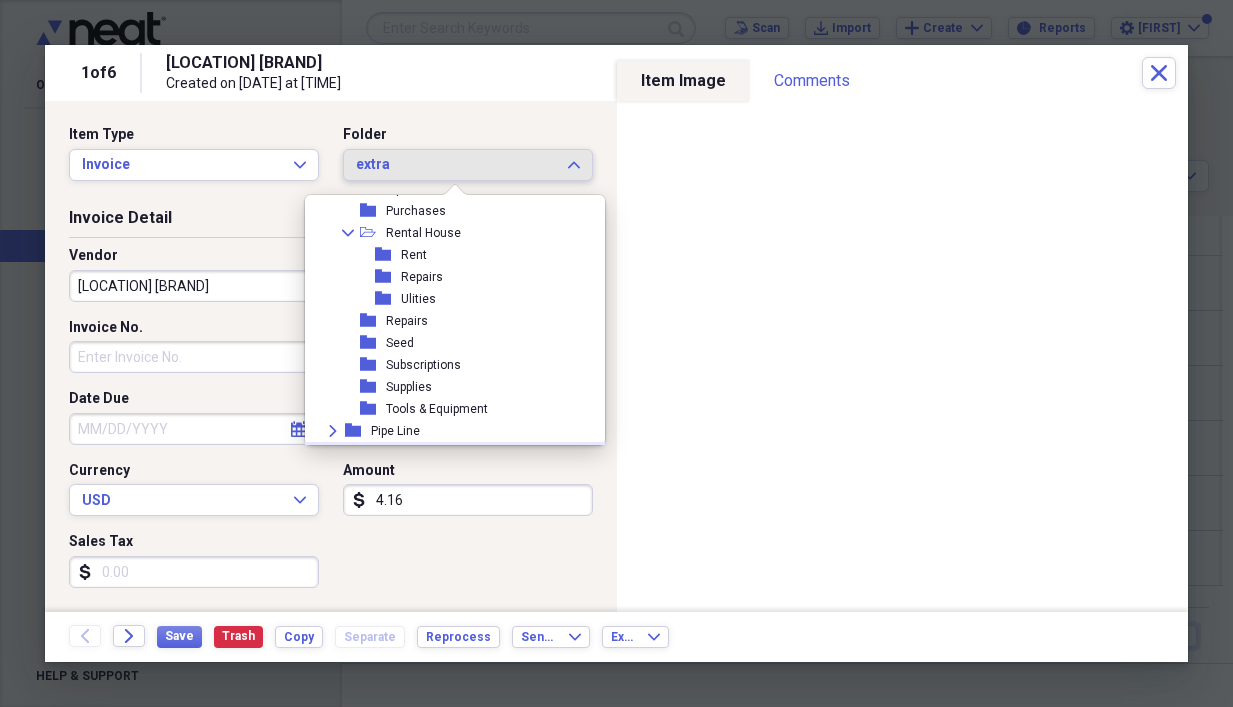 scroll, scrollTop: 1589, scrollLeft: 0, axis: vertical 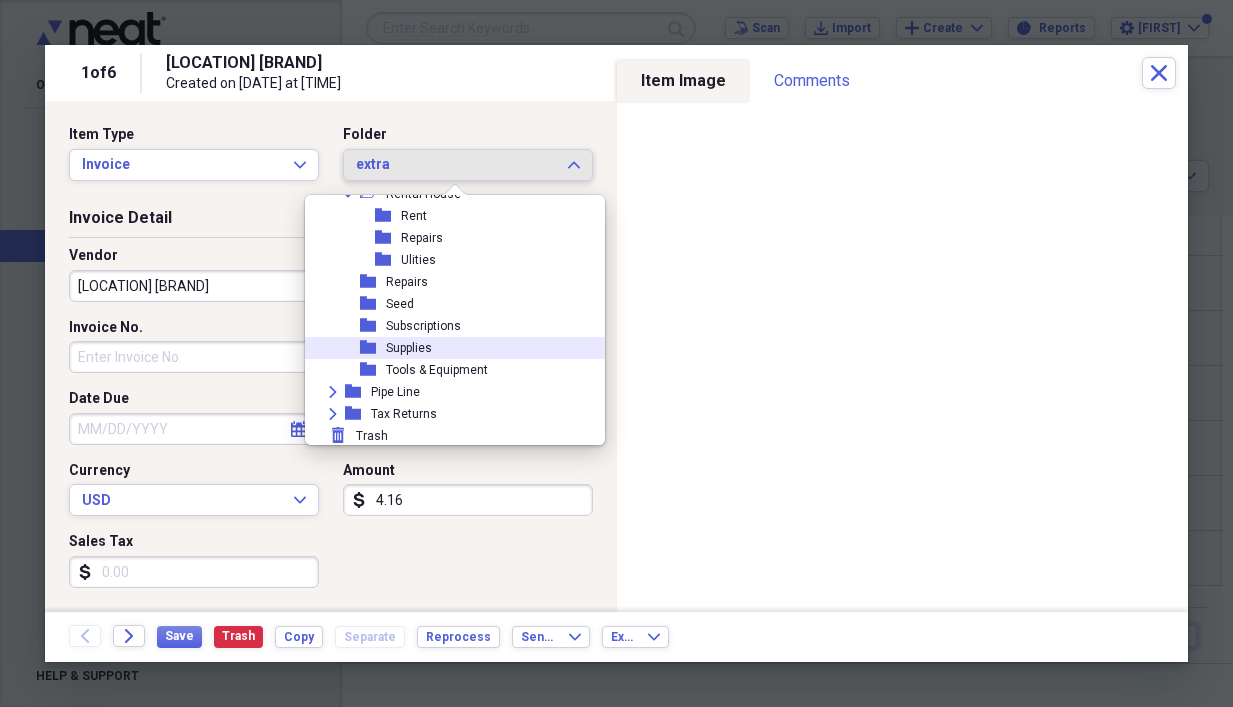 click 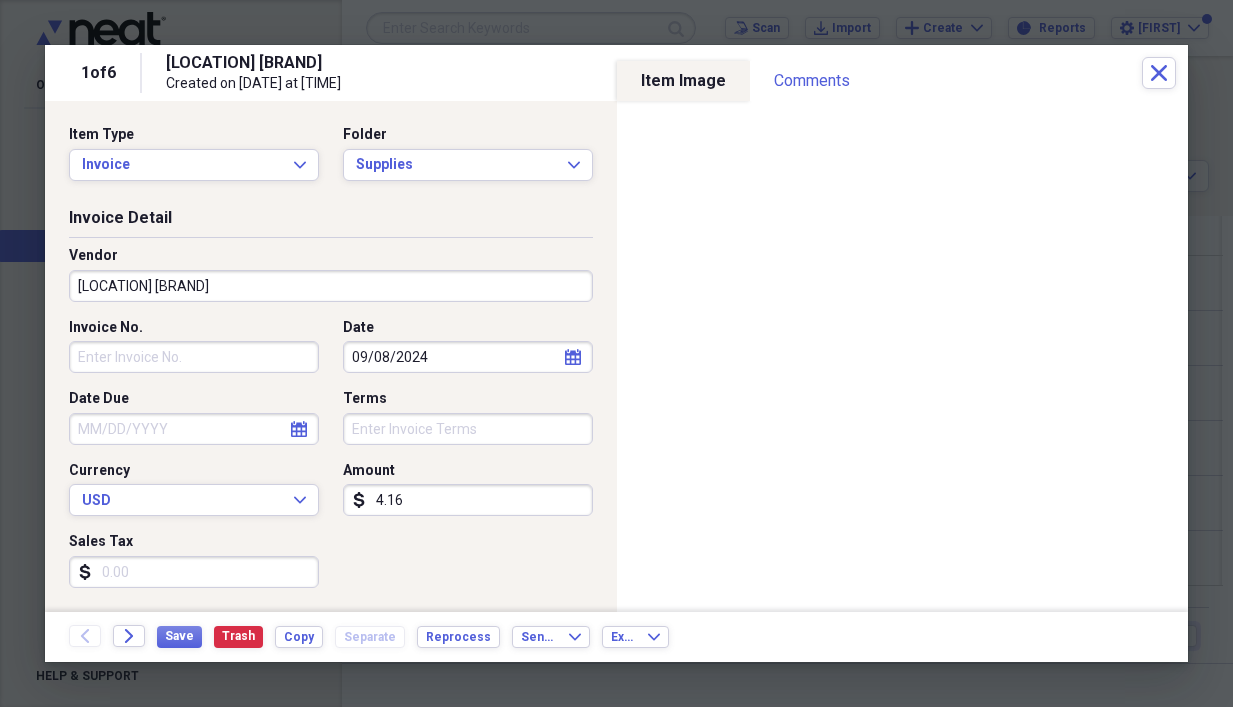click on "Invoice No." at bounding box center (194, 357) 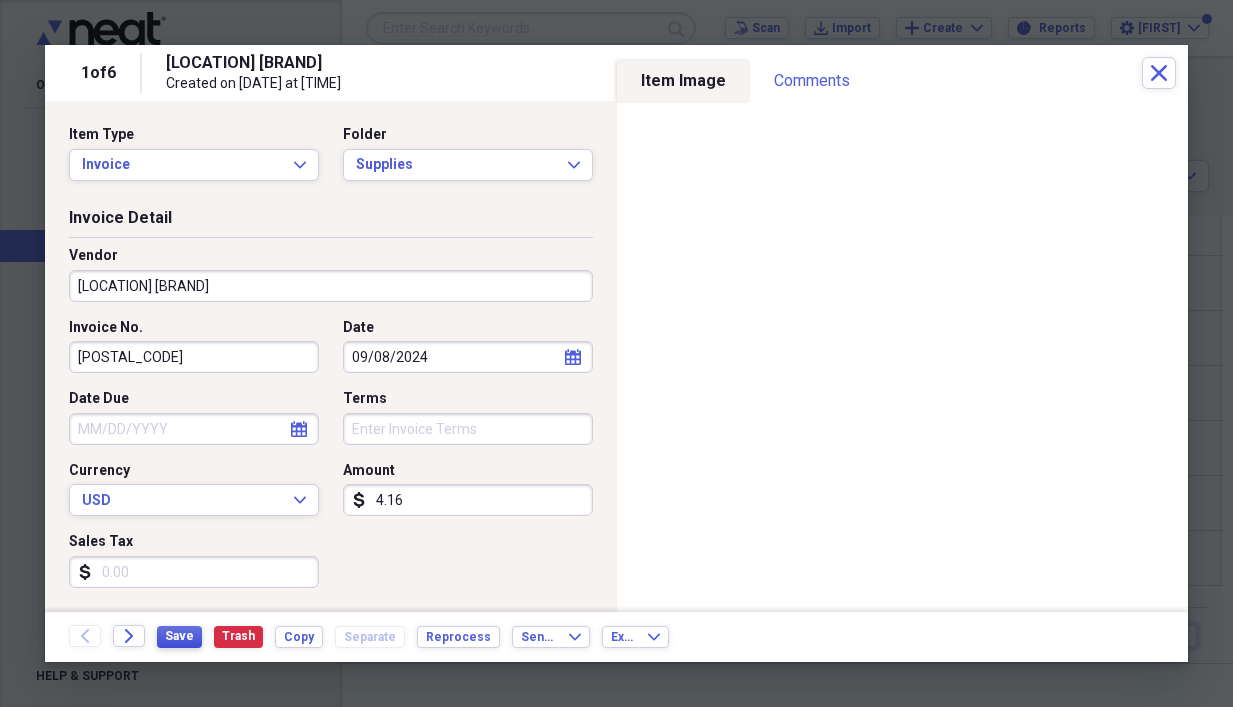type on "025757" 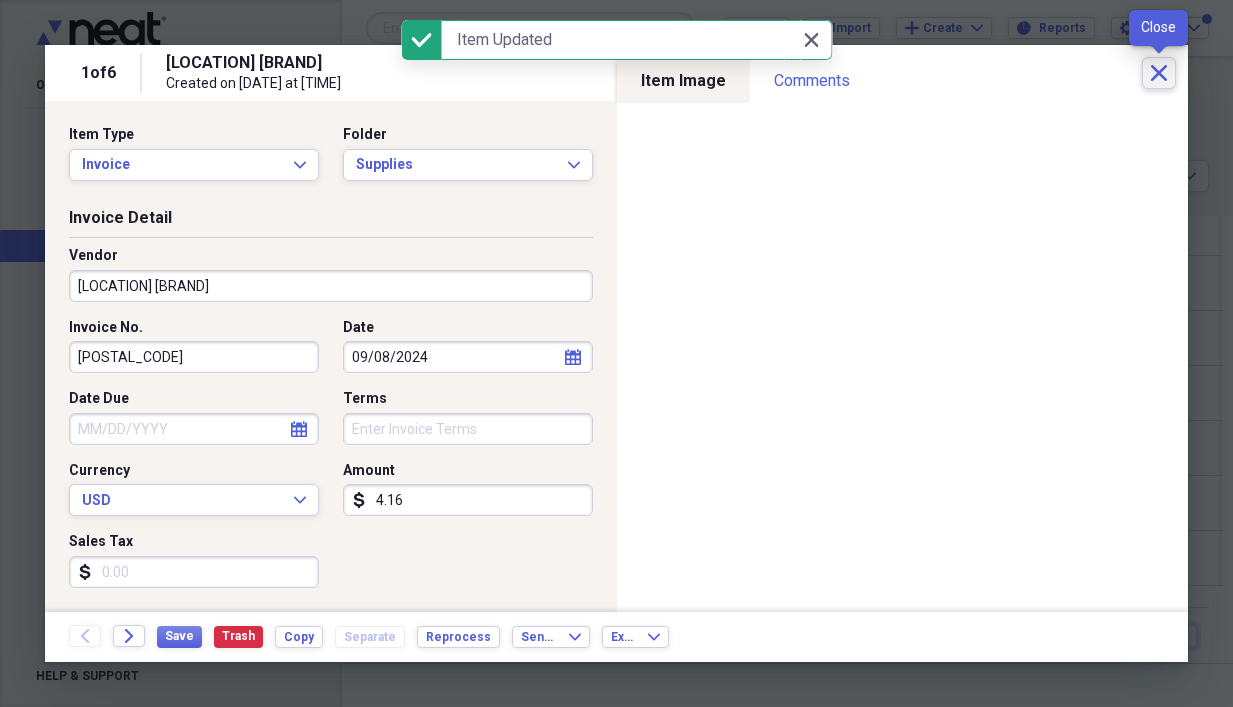 click on "Close" 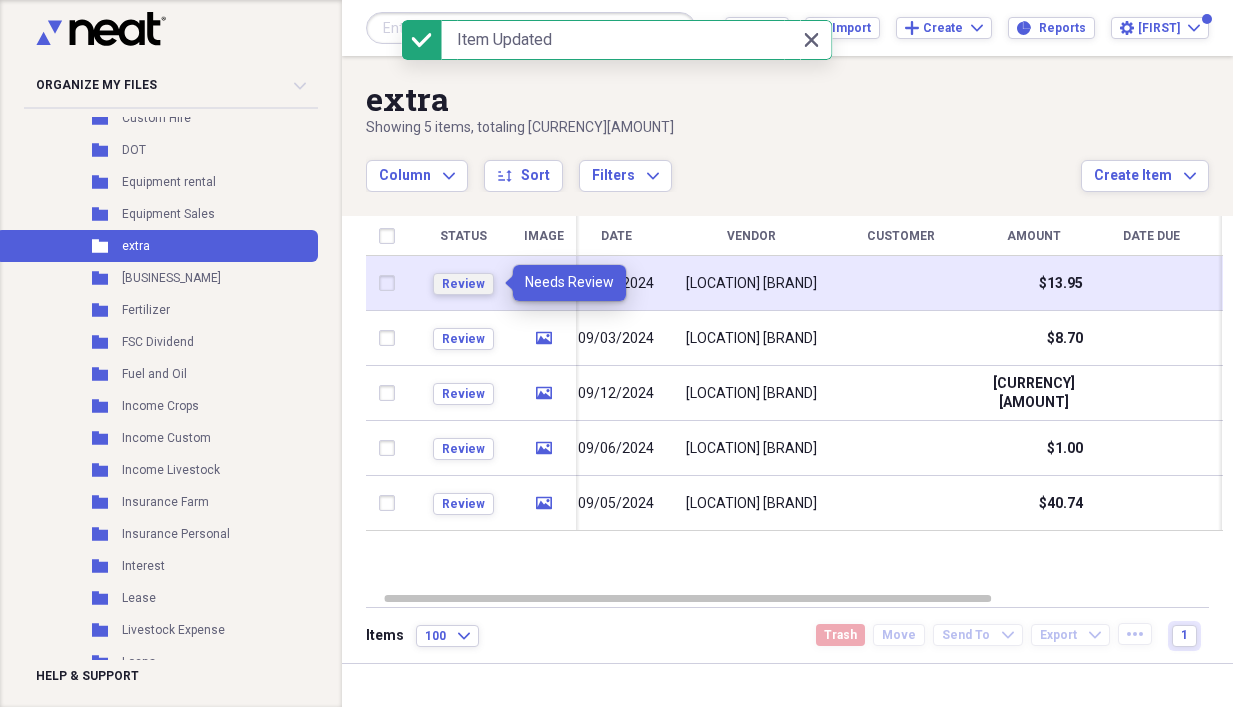 click on "Review" at bounding box center [463, 284] 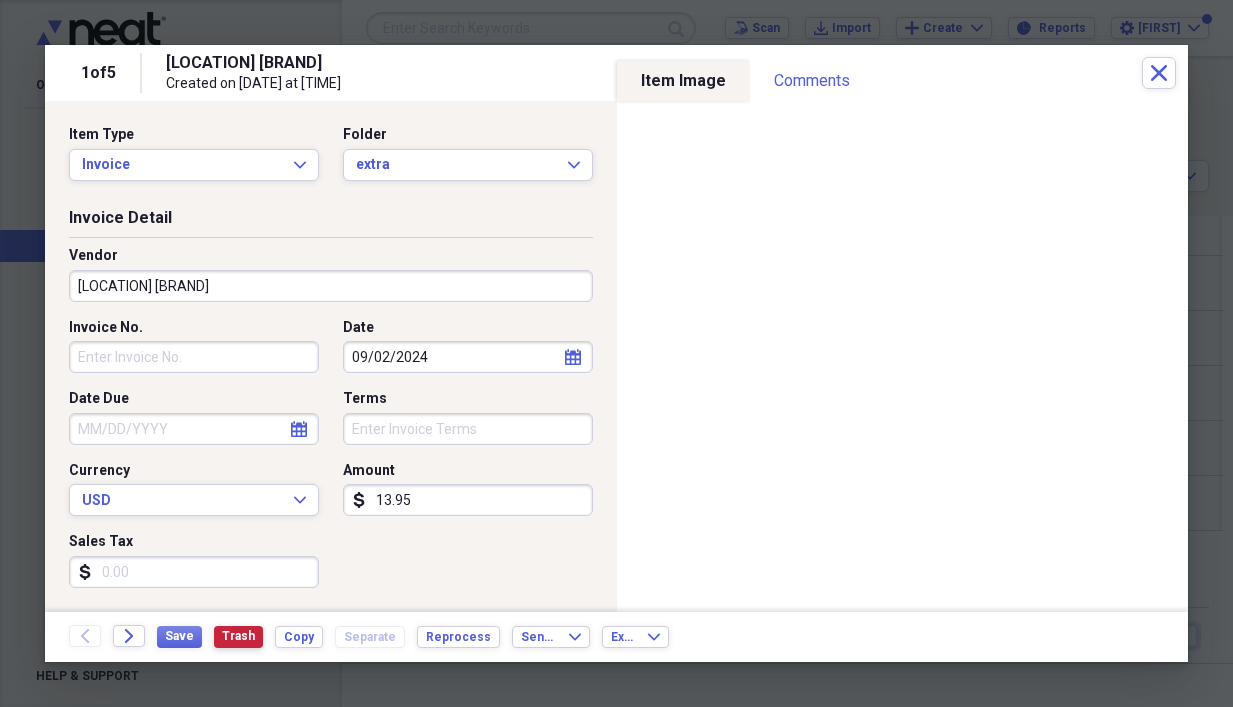 click on "Trash" at bounding box center (238, 636) 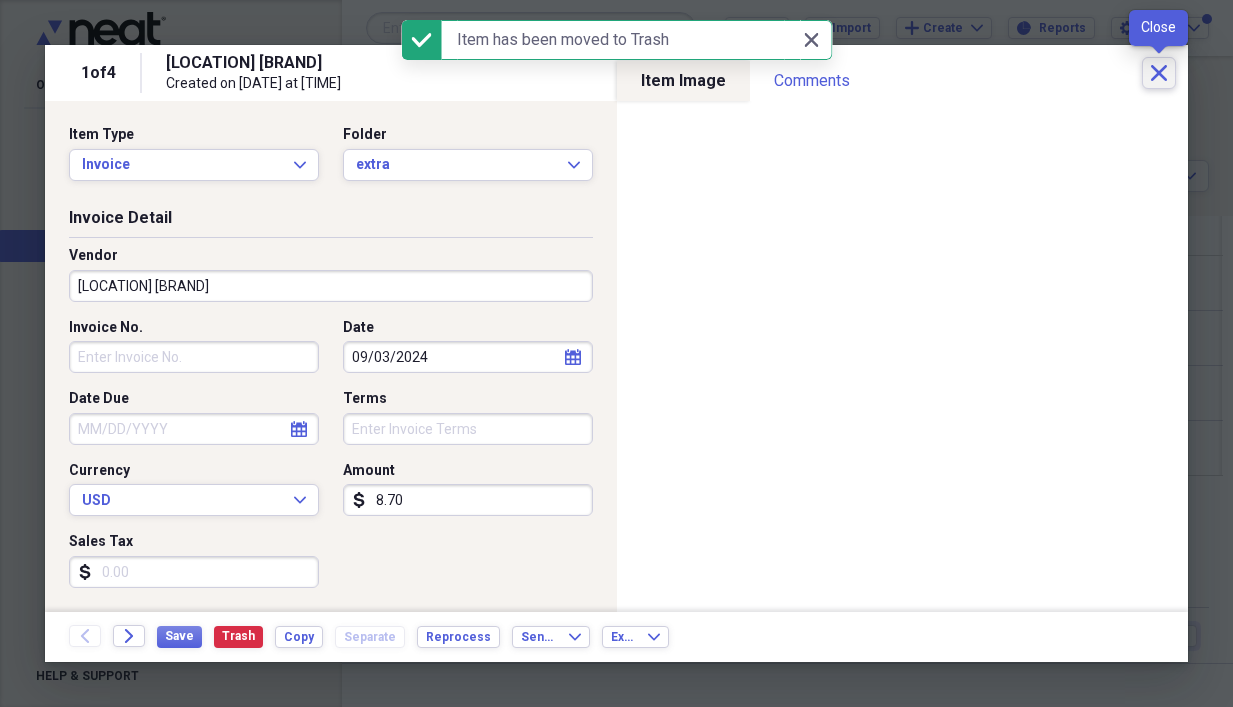 click on "Close" 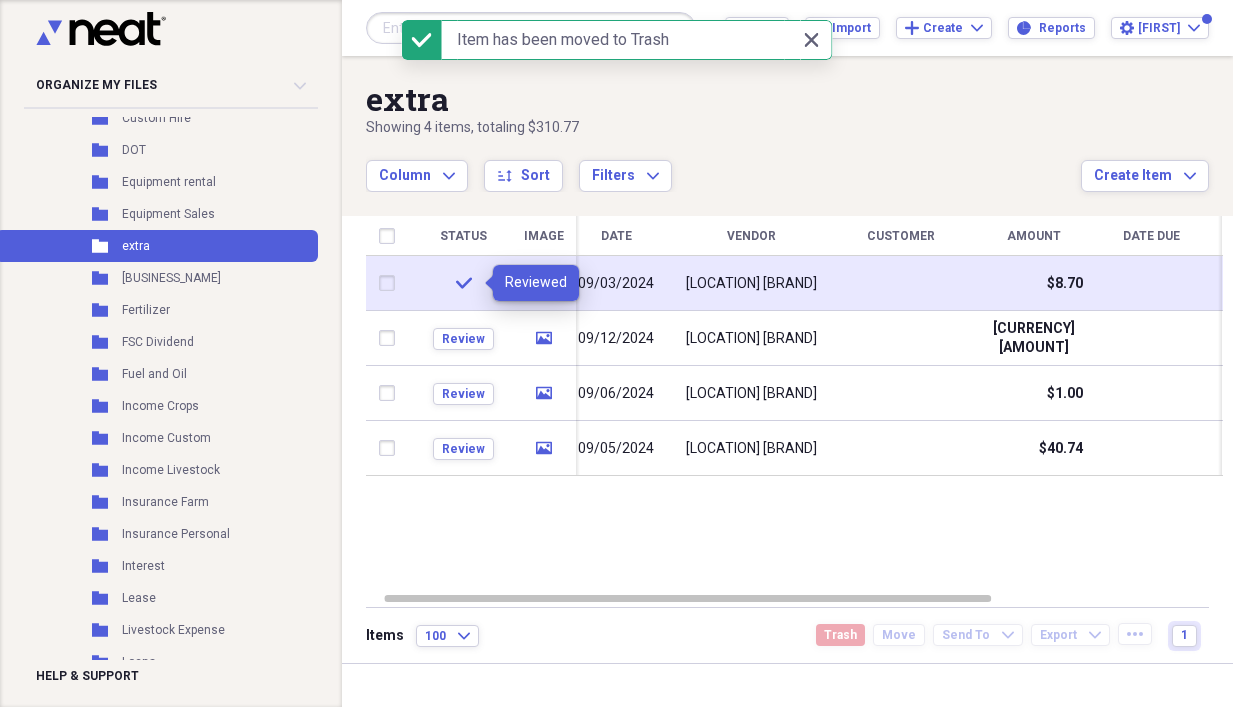 click on "check" 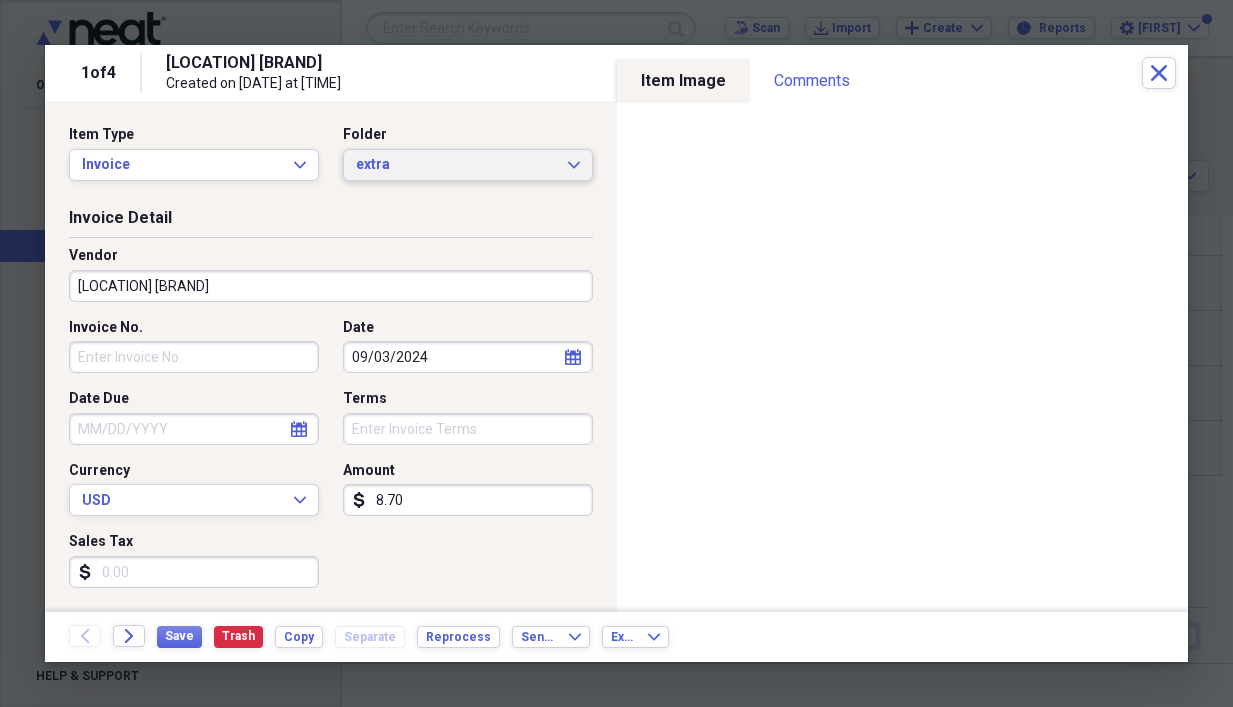 click on "Expand" 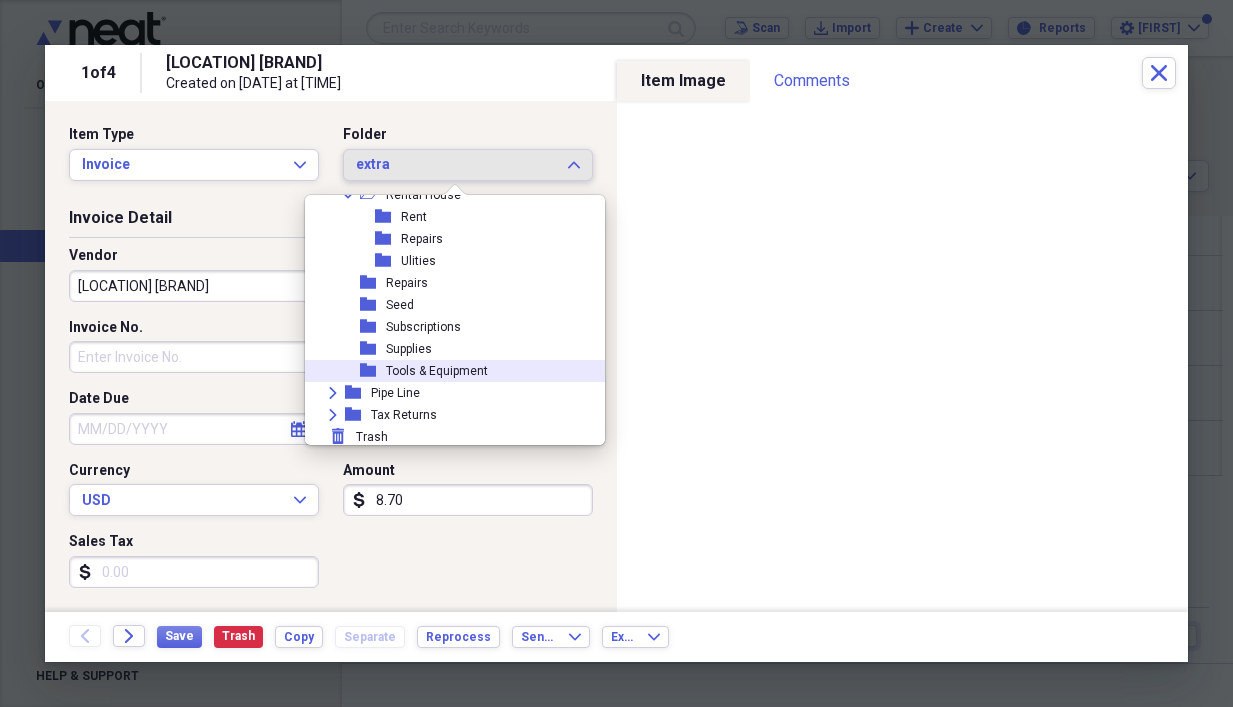 scroll, scrollTop: 1589, scrollLeft: 0, axis: vertical 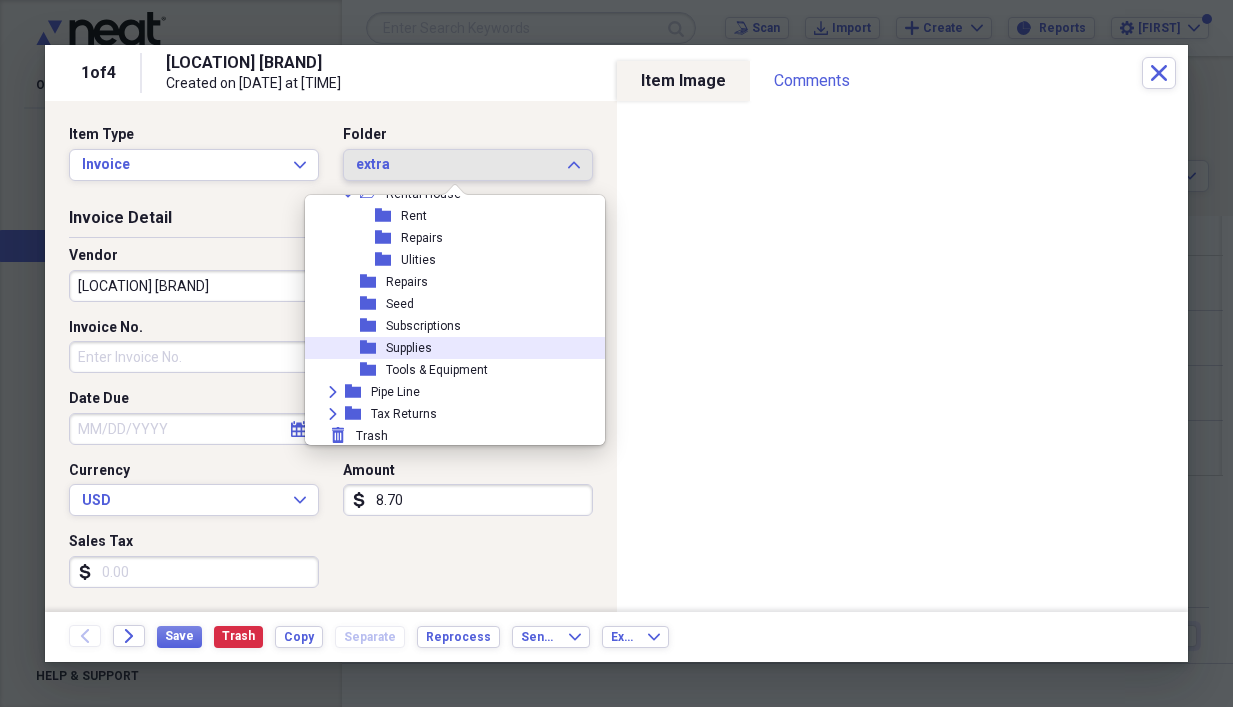 click on "Supplies" at bounding box center (409, 348) 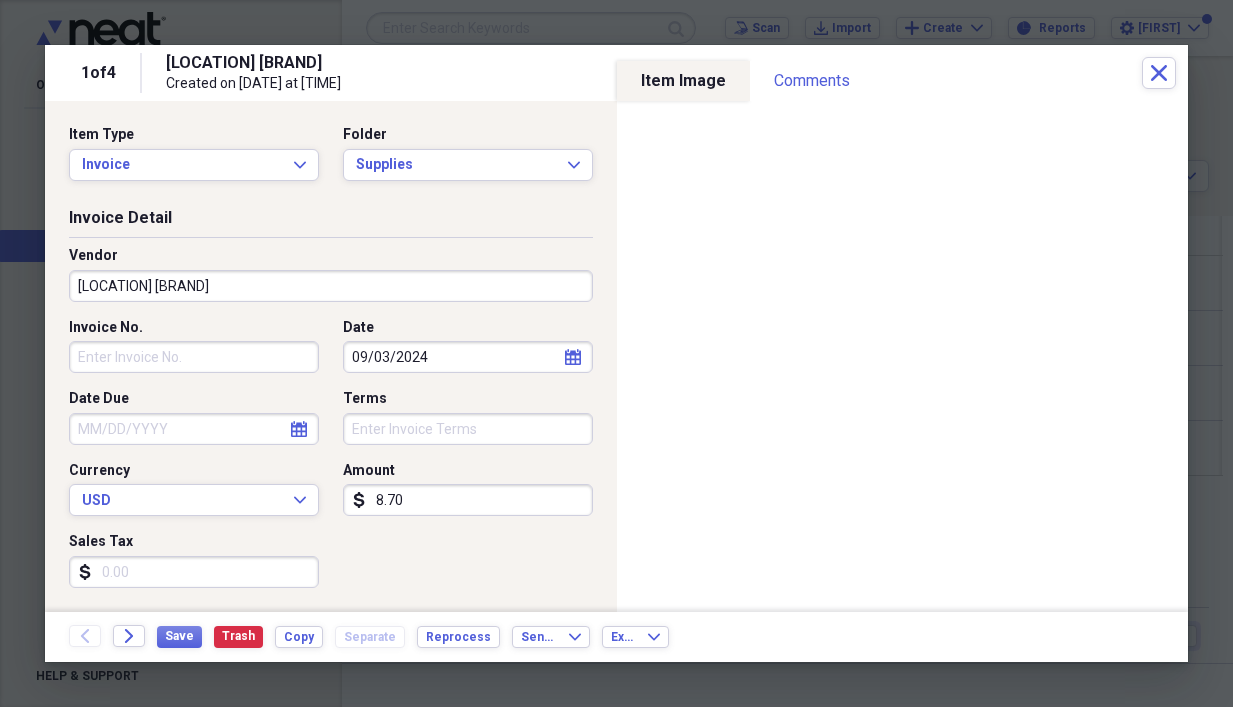 click on "Invoice No." at bounding box center [194, 357] 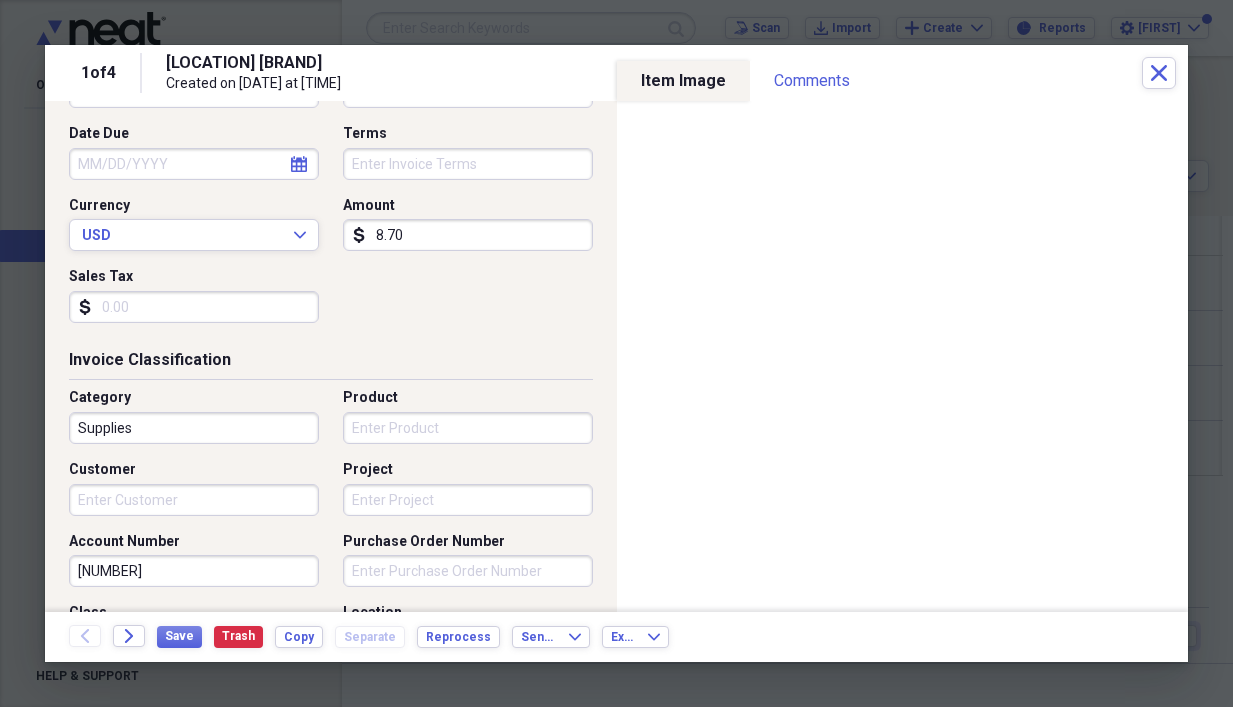 scroll, scrollTop: 300, scrollLeft: 0, axis: vertical 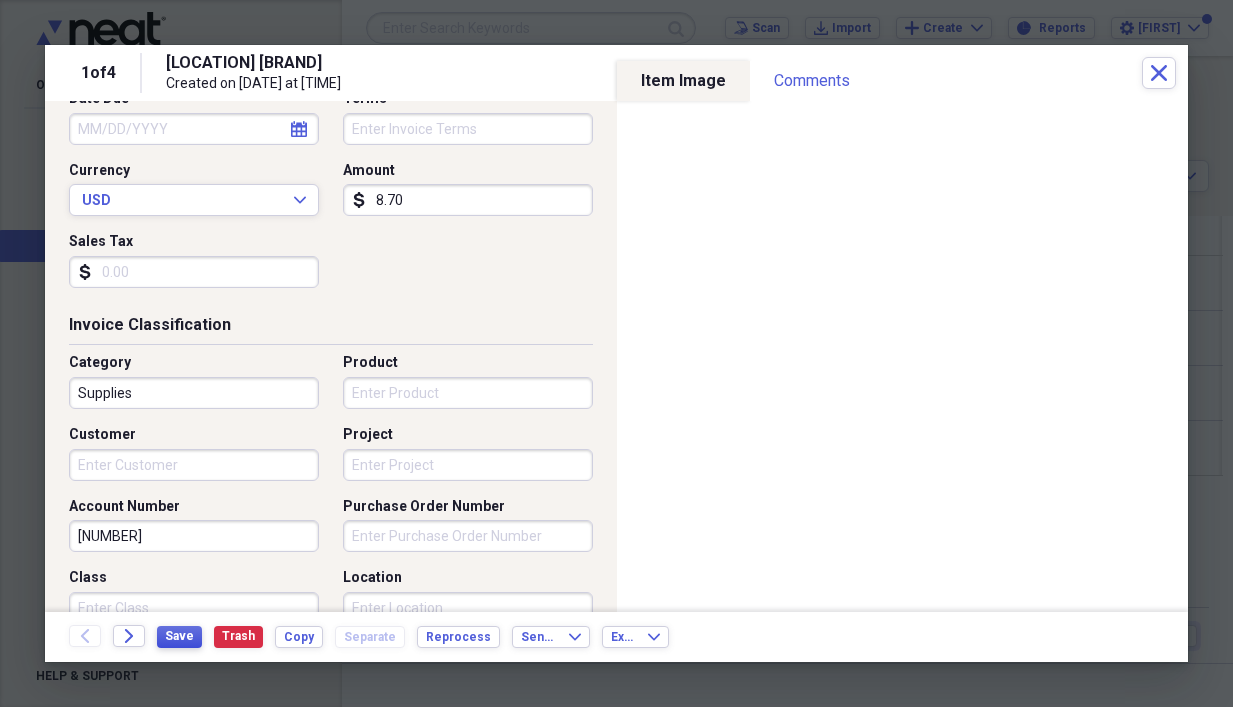 type on "025548" 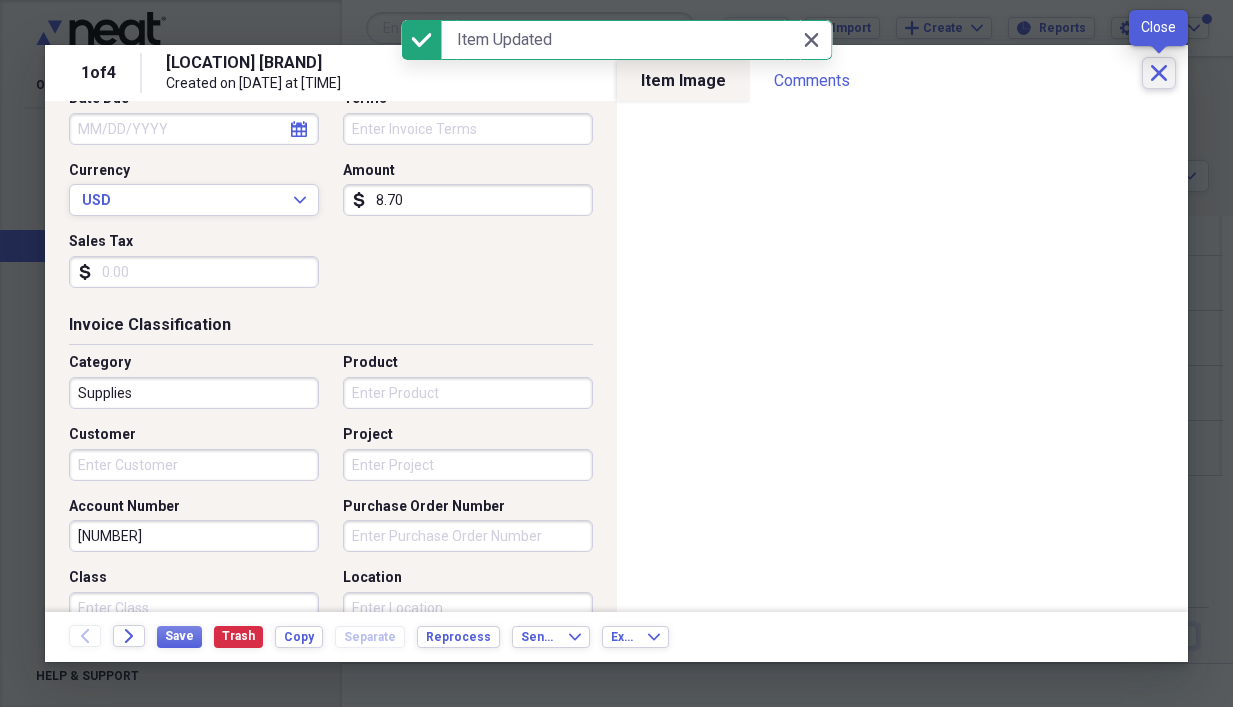 click 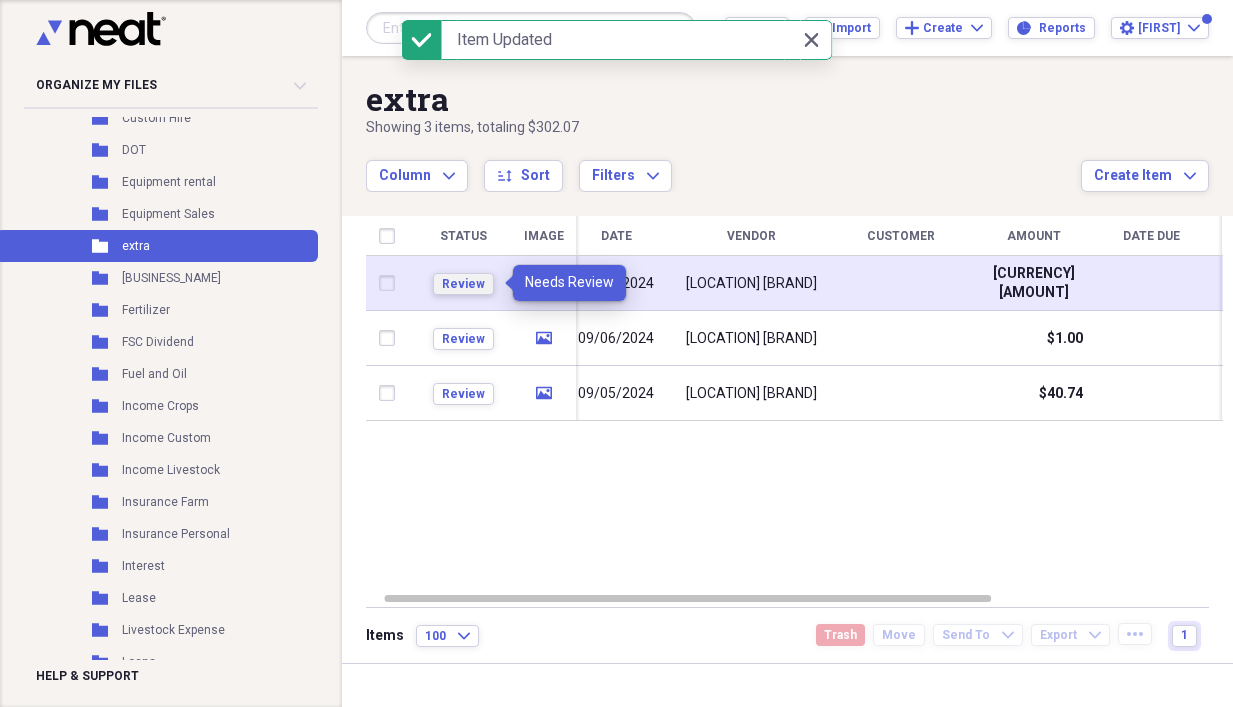 click on "Review" at bounding box center (463, 284) 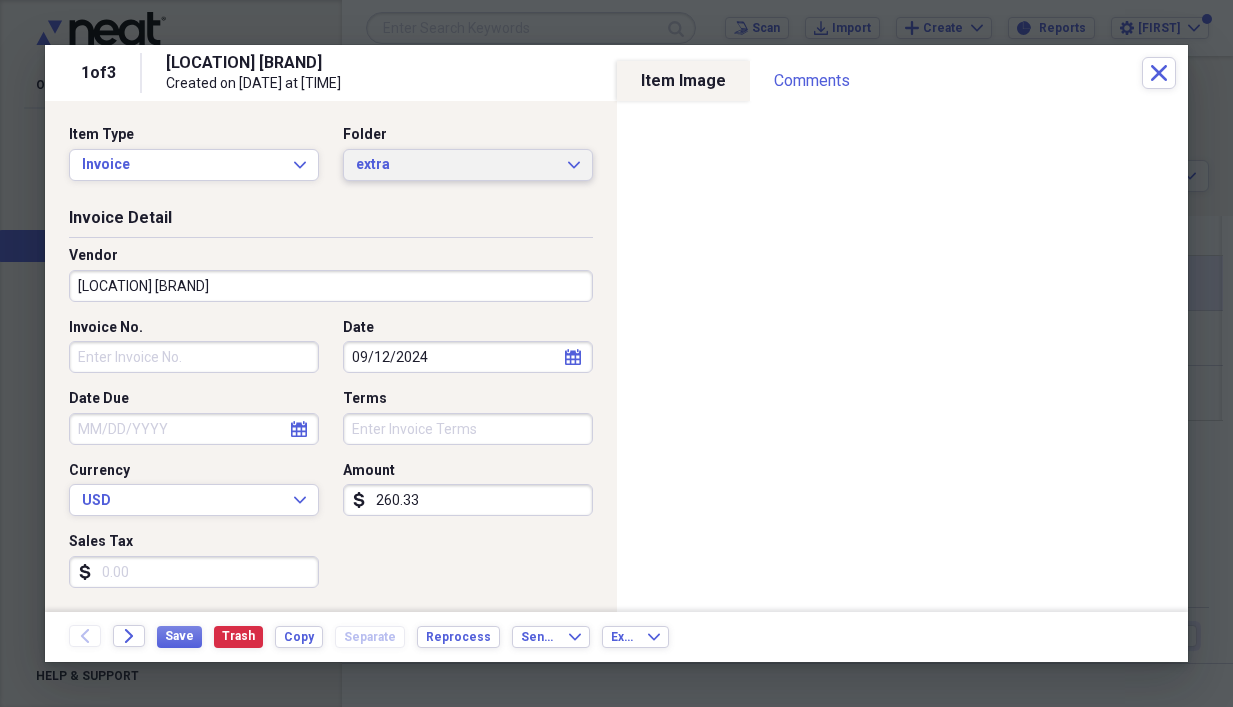 click on "Expand" 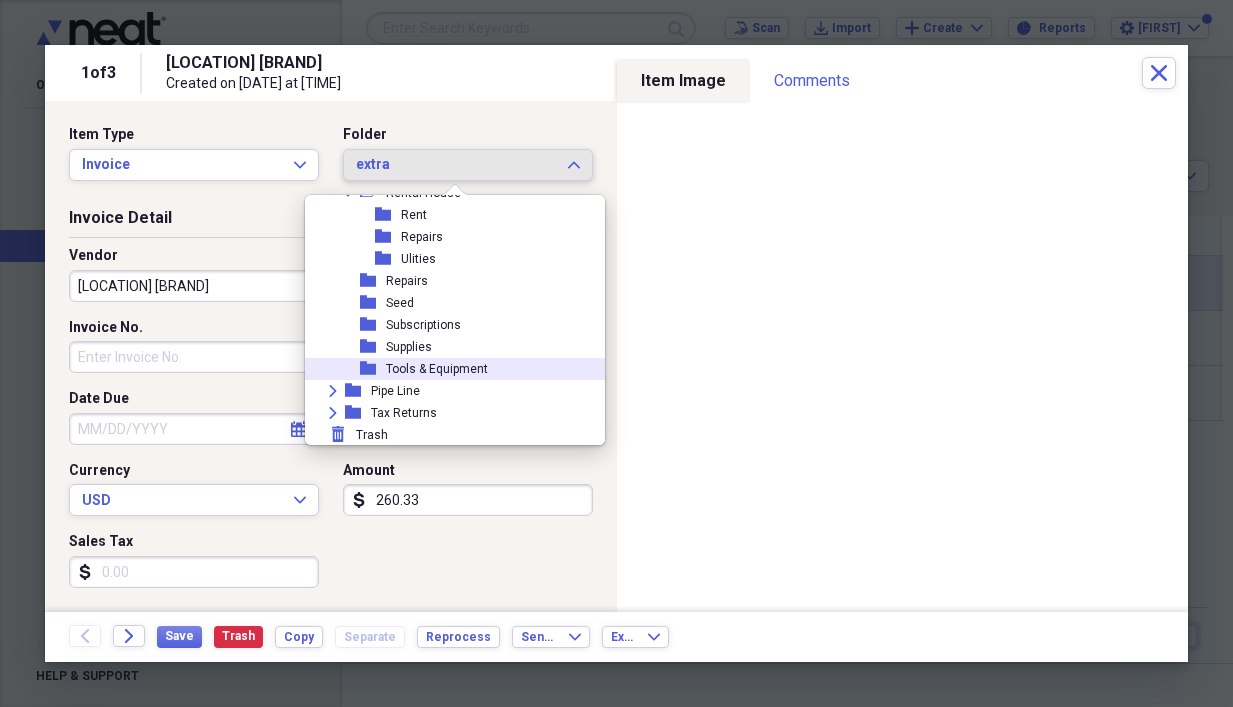 scroll, scrollTop: 1591, scrollLeft: 0, axis: vertical 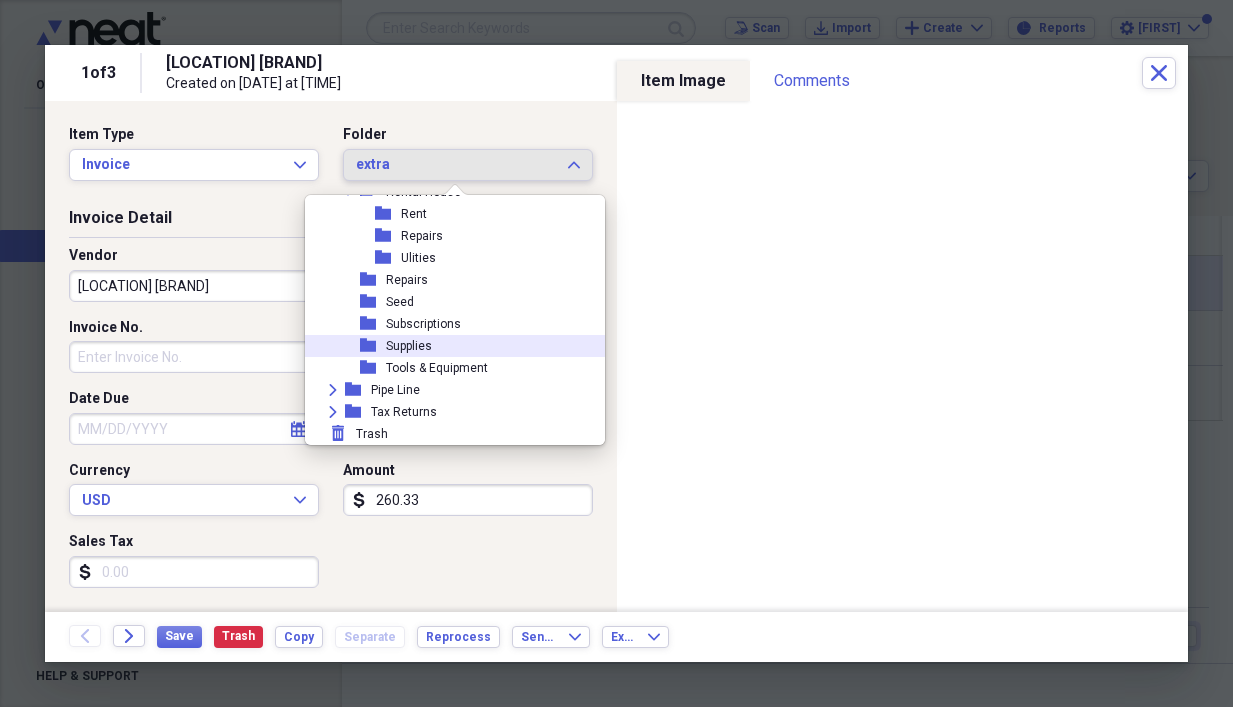 click on "Supplies" at bounding box center (409, 346) 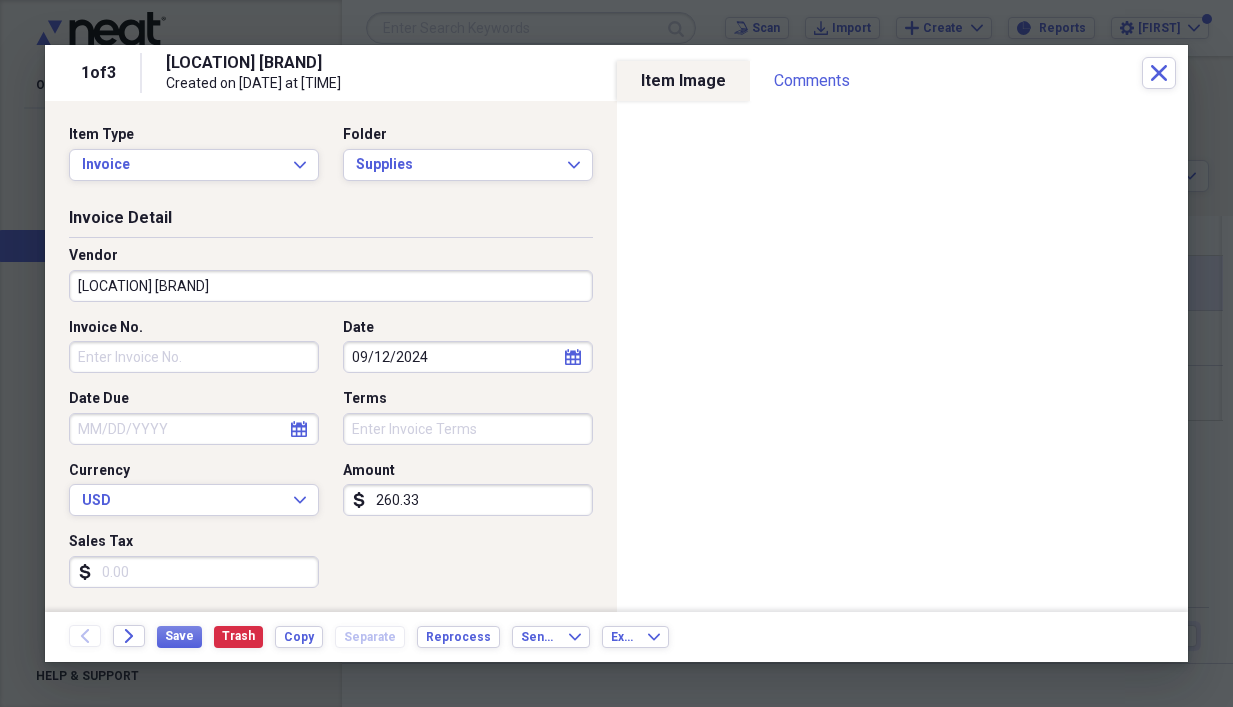 click on "Invoice No." at bounding box center (194, 357) 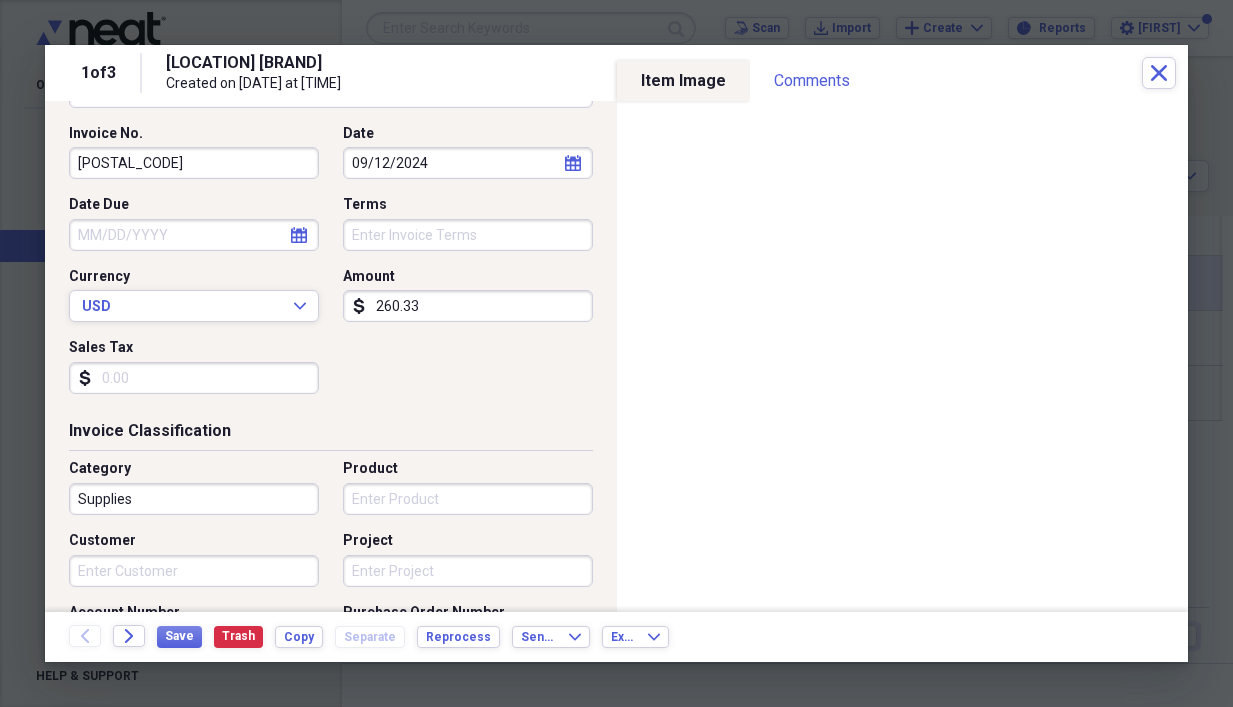 scroll, scrollTop: 200, scrollLeft: 0, axis: vertical 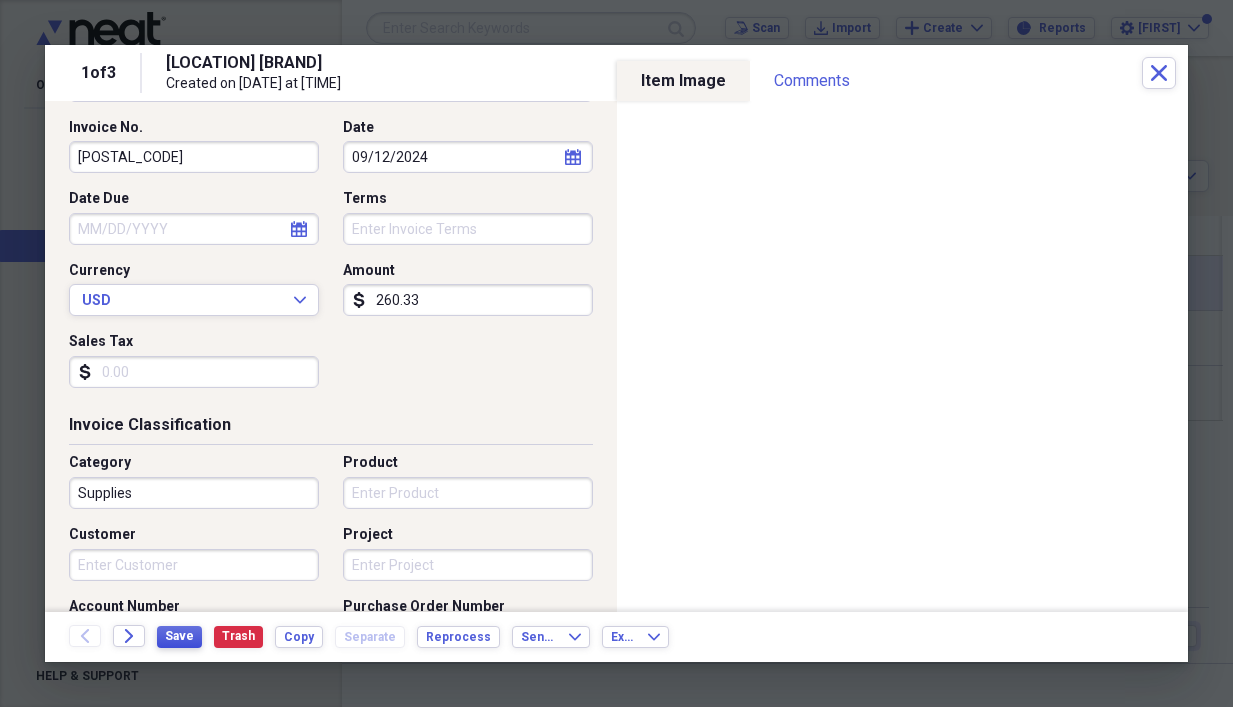 type on "025952" 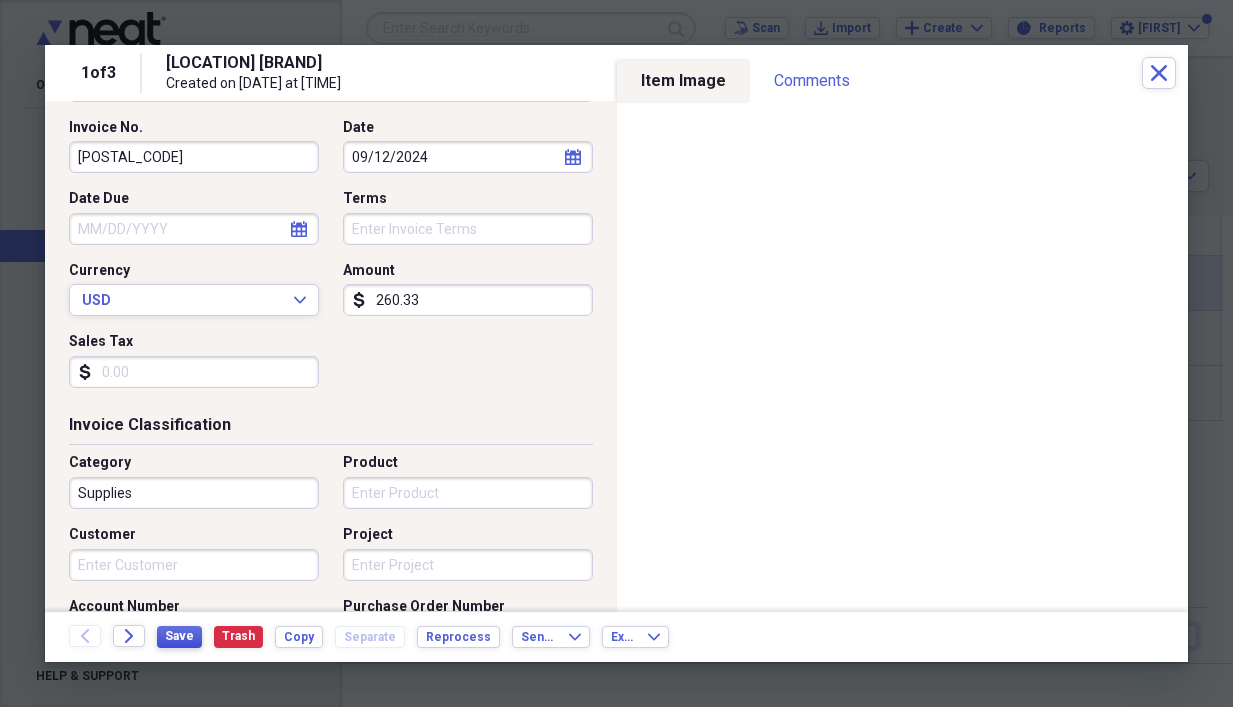 click on "Save" at bounding box center [179, 637] 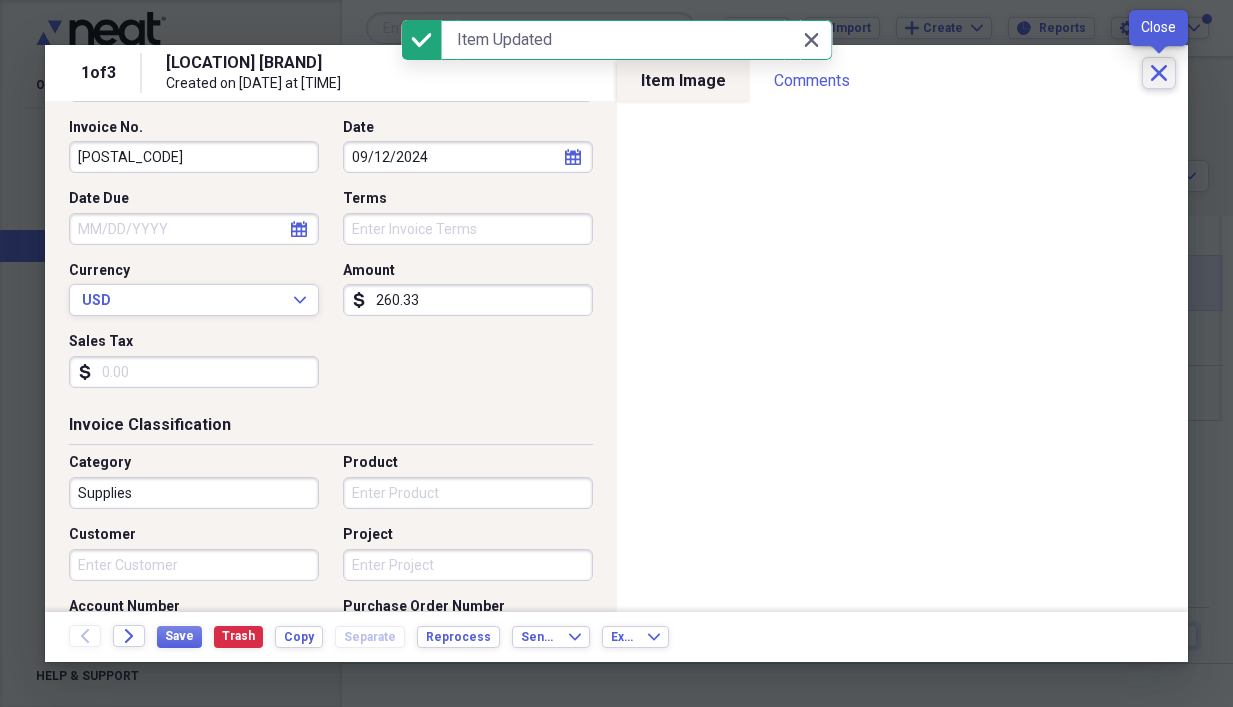 click 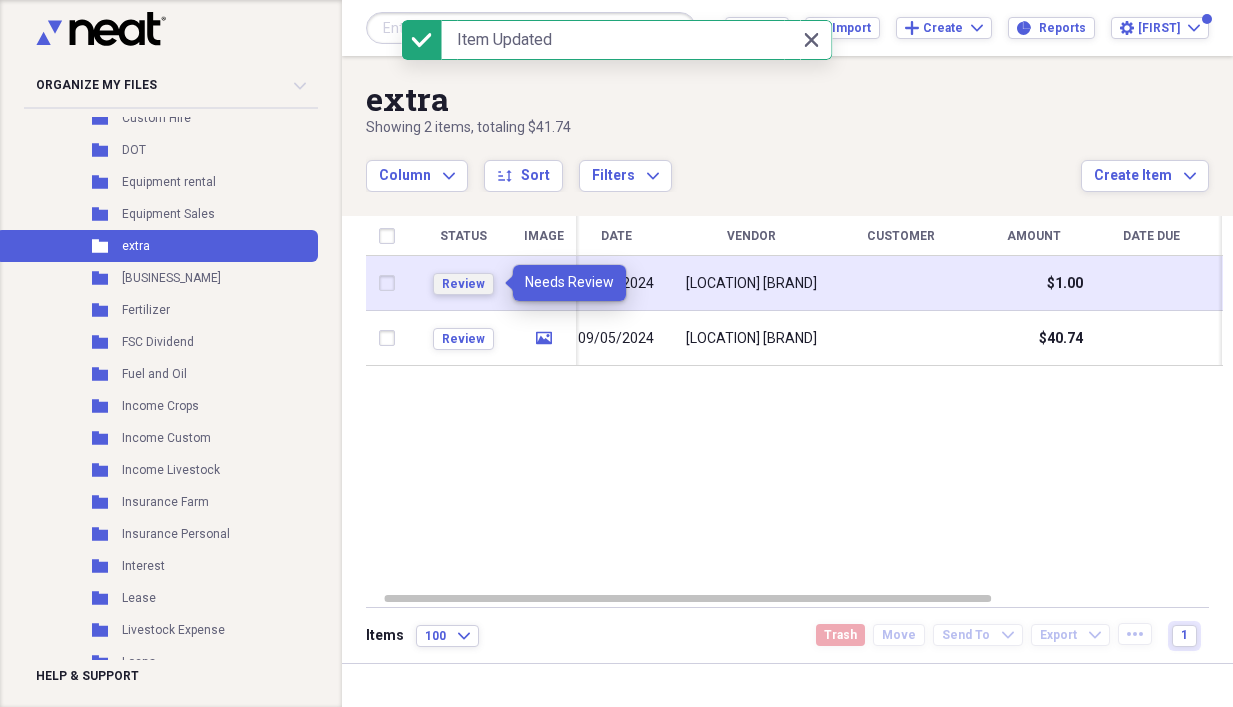 click on "Review" at bounding box center [463, 284] 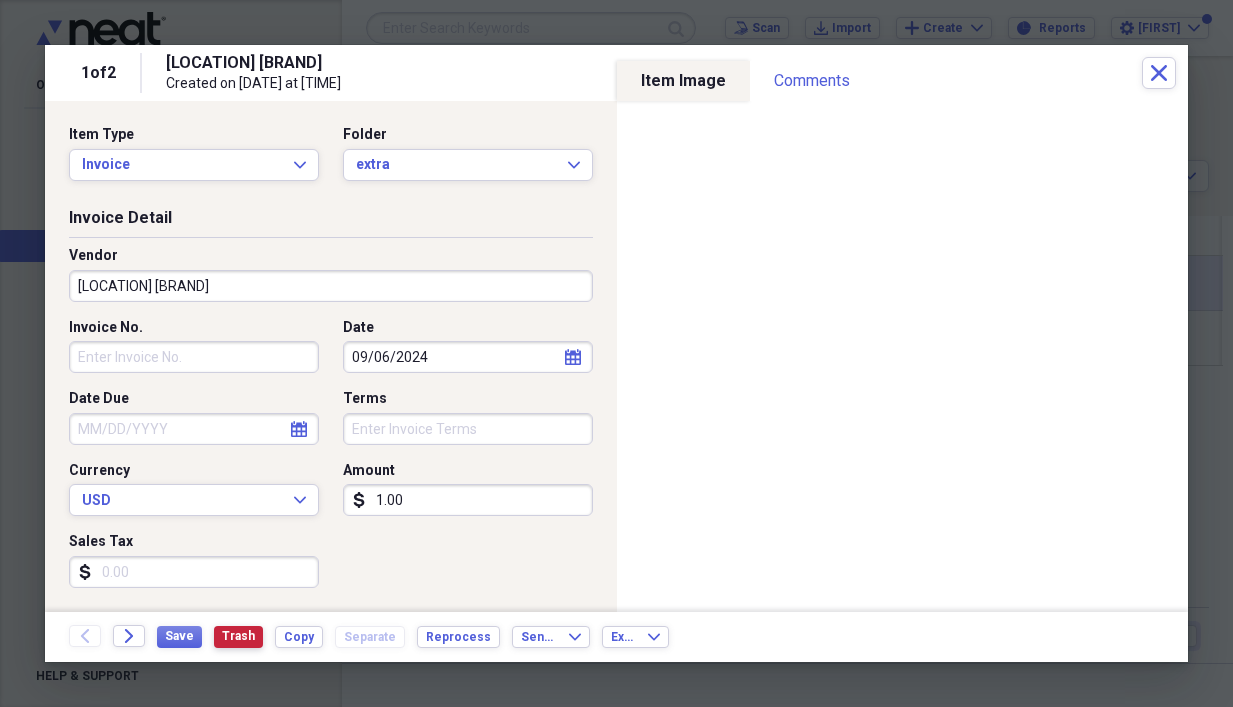 click on "Trash" at bounding box center [238, 636] 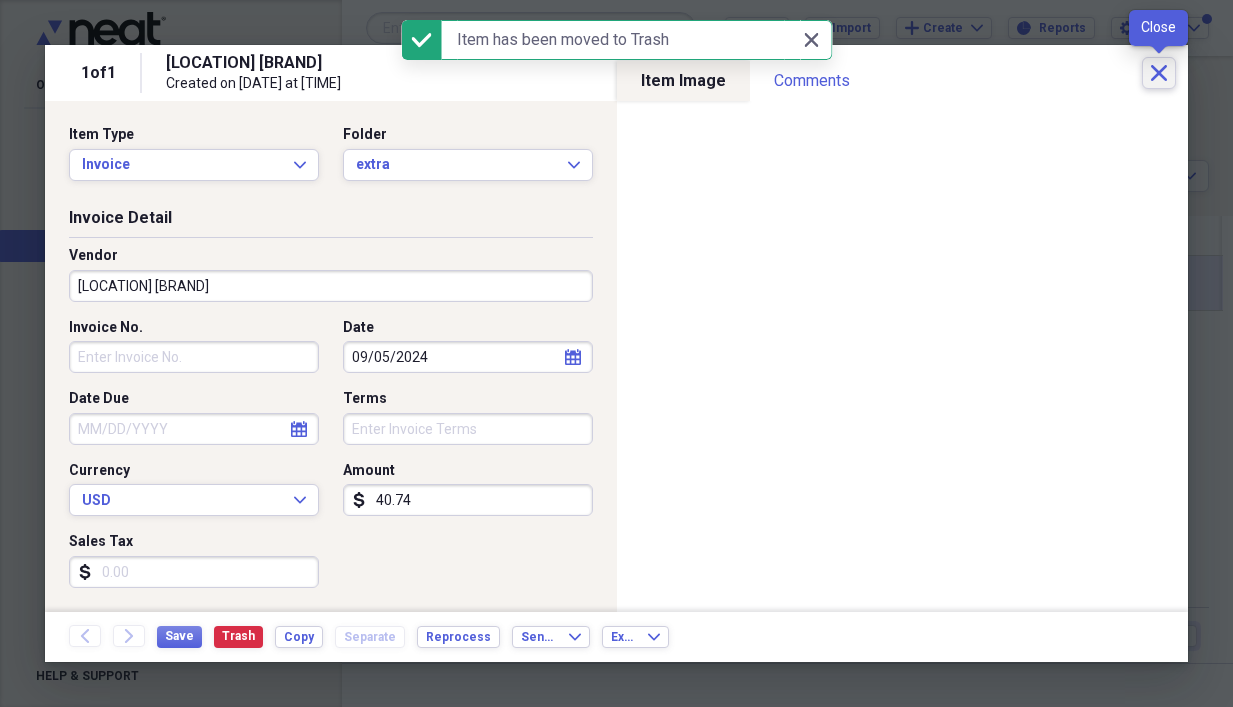 click 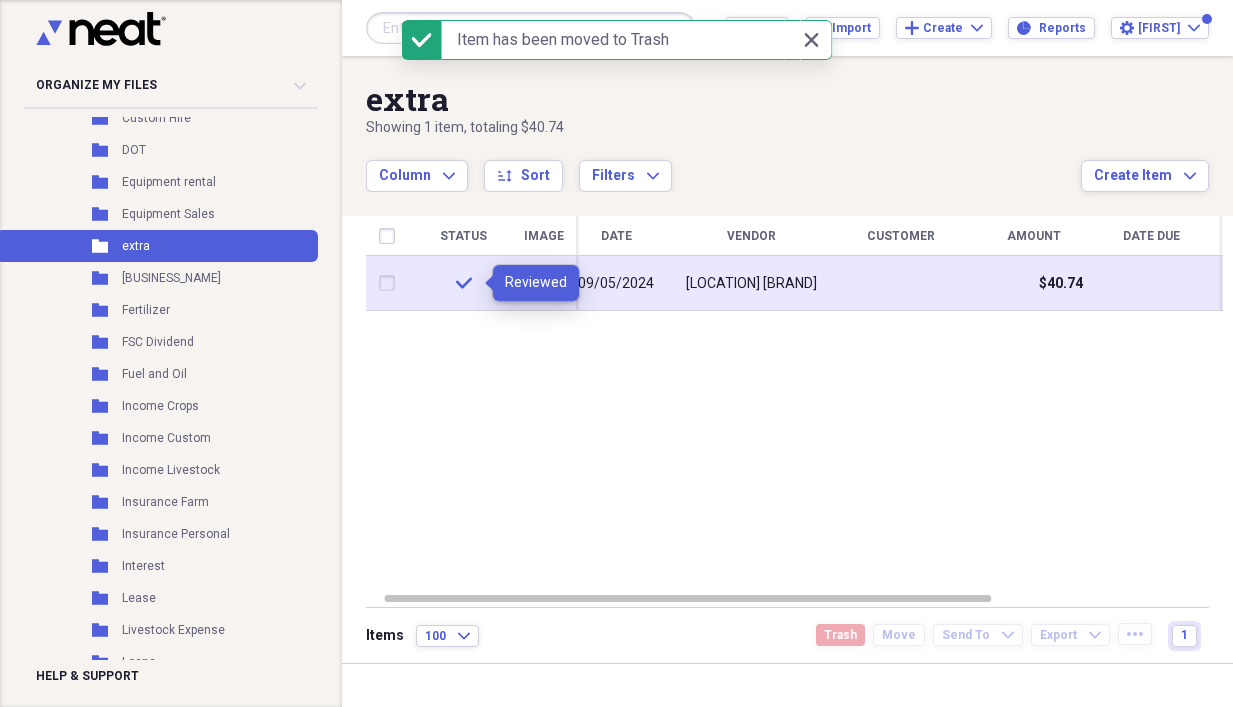 click 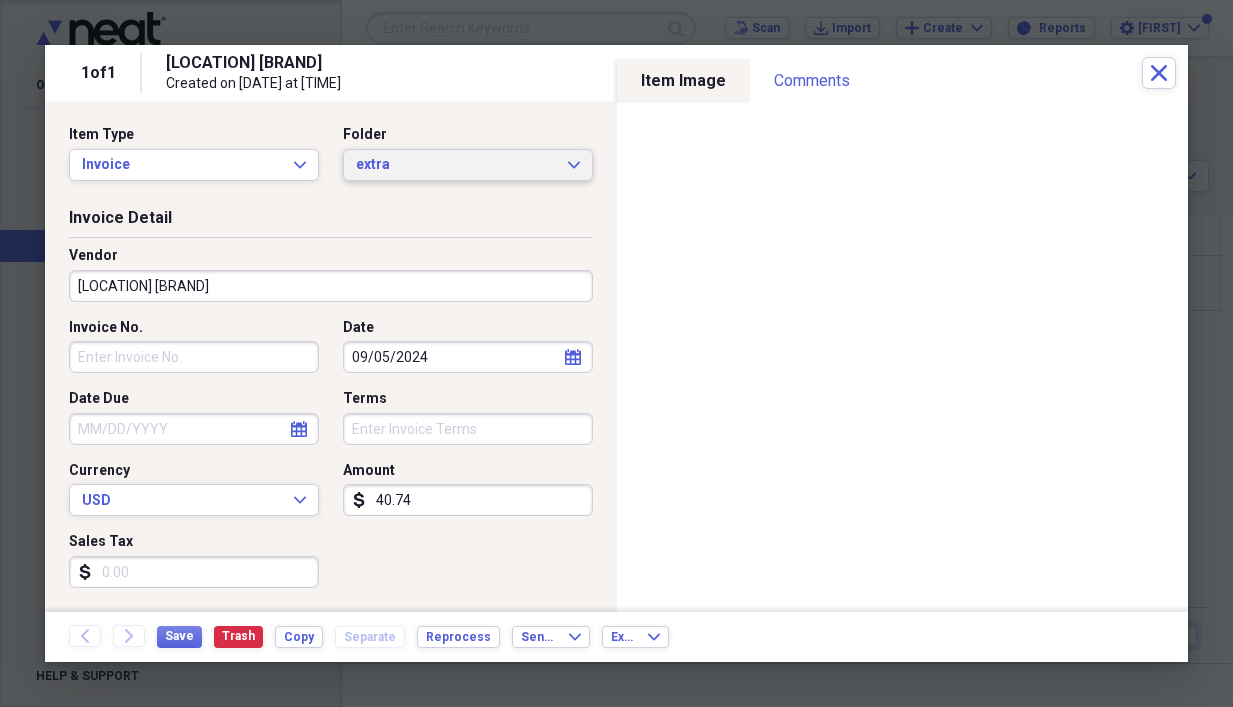 click on "extra Expand" at bounding box center (468, 165) 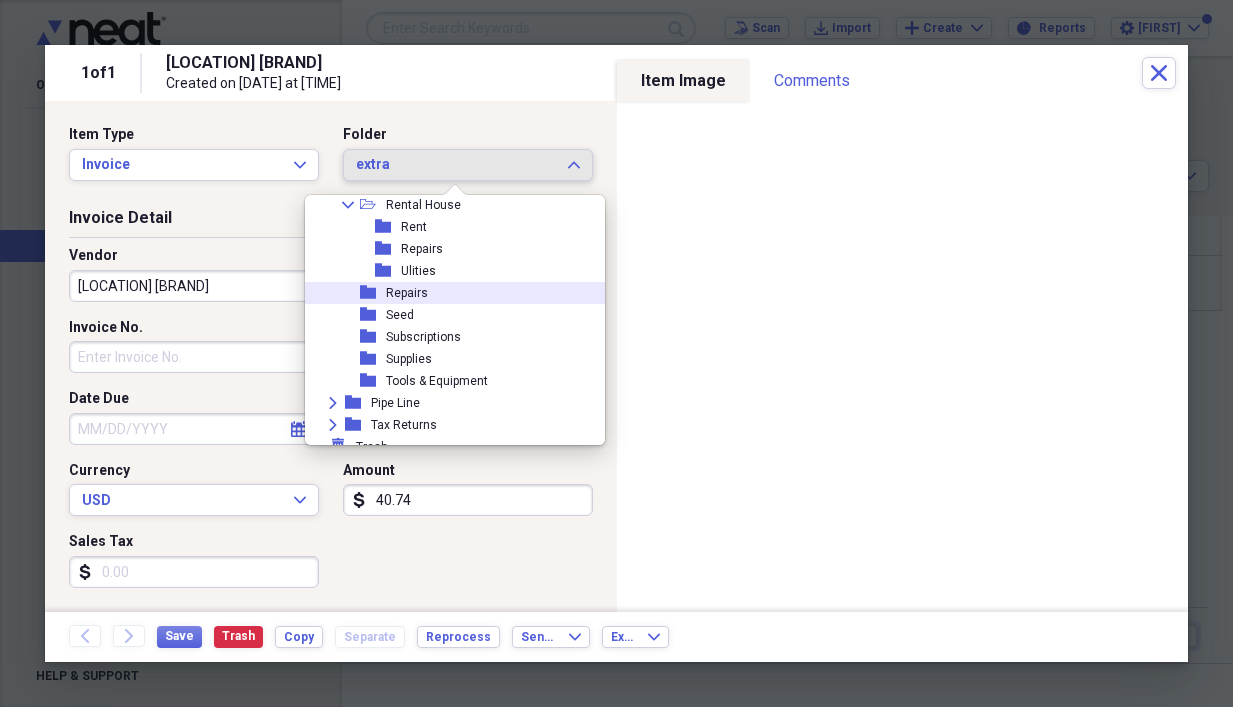 scroll, scrollTop: 1589, scrollLeft: 0, axis: vertical 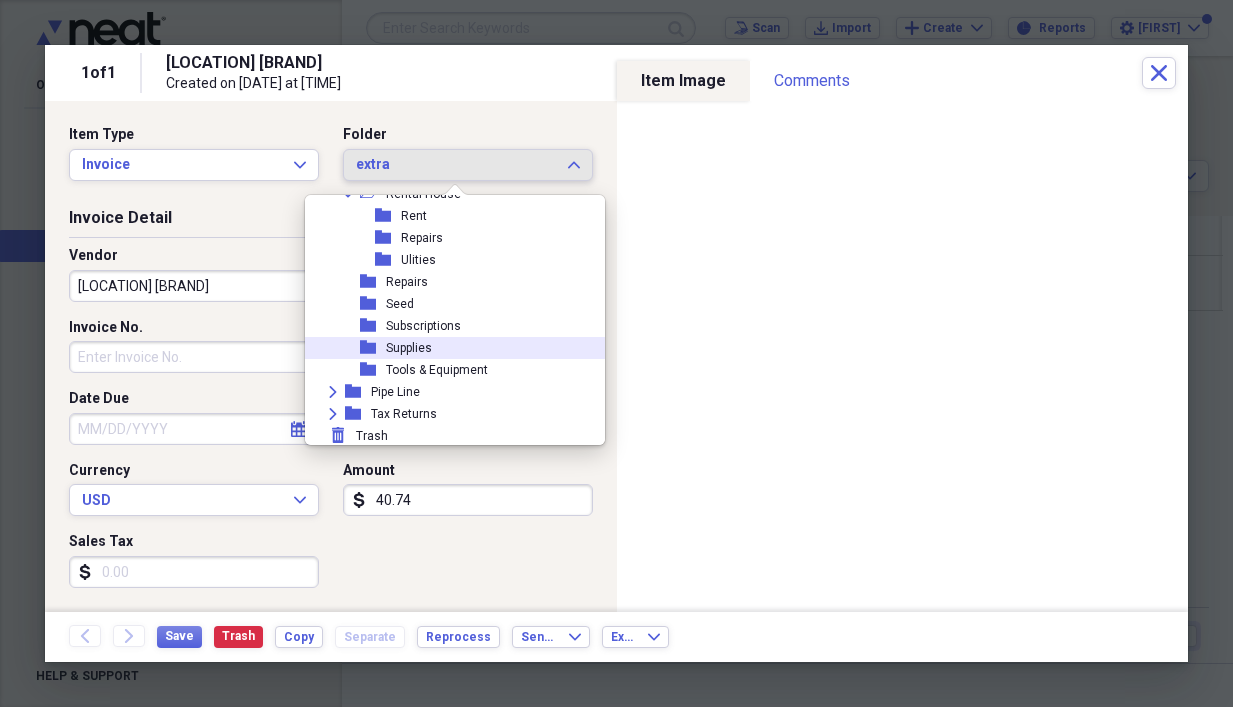 click on "Supplies" at bounding box center [409, 348] 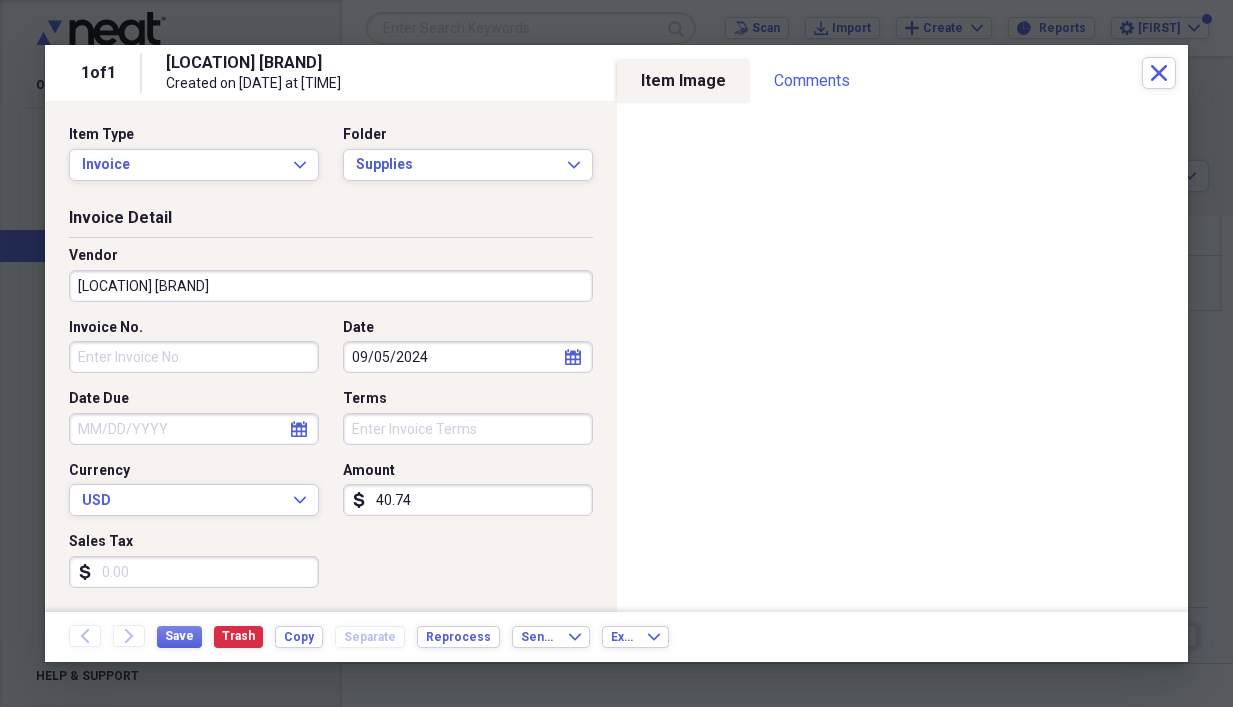click on "Invoice No." at bounding box center [194, 357] 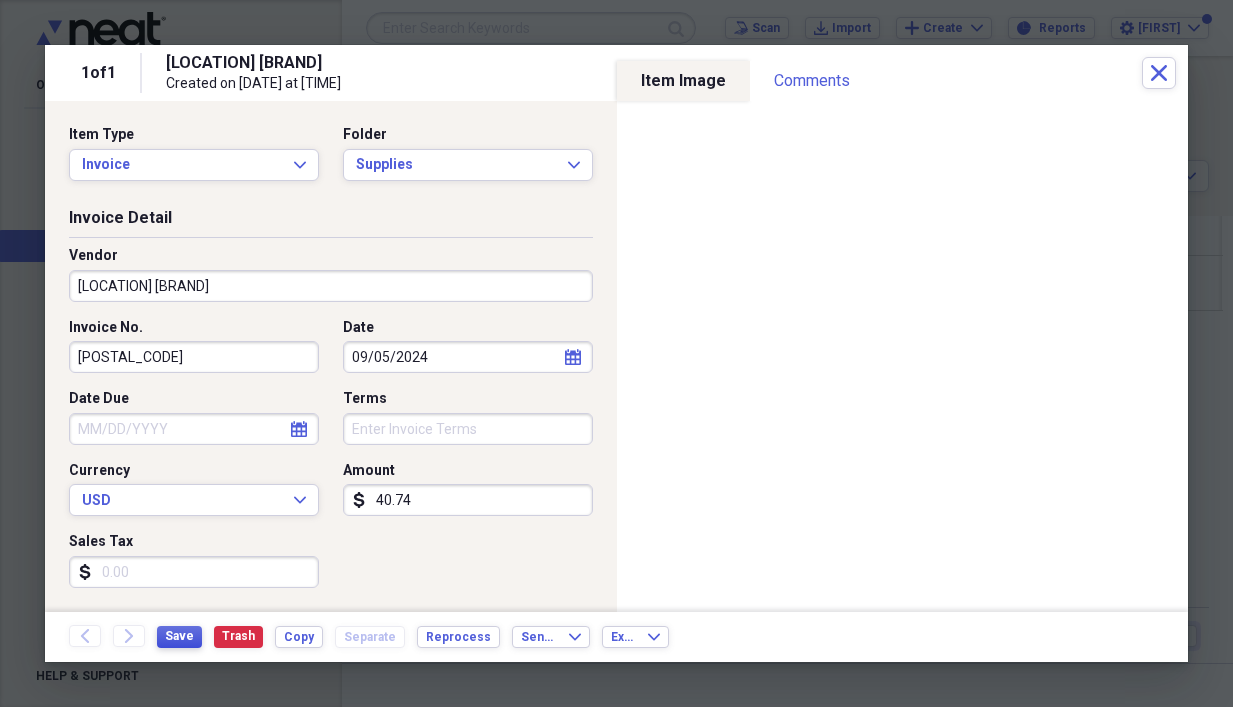type on "025676" 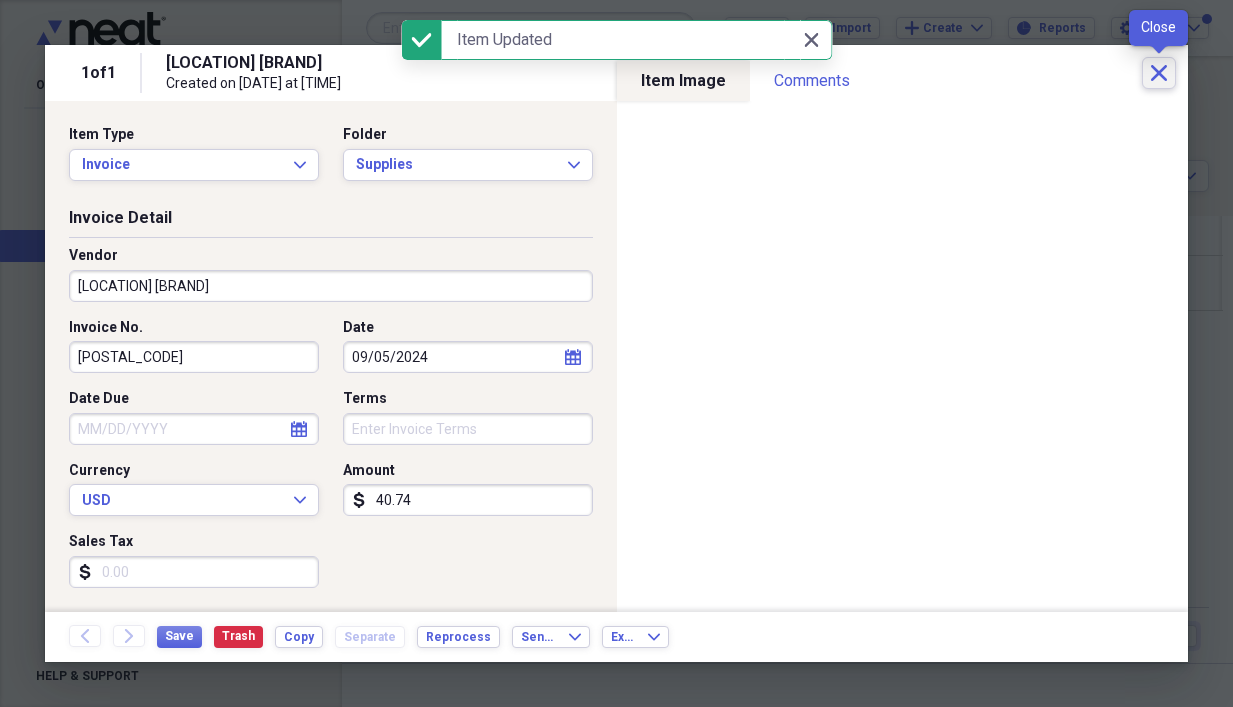 drag, startPoint x: 1164, startPoint y: 74, endPoint x: 1020, endPoint y: 155, distance: 165.21803 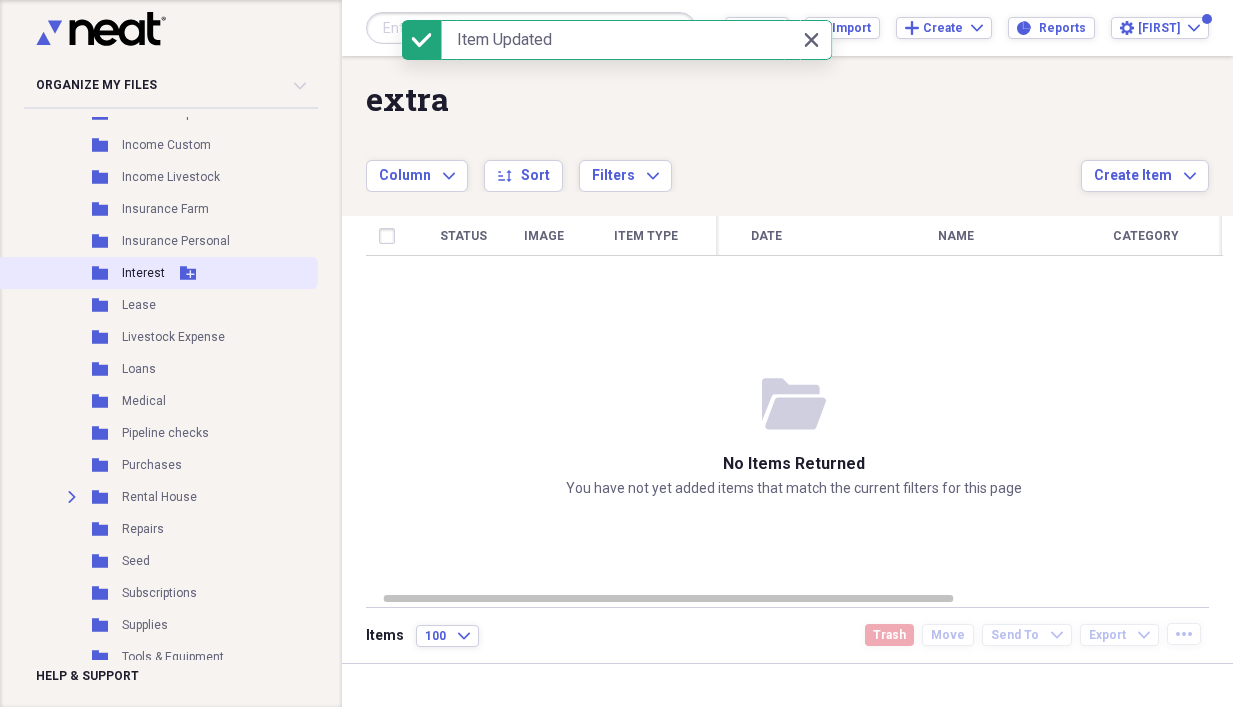 scroll, scrollTop: 927, scrollLeft: 0, axis: vertical 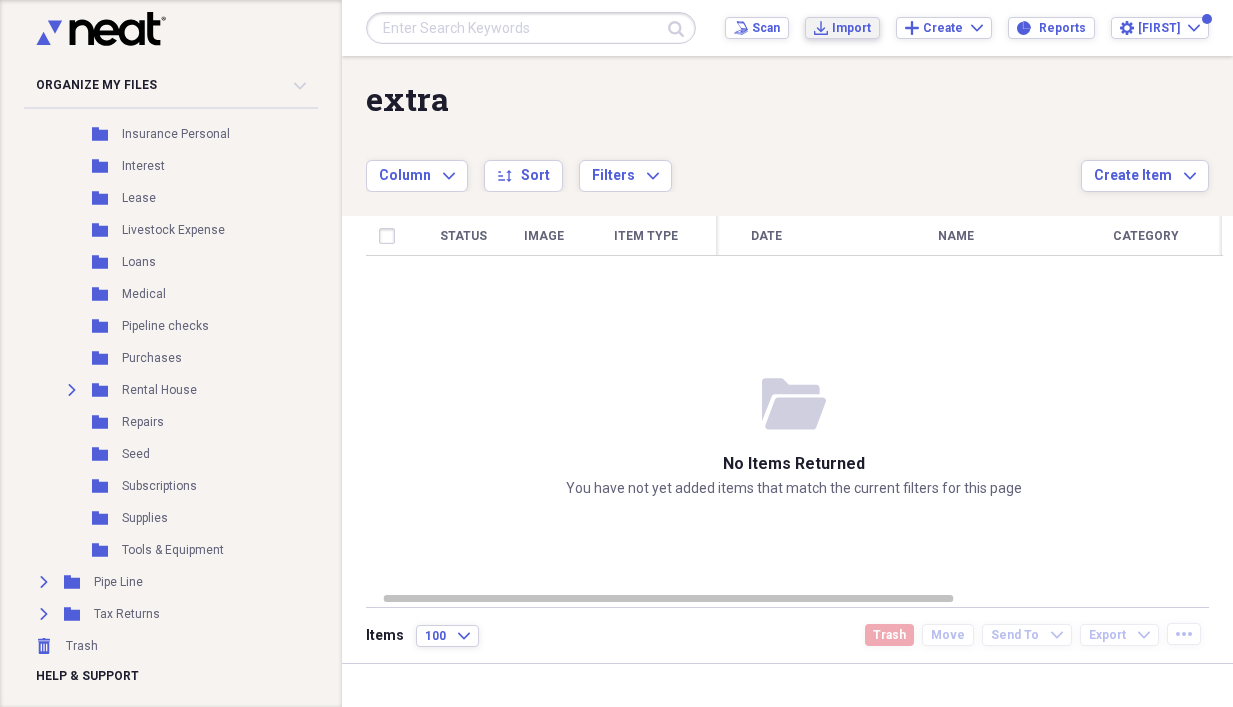 click on "Import Import" at bounding box center (842, 28) 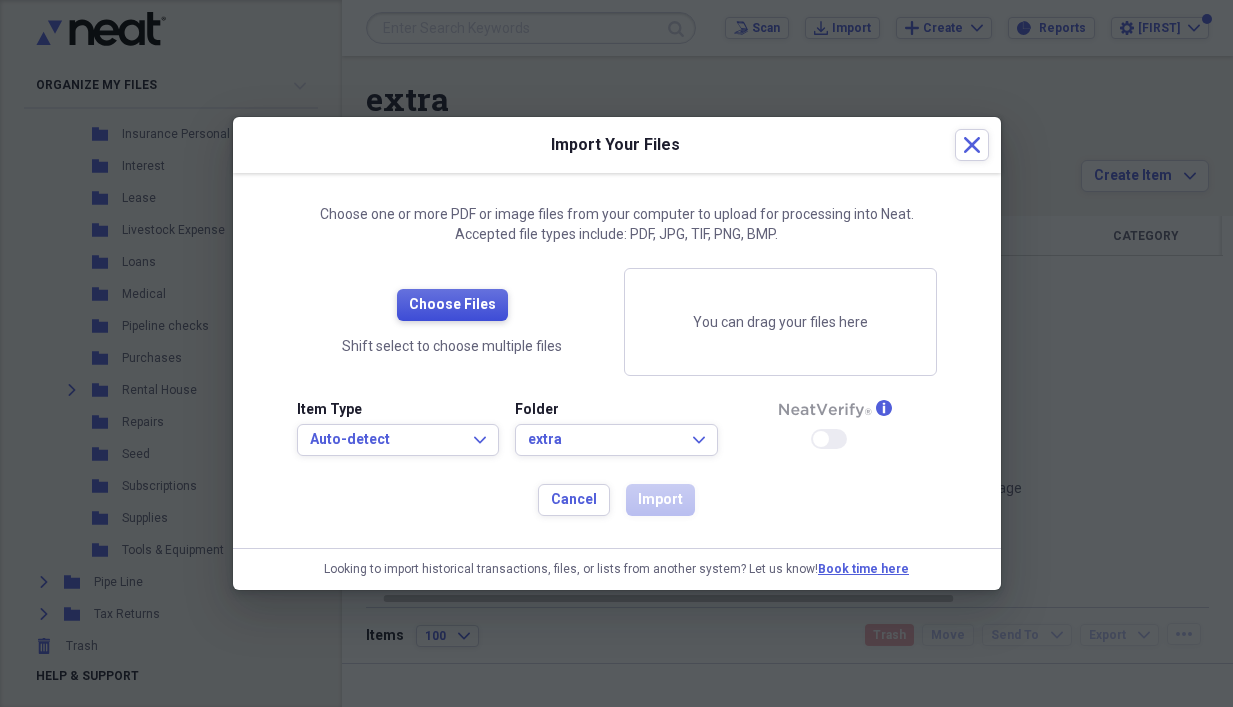 click on "Choose Files" at bounding box center (452, 305) 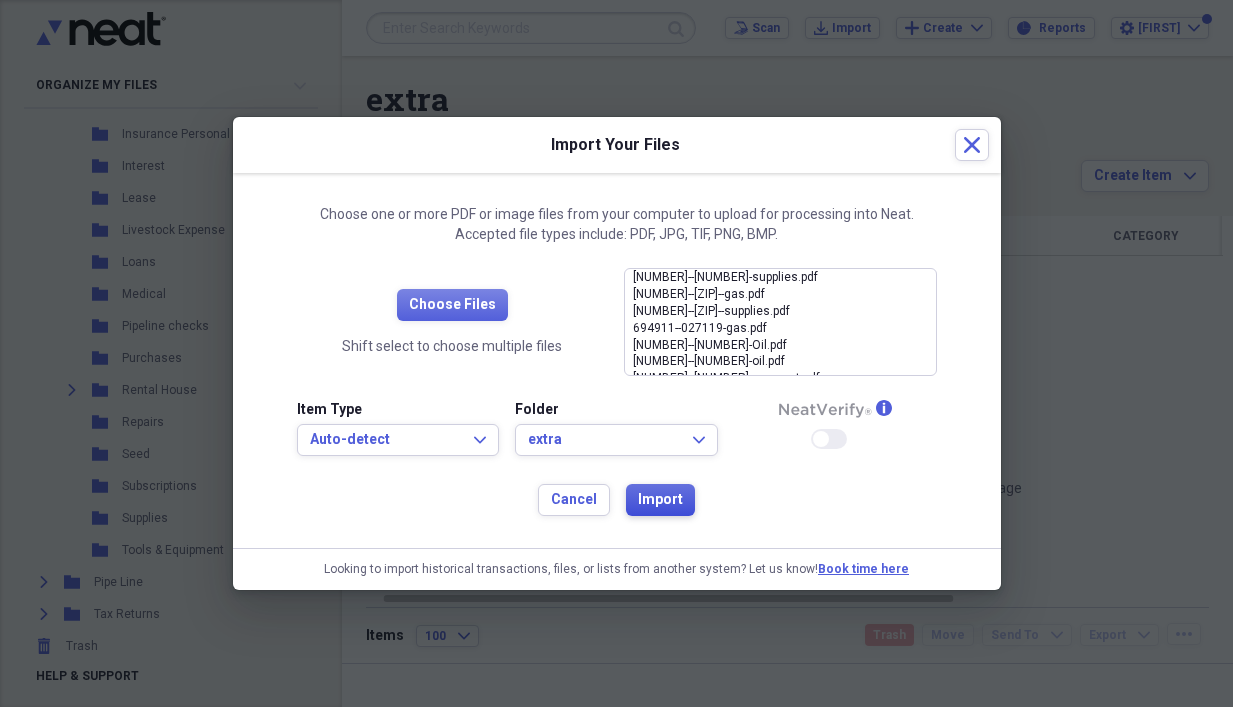 click on "Import" at bounding box center [660, 500] 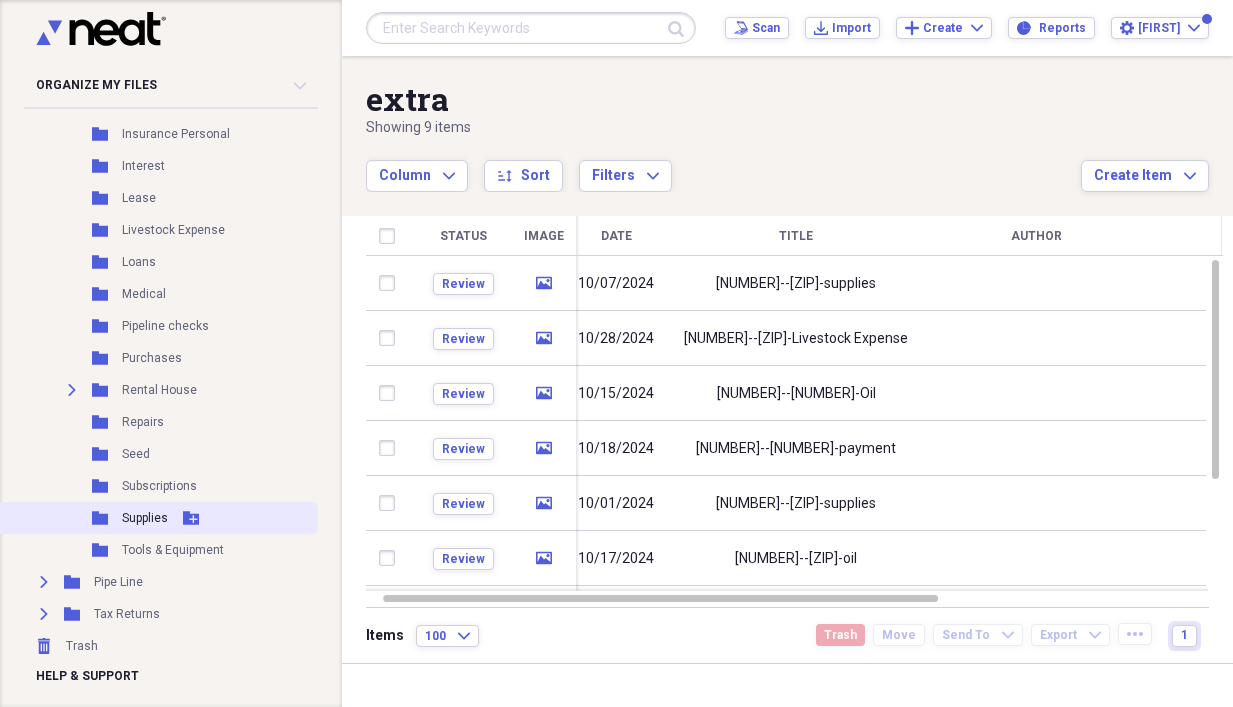 click on "Folder Supplies Add Folder" at bounding box center (157, 518) 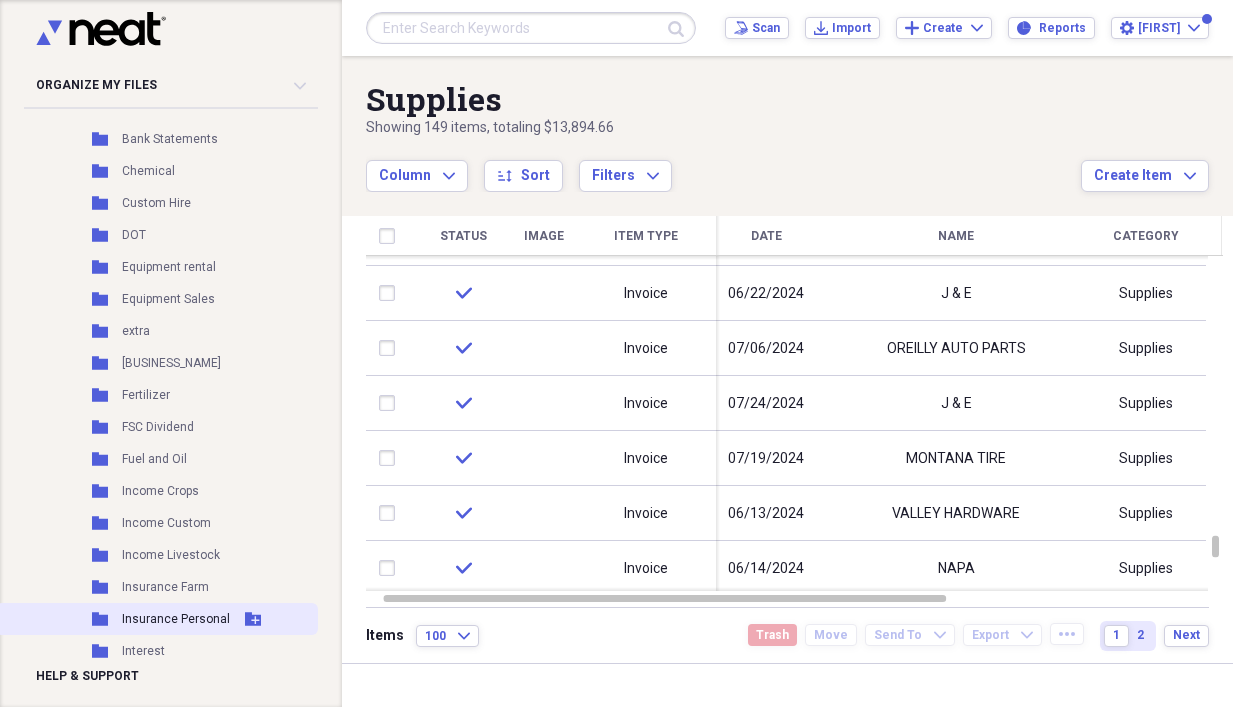 scroll, scrollTop: 427, scrollLeft: 0, axis: vertical 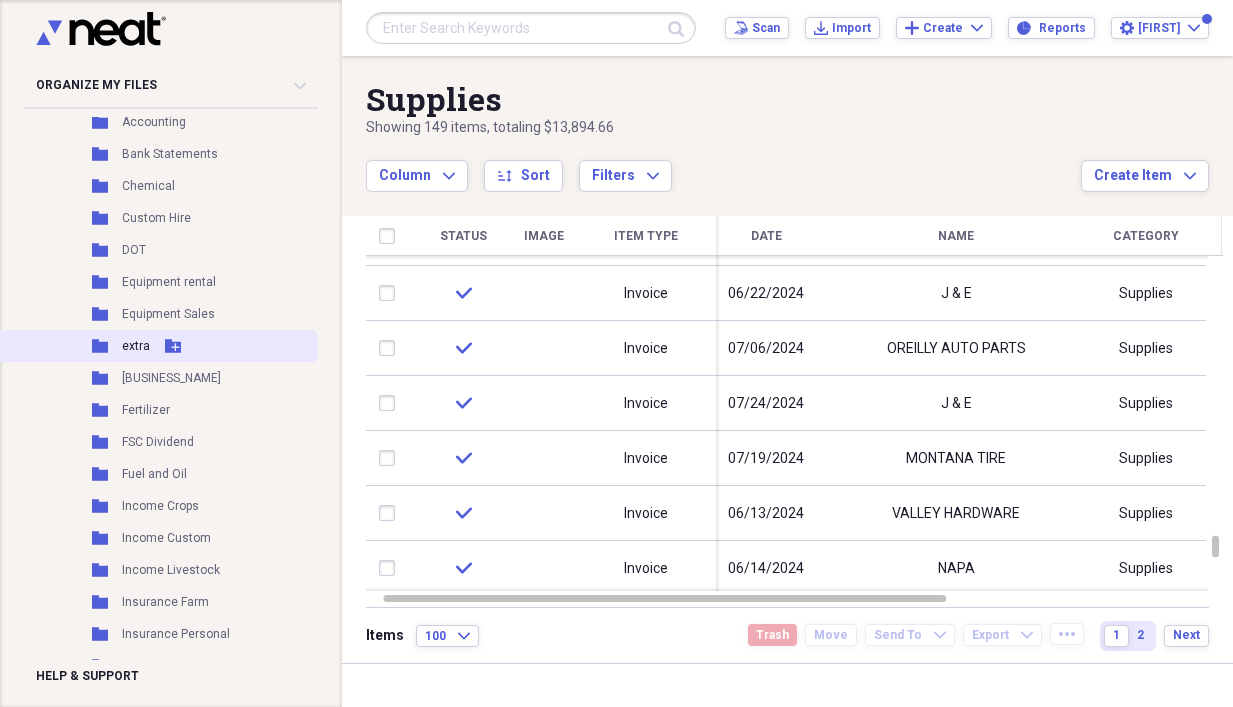 click on "Folder" at bounding box center [101, 346] 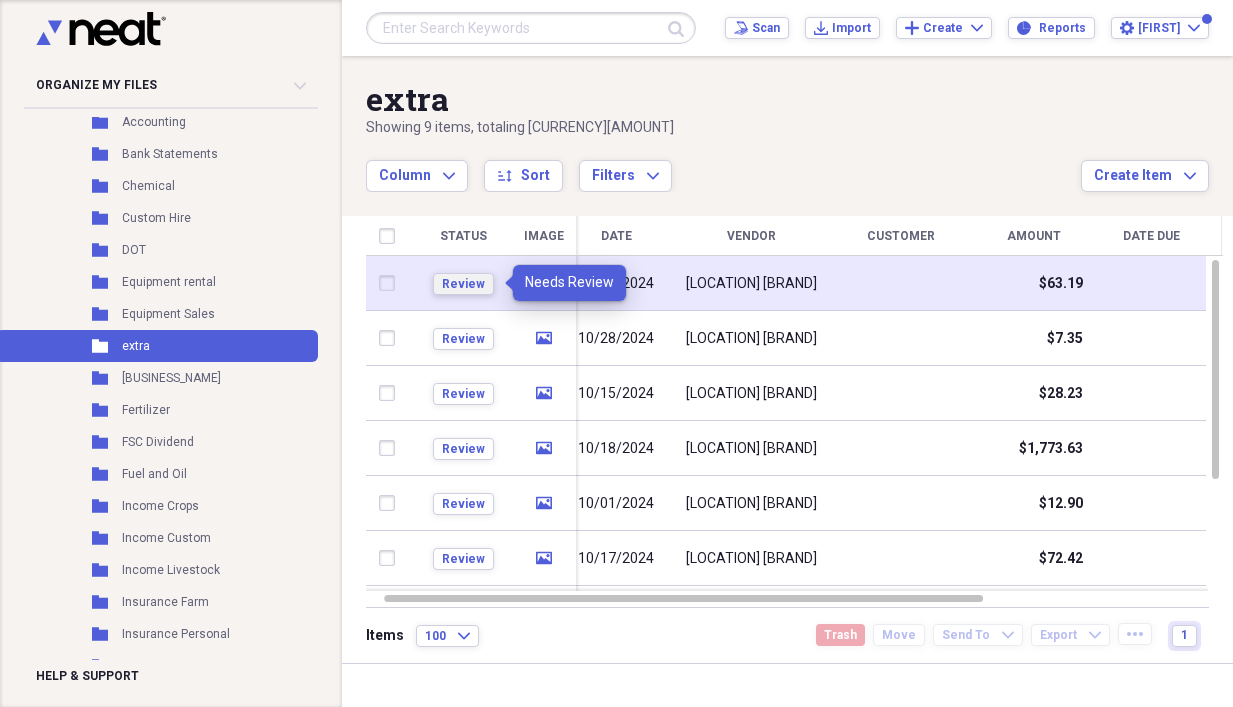 click on "Review" at bounding box center [463, 284] 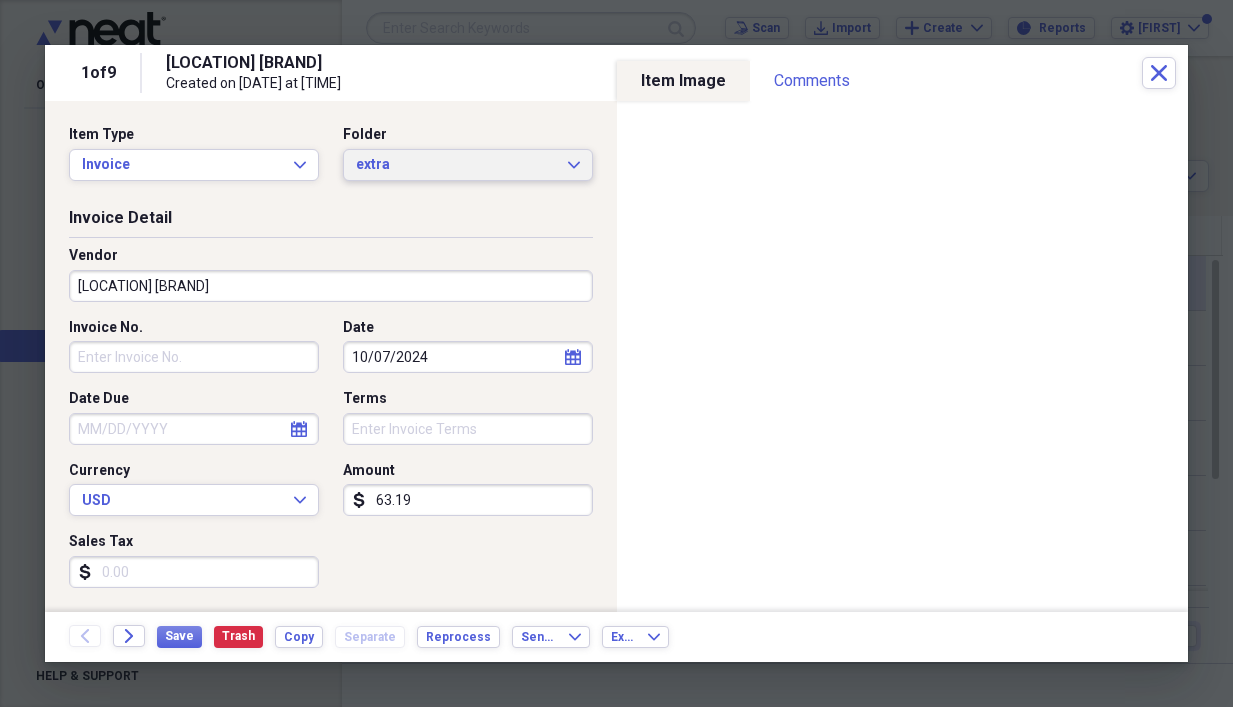click on "extra Expand" at bounding box center (468, 165) 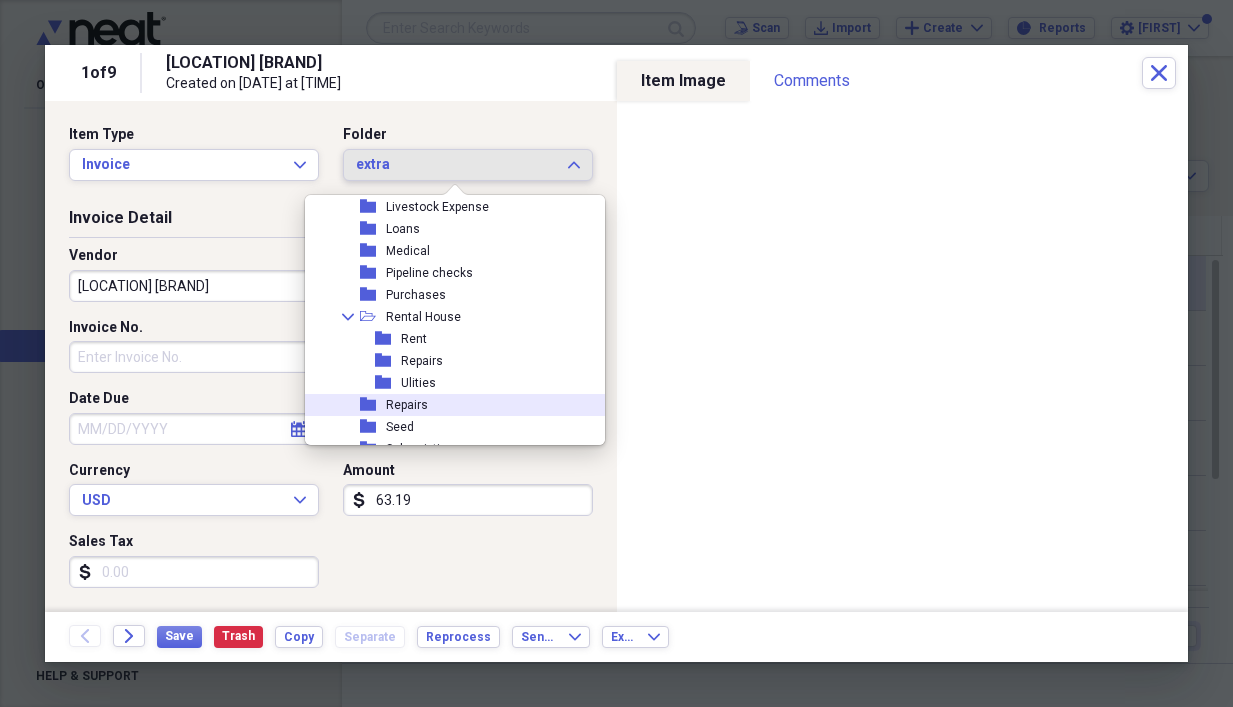 scroll, scrollTop: 1591, scrollLeft: 0, axis: vertical 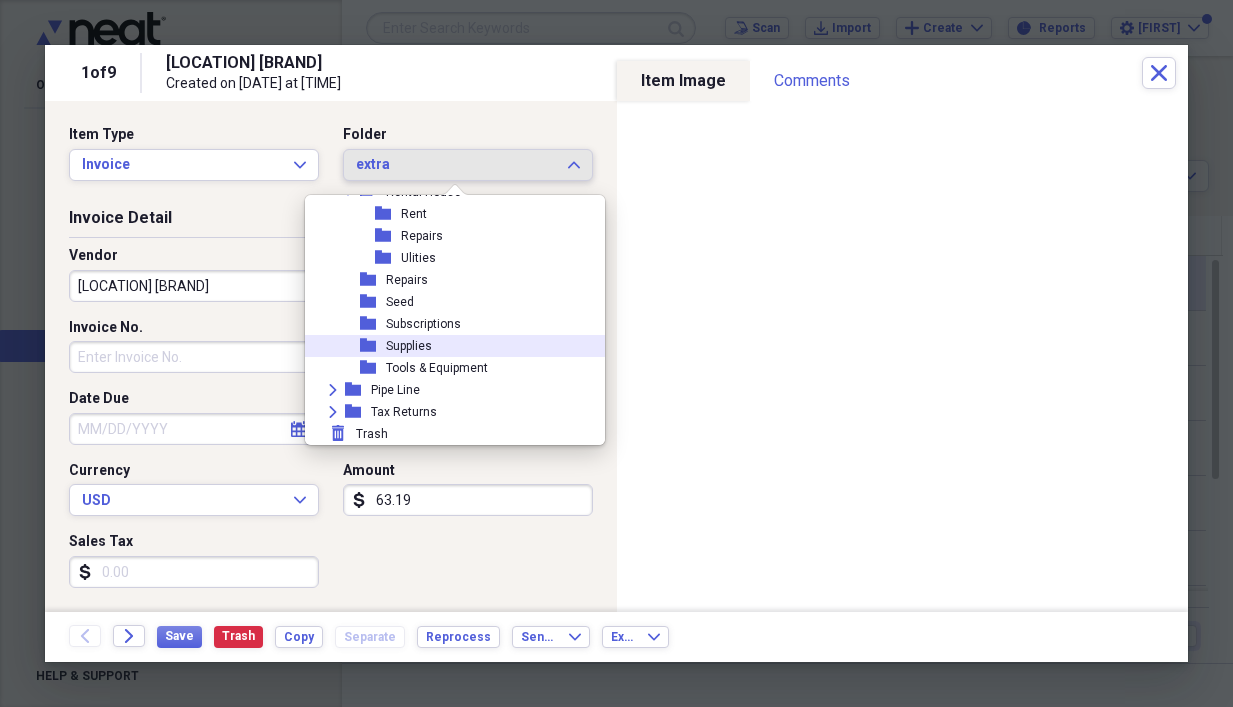 click on "Supplies" at bounding box center [409, 346] 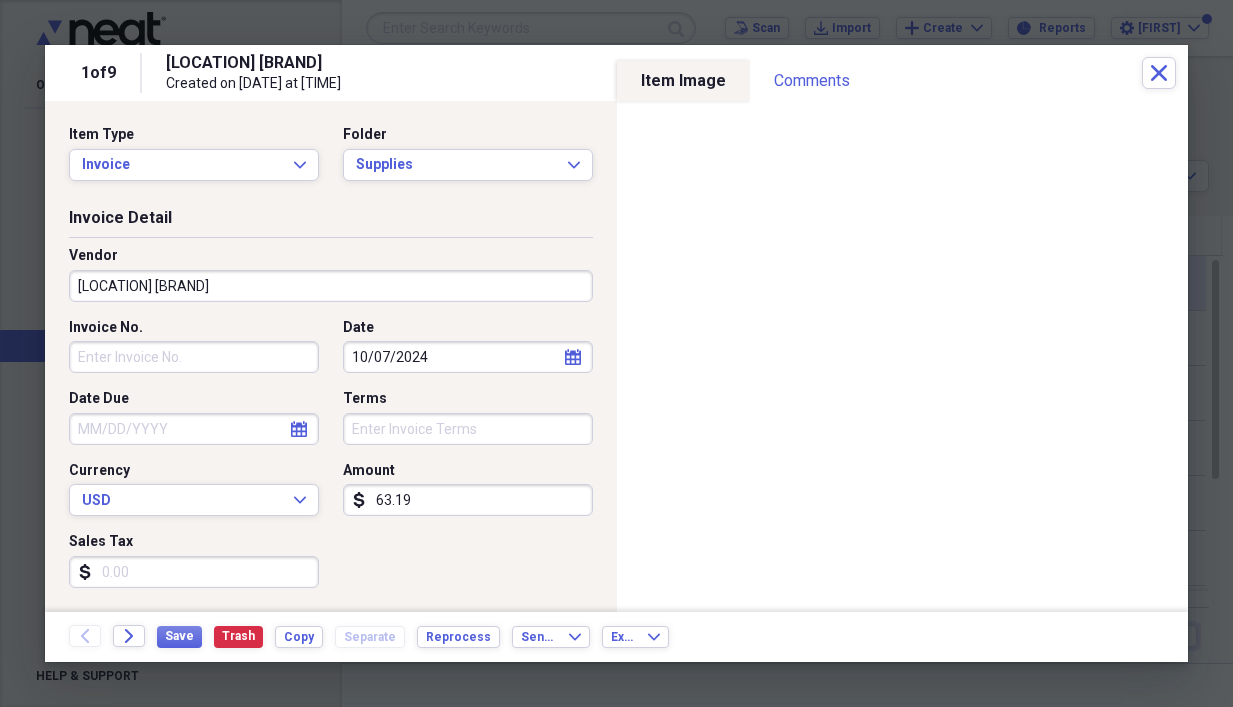 click on "Invoice No." at bounding box center [194, 357] 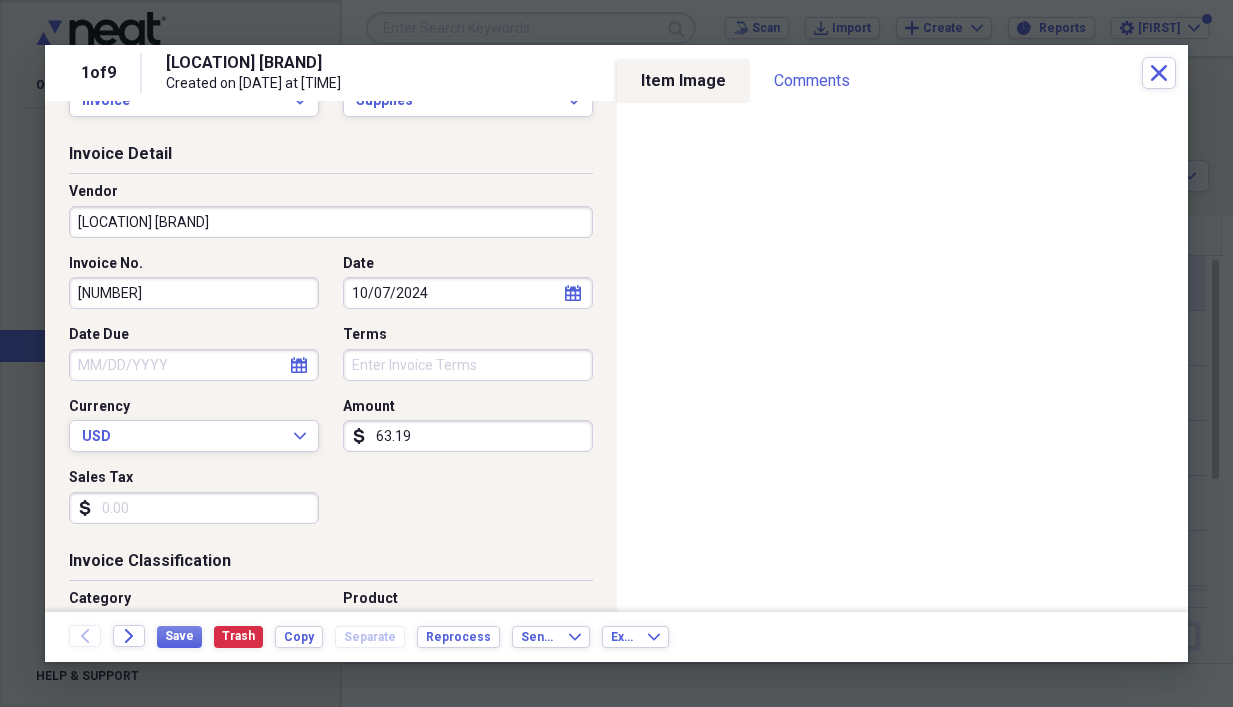 scroll, scrollTop: 200, scrollLeft: 0, axis: vertical 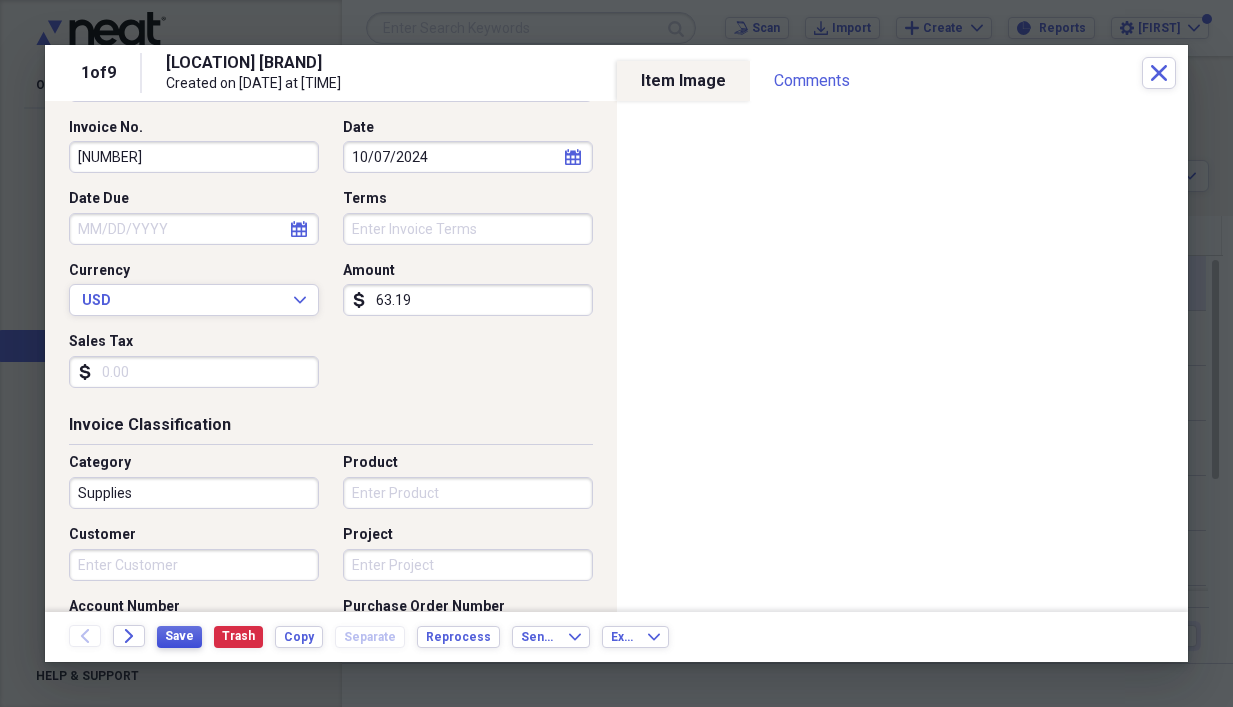 type on "027057" 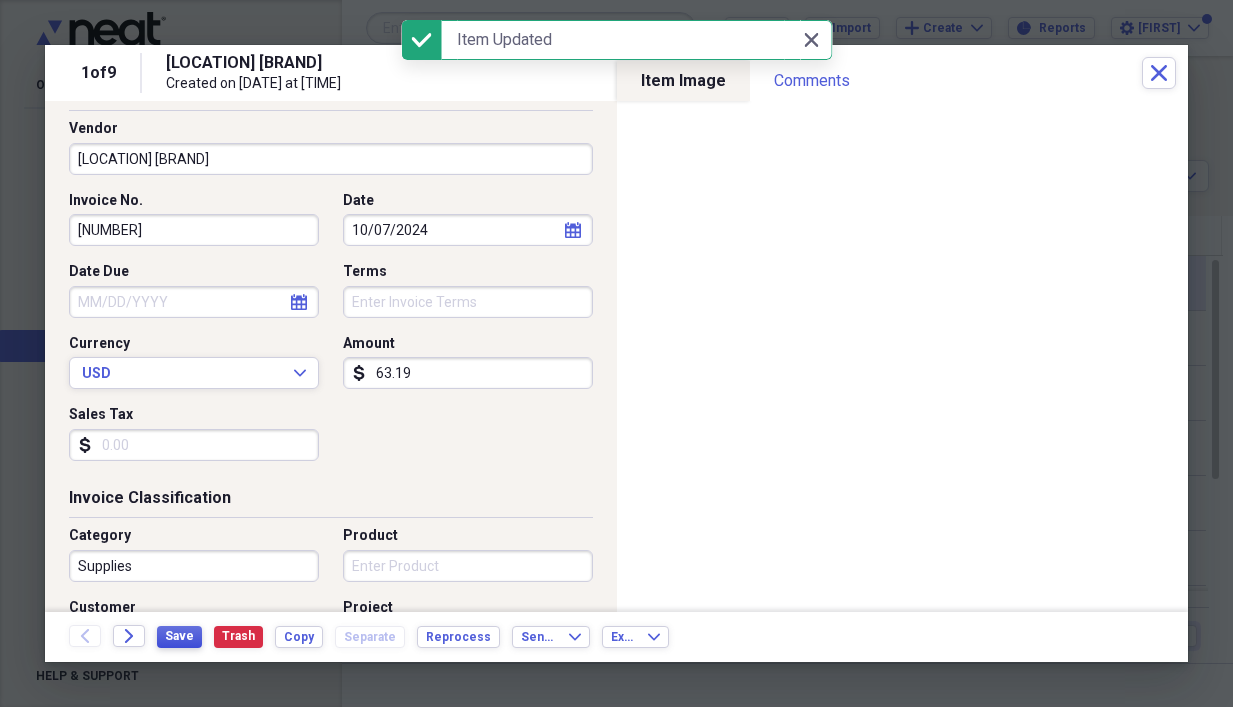 scroll, scrollTop: 100, scrollLeft: 0, axis: vertical 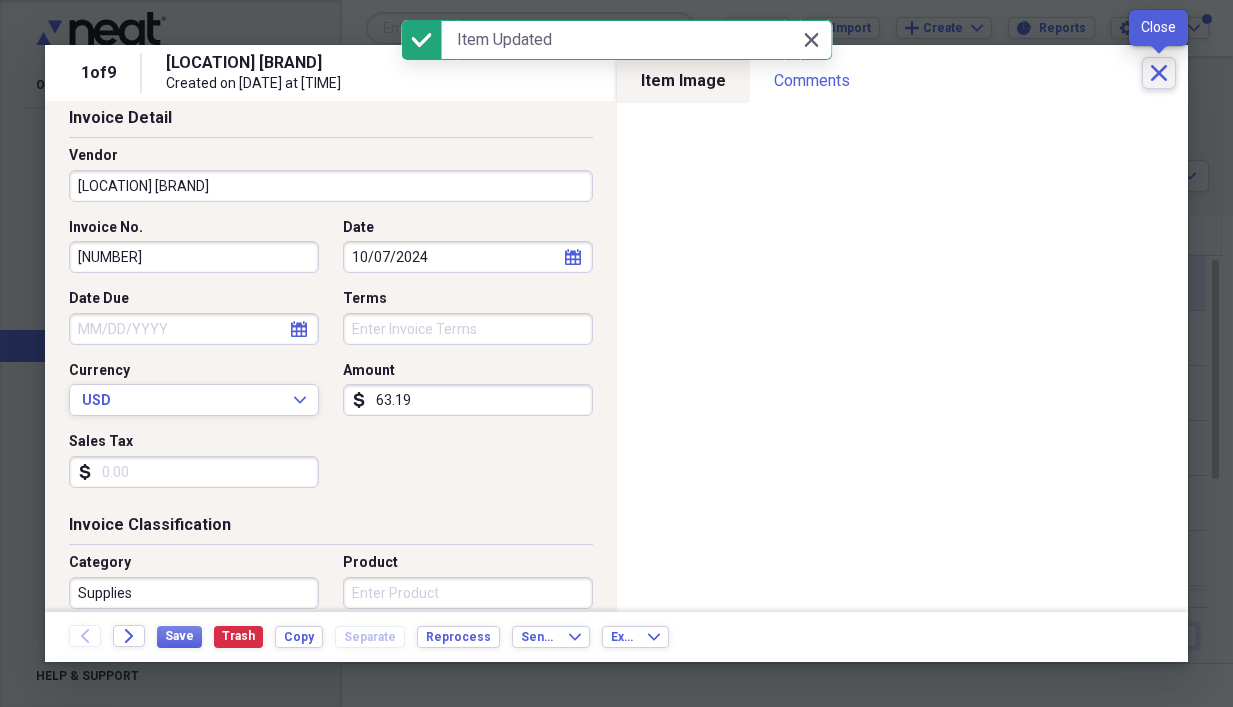 click on "Close" at bounding box center [1159, 73] 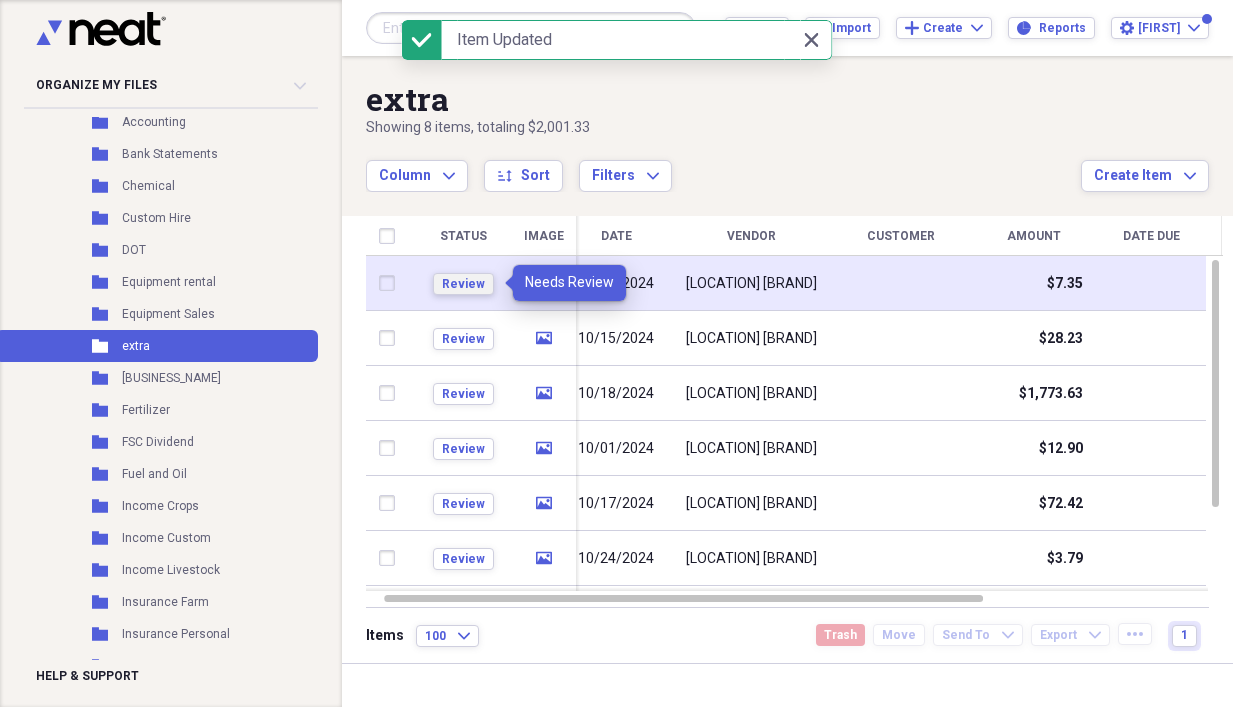 click on "Review" at bounding box center [463, 284] 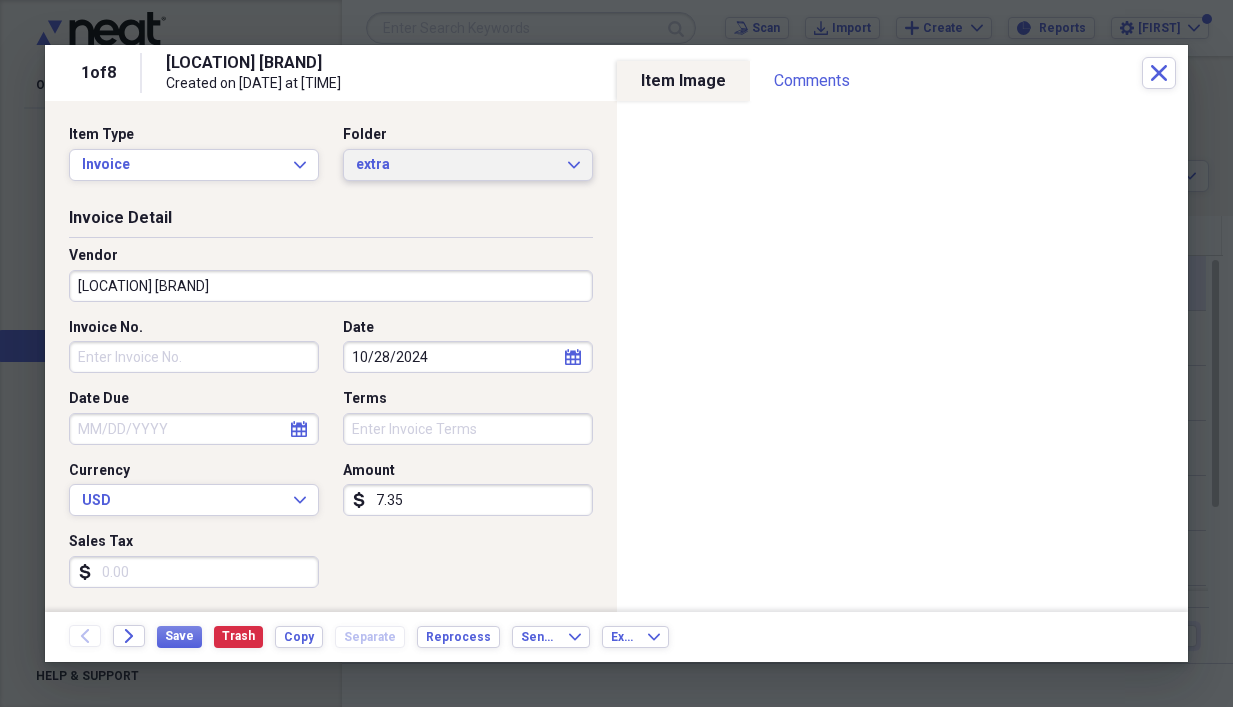 click on "Expand" 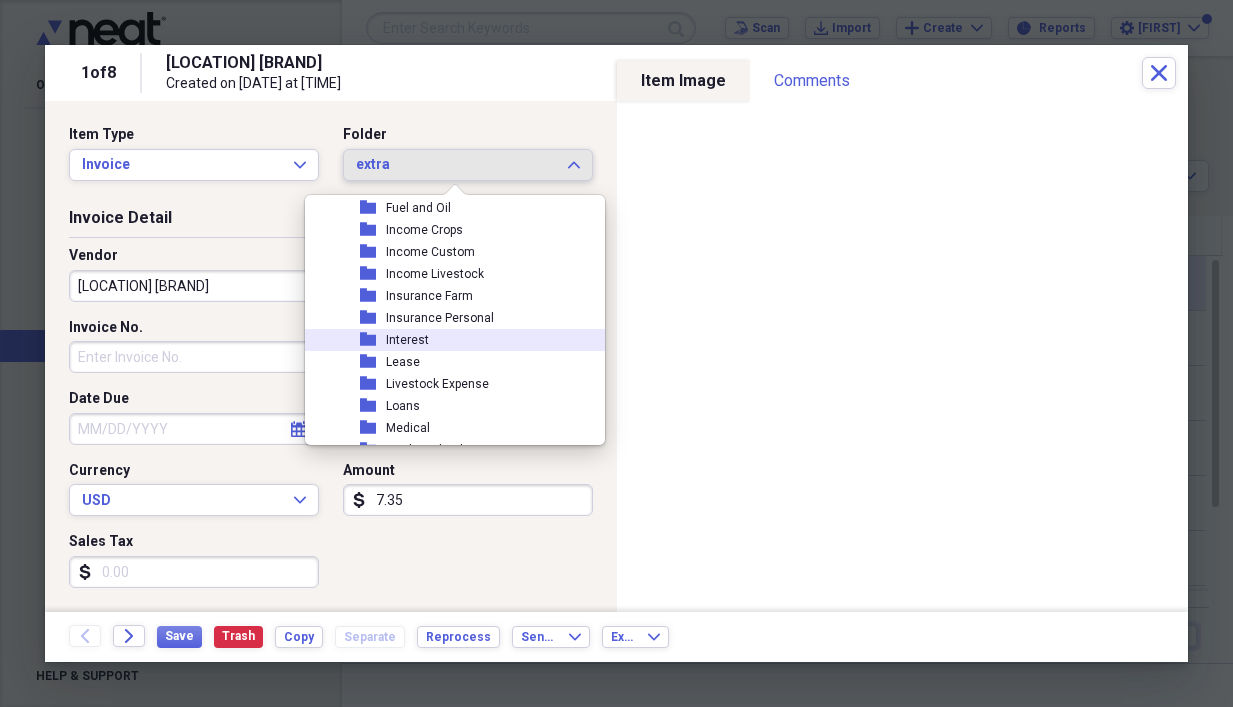 scroll, scrollTop: 1389, scrollLeft: 0, axis: vertical 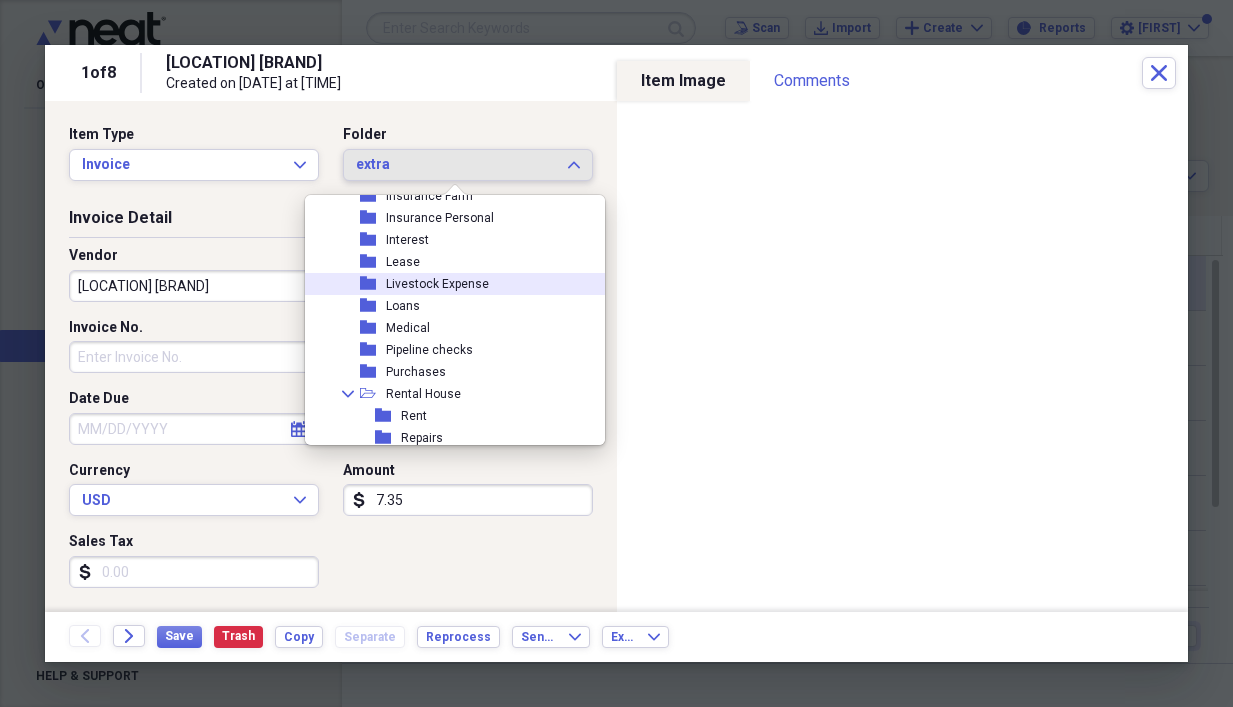 click on "Livestock Expense" at bounding box center [437, 284] 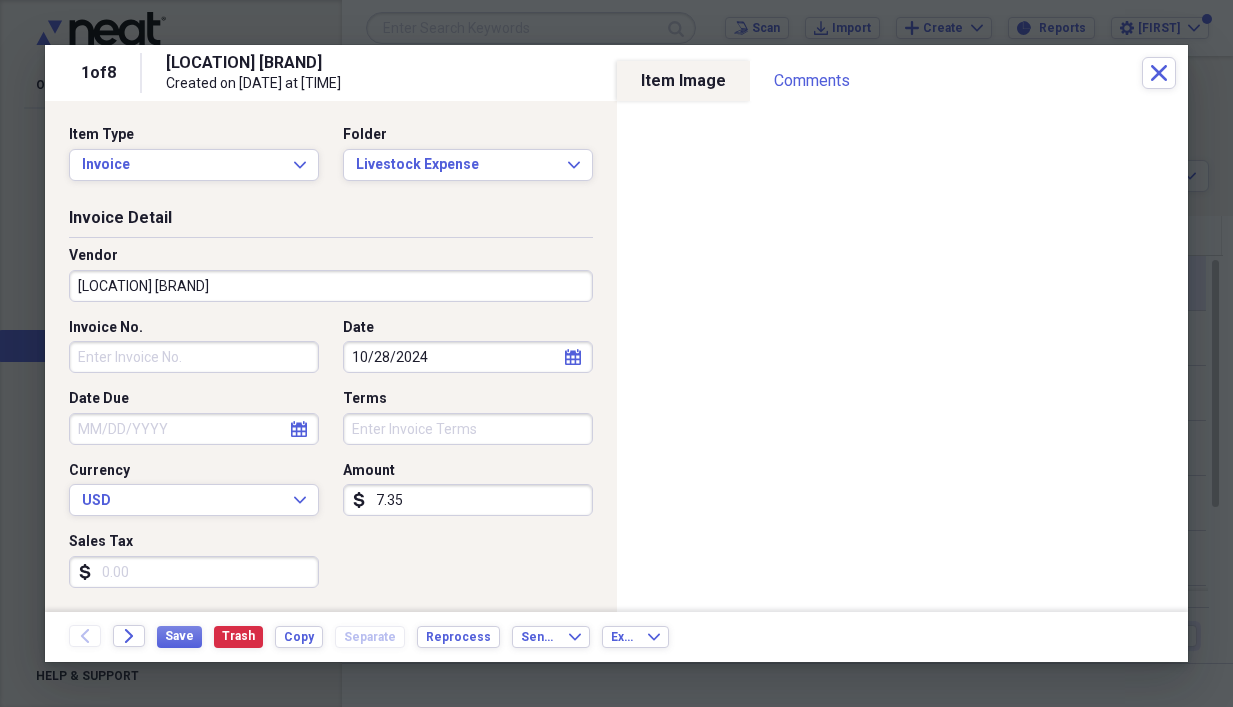 click on "Invoice No." at bounding box center [194, 357] 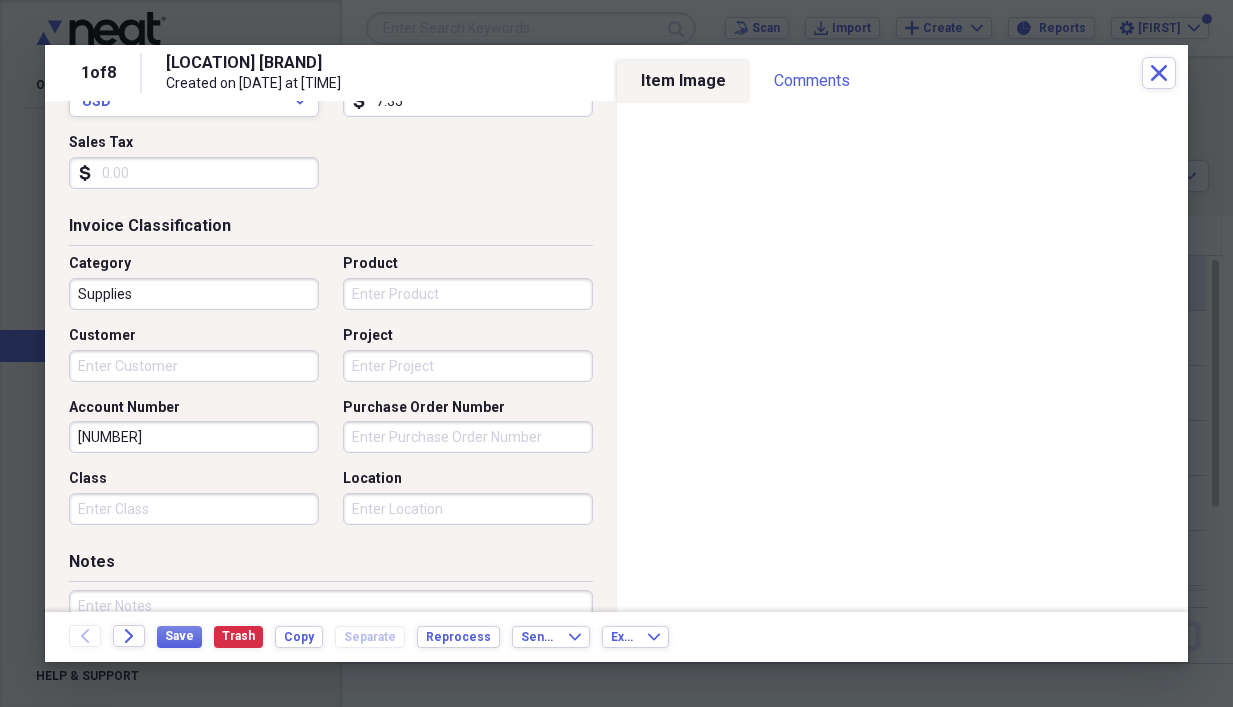 scroll, scrollTop: 400, scrollLeft: 0, axis: vertical 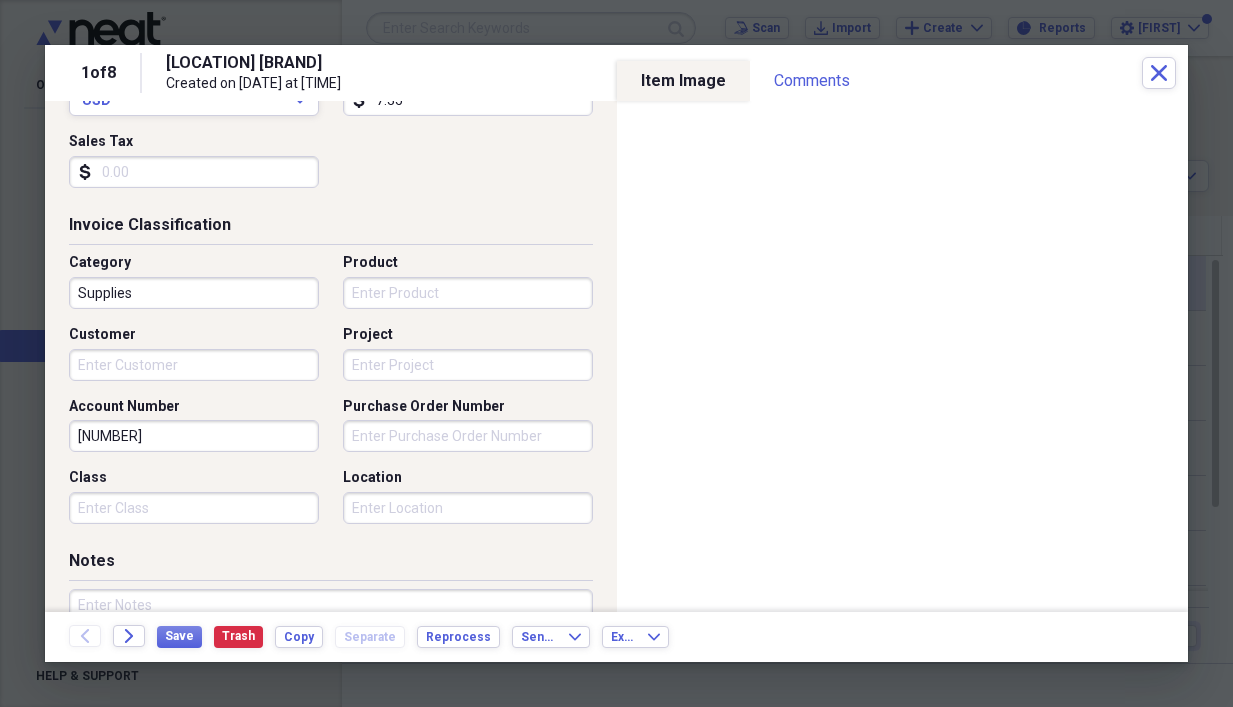 type on "028013" 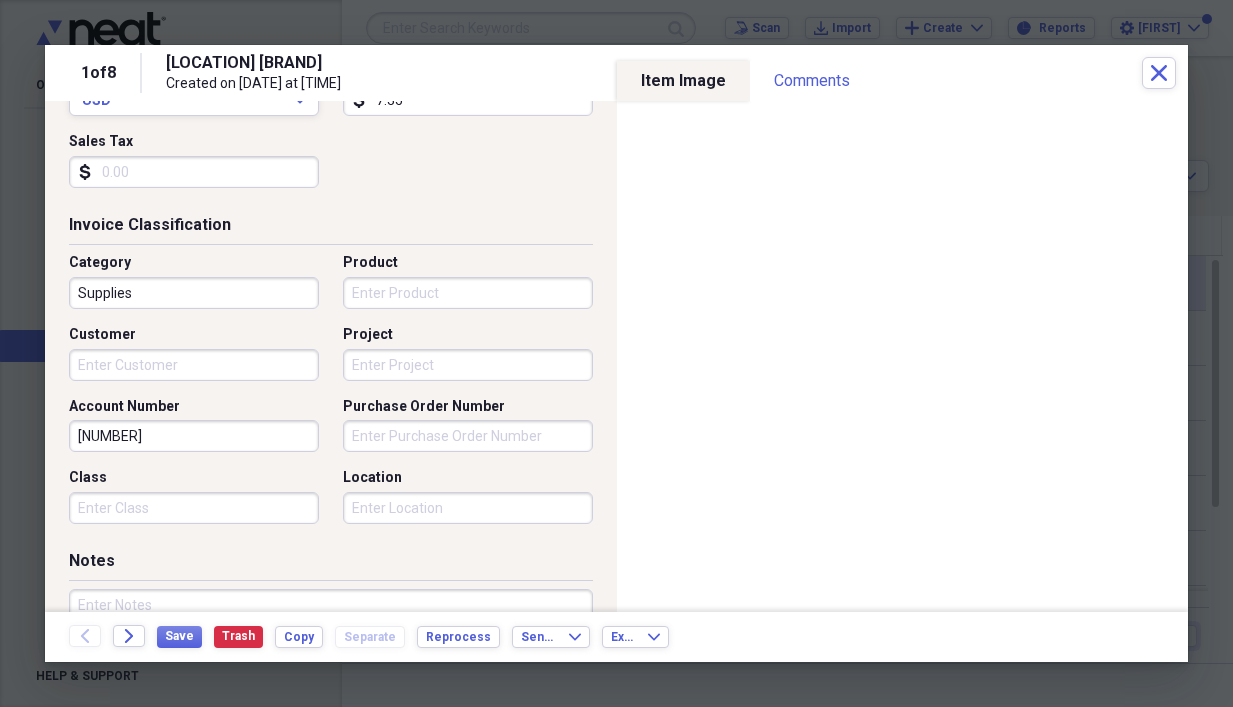 click on "Supplies" at bounding box center (194, 293) 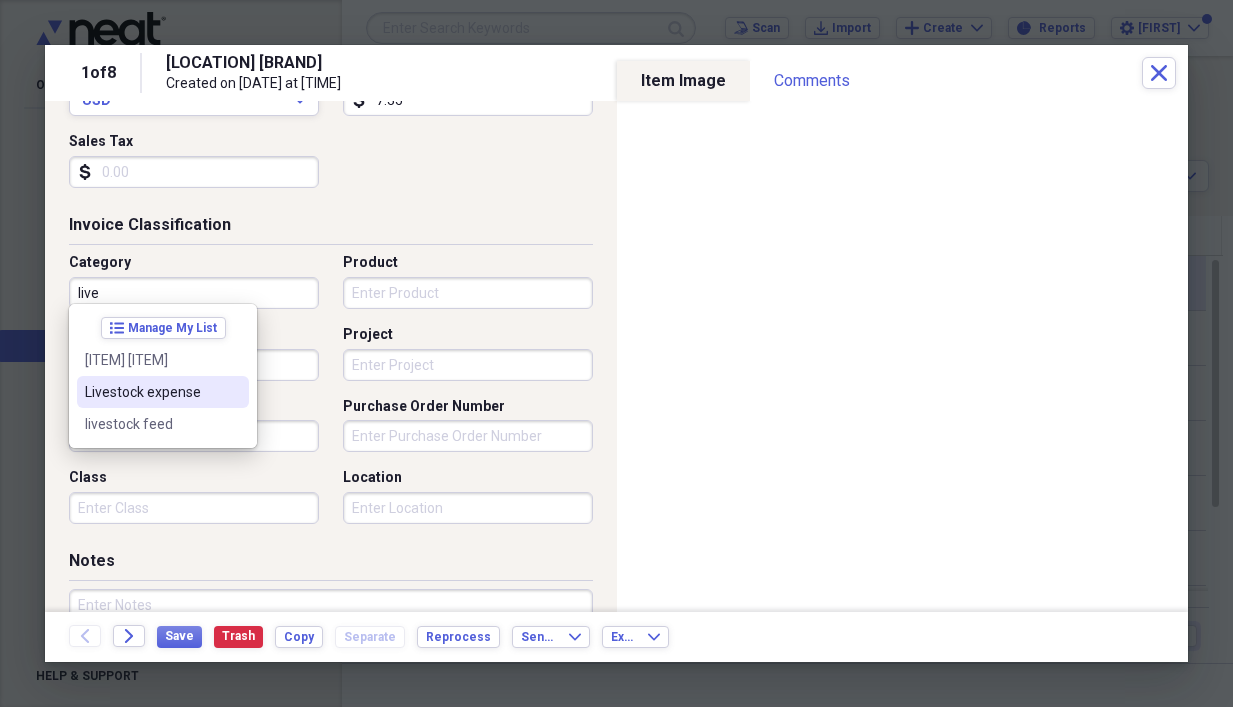 click on "Livestock expense" at bounding box center (151, 392) 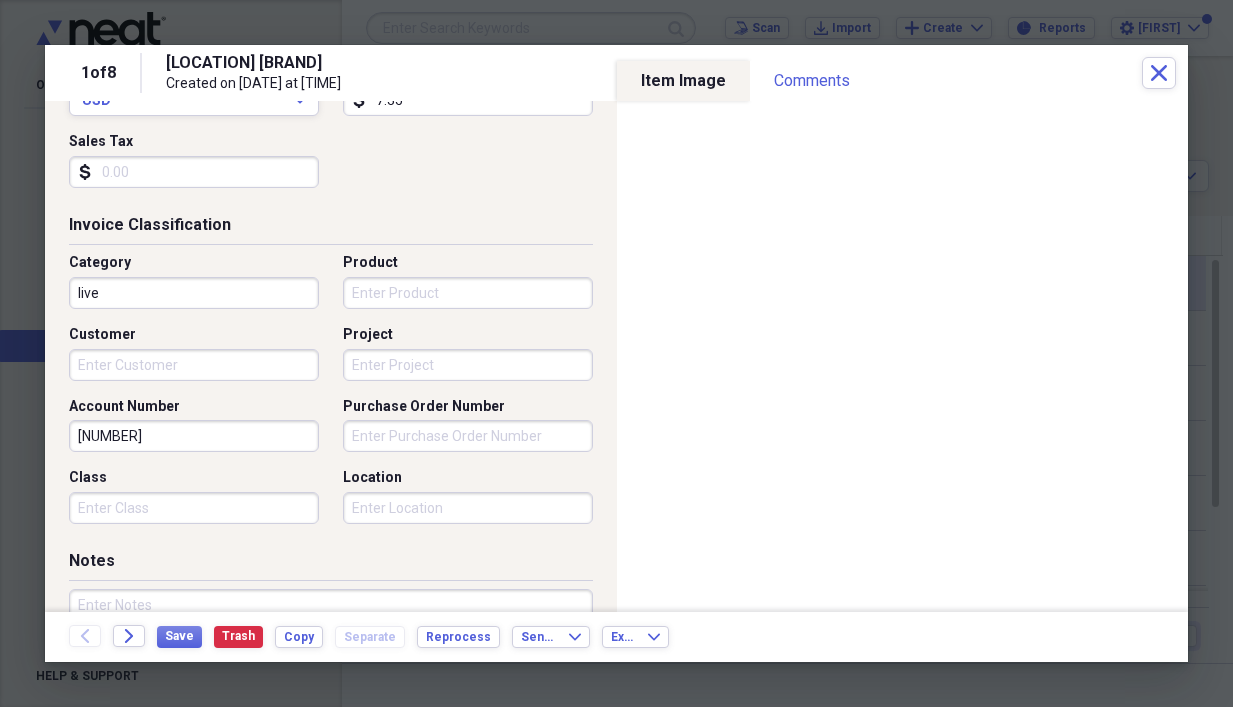 type on "Livestock expense" 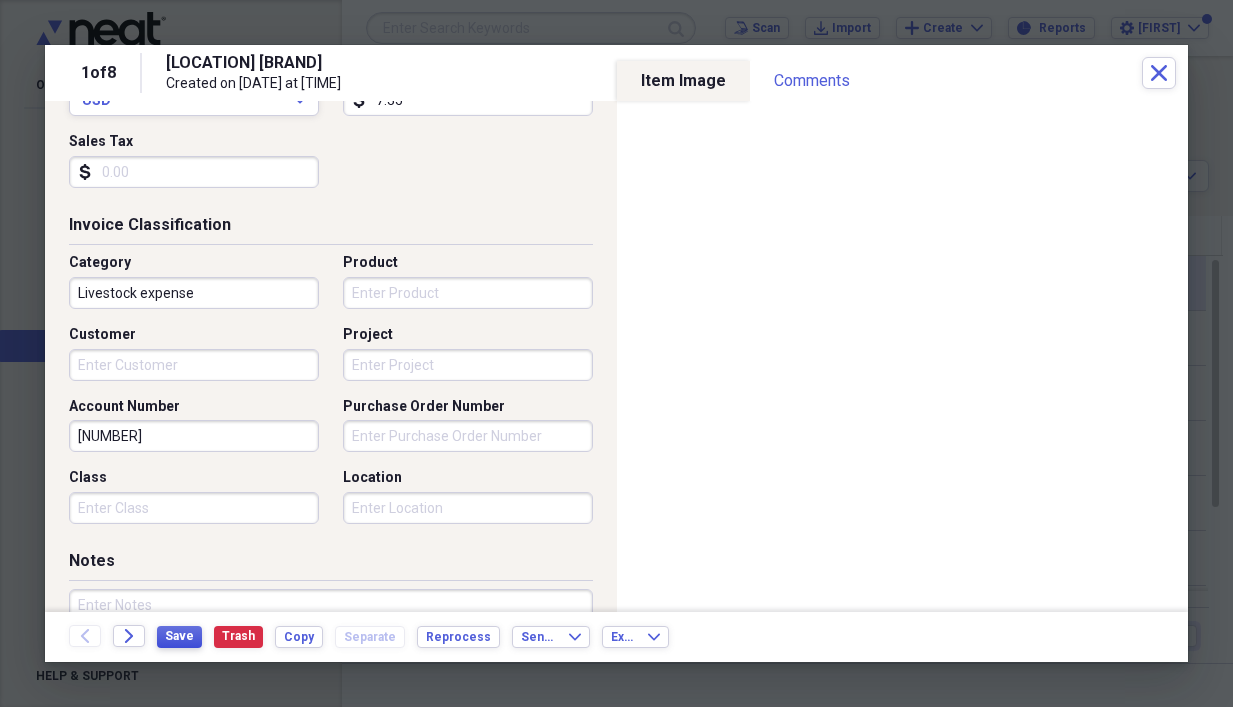 click on "Save" at bounding box center [179, 636] 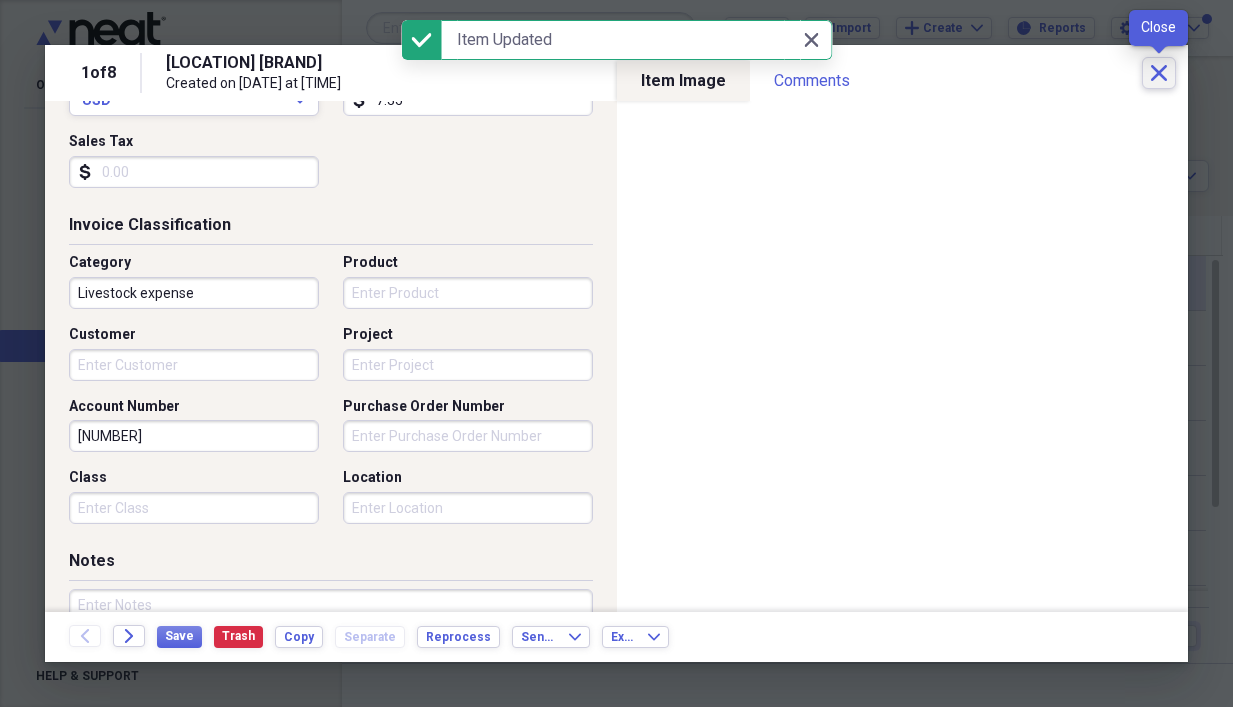 click on "Close" 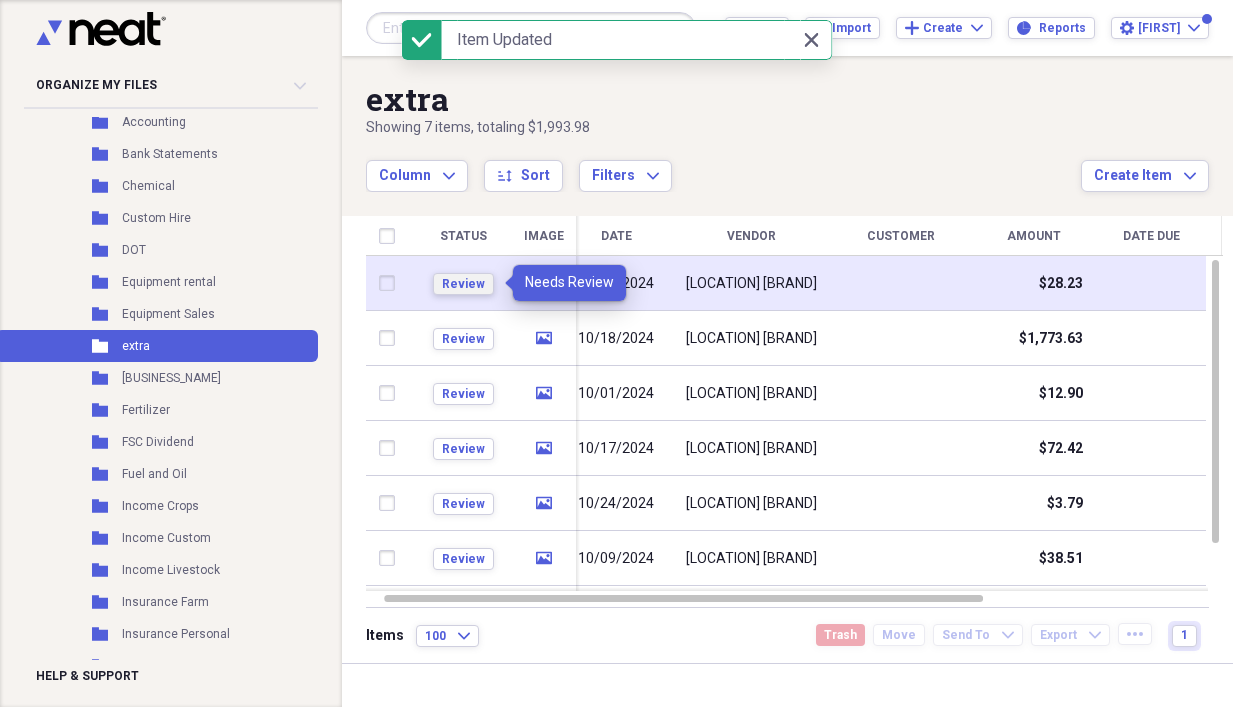 click on "Review" at bounding box center [463, 284] 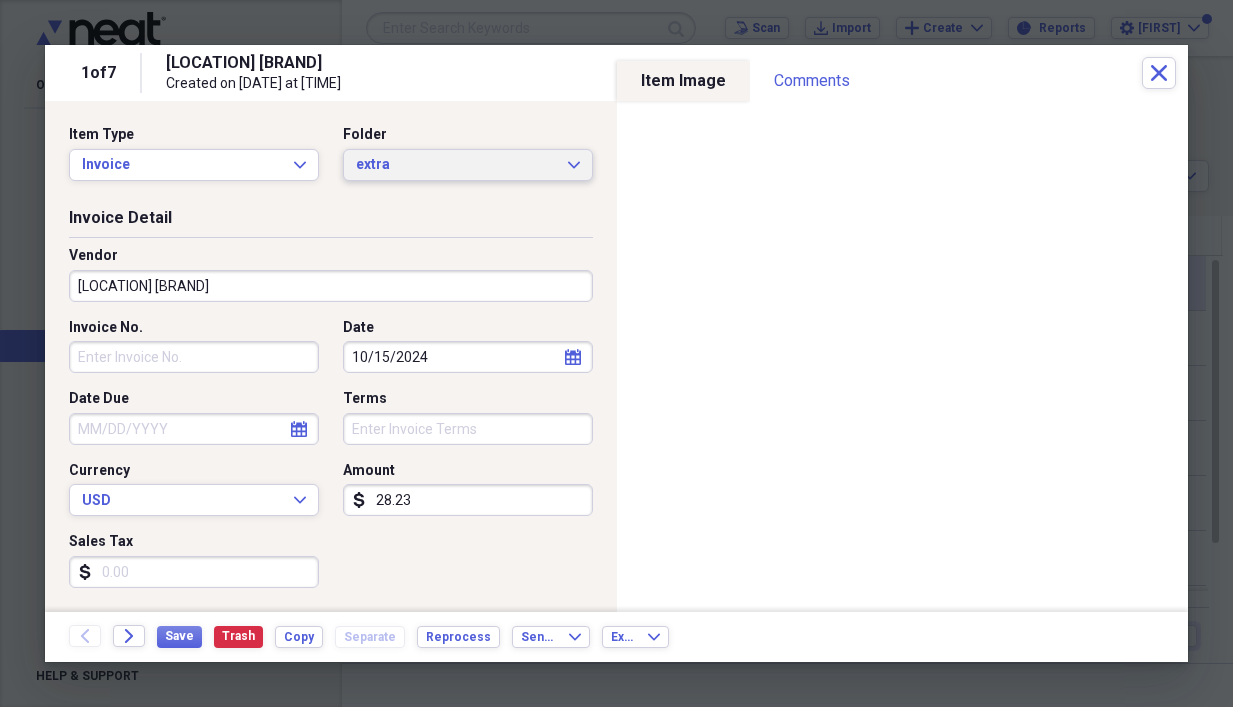 click 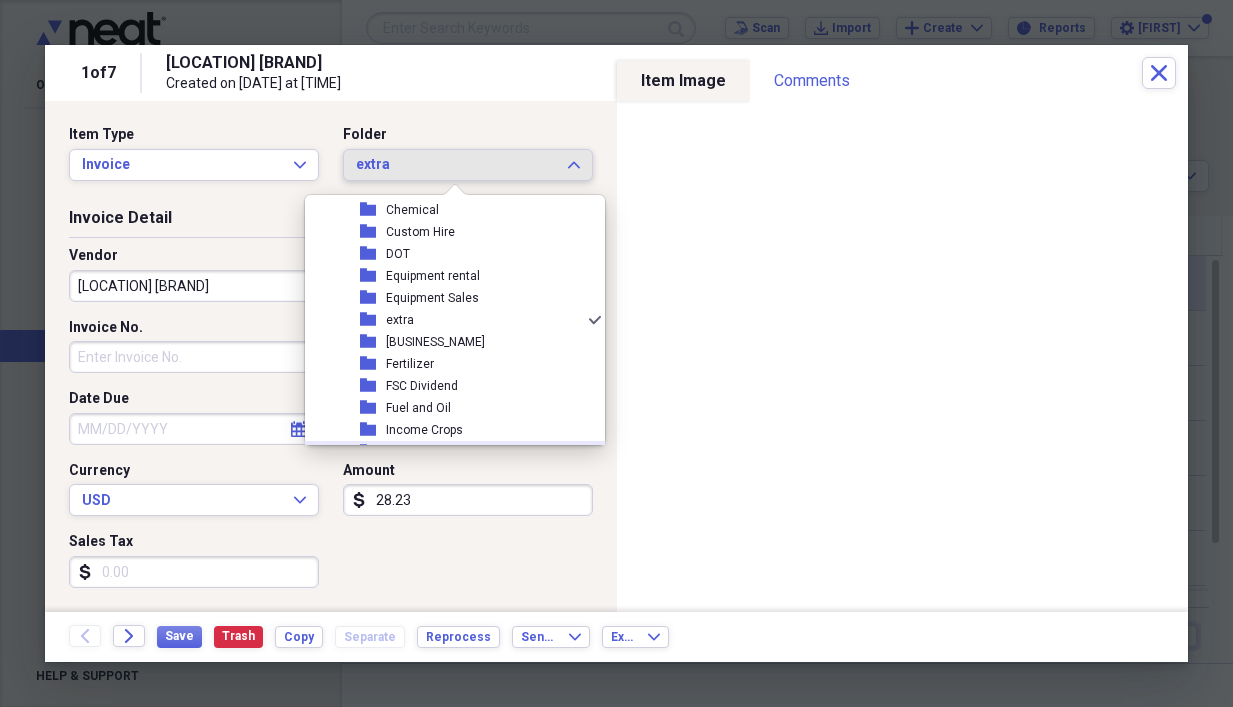 scroll, scrollTop: 1155, scrollLeft: 0, axis: vertical 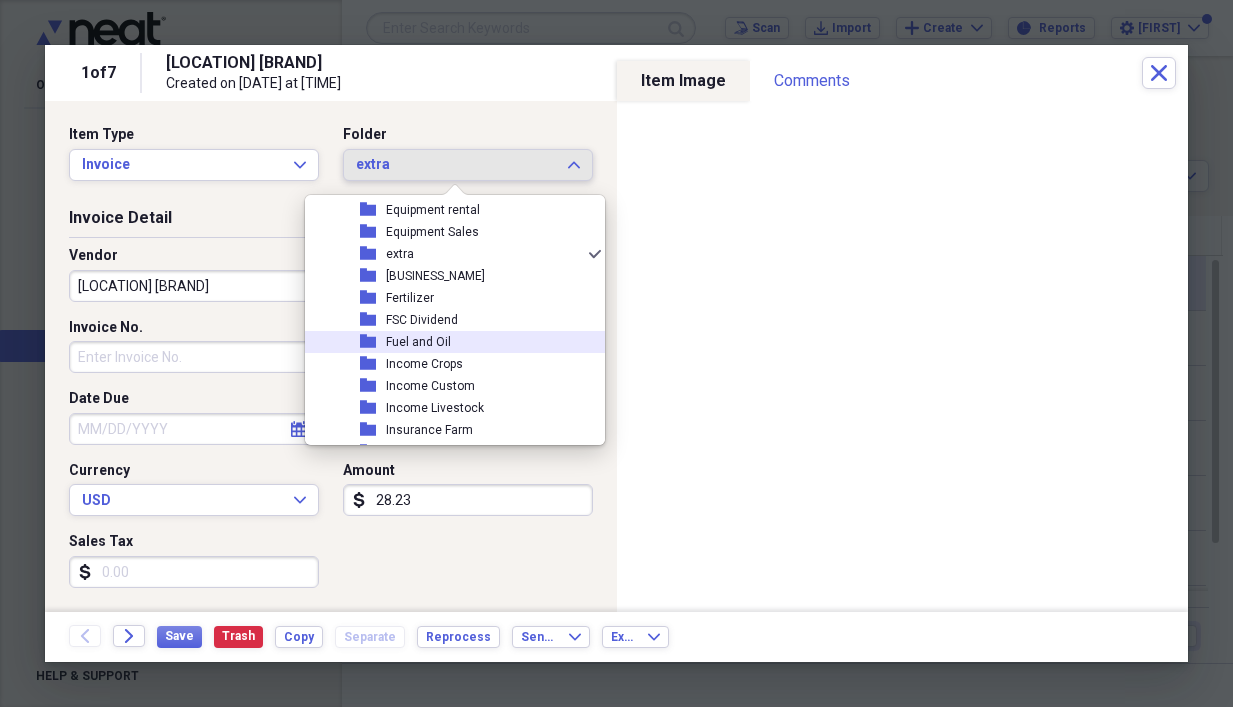 click on "folder Fuel and Oil" at bounding box center [447, 342] 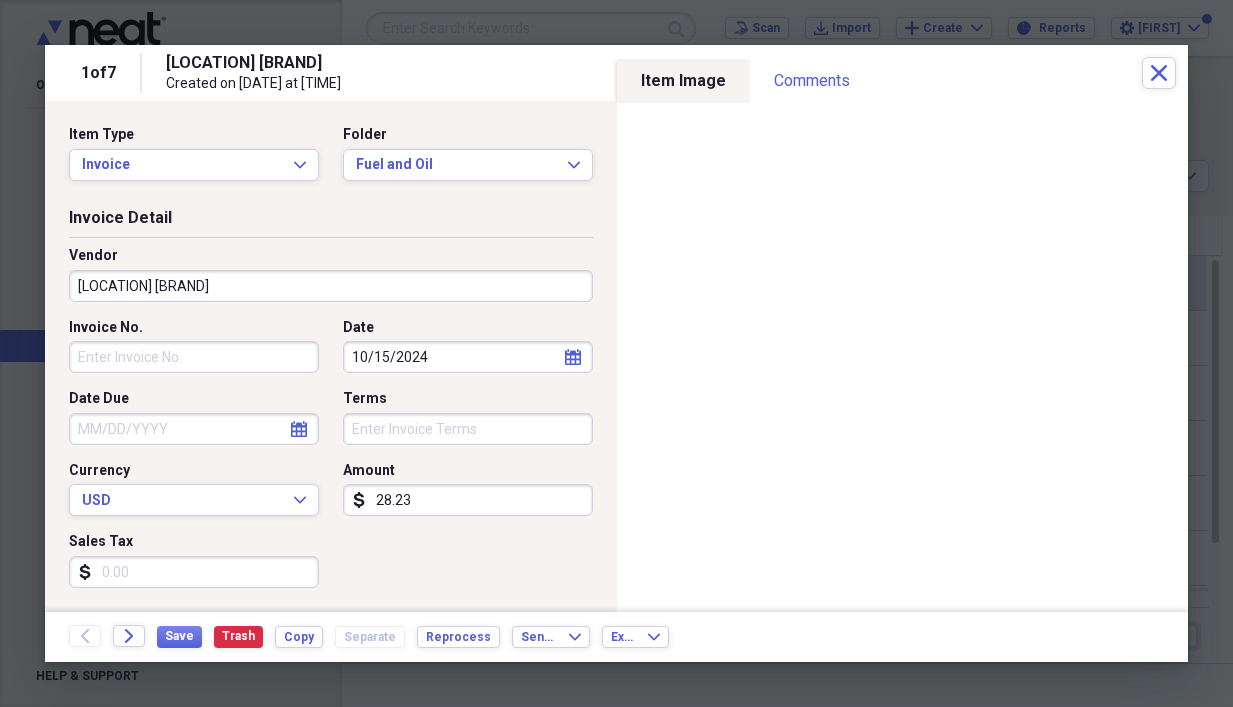 click on "Invoice No." at bounding box center (194, 357) 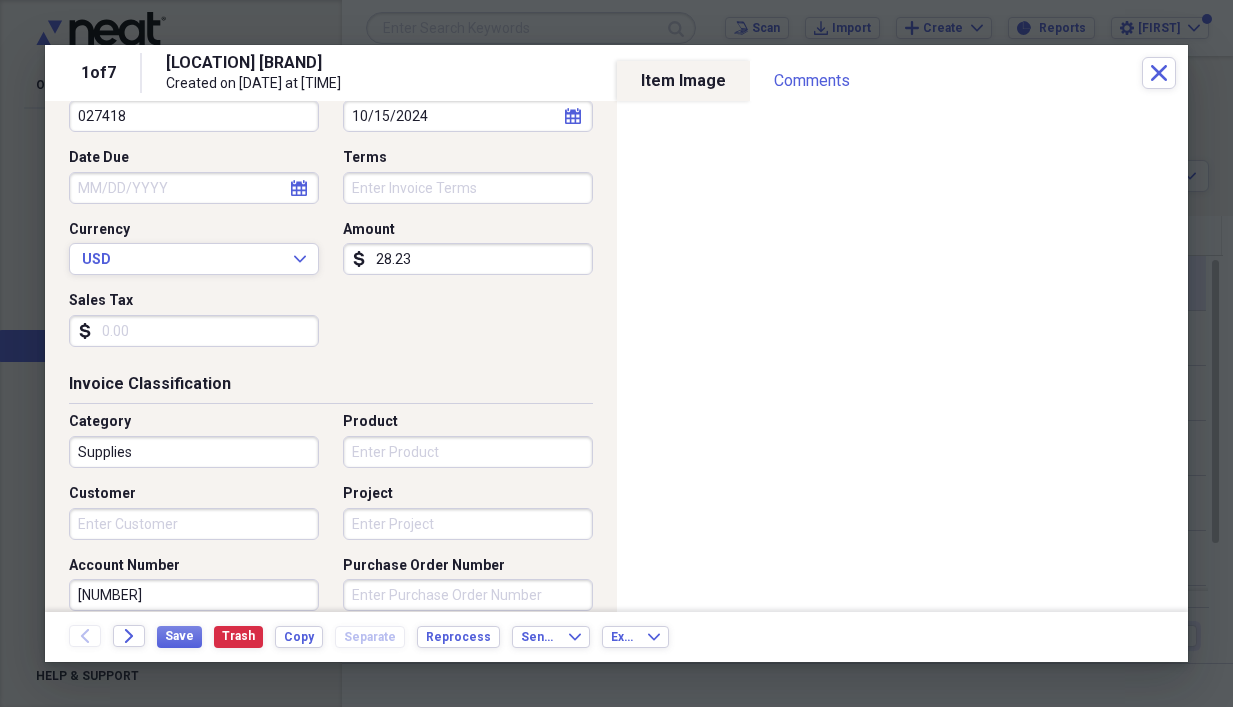 scroll, scrollTop: 300, scrollLeft: 0, axis: vertical 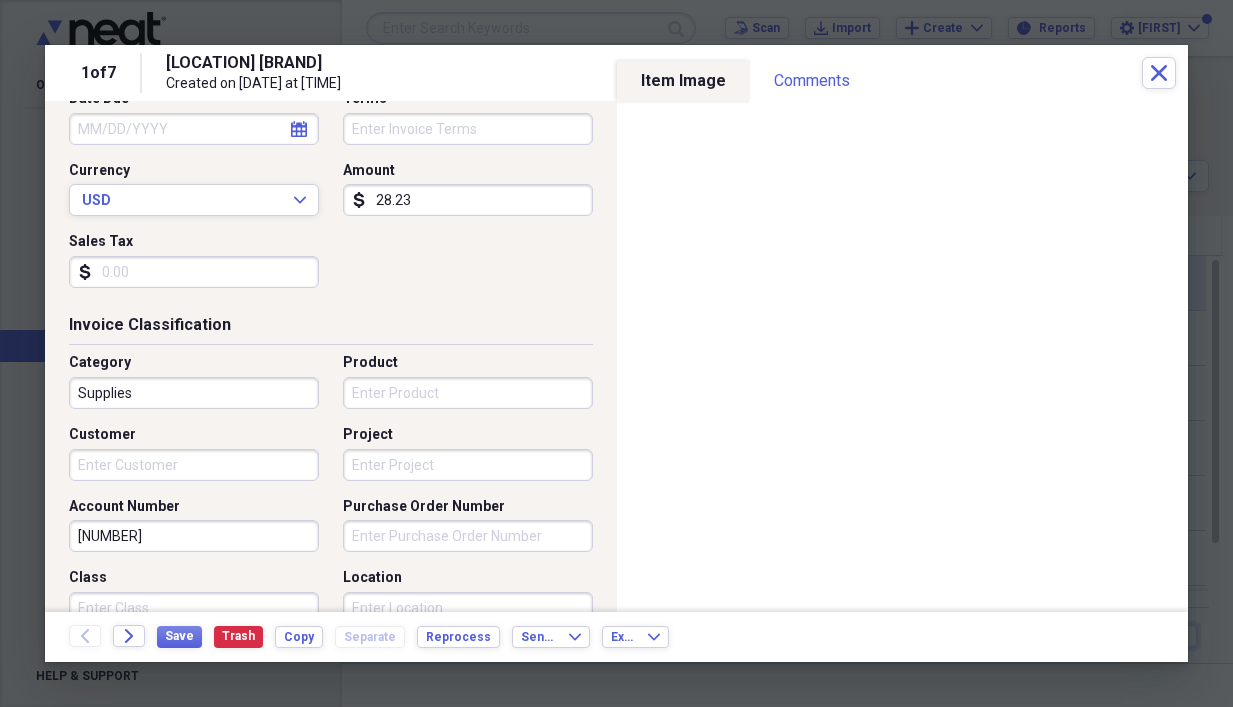 type on "027418" 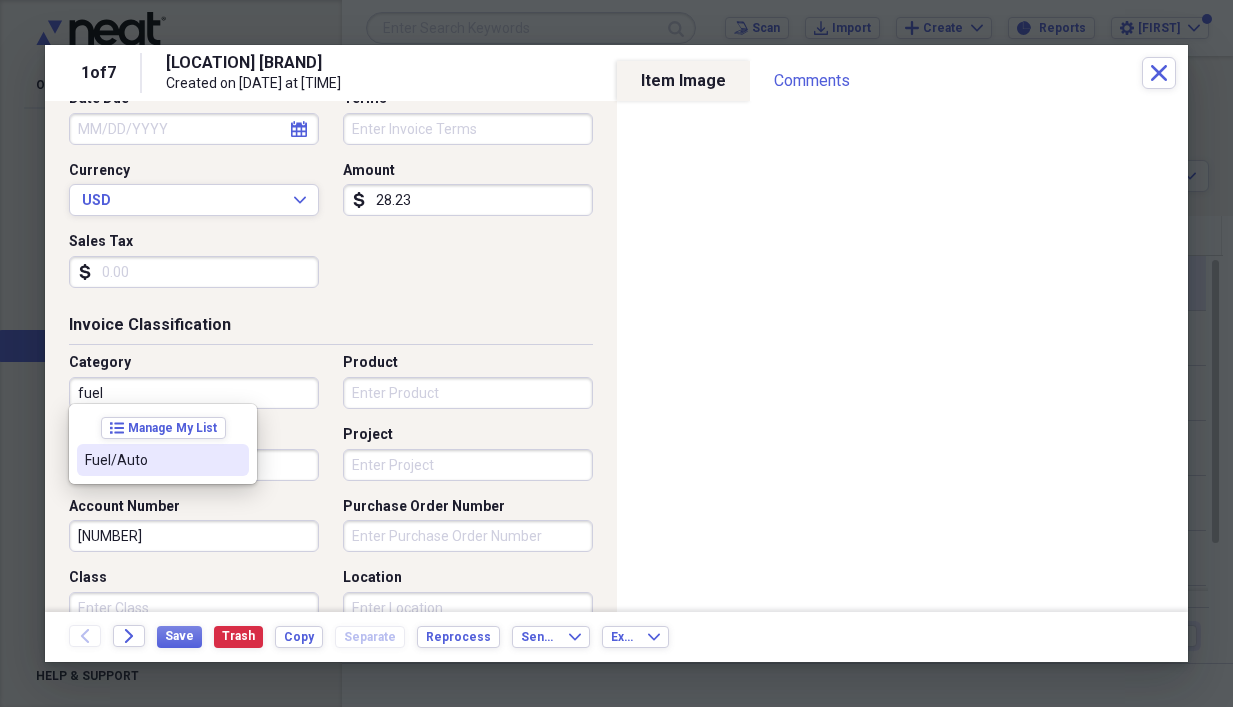 drag, startPoint x: 130, startPoint y: 456, endPoint x: 139, endPoint y: 463, distance: 11.401754 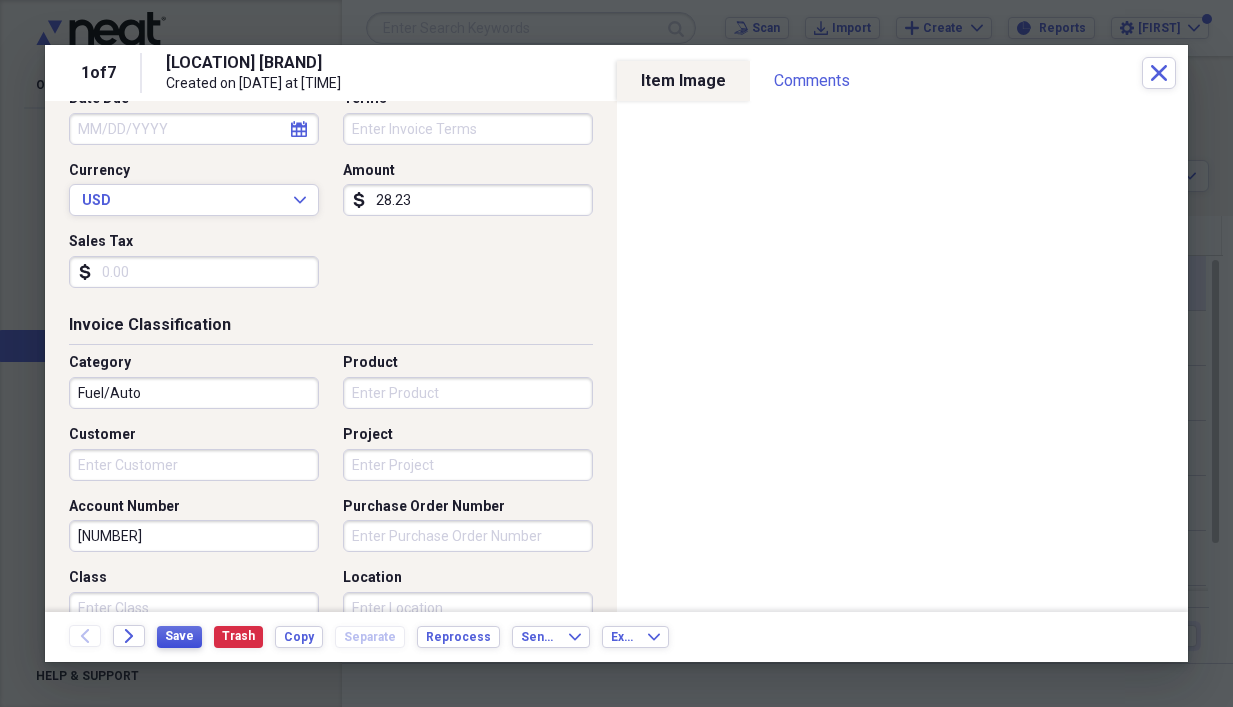 click on "Save" at bounding box center (179, 636) 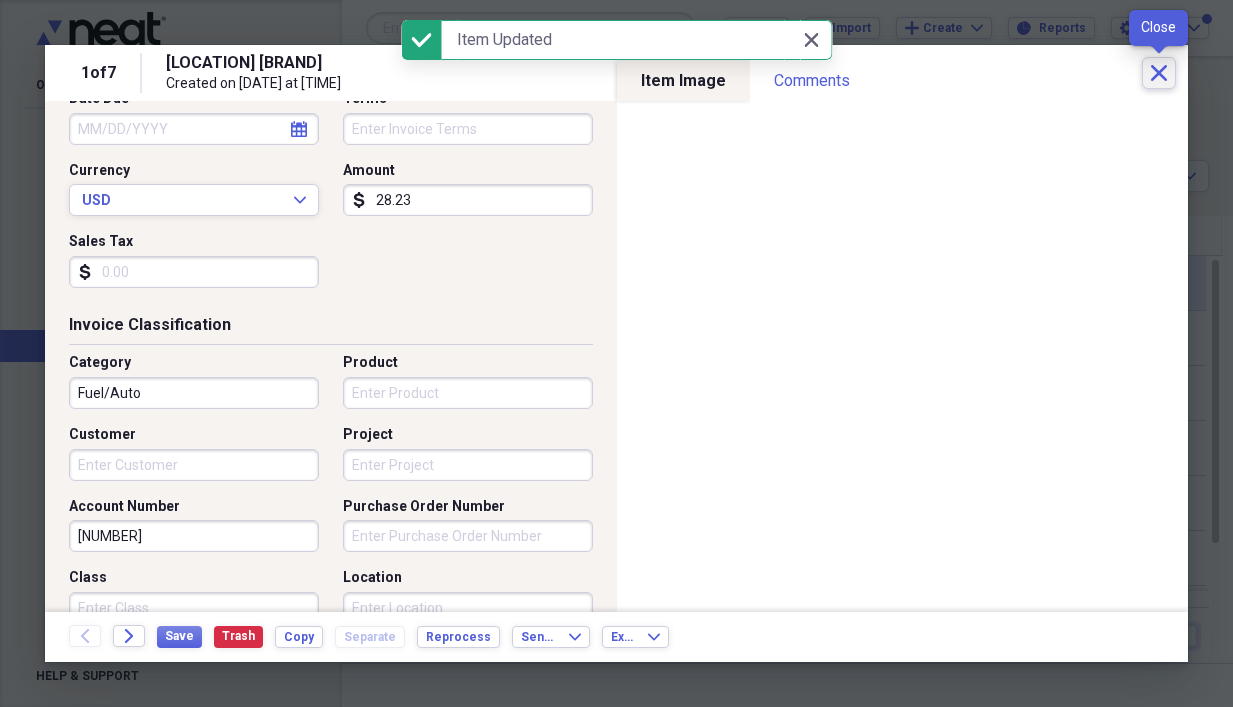 click on "Close" at bounding box center (1159, 73) 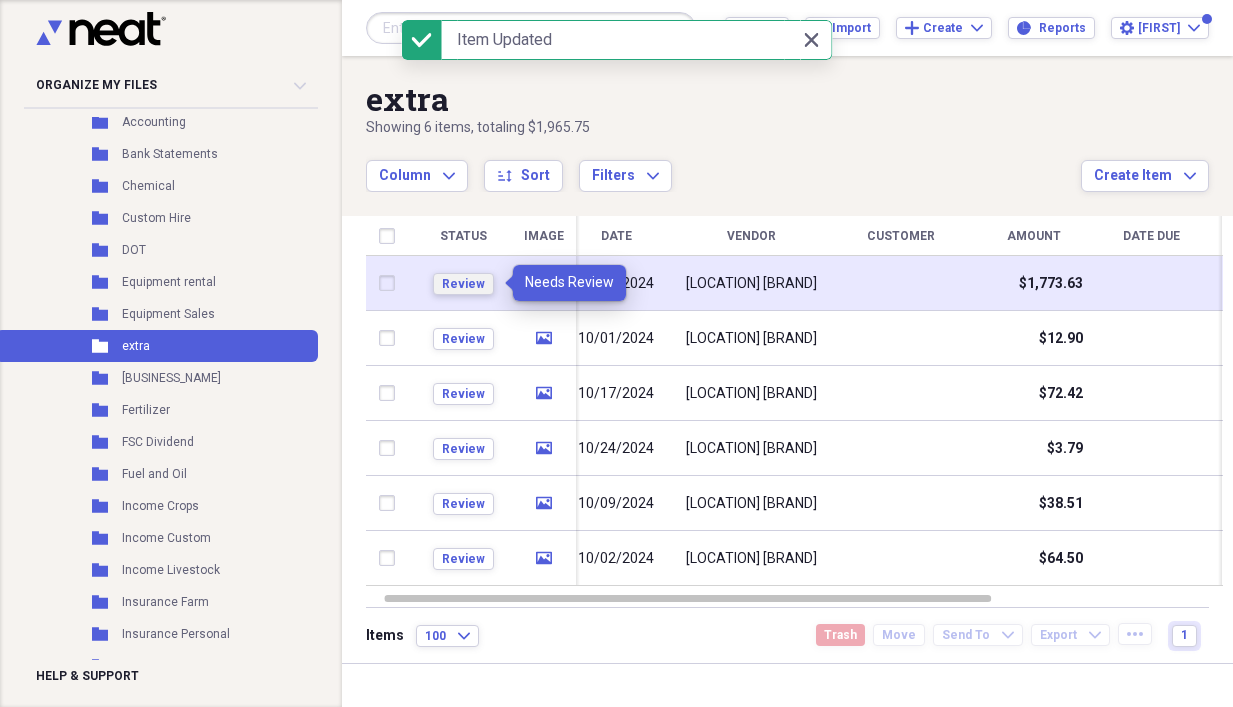 click on "Review" at bounding box center [463, 284] 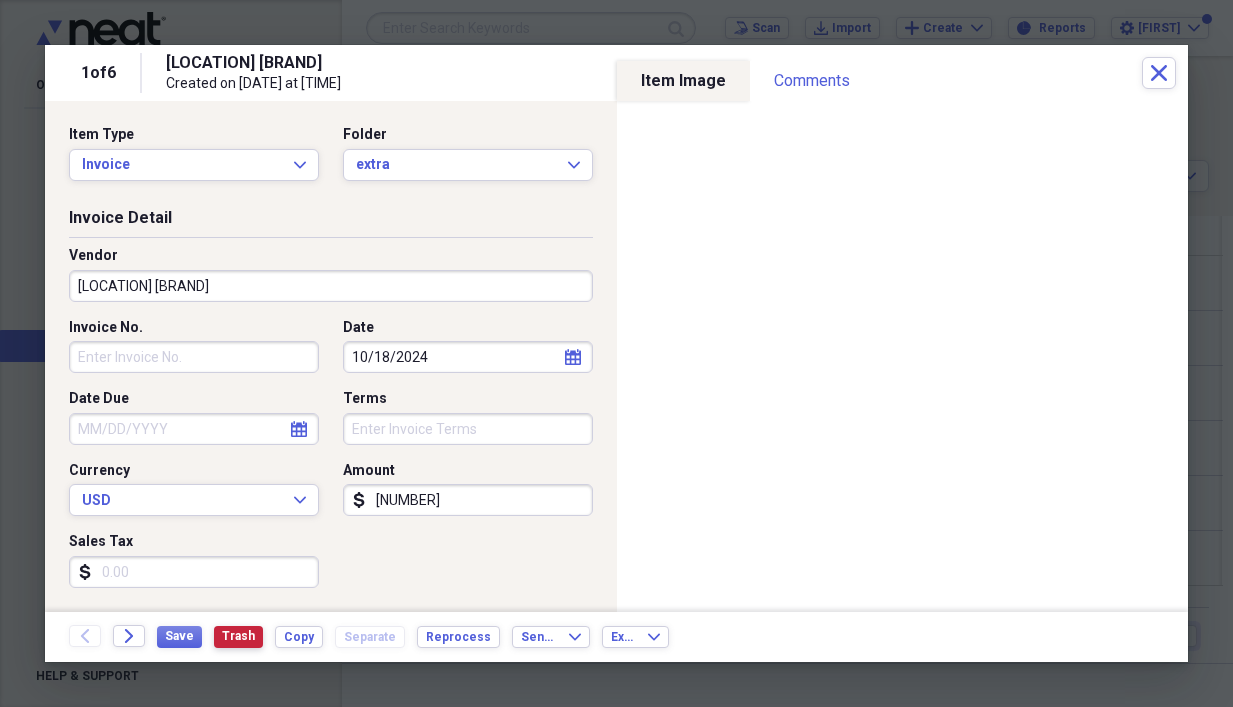 click on "Trash" at bounding box center (238, 636) 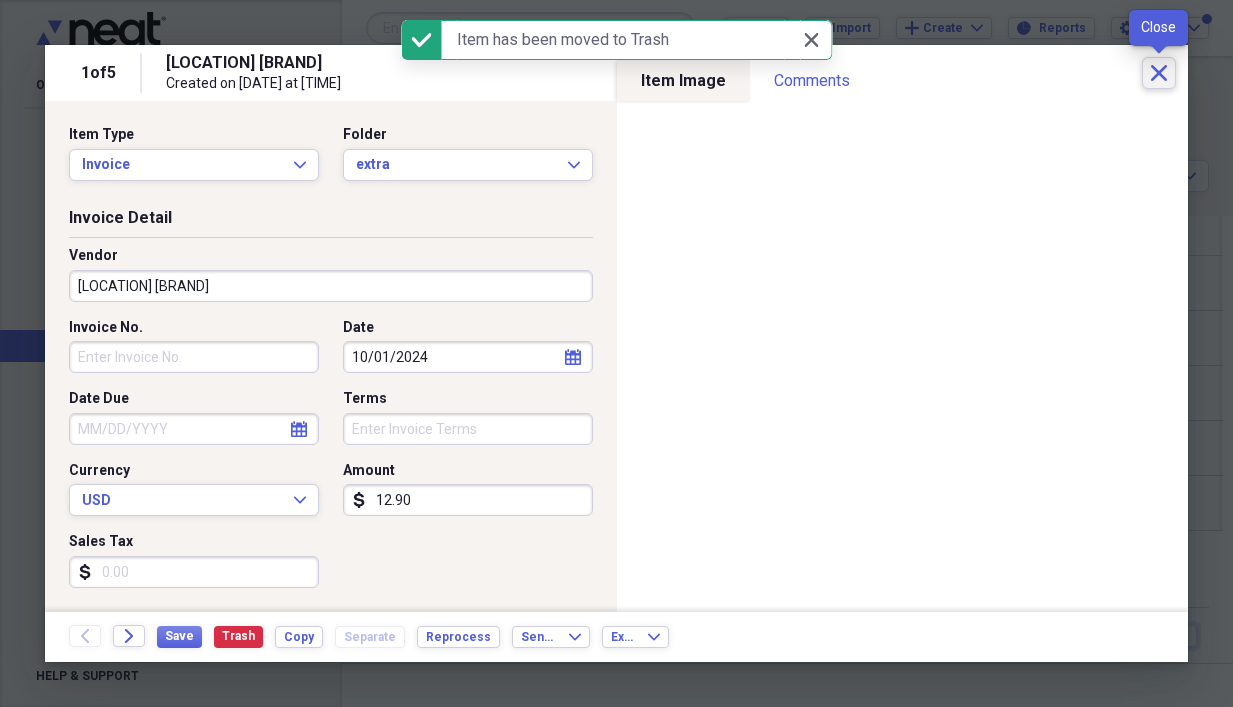 click on "Close" 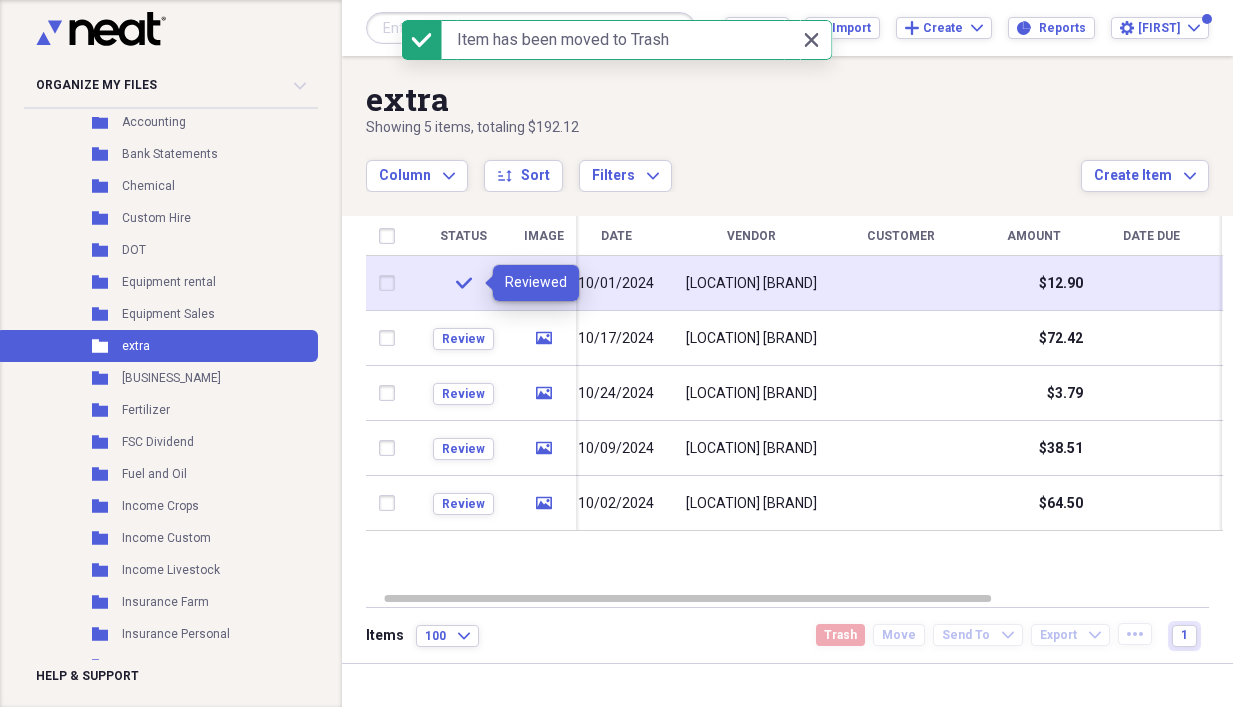 click on "check" 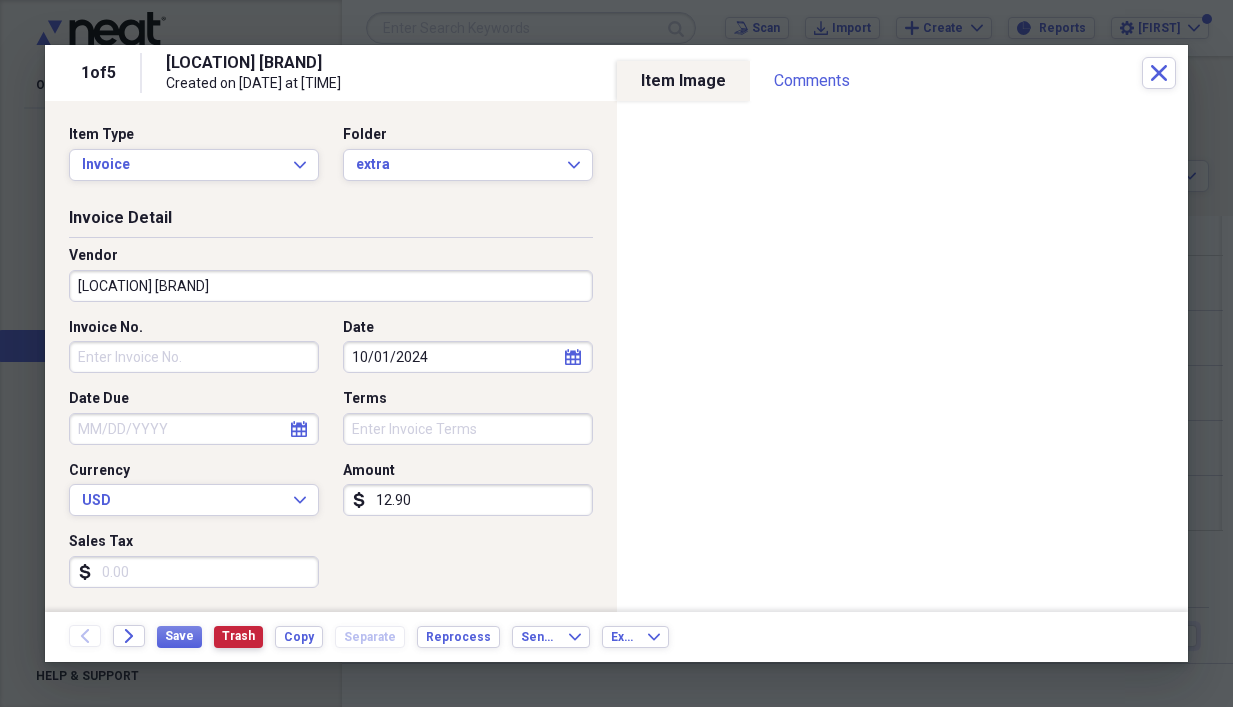 click on "Trash" at bounding box center [238, 636] 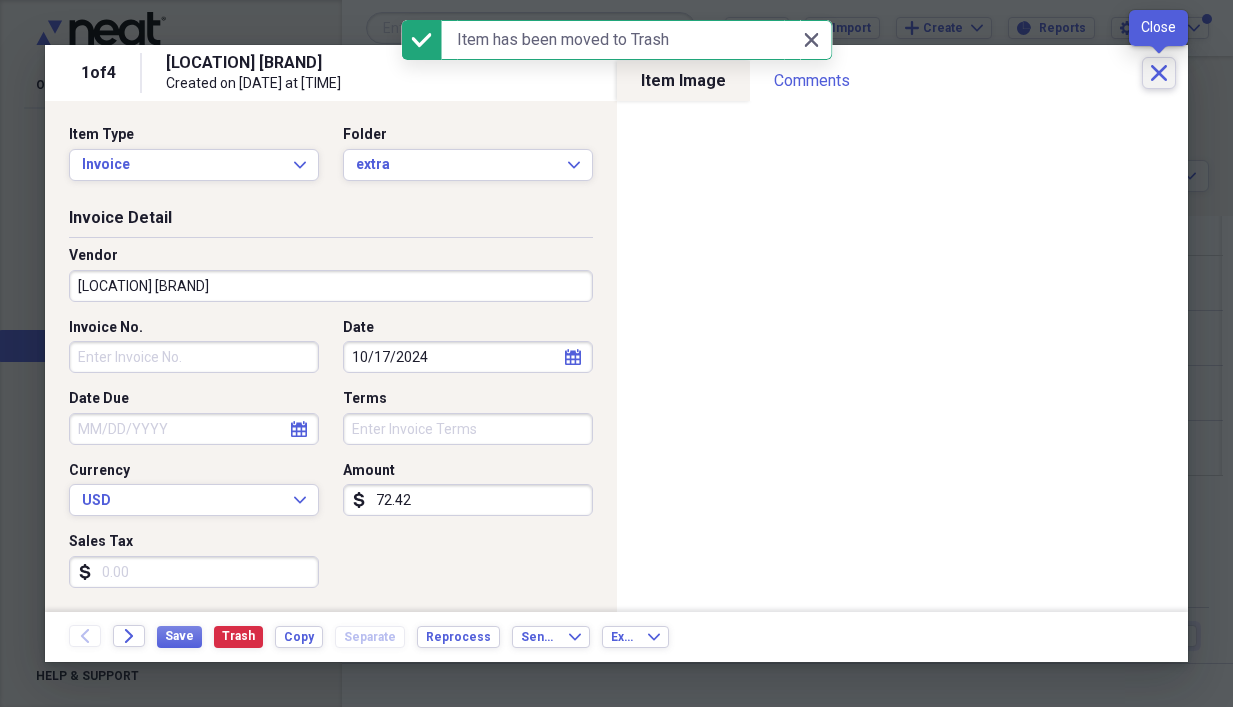 click on "Close" 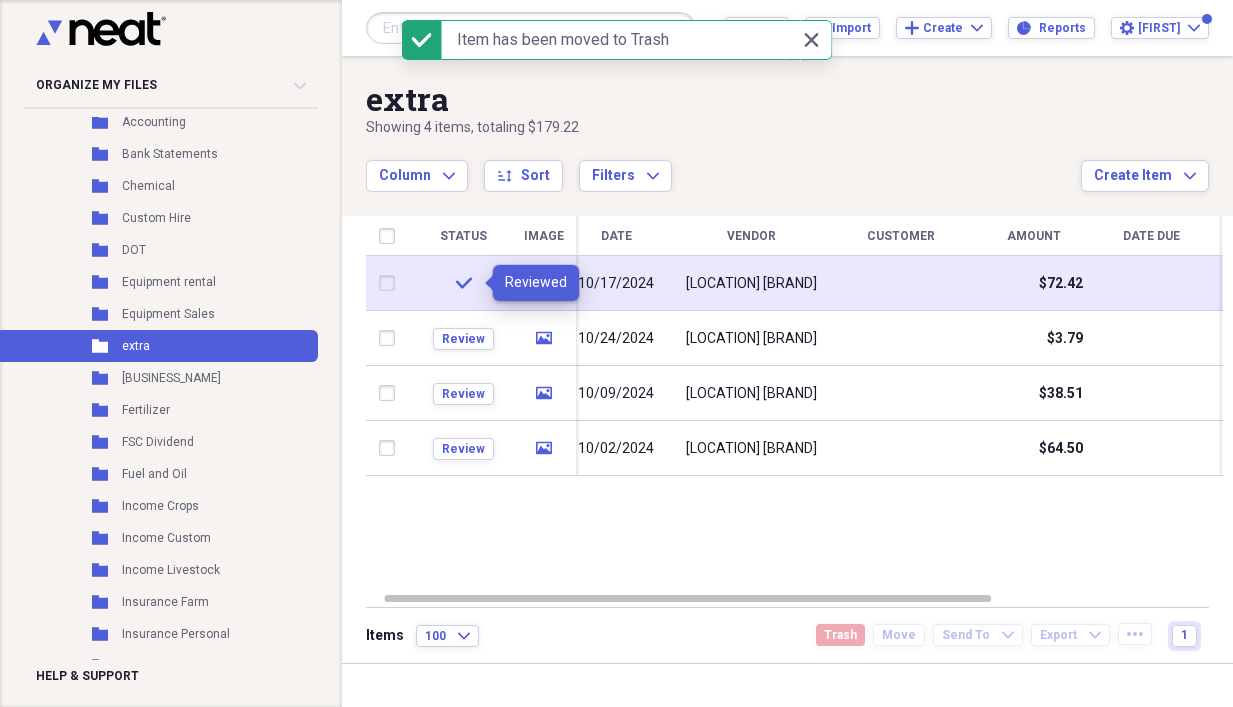 click on "check" 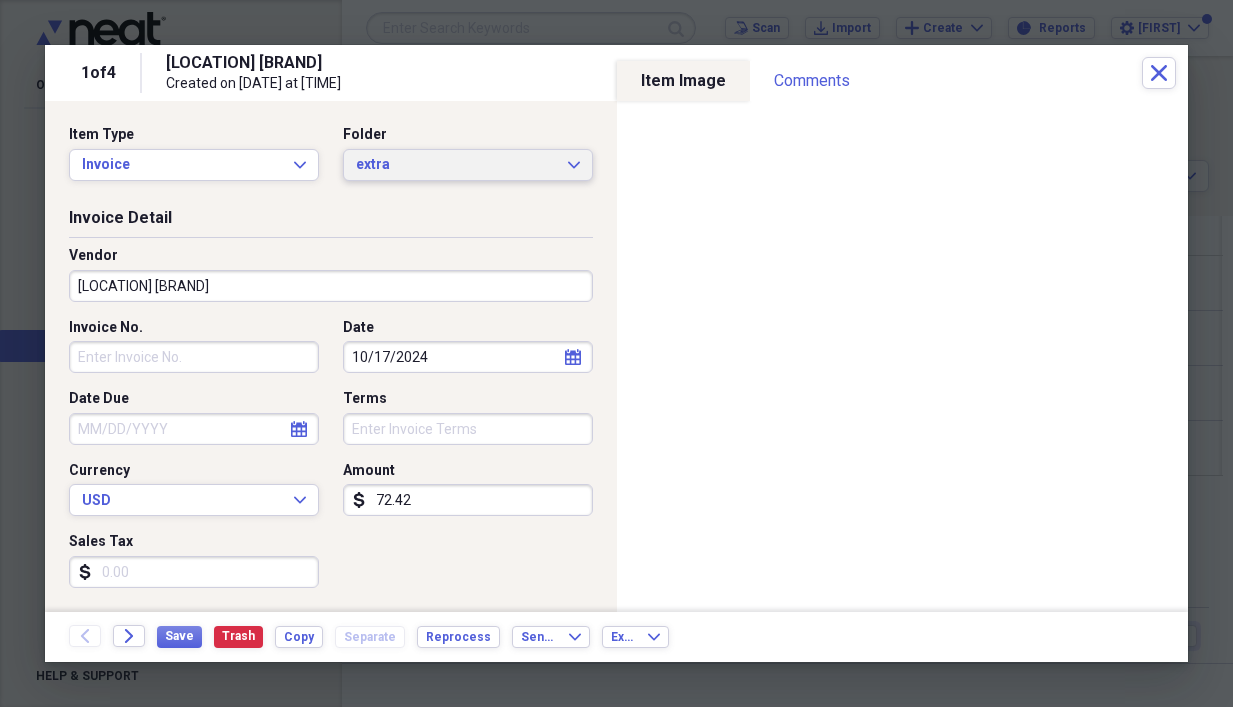 click on "Expand" 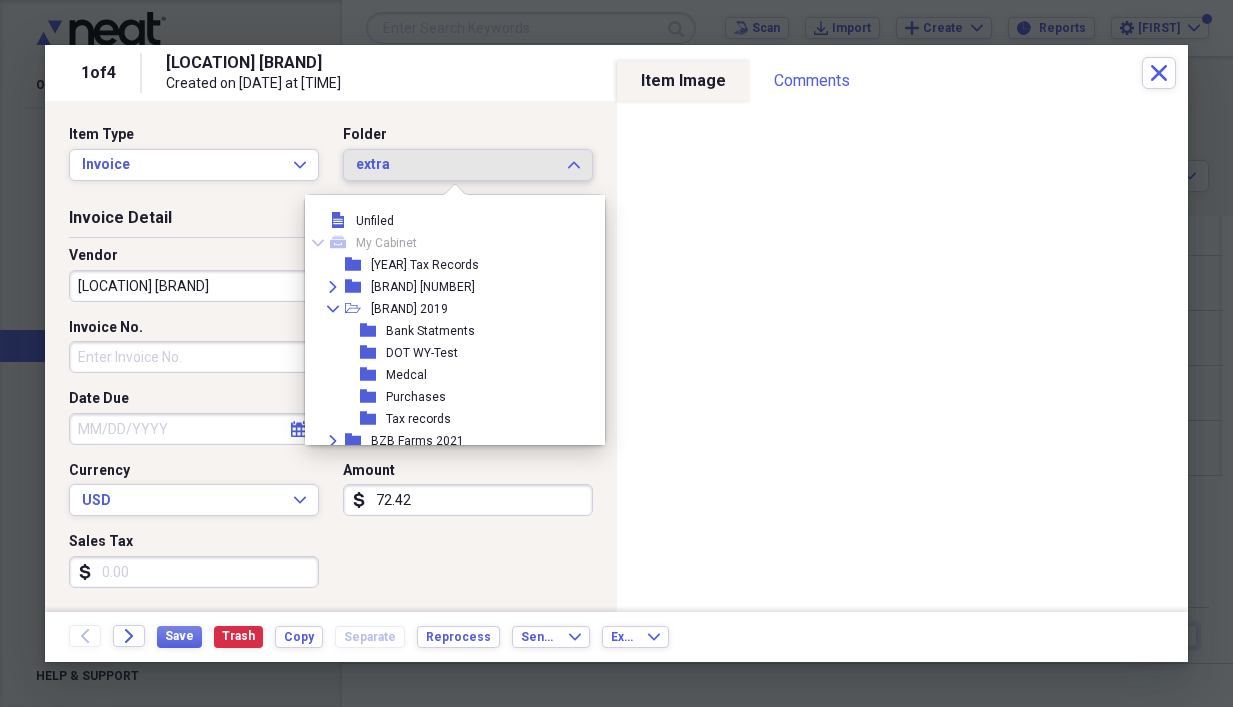 scroll, scrollTop: 1089, scrollLeft: 0, axis: vertical 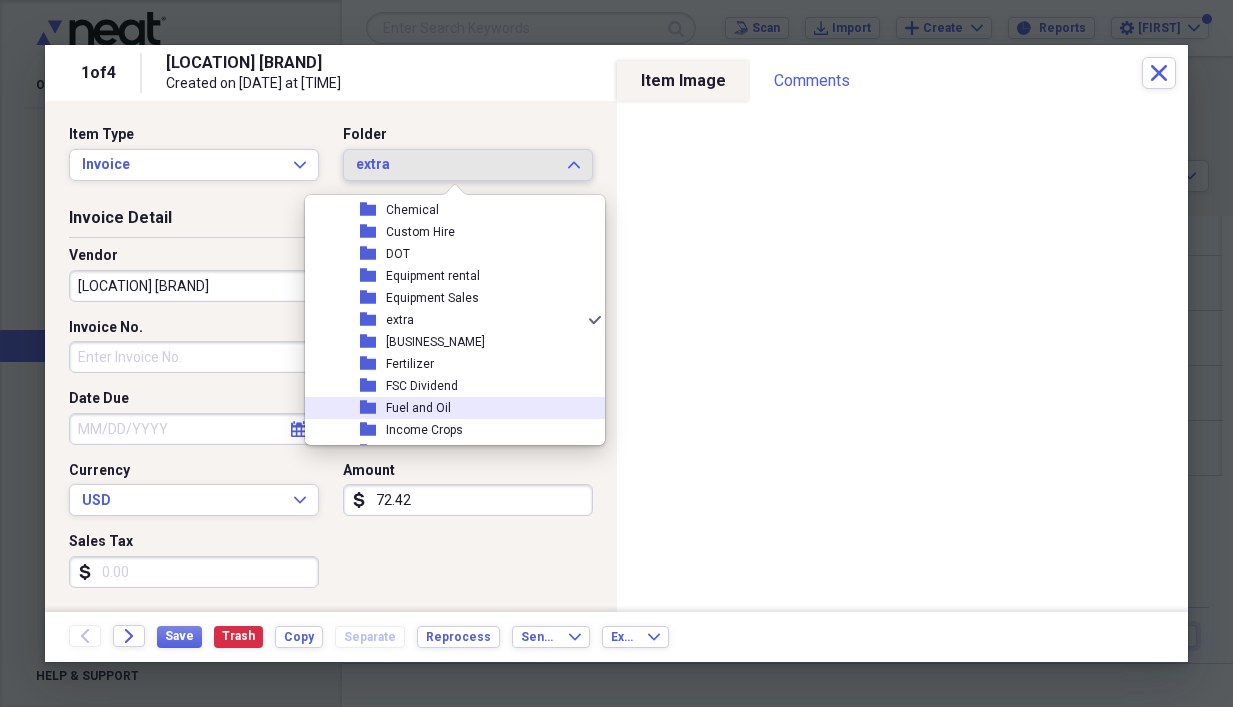 click 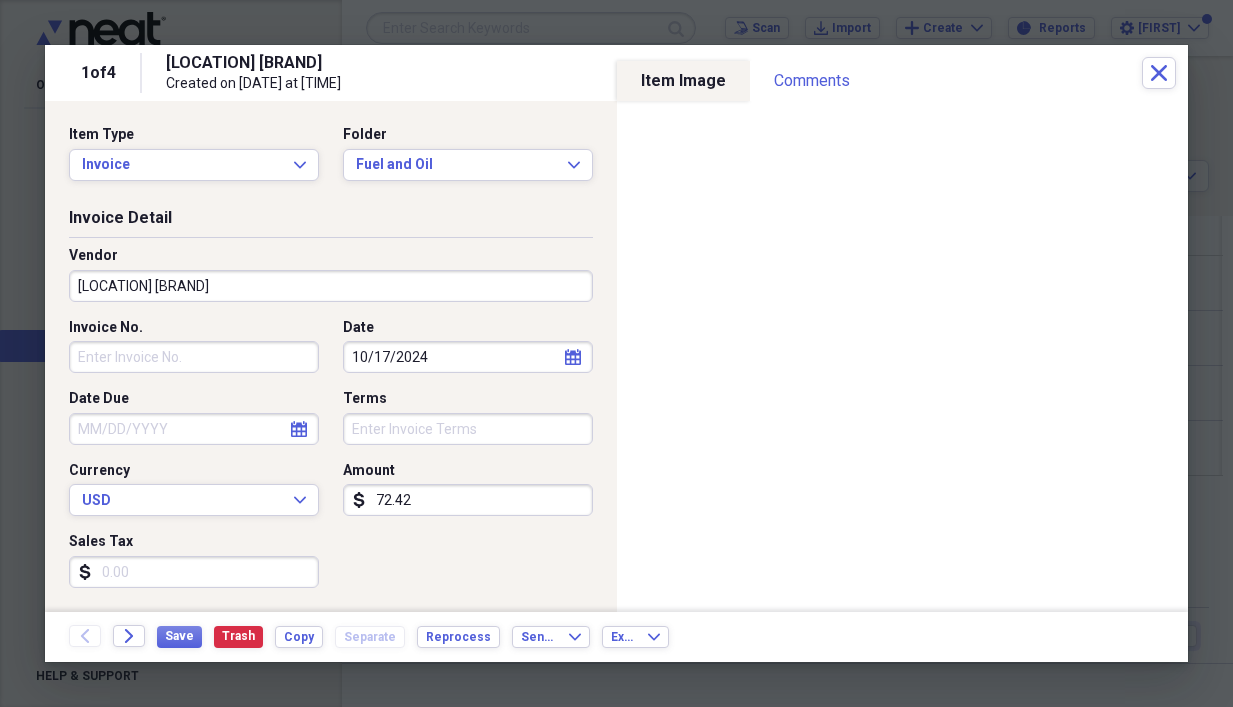 drag, startPoint x: 222, startPoint y: 354, endPoint x: 228, endPoint y: 345, distance: 10.816654 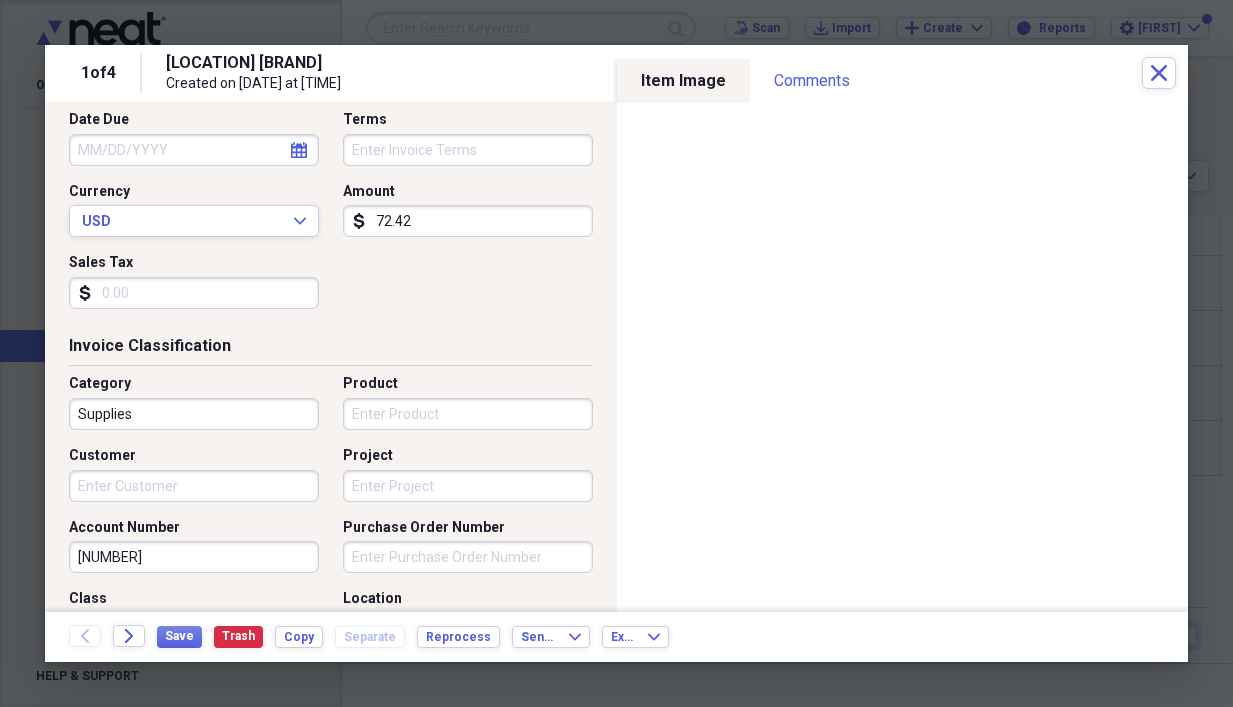 scroll, scrollTop: 300, scrollLeft: 0, axis: vertical 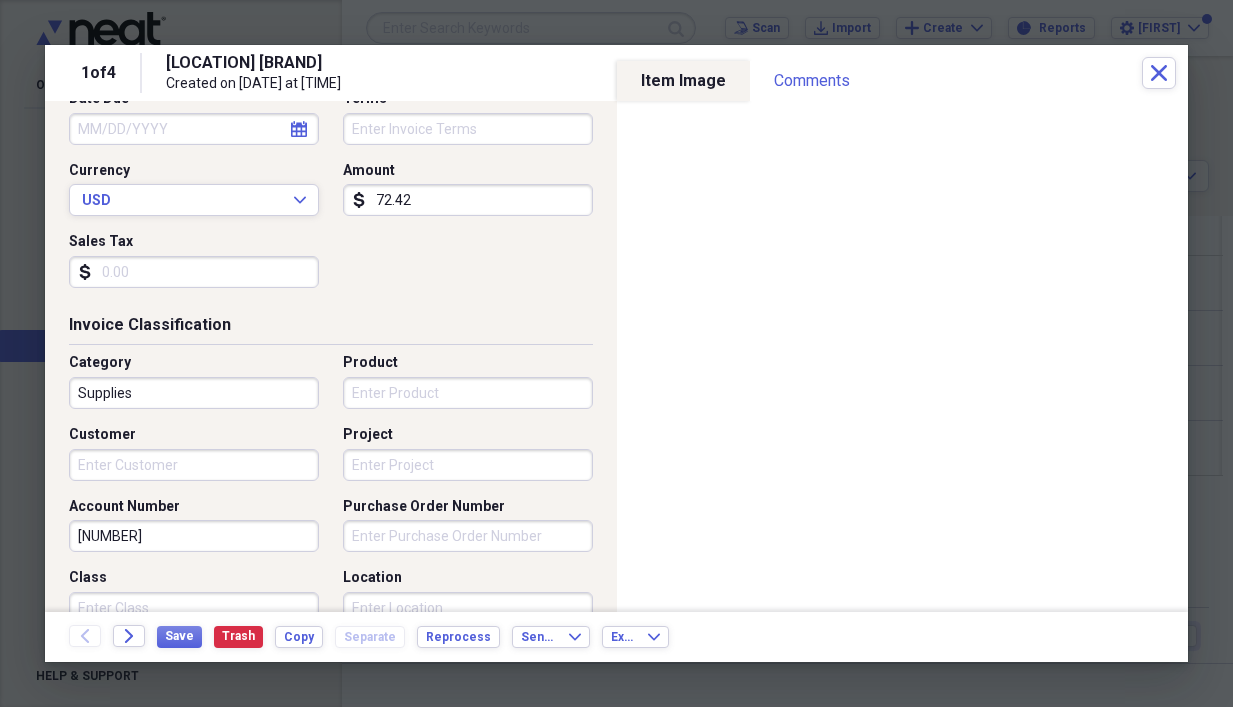 type on "027522" 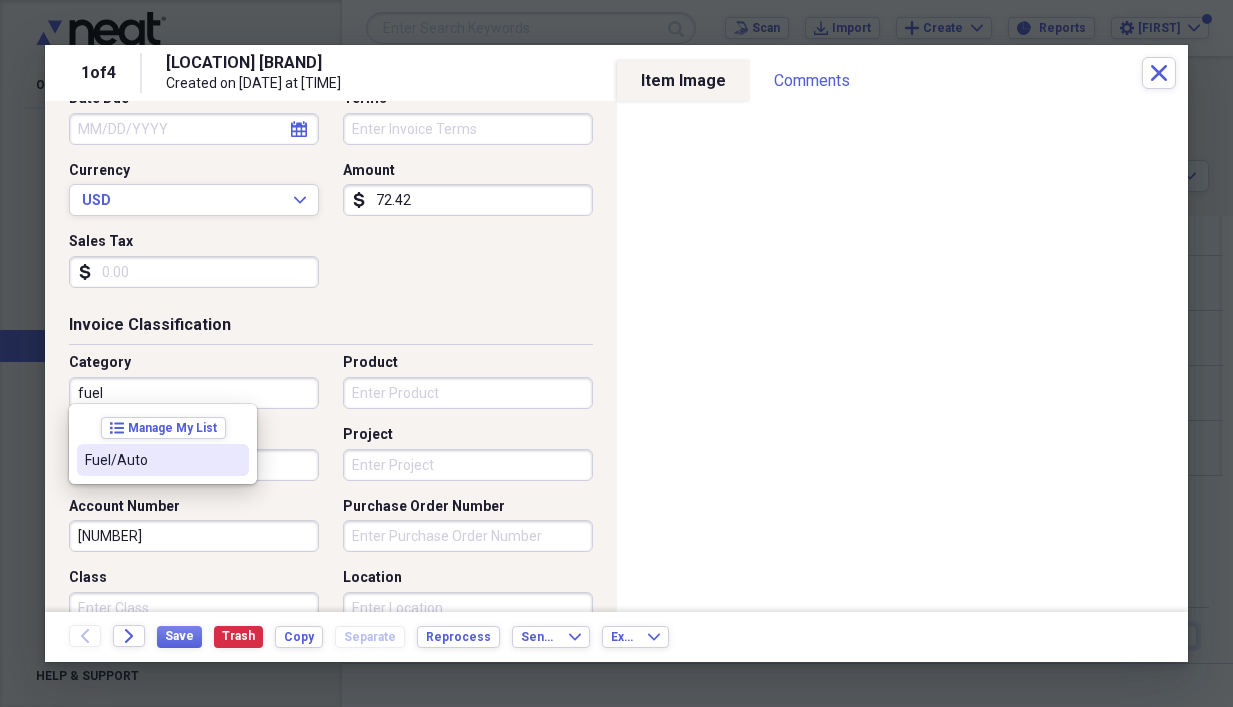 click on "Fuel/Auto" at bounding box center [163, 460] 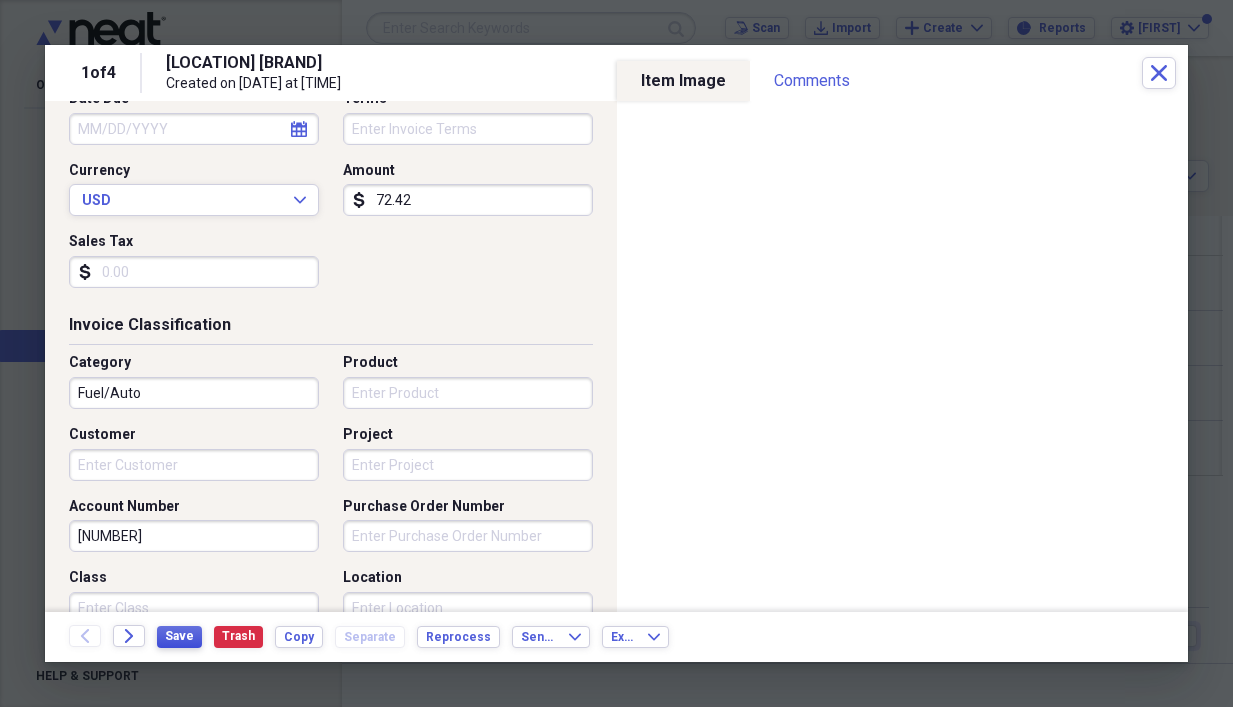 click on "Save" at bounding box center [179, 636] 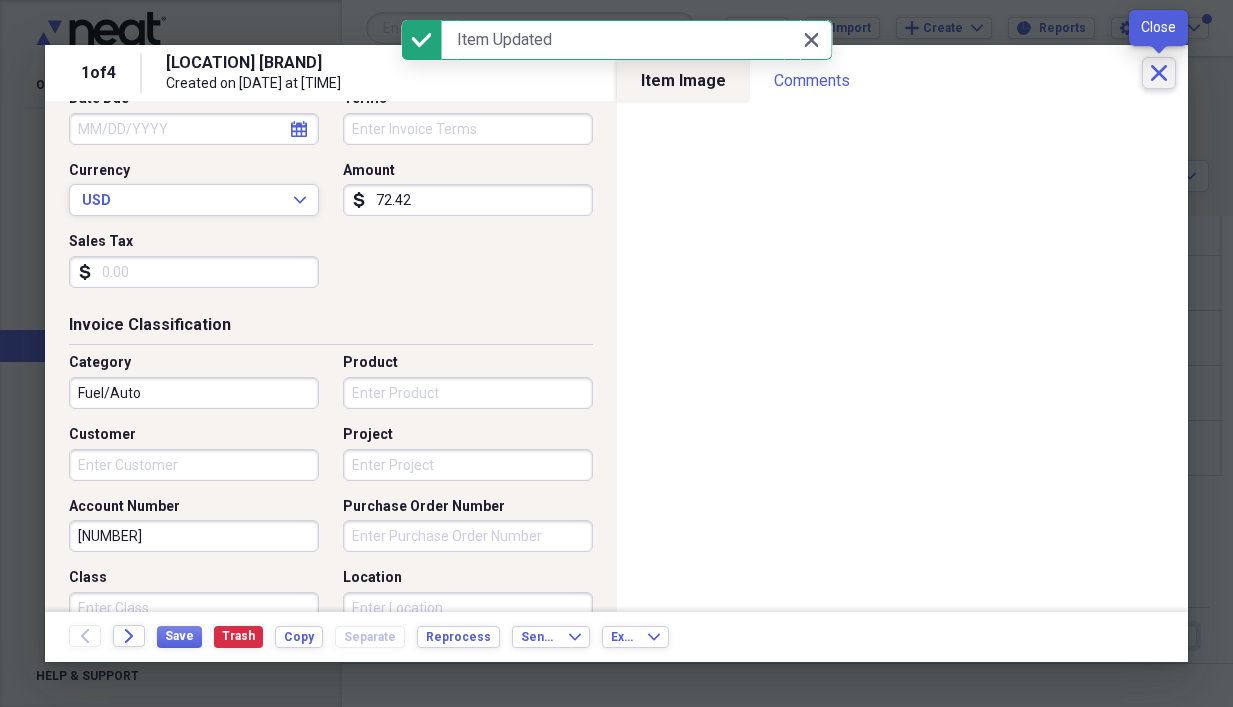 click 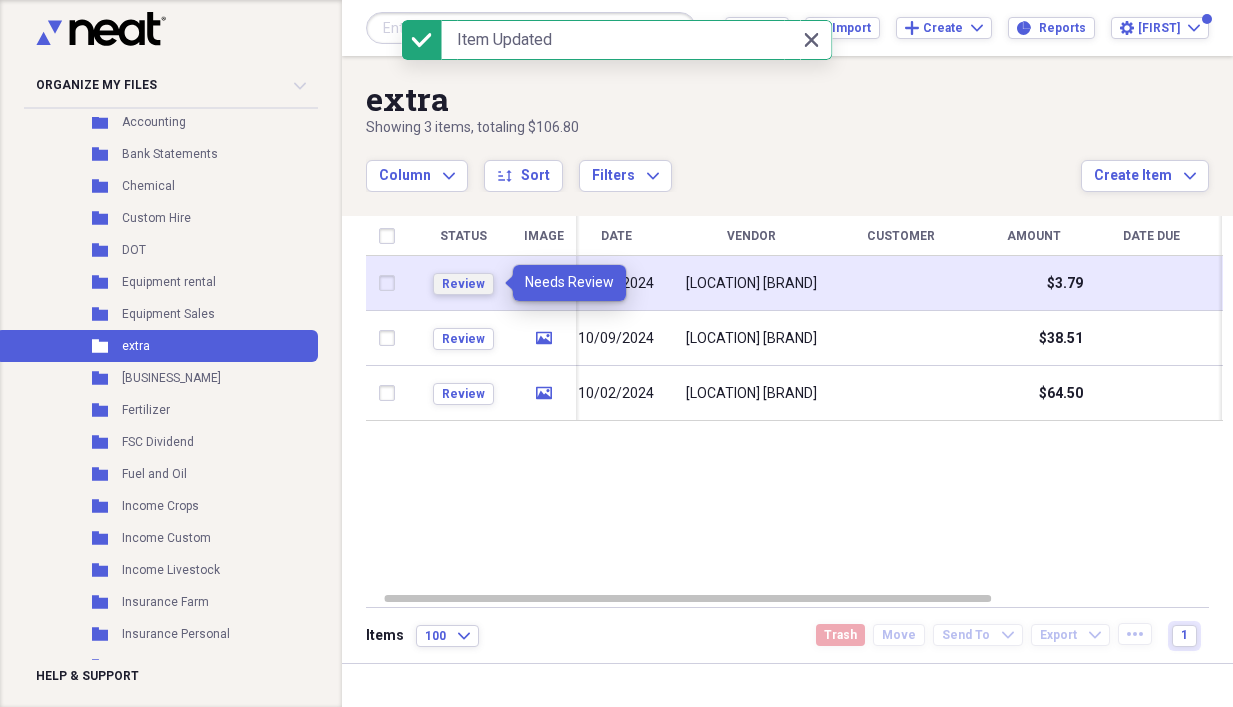 click on "Review" at bounding box center (463, 284) 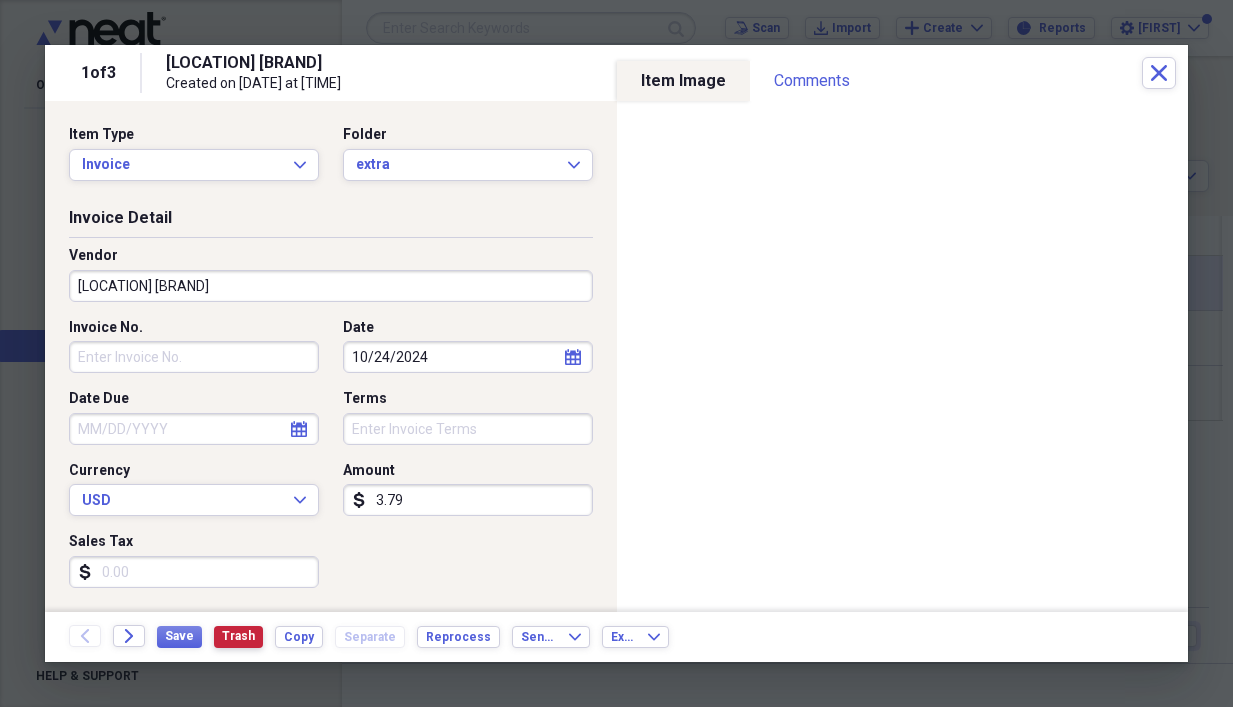click on "Trash" at bounding box center (238, 636) 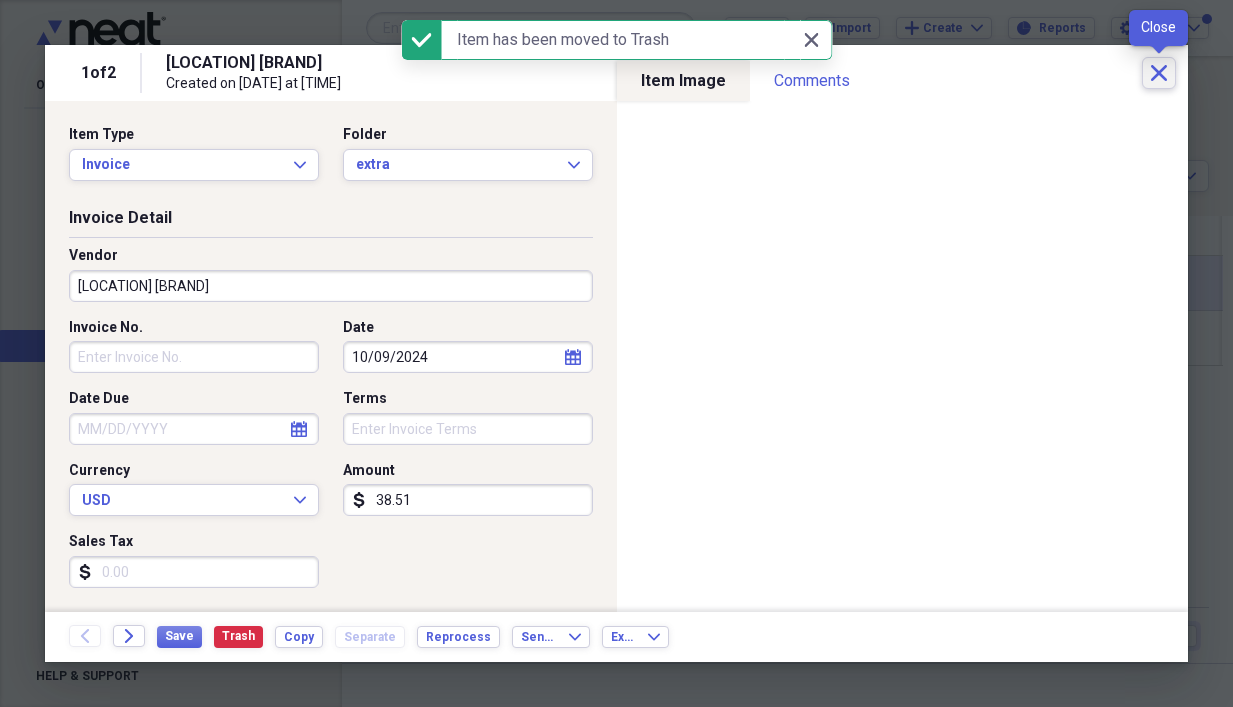 click on "Close" 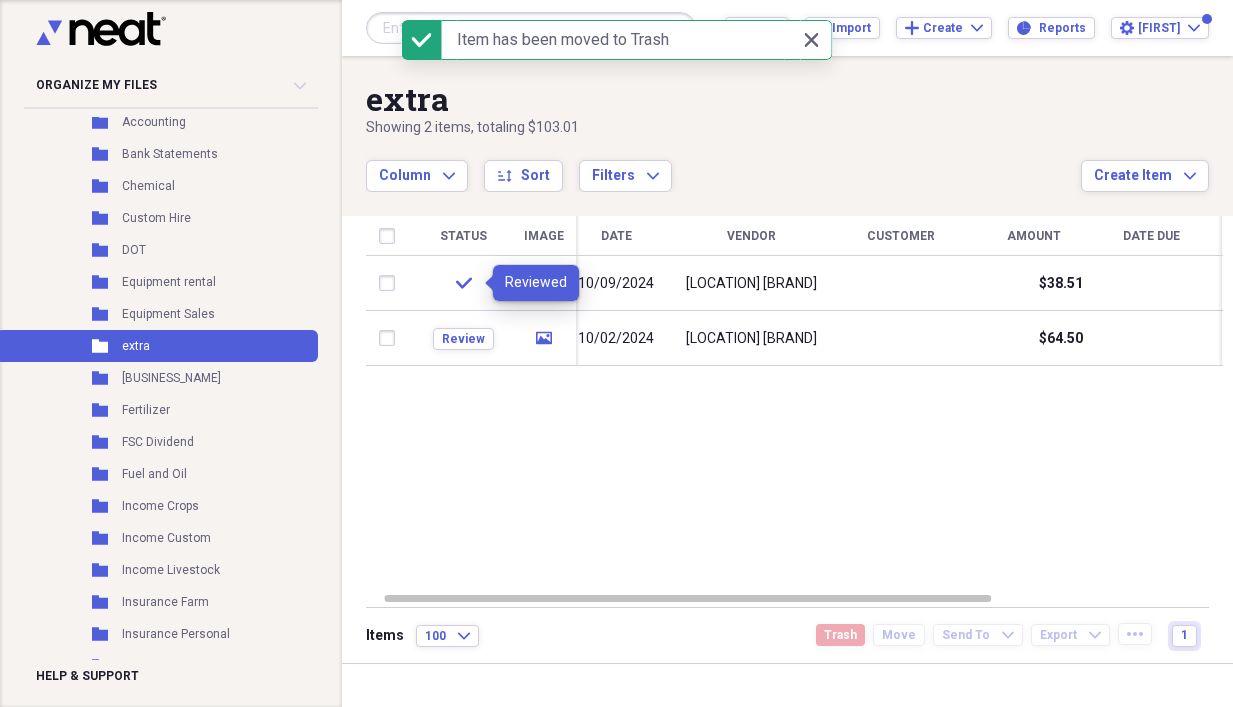 click on "check" 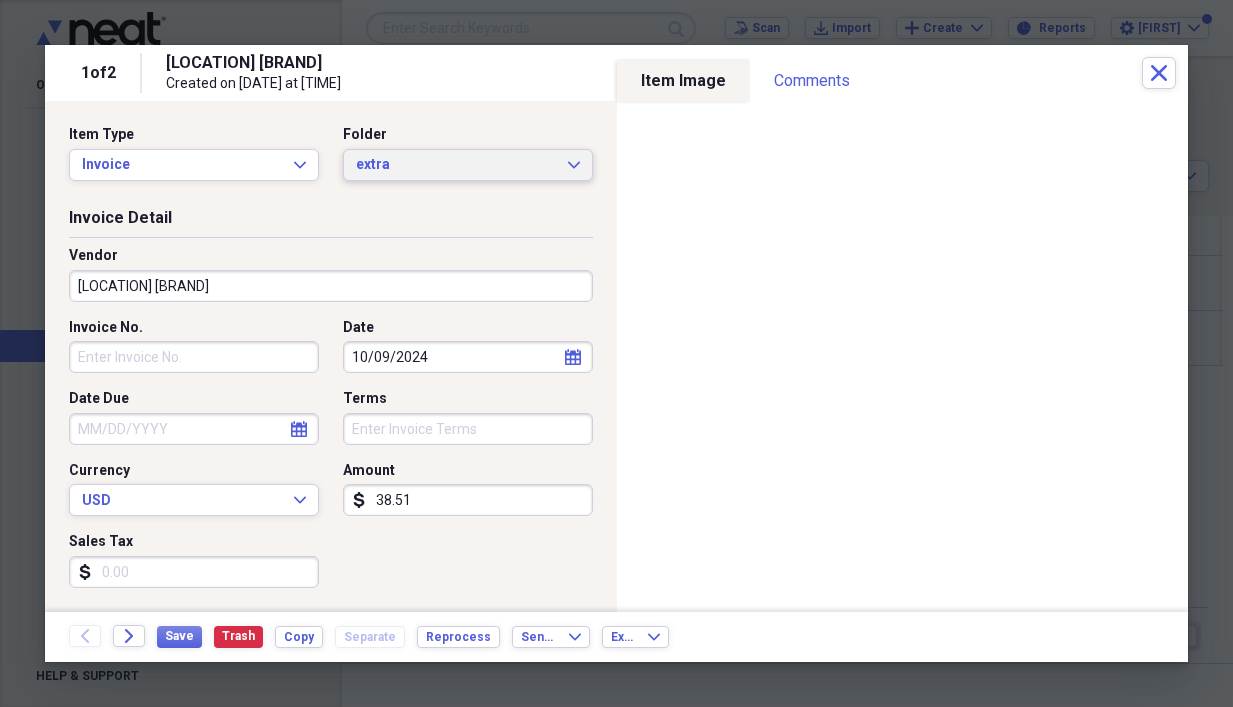 drag, startPoint x: 567, startPoint y: 161, endPoint x: 541, endPoint y: 163, distance: 26.076809 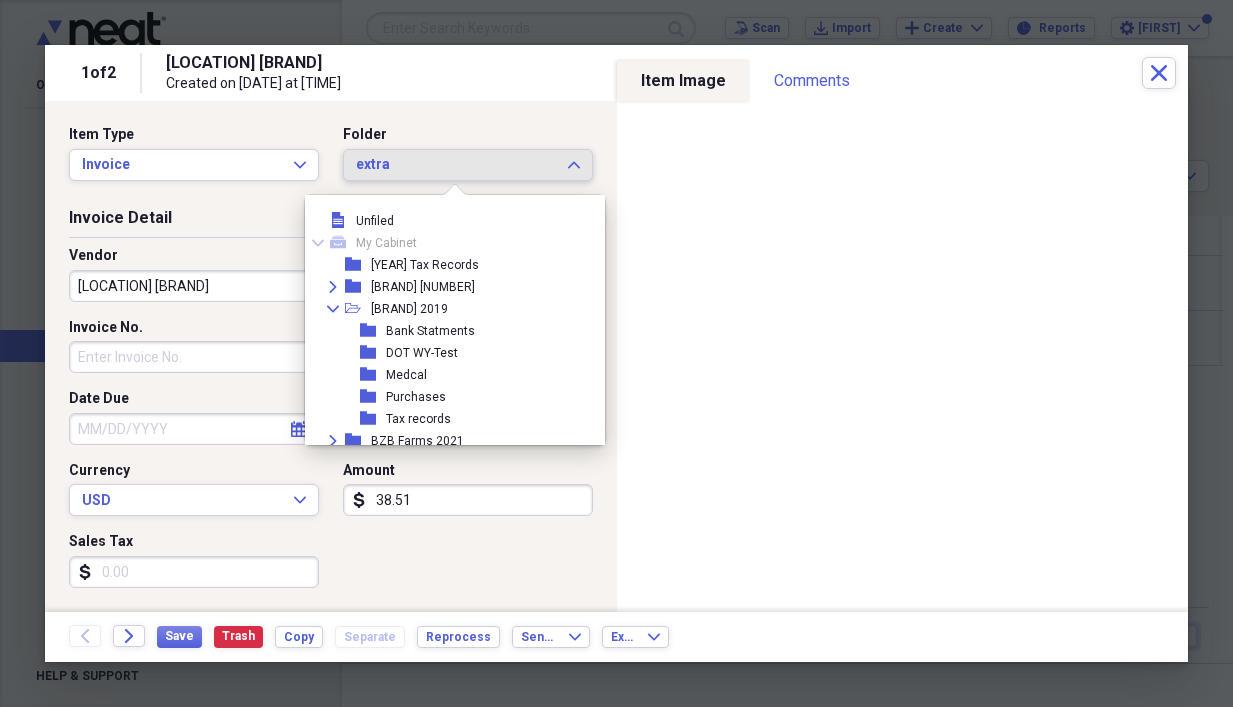 scroll, scrollTop: 1089, scrollLeft: 0, axis: vertical 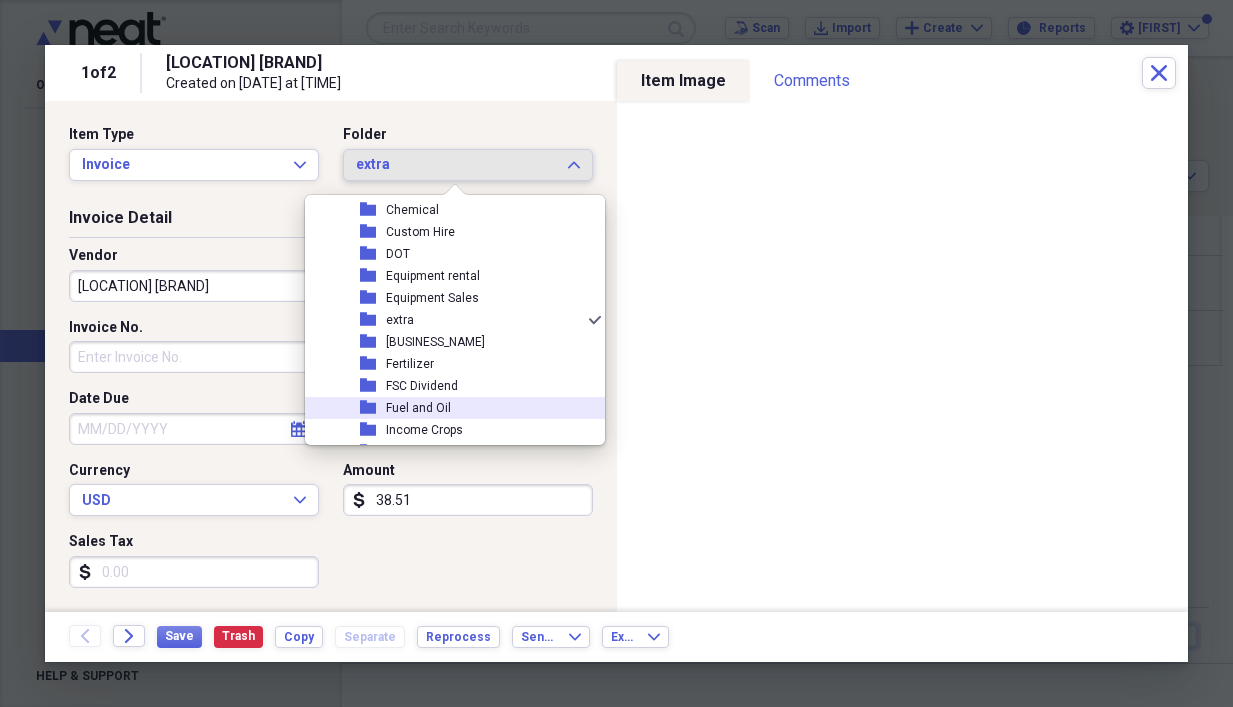 click 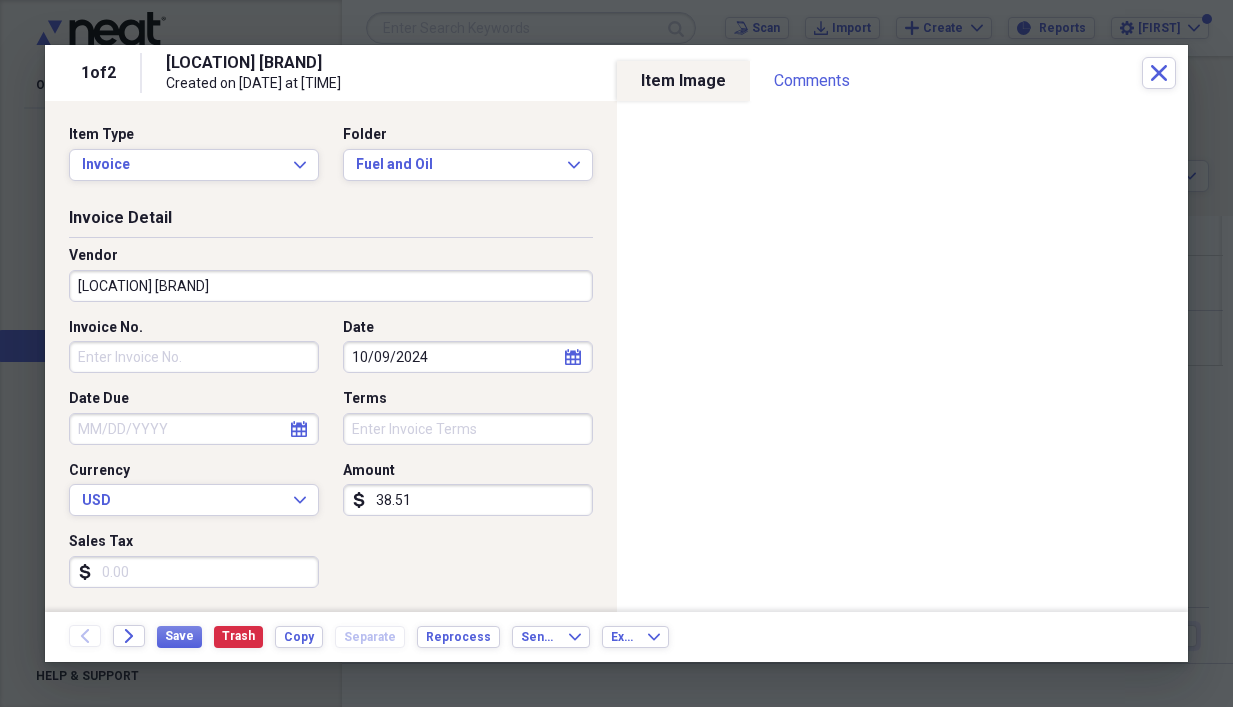 click on "Invoice No." at bounding box center (194, 357) 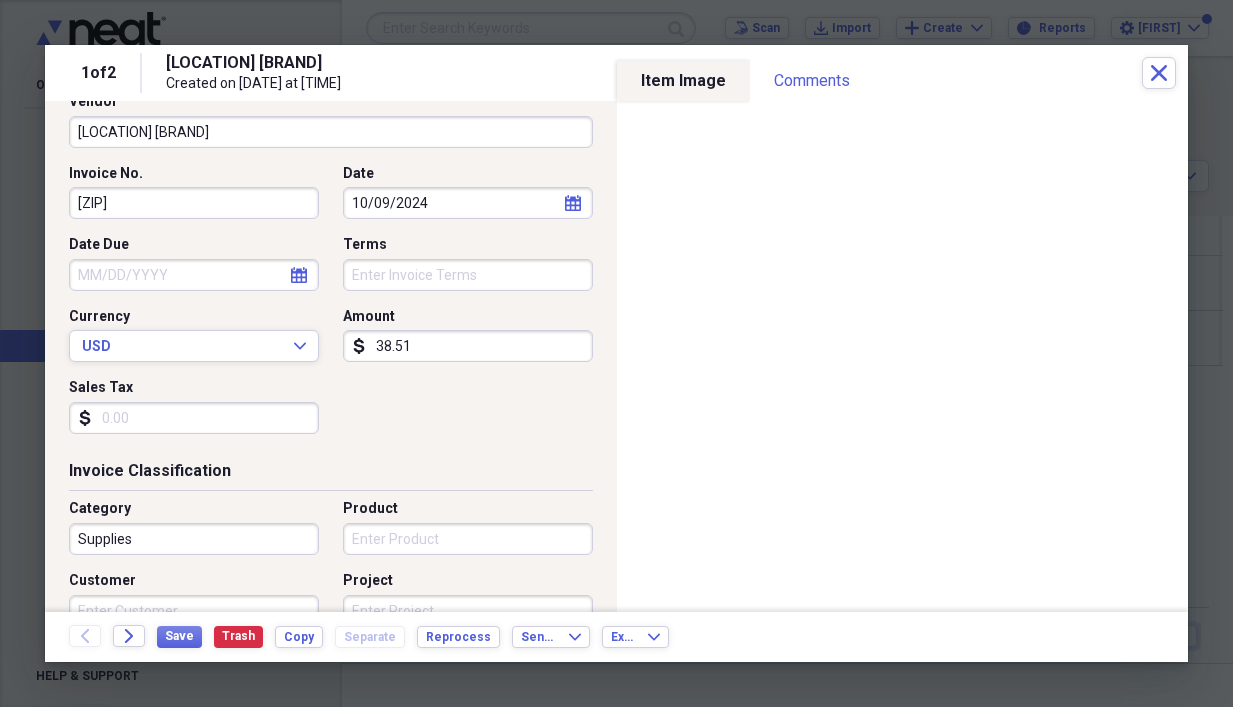 scroll, scrollTop: 200, scrollLeft: 0, axis: vertical 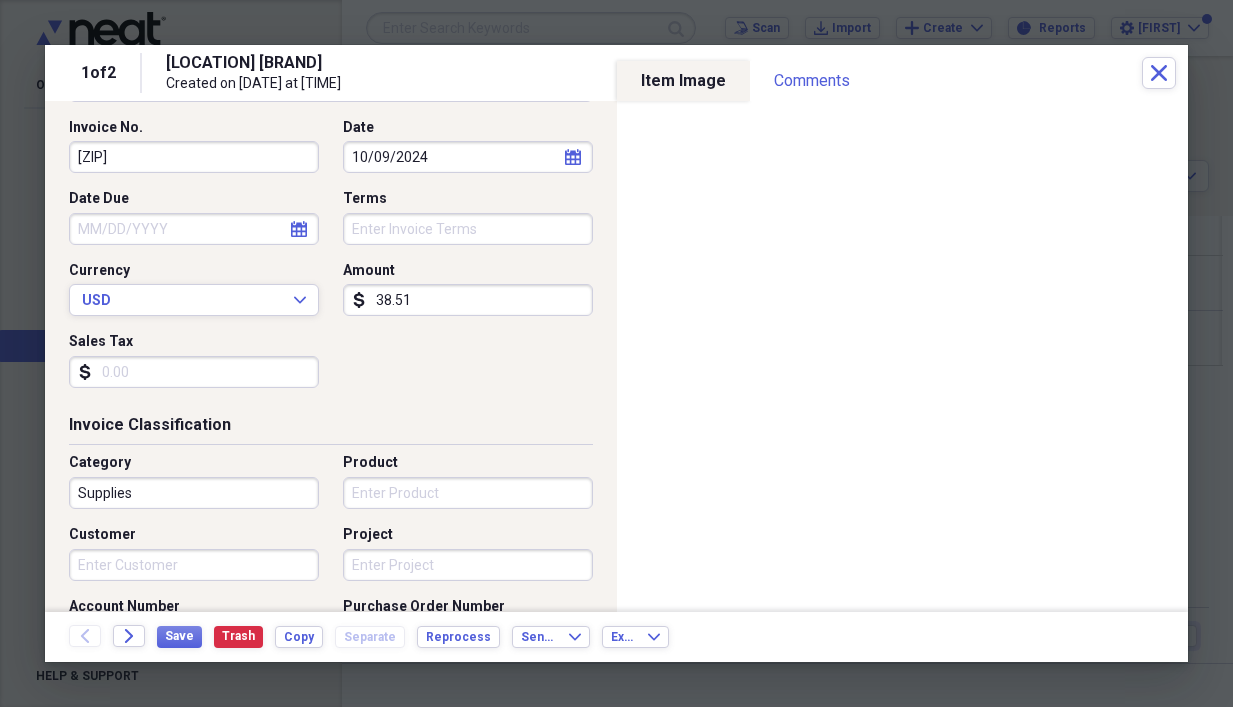 type on "027119" 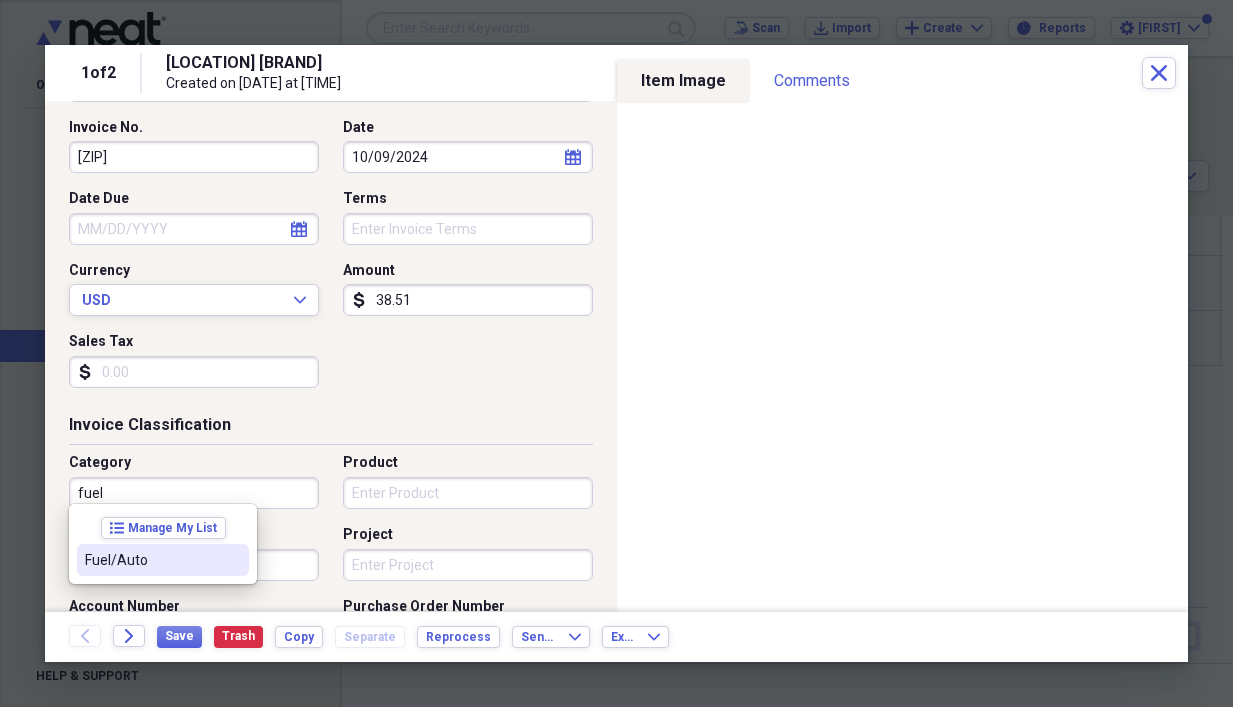 click on "Fuel/Auto" at bounding box center [163, 560] 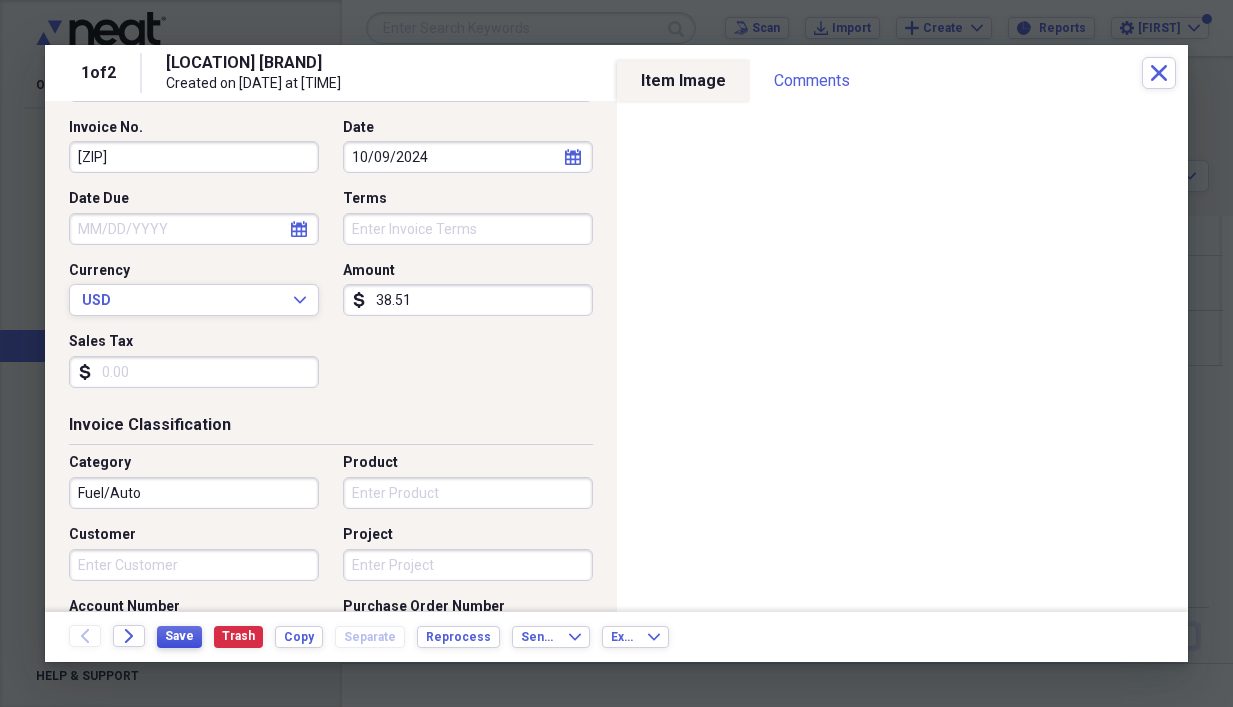 click on "Save" at bounding box center (179, 636) 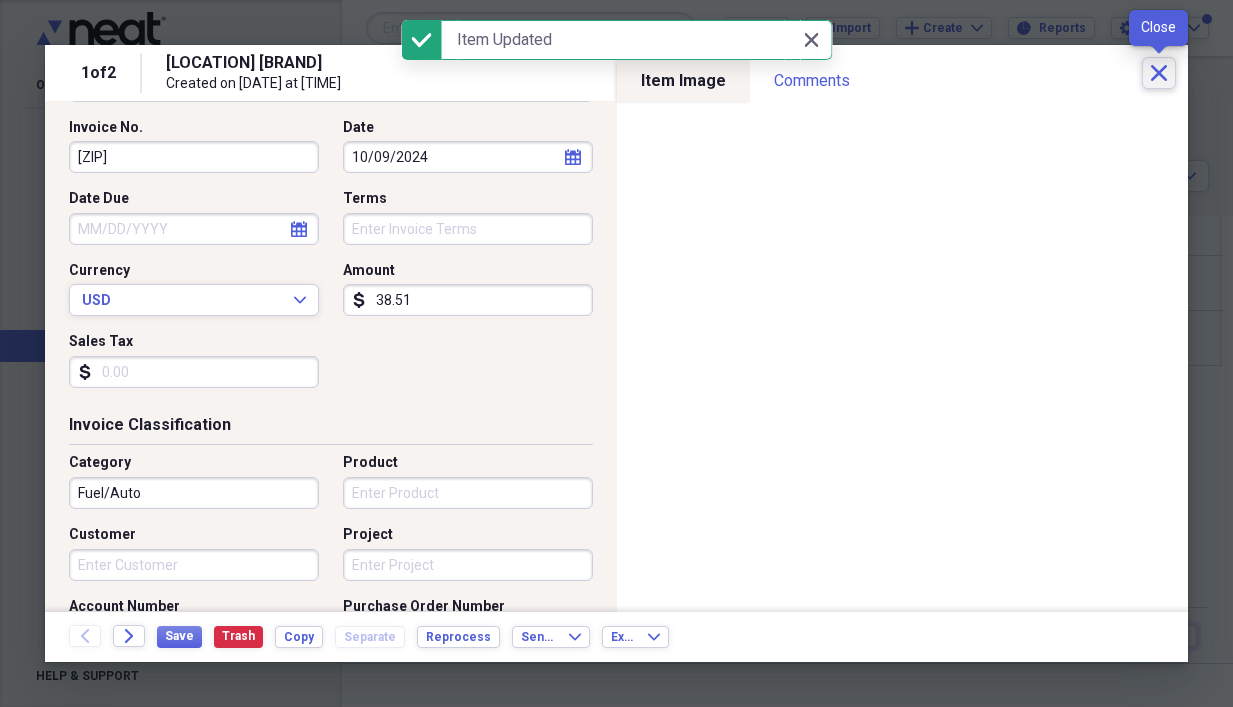 click 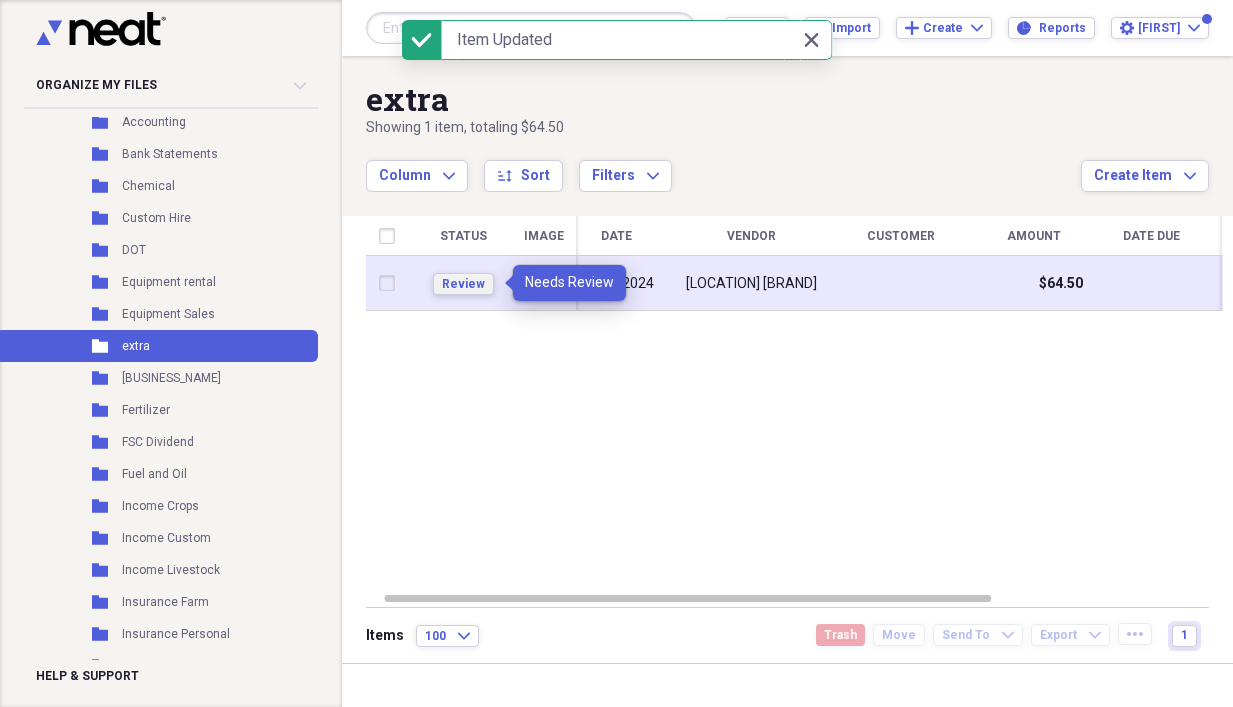 click on "Review" at bounding box center [463, 284] 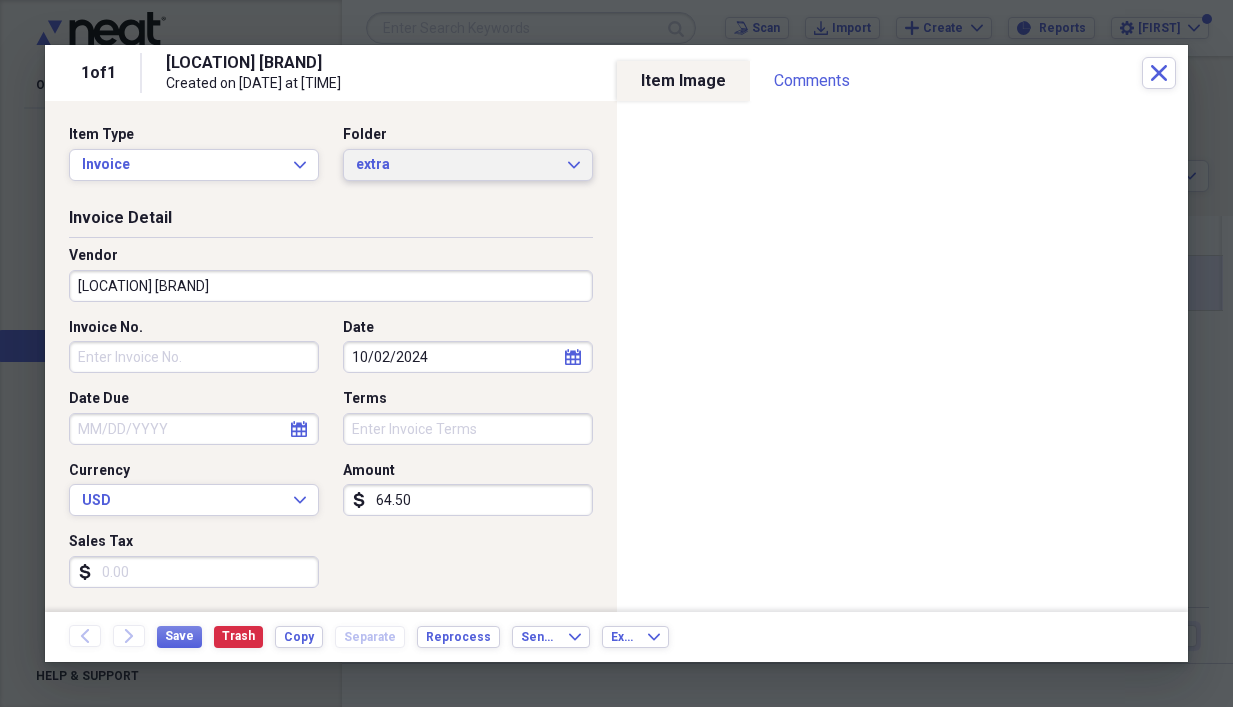 click 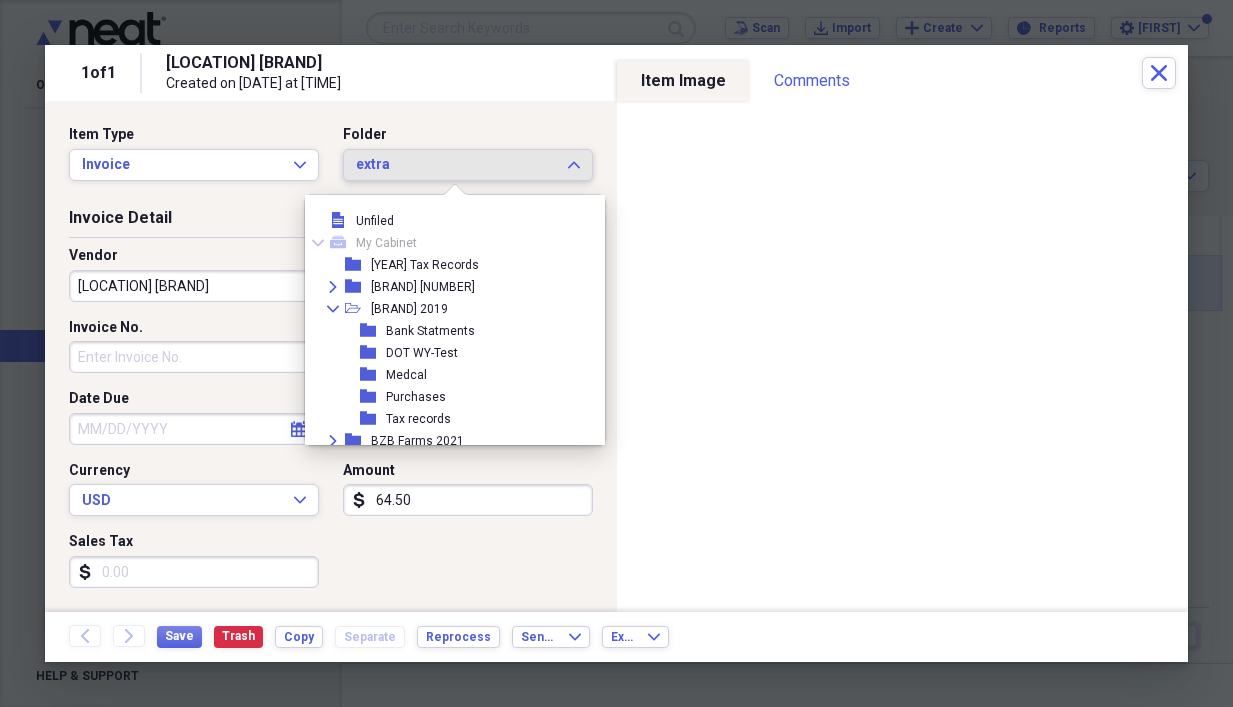 scroll, scrollTop: 1089, scrollLeft: 0, axis: vertical 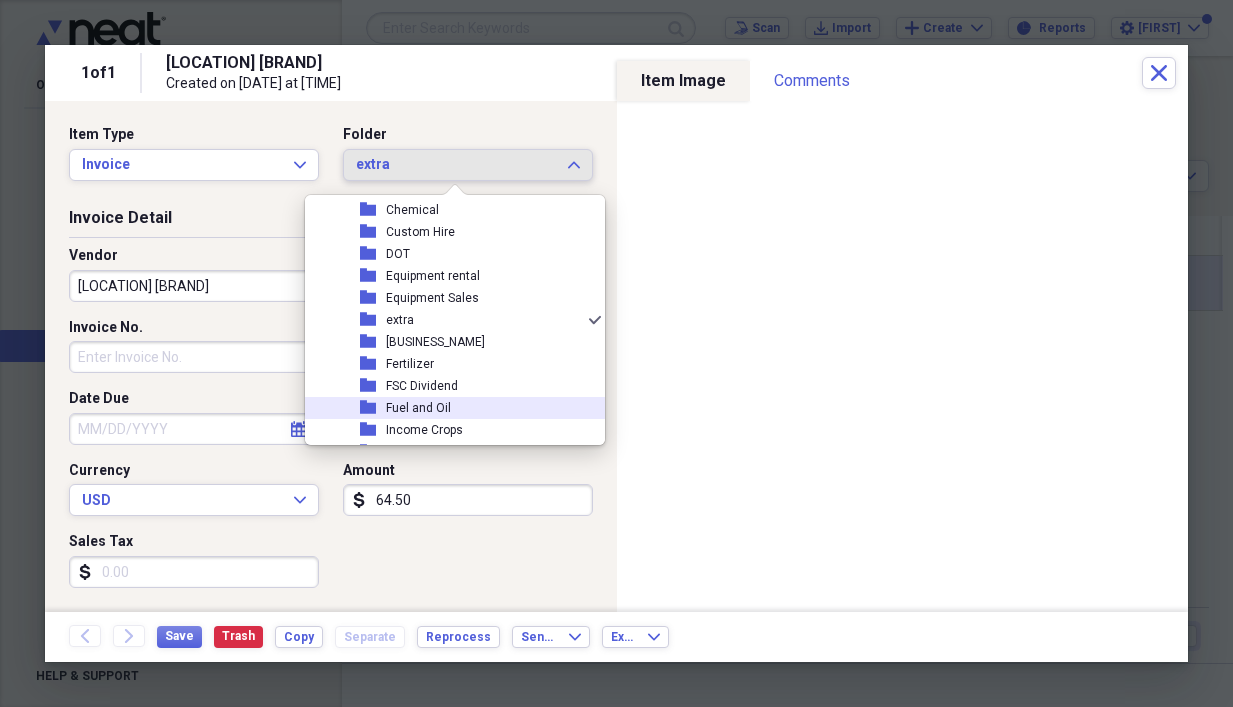 click on "Fuel and Oil" at bounding box center [418, 408] 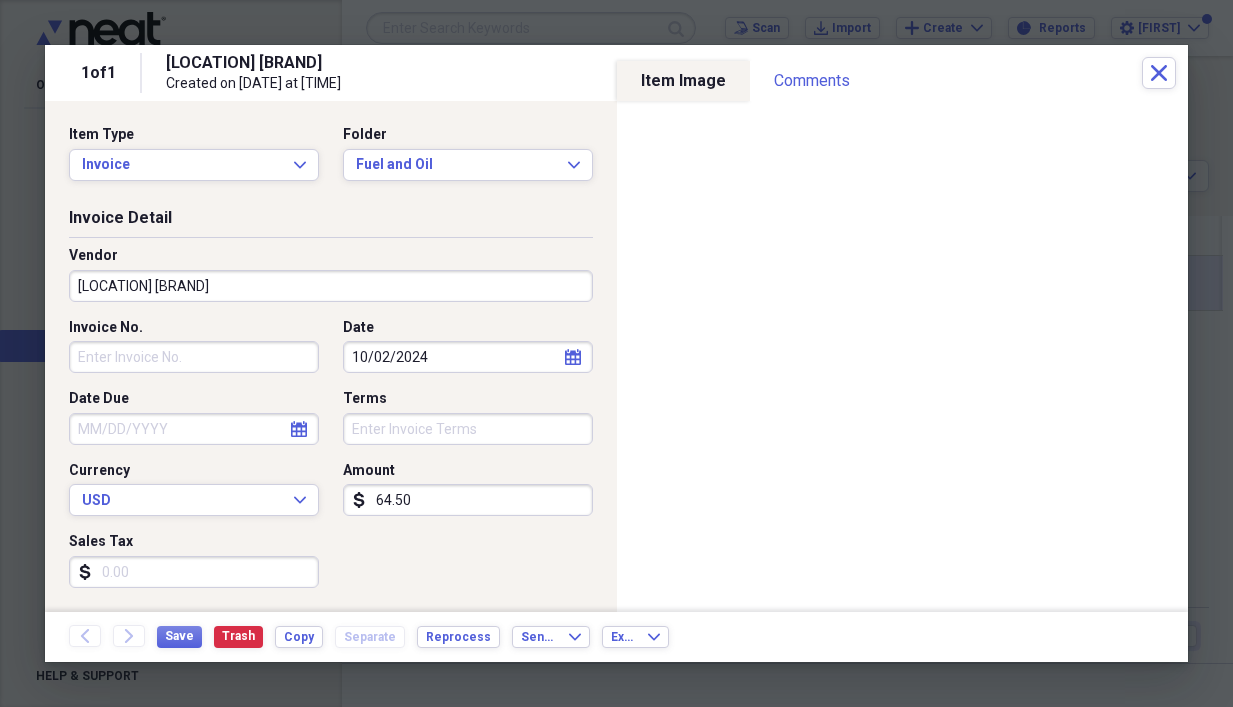 click on "Invoice No." at bounding box center [194, 357] 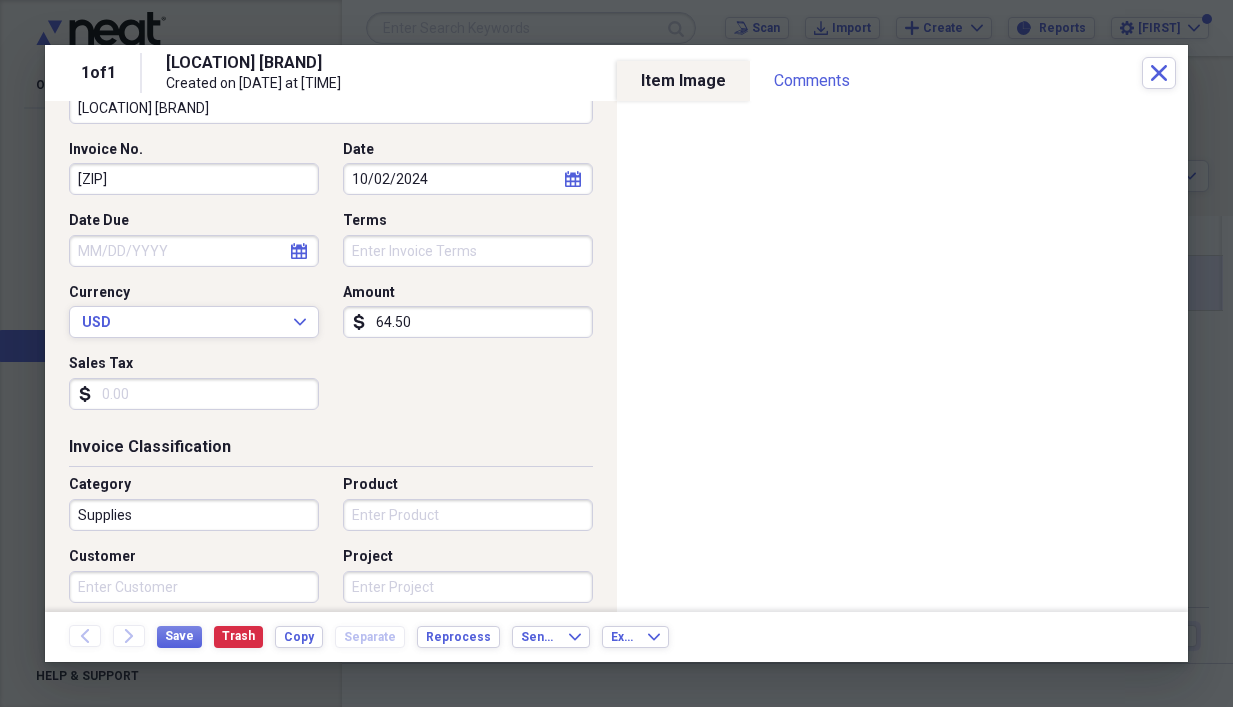 scroll, scrollTop: 200, scrollLeft: 0, axis: vertical 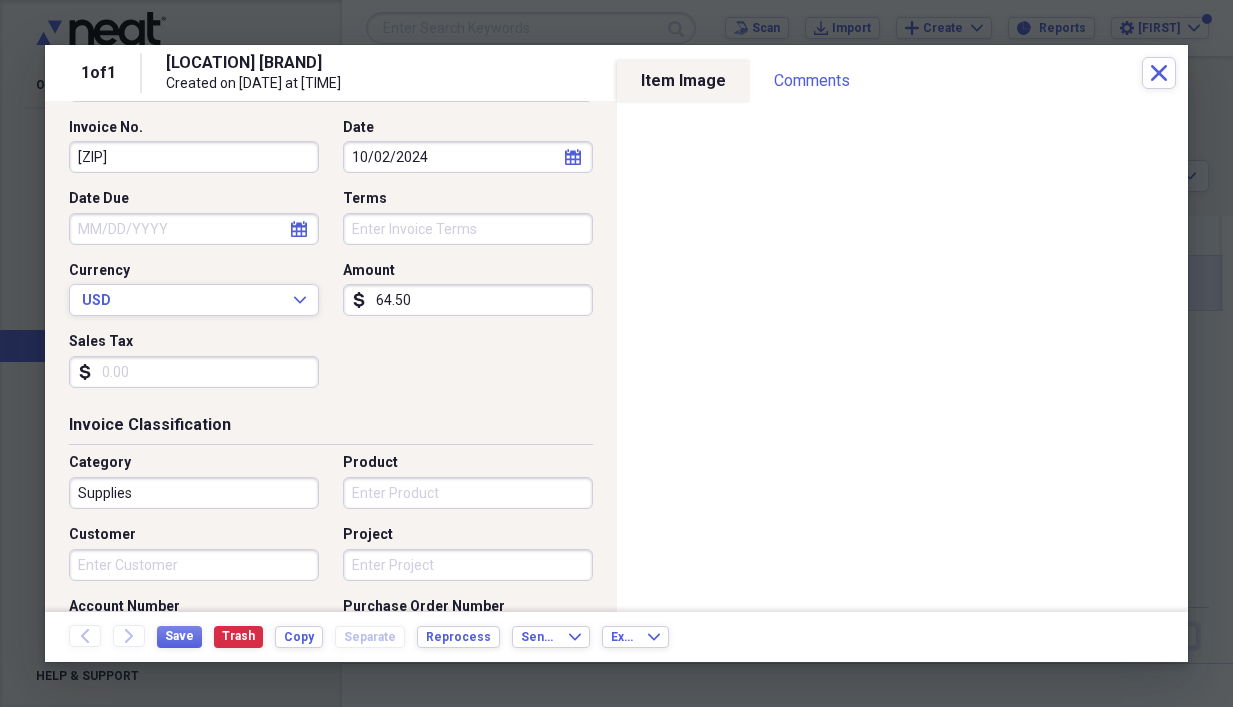 type on "026874" 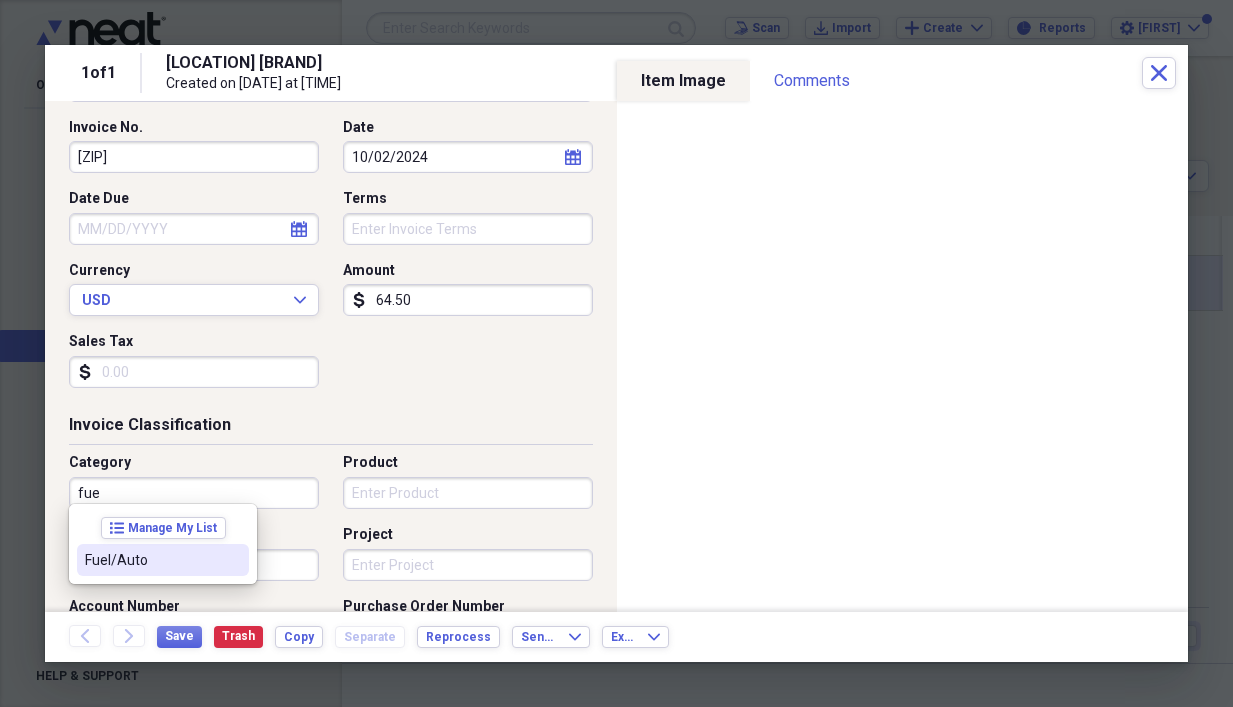 drag, startPoint x: 145, startPoint y: 545, endPoint x: 165, endPoint y: 569, distance: 31.241 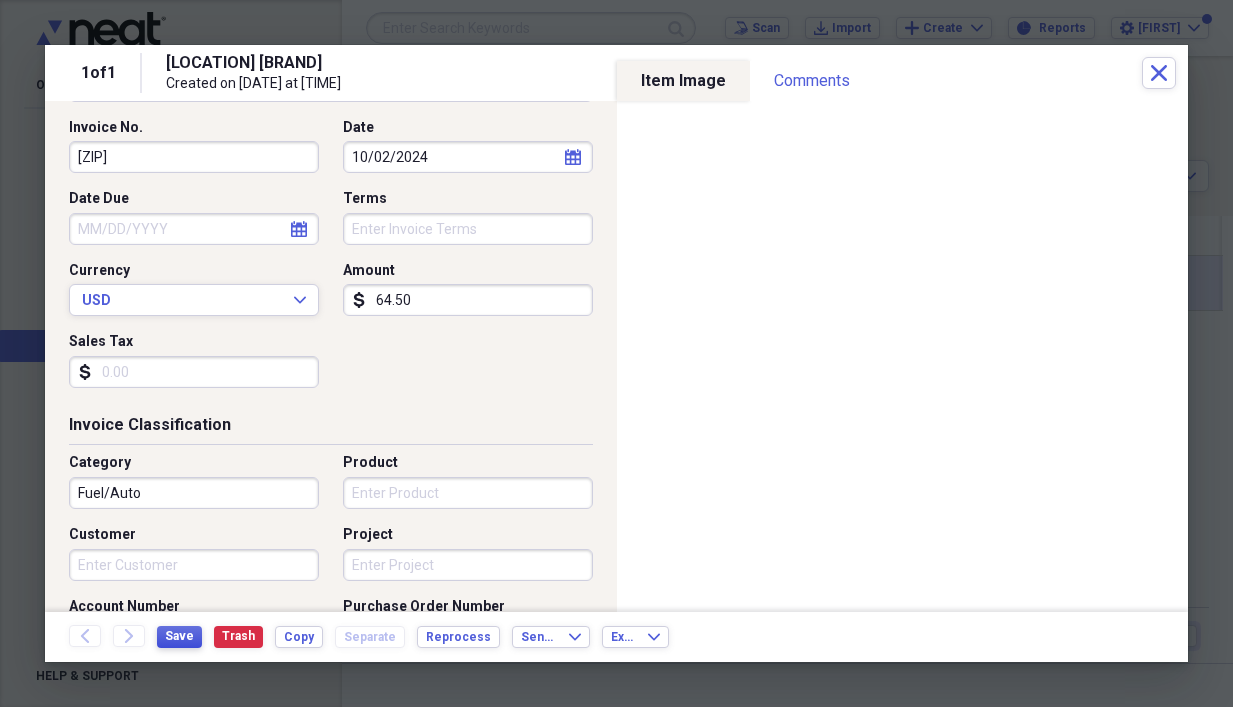 click on "Save" at bounding box center [179, 636] 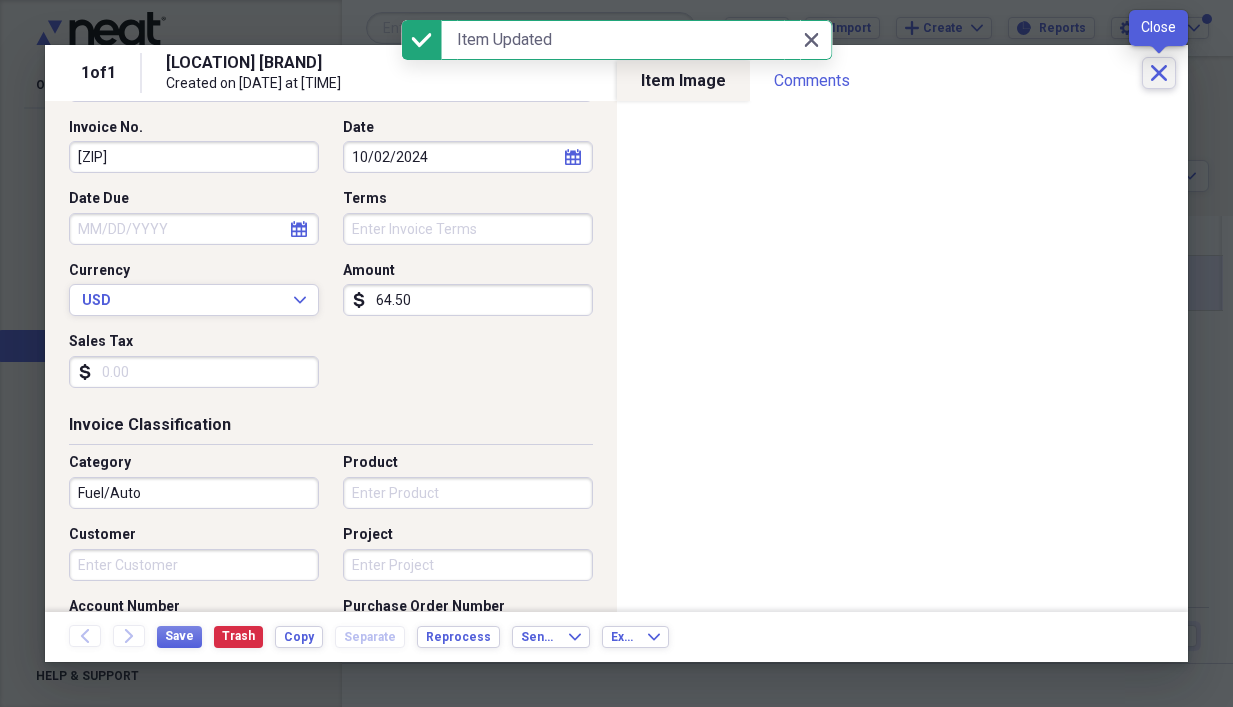 click on "Close" at bounding box center (1159, 73) 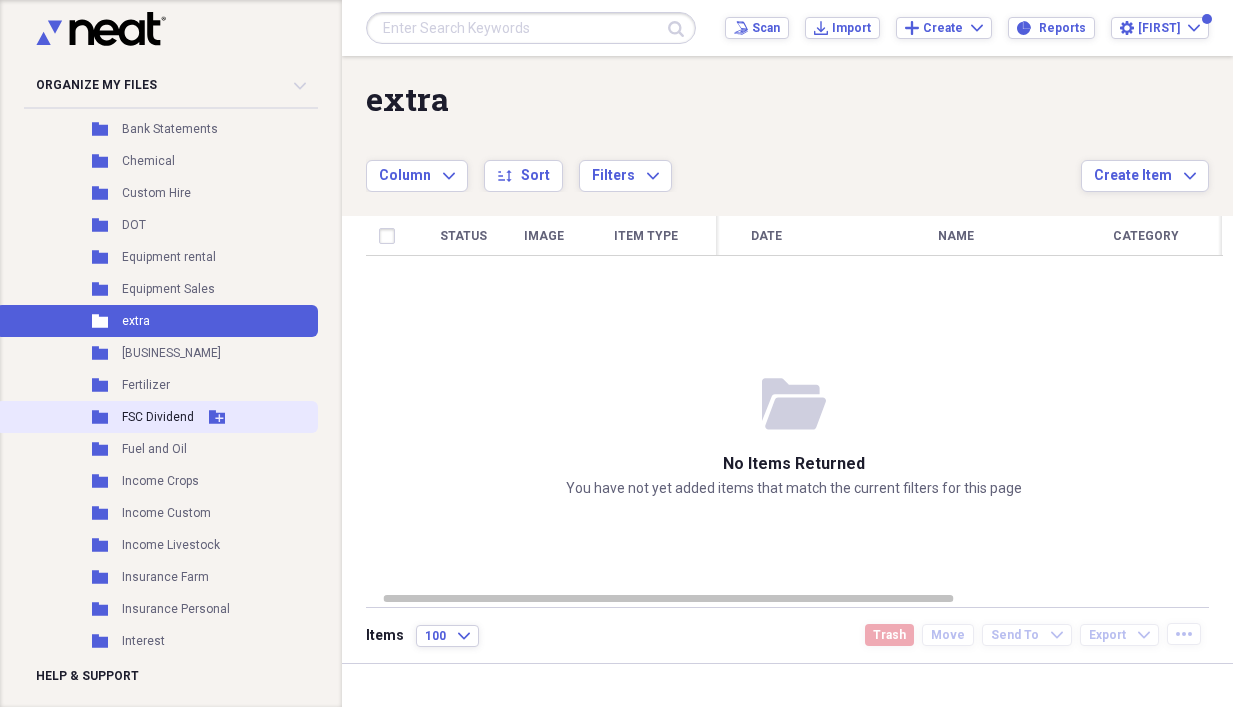 scroll, scrollTop: 500, scrollLeft: 0, axis: vertical 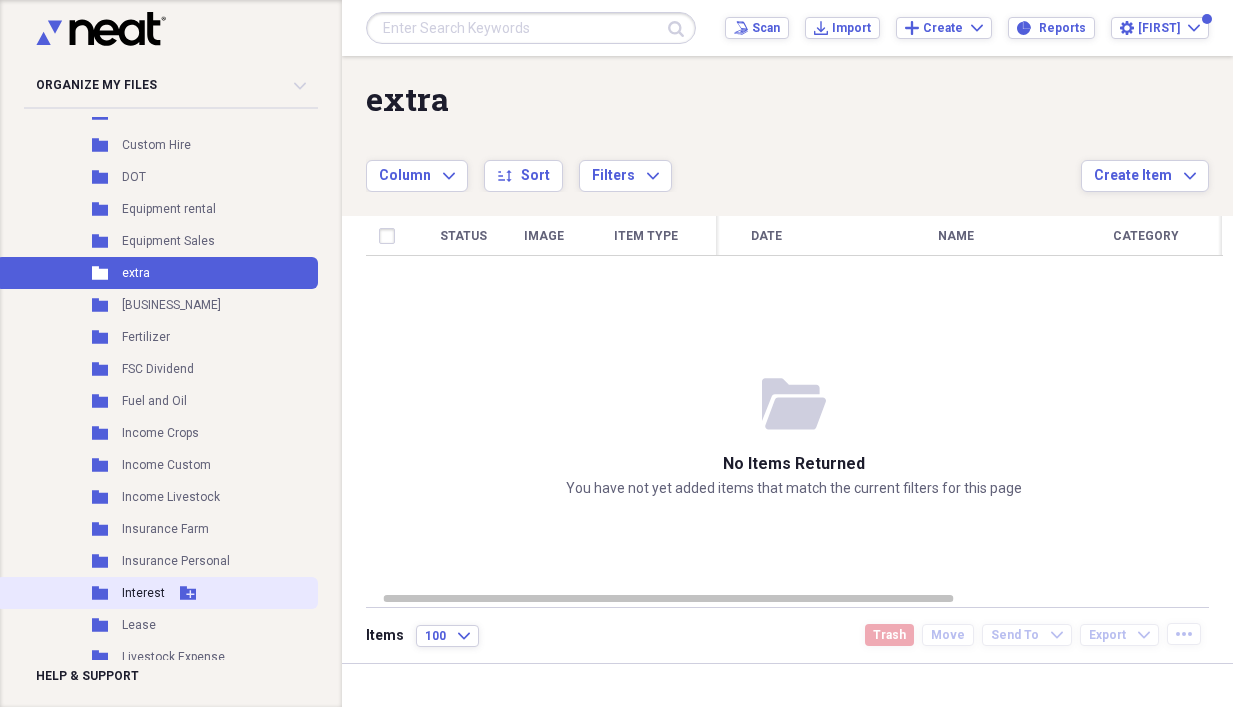 click 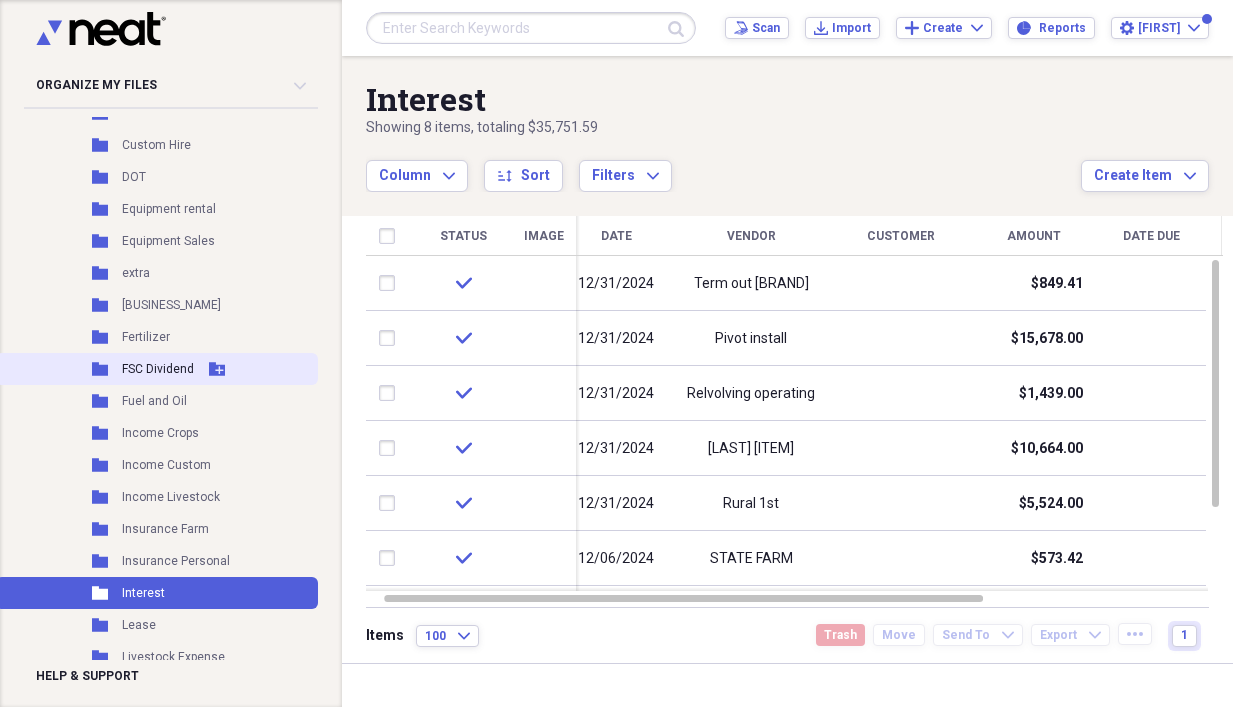 click 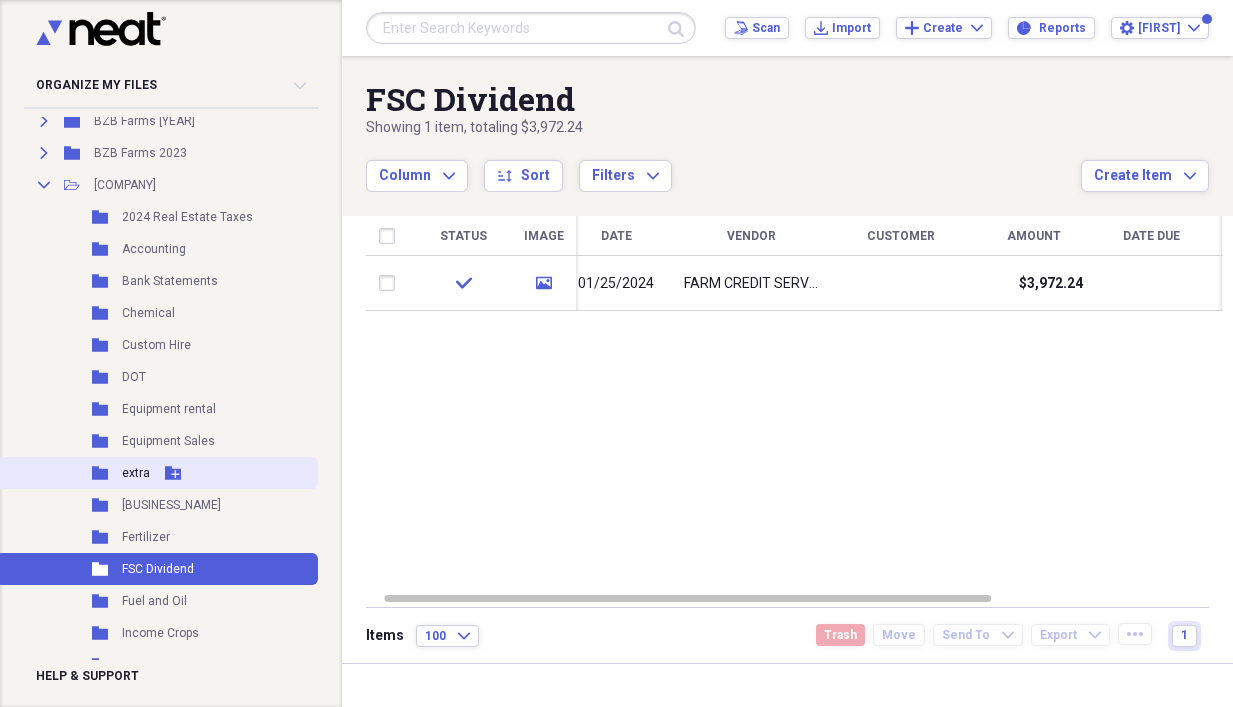 scroll, scrollTop: 200, scrollLeft: 0, axis: vertical 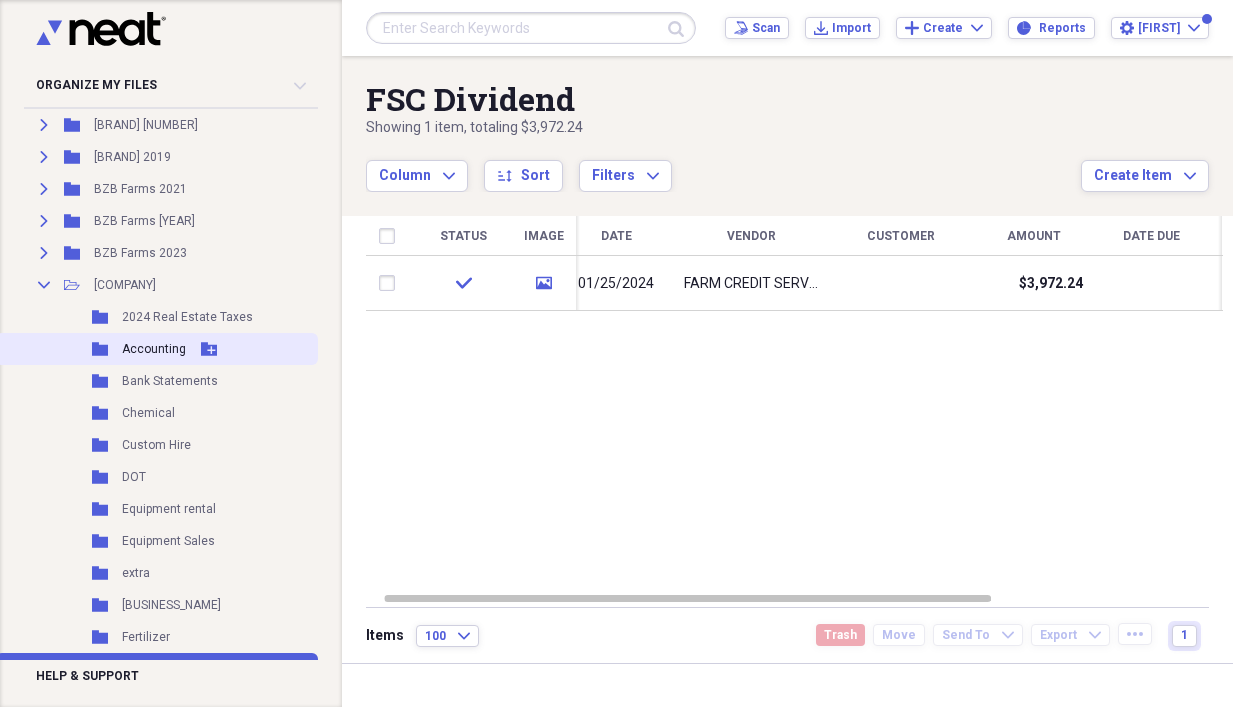 click 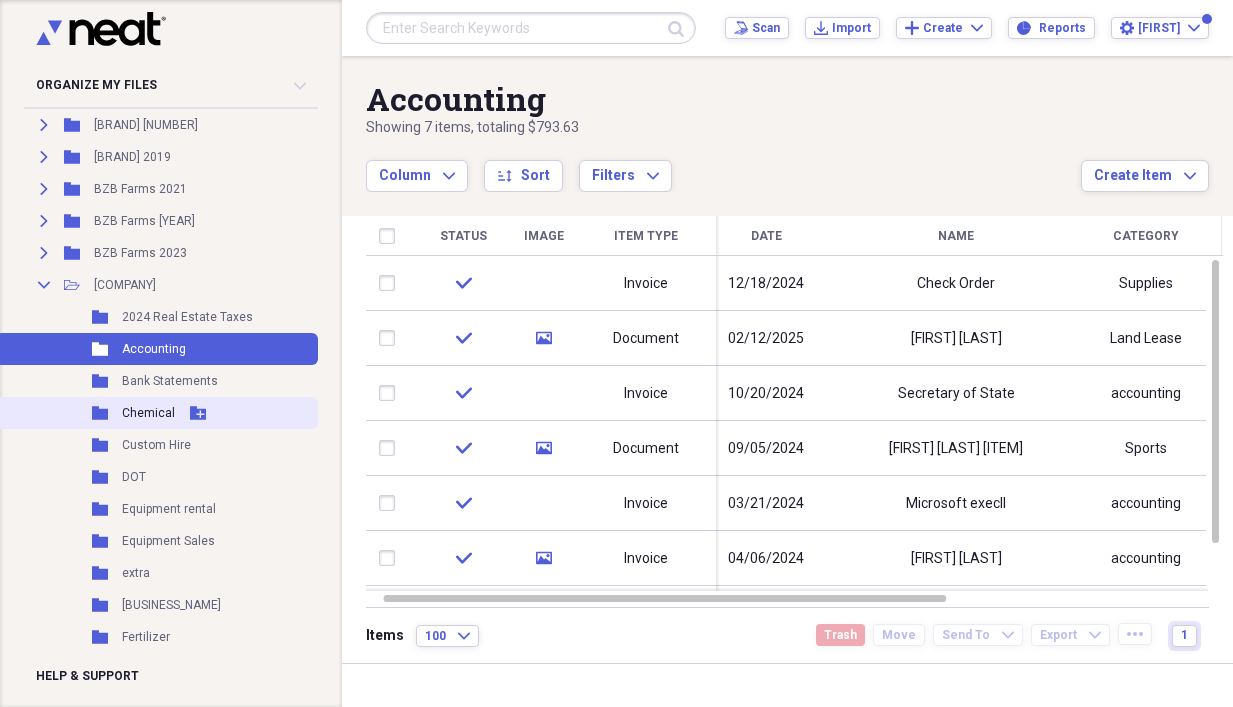 click 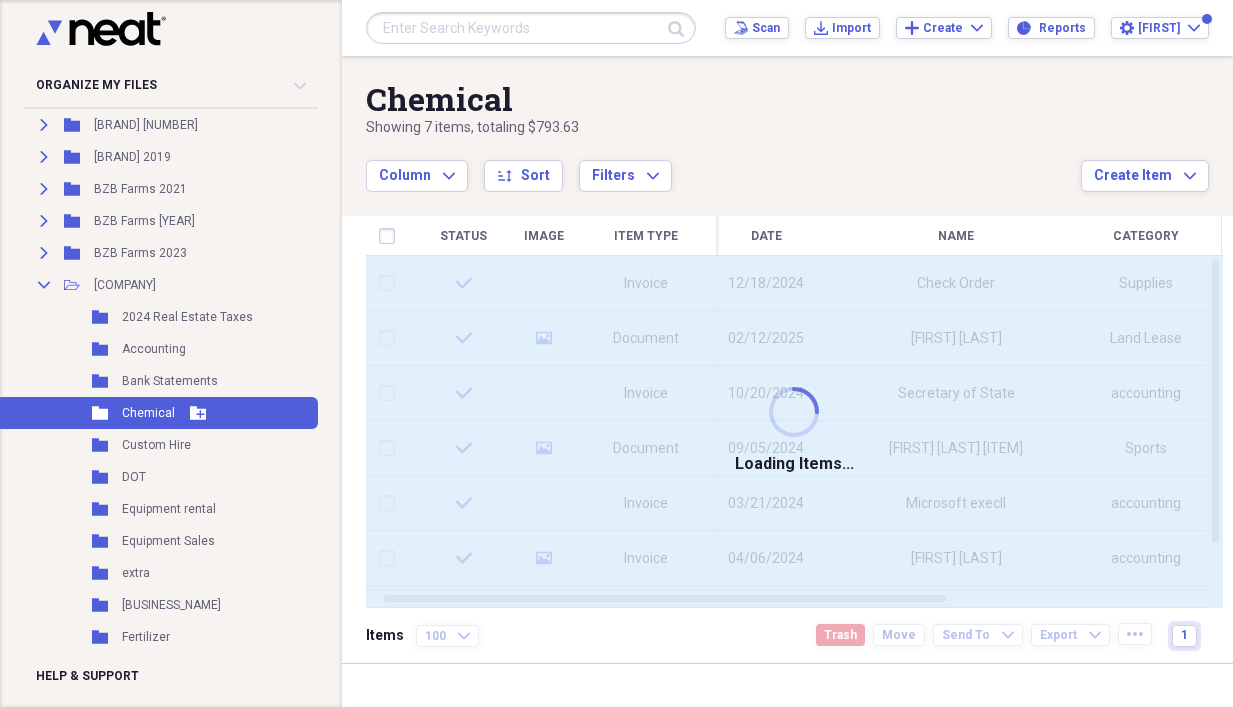 click 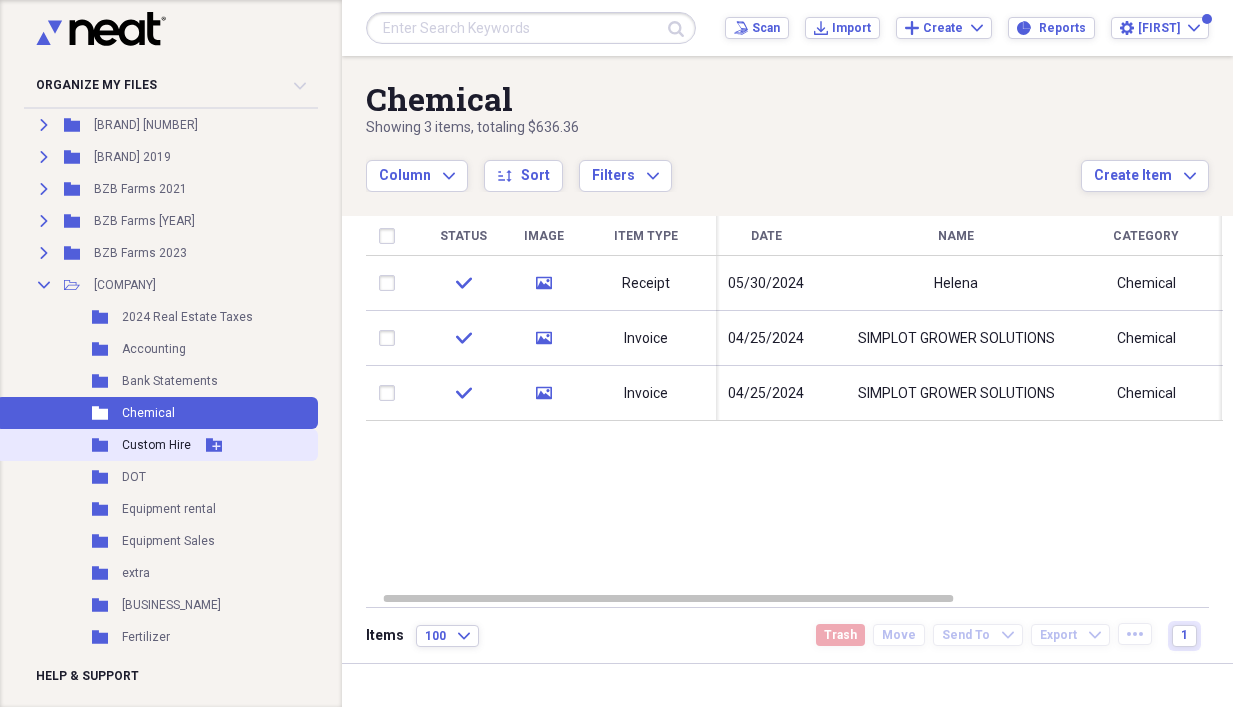 click 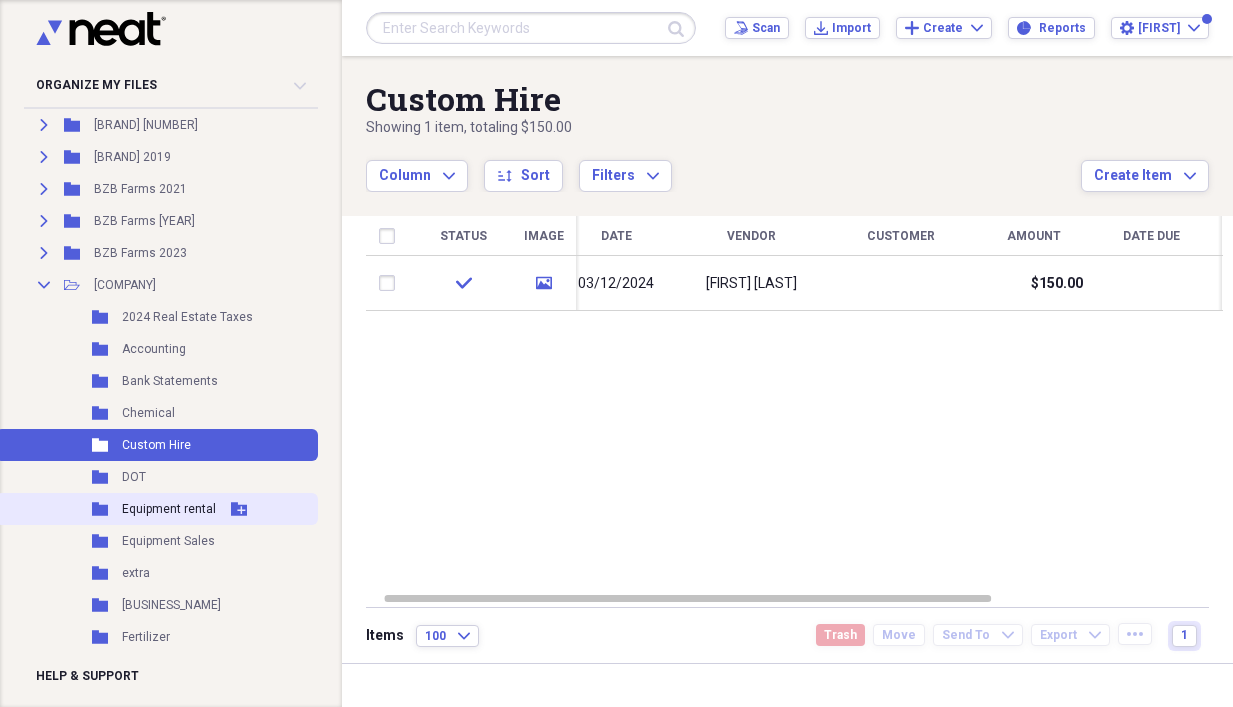 click 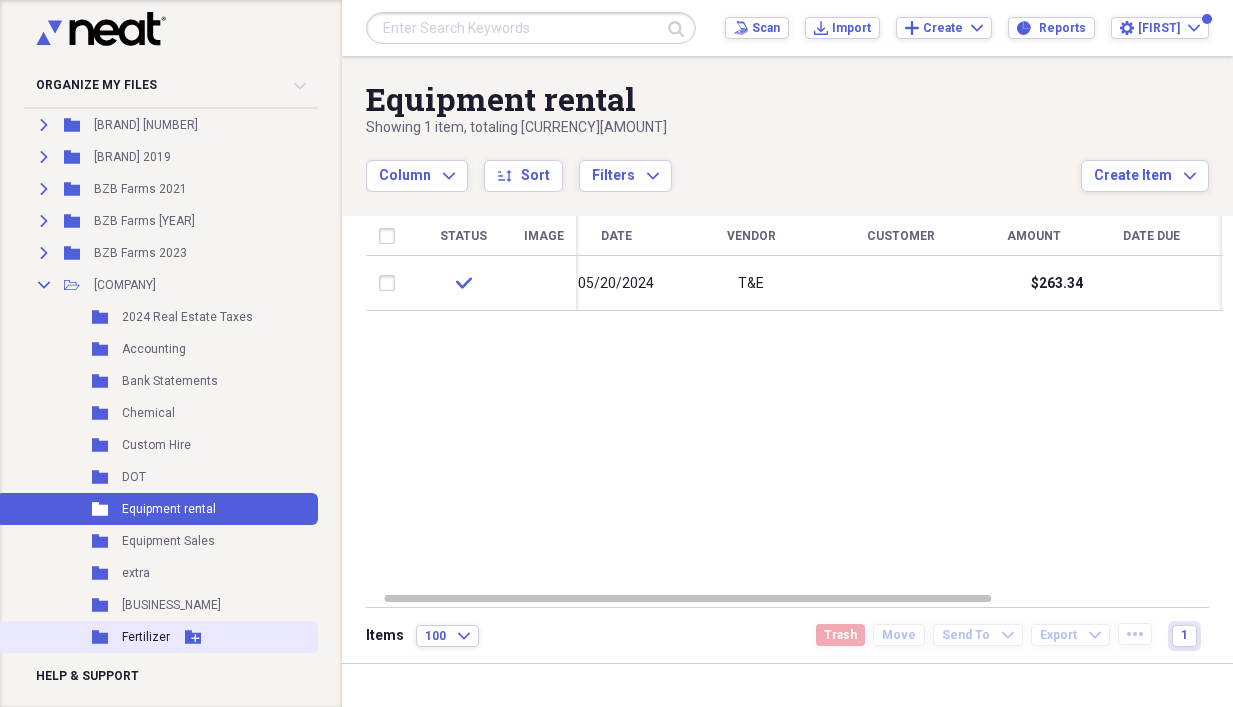 click on "Folder" 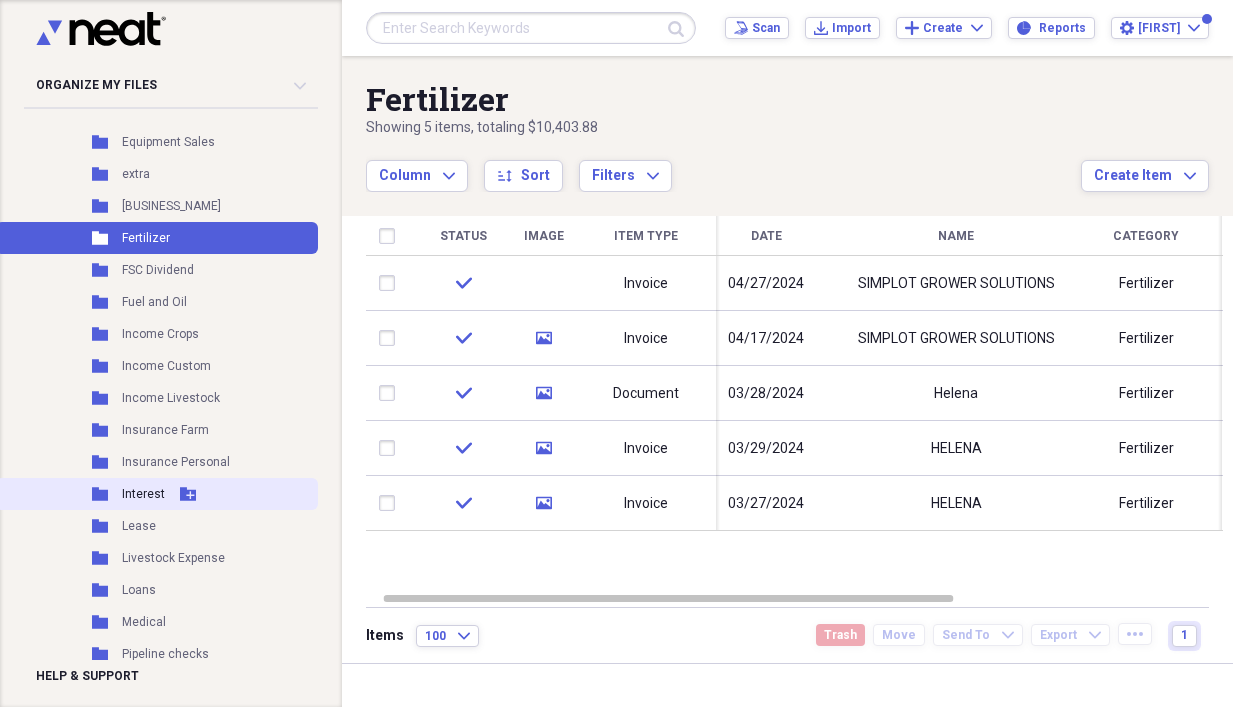 scroll, scrollTop: 600, scrollLeft: 0, axis: vertical 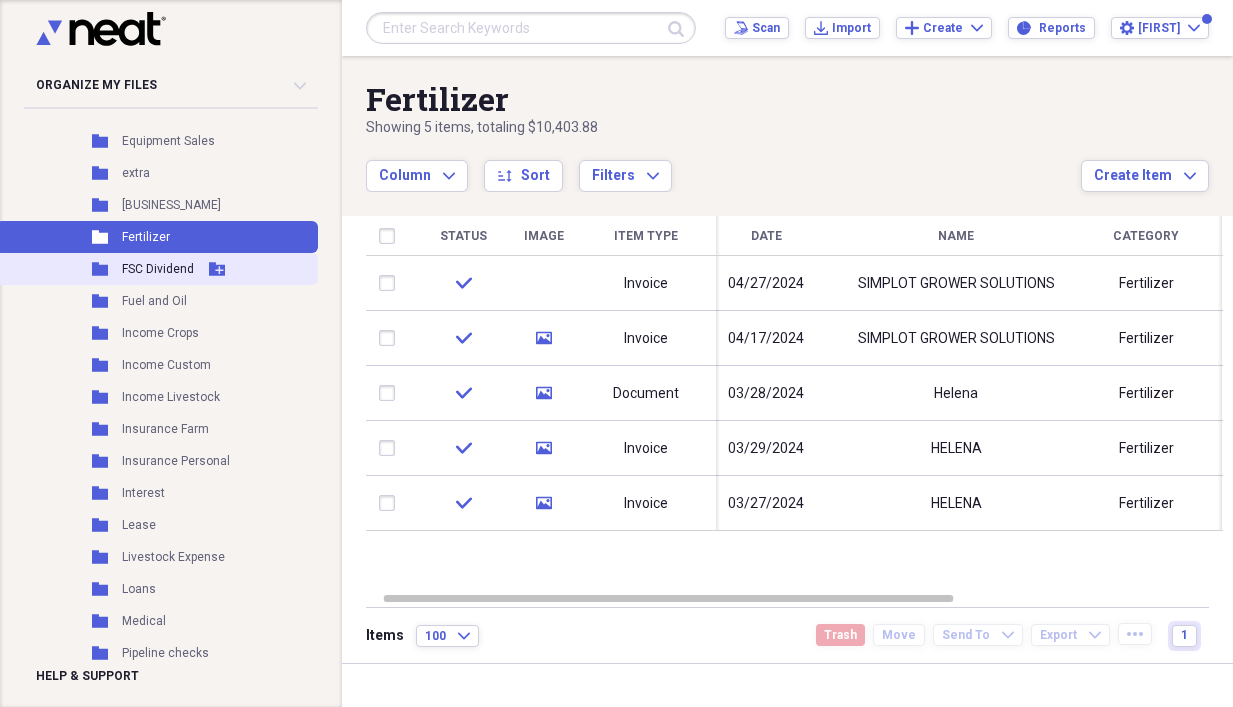 click 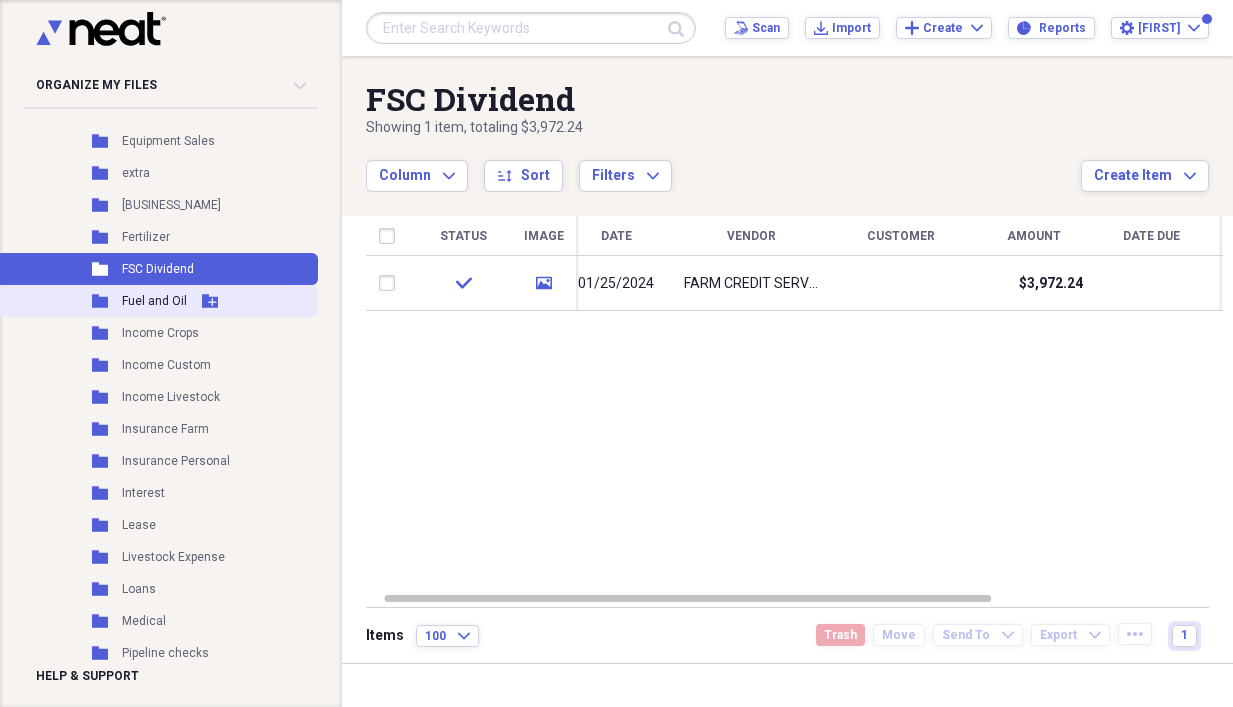click on "Folder" 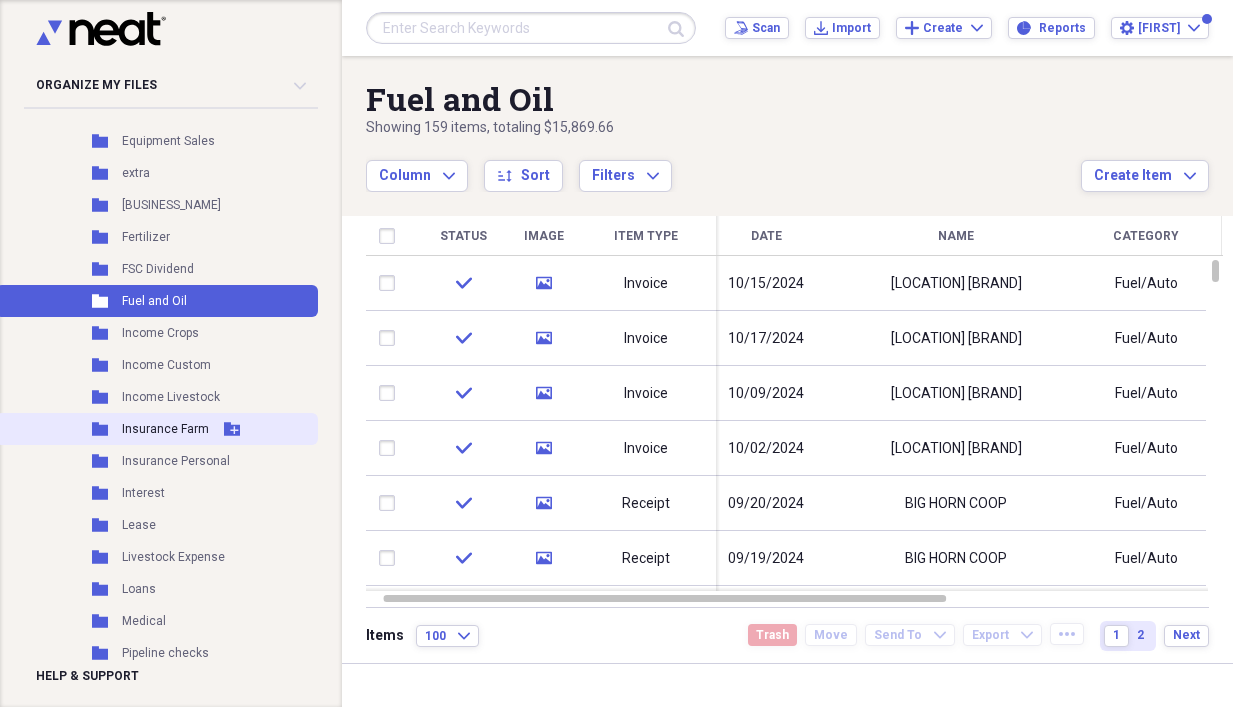 click 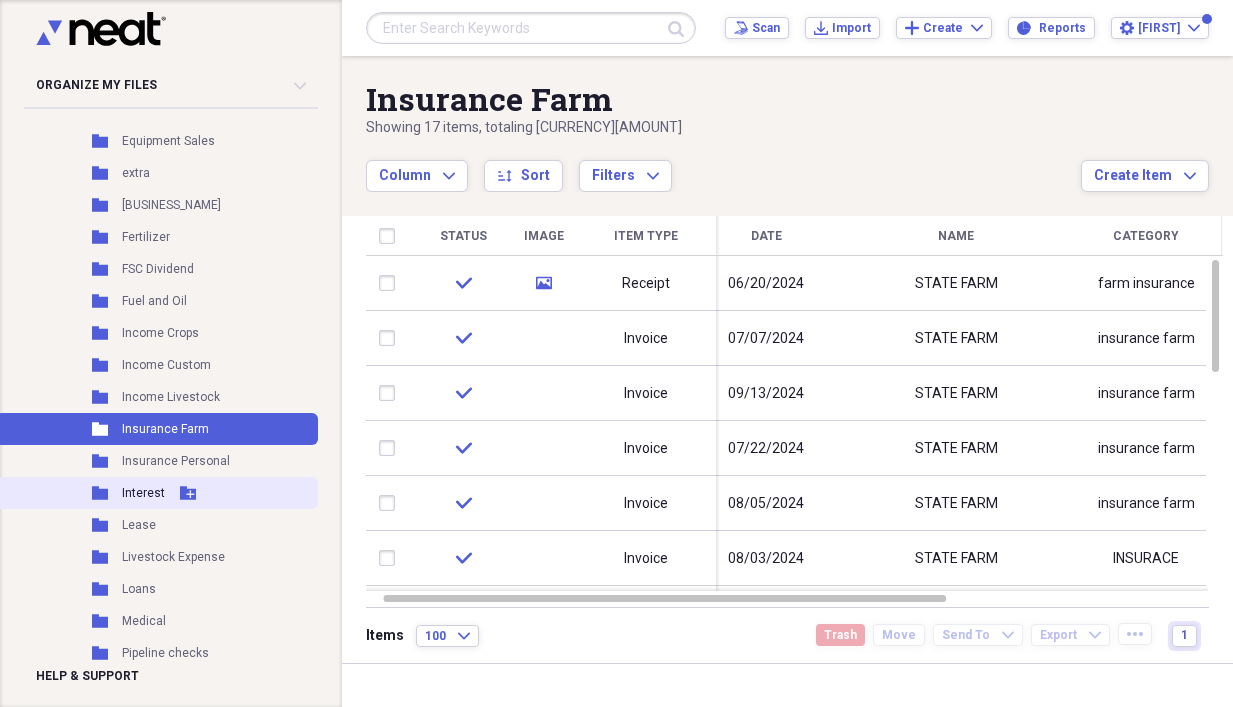 click on "Folder" 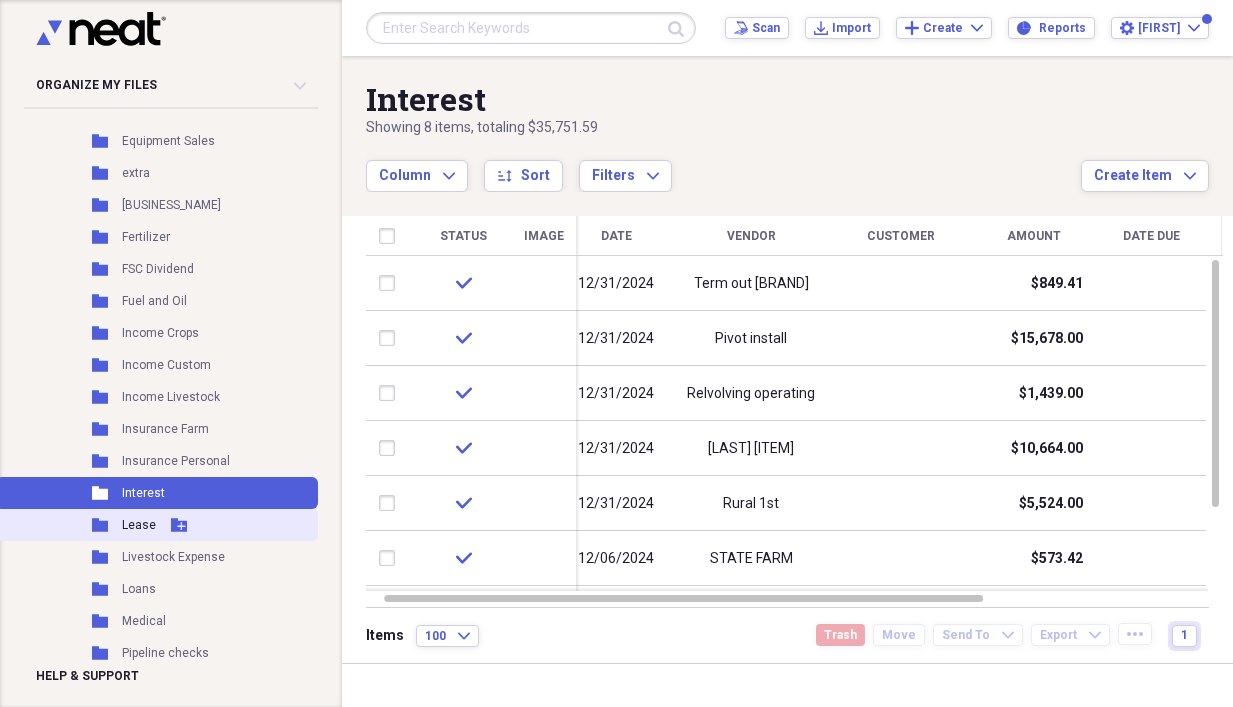 click 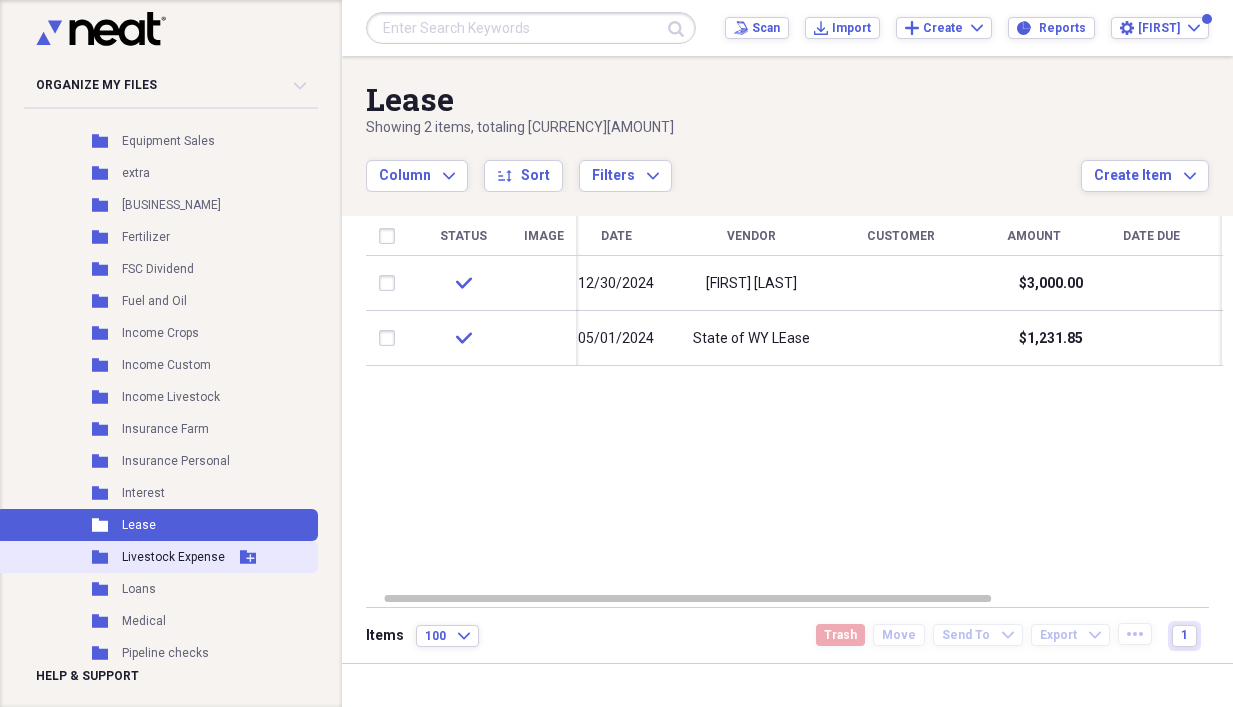 click 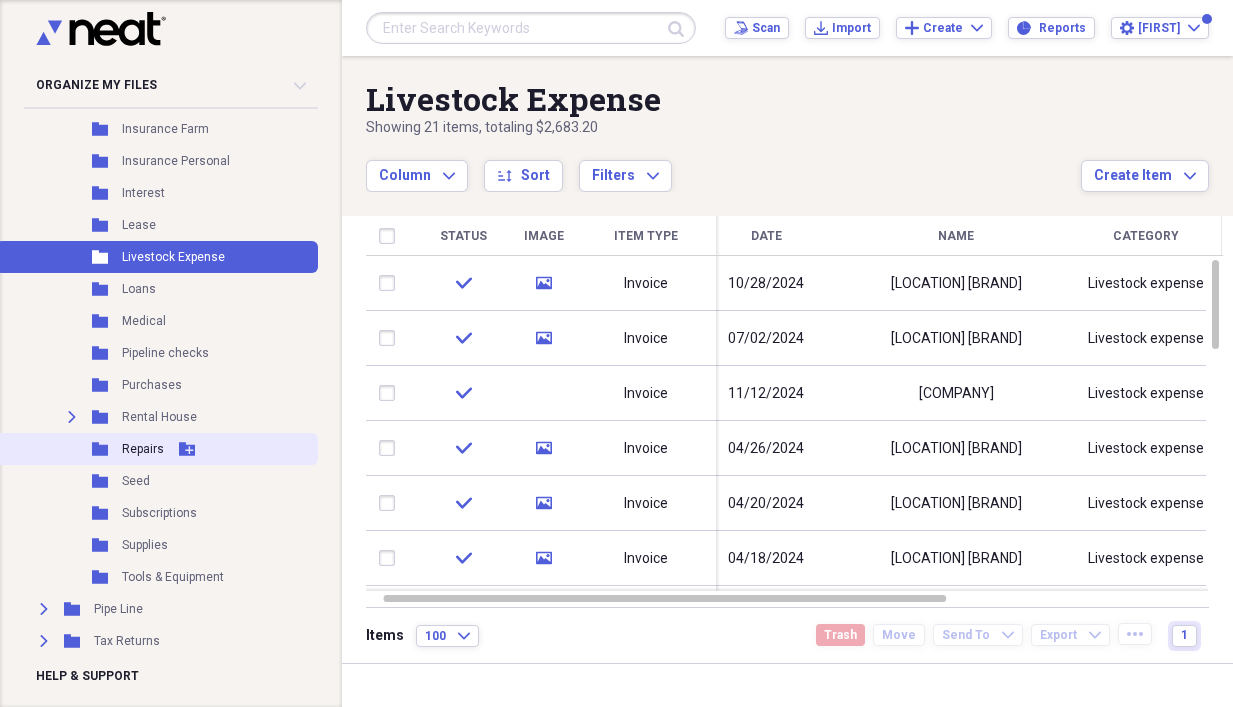 scroll, scrollTop: 927, scrollLeft: 0, axis: vertical 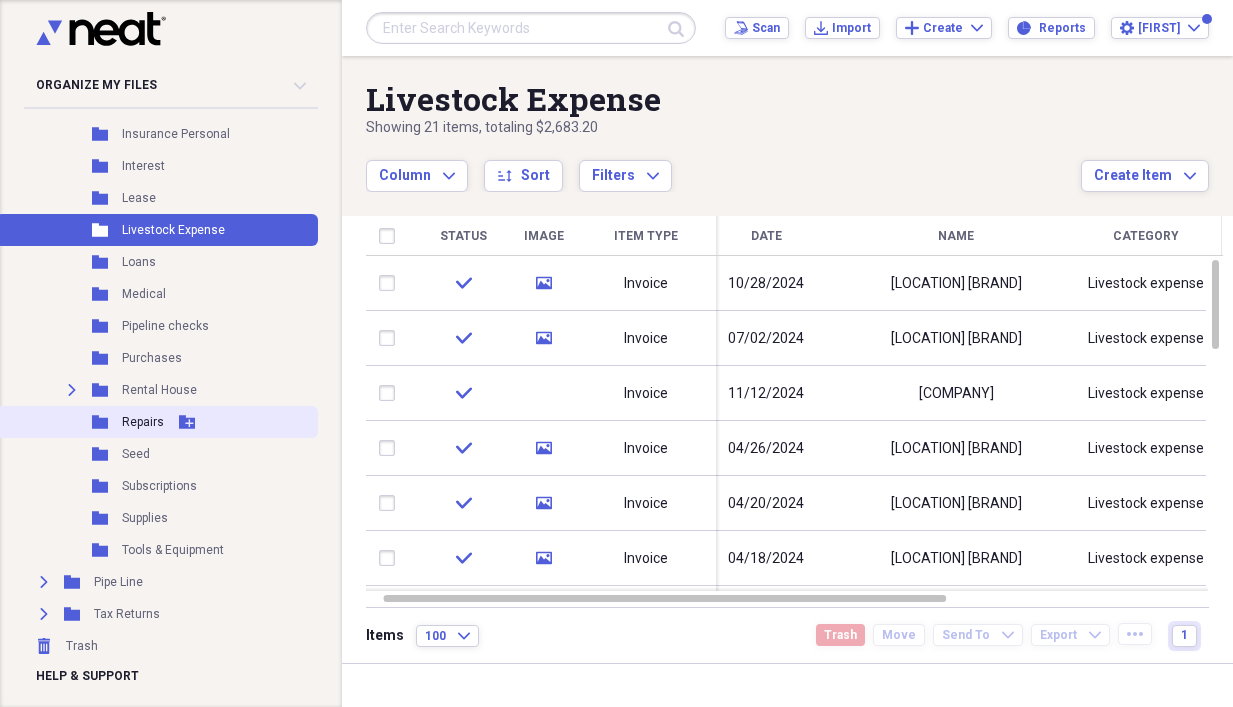 click 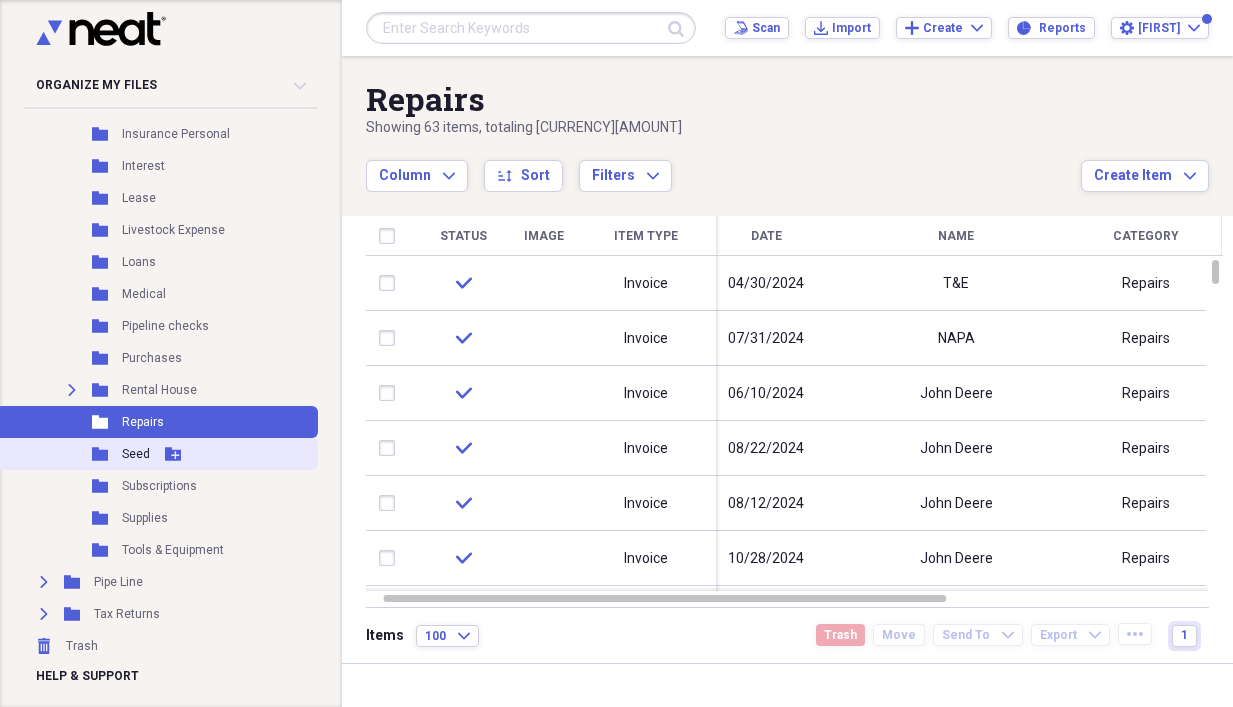 click 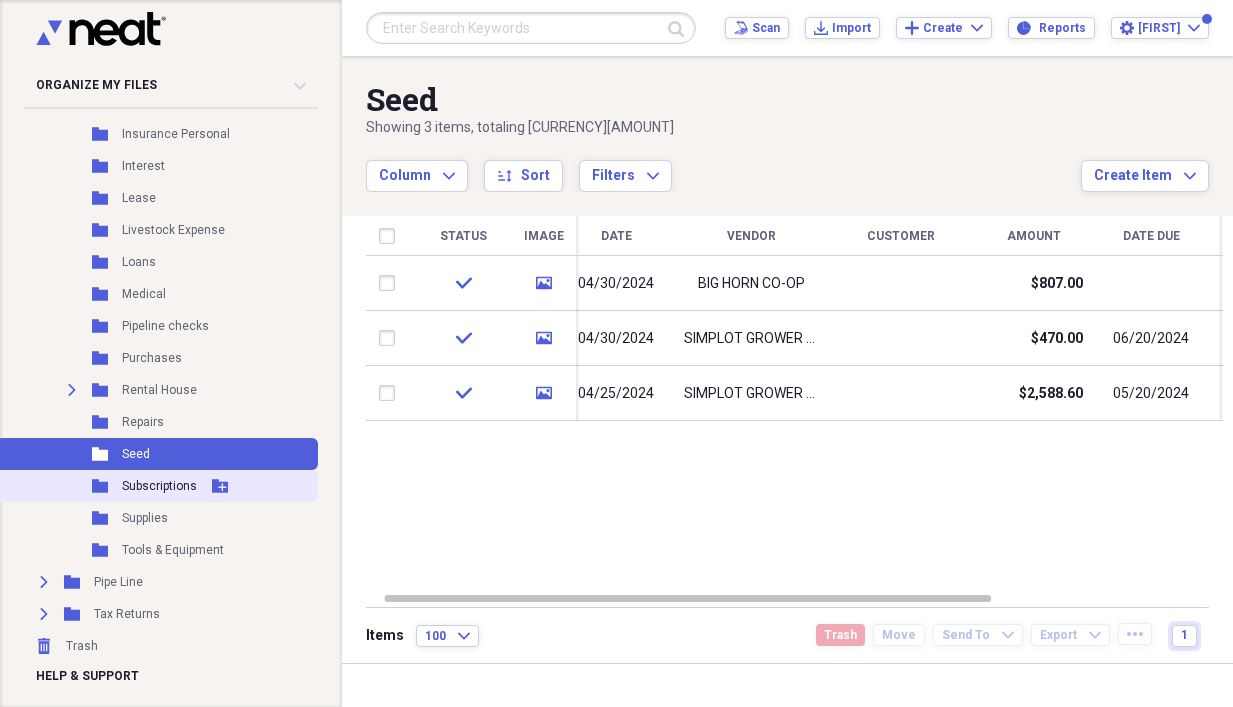 click on "Folder Subscriptions Add Folder" at bounding box center [157, 486] 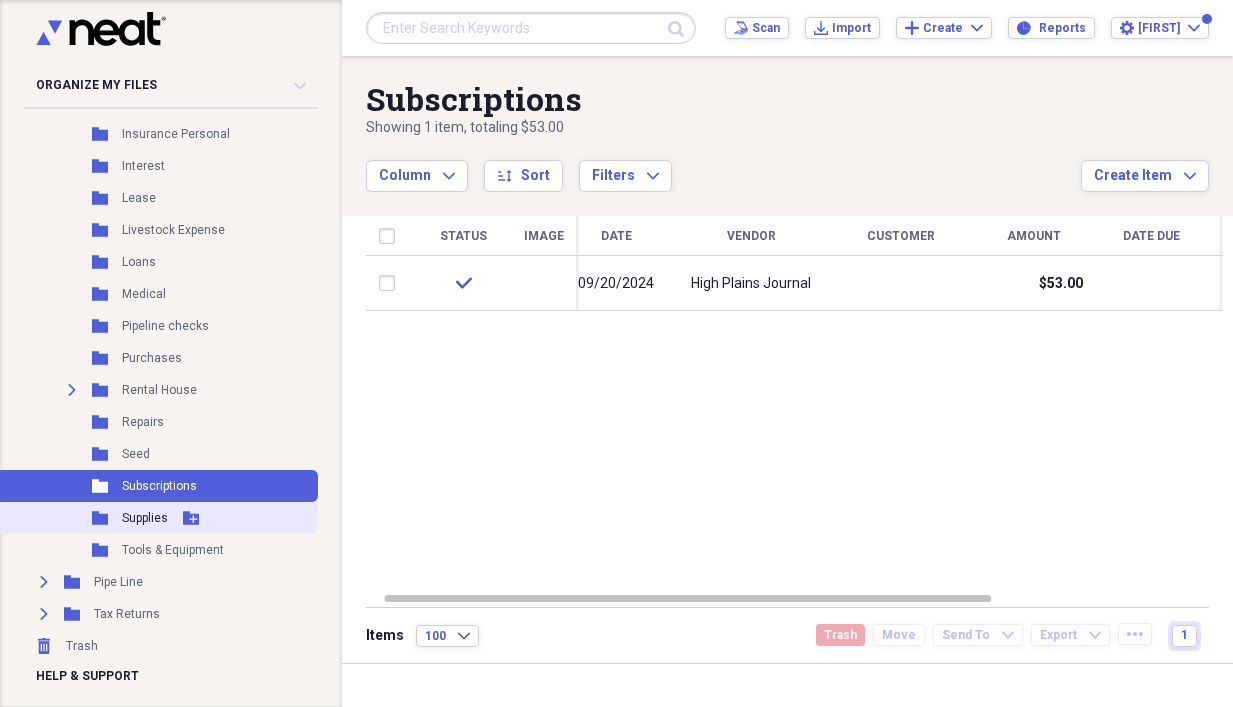 click on "Folder Supplies Add Folder" at bounding box center (157, 518) 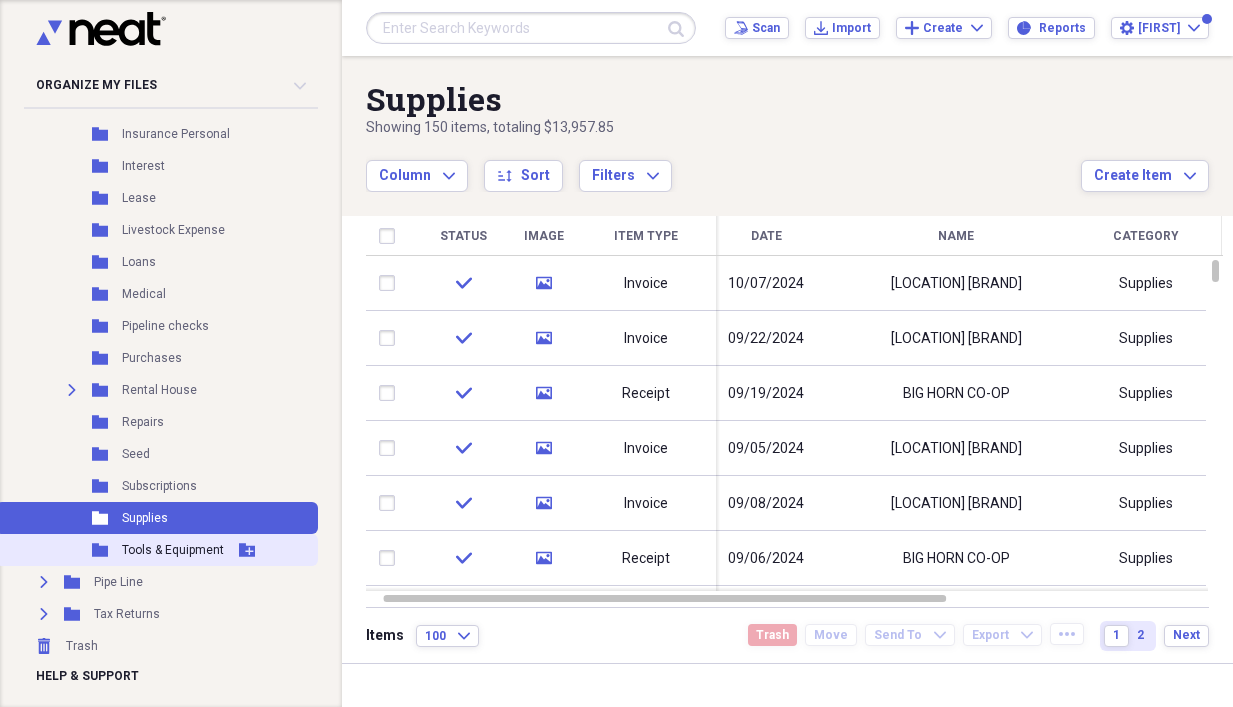 click 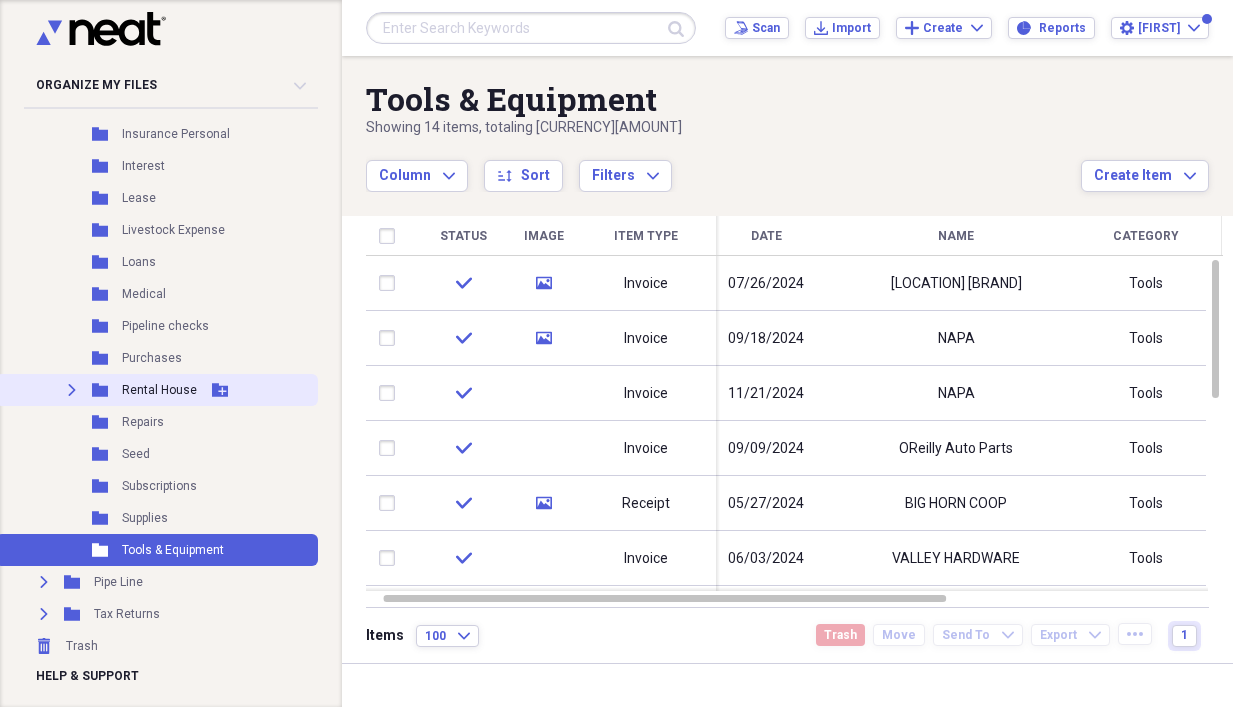 scroll, scrollTop: 827, scrollLeft: 0, axis: vertical 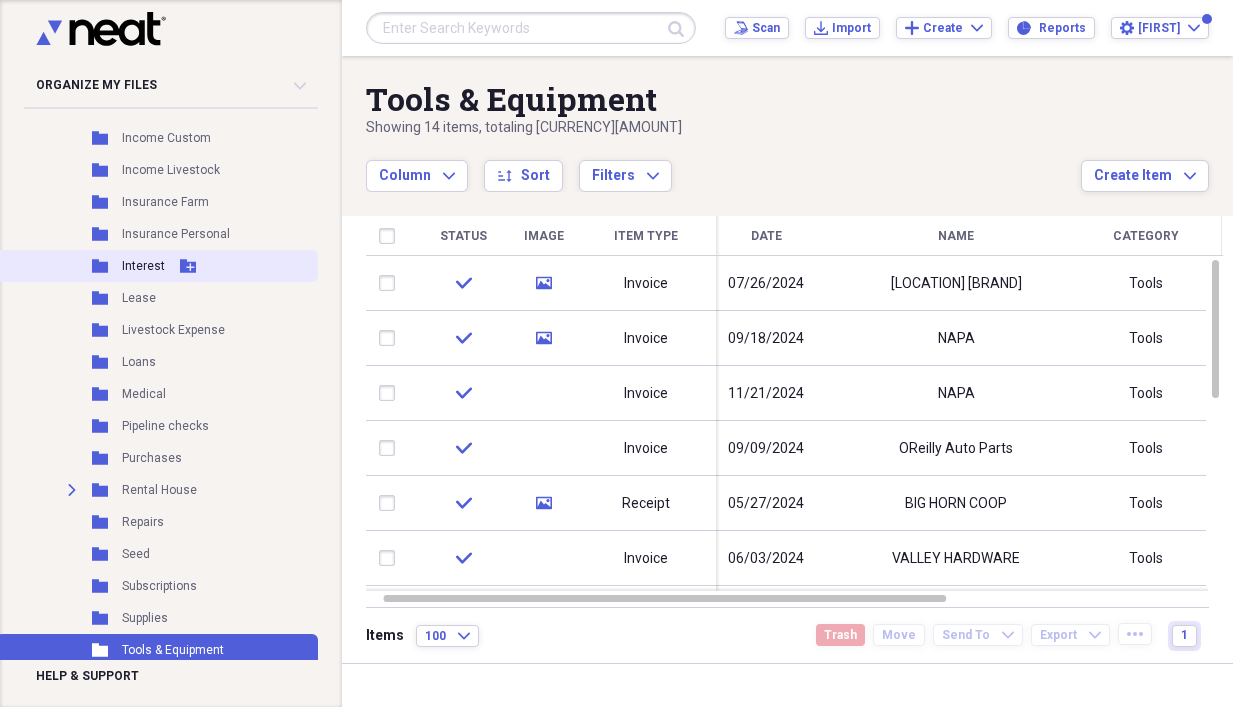 click on "Folder" 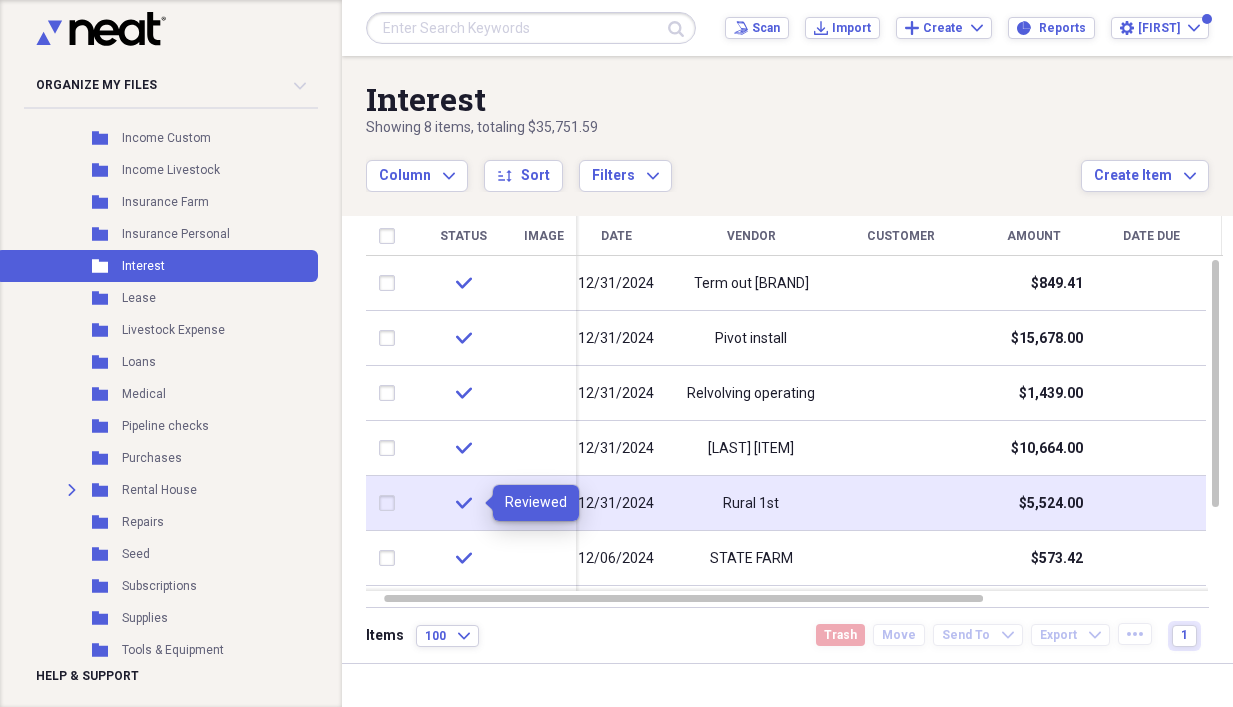 click on "check" 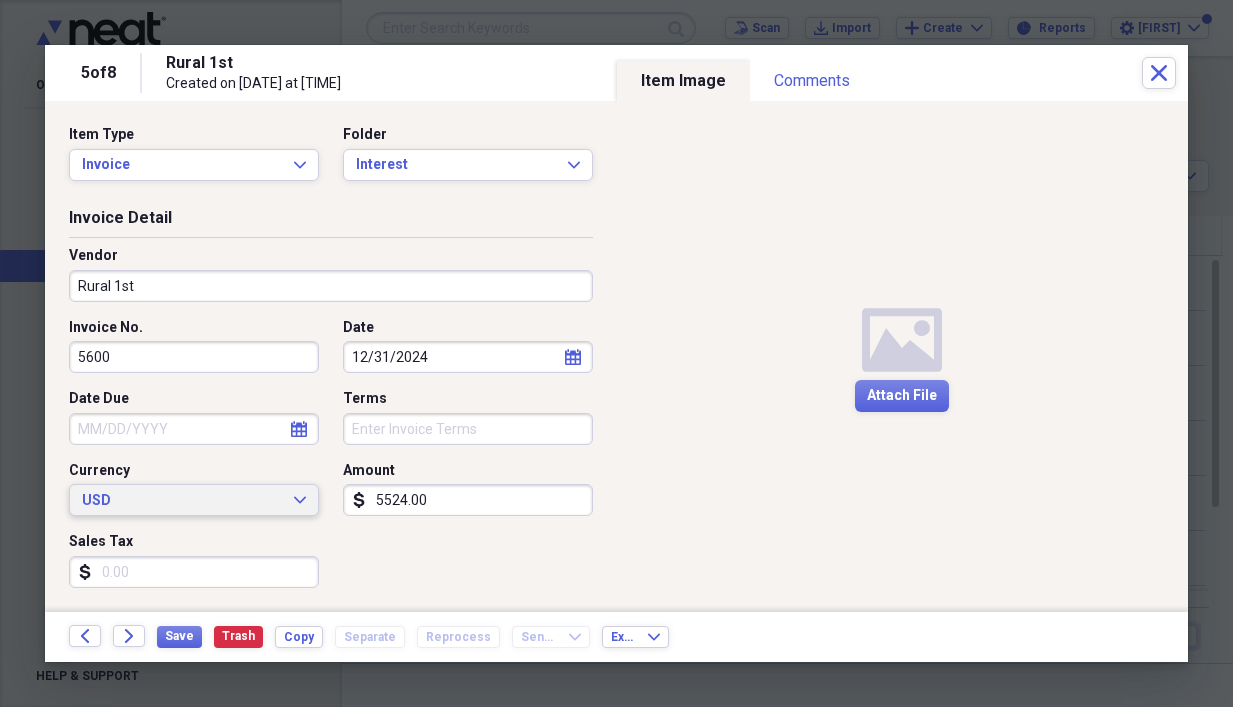 drag, startPoint x: 381, startPoint y: 498, endPoint x: 306, endPoint y: 505, distance: 75.32596 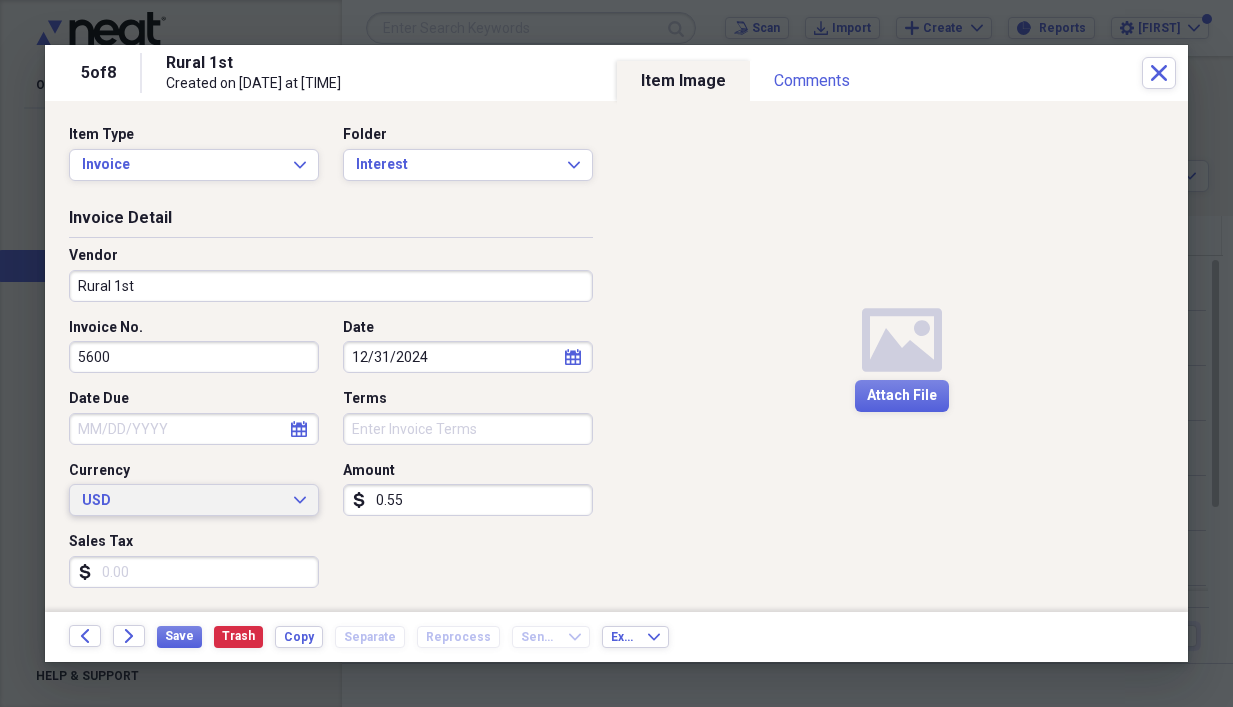 type on "0.05" 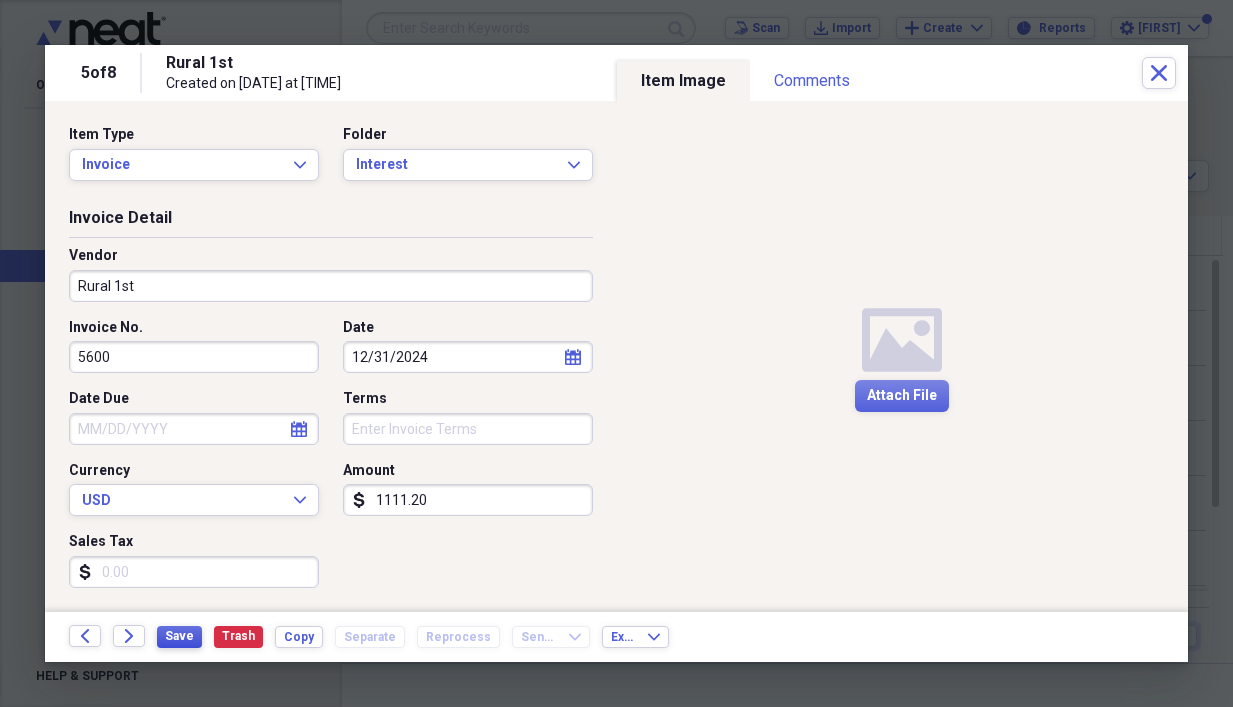type on "1111.20" 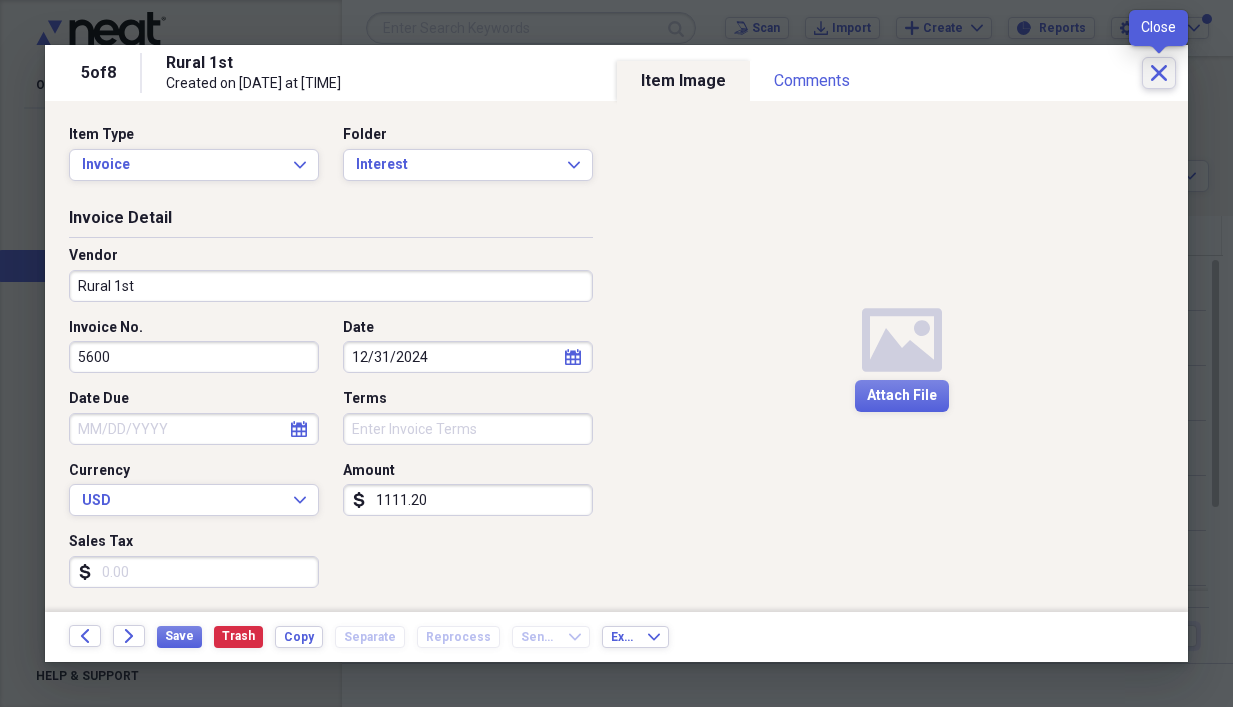 click on "Close" 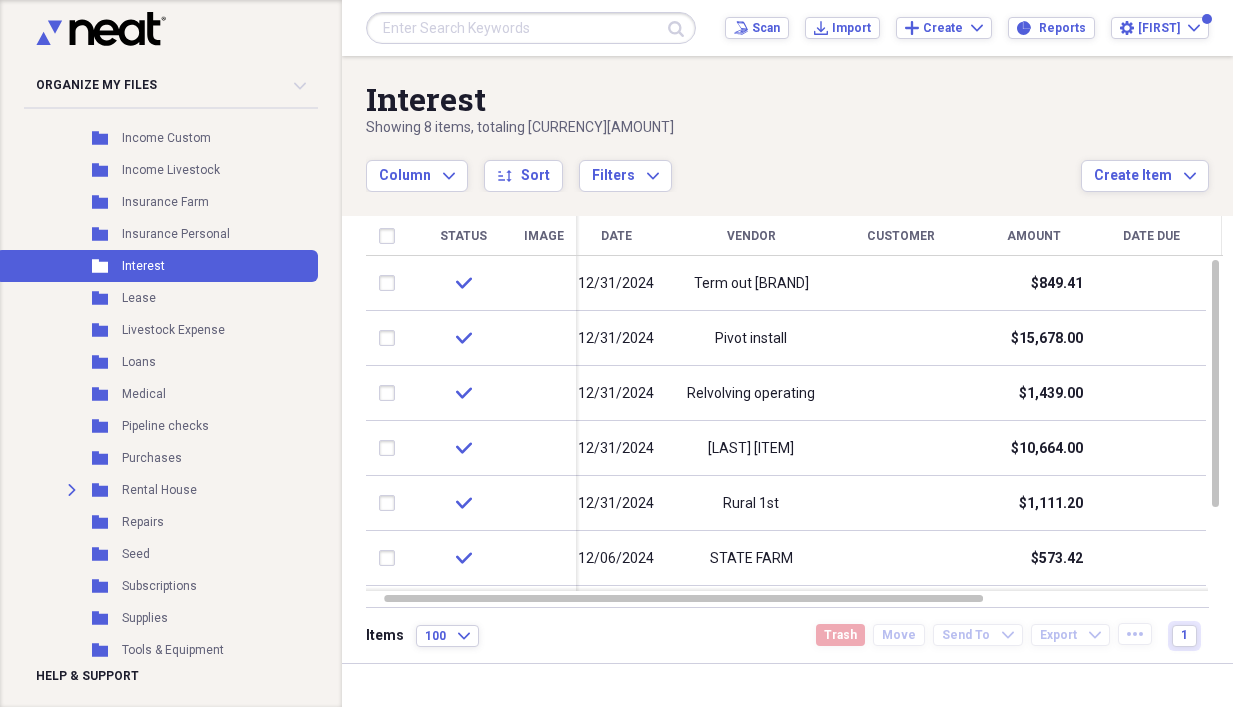 click on "Interest Showing 8 items , totaling $31,338.79 Column Expand sort Sort Filters  Expand Create Item Expand" at bounding box center [787, 124] 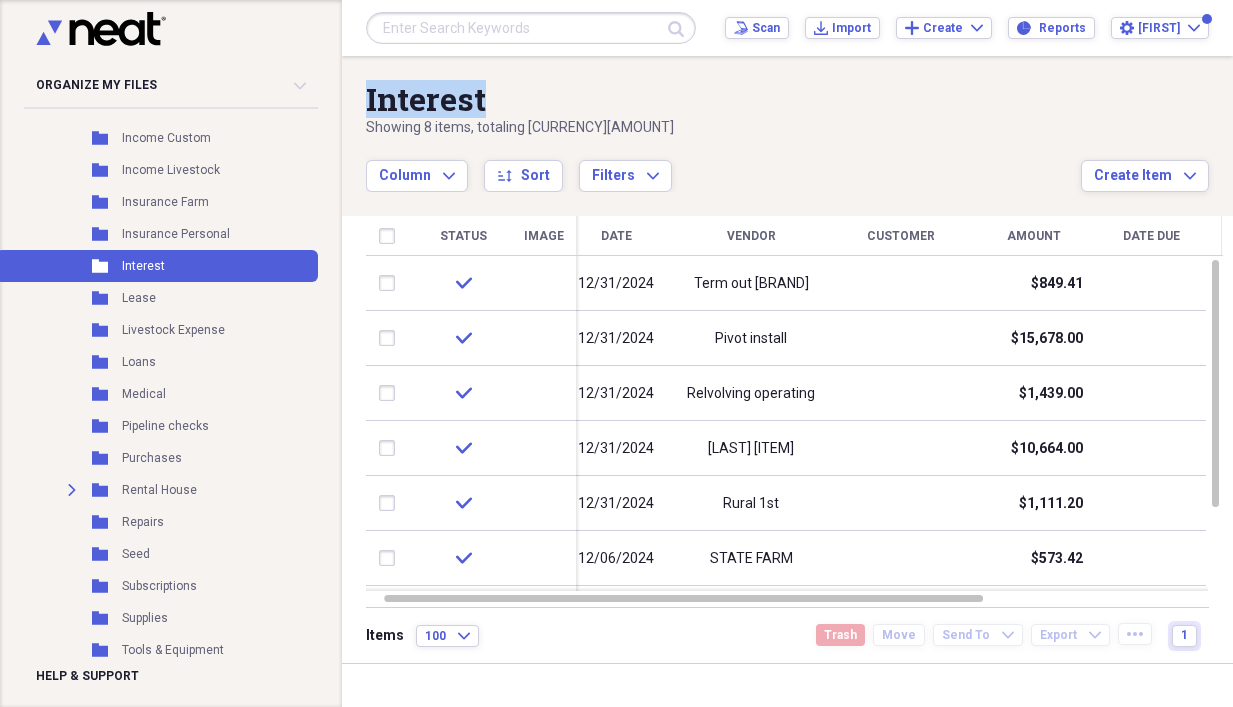 click on "Interest Showing 8 items , totaling $31,338.79 Column Expand sort Sort Filters  Expand Create Item Expand" at bounding box center (787, 124) 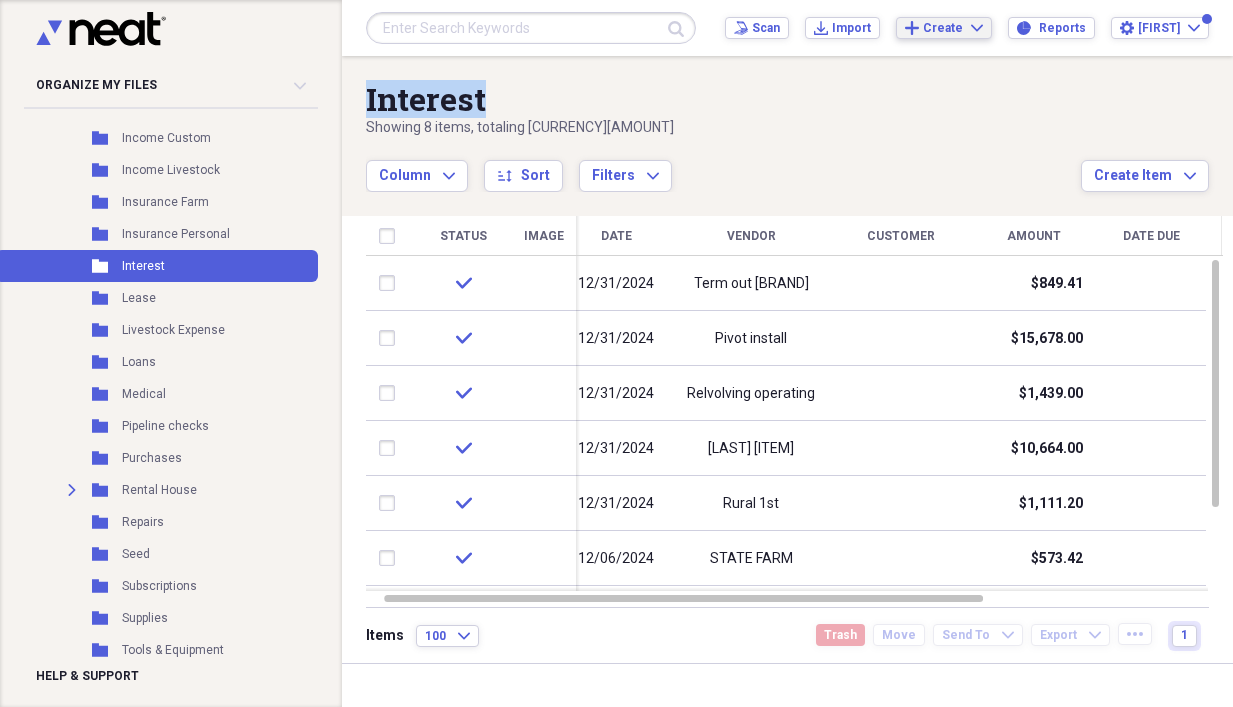 click on "Create" at bounding box center [943, 28] 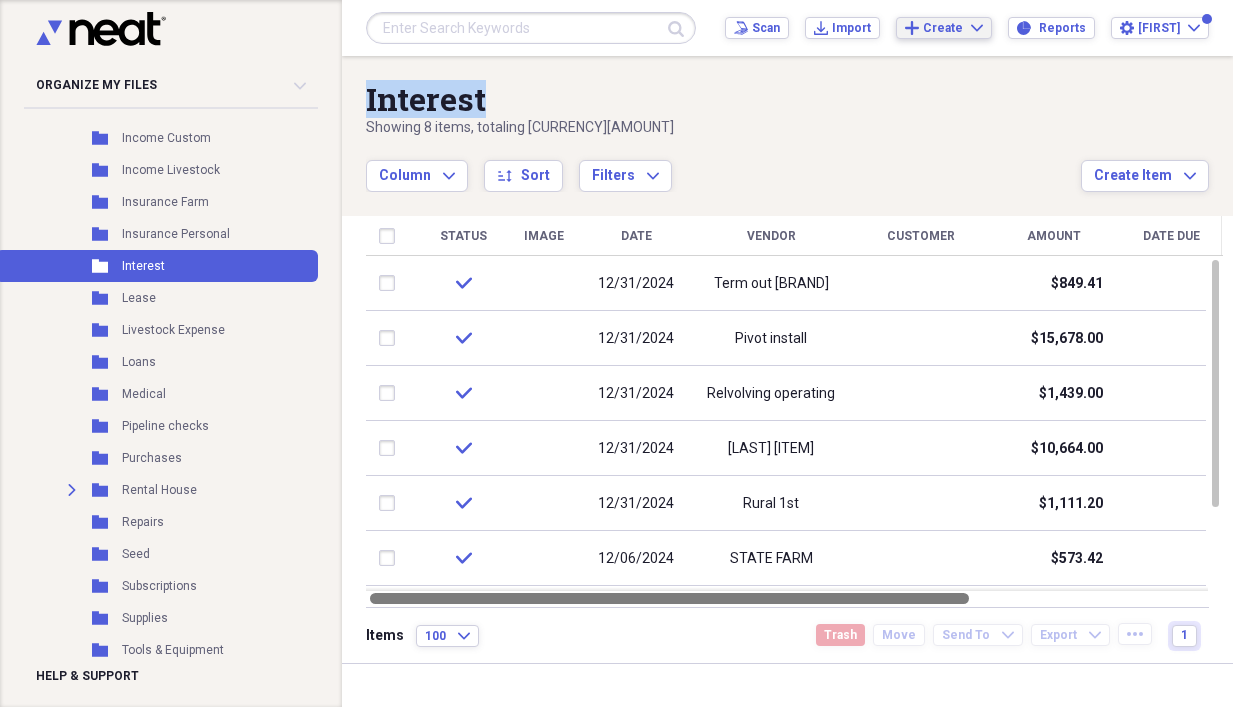 drag, startPoint x: 851, startPoint y: 601, endPoint x: 767, endPoint y: 591, distance: 84.59315 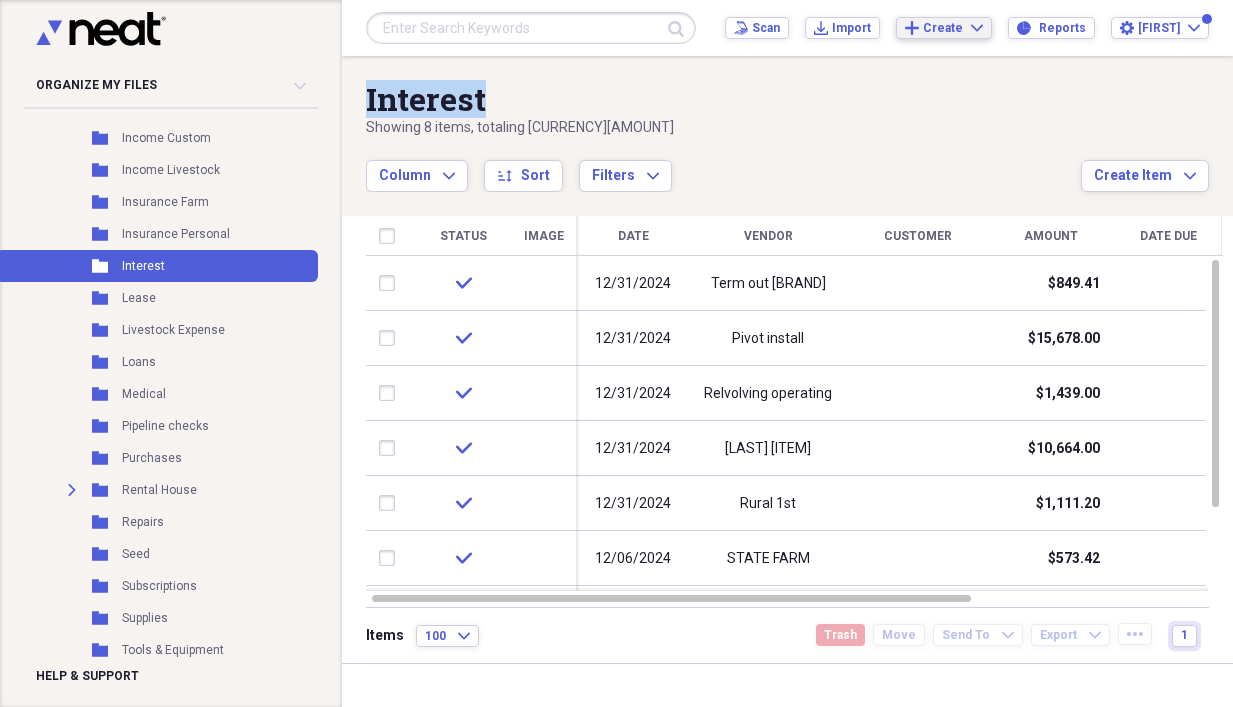 click on "Create" at bounding box center [943, 28] 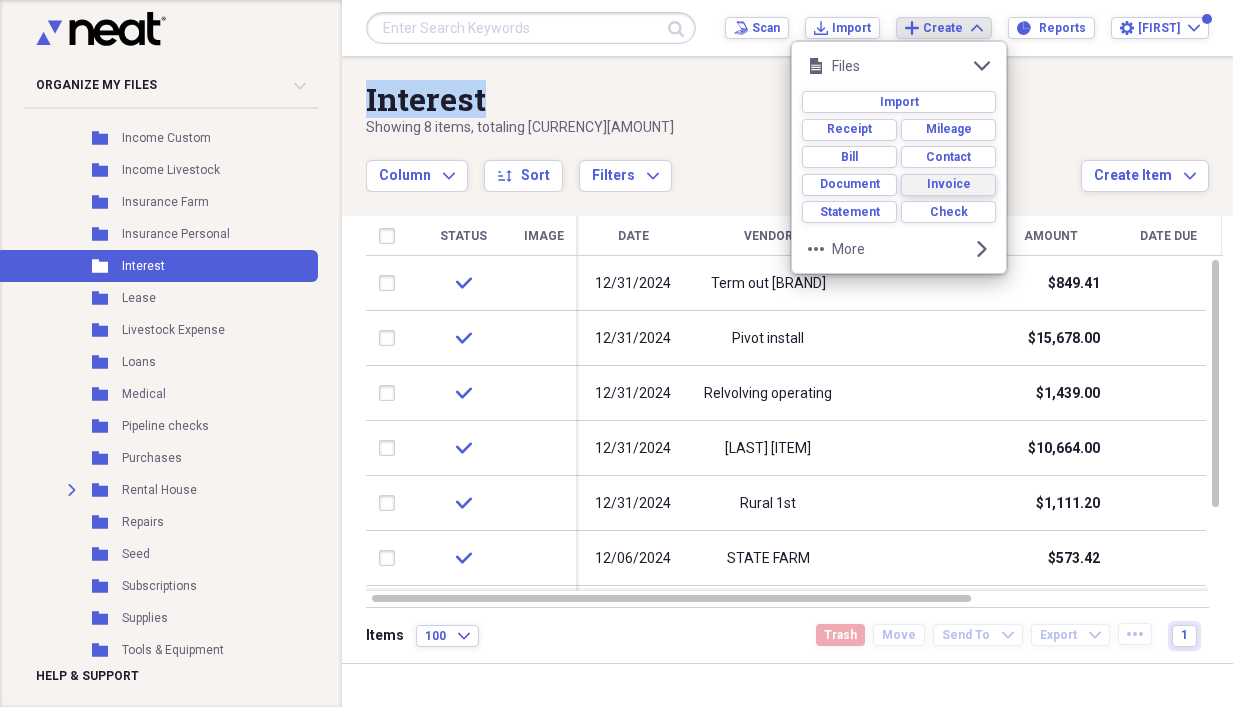 click on "Invoice" at bounding box center (948, 185) 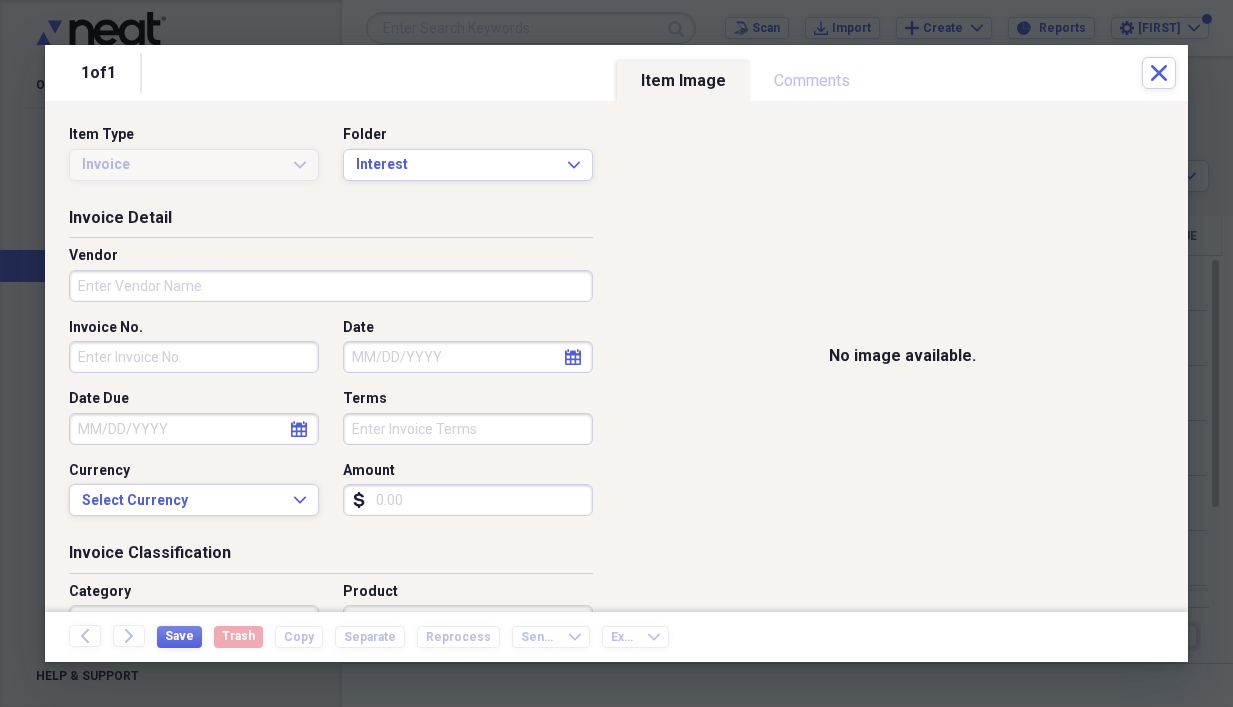 click on "Vendor" at bounding box center [331, 286] 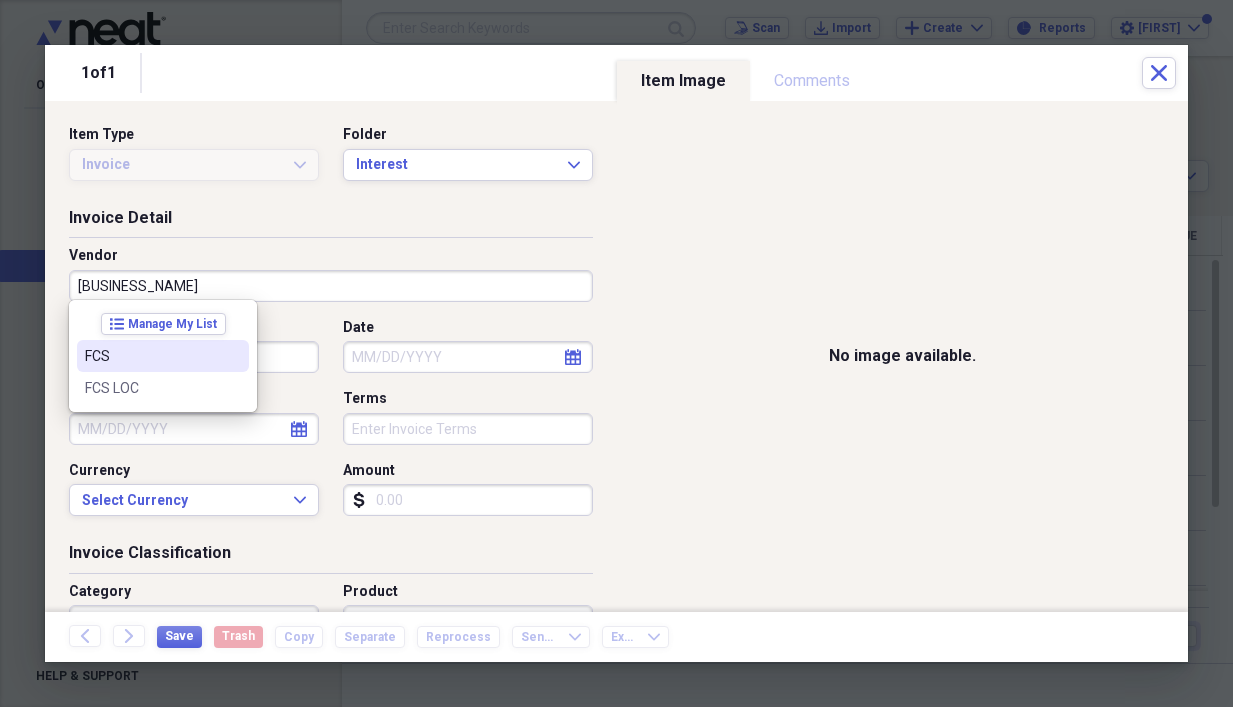 click on "FCS" at bounding box center (151, 356) 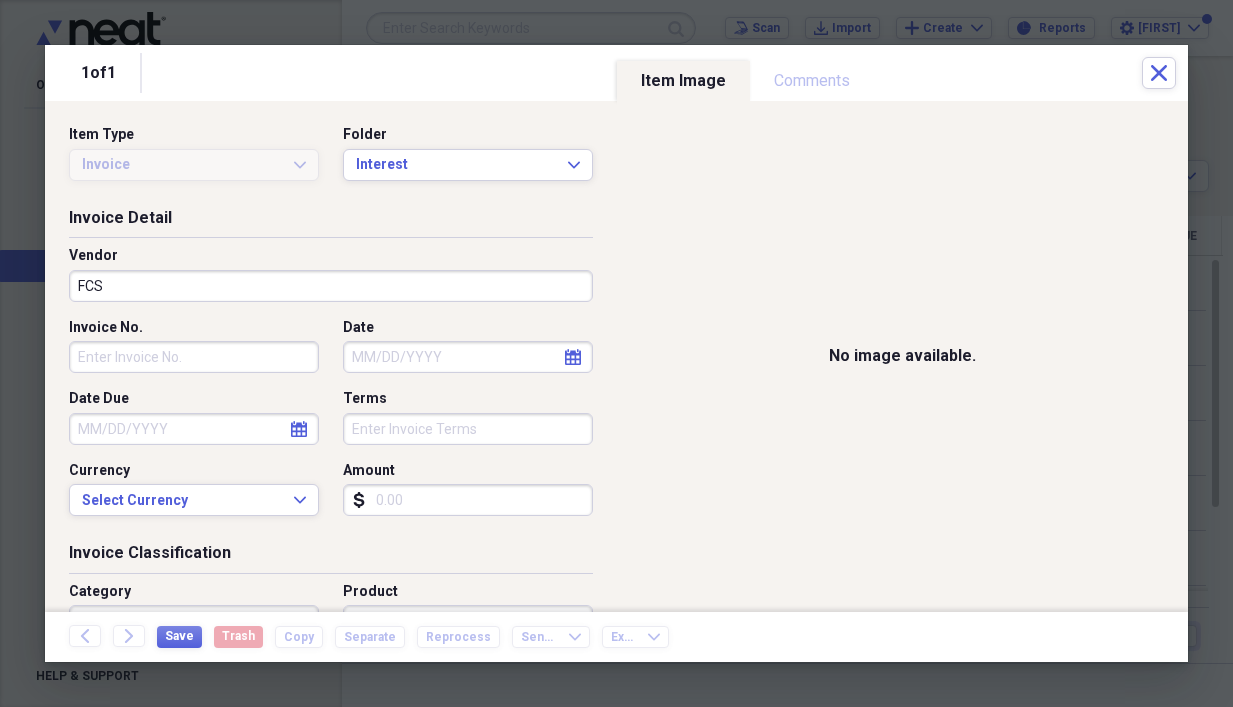 click on "Date" at bounding box center (468, 357) 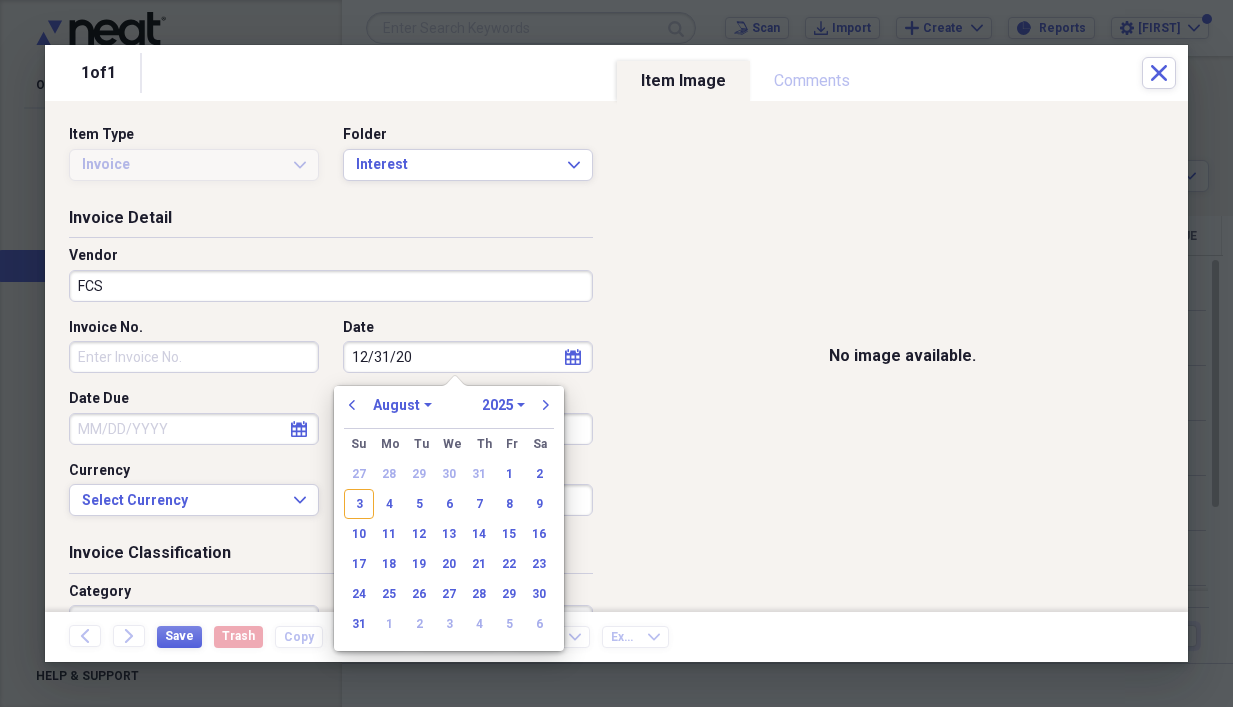type on "12/31/202" 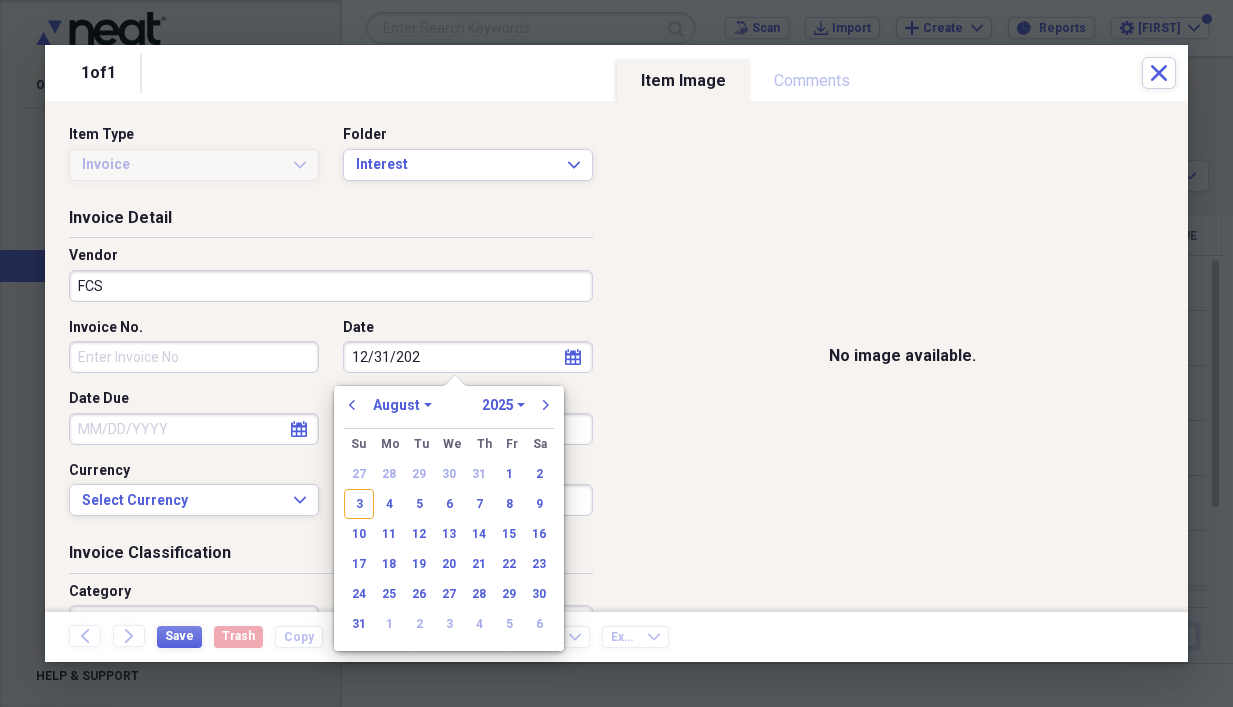 select on "11" 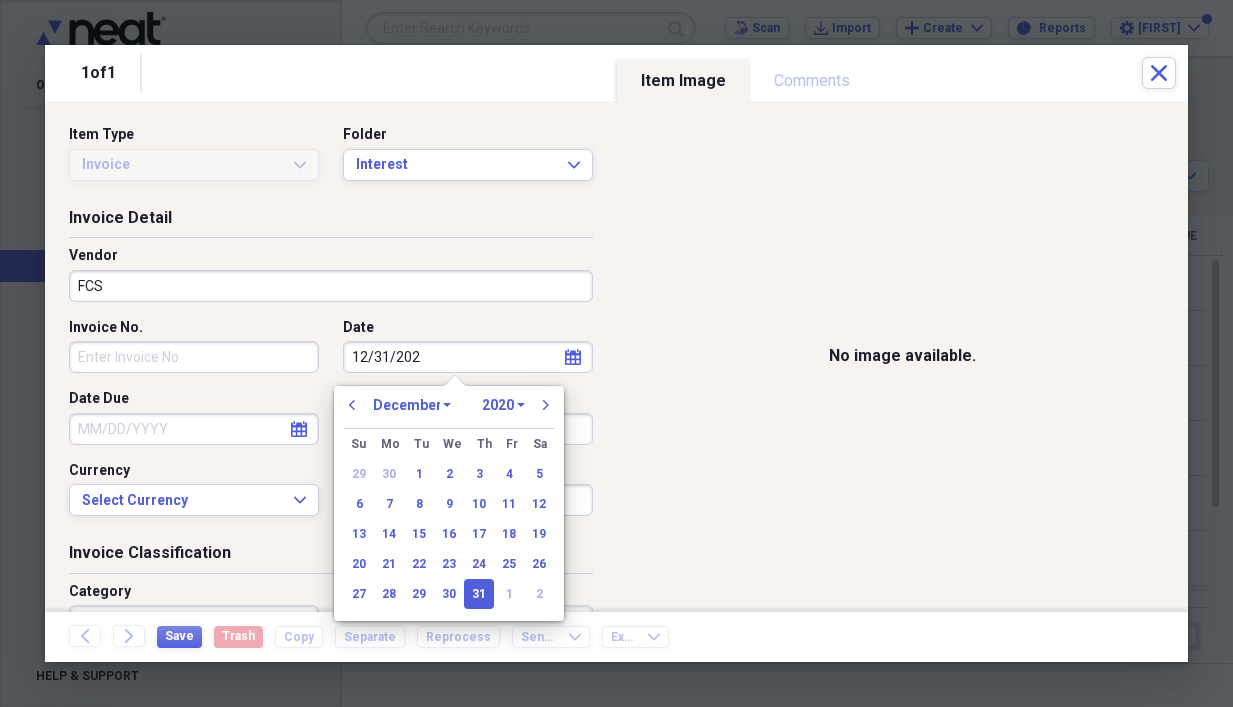 type on "12/31/2024" 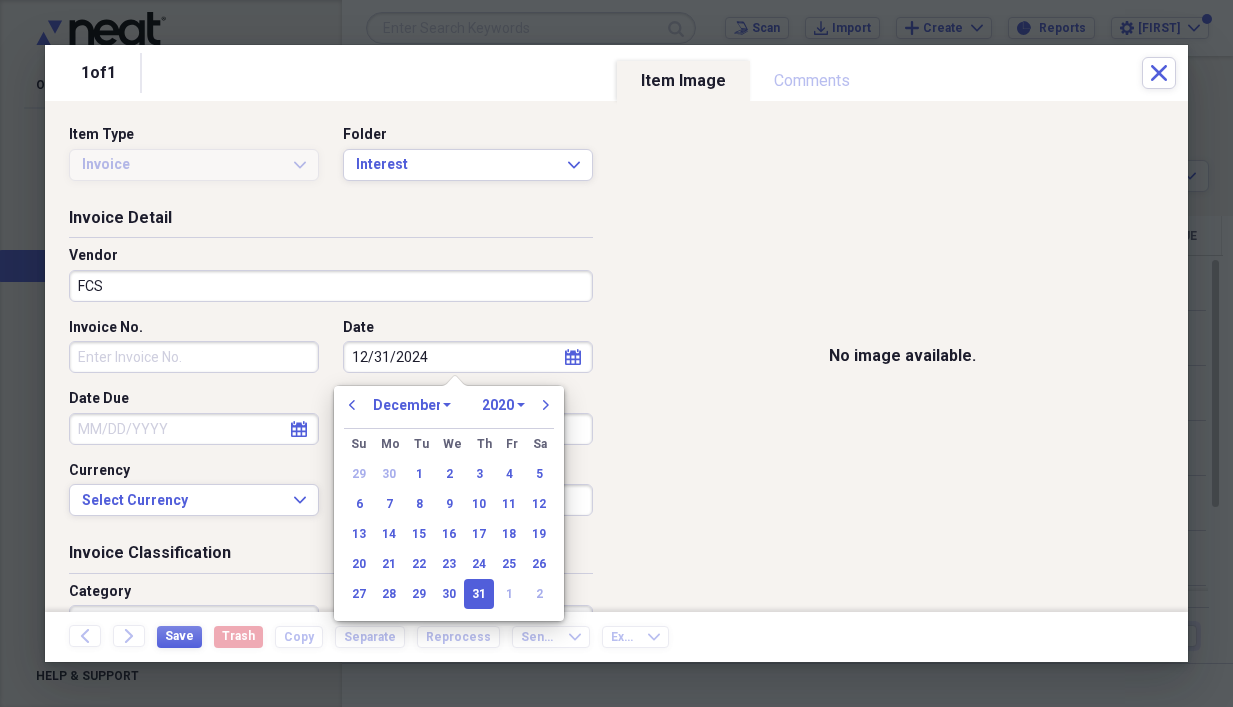 select on "2024" 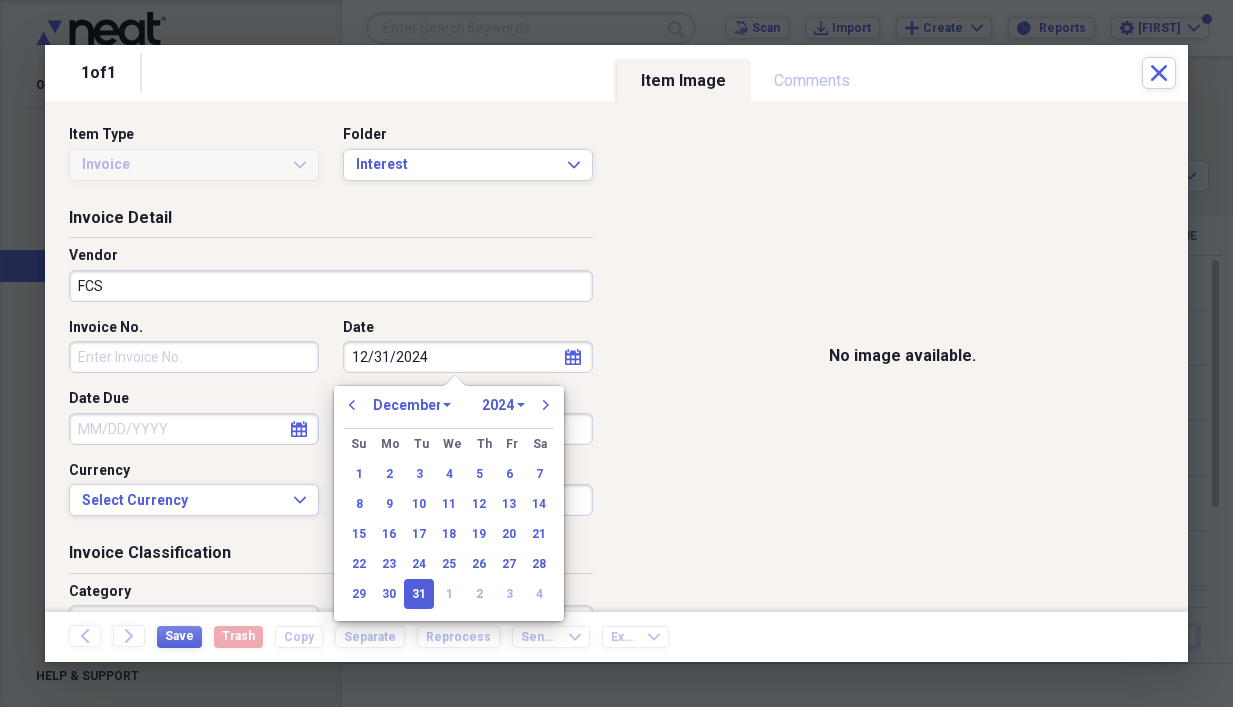 type on "12/31/2024" 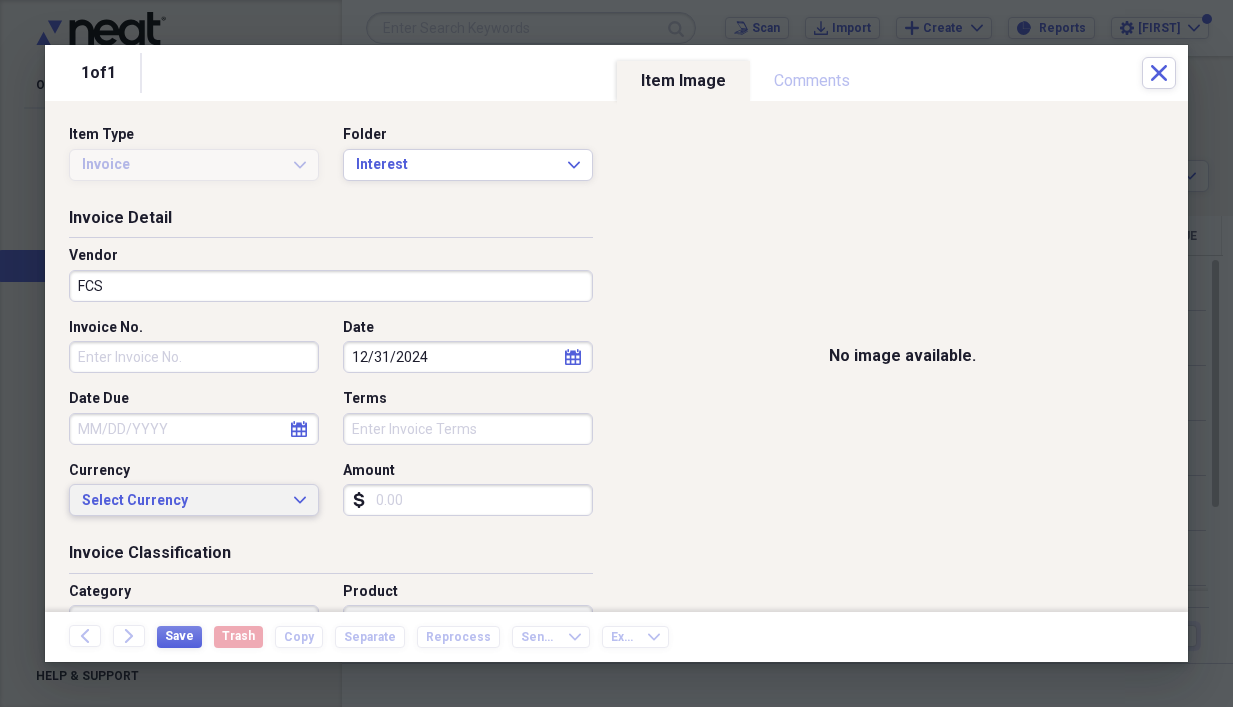 click on "Select Currency" at bounding box center (182, 501) 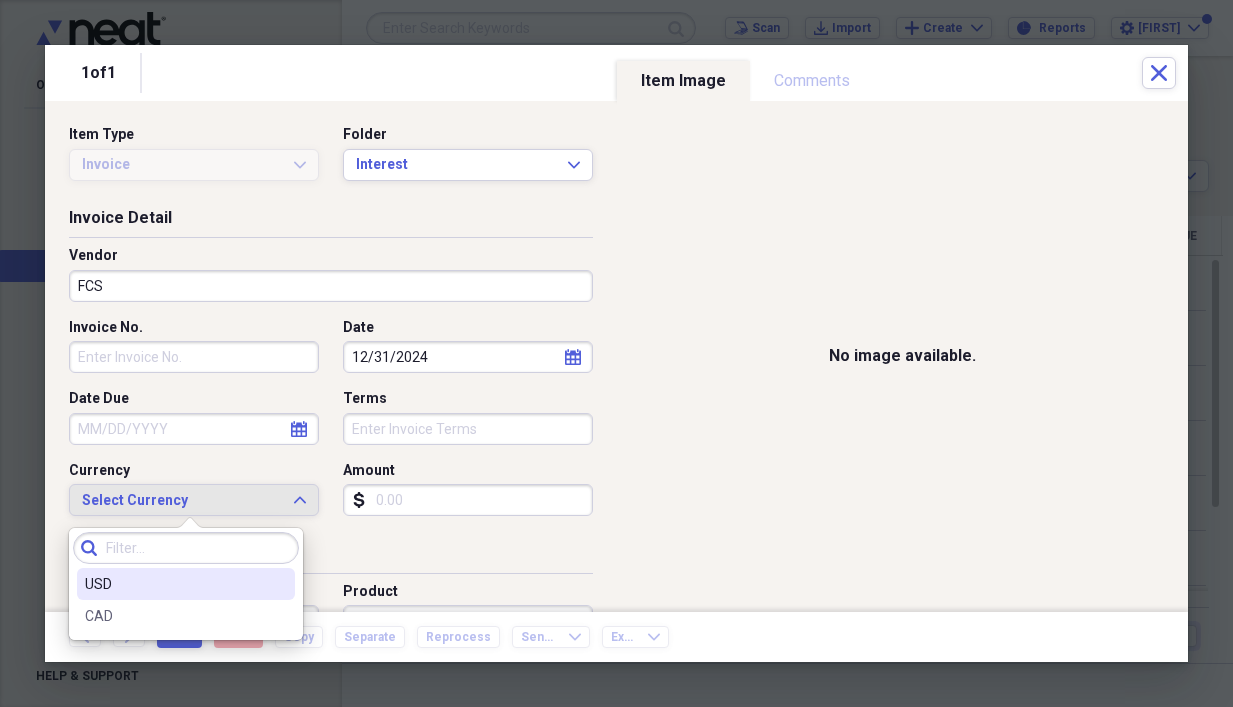 drag, startPoint x: 118, startPoint y: 579, endPoint x: 168, endPoint y: 569, distance: 50.990196 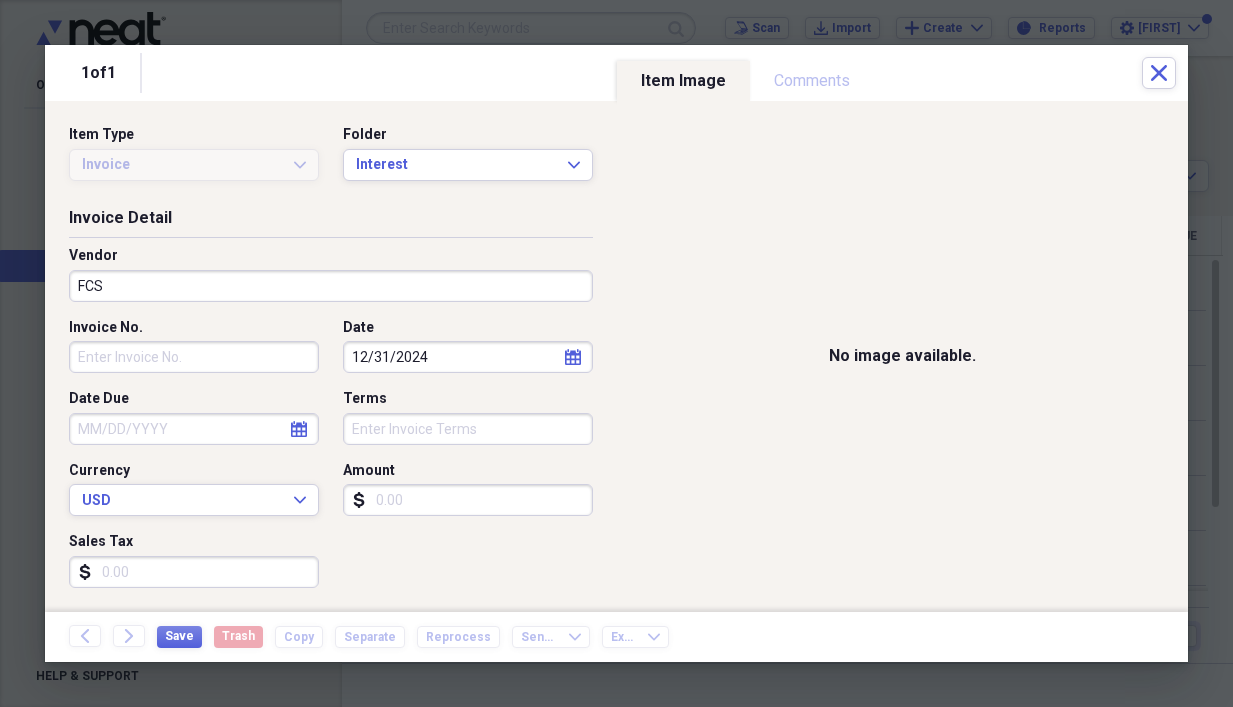 click on "Amount" at bounding box center (468, 500) 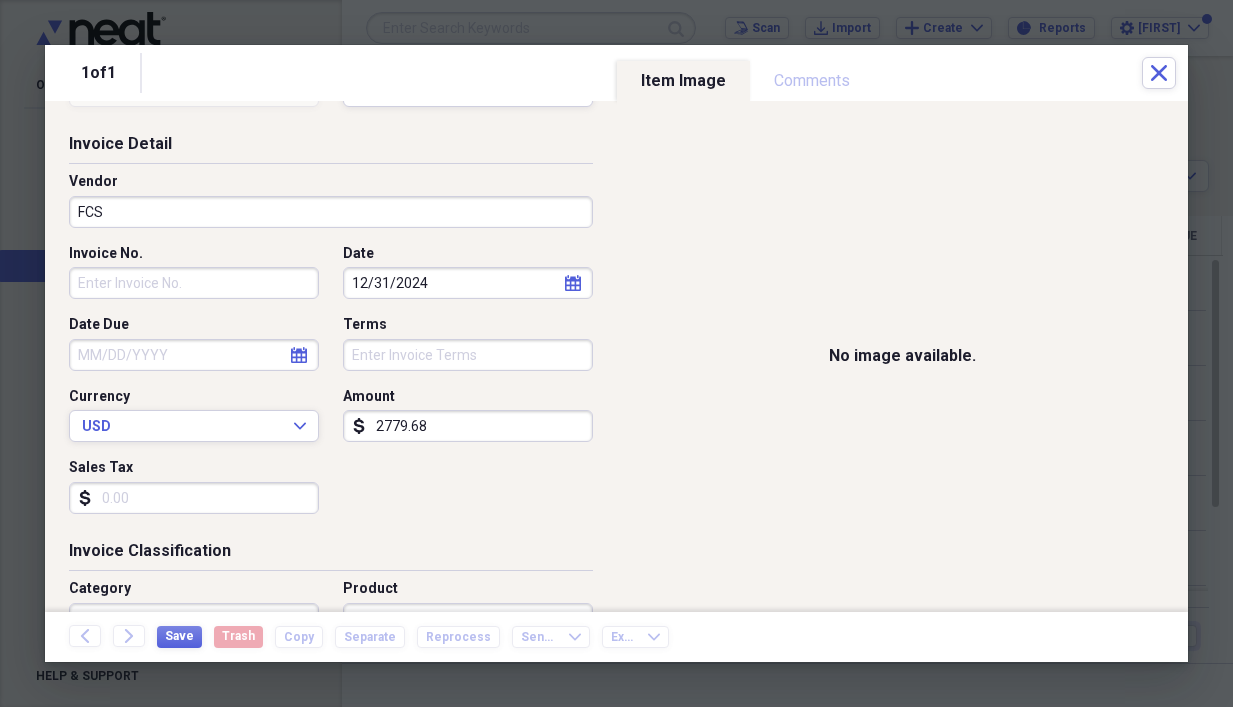 scroll, scrollTop: 100, scrollLeft: 0, axis: vertical 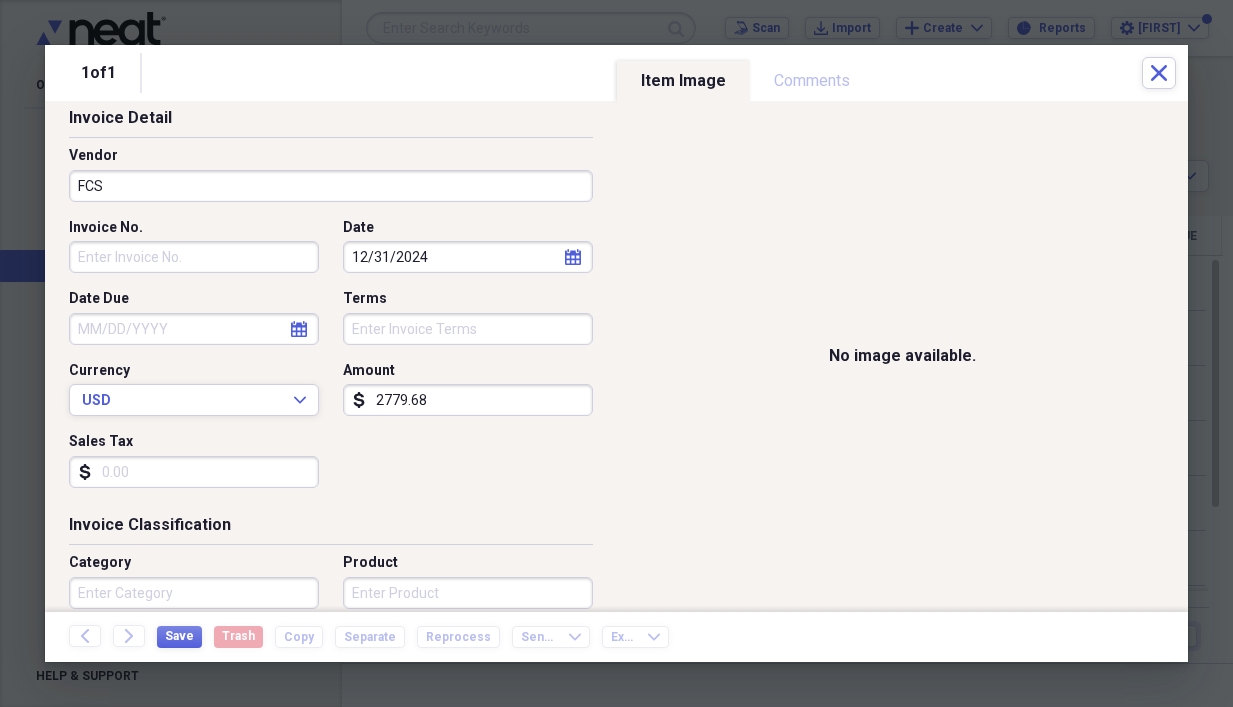 type on "2779.68" 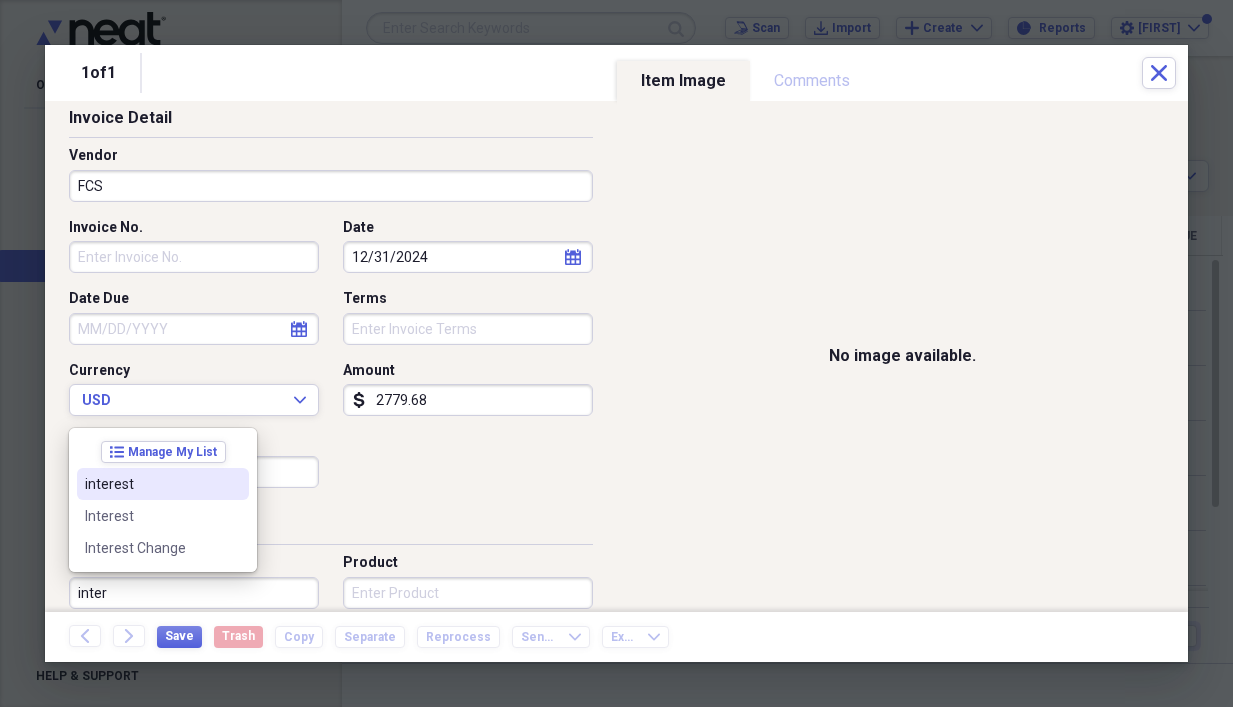 click on "interest" at bounding box center [151, 484] 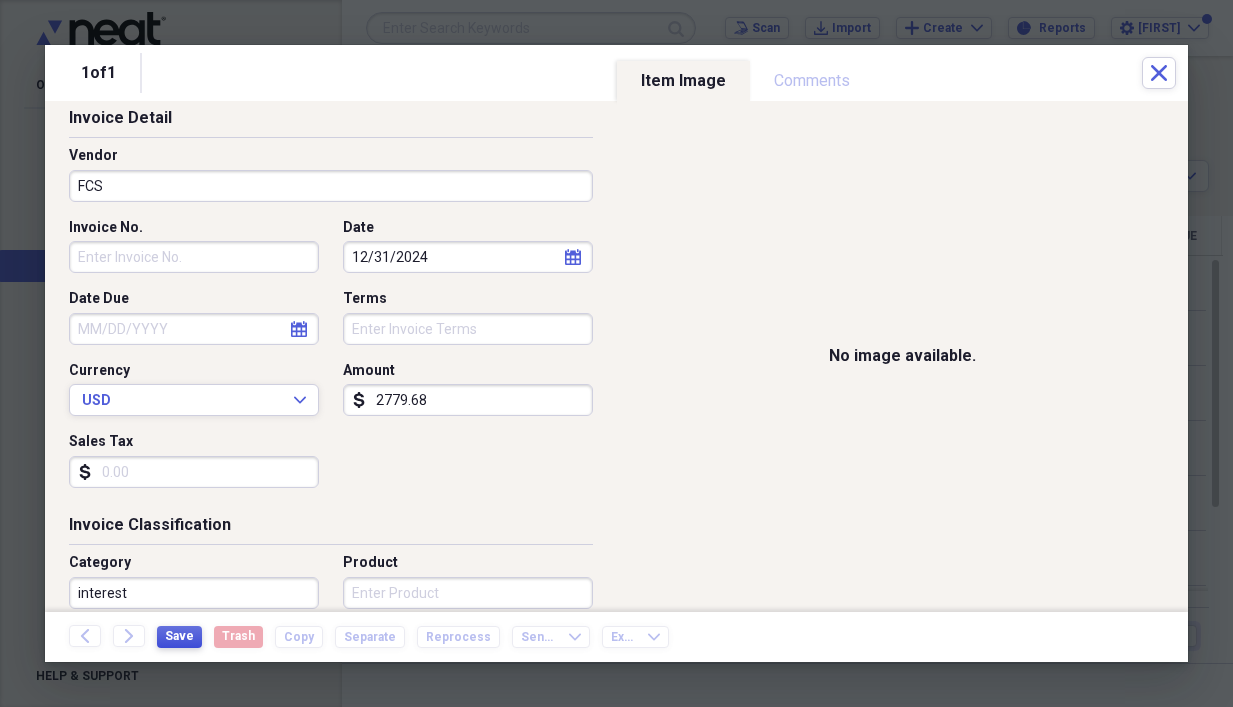 click on "Save" at bounding box center [179, 636] 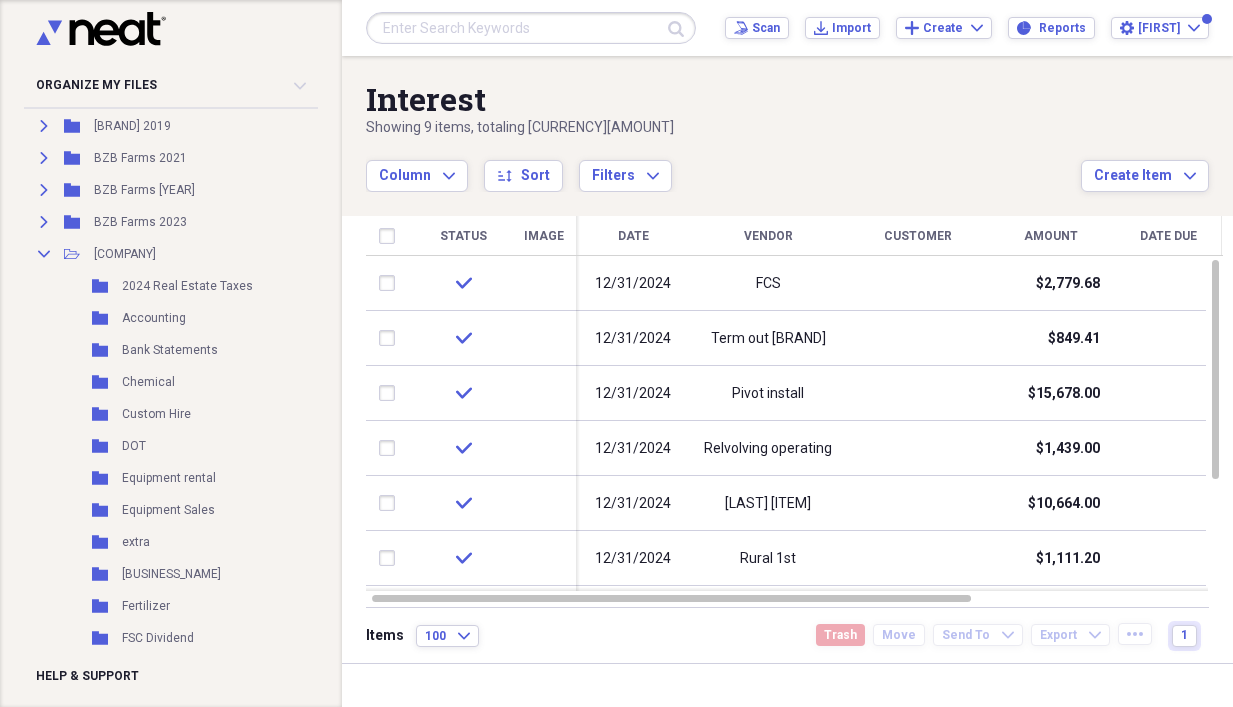 scroll, scrollTop: 227, scrollLeft: 0, axis: vertical 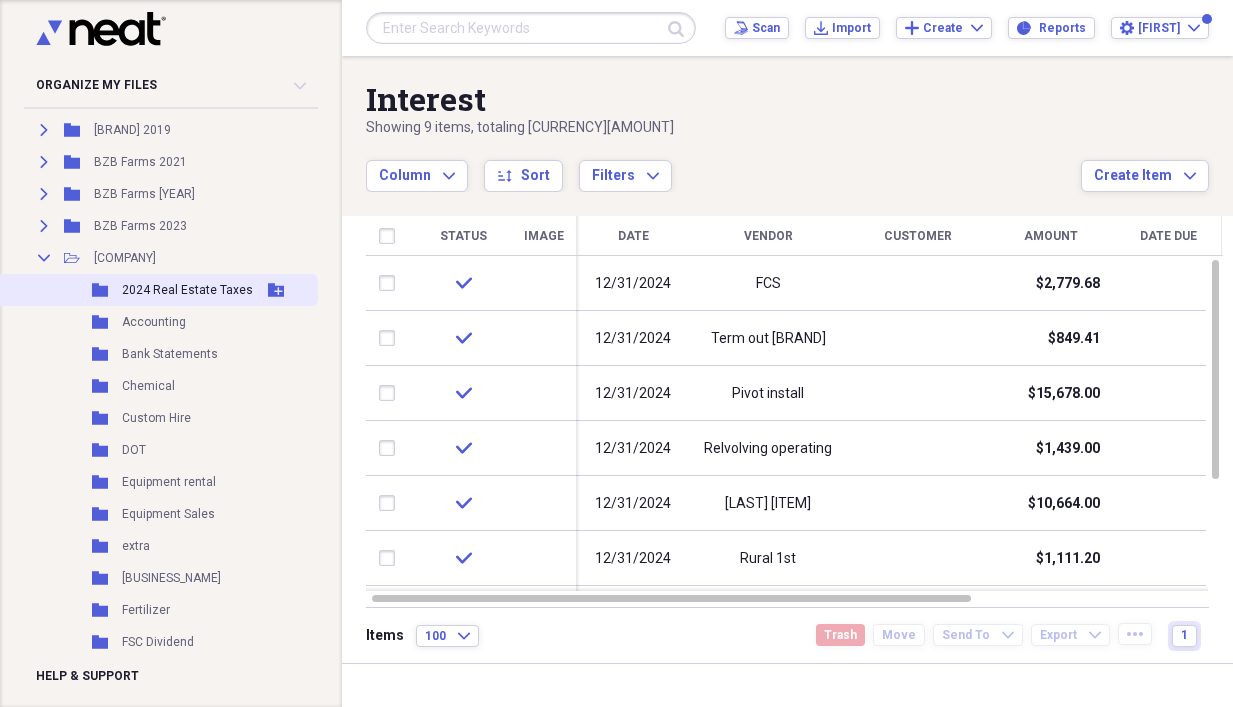 click on "2024 Real Estate Taxes" at bounding box center (187, 290) 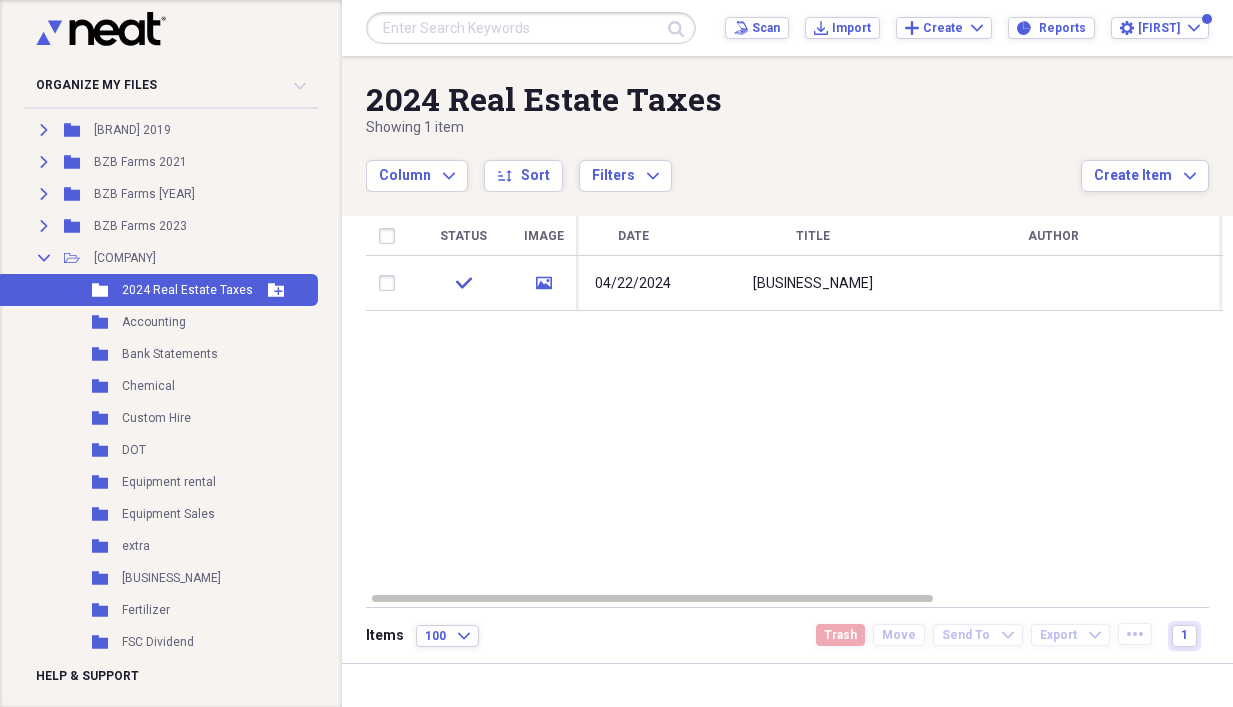 click 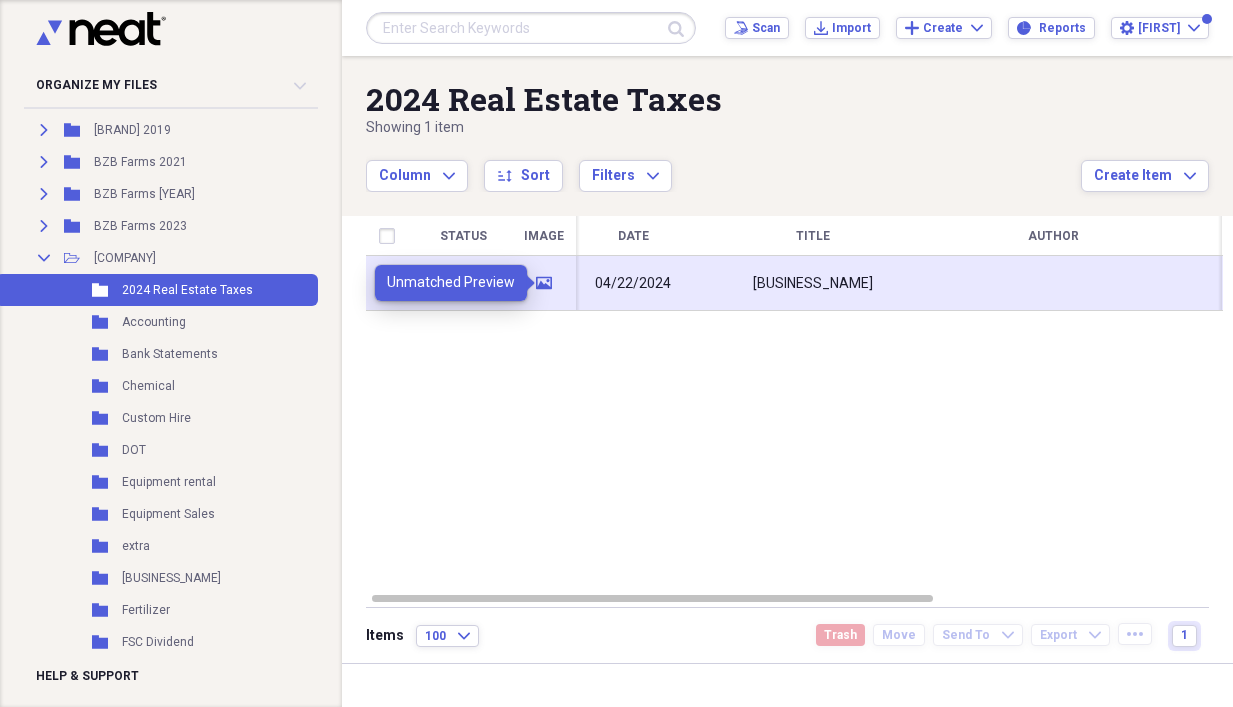 click 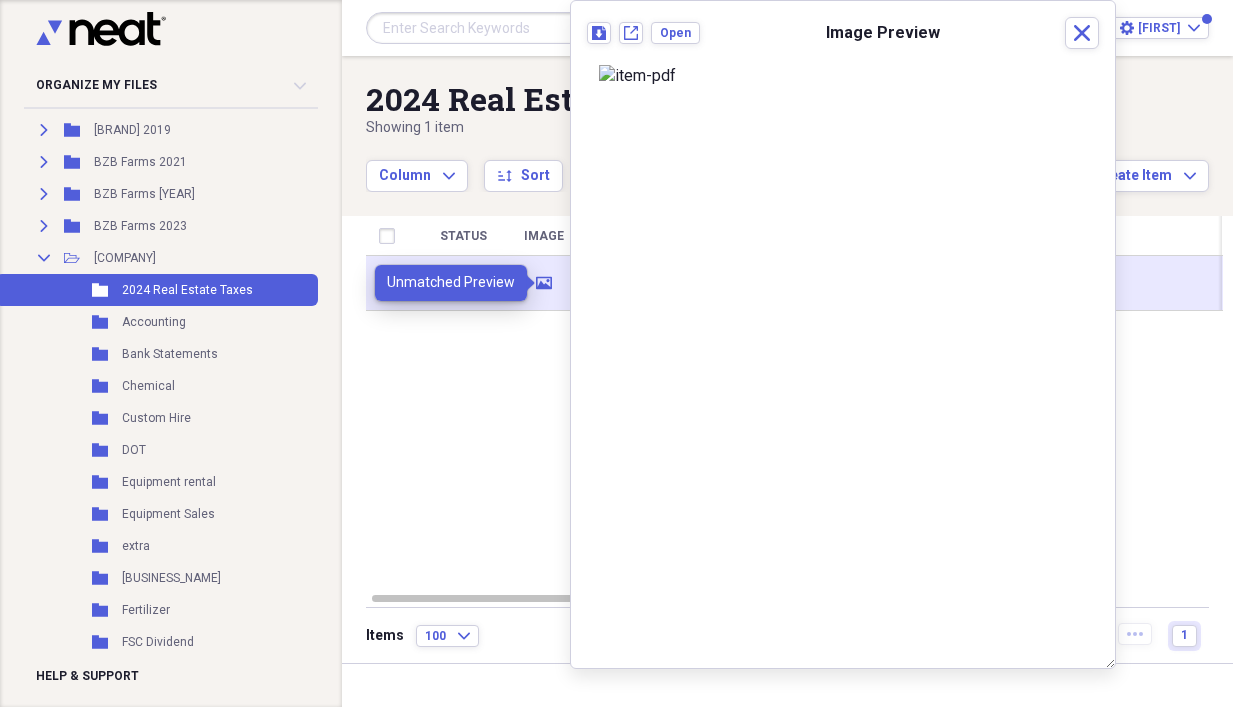 click 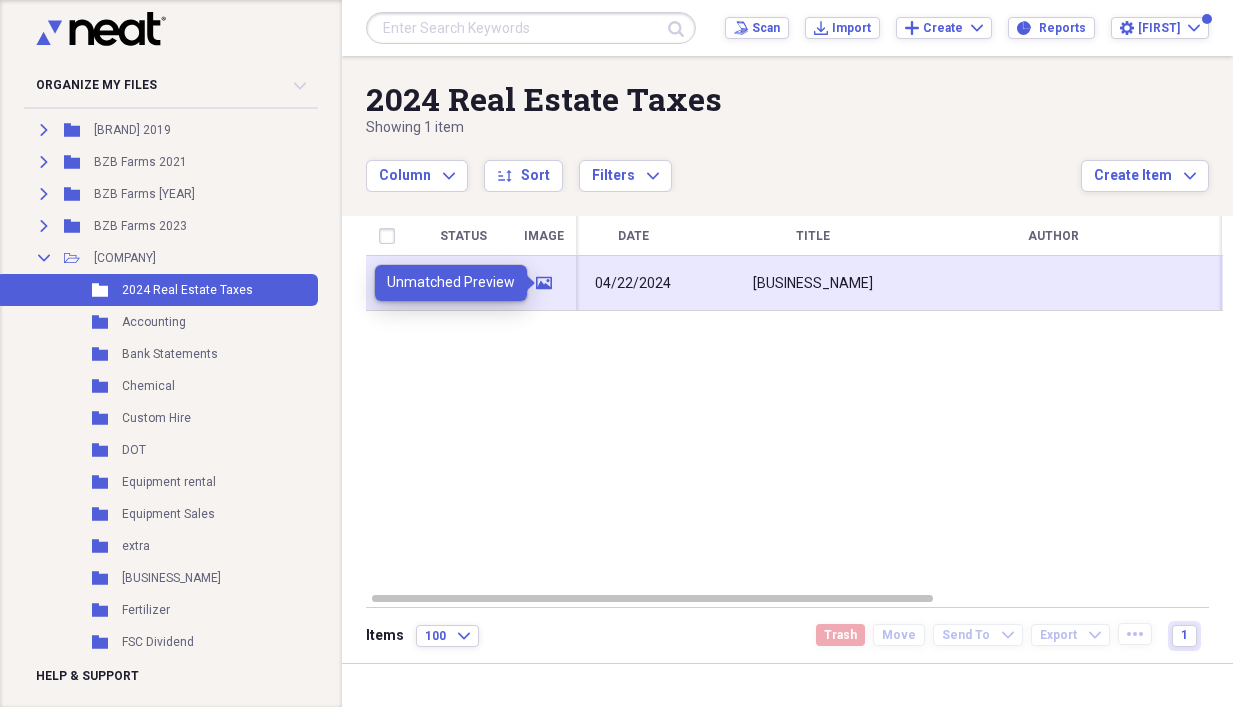 click on "media" 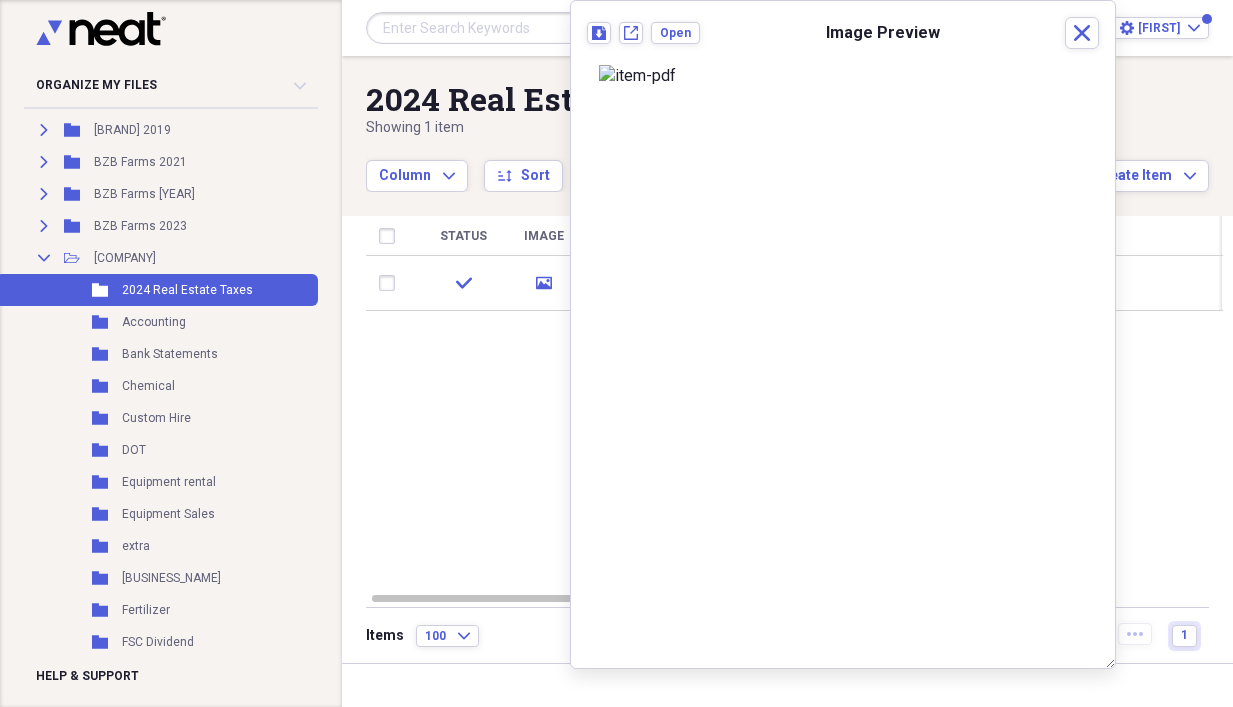 scroll, scrollTop: 33, scrollLeft: 0, axis: vertical 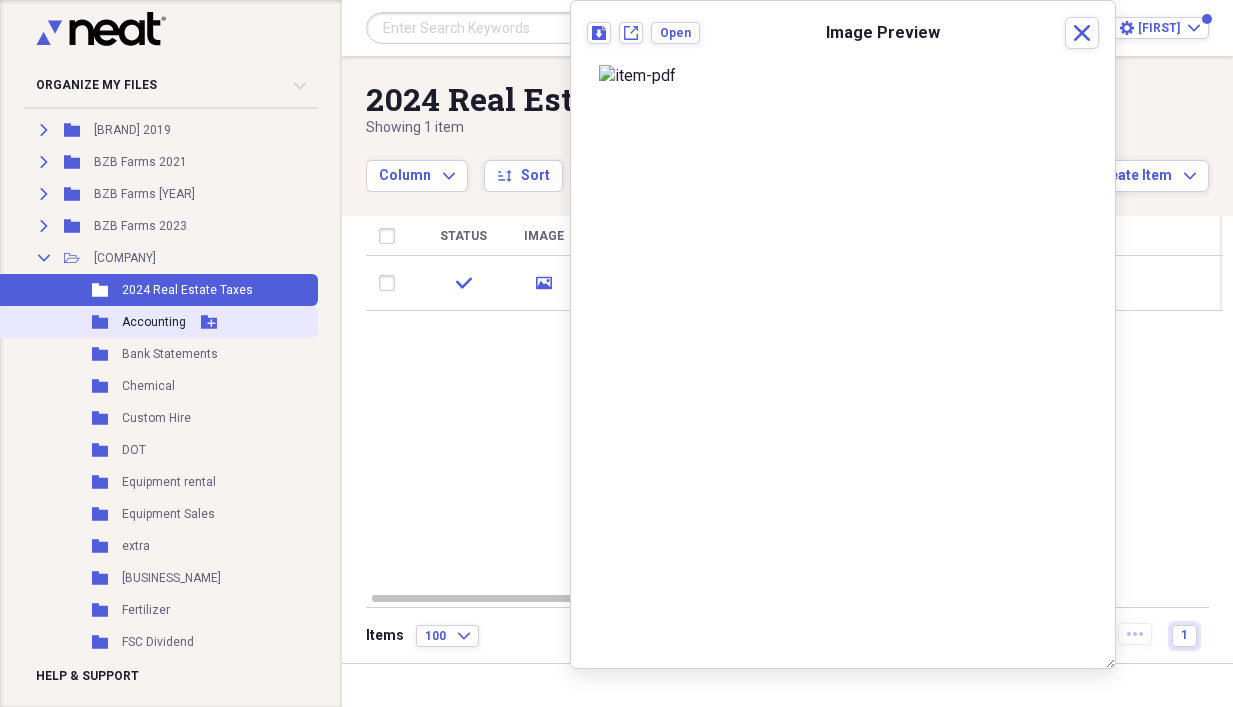 click 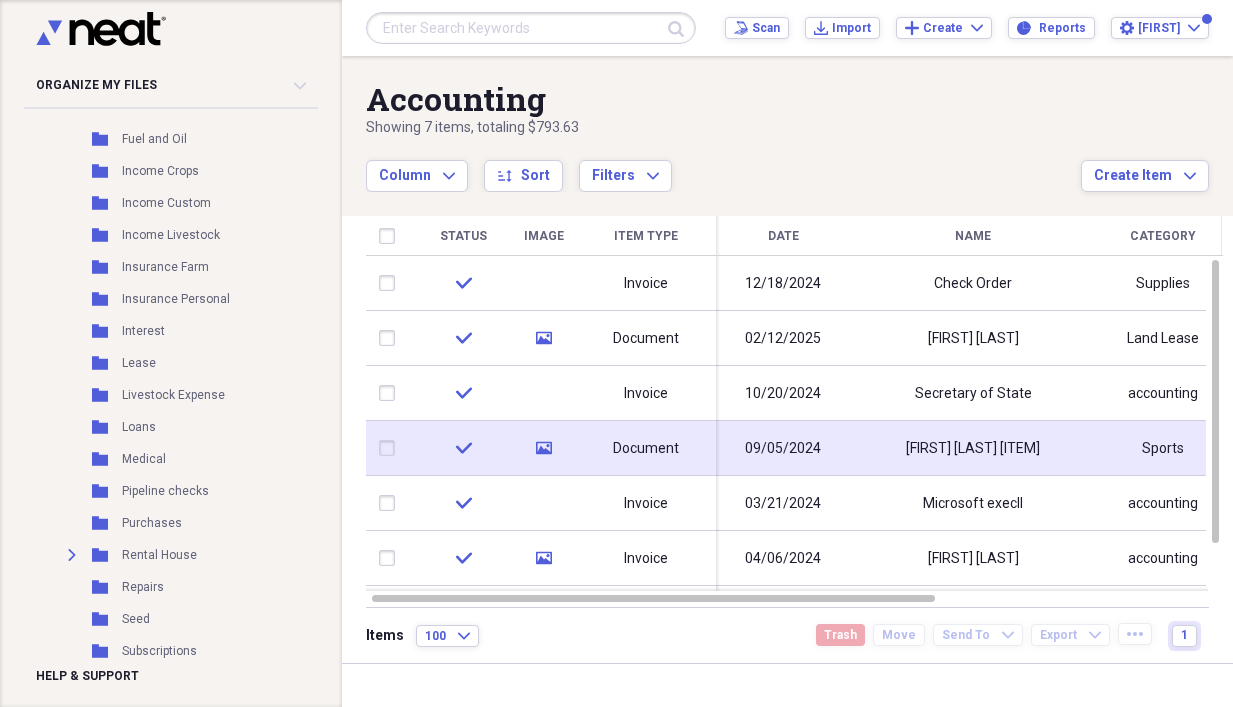 scroll, scrollTop: 727, scrollLeft: 0, axis: vertical 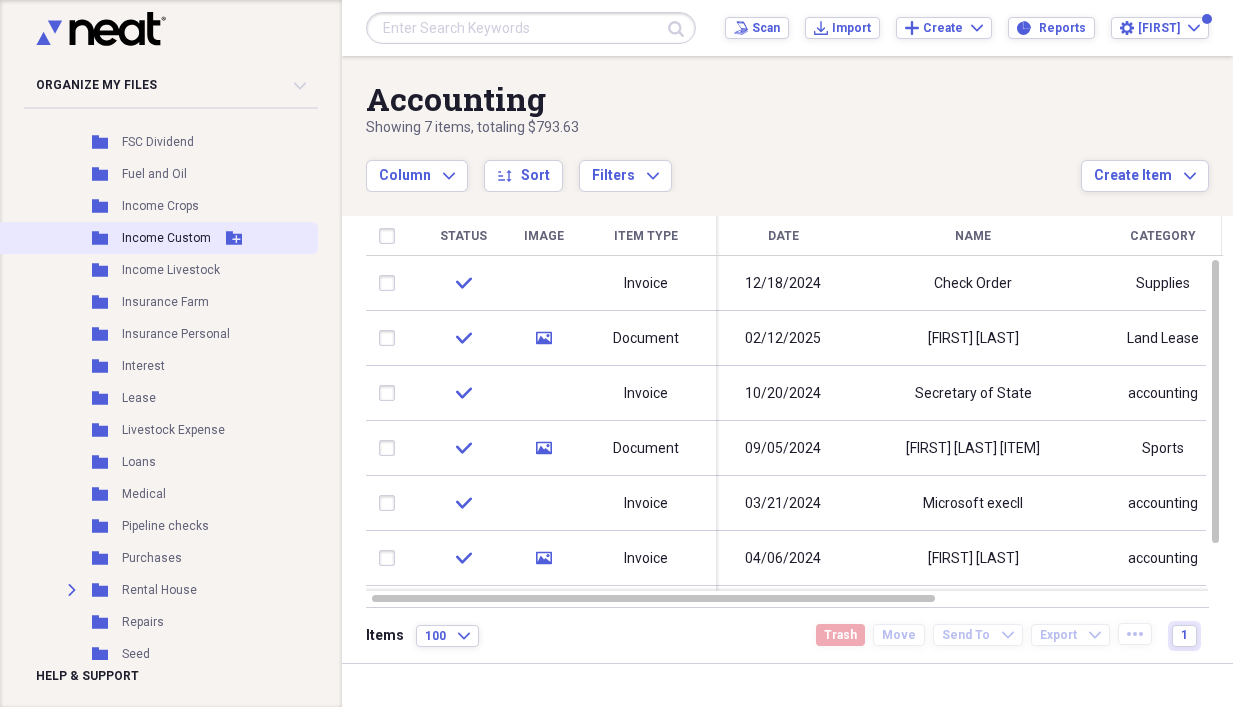 click on "Folder" 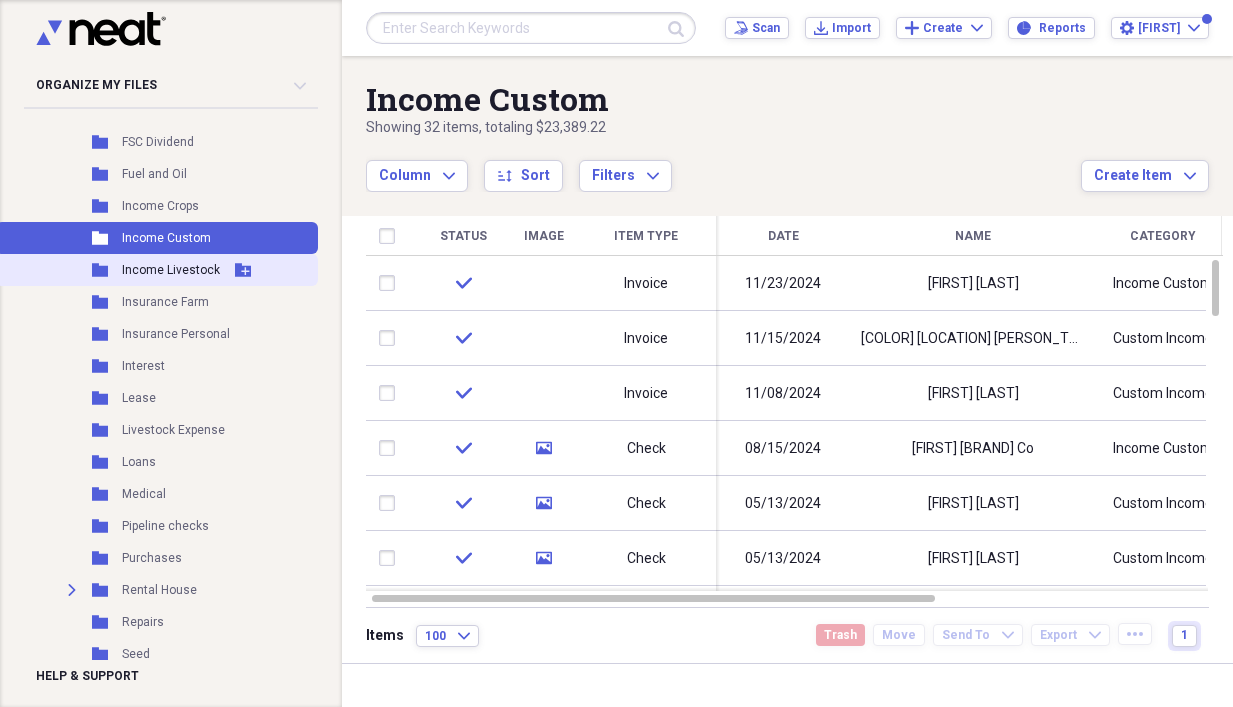 click 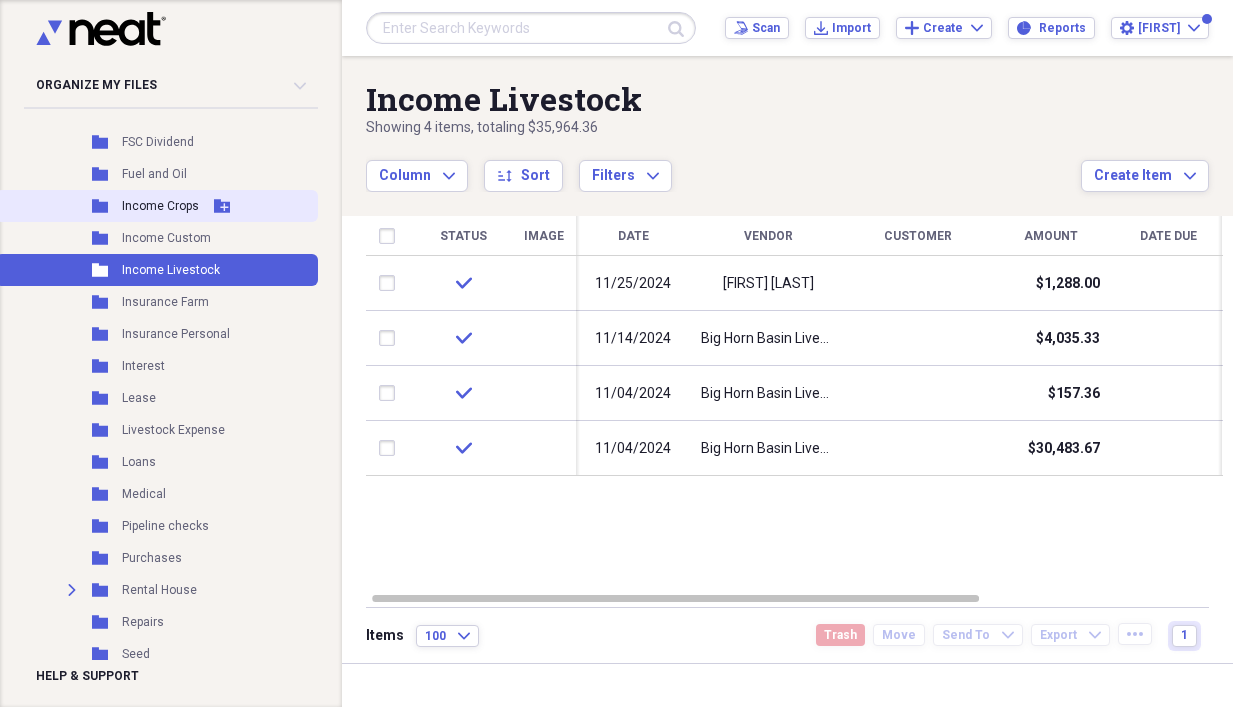 click 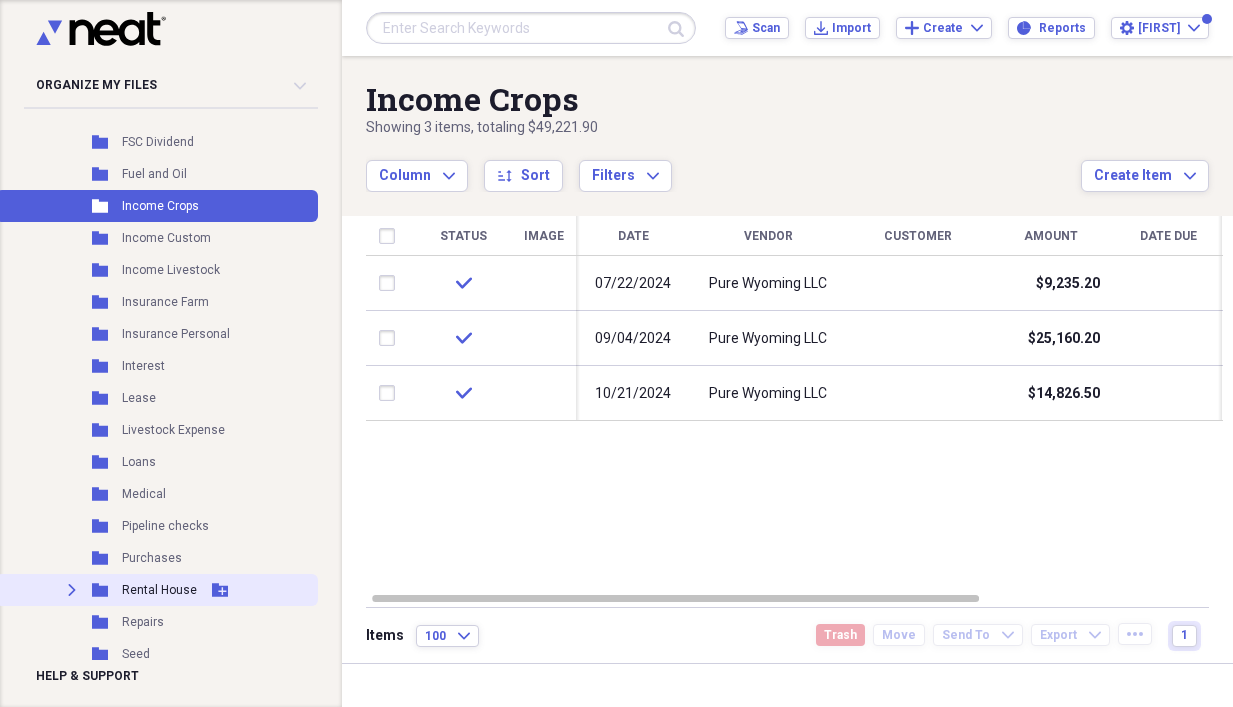 click on "Expand" 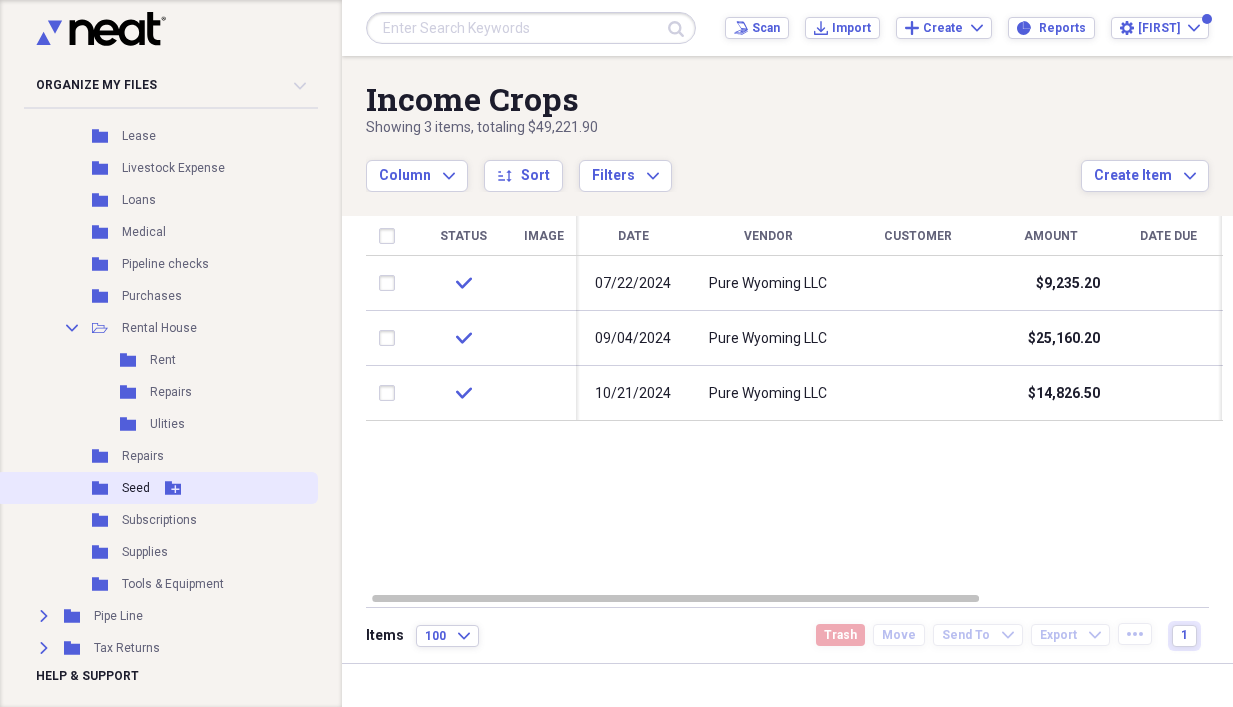 scroll, scrollTop: 1023, scrollLeft: 0, axis: vertical 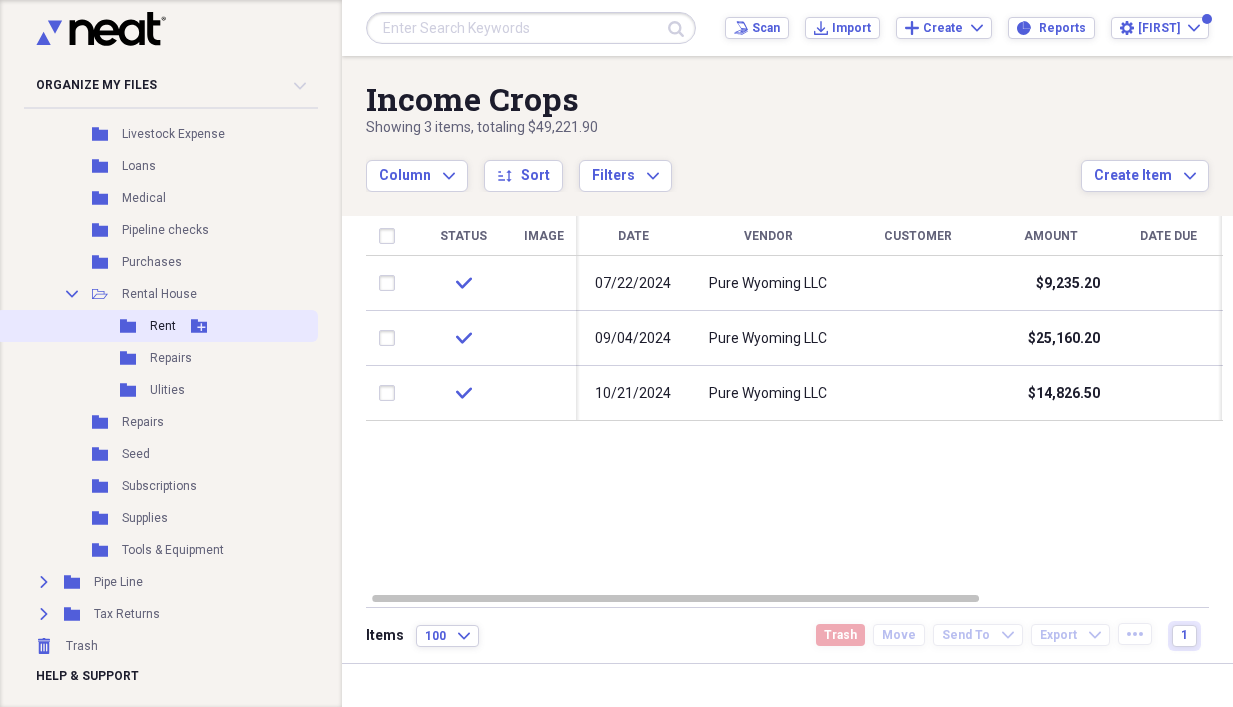 click 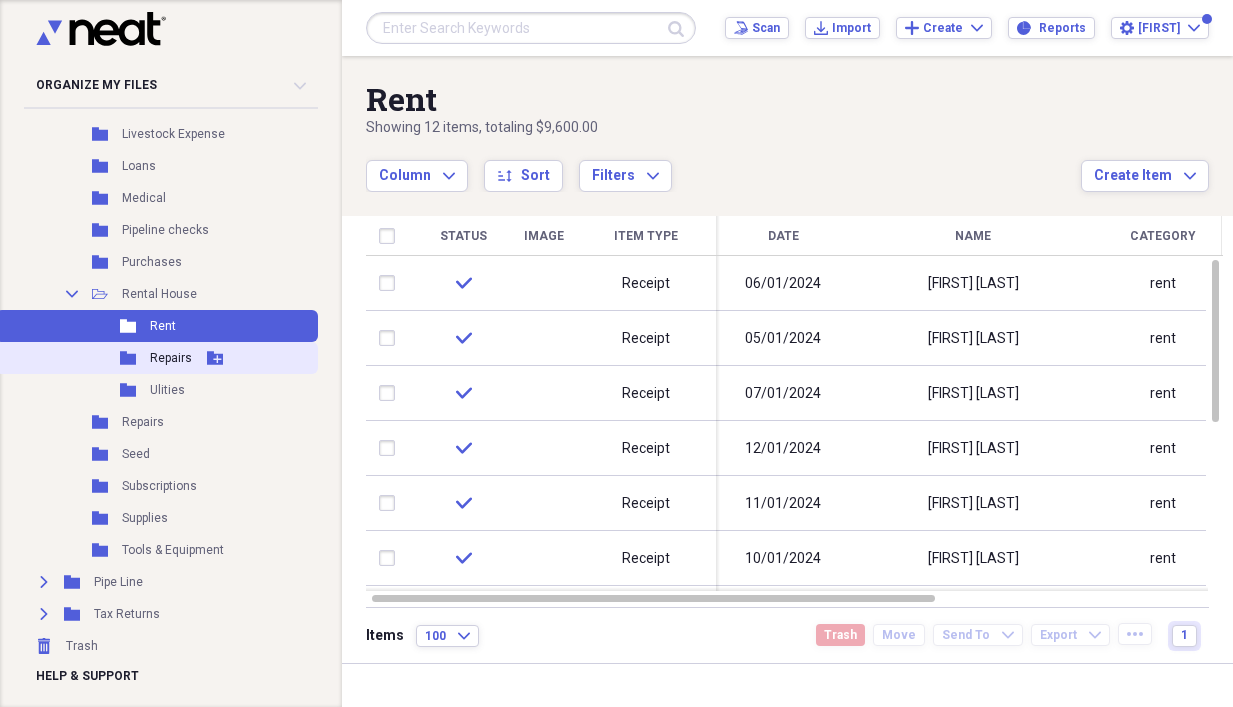 click on "Folder Repairs Add Folder" at bounding box center (157, 358) 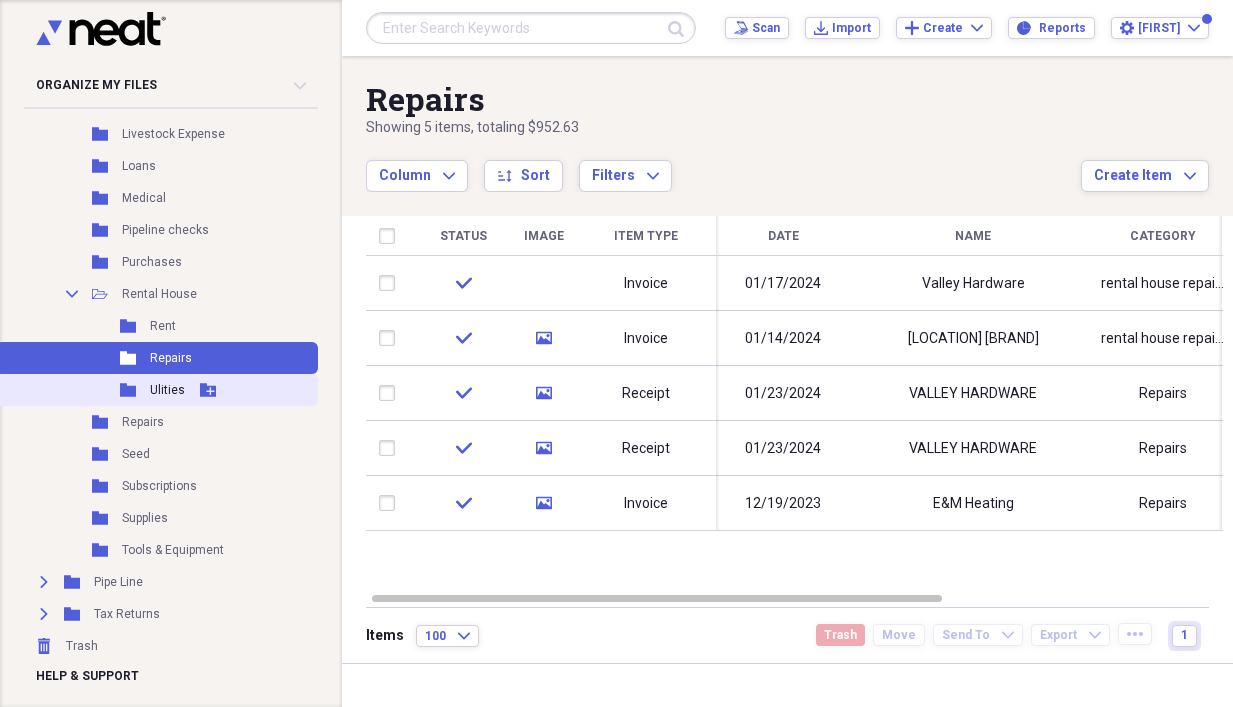 click on "Folder Ulities Add Folder" at bounding box center [157, 390] 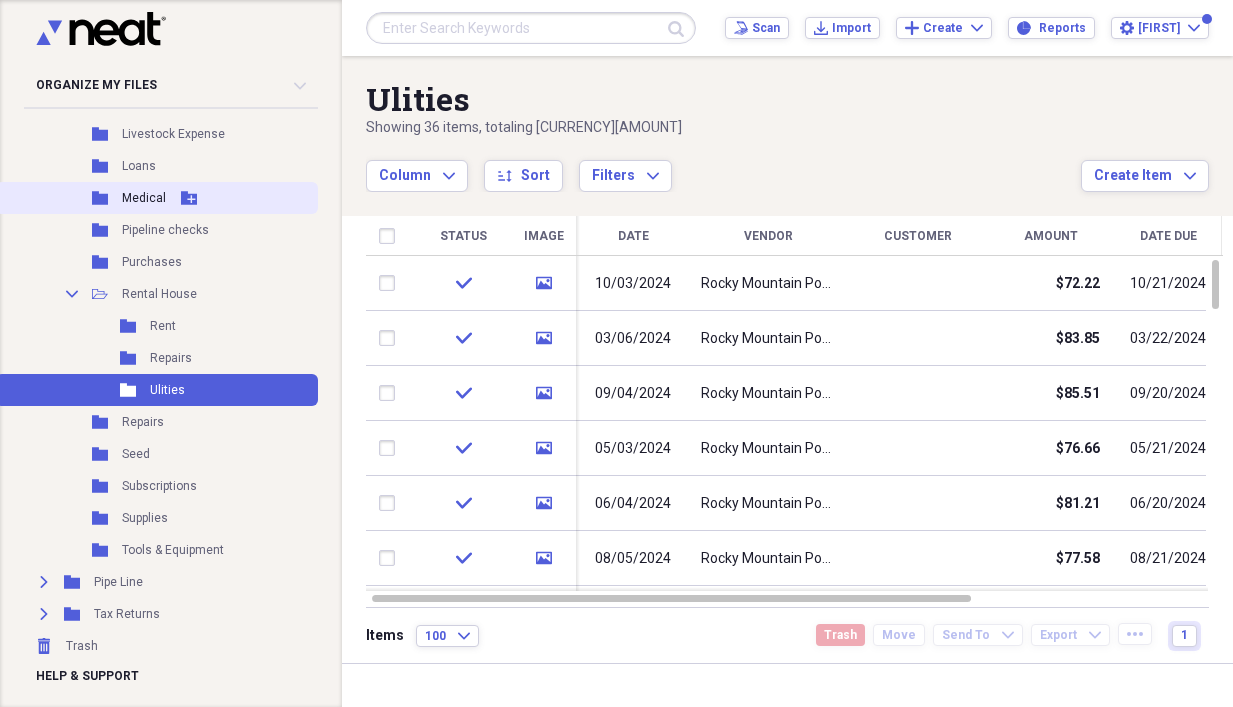 click on "Collapse" 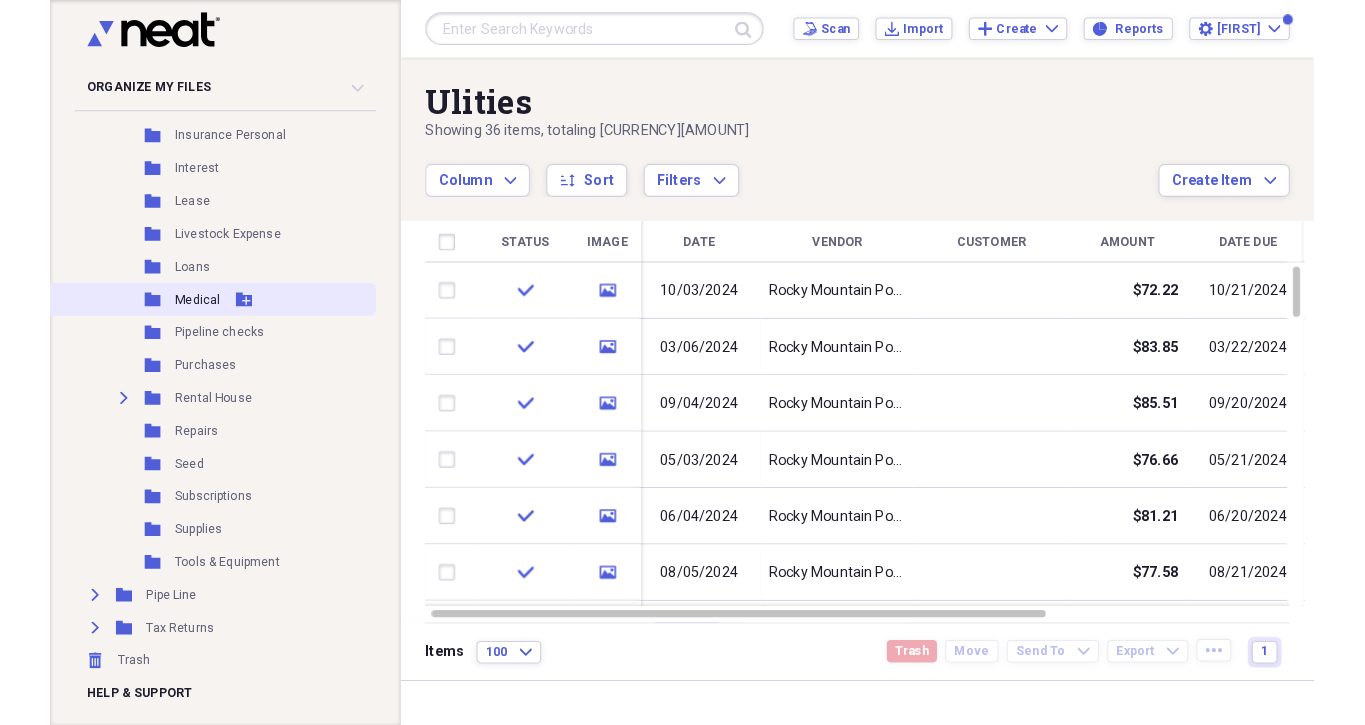 scroll, scrollTop: 927, scrollLeft: 0, axis: vertical 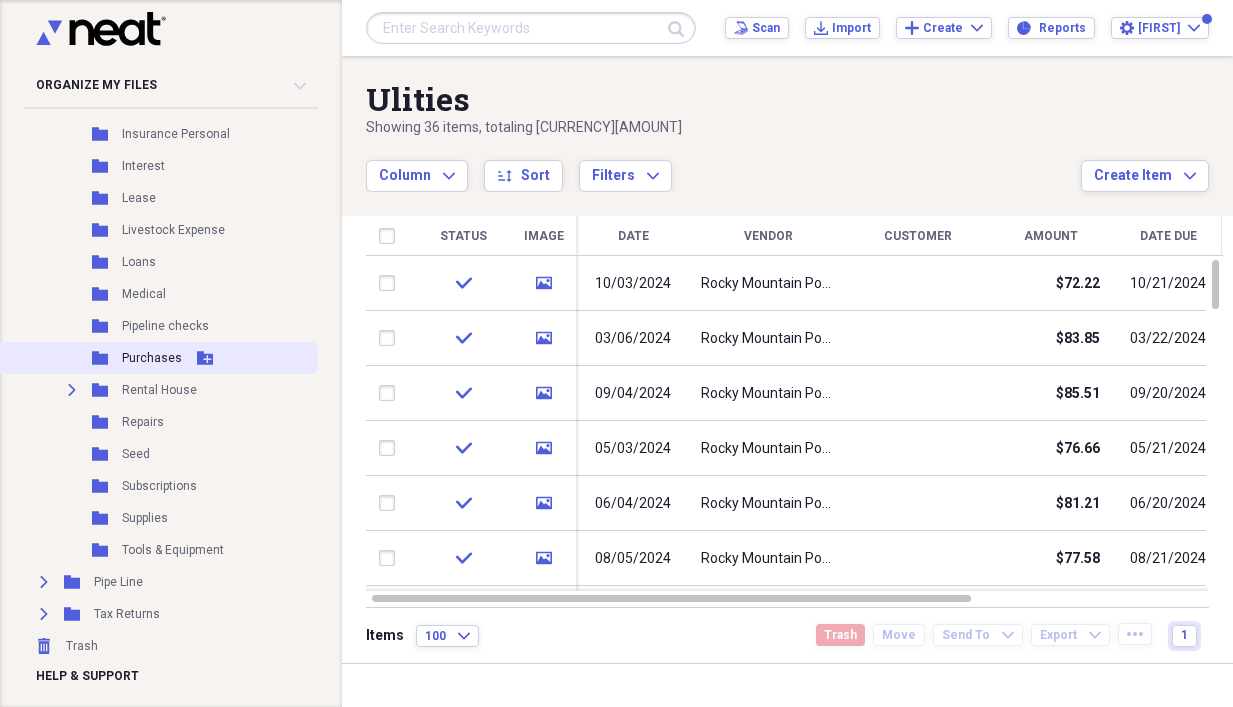 click 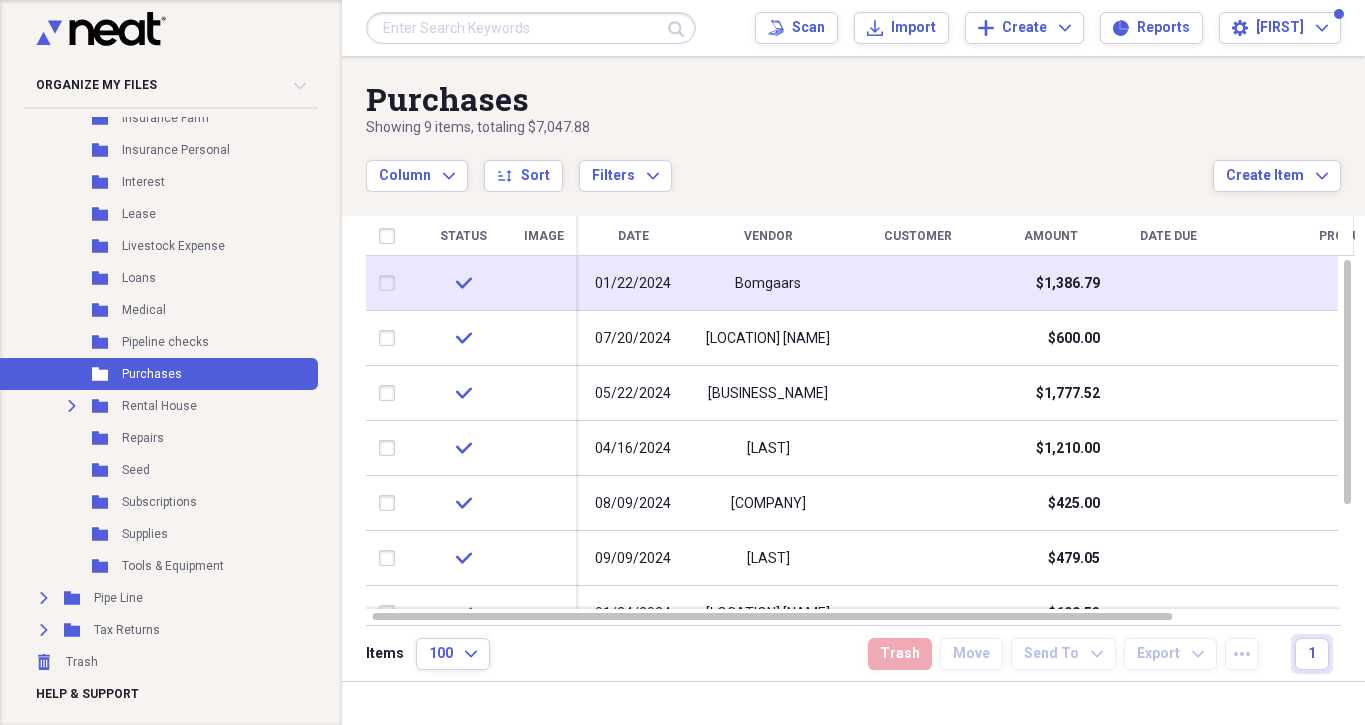 scroll, scrollTop: 909, scrollLeft: 0, axis: vertical 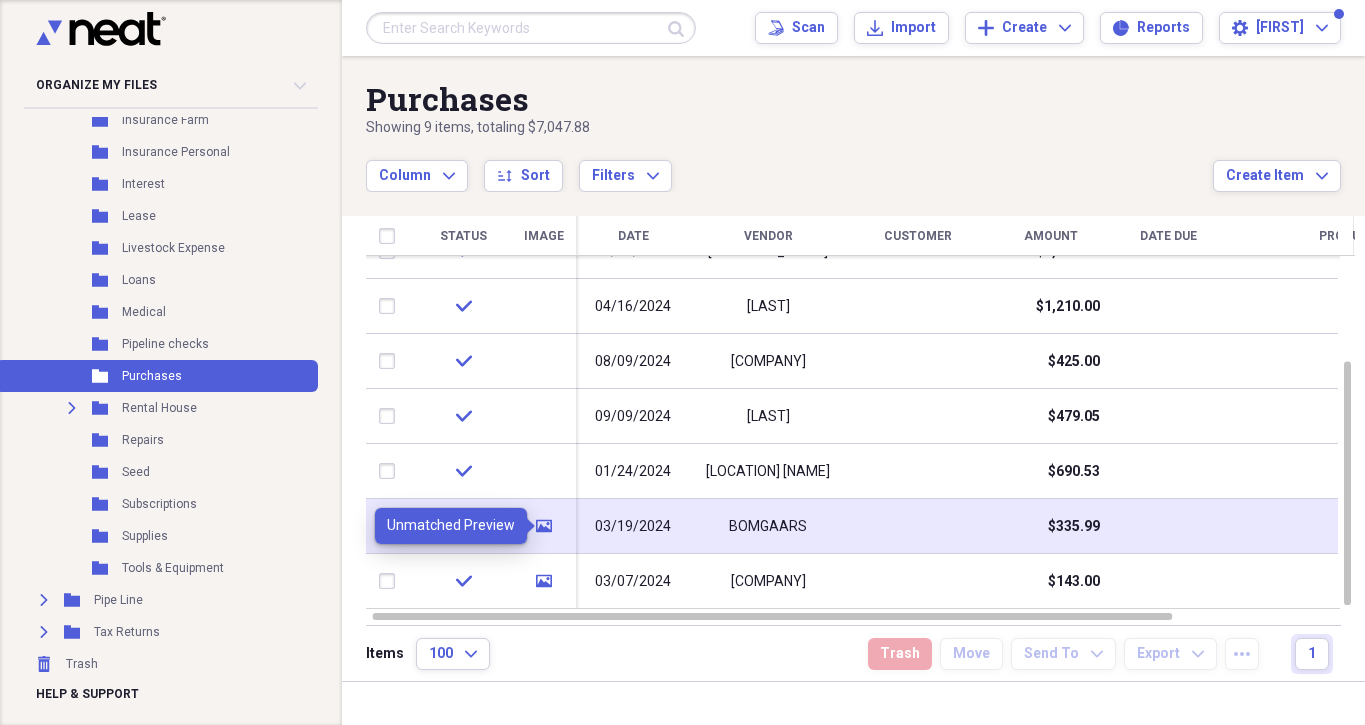 click on "media" 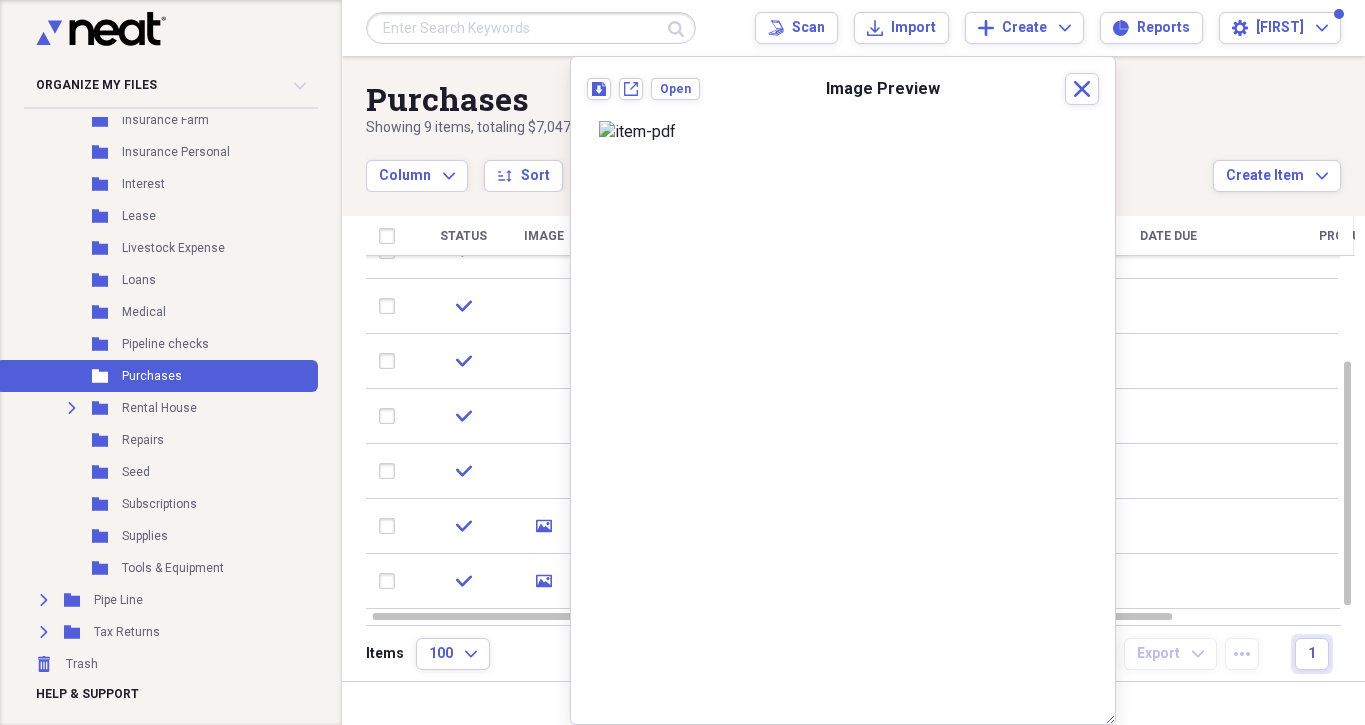 scroll, scrollTop: 0, scrollLeft: 0, axis: both 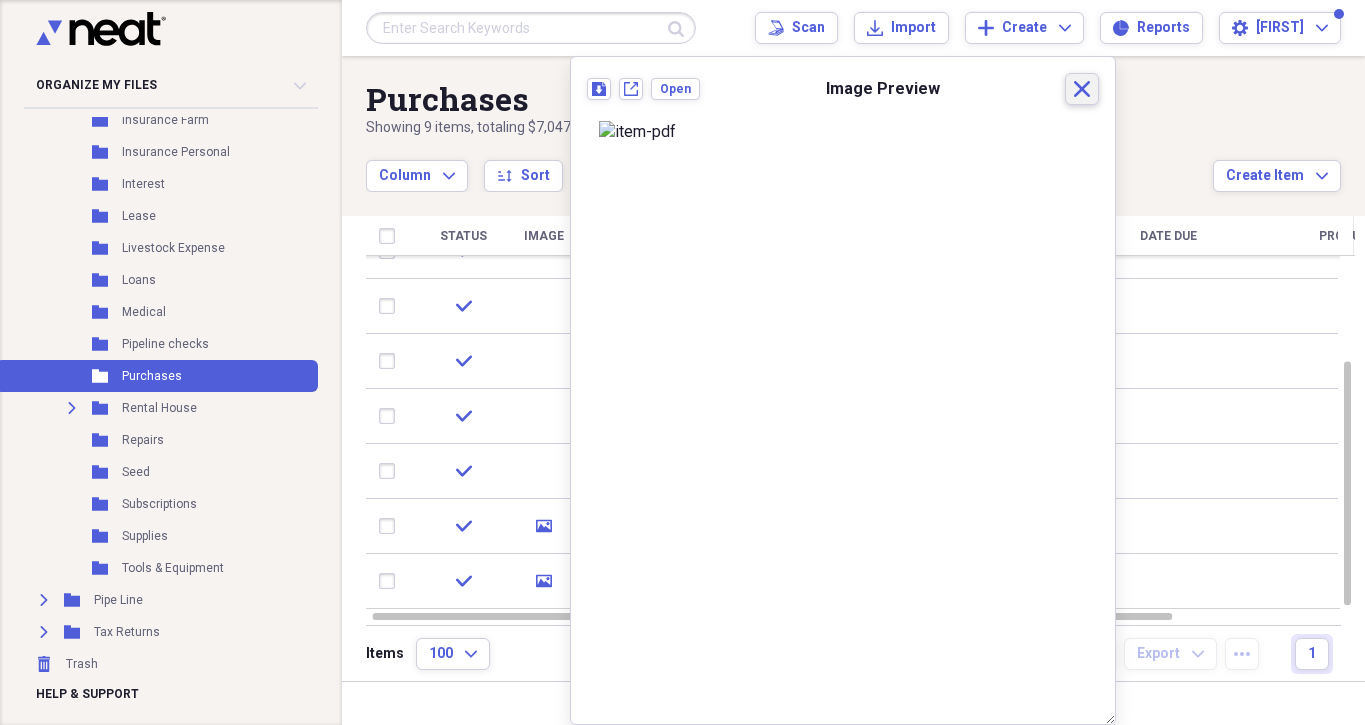 click on "Close" at bounding box center [1082, 89] 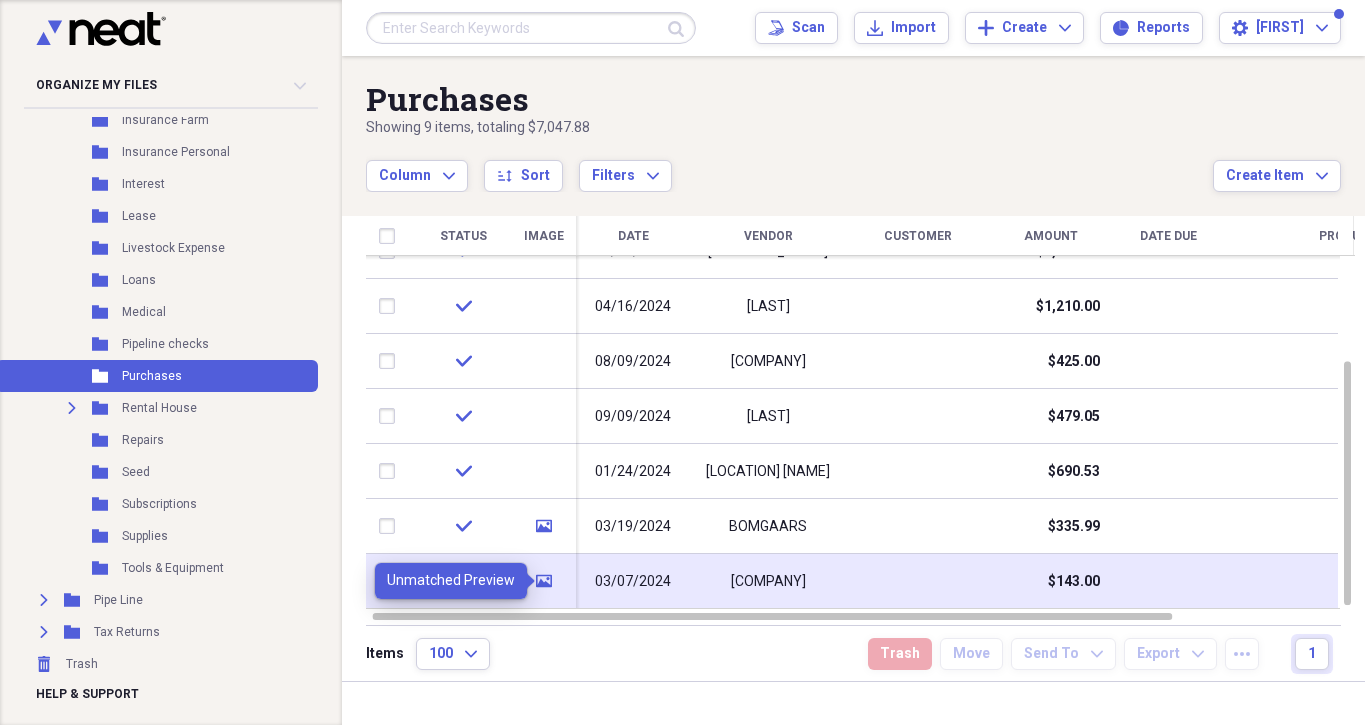 click on "media" 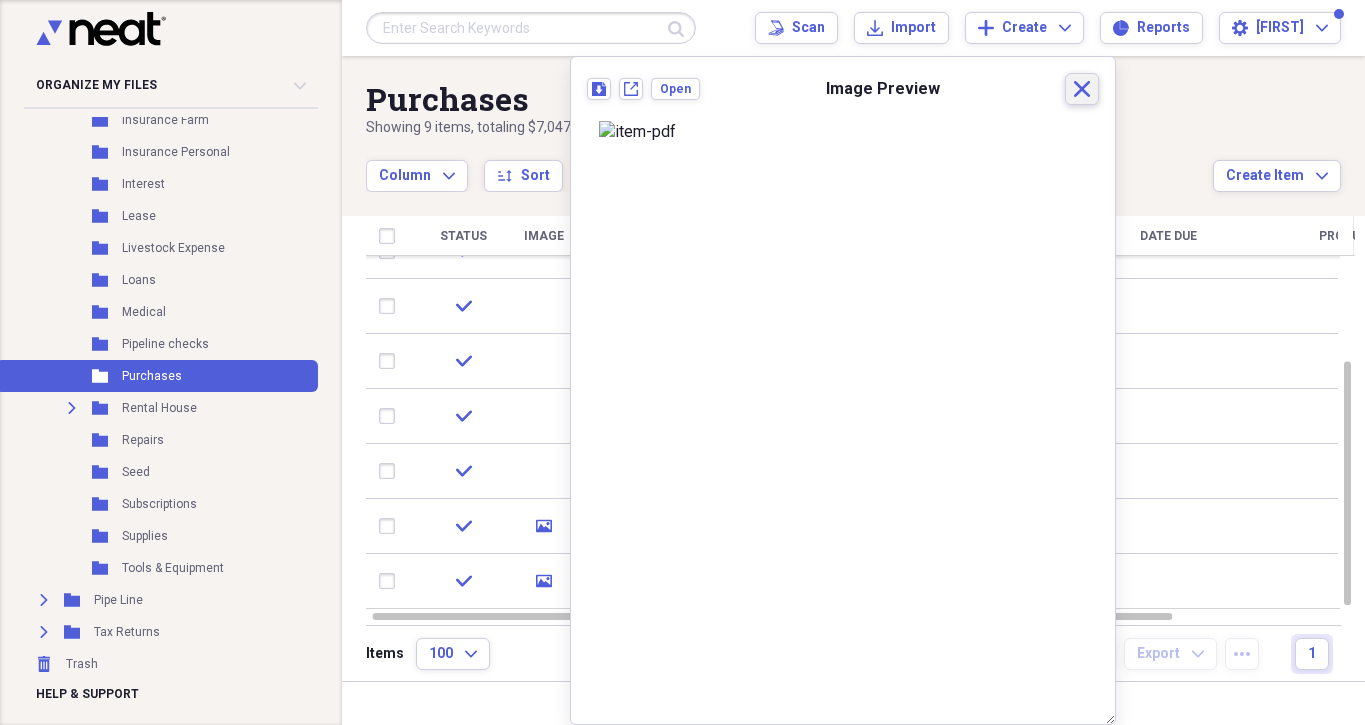 click on "Close" 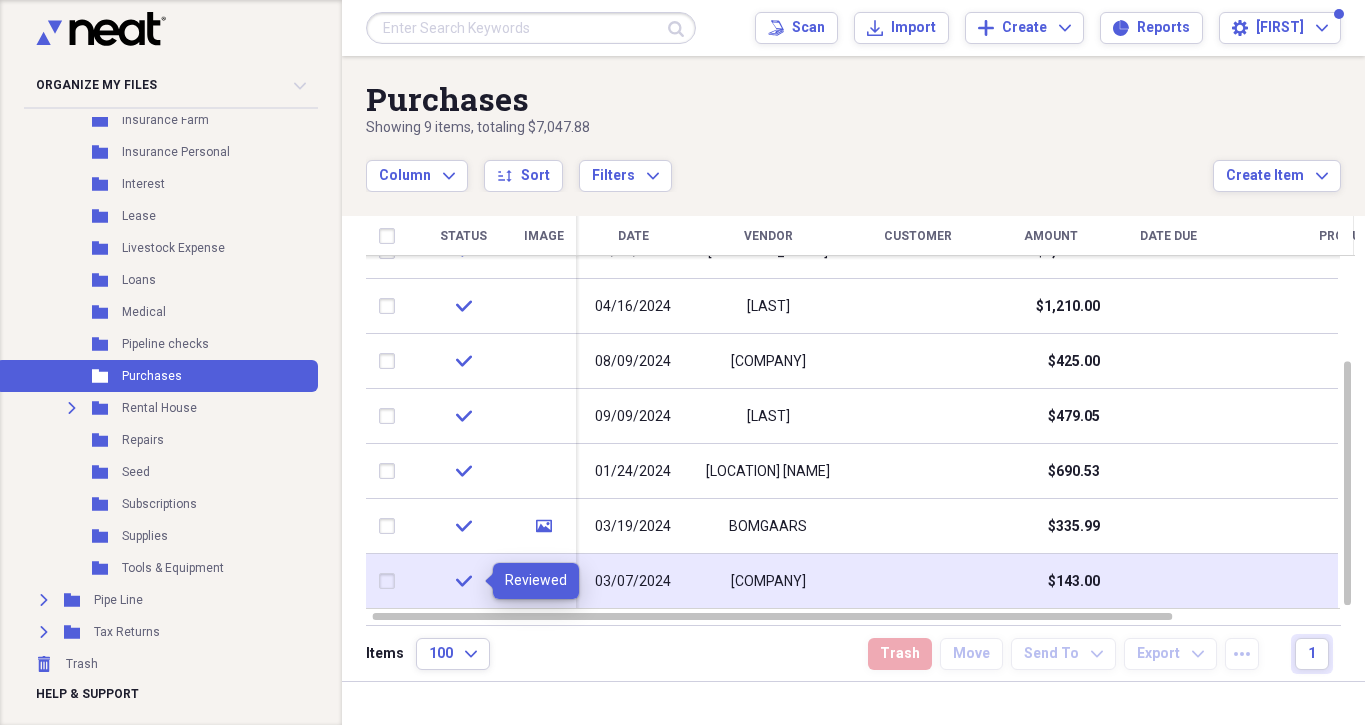 click on "check" 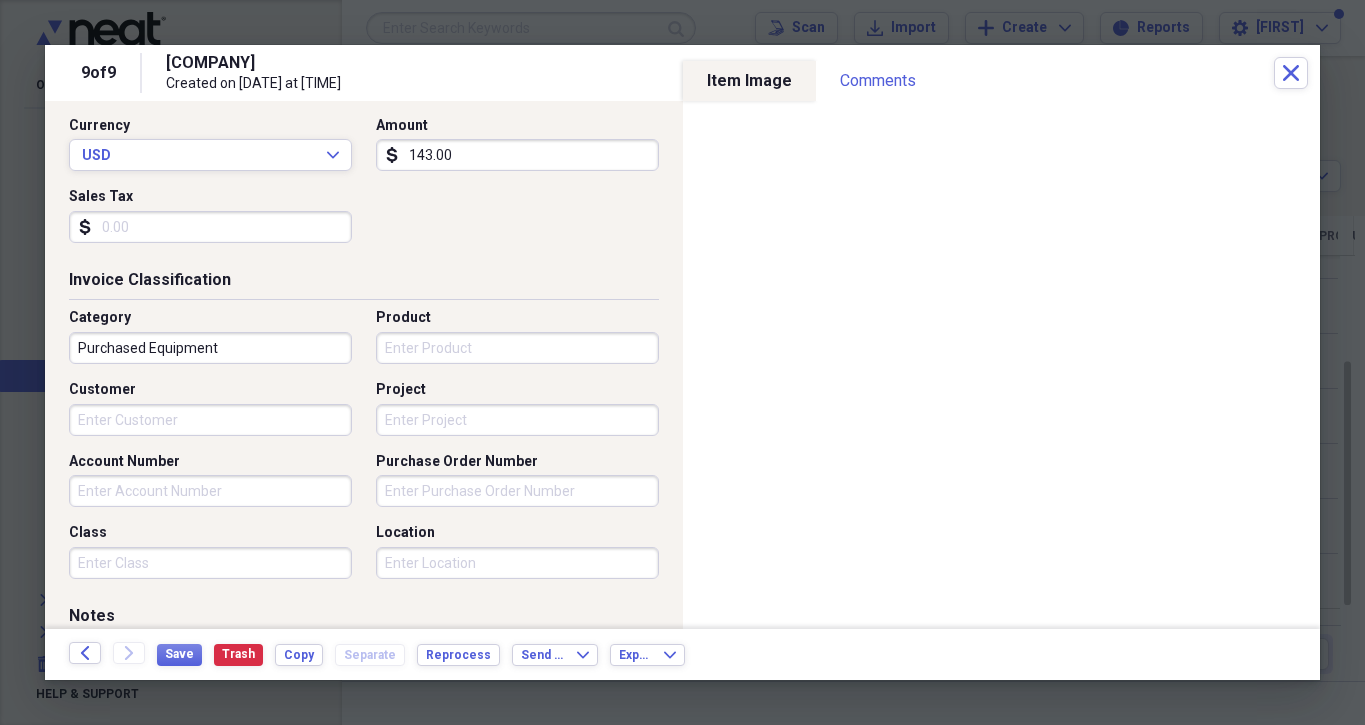 scroll, scrollTop: 400, scrollLeft: 0, axis: vertical 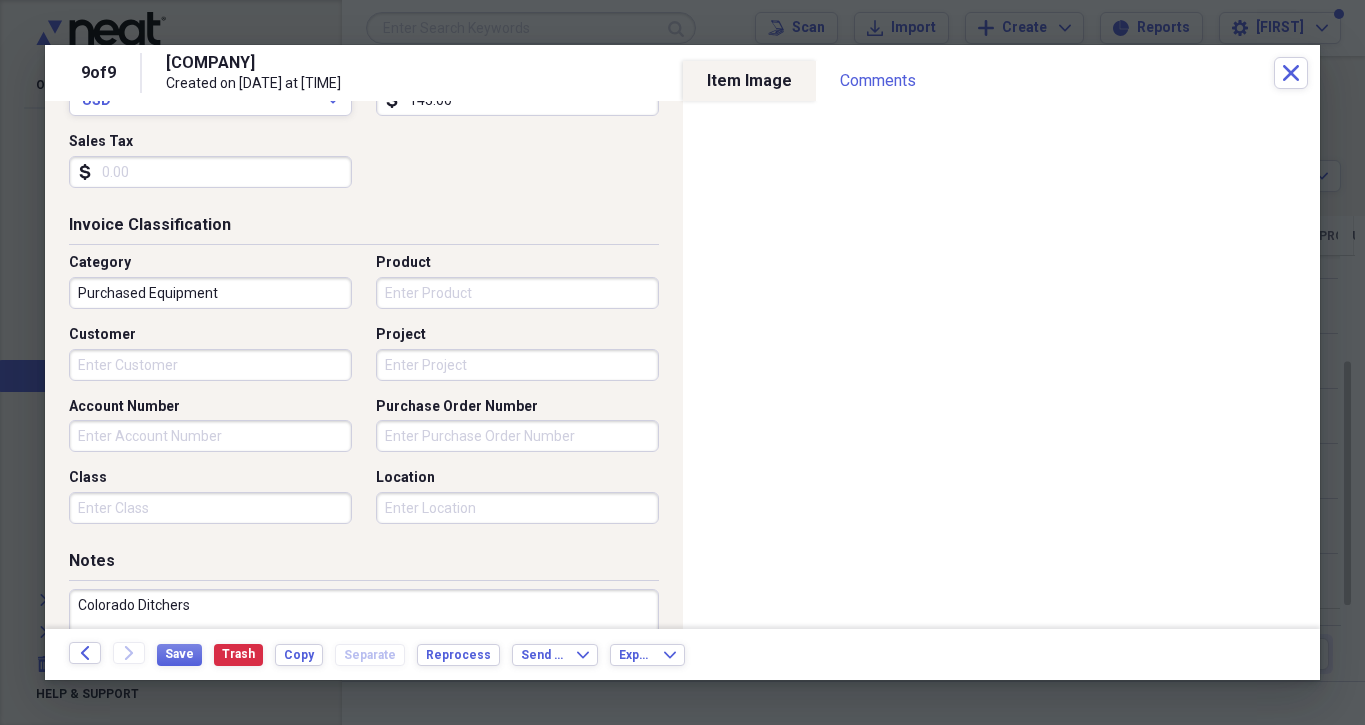 click on "Purchased Equipment" at bounding box center [210, 293] 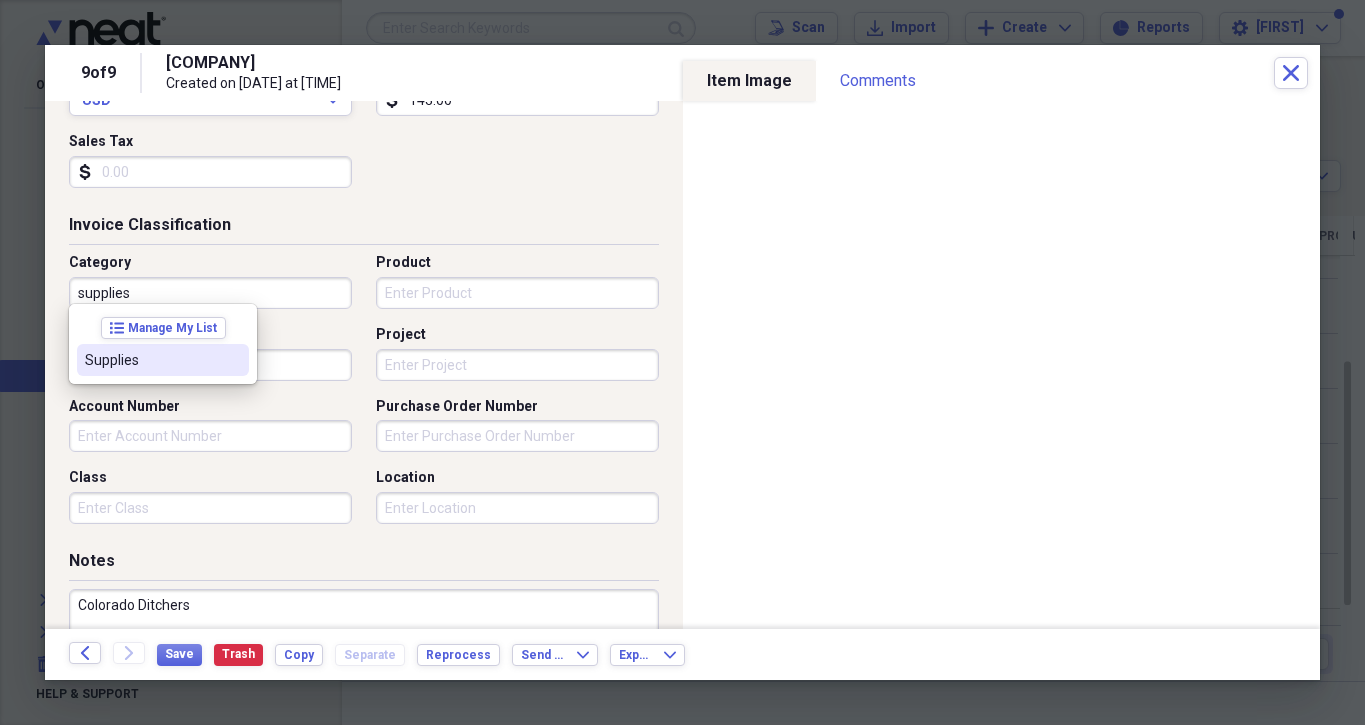 drag, startPoint x: 123, startPoint y: 359, endPoint x: 339, endPoint y: 416, distance: 223.39427 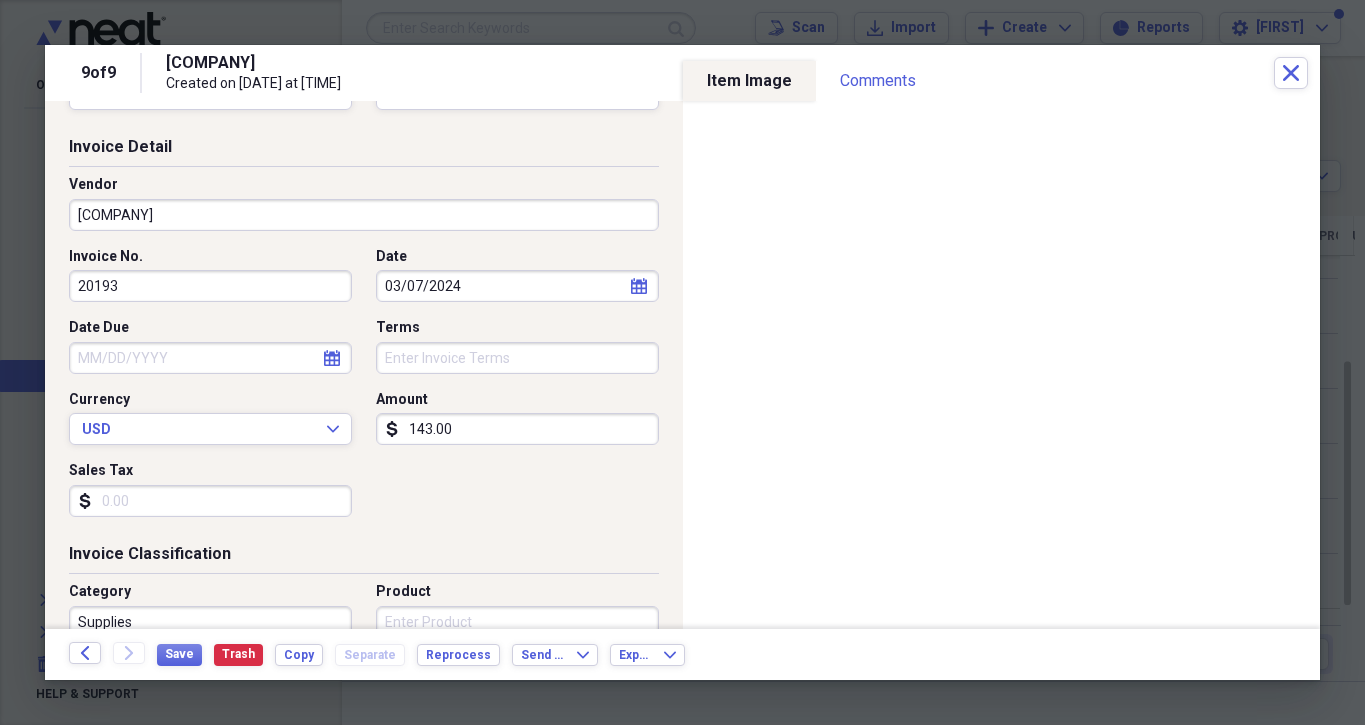 scroll, scrollTop: 0, scrollLeft: 0, axis: both 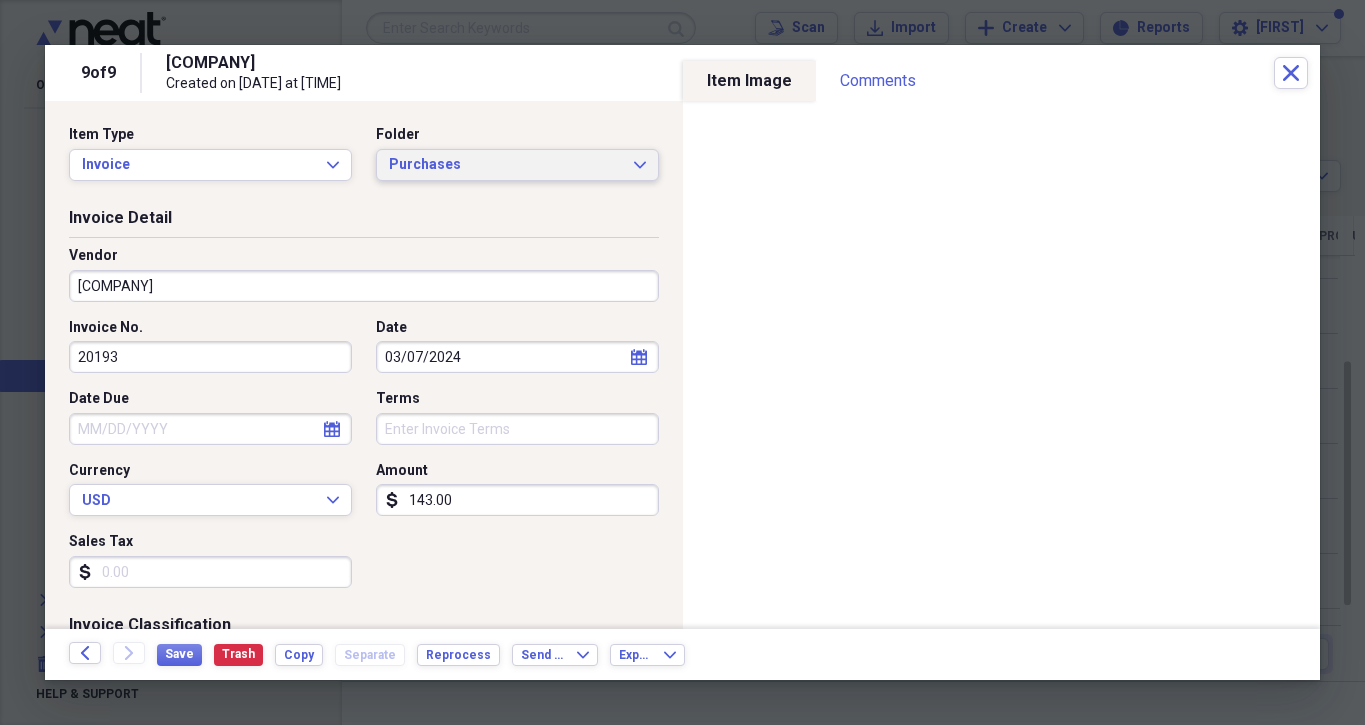 click on "Expand" 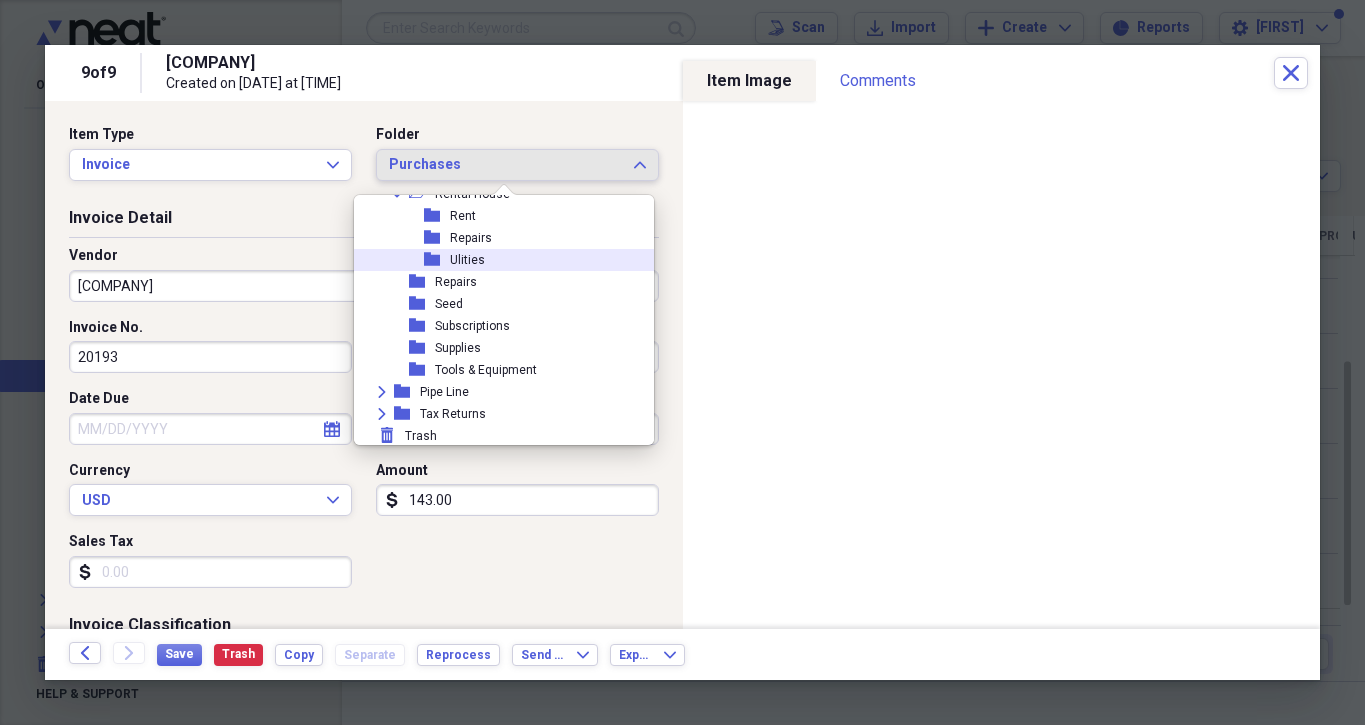 scroll, scrollTop: 1591, scrollLeft: 0, axis: vertical 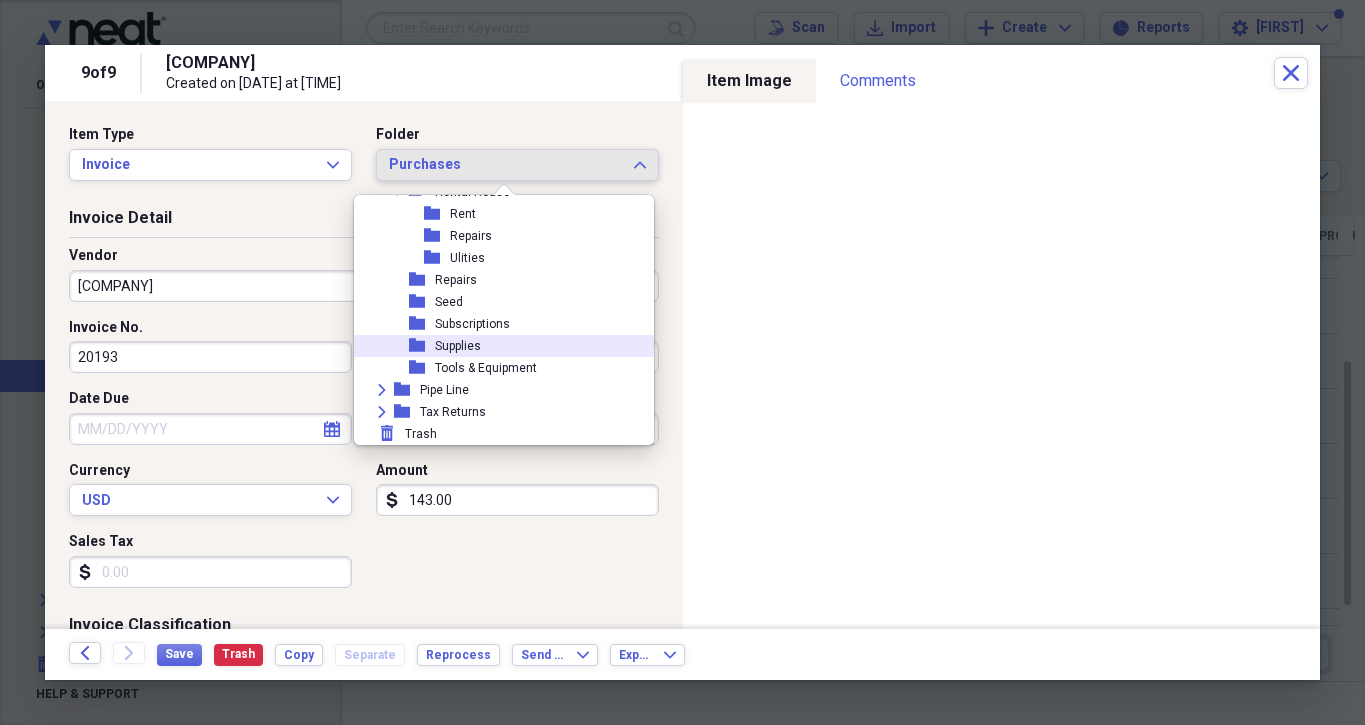 click on "Supplies" at bounding box center (458, 346) 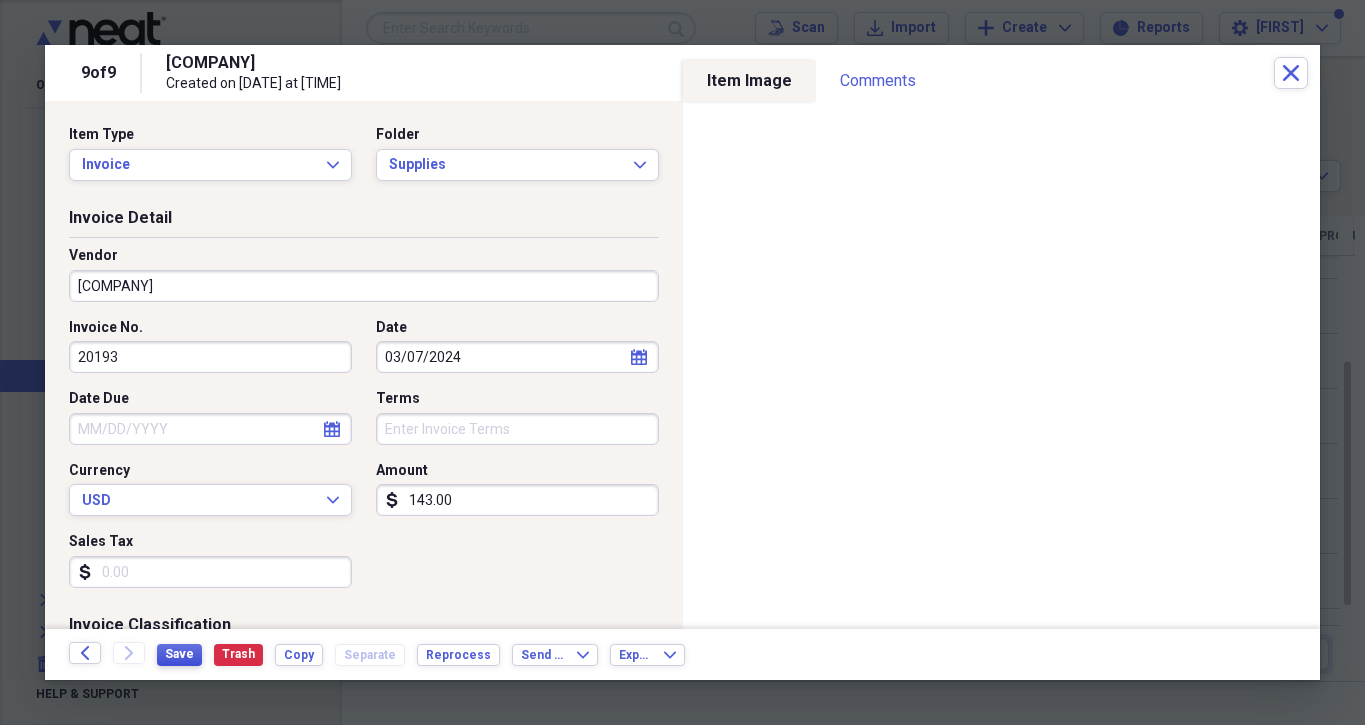 click on "Save" at bounding box center [179, 654] 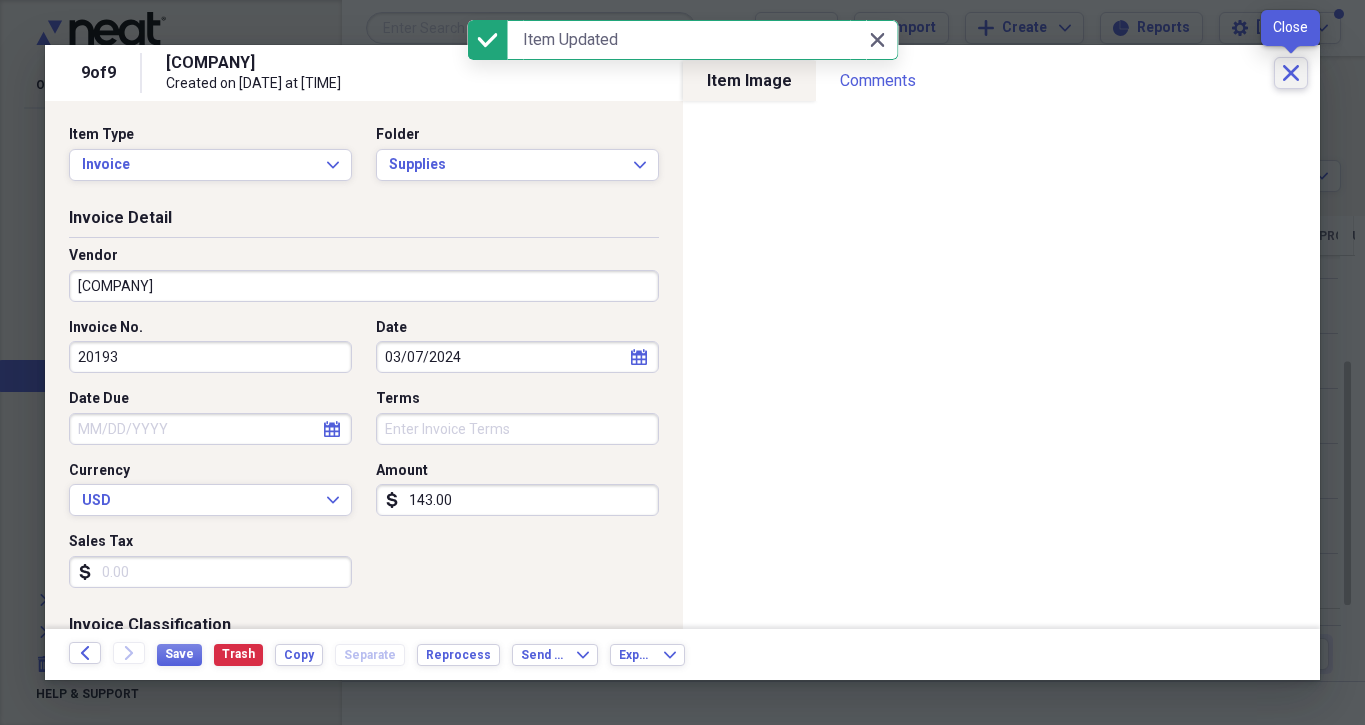 click on "Close" 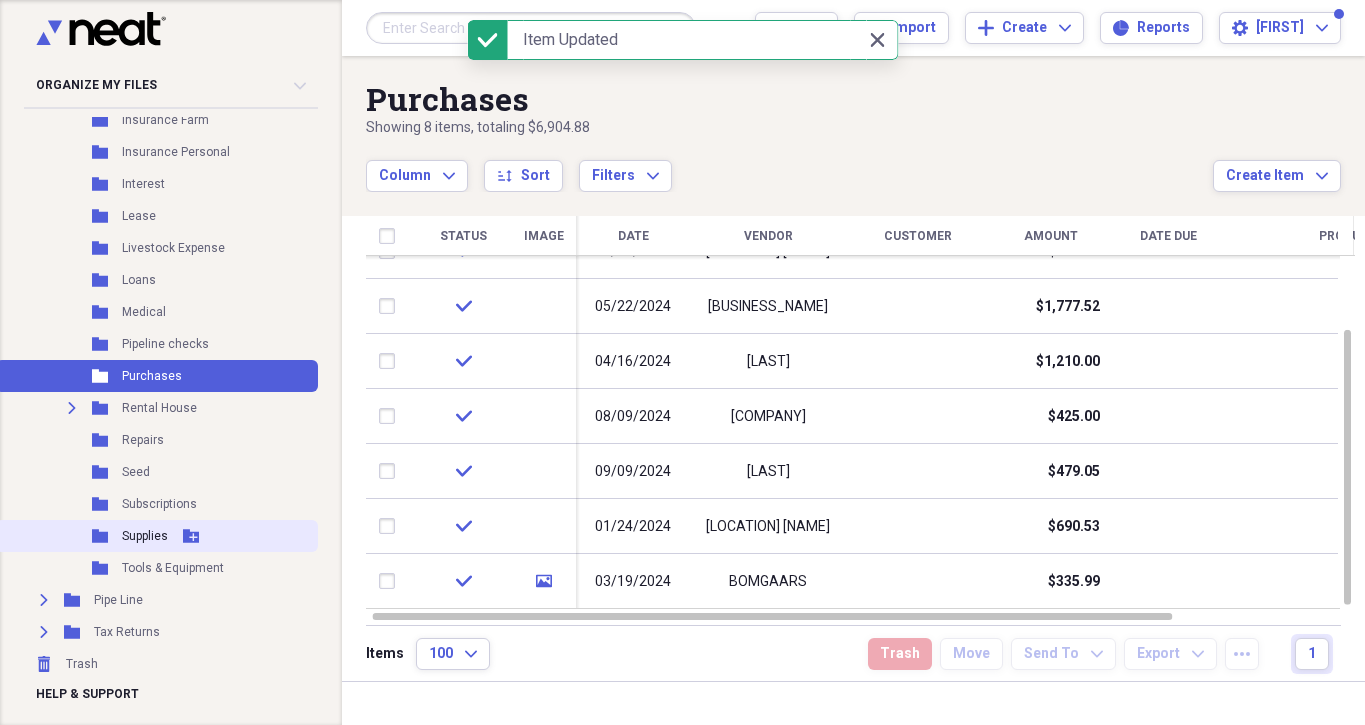 click on "Folder Supplies Add Folder" at bounding box center (157, 536) 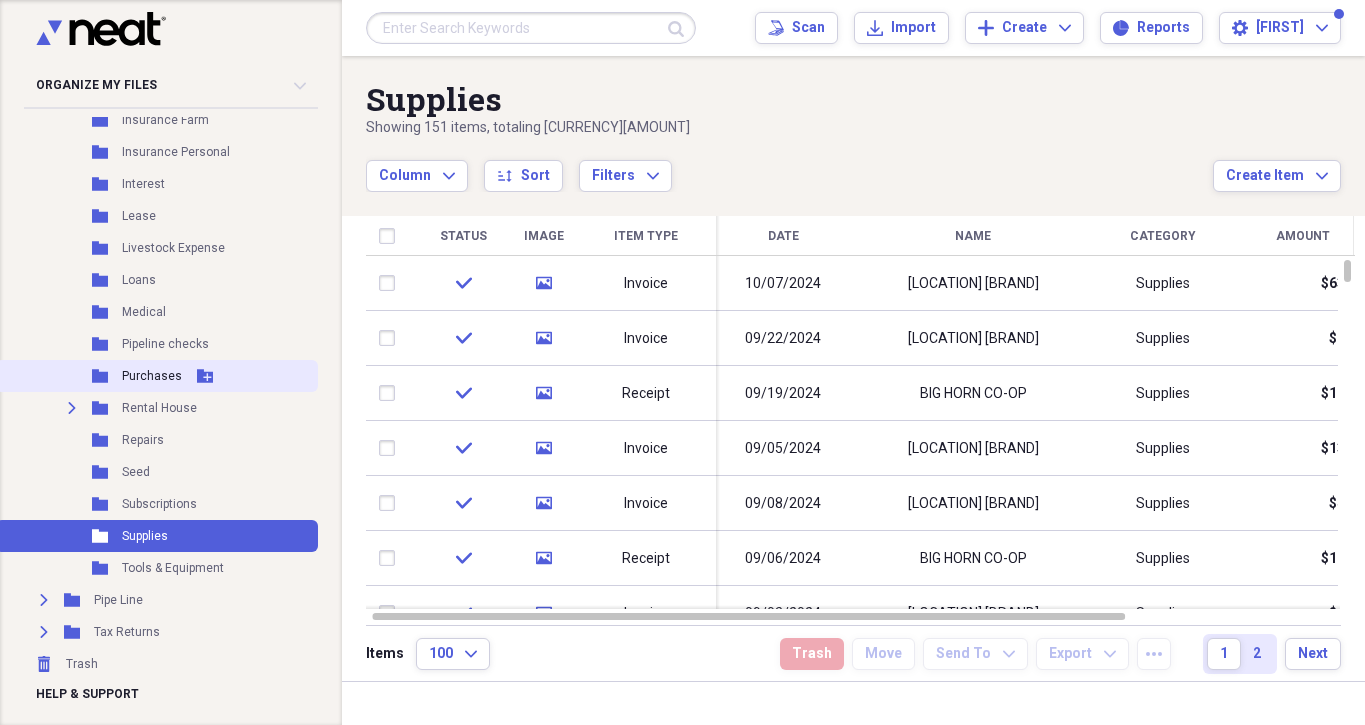 click on "Folder" 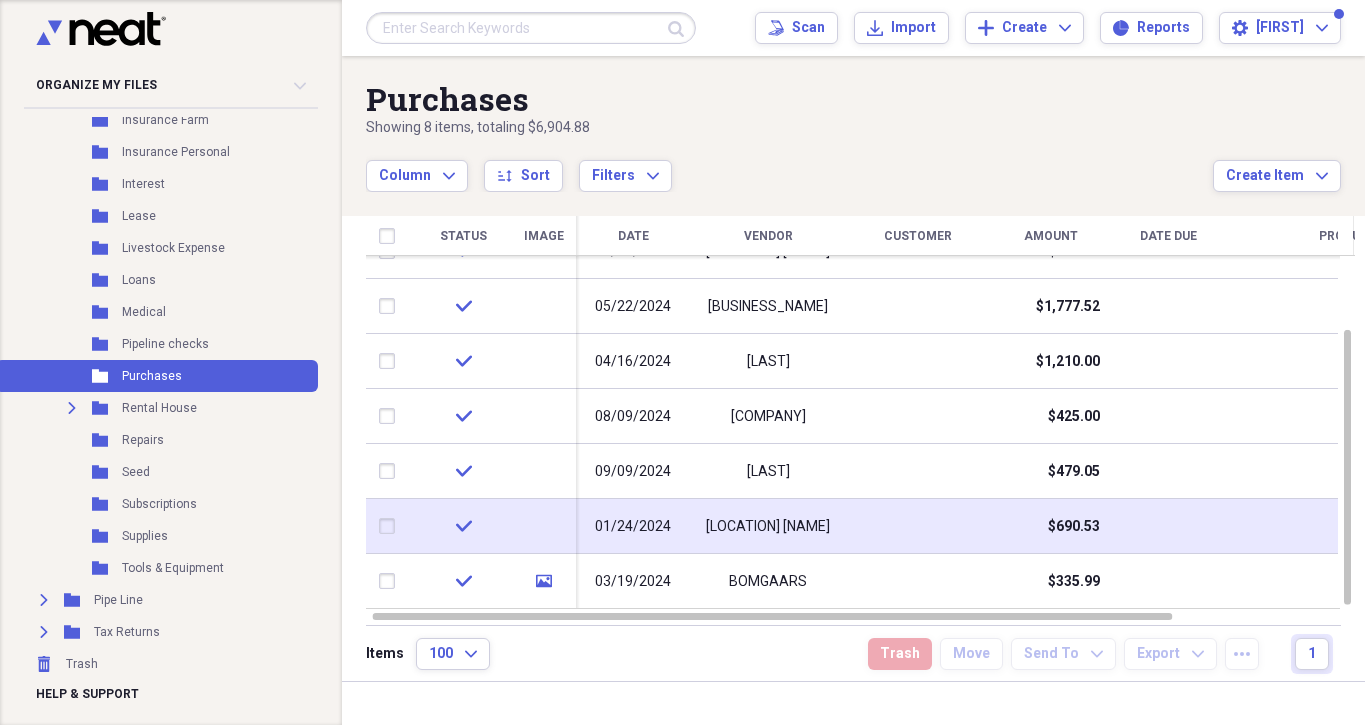 click on "01/24/2024" at bounding box center (633, 527) 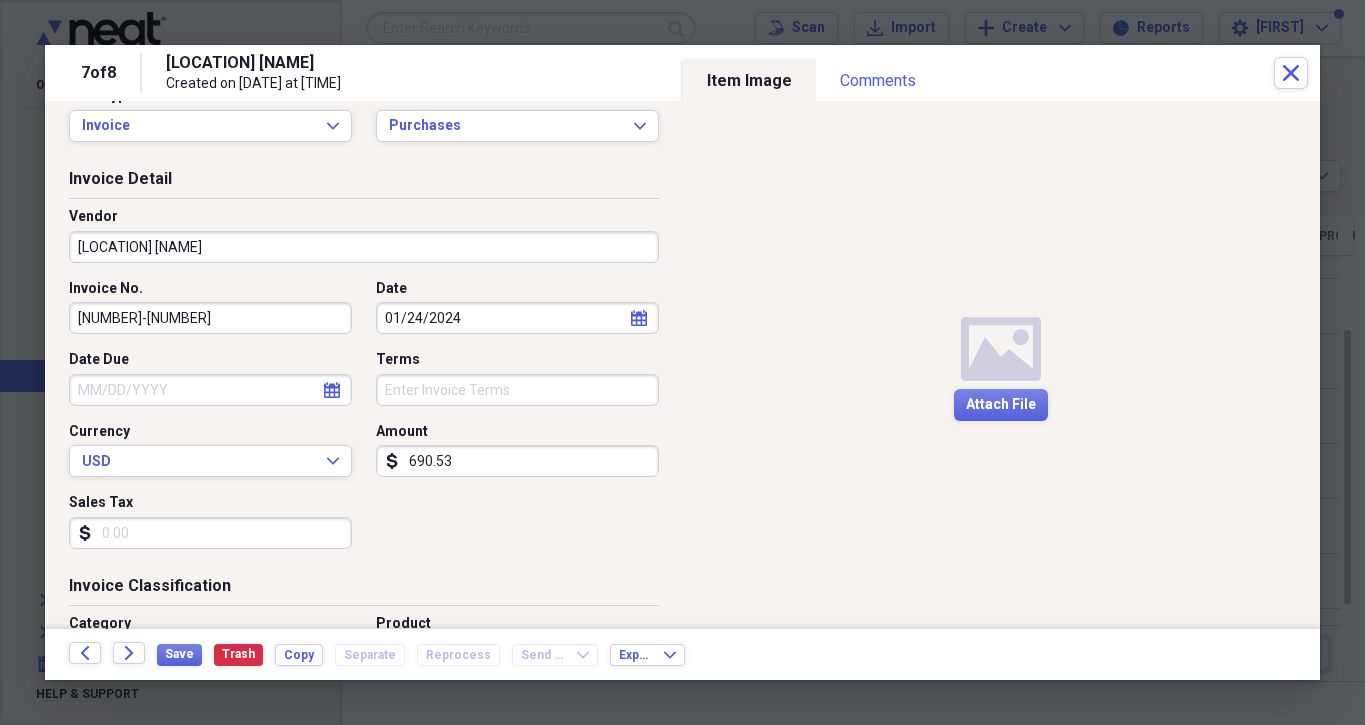 scroll, scrollTop: 0, scrollLeft: 0, axis: both 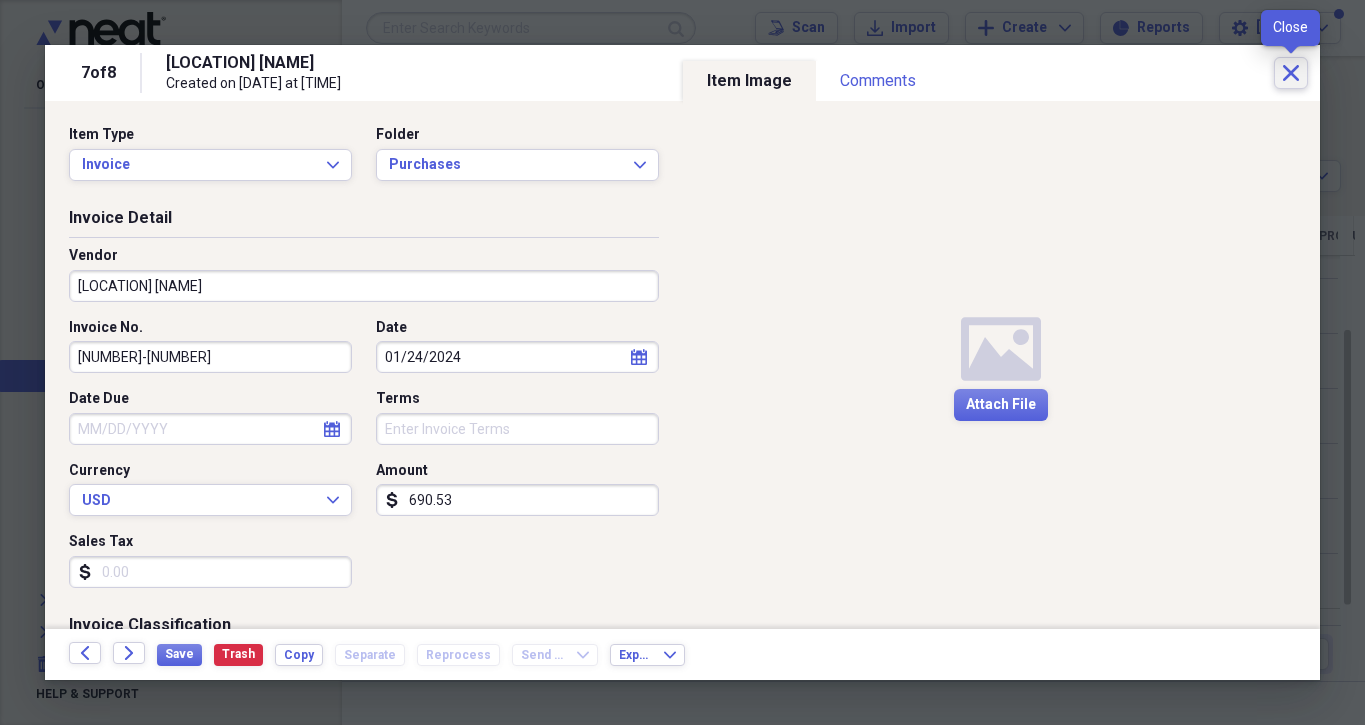 click on "Close" 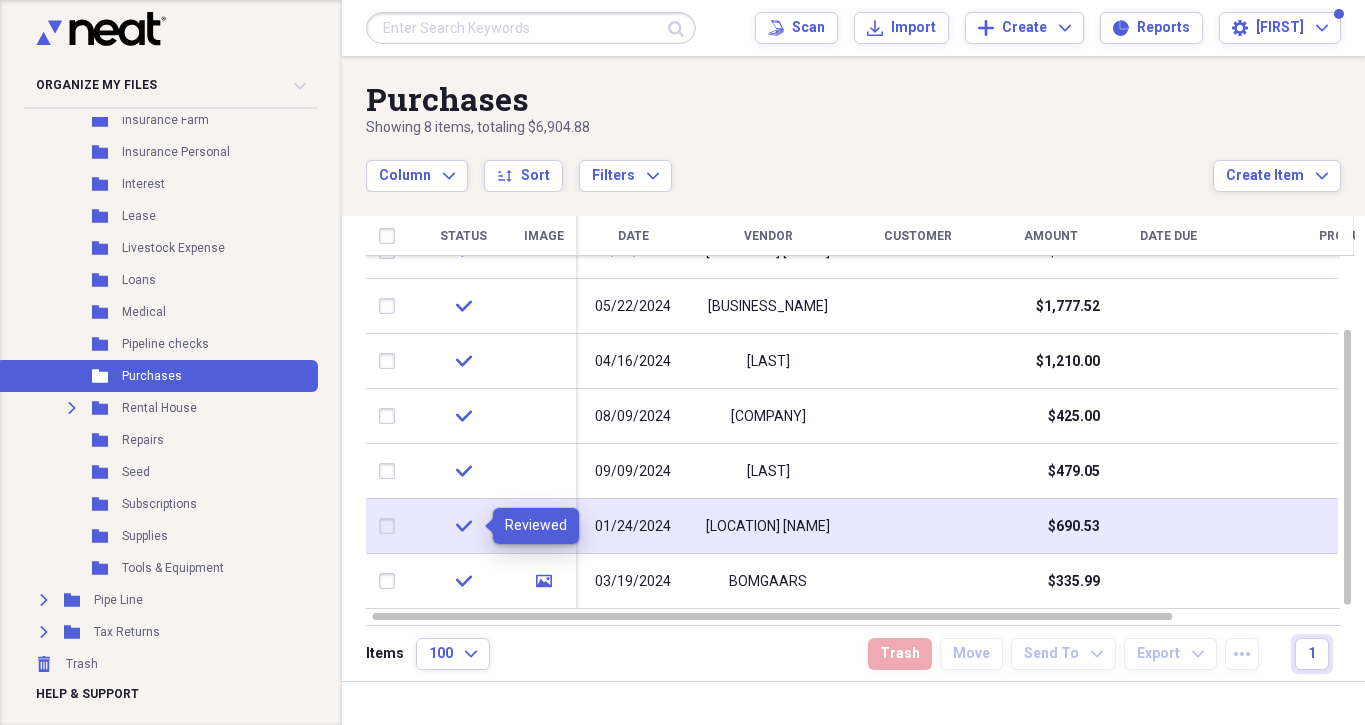 click on "check" 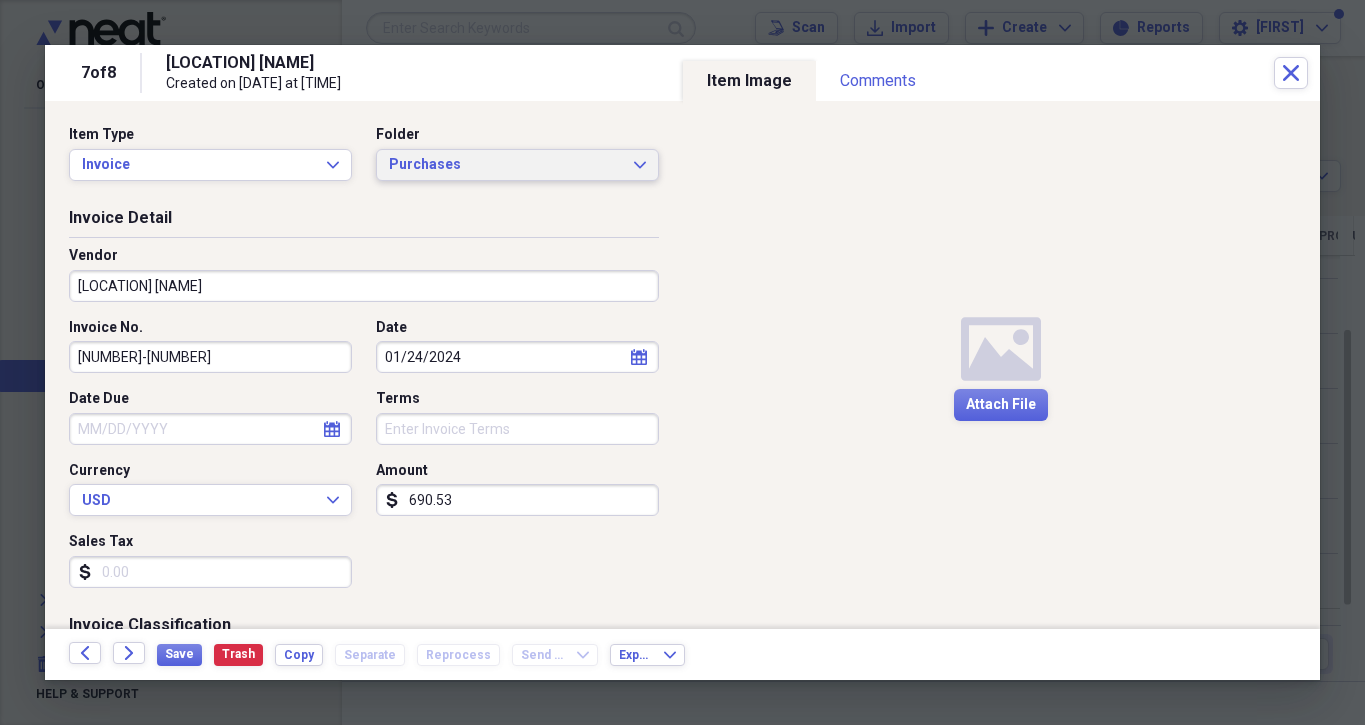 click on "Purchases" at bounding box center [505, 165] 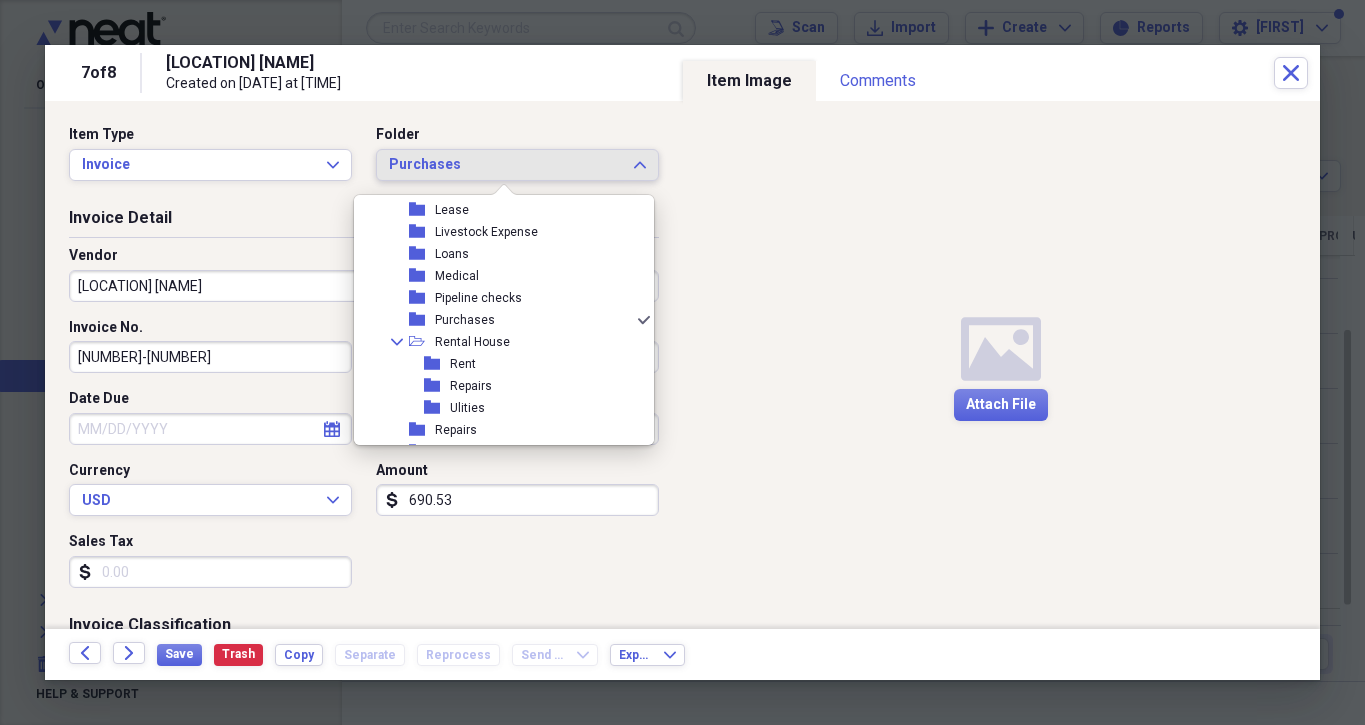scroll, scrollTop: 1591, scrollLeft: 0, axis: vertical 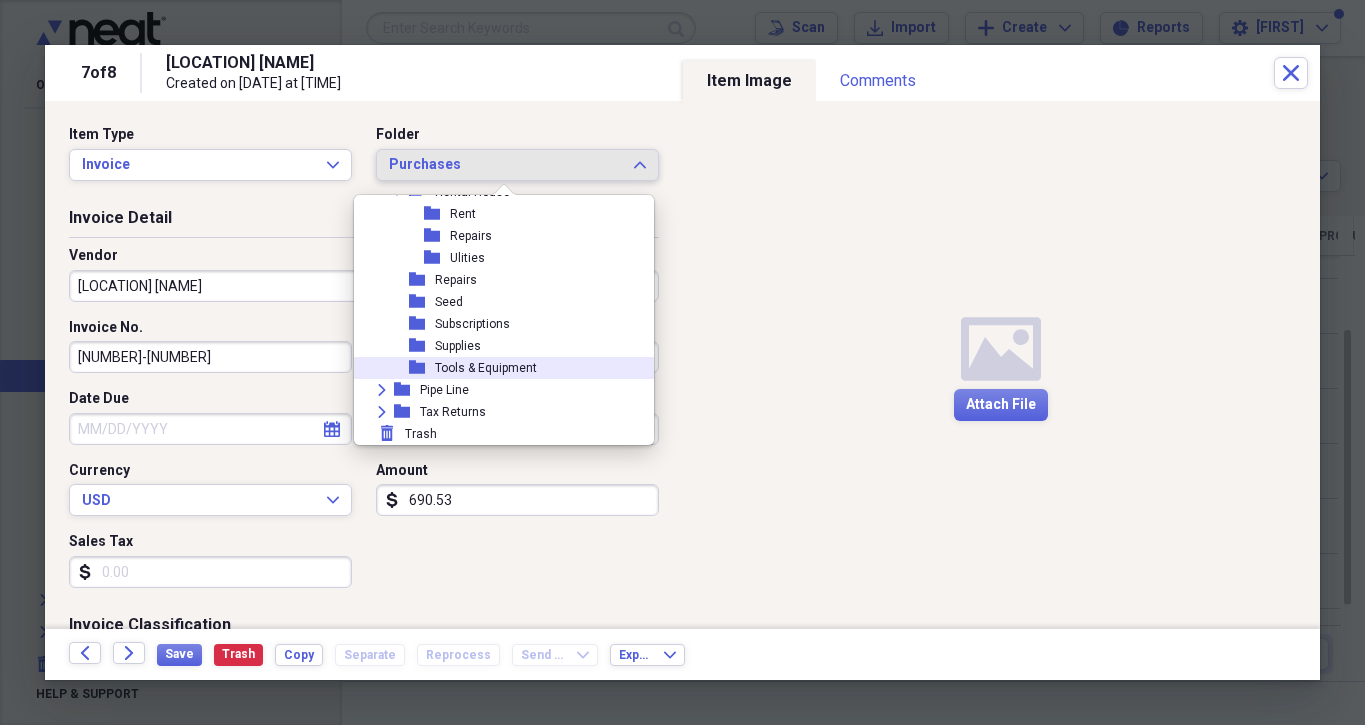 click 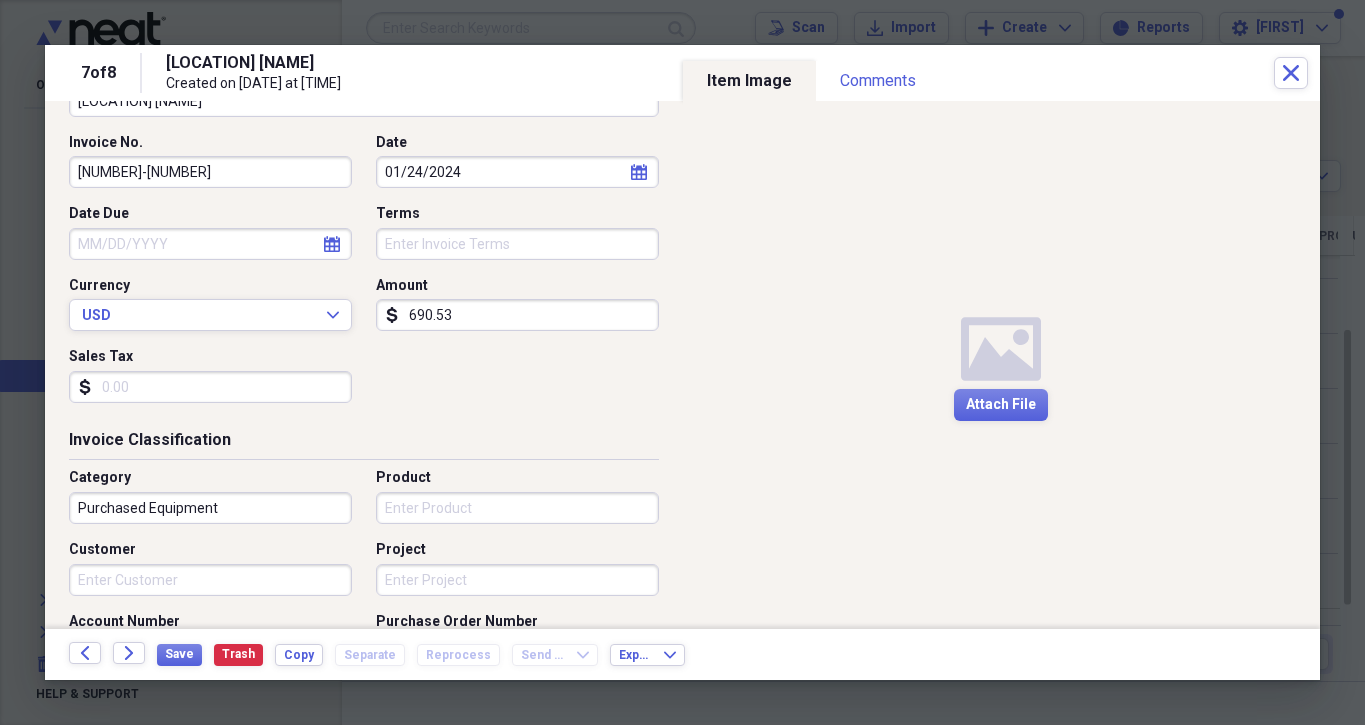 scroll, scrollTop: 200, scrollLeft: 0, axis: vertical 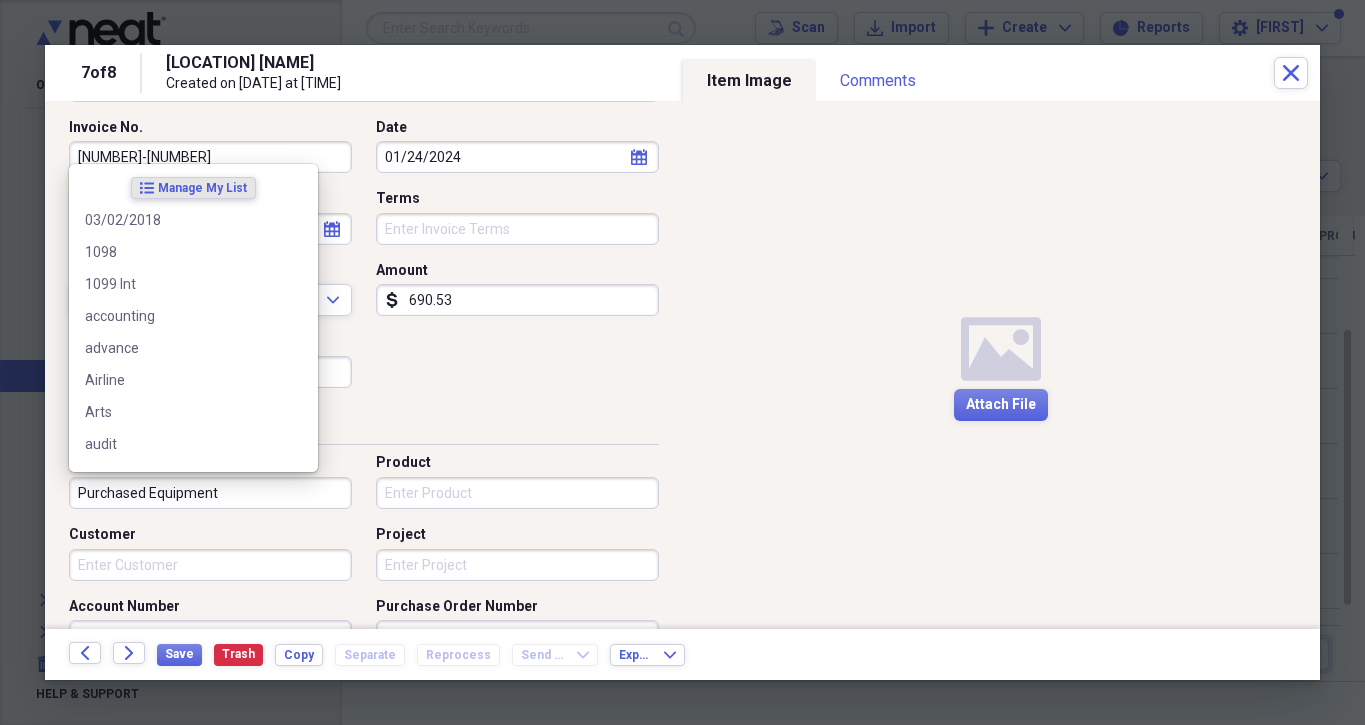 drag, startPoint x: 234, startPoint y: 478, endPoint x: 229, endPoint y: 467, distance: 12.083046 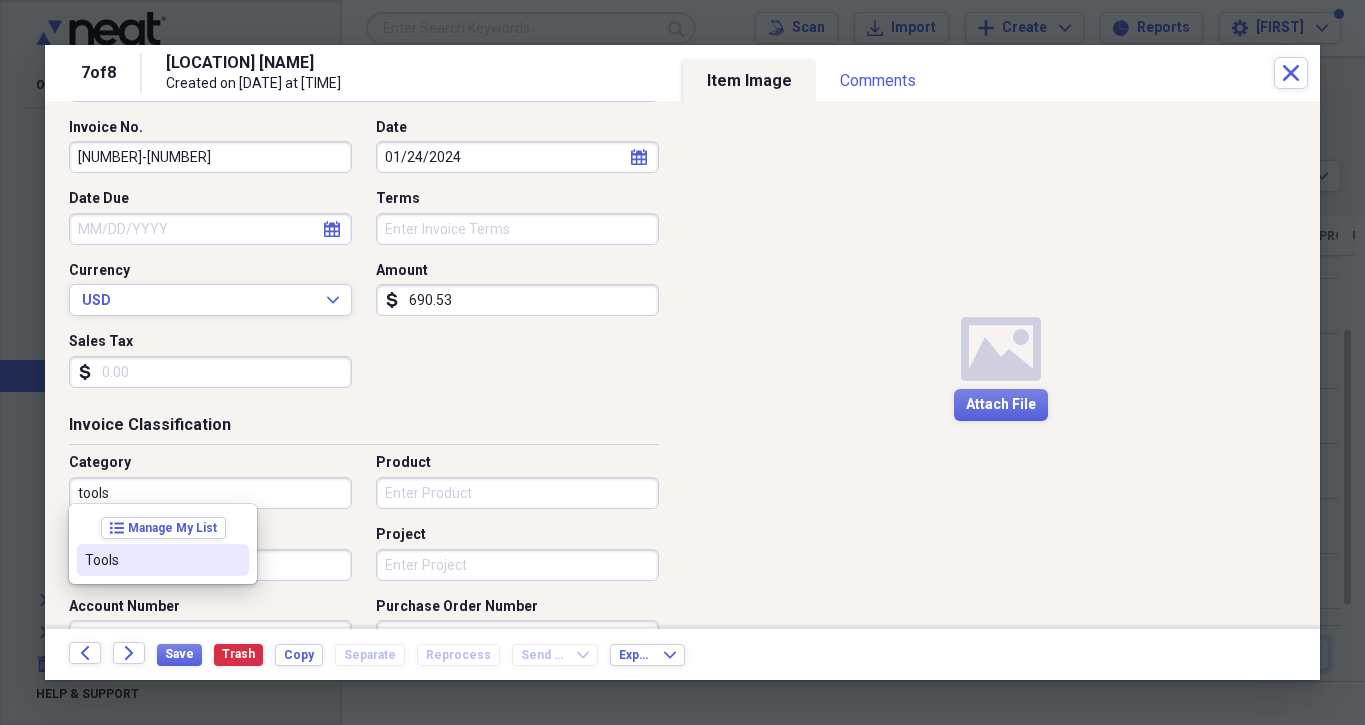 click on "Tools" at bounding box center (151, 560) 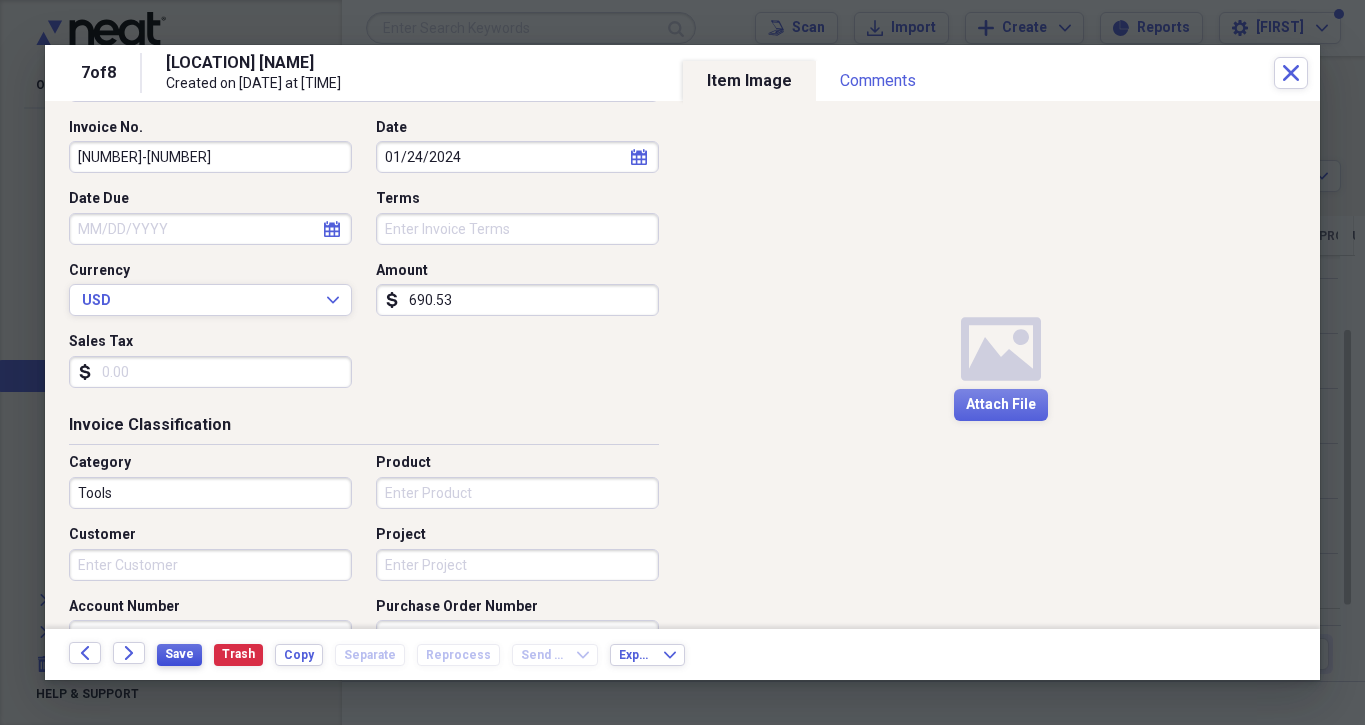 click on "Save" at bounding box center (179, 654) 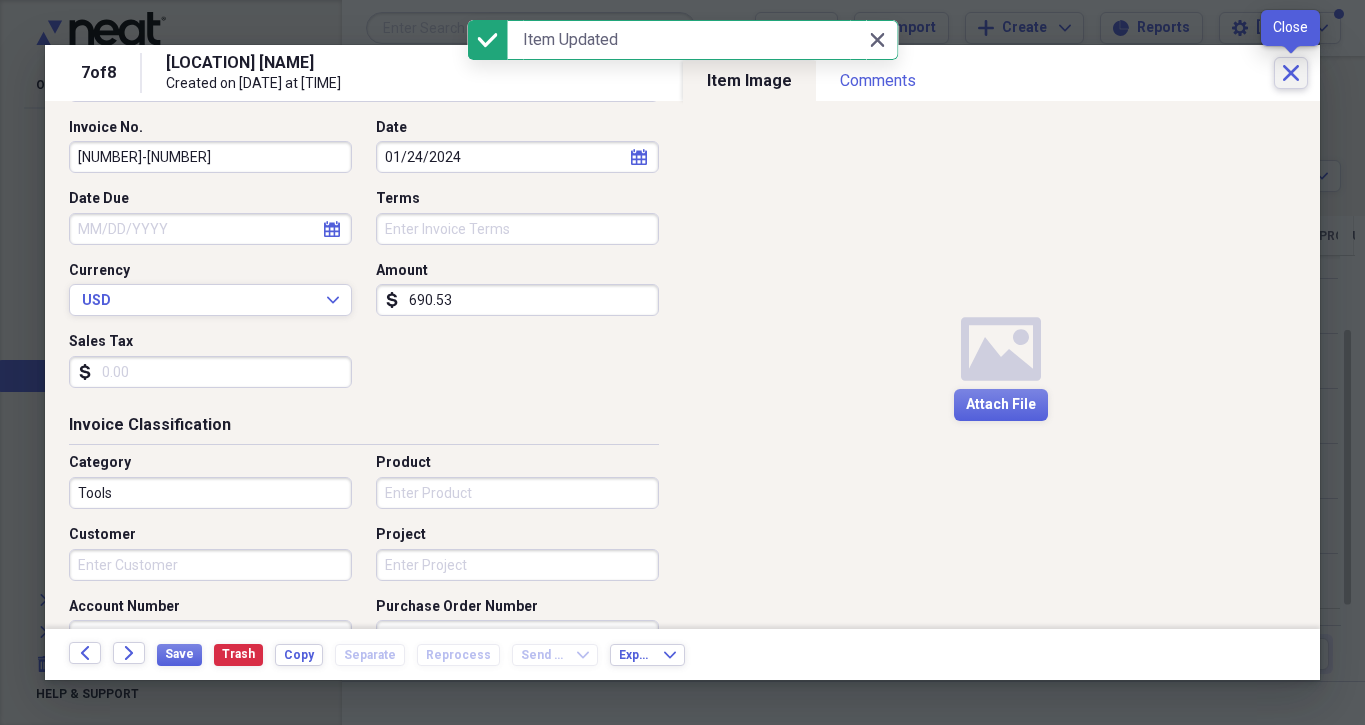 click 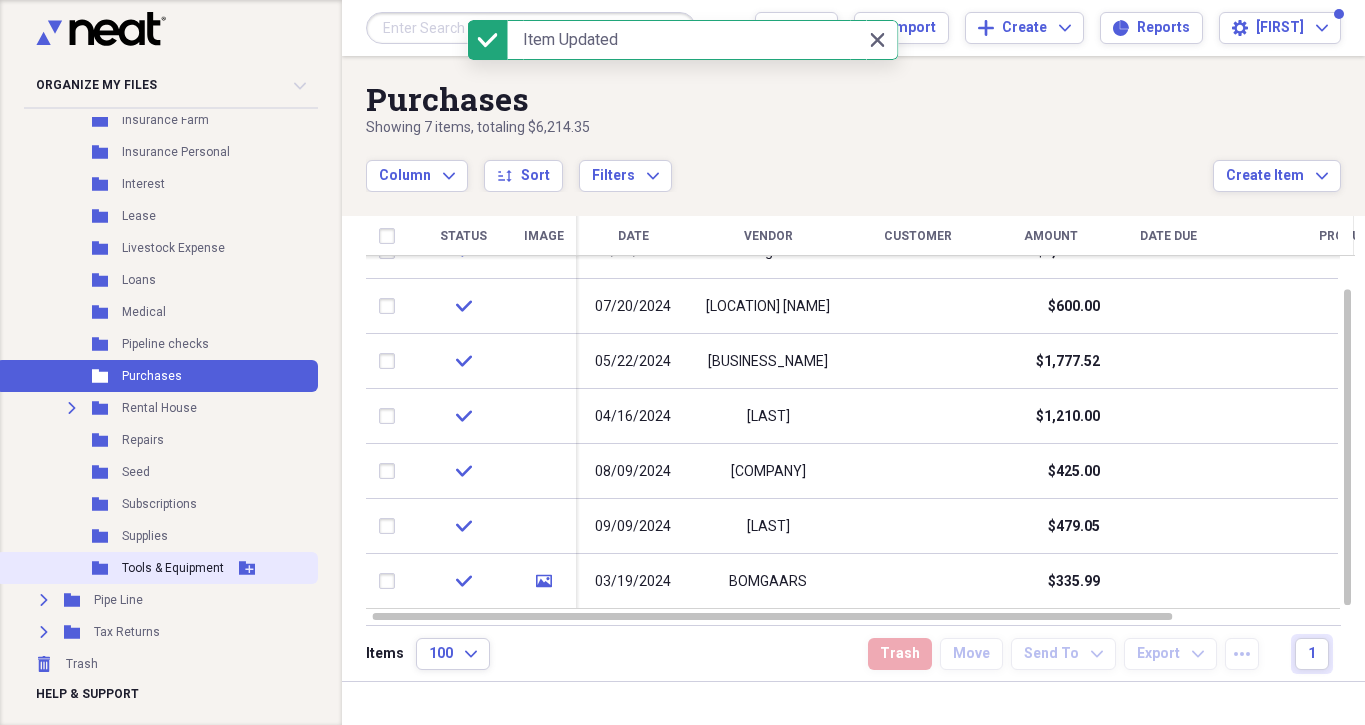 click 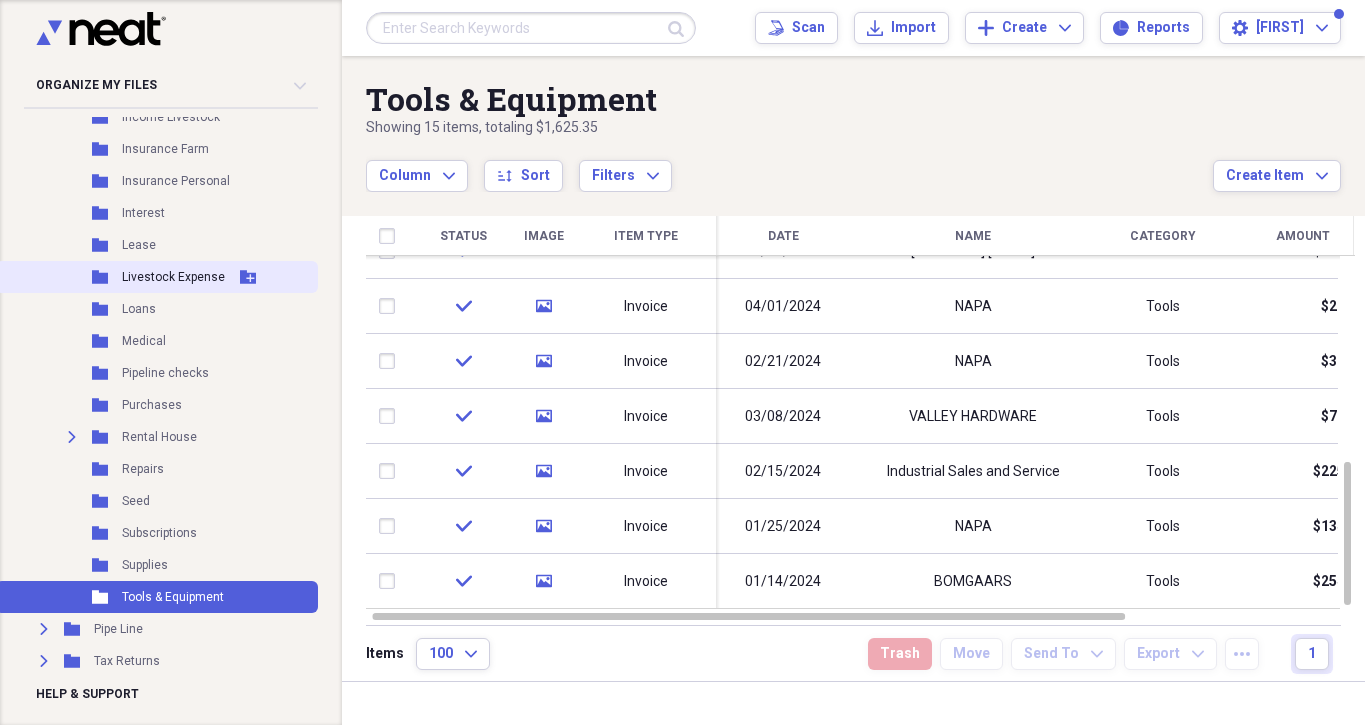 scroll, scrollTop: 909, scrollLeft: 0, axis: vertical 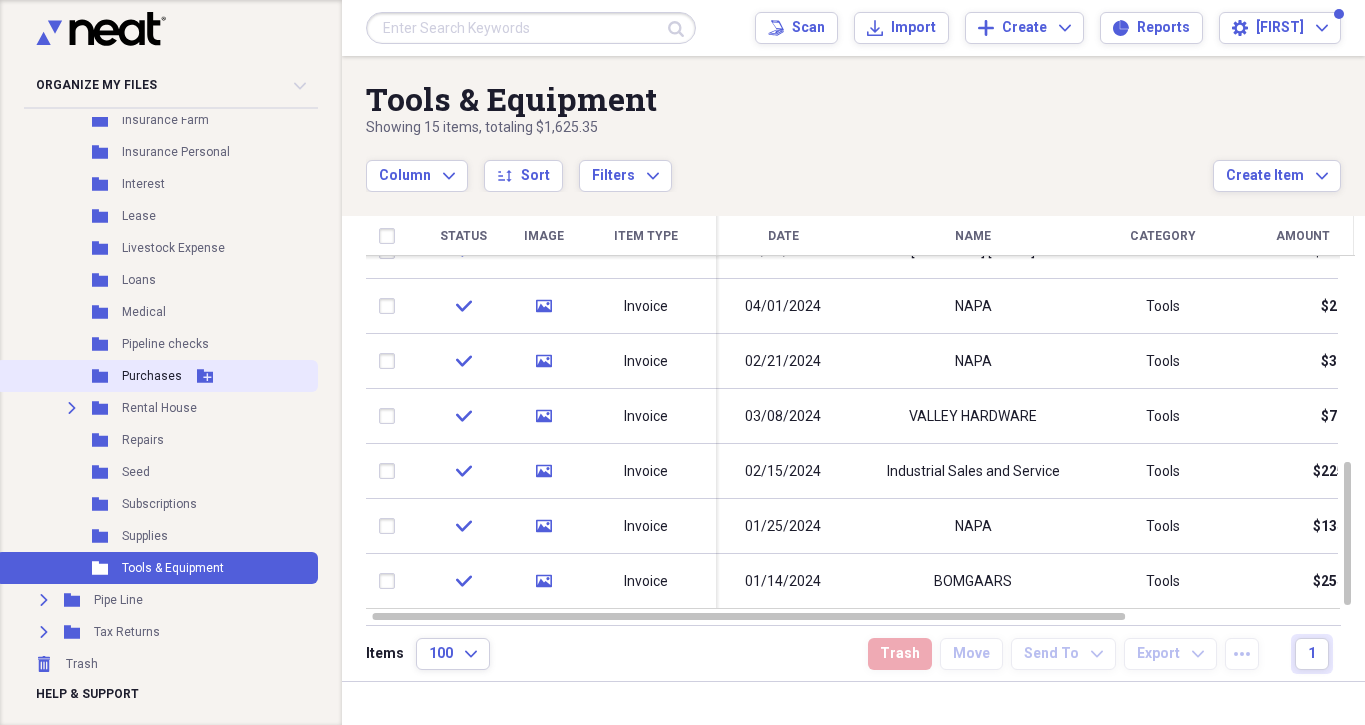 click on "Folder" 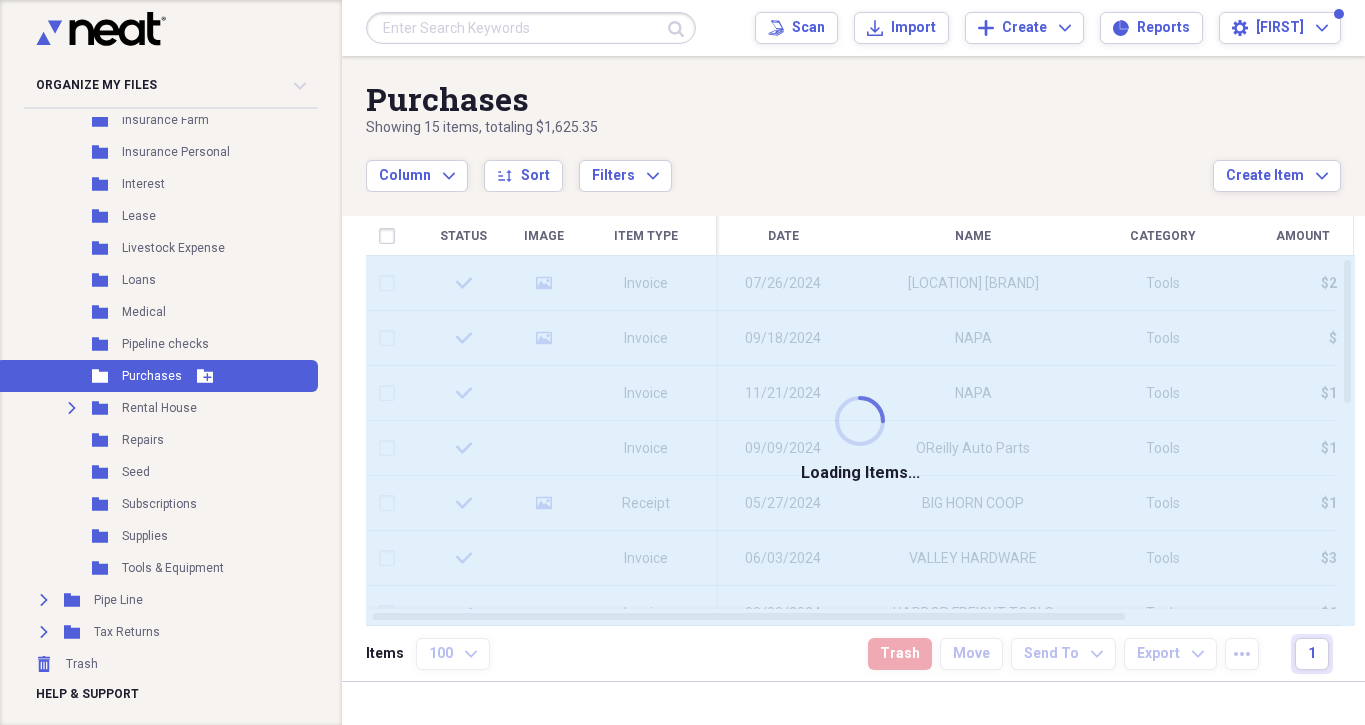 click on "Folder" 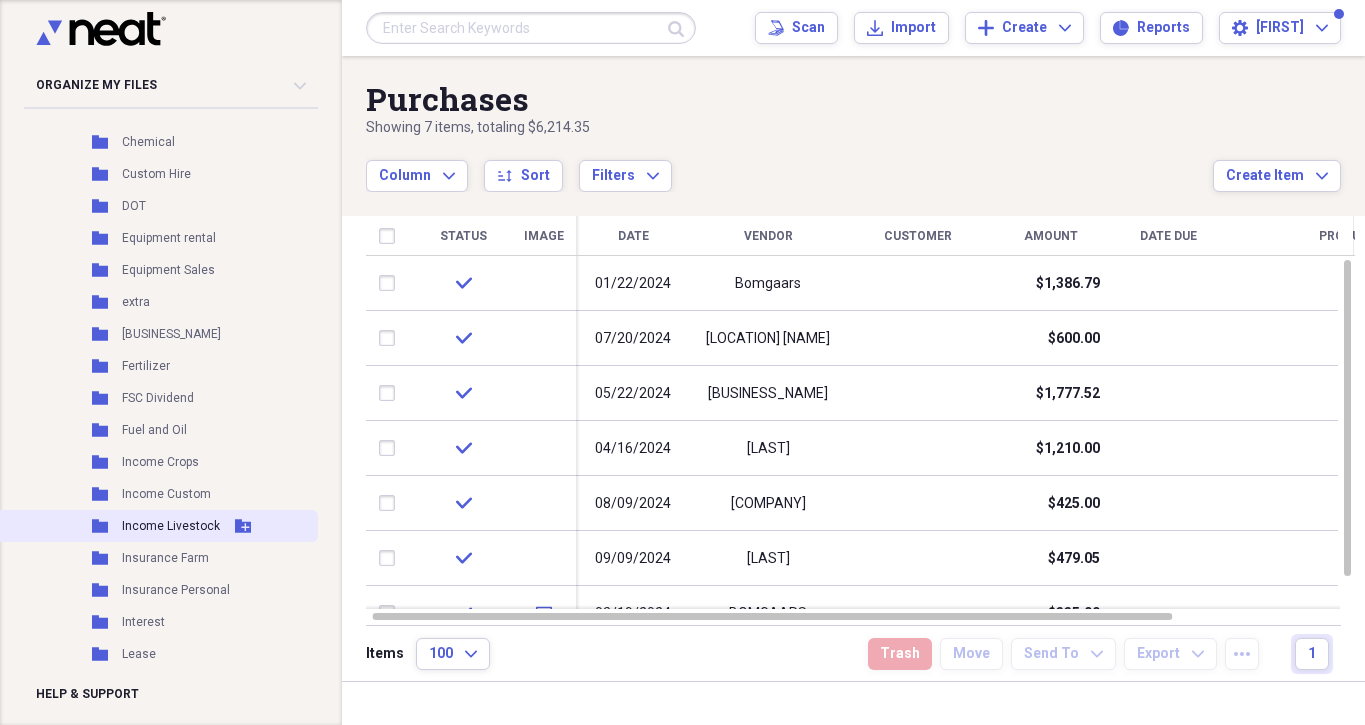 scroll, scrollTop: 0, scrollLeft: 0, axis: both 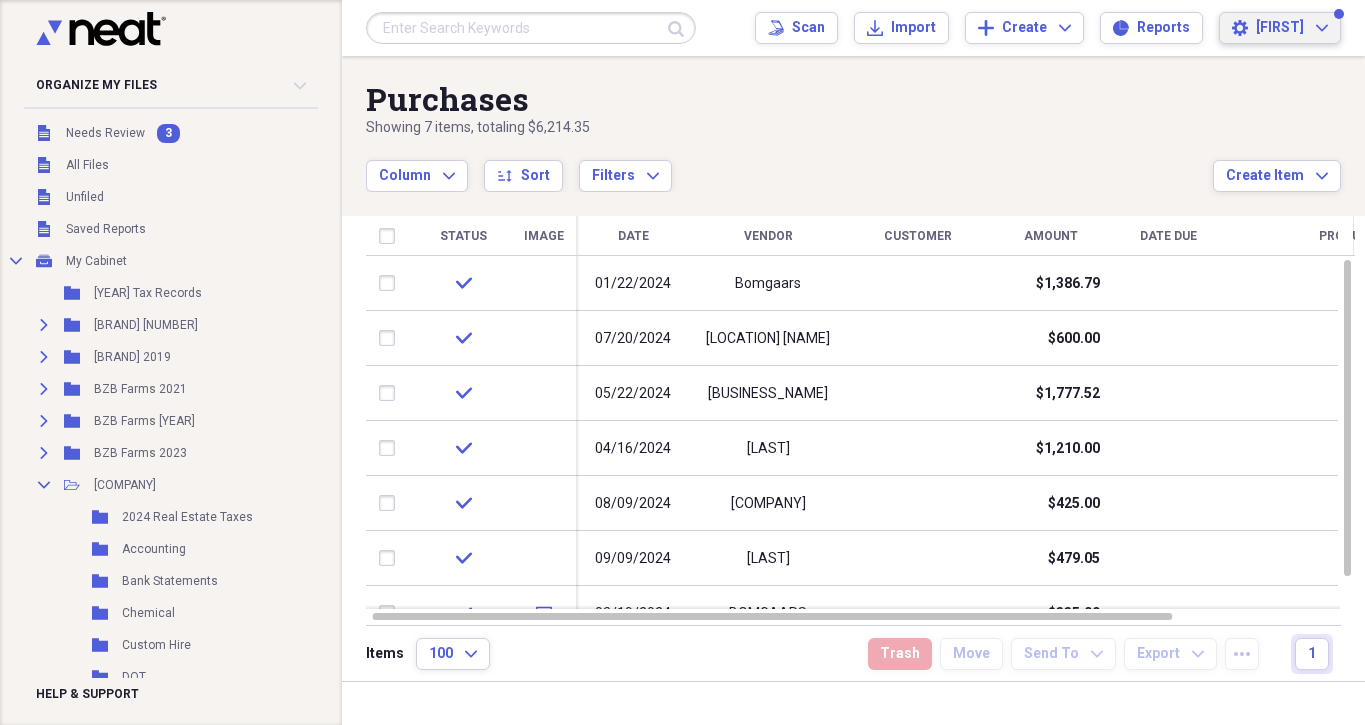 click on "Bobbi Expand" at bounding box center (1292, 28) 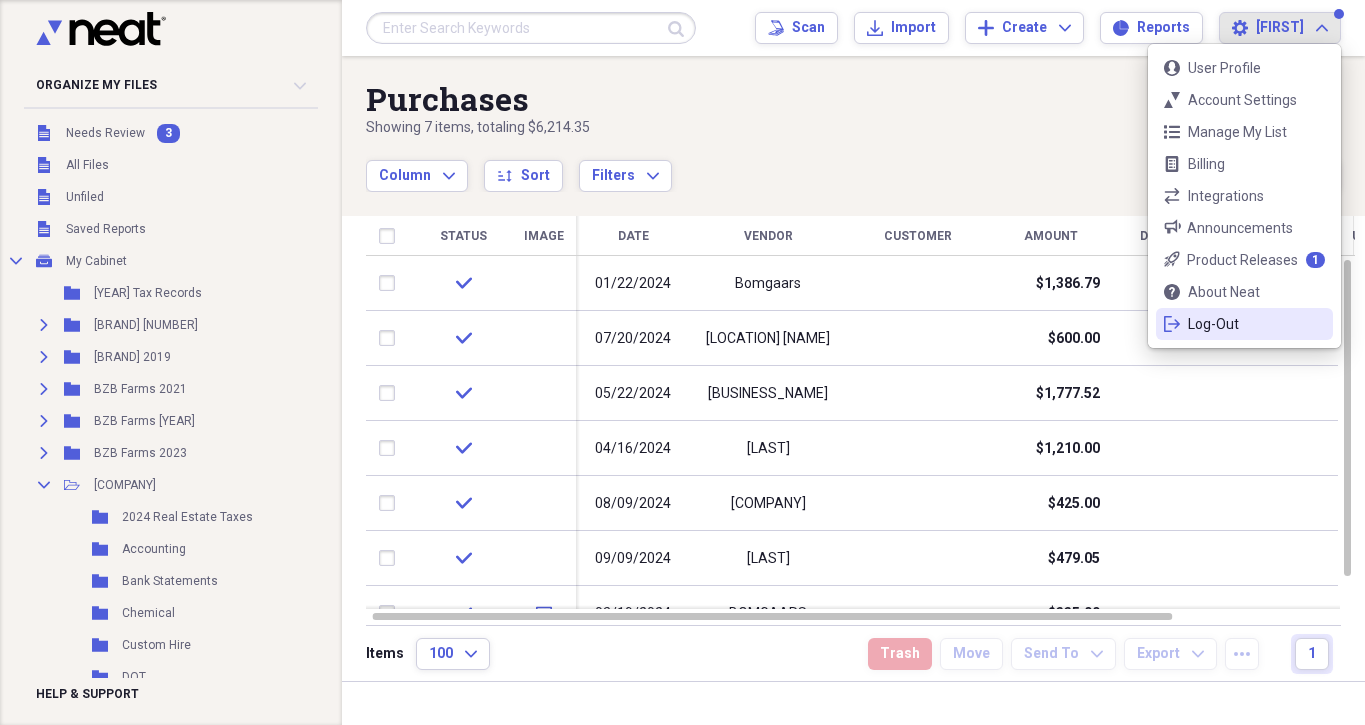 click on "Log-Out" at bounding box center [1244, 324] 